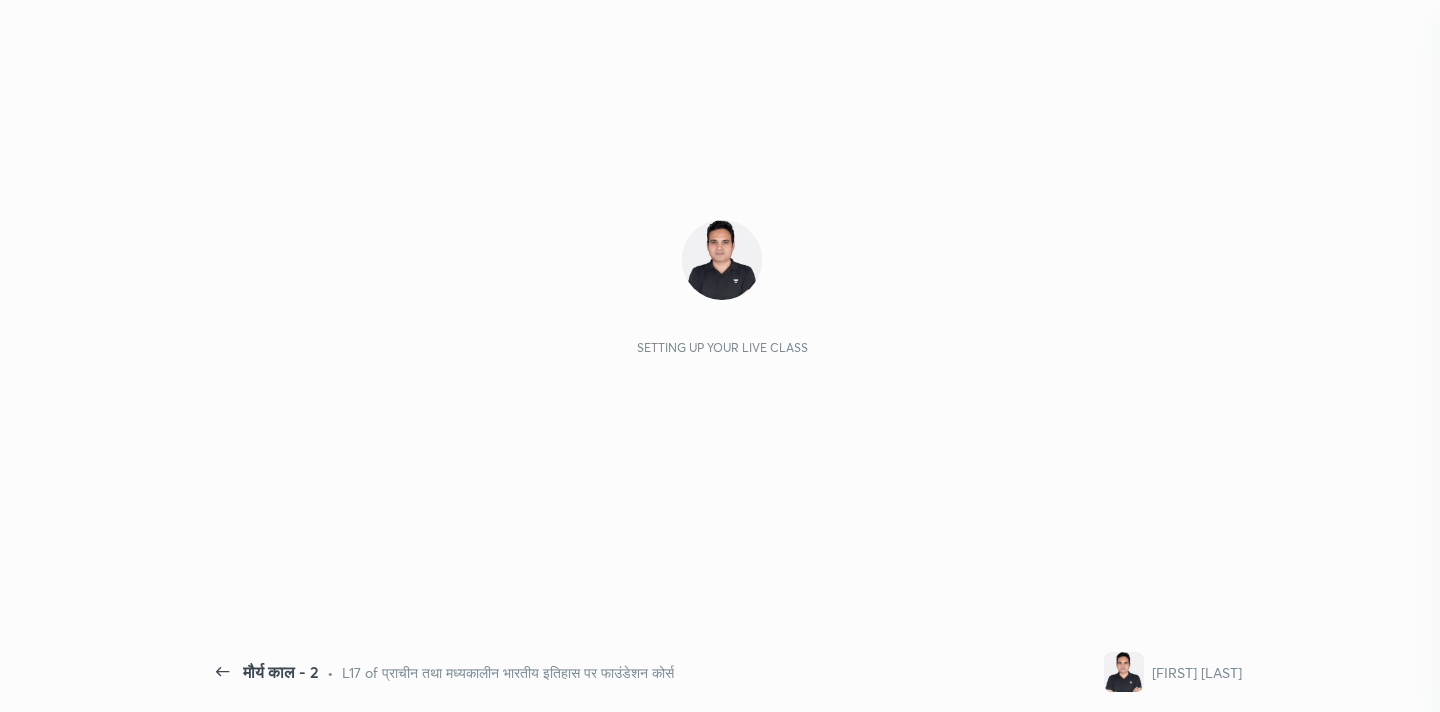 scroll, scrollTop: 0, scrollLeft: 0, axis: both 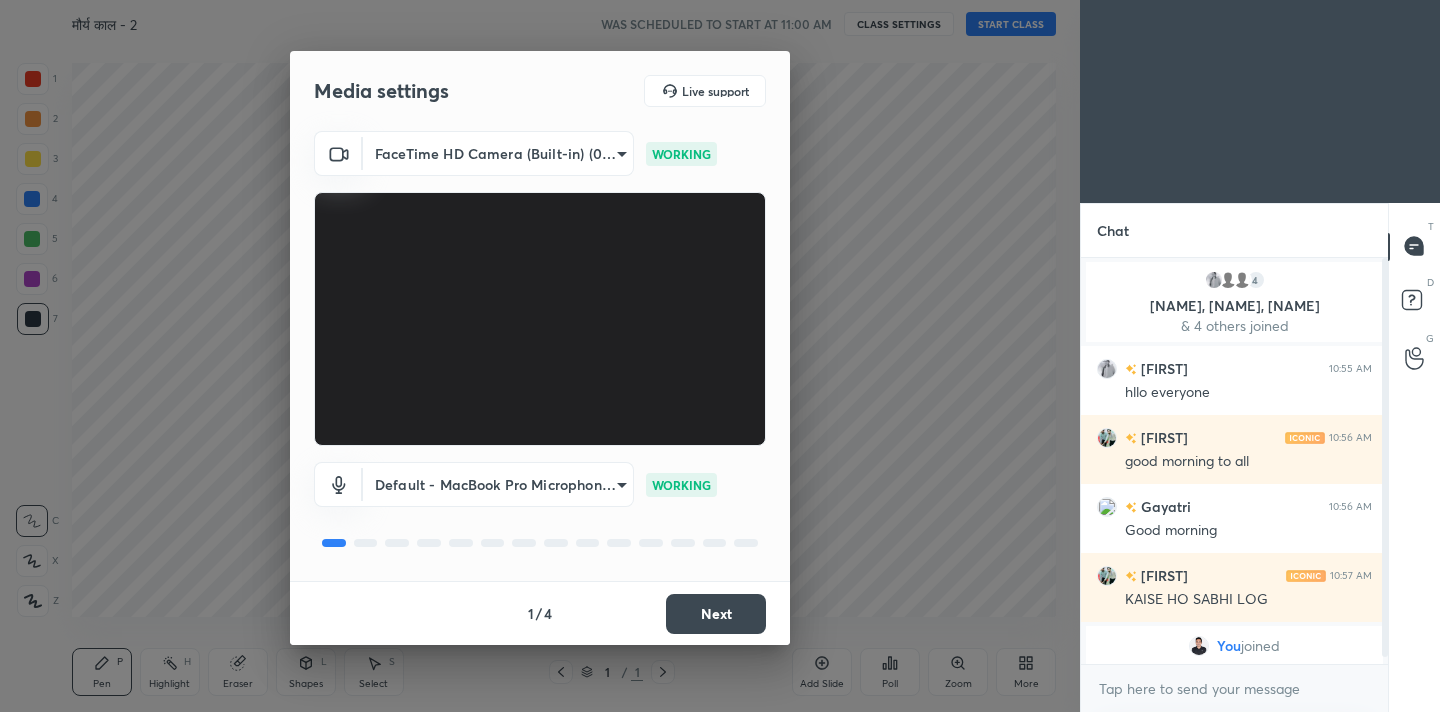 click on "Next" at bounding box center [716, 614] 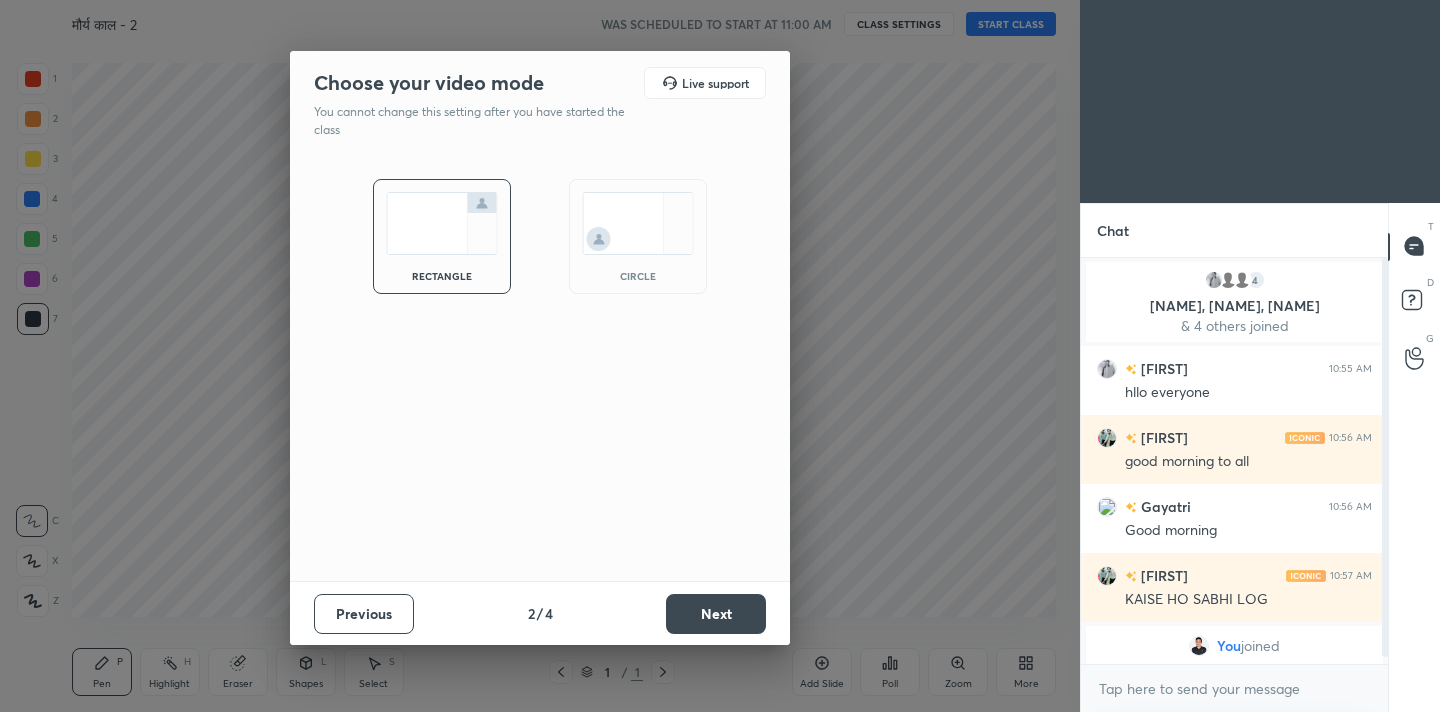 click on "Next" at bounding box center (716, 614) 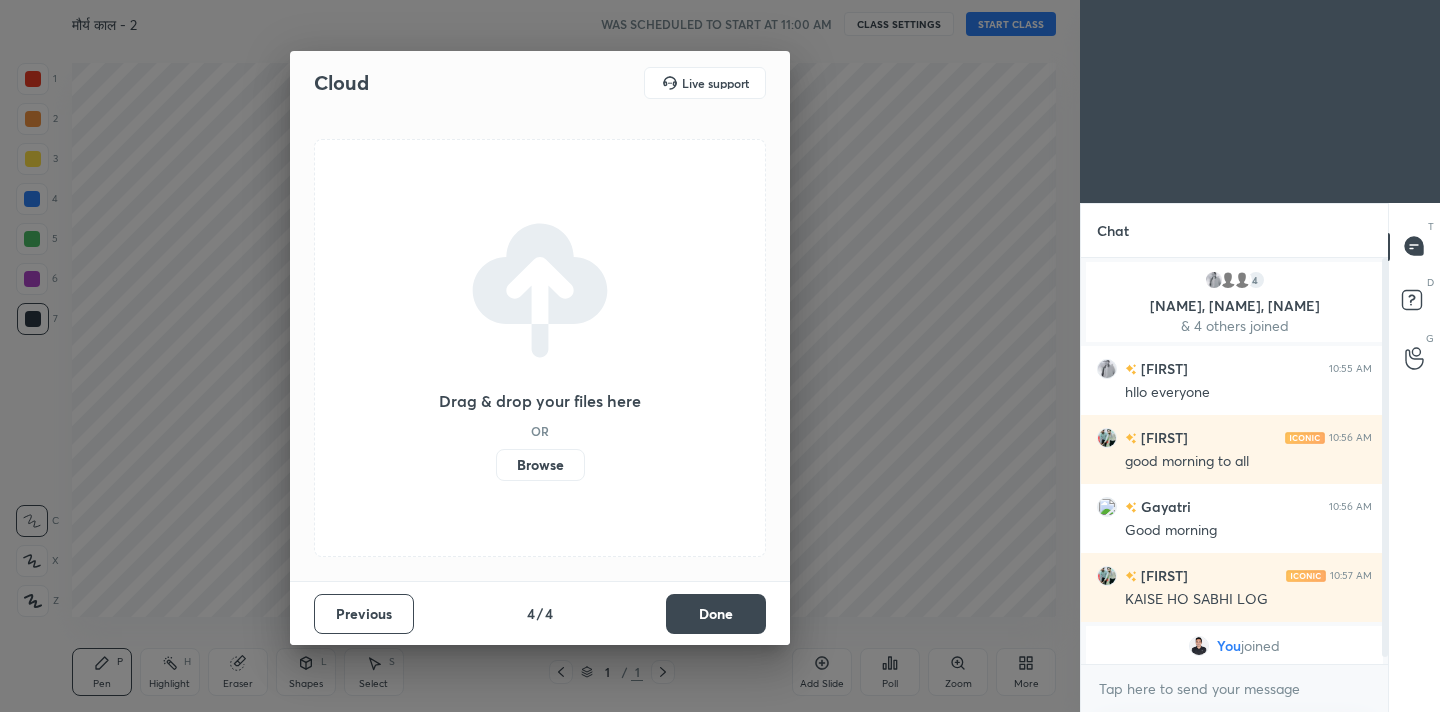 click on "Done" at bounding box center [716, 614] 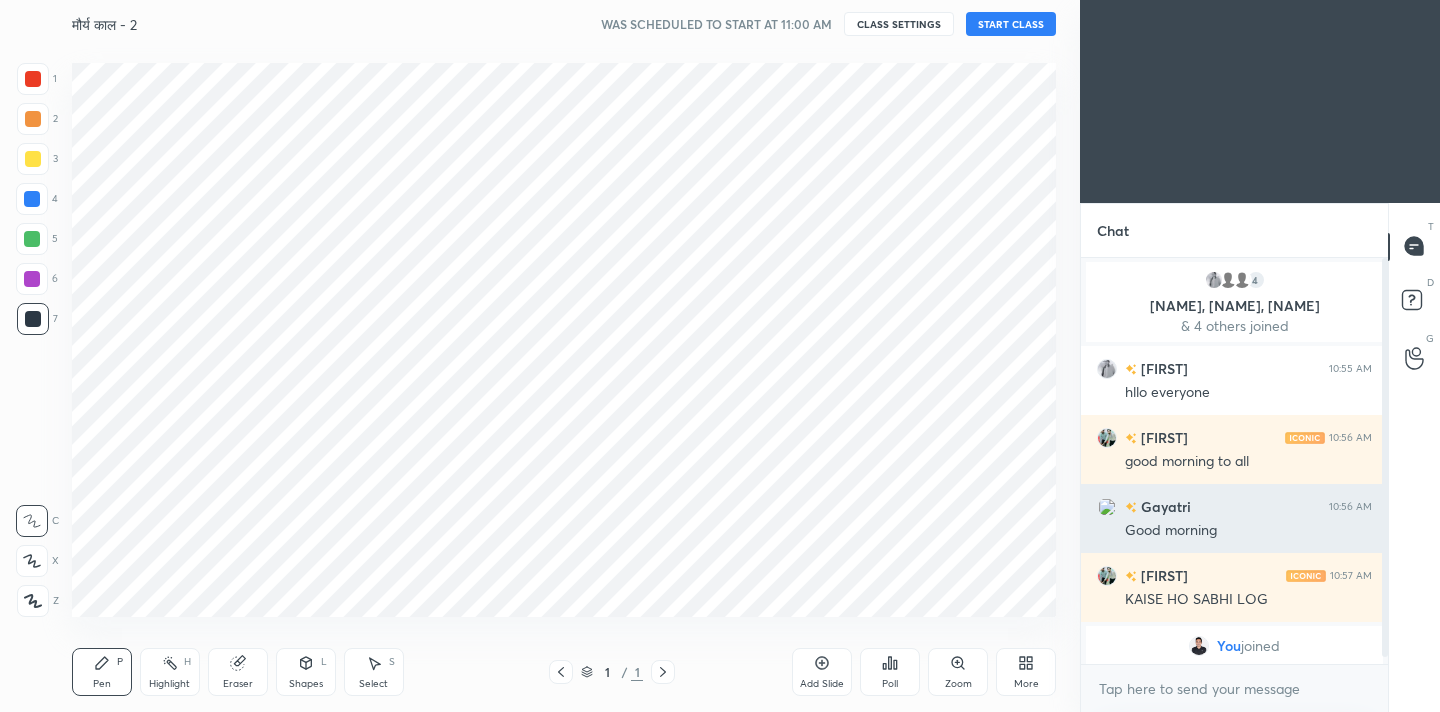 scroll, scrollTop: 5, scrollLeft: 0, axis: vertical 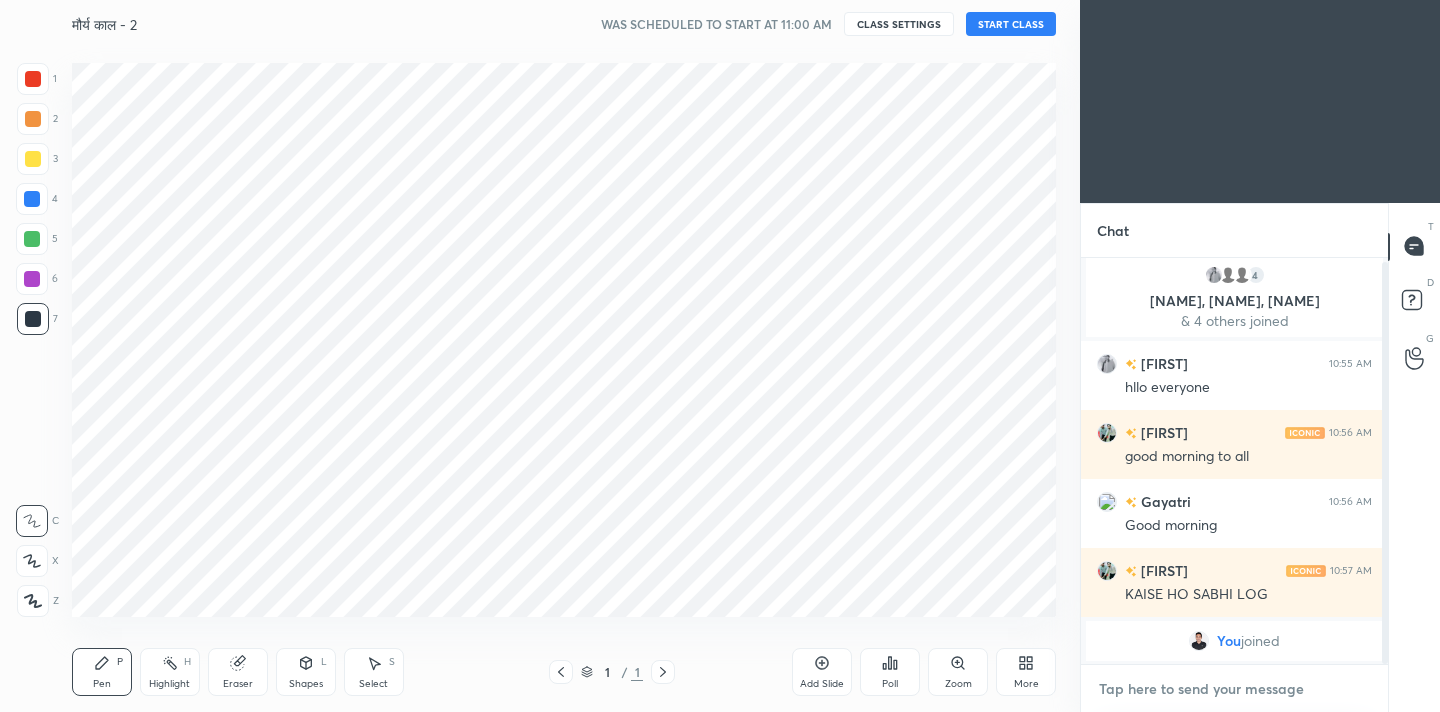 click at bounding box center [1234, 689] 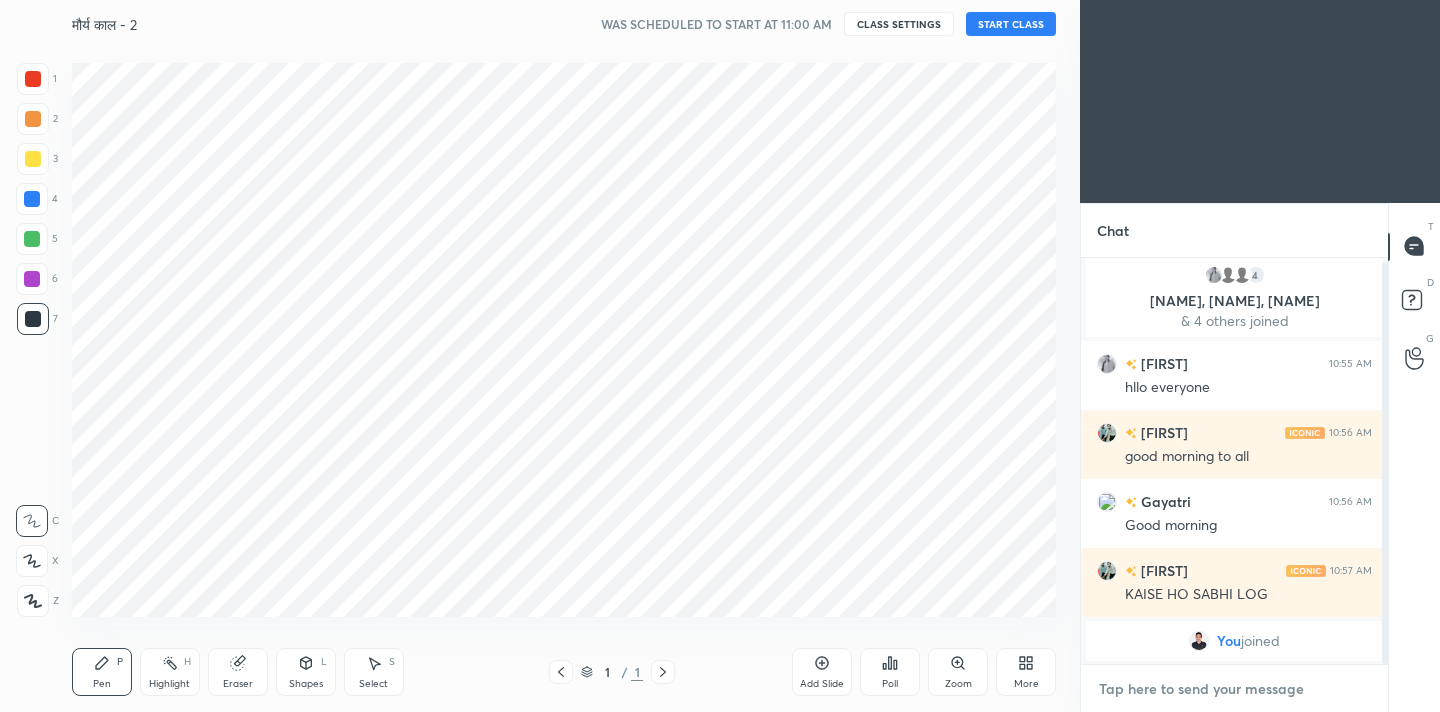 paste on "Channel link
https://t.me/AlamSirUnacademy" 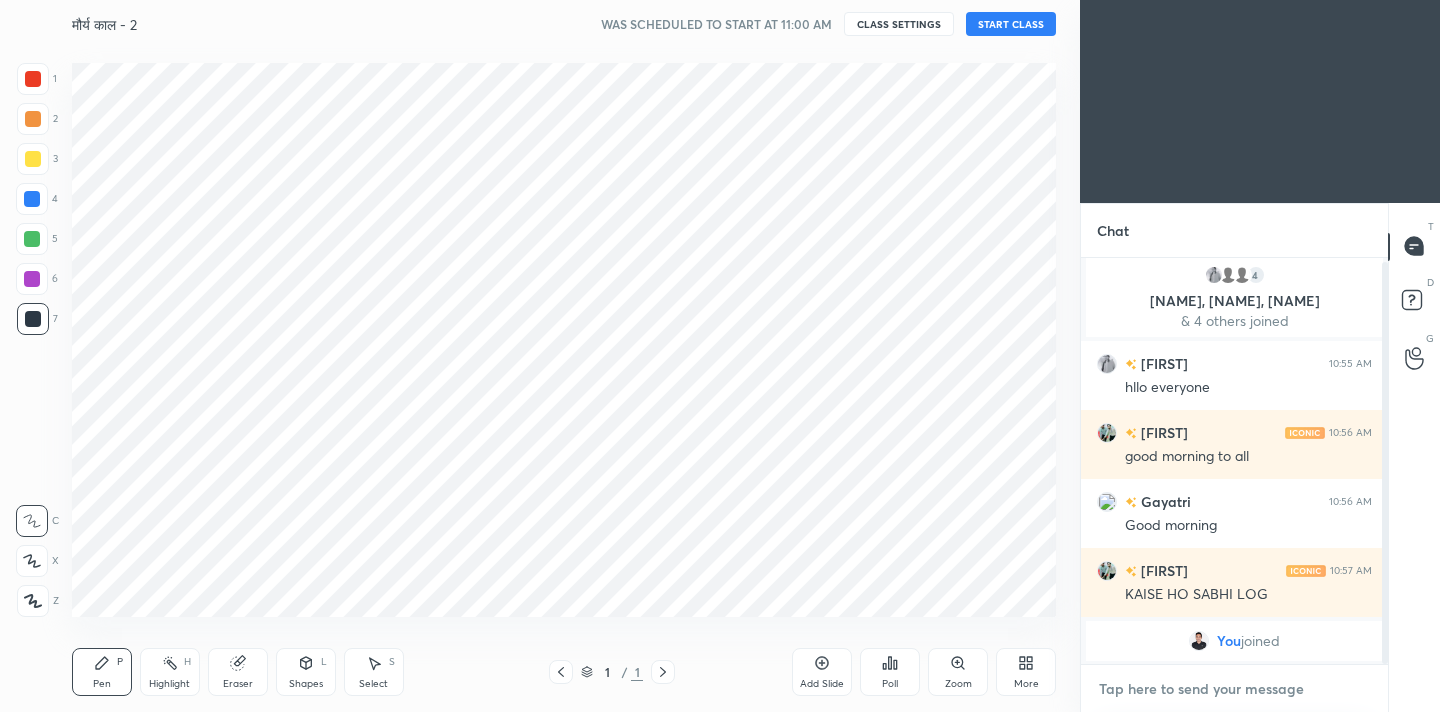 type on "Channel link
https://t.me/AlamSirUnacademy" 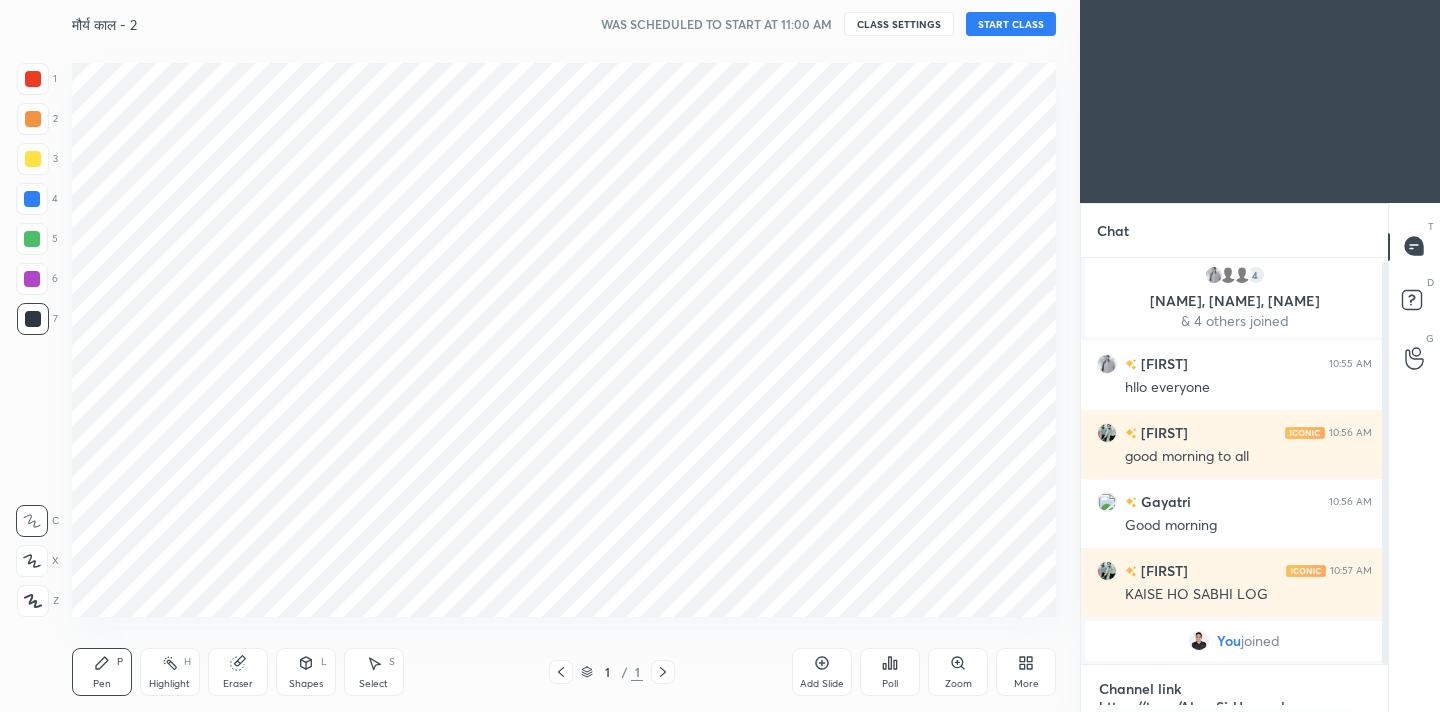 type on "x" 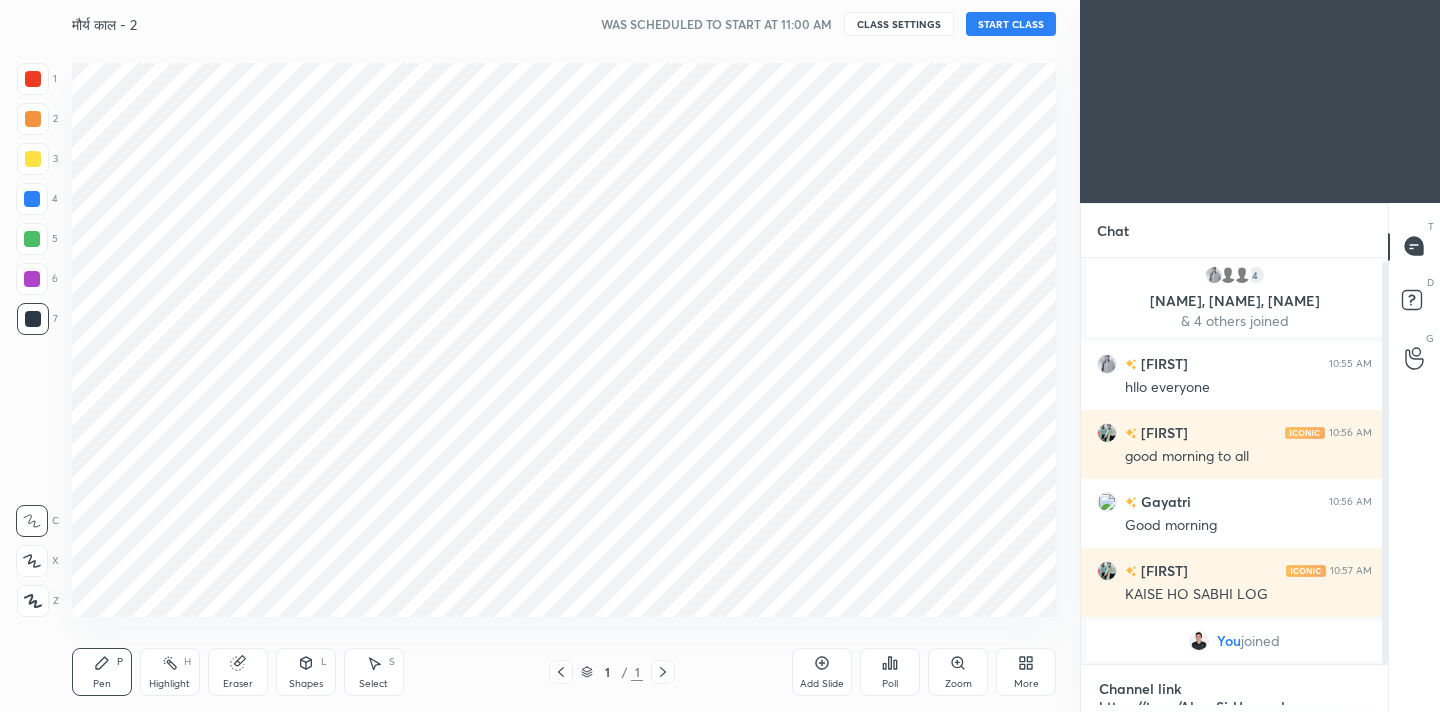 scroll, scrollTop: 0, scrollLeft: 0, axis: both 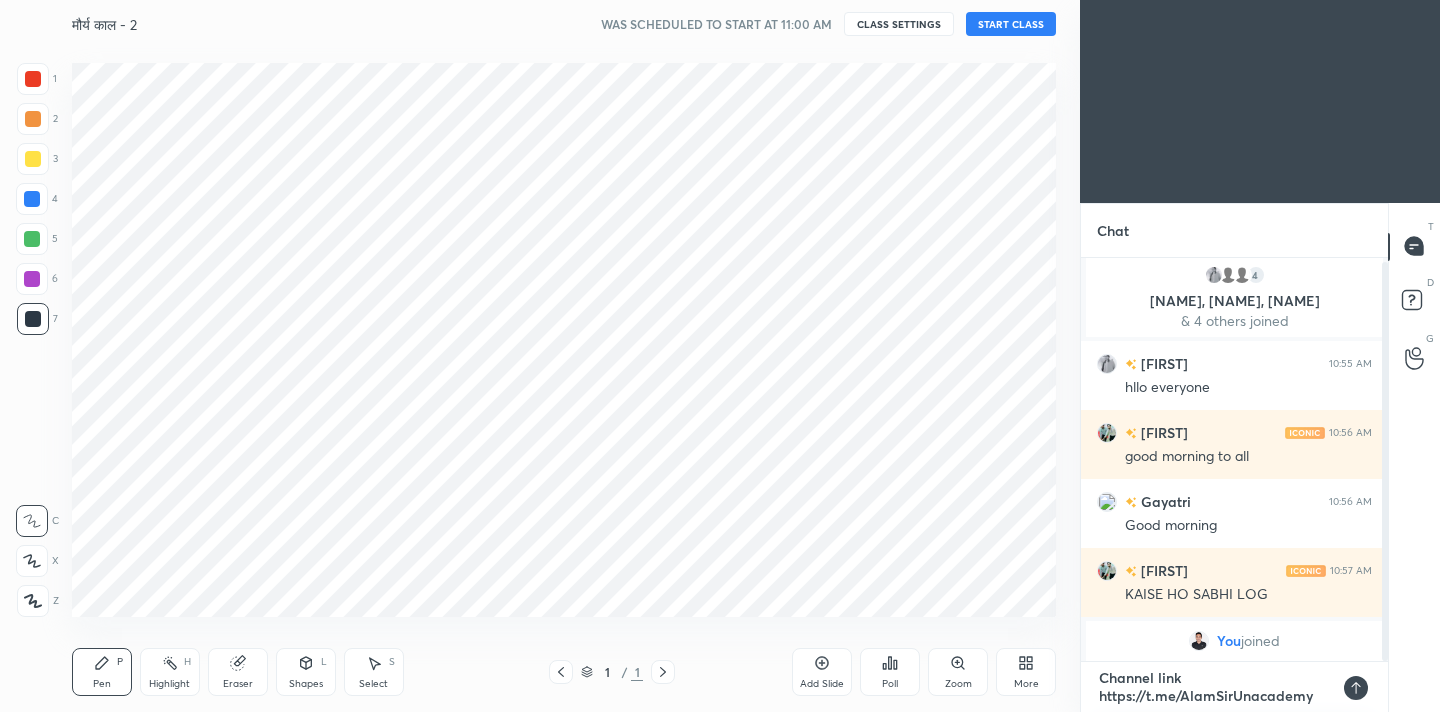 type 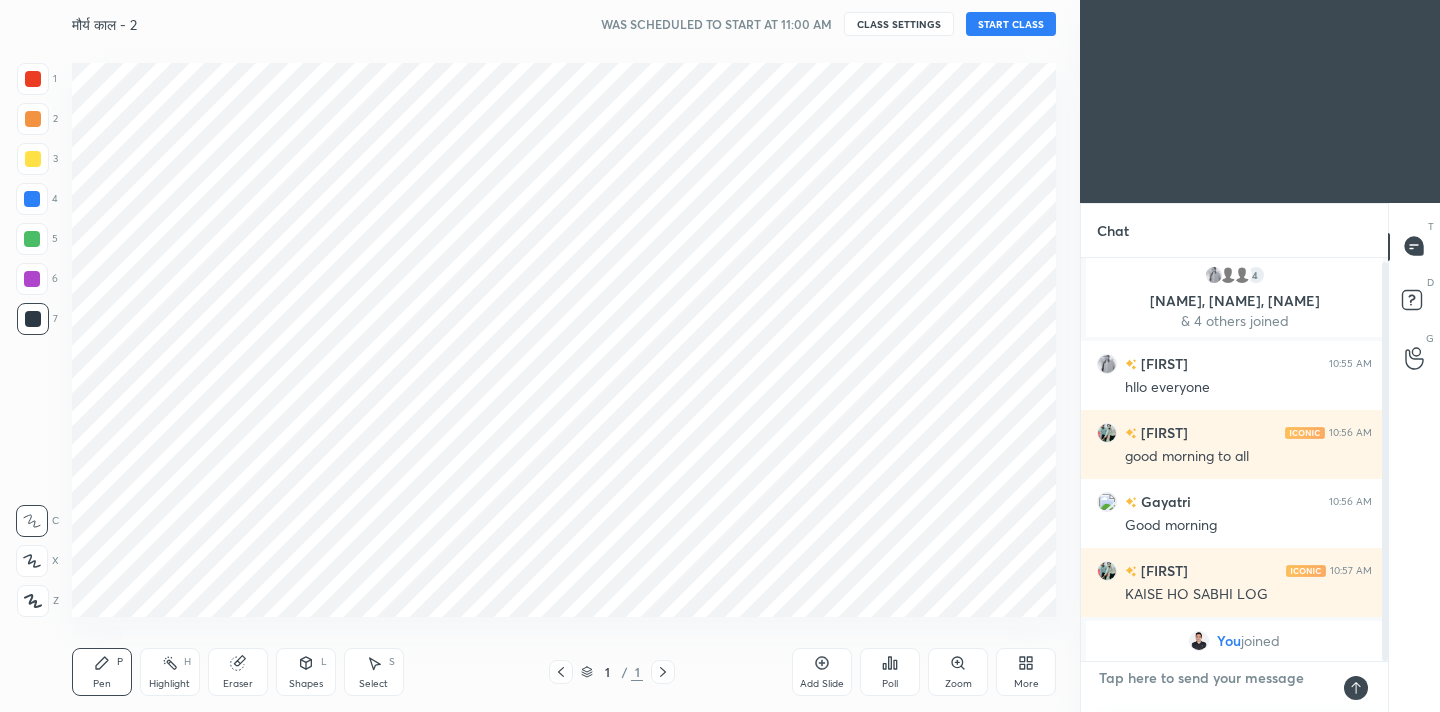 scroll, scrollTop: 7, scrollLeft: 7, axis: both 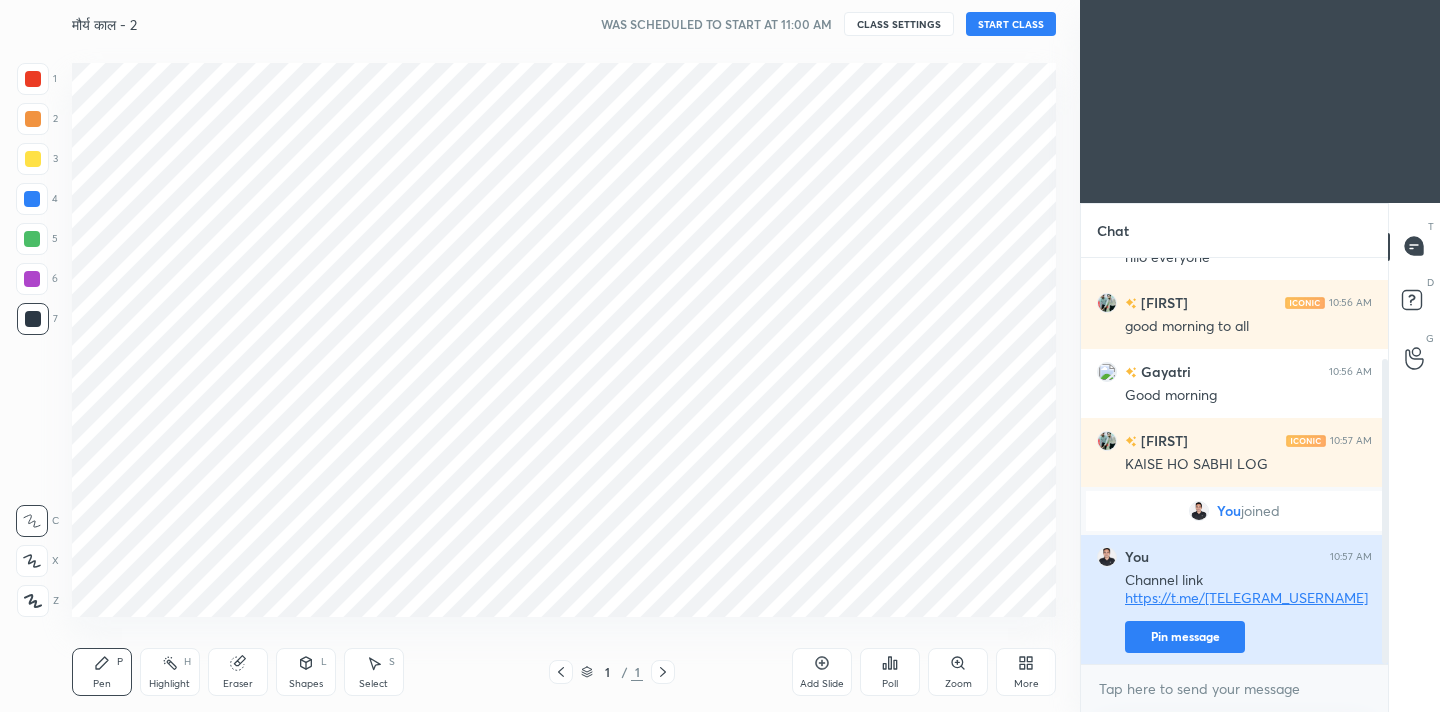 click on "Pin message" at bounding box center (1185, 637) 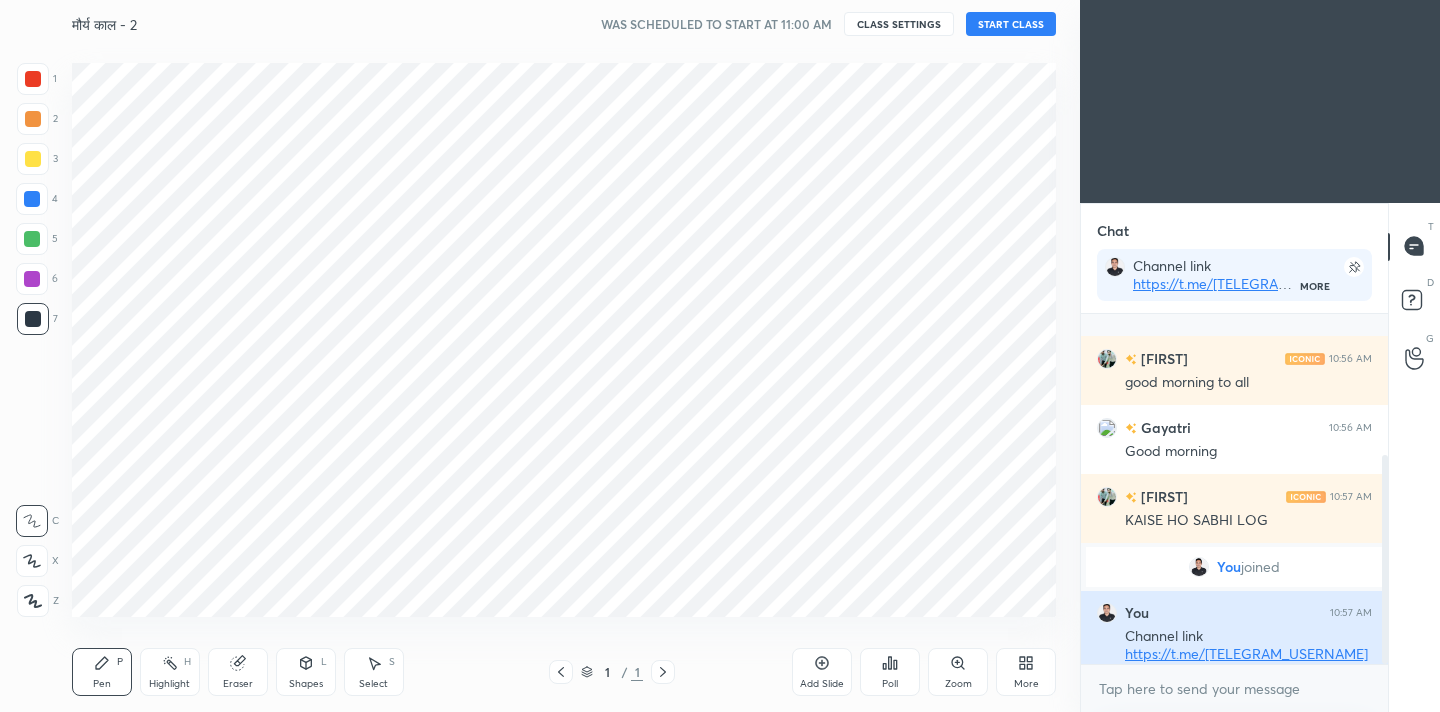 scroll 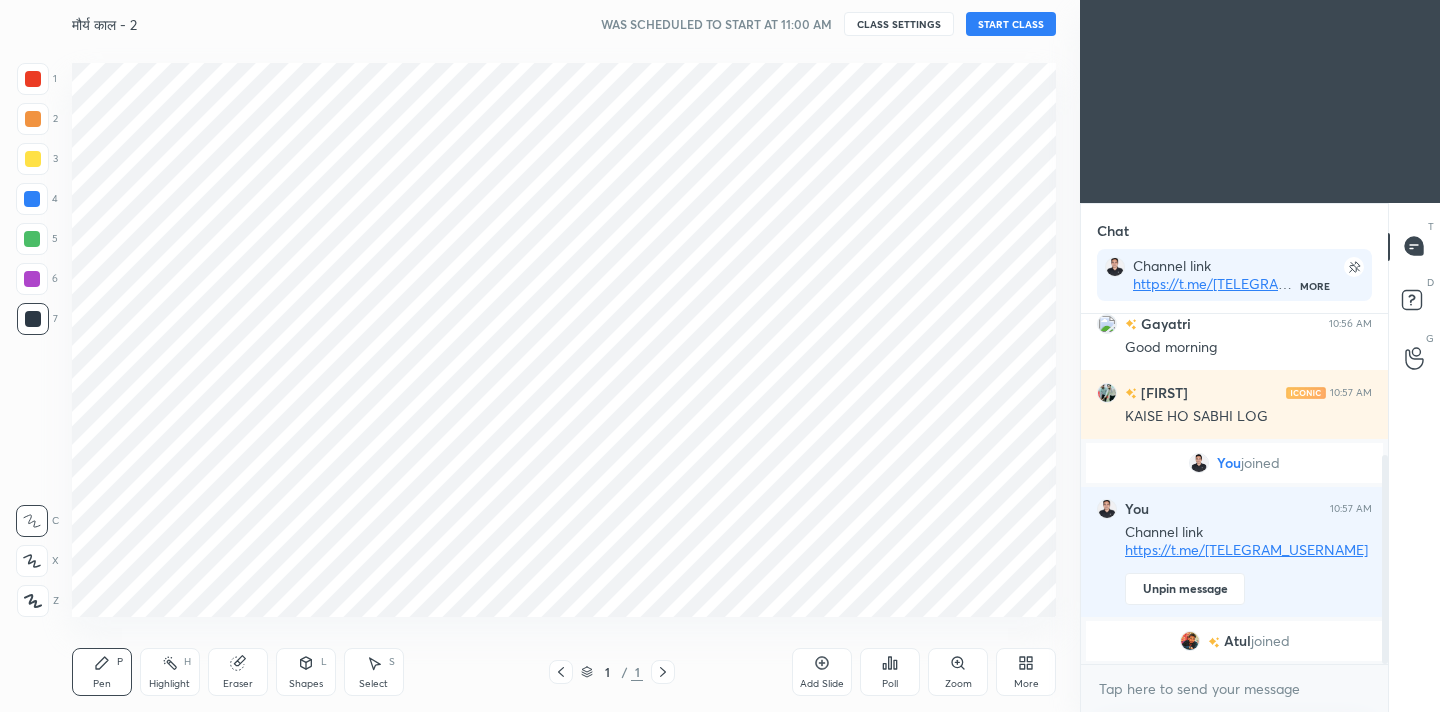 click 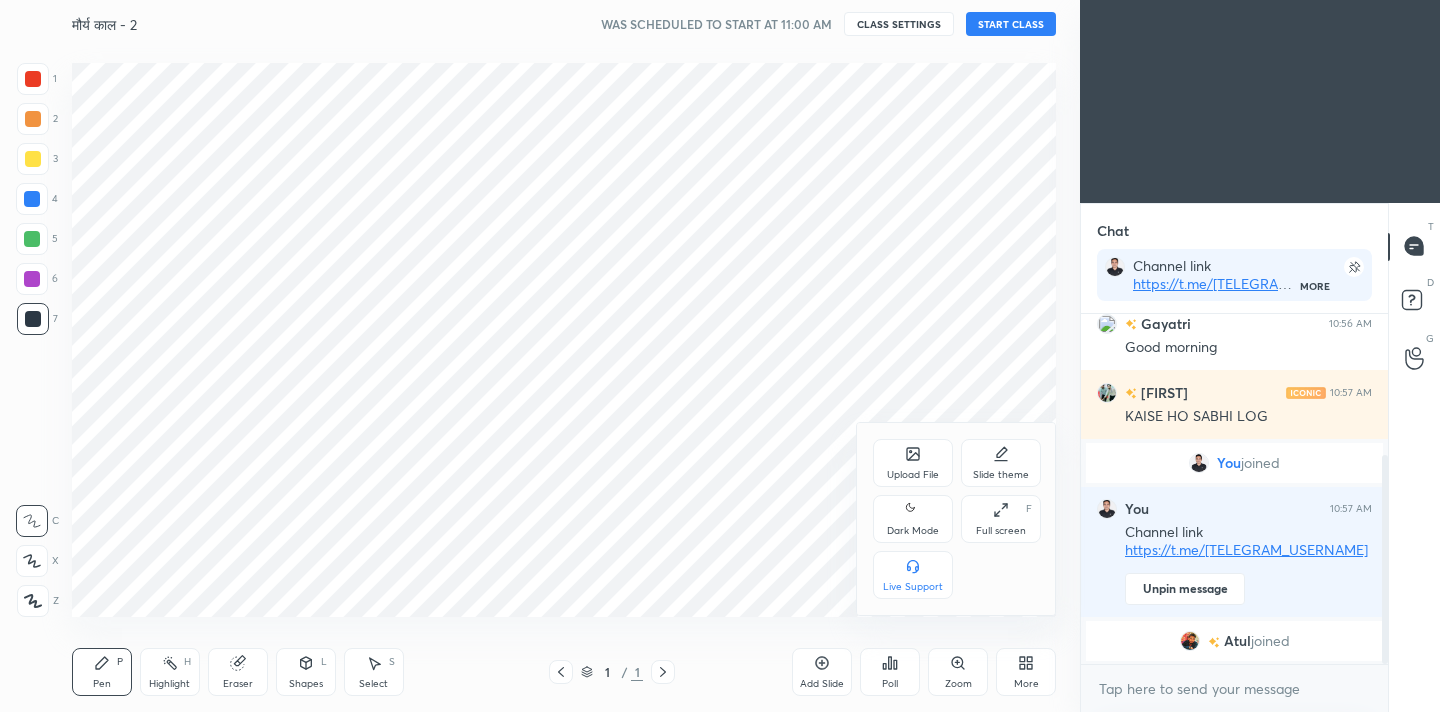 click on "Dark Mode" at bounding box center [913, 519] 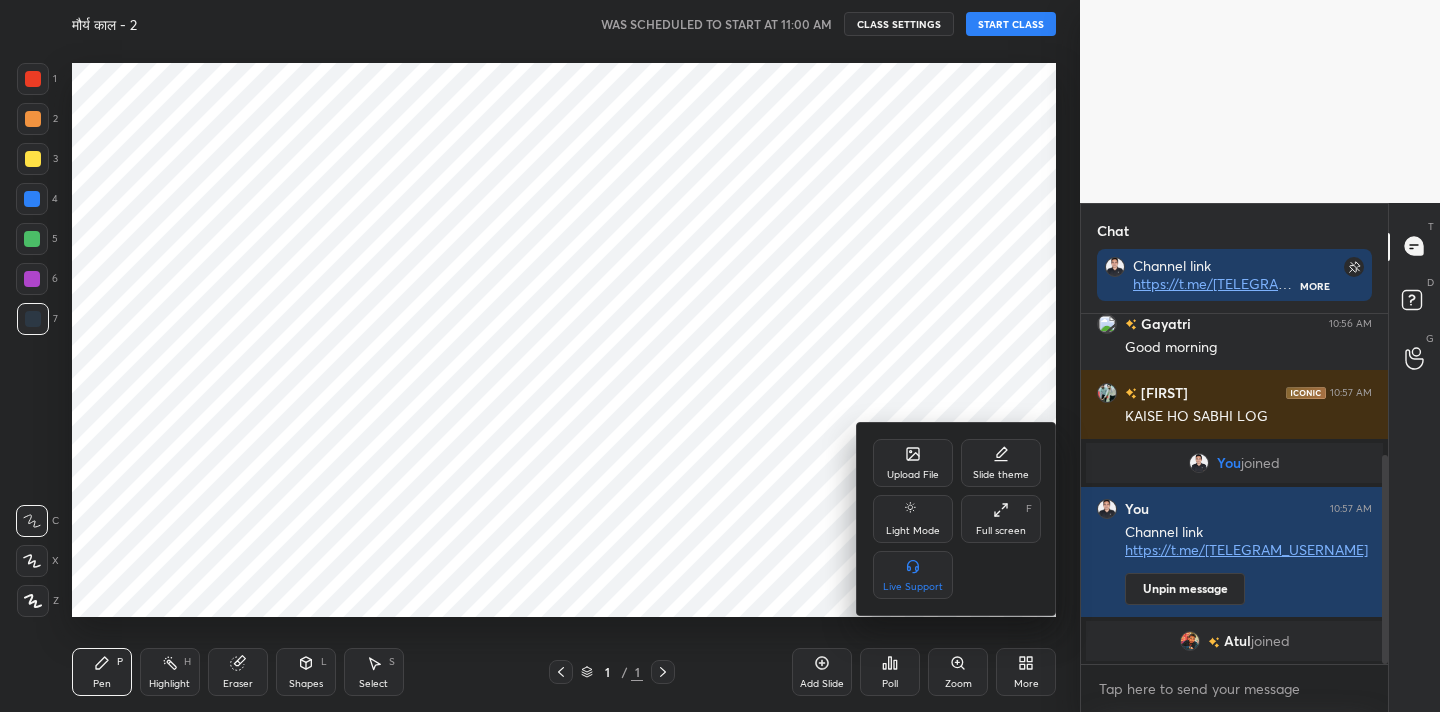 click at bounding box center [720, 356] 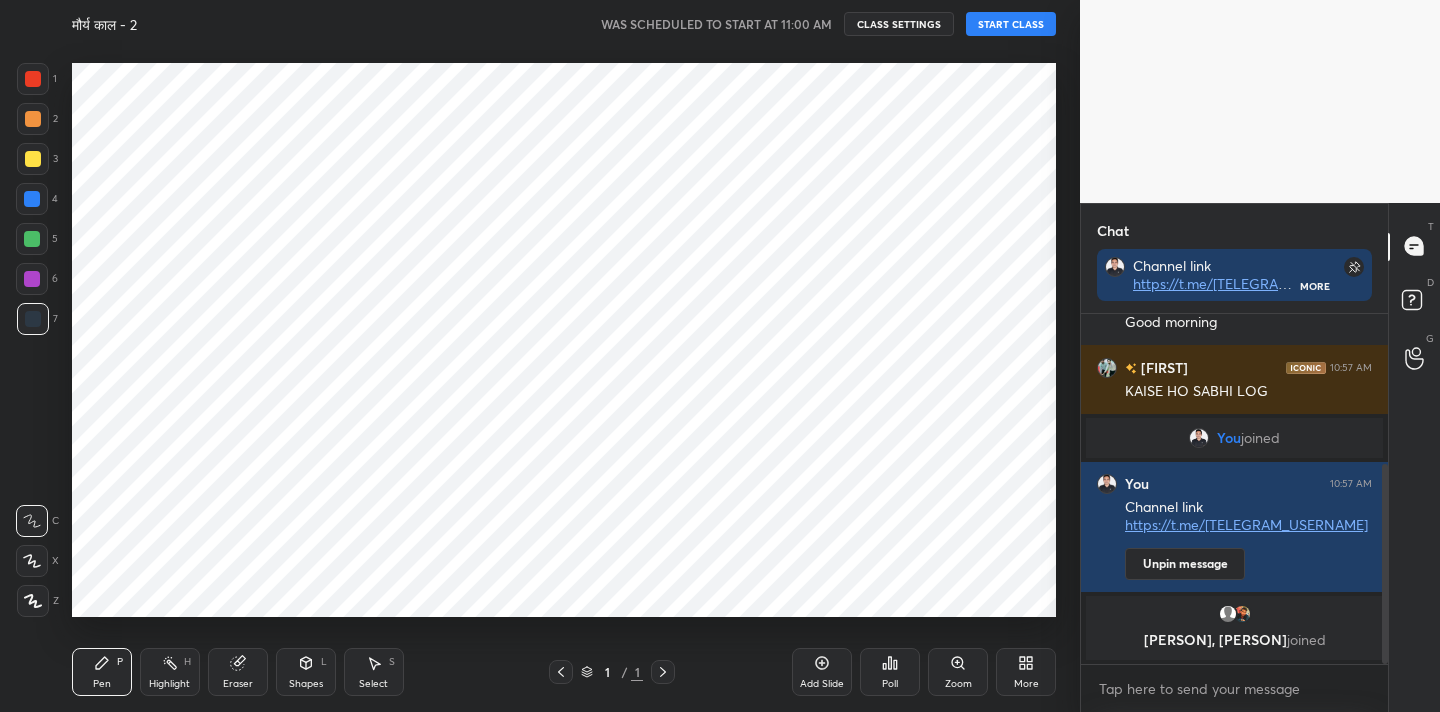 click on "More" at bounding box center (1026, 672) 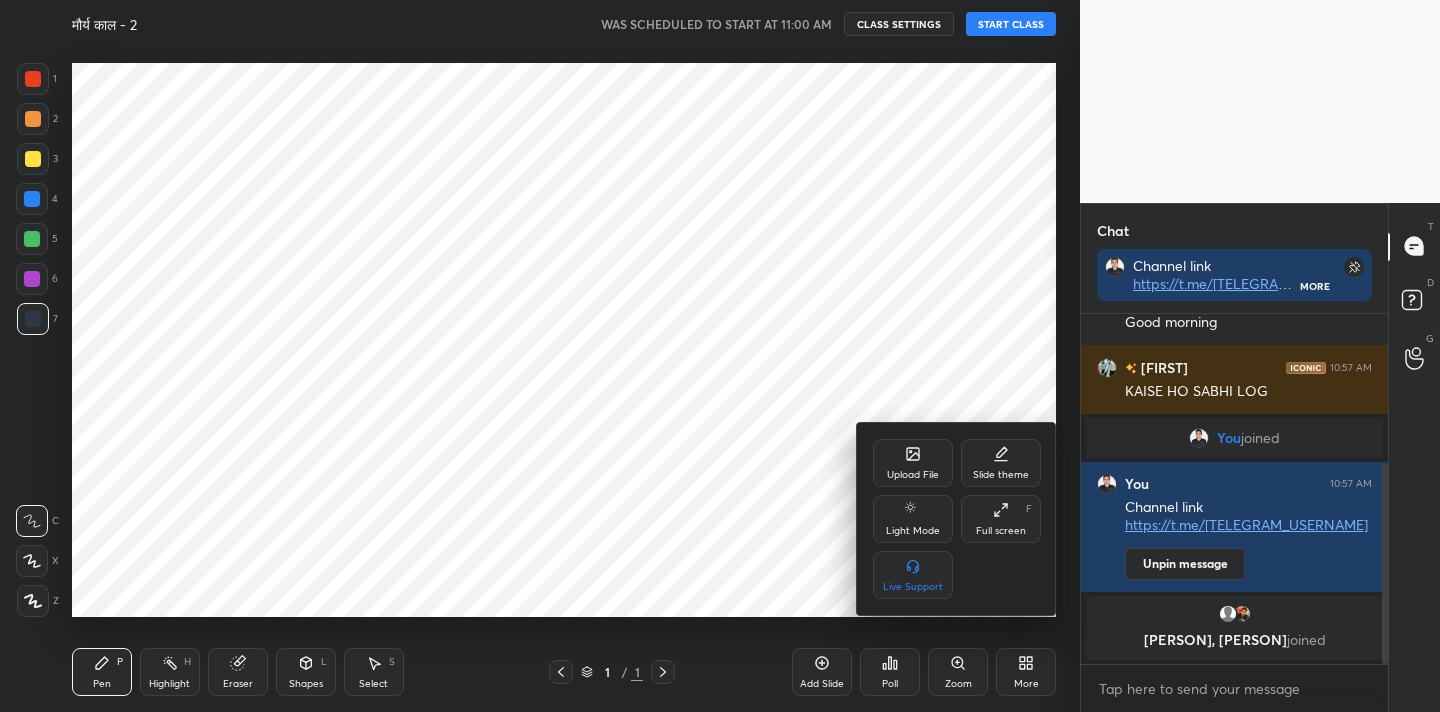 click on "Upload File" at bounding box center (913, 475) 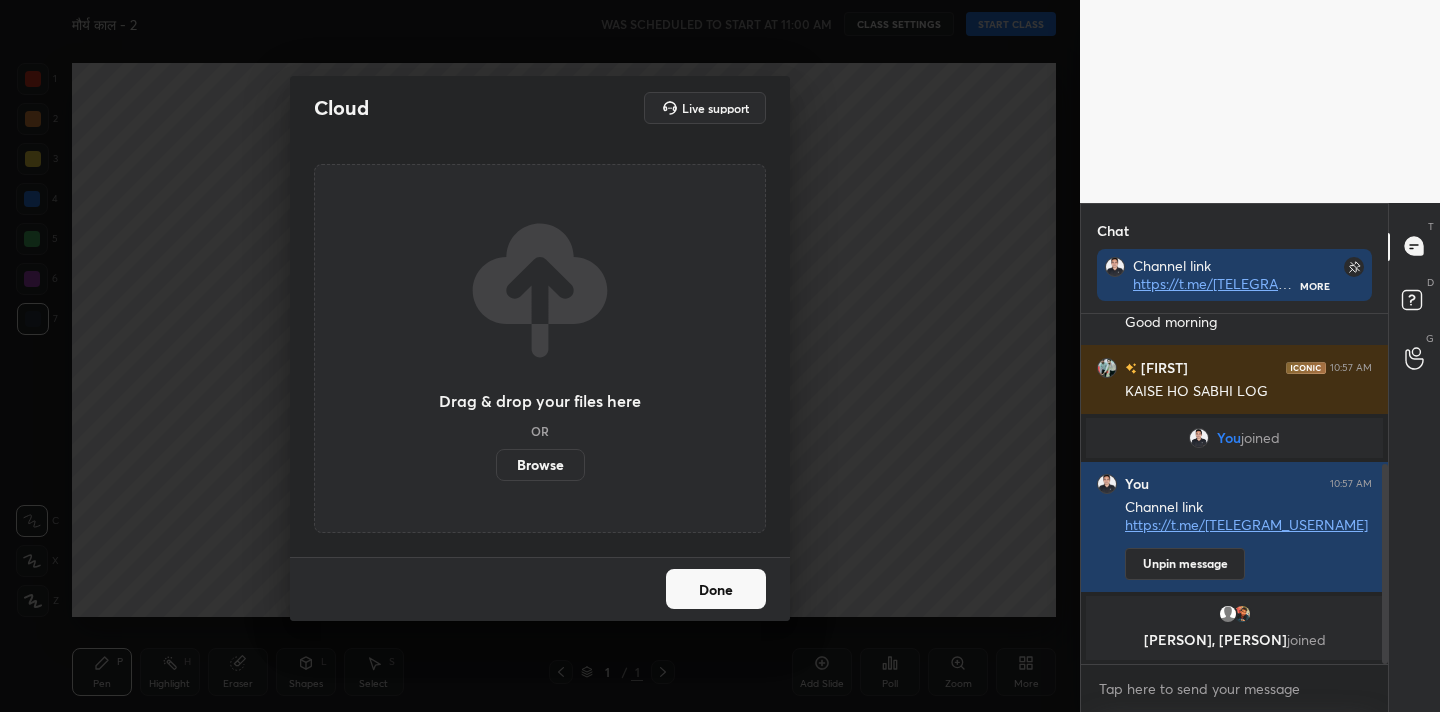 click on "Browse" at bounding box center [540, 465] 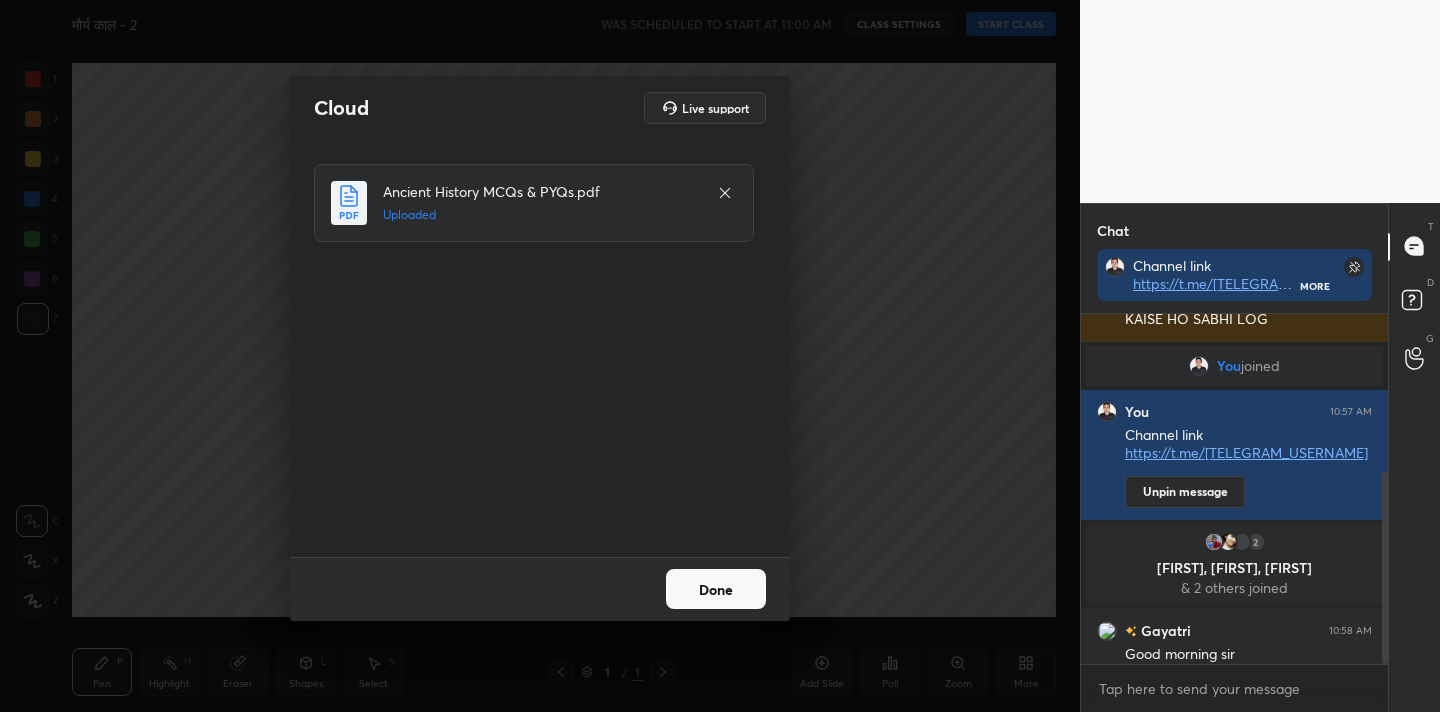 scroll, scrollTop: 291, scrollLeft: 0, axis: vertical 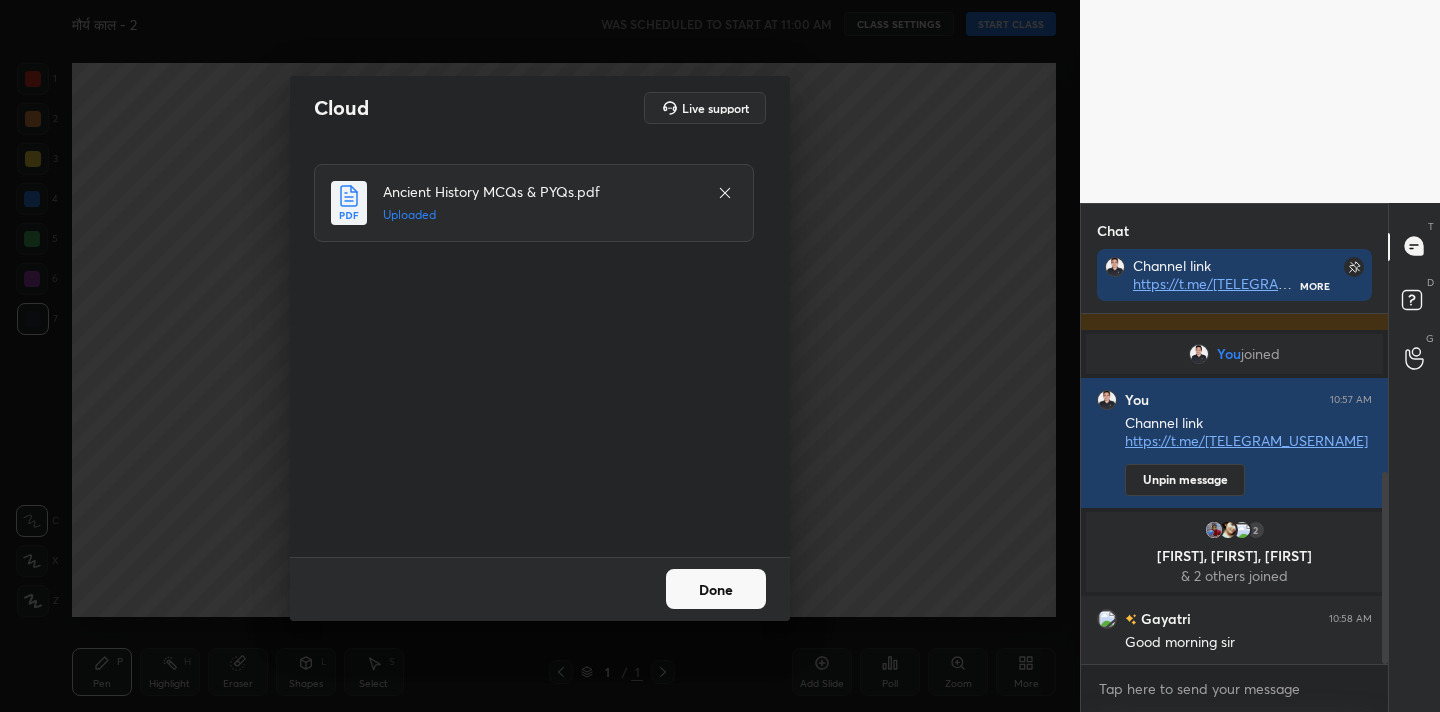 click on "Done" at bounding box center (716, 589) 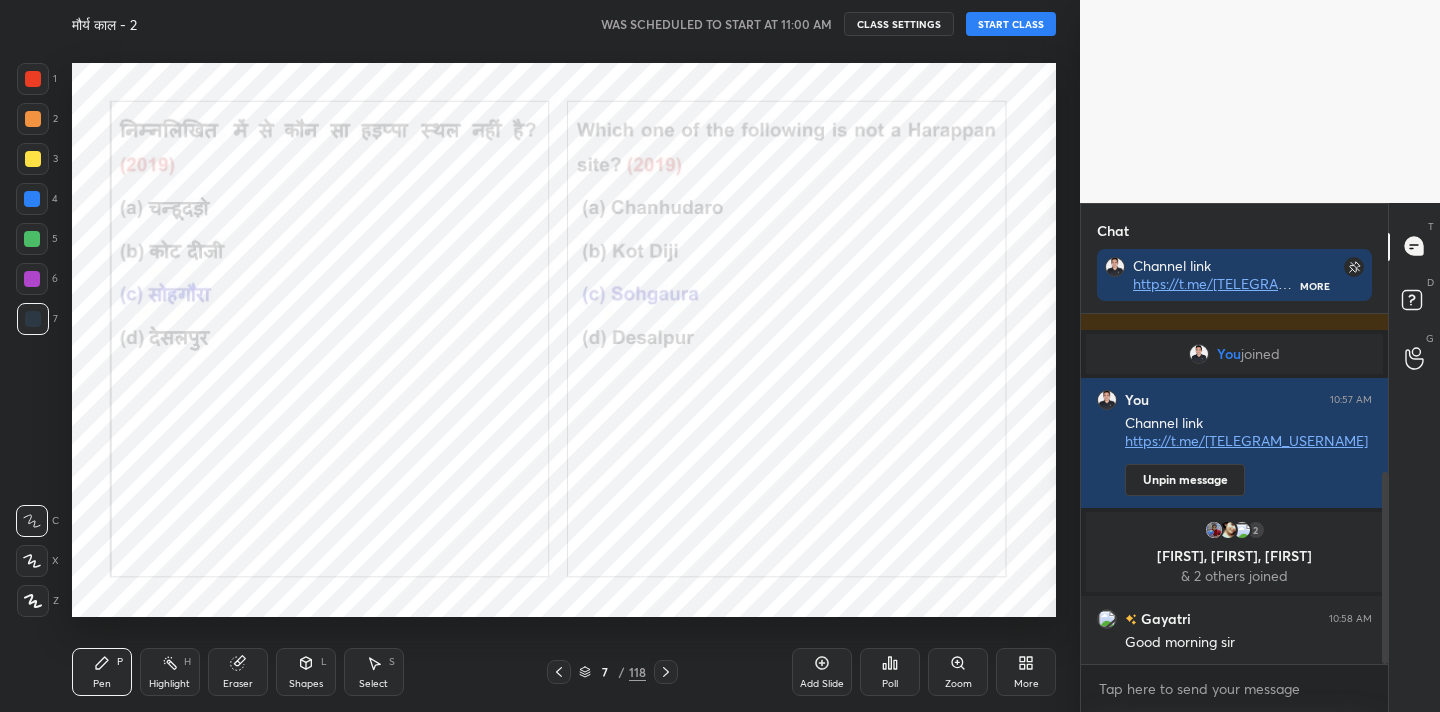 click on "118" at bounding box center [637, 672] 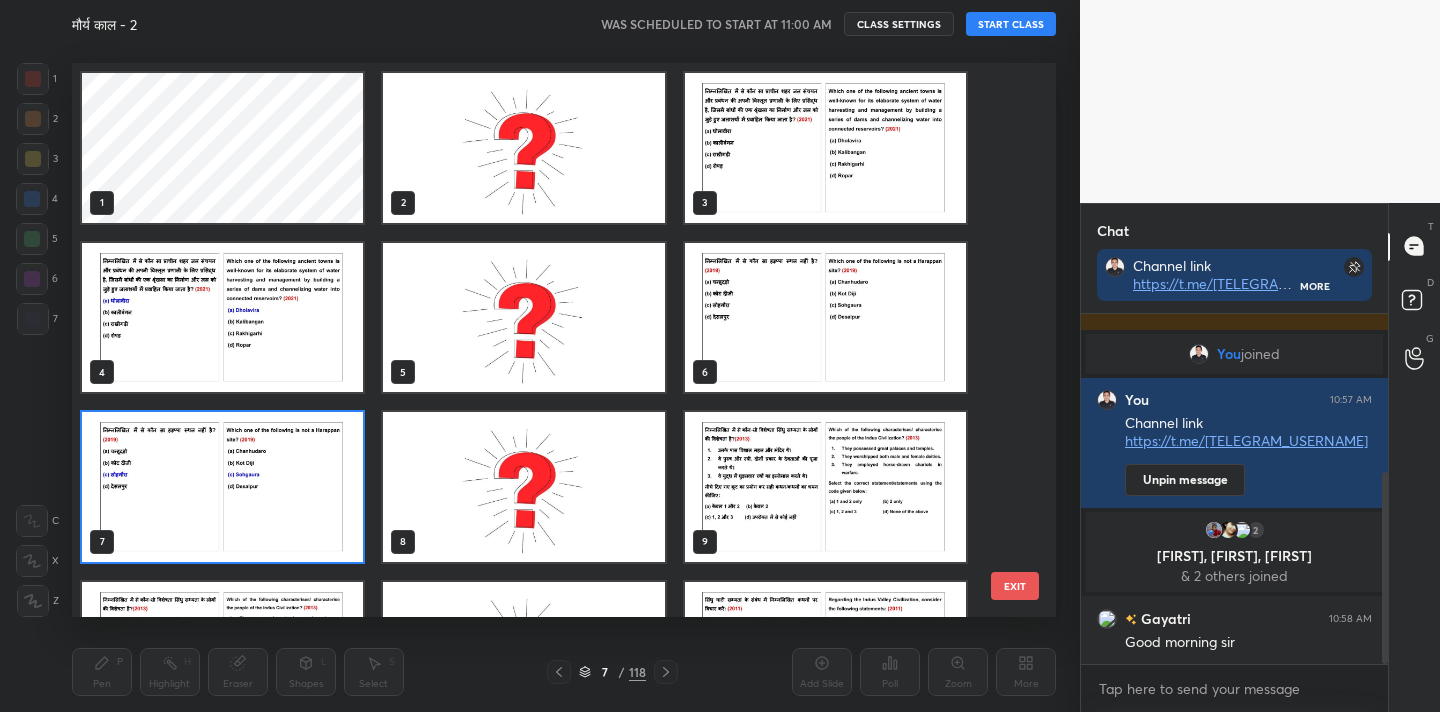 scroll, scrollTop: 7, scrollLeft: 10, axis: both 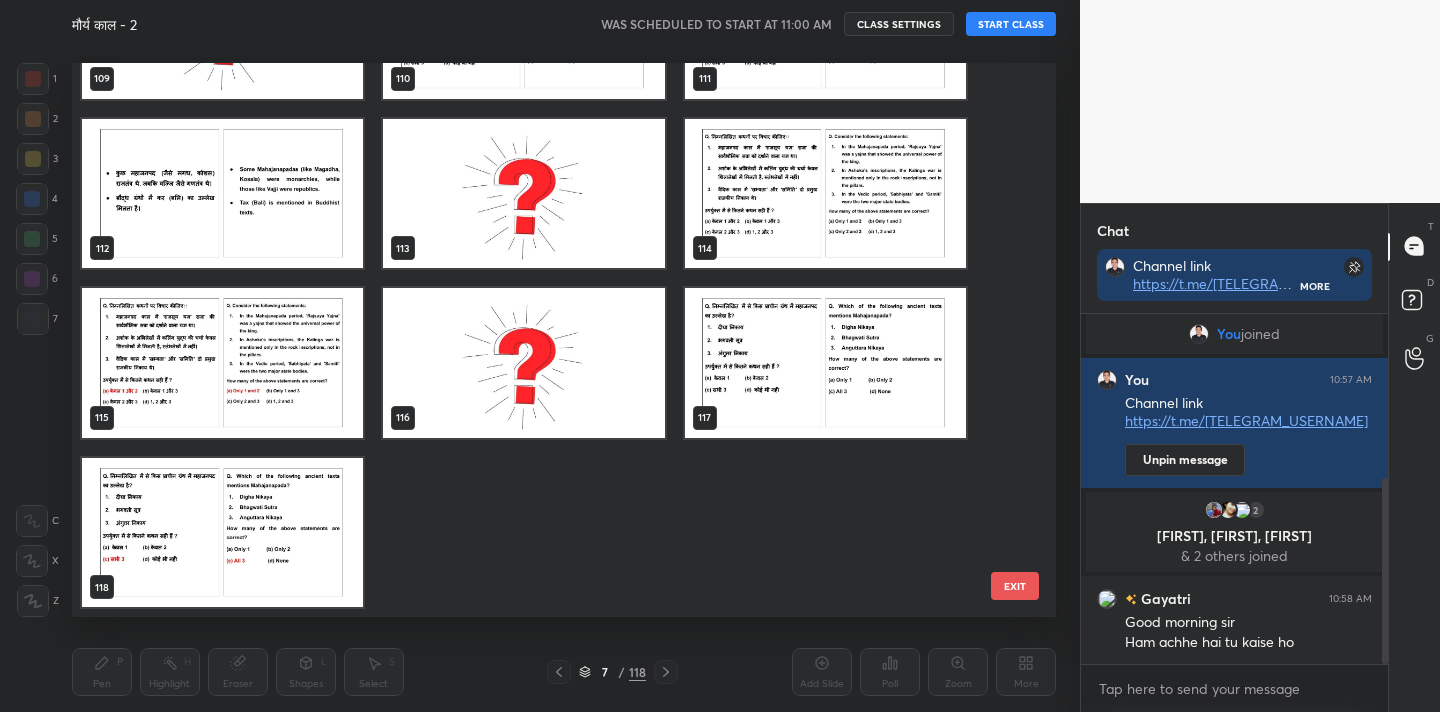 click on "EXIT" at bounding box center (1015, 586) 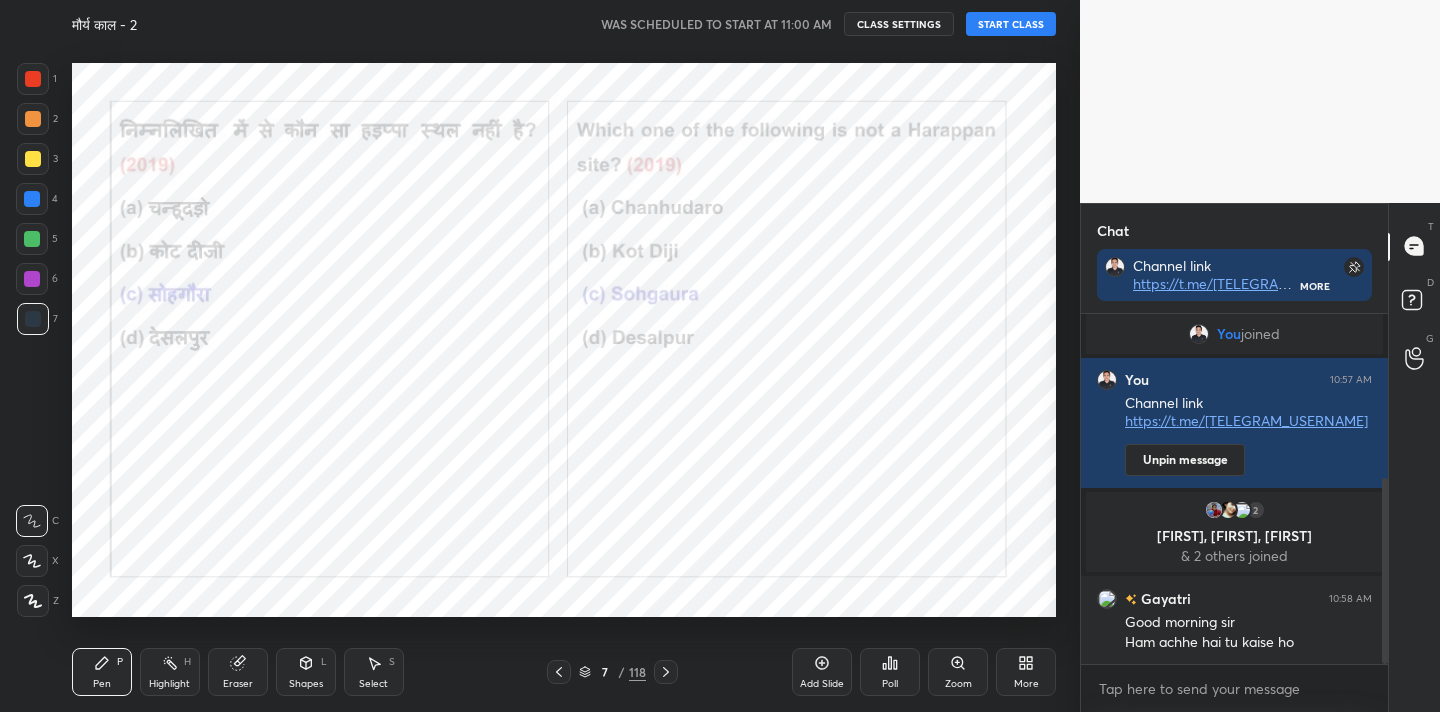 scroll, scrollTop: 416, scrollLeft: 0, axis: vertical 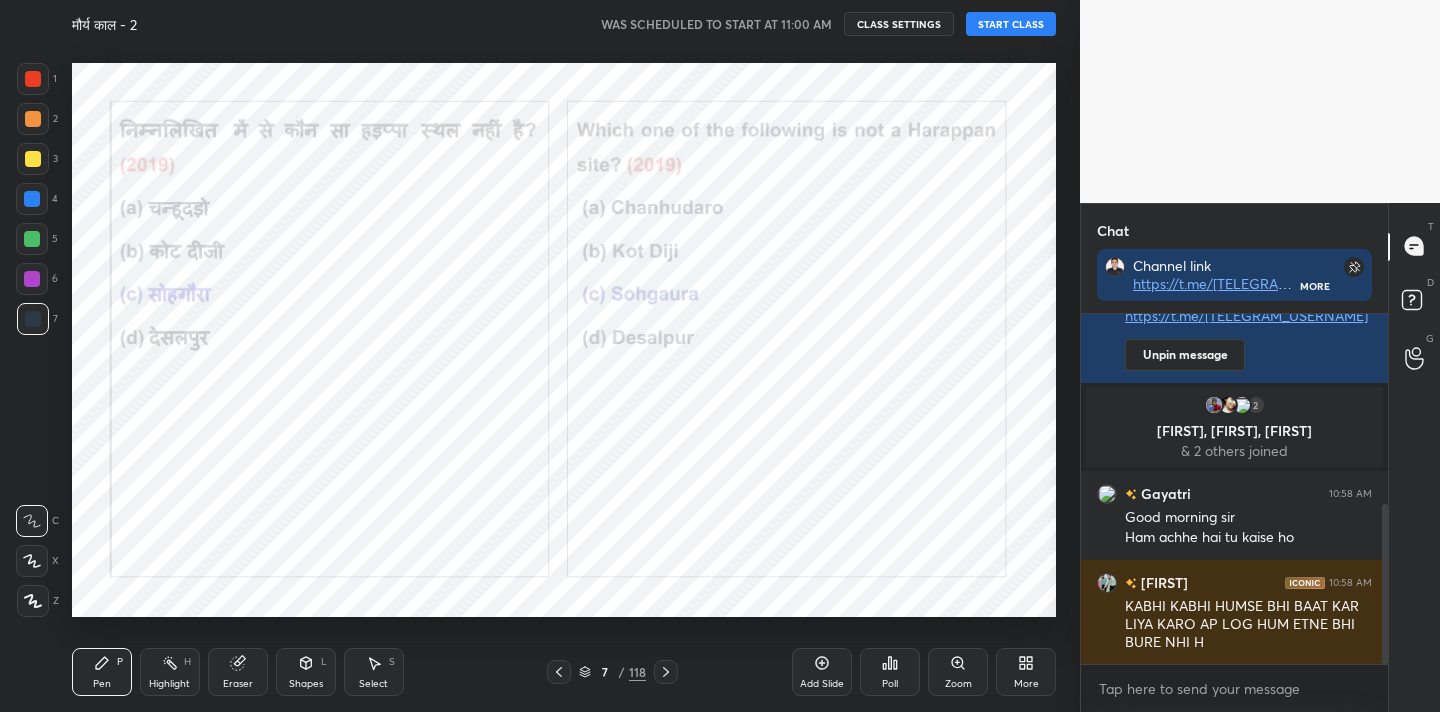 click at bounding box center [559, 672] 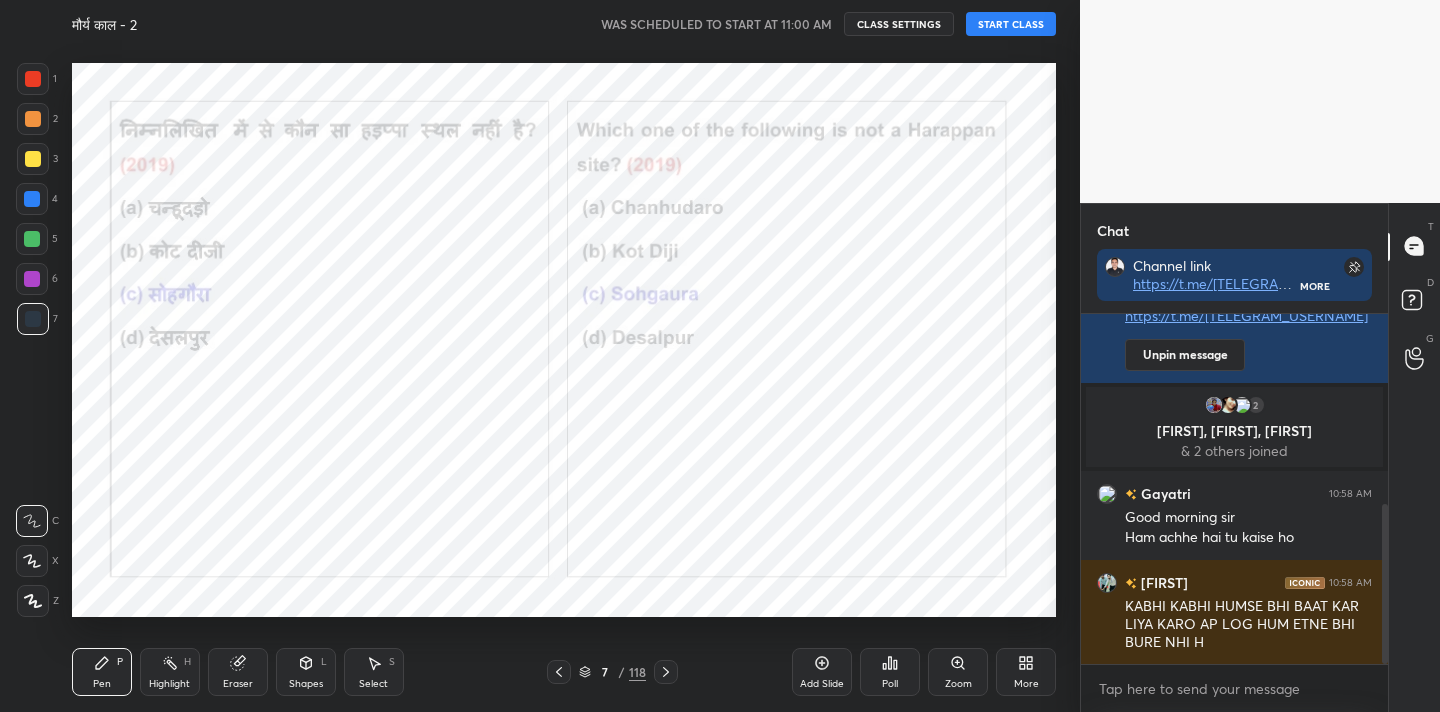 click at bounding box center [559, 672] 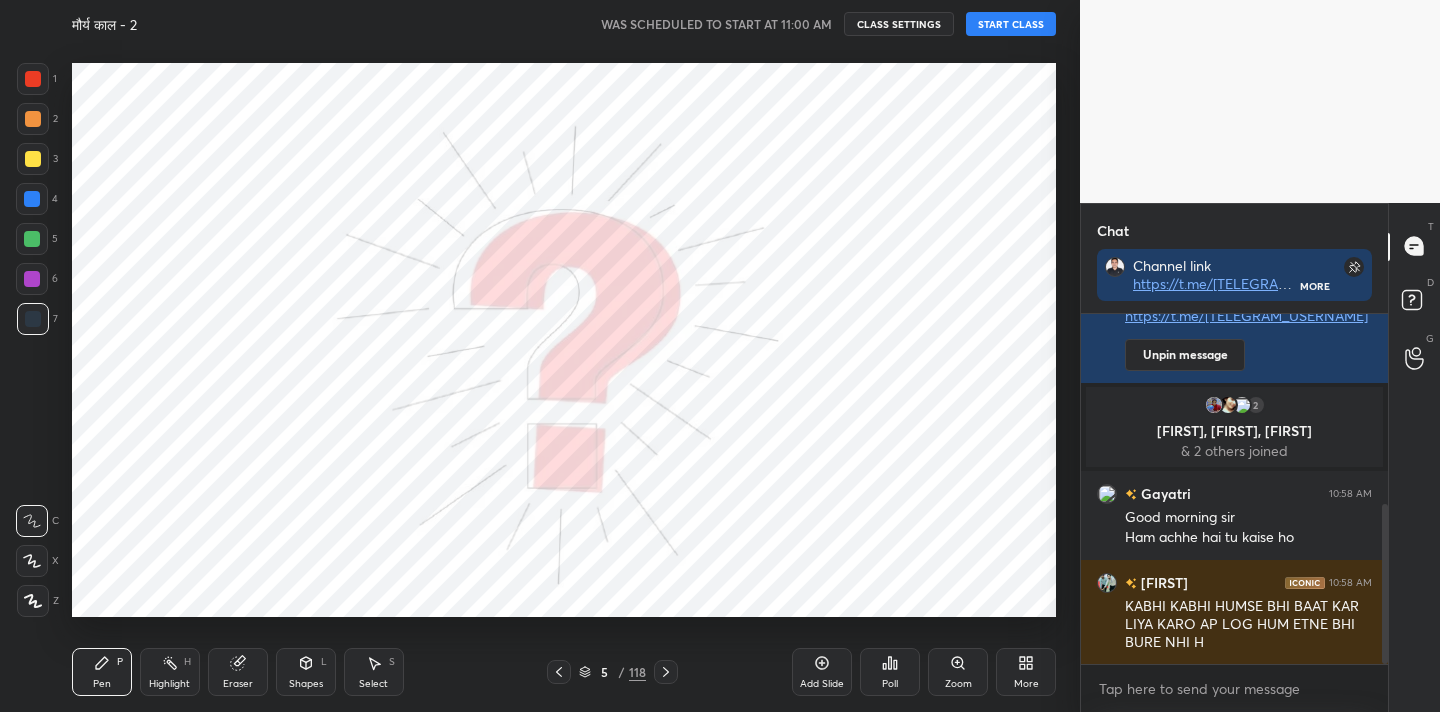 click at bounding box center [559, 672] 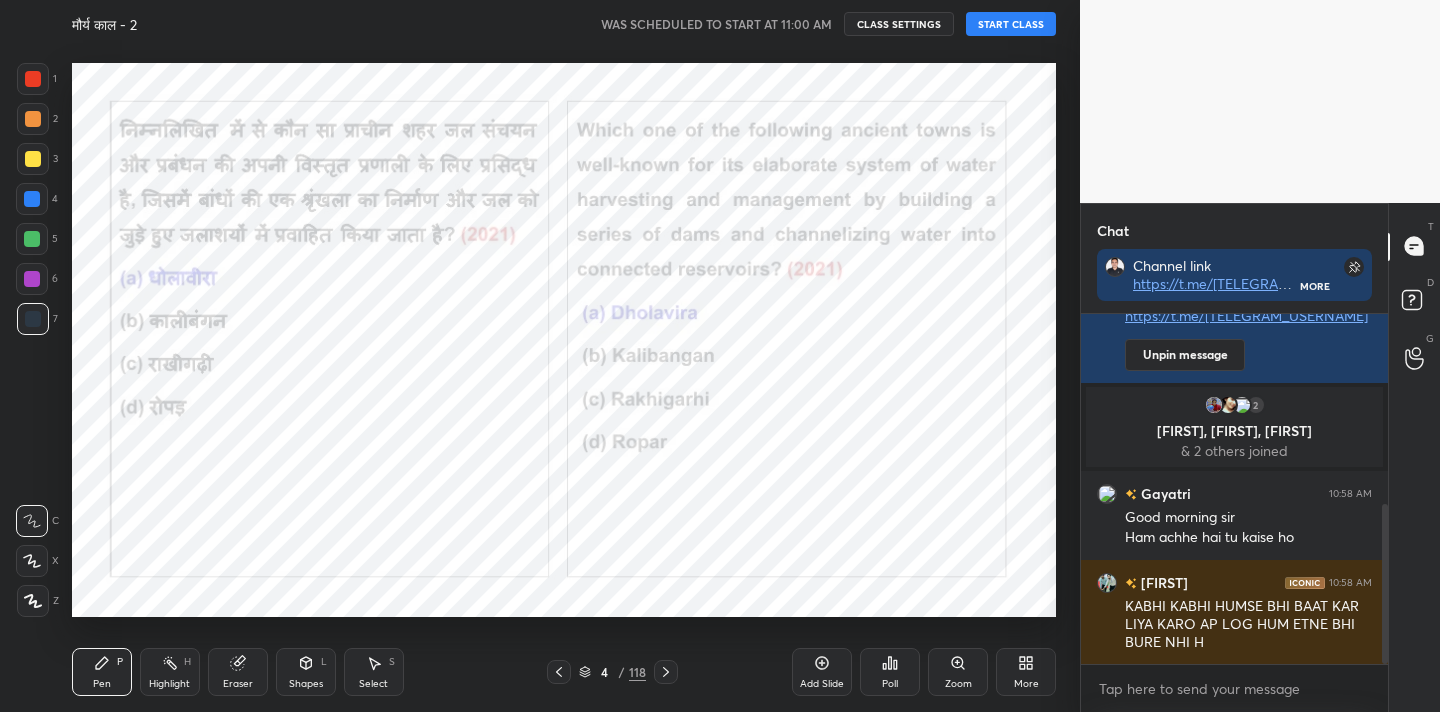 click at bounding box center (559, 672) 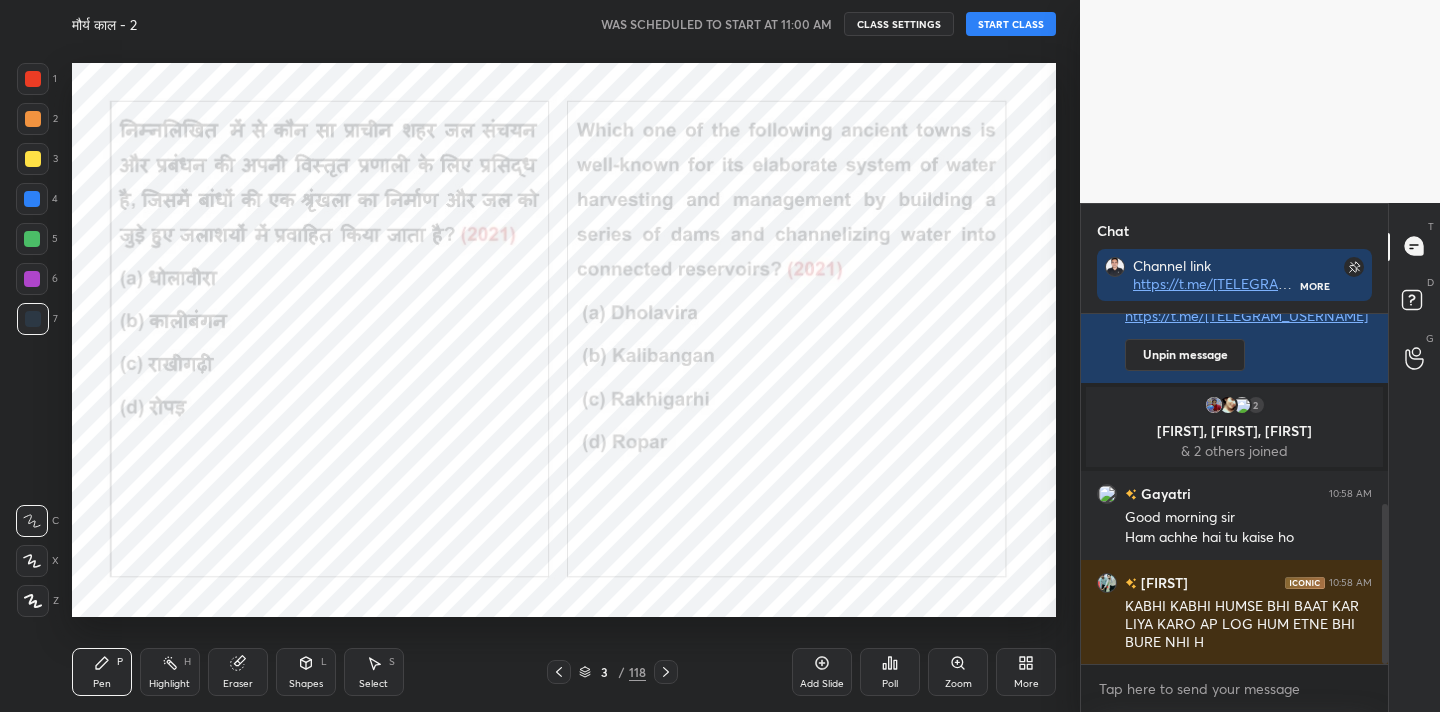 click at bounding box center (559, 672) 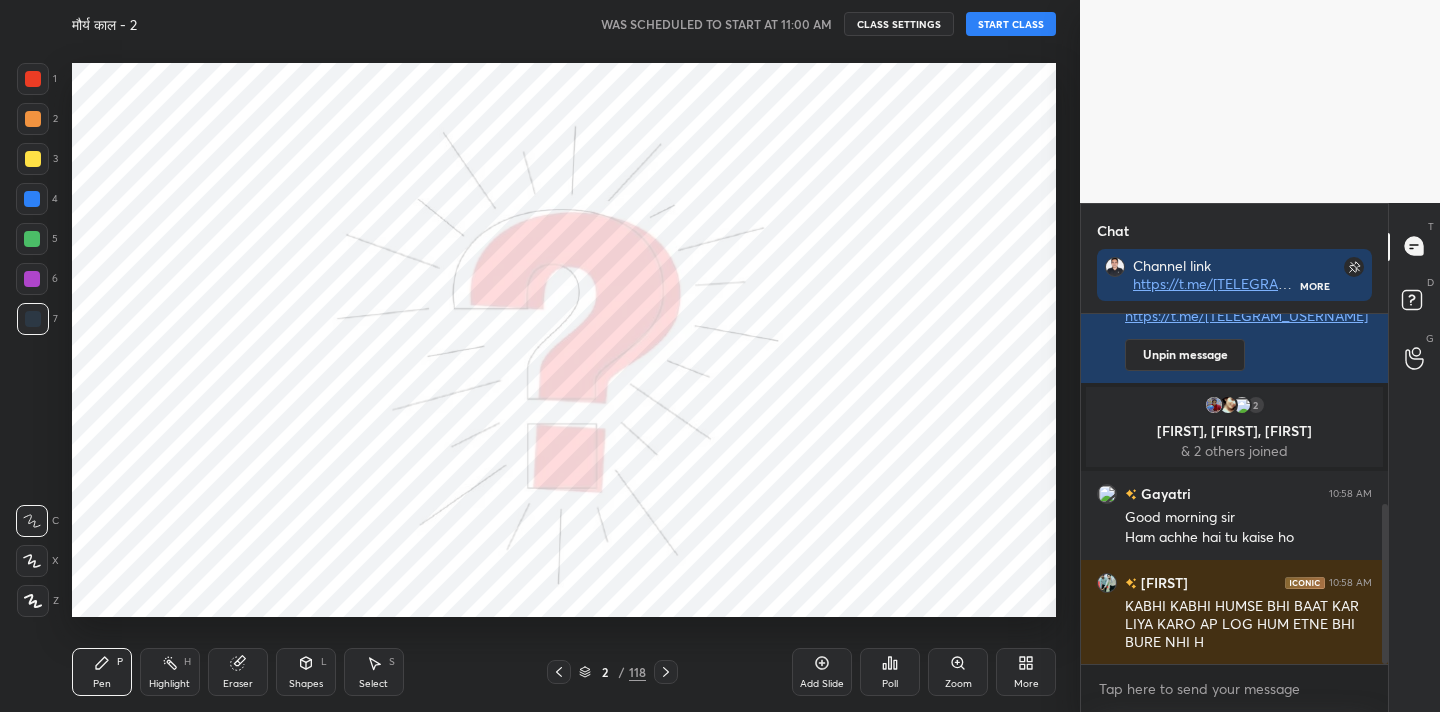 click at bounding box center [559, 672] 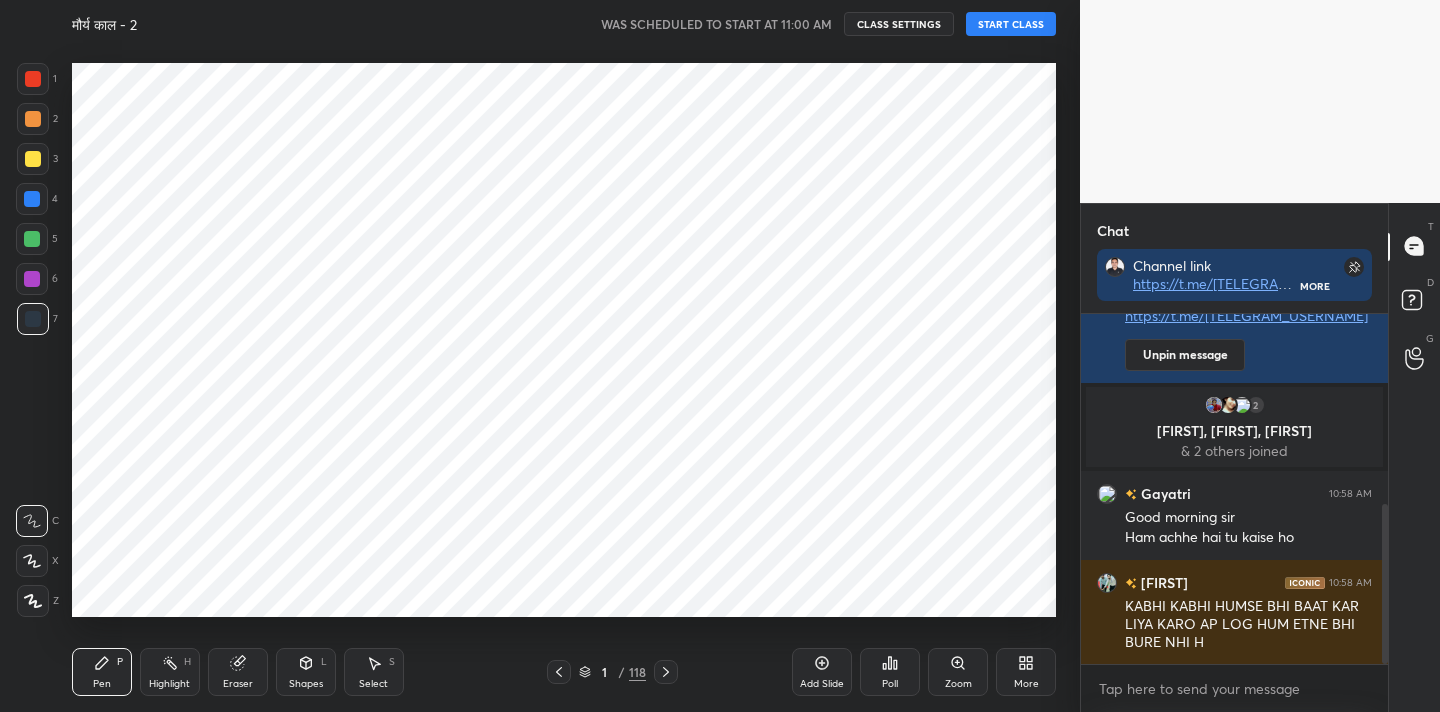 click 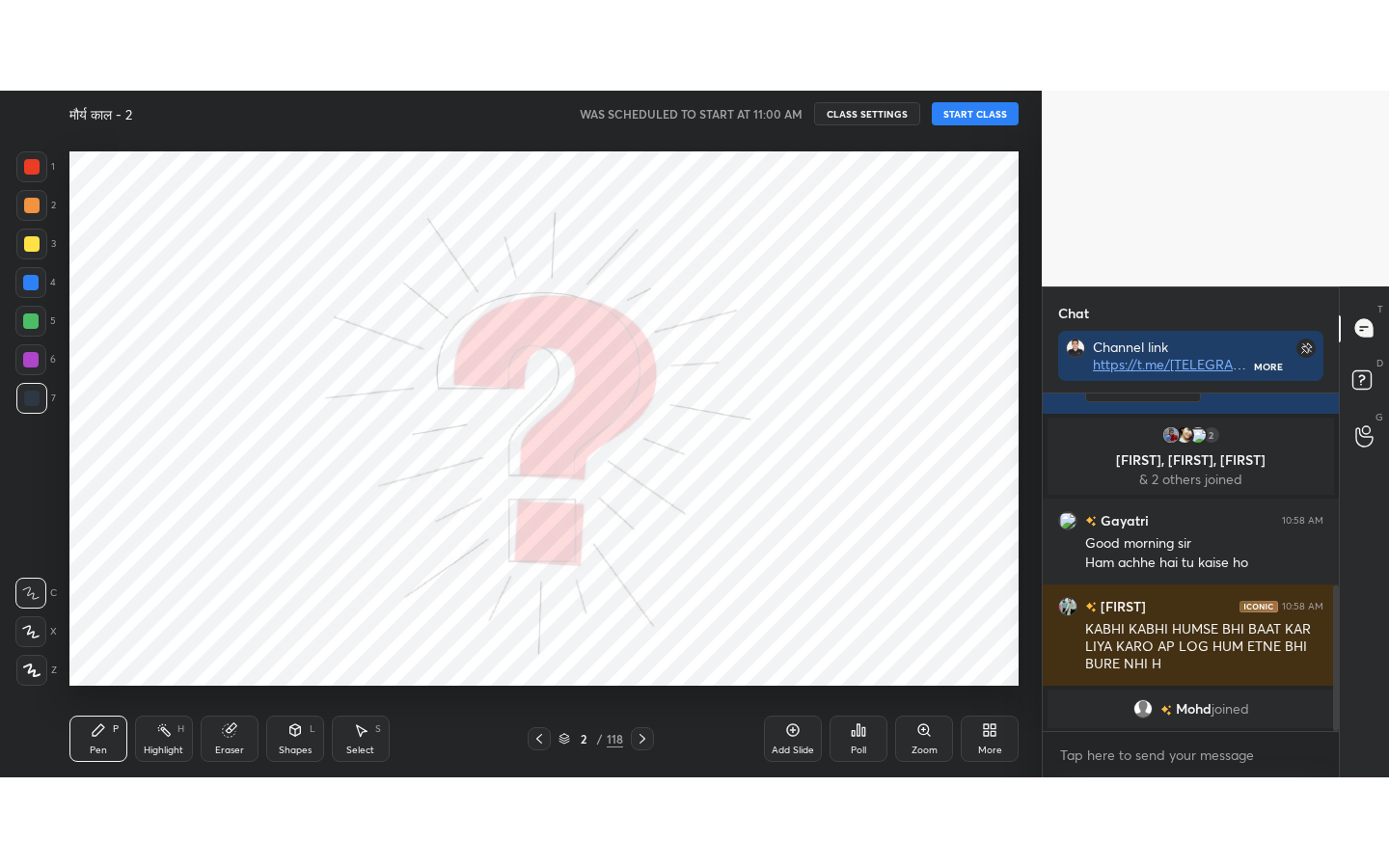 scroll, scrollTop: 472, scrollLeft: 0, axis: vertical 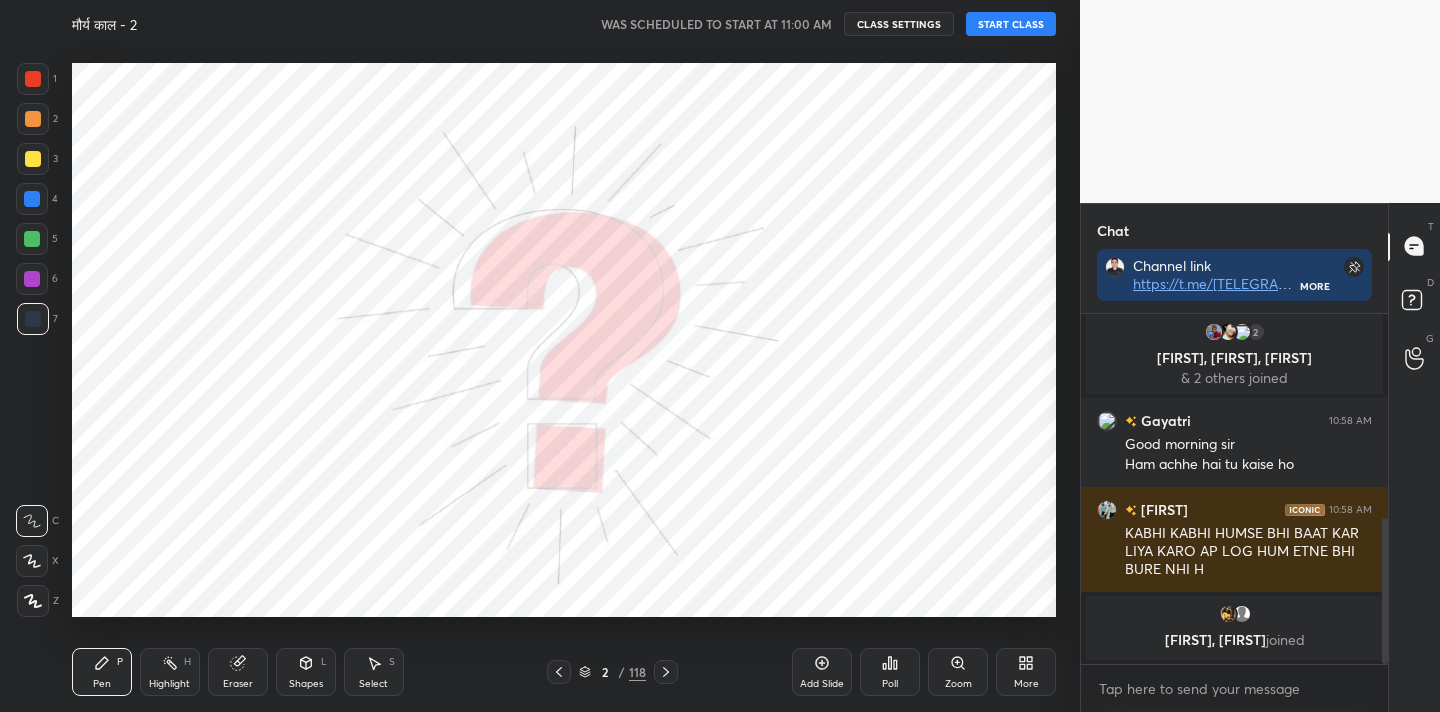 click 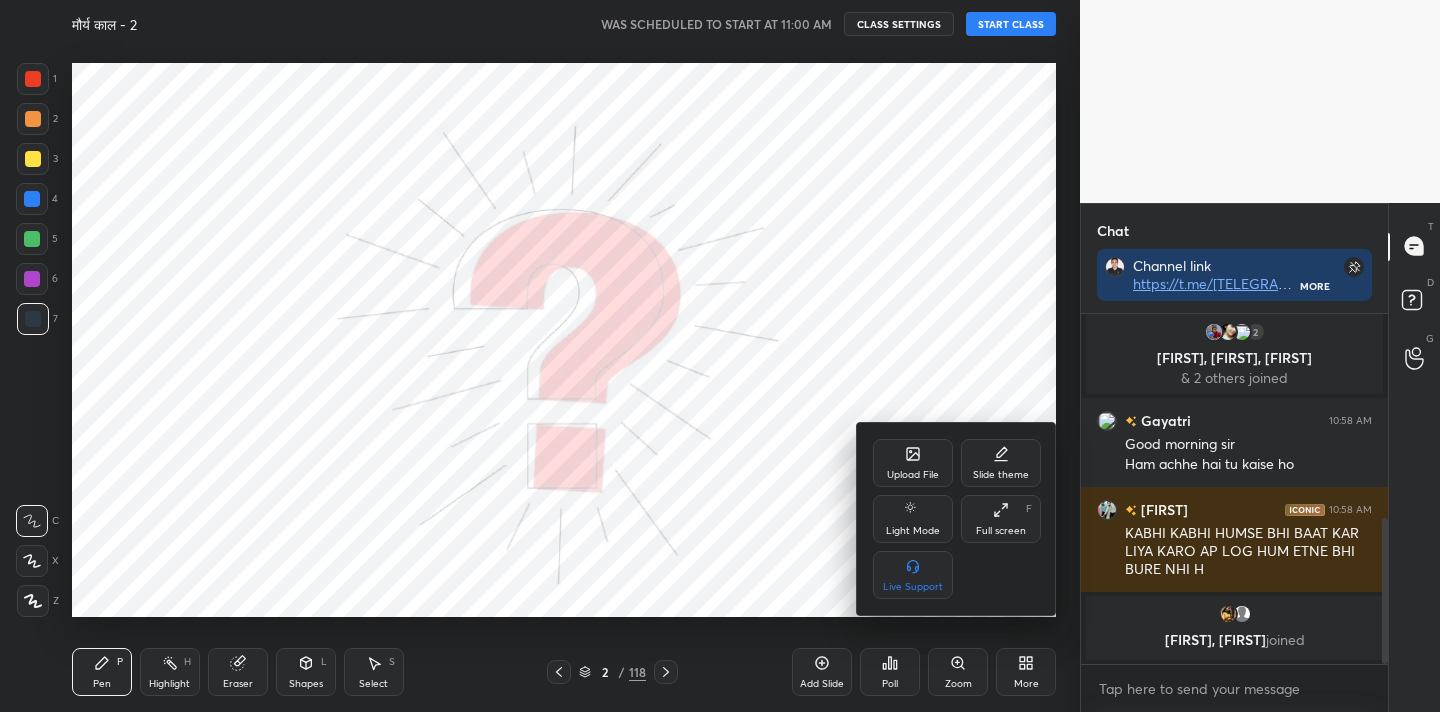 click on "Full screen" at bounding box center (1001, 531) 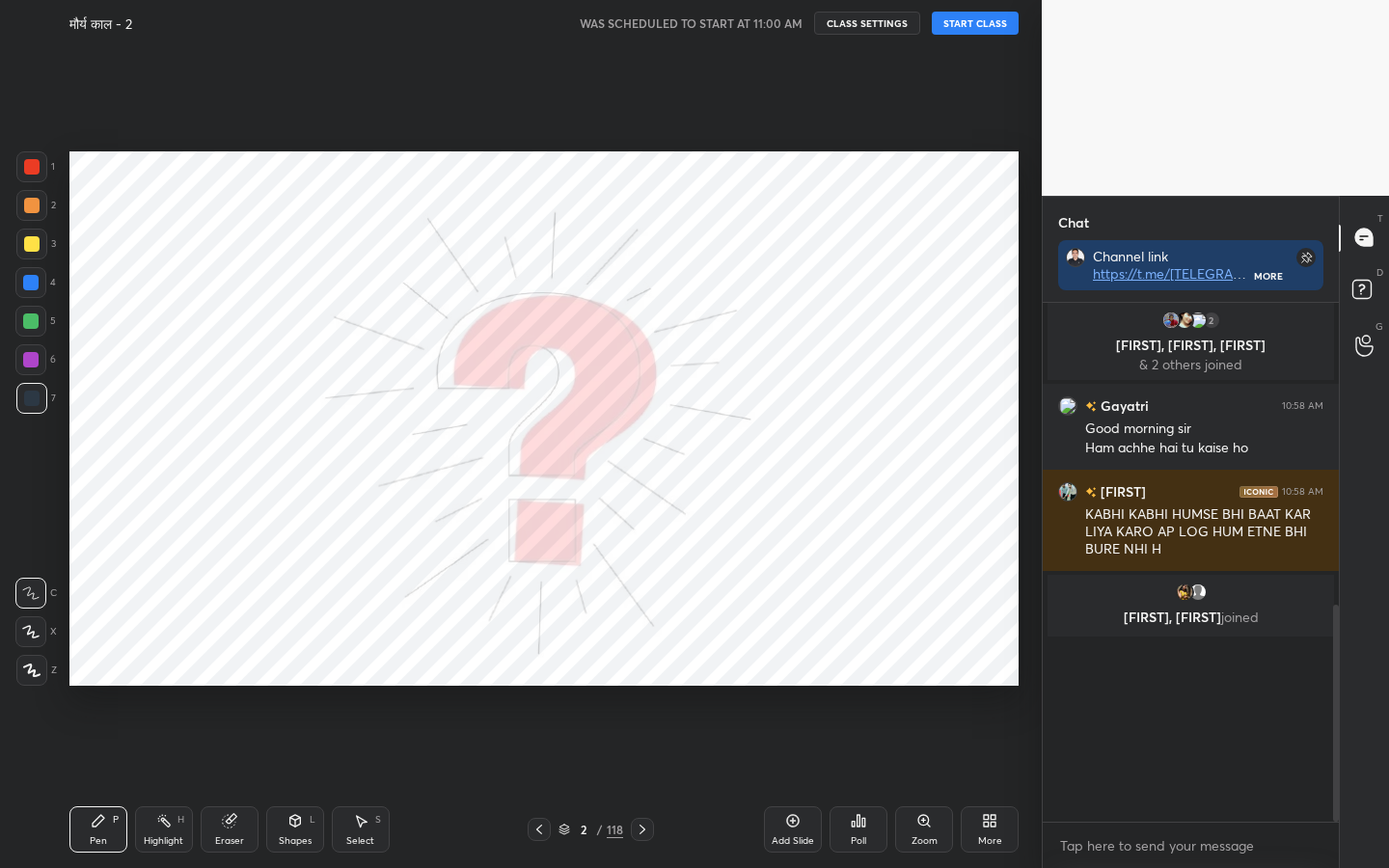 scroll, scrollTop: 95700, scrollLeft: 95494, axis: both 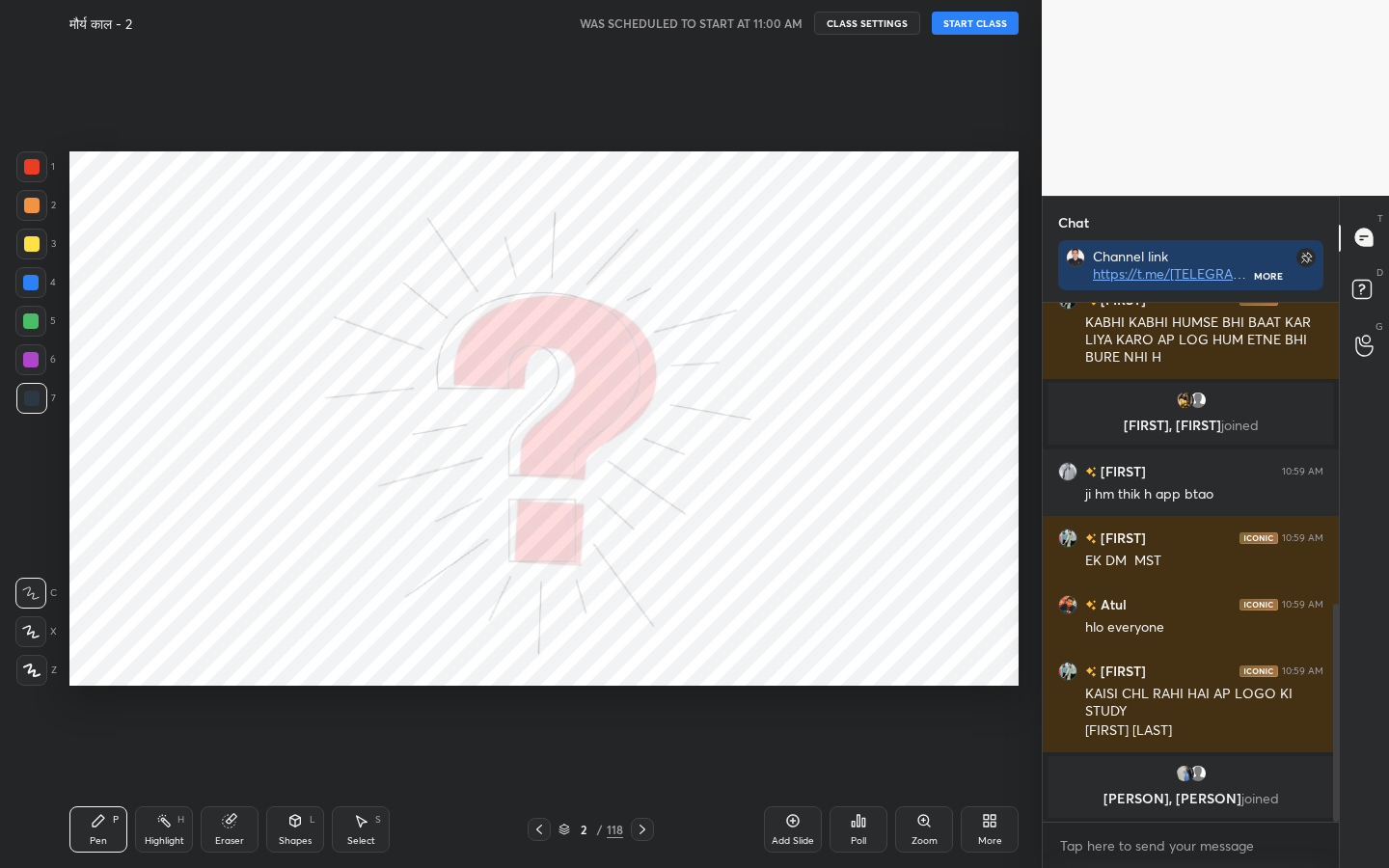 click on "START CLASS" at bounding box center (975, 23) 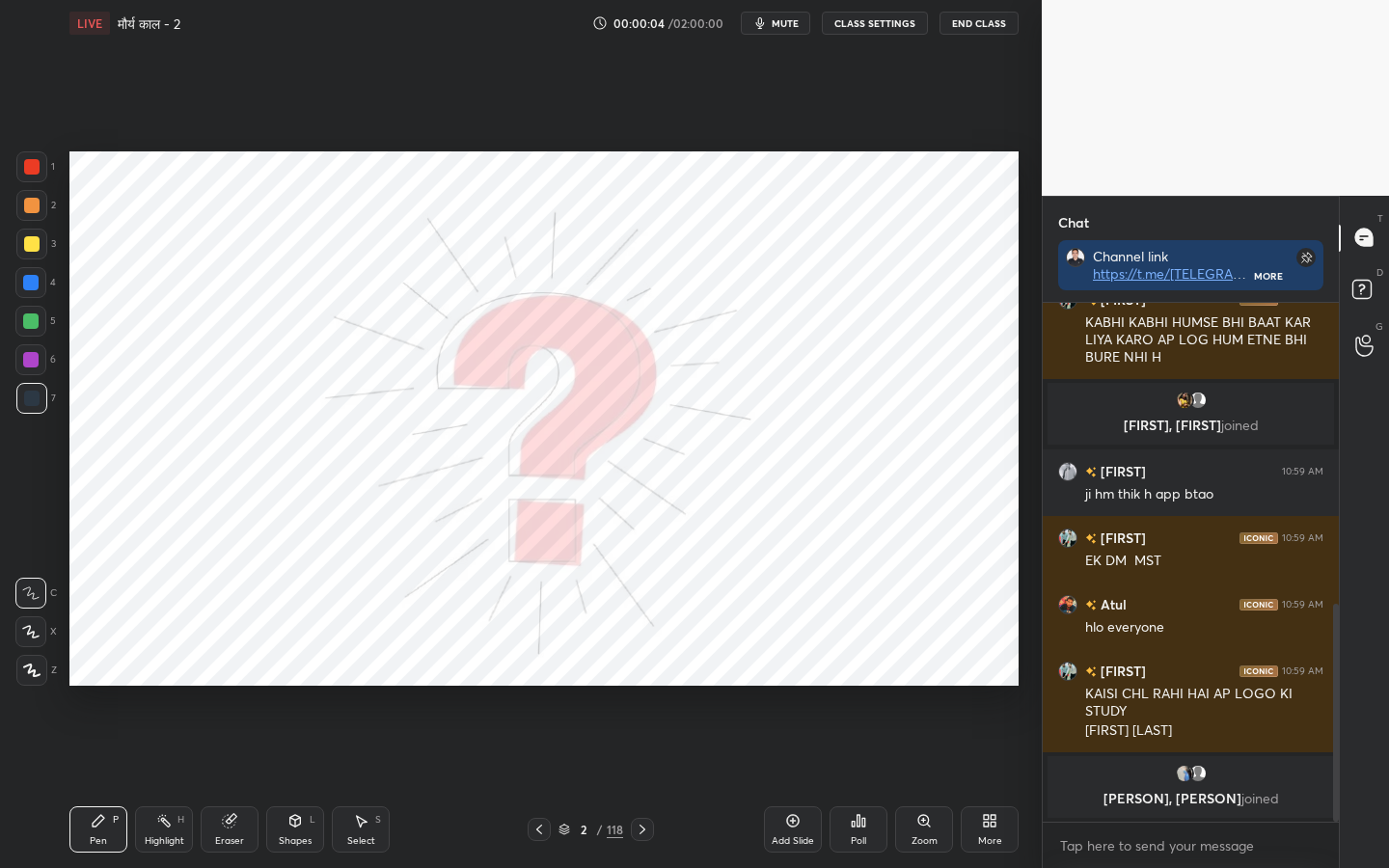 click 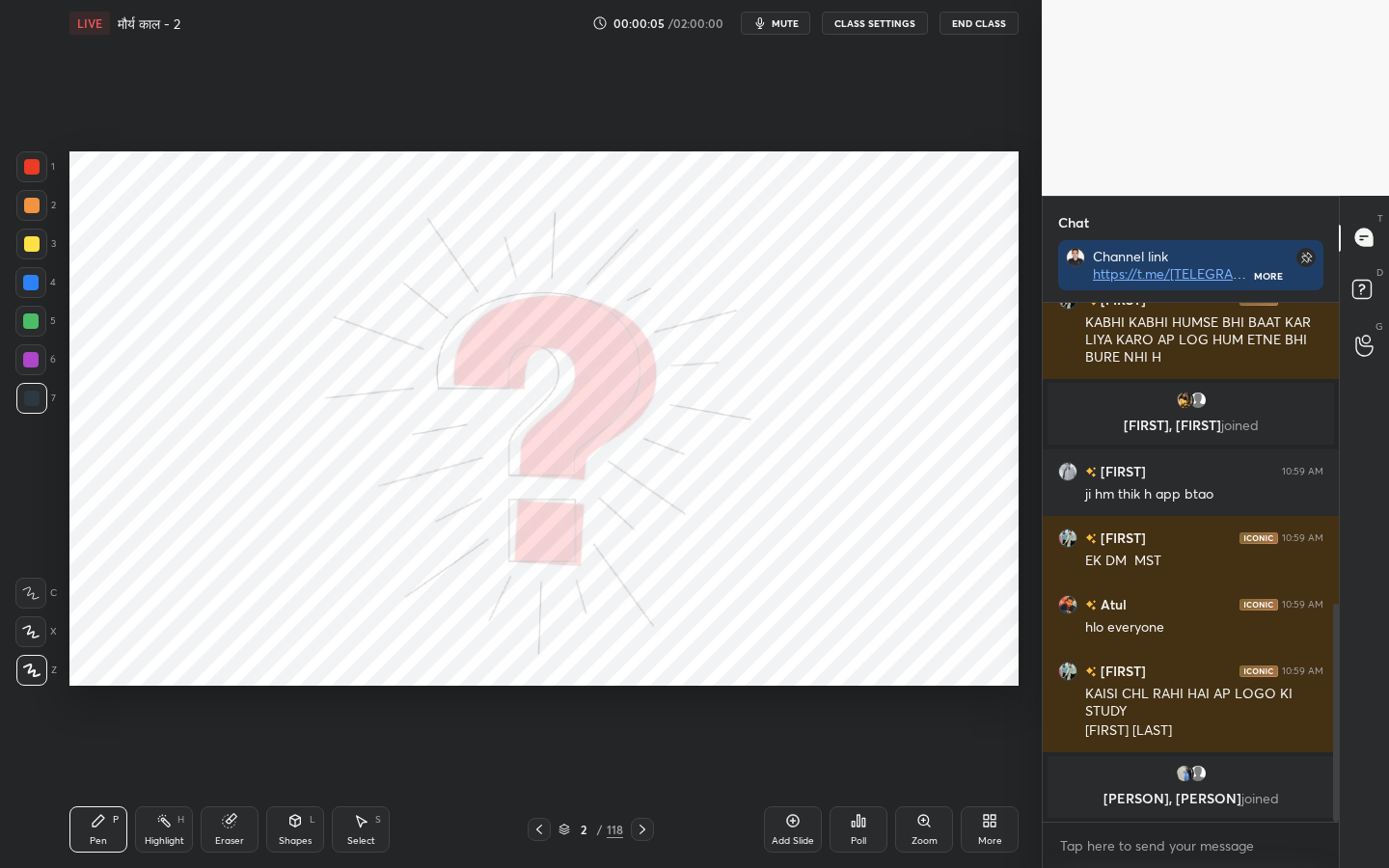 click at bounding box center [32, 167] 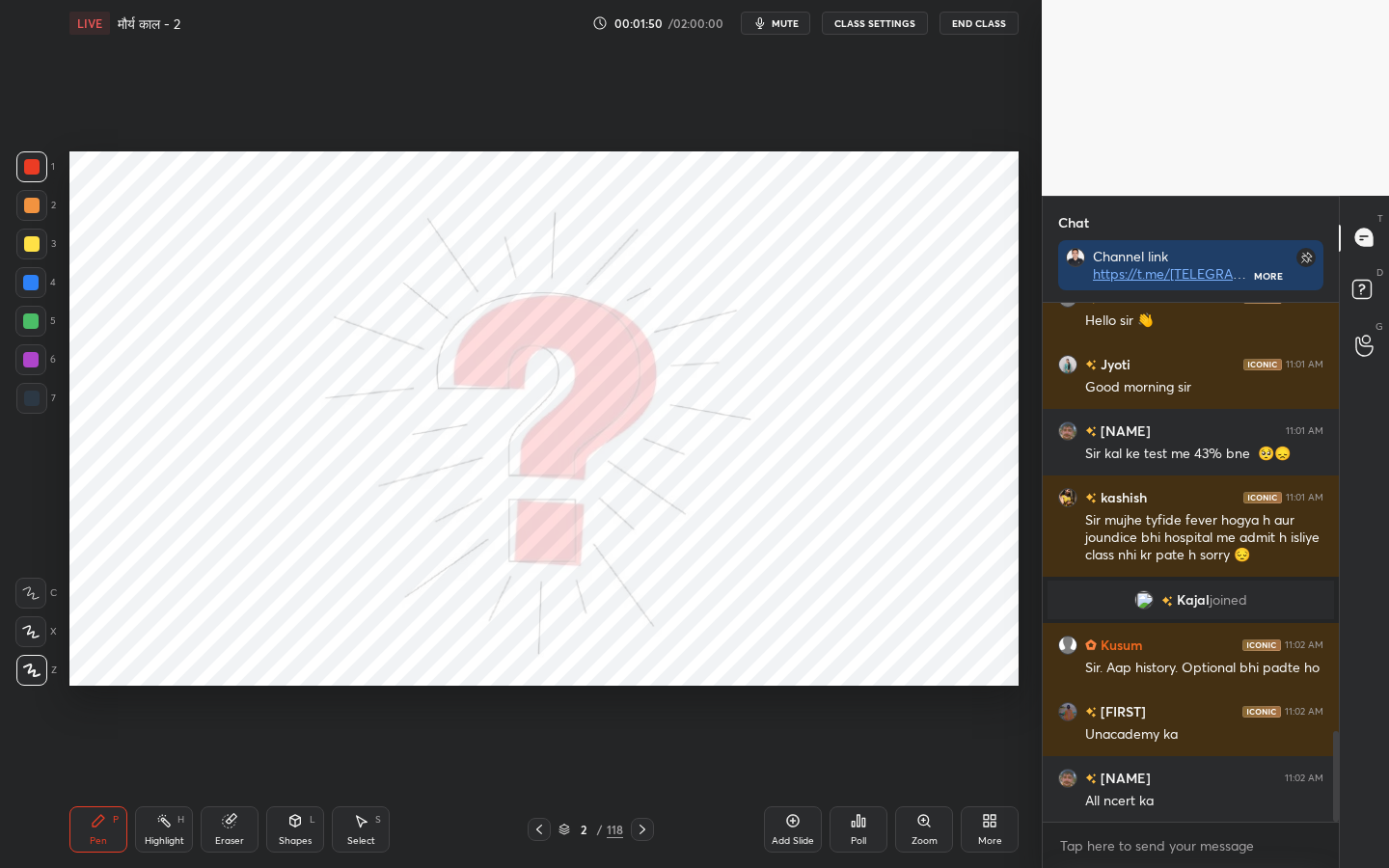 scroll, scrollTop: 2530, scrollLeft: 0, axis: vertical 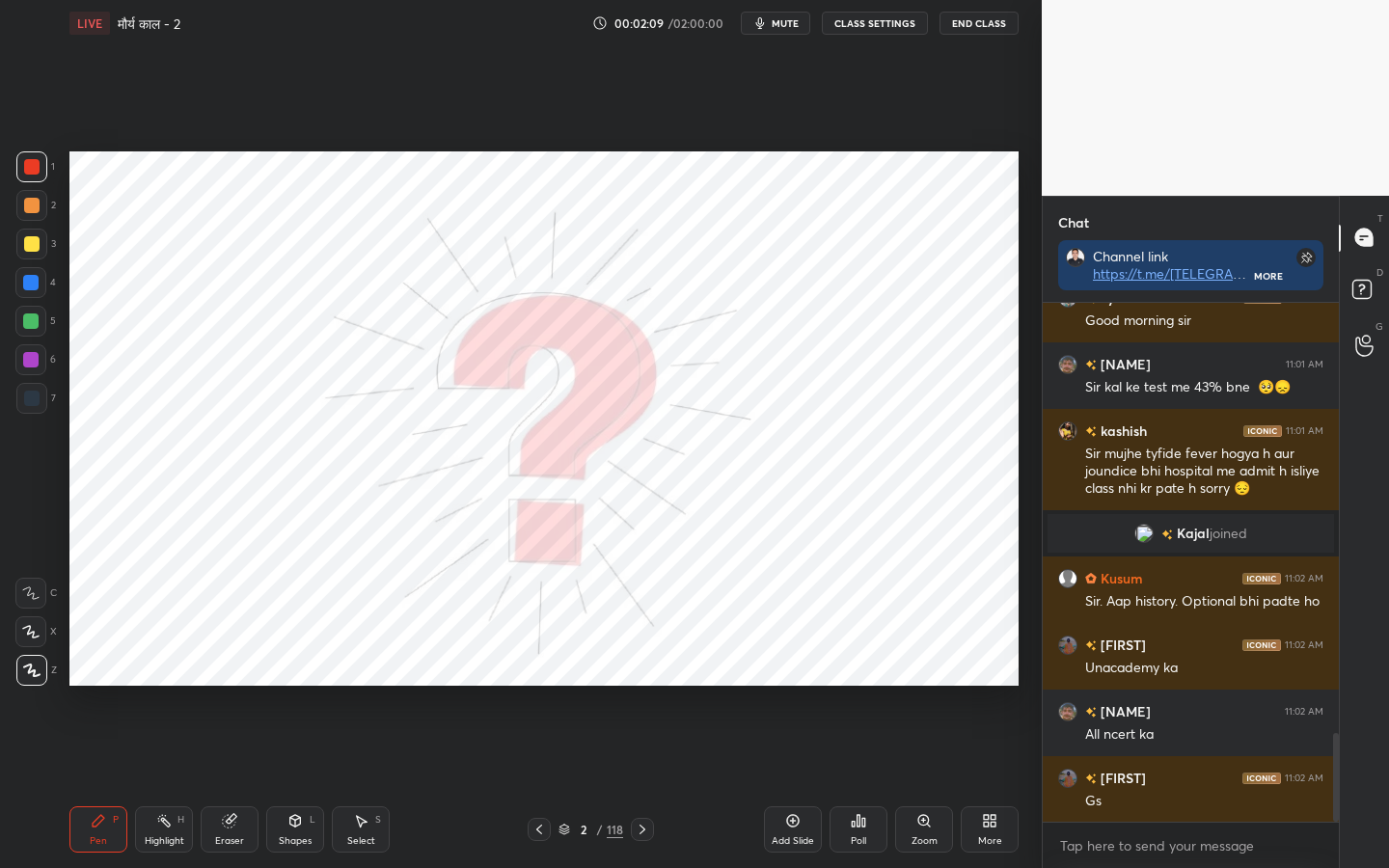 click 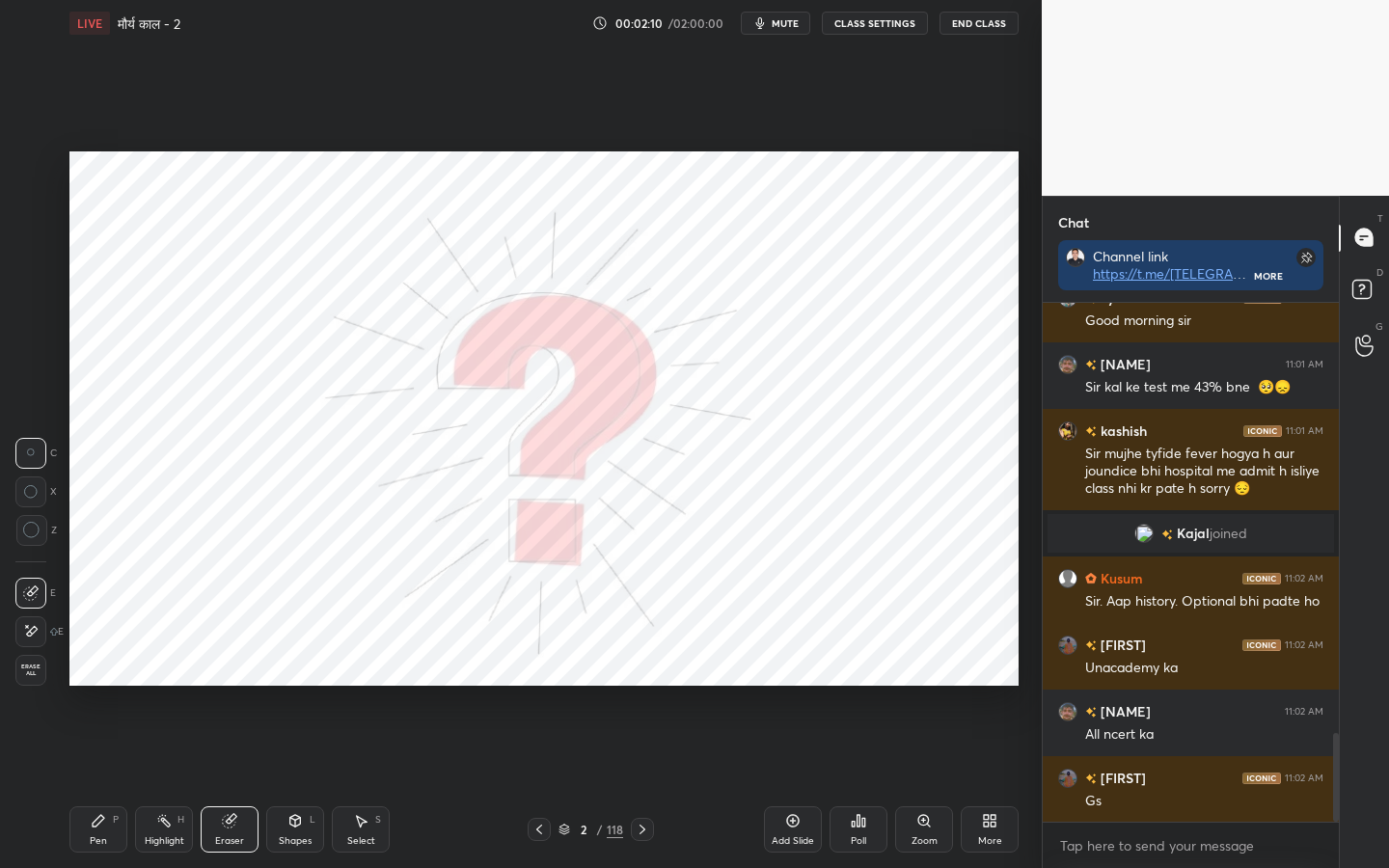 click on "Erase all" at bounding box center [31, 670] 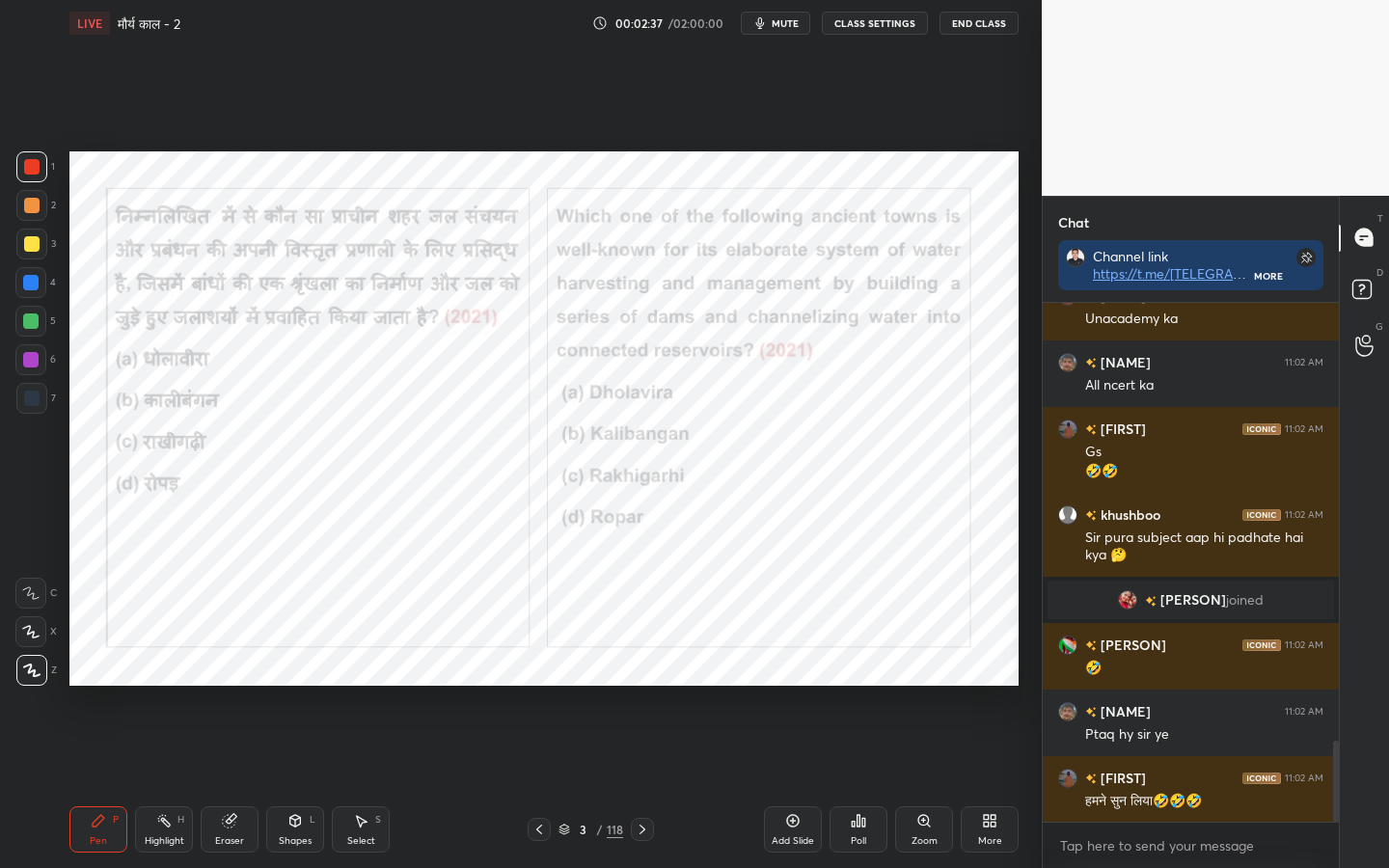 scroll, scrollTop: 2809, scrollLeft: 0, axis: vertical 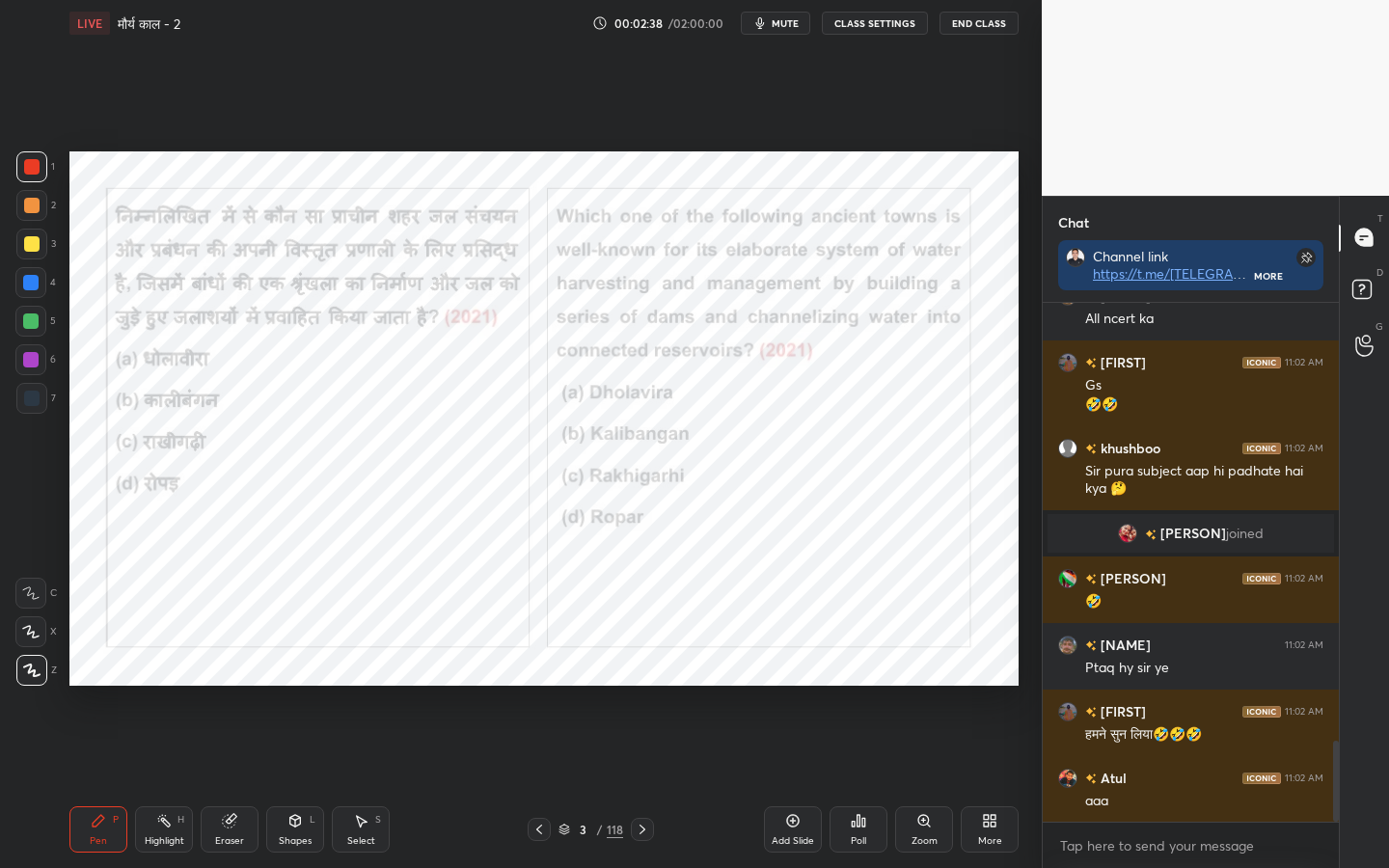 click on "Poll" at bounding box center (858, 829) 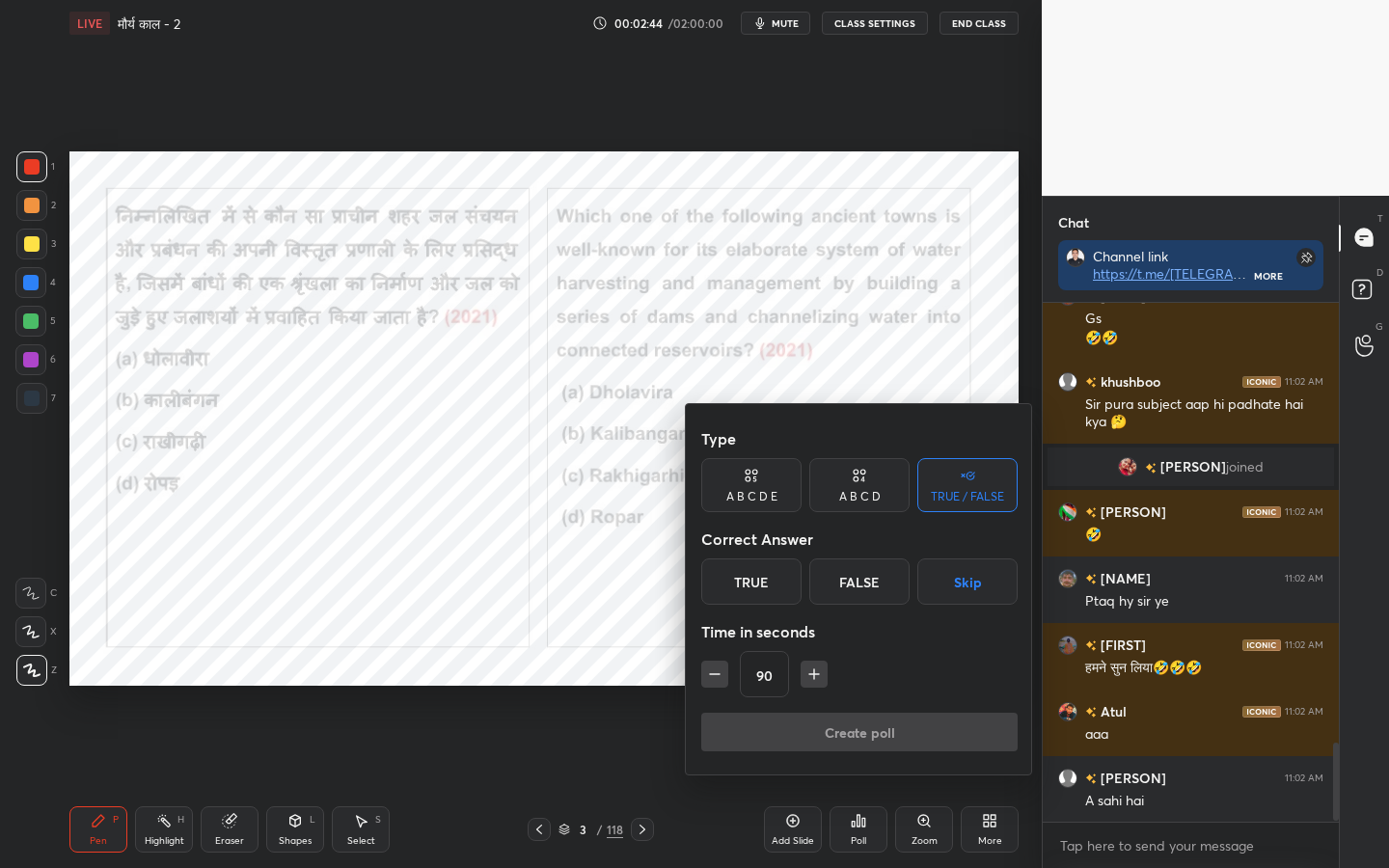 scroll, scrollTop: 2943, scrollLeft: 0, axis: vertical 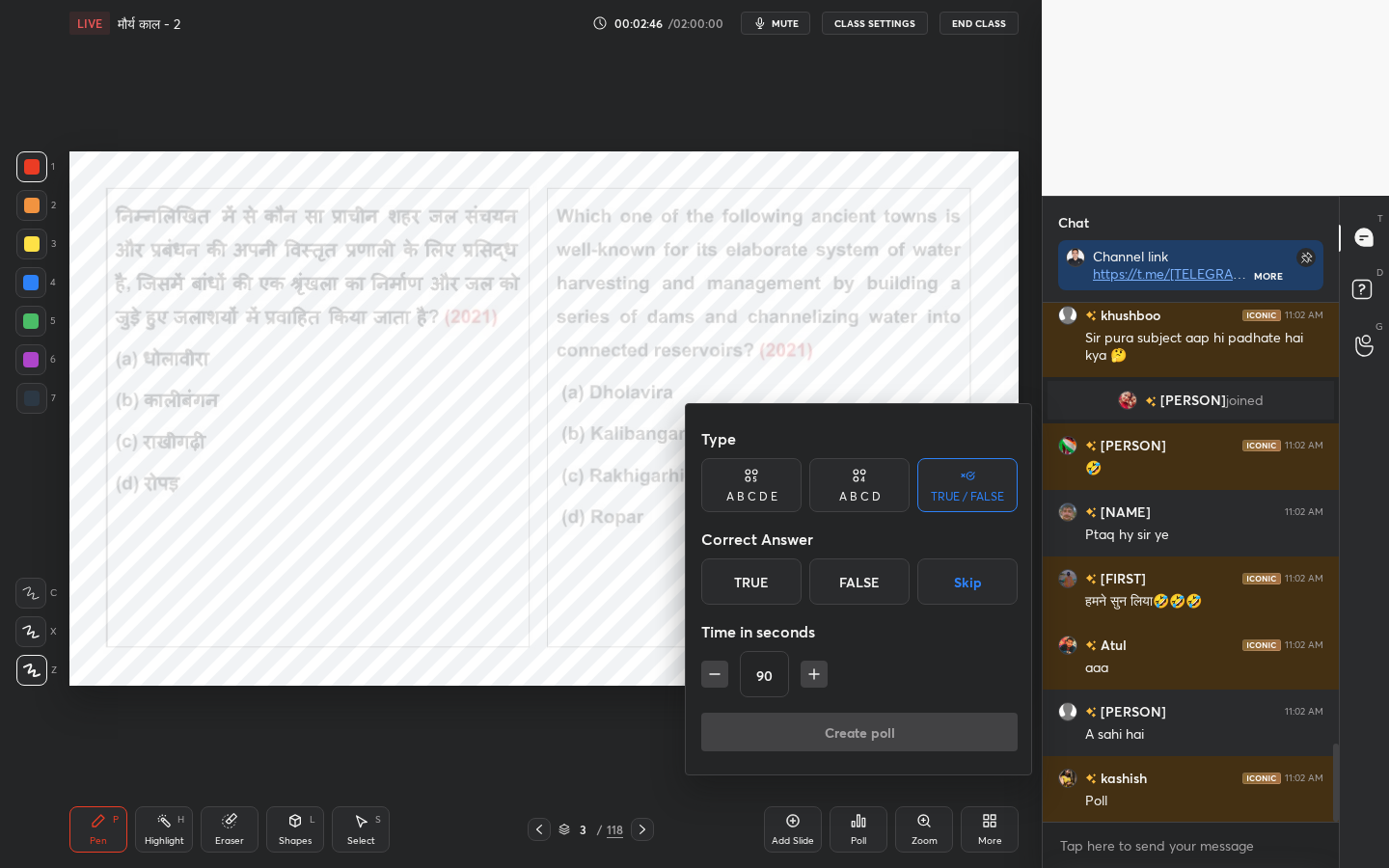 click on "True" at bounding box center (751, 582) 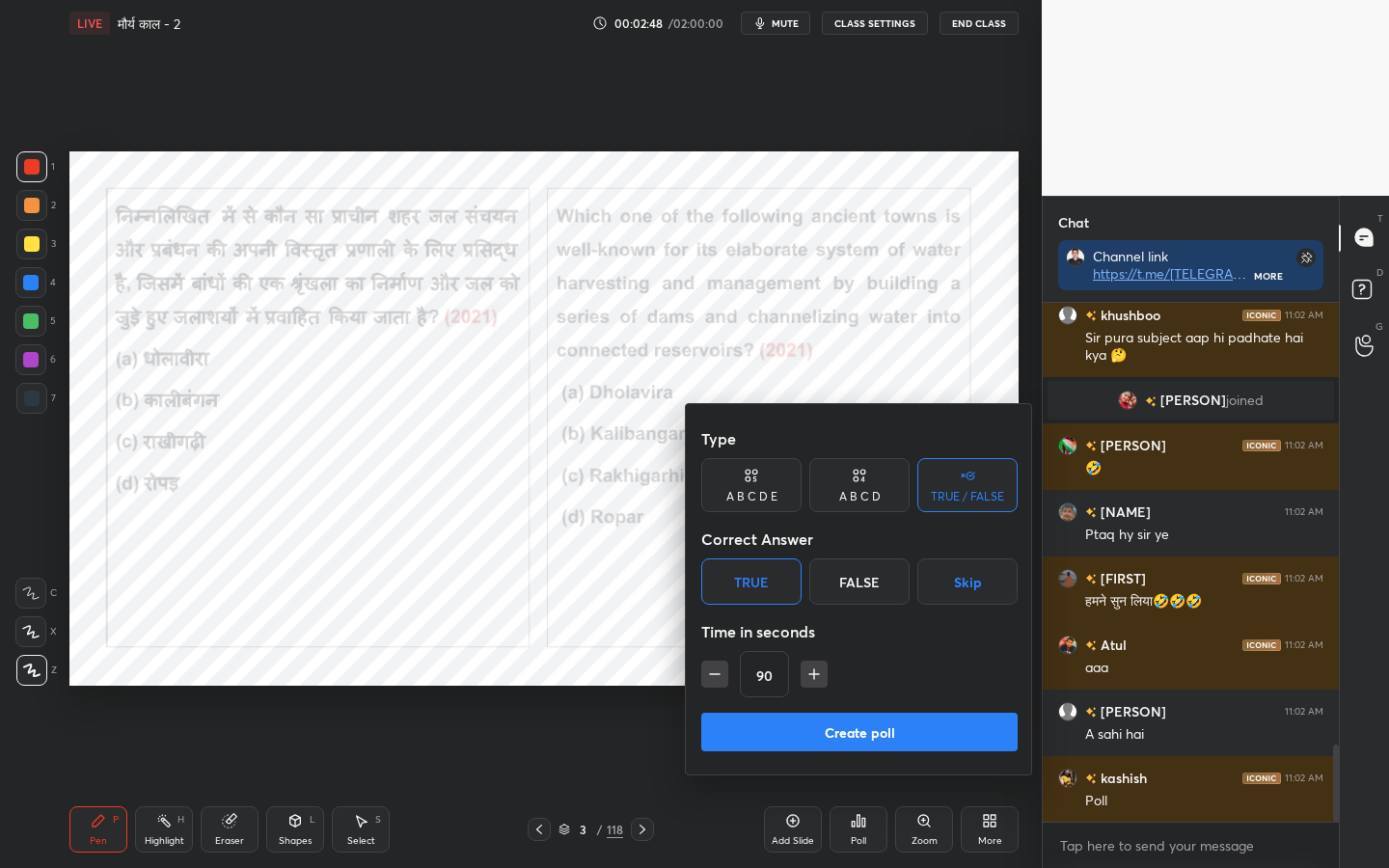 scroll, scrollTop: 2989, scrollLeft: 0, axis: vertical 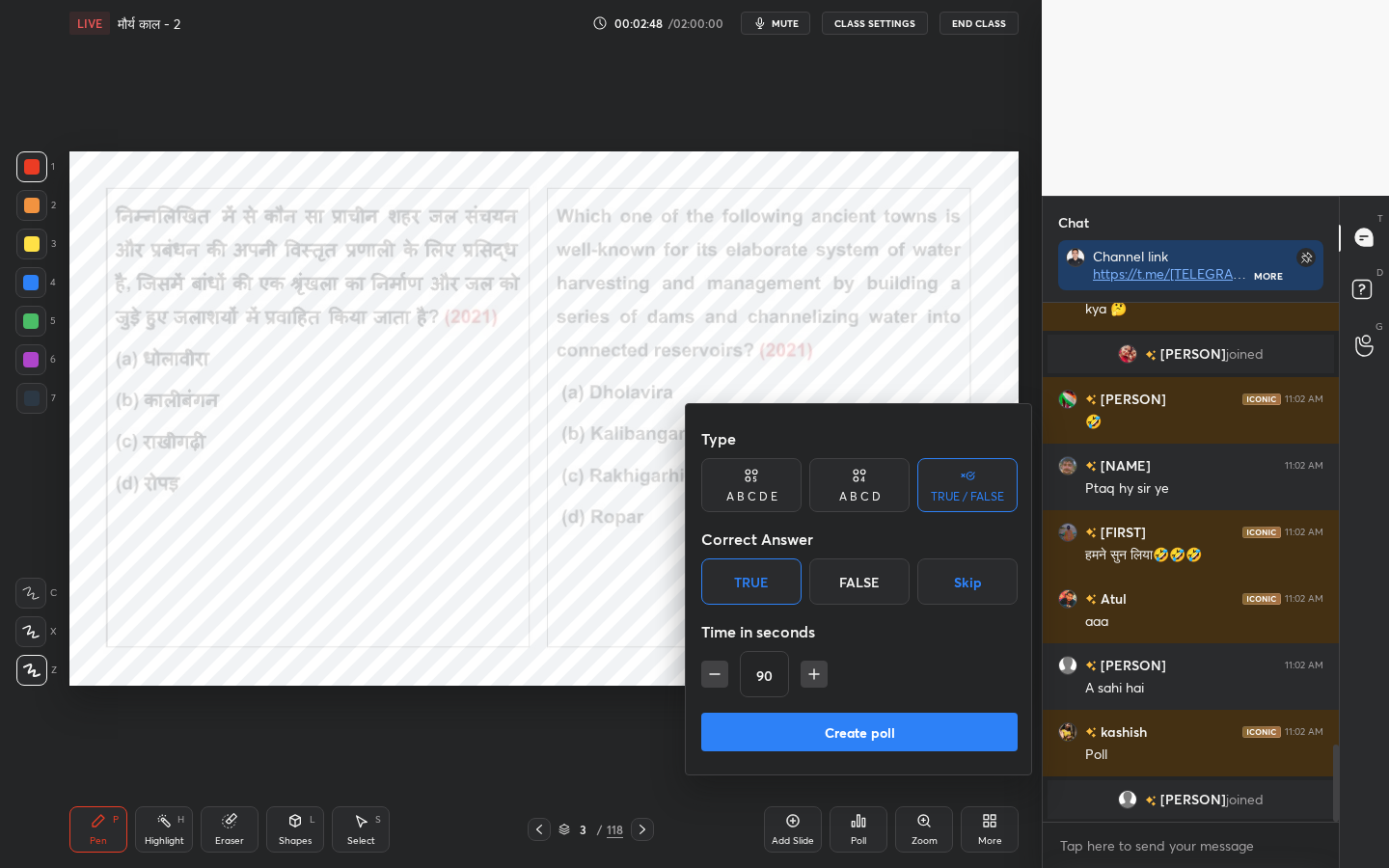 click on "Create poll" at bounding box center (859, 732) 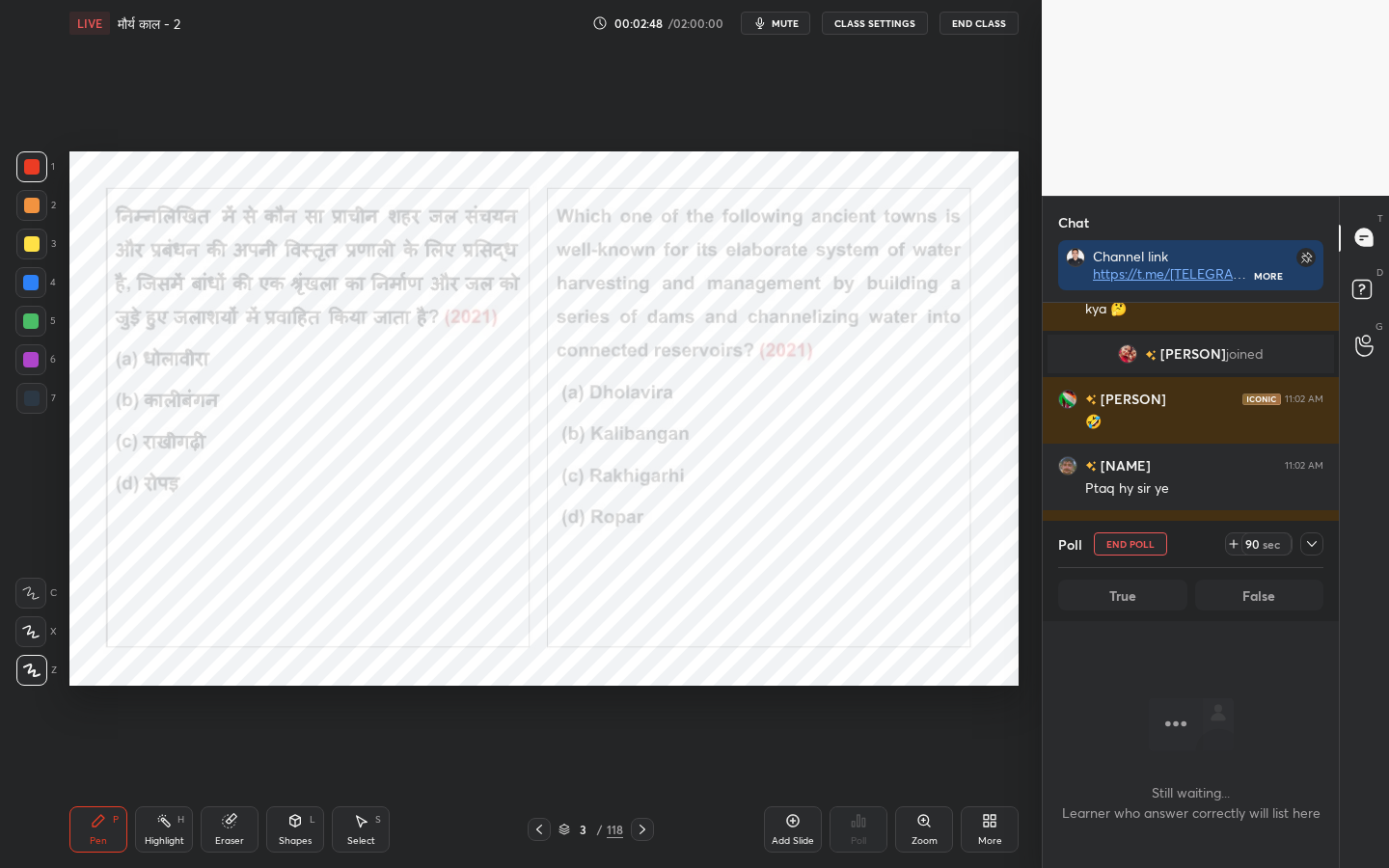 scroll, scrollTop: 423, scrollLeft: 290, axis: both 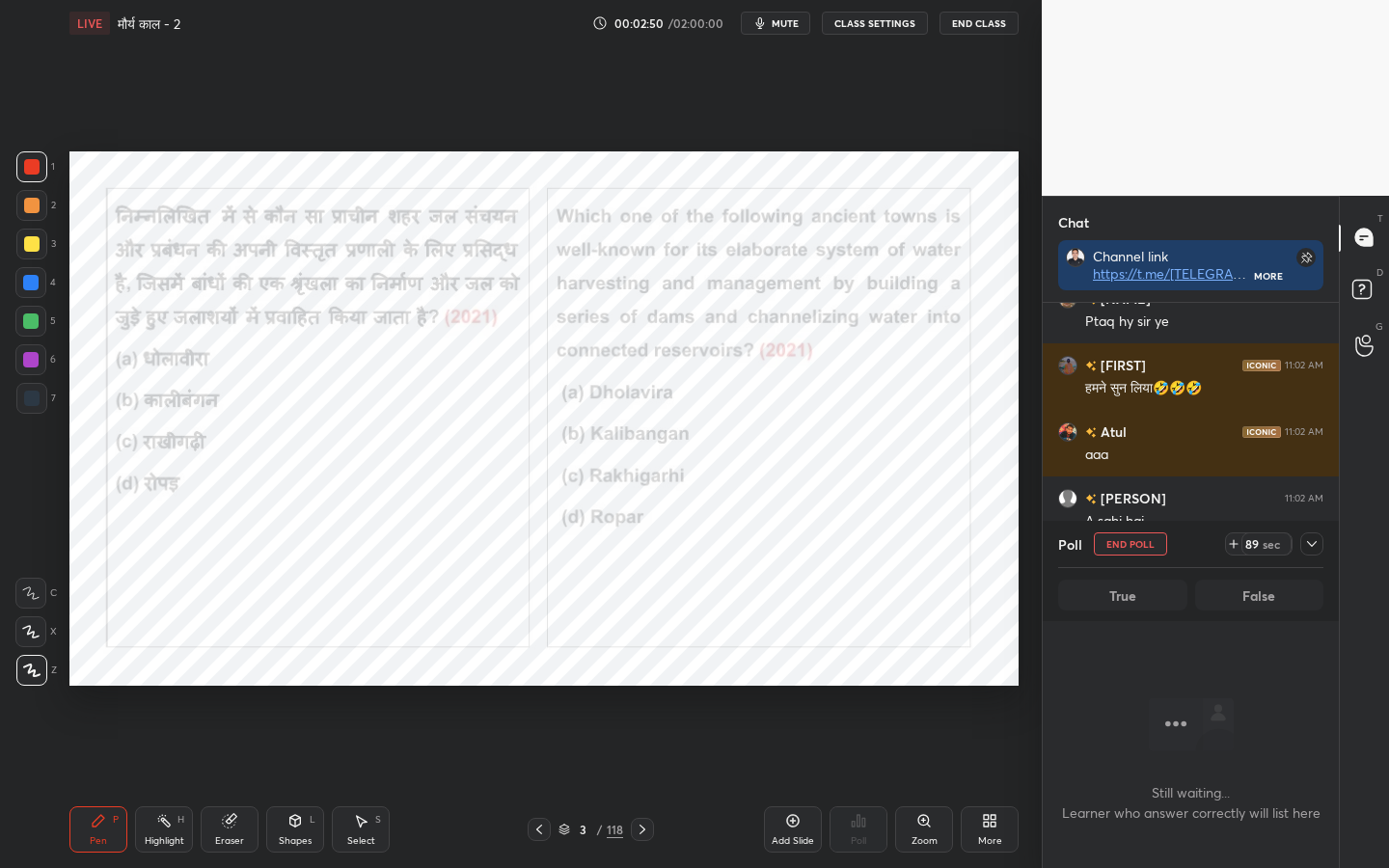 click 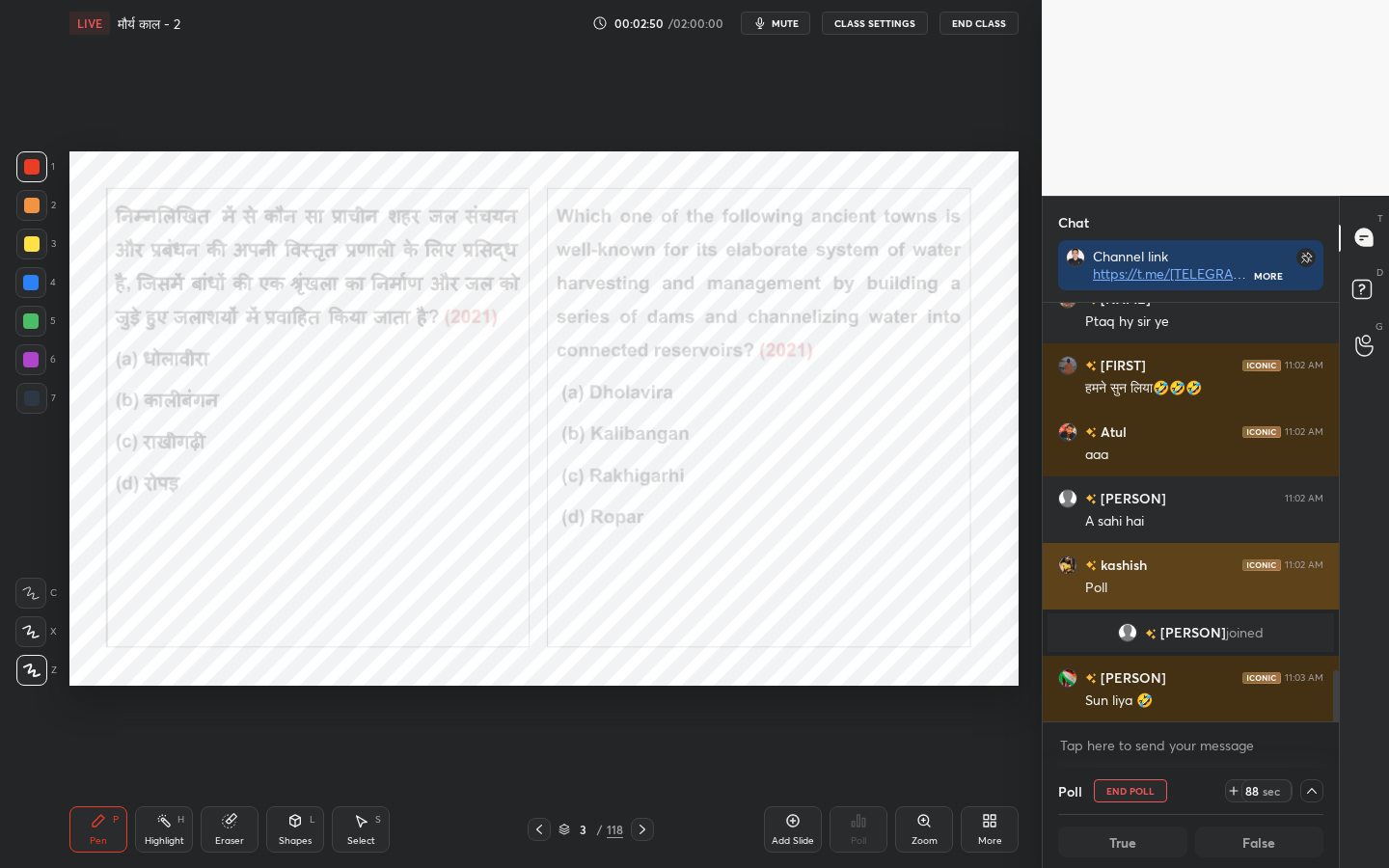scroll, scrollTop: 1, scrollLeft: 7, axis: both 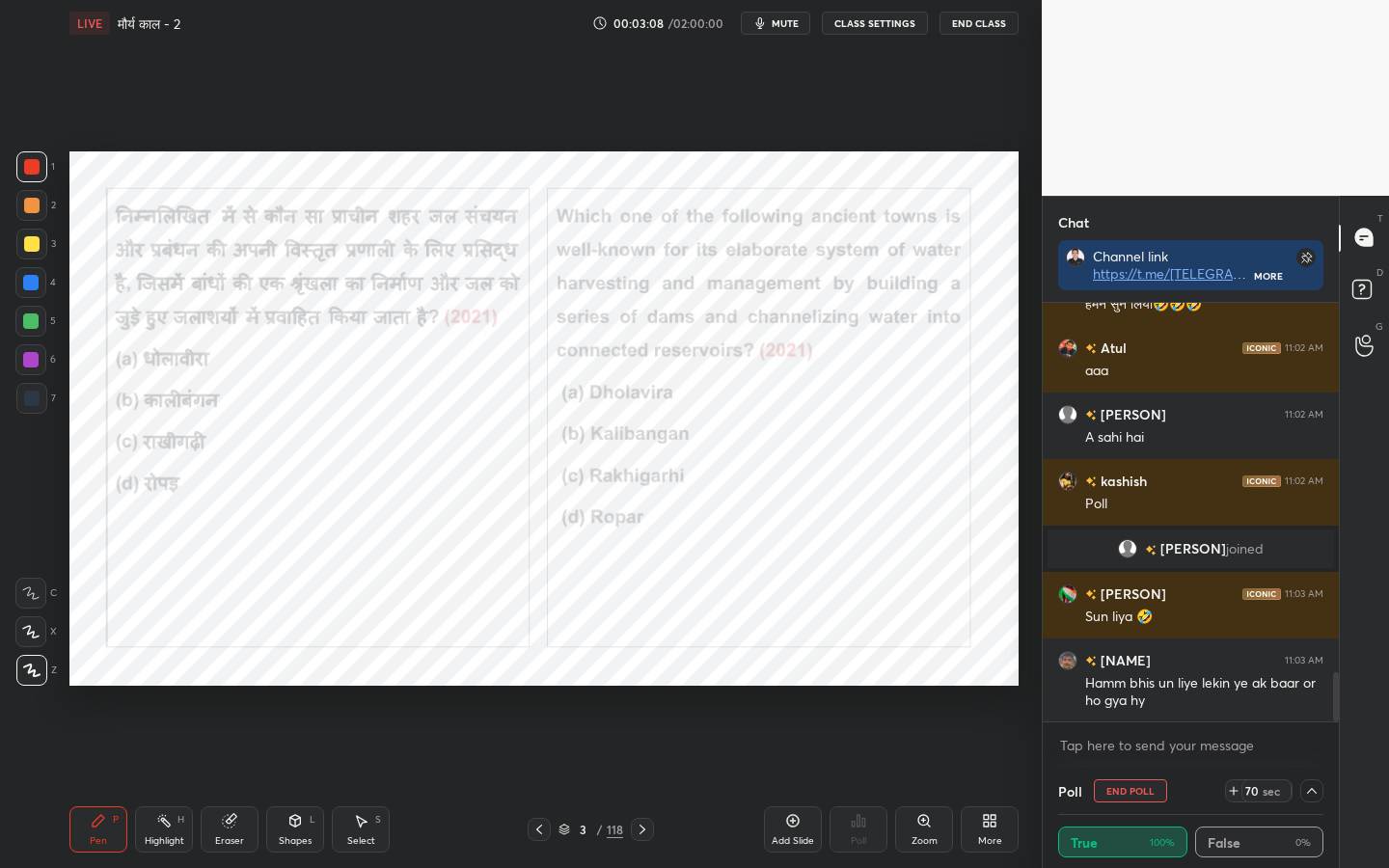 click 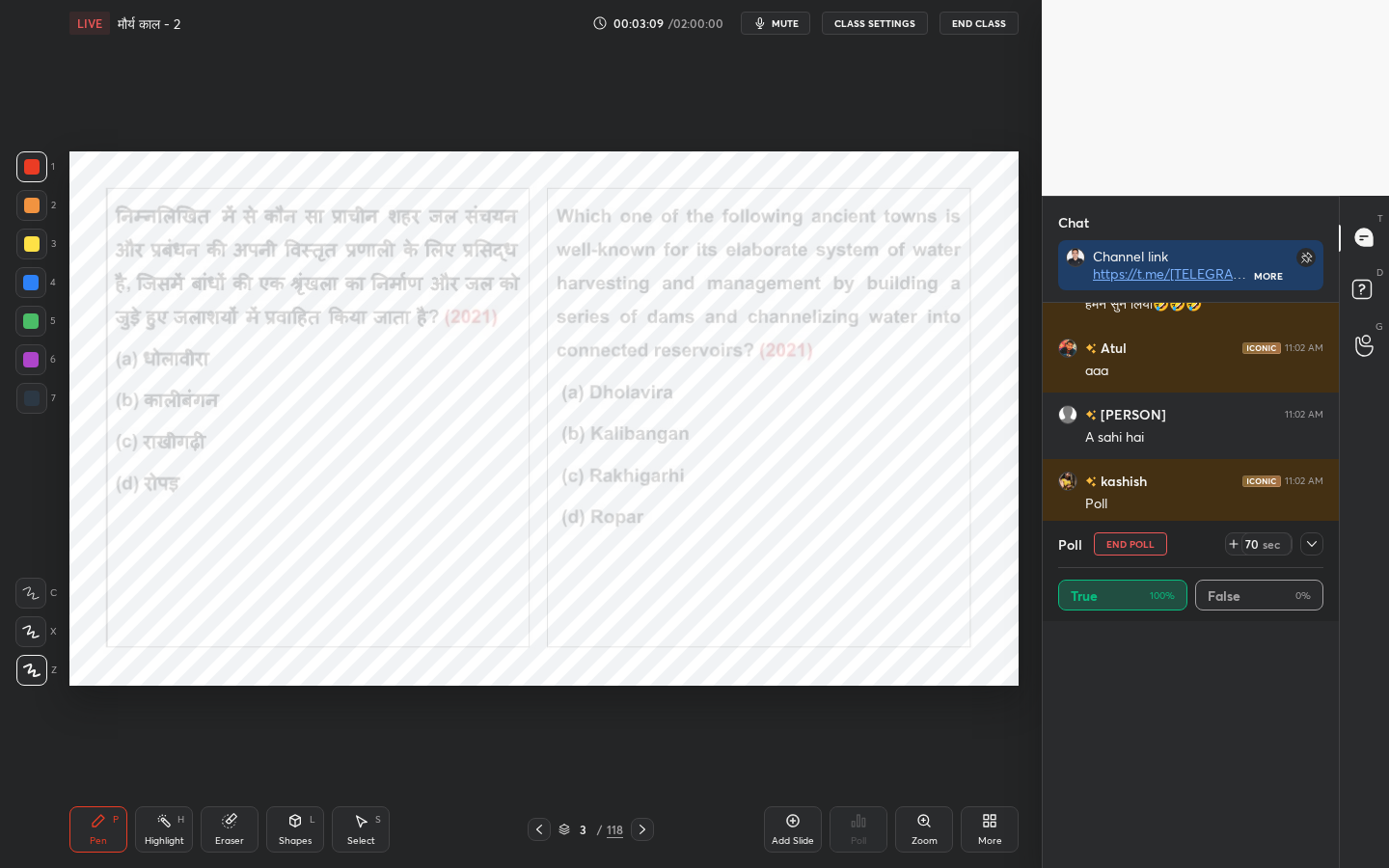 scroll, scrollTop: 6, scrollLeft: 7, axis: both 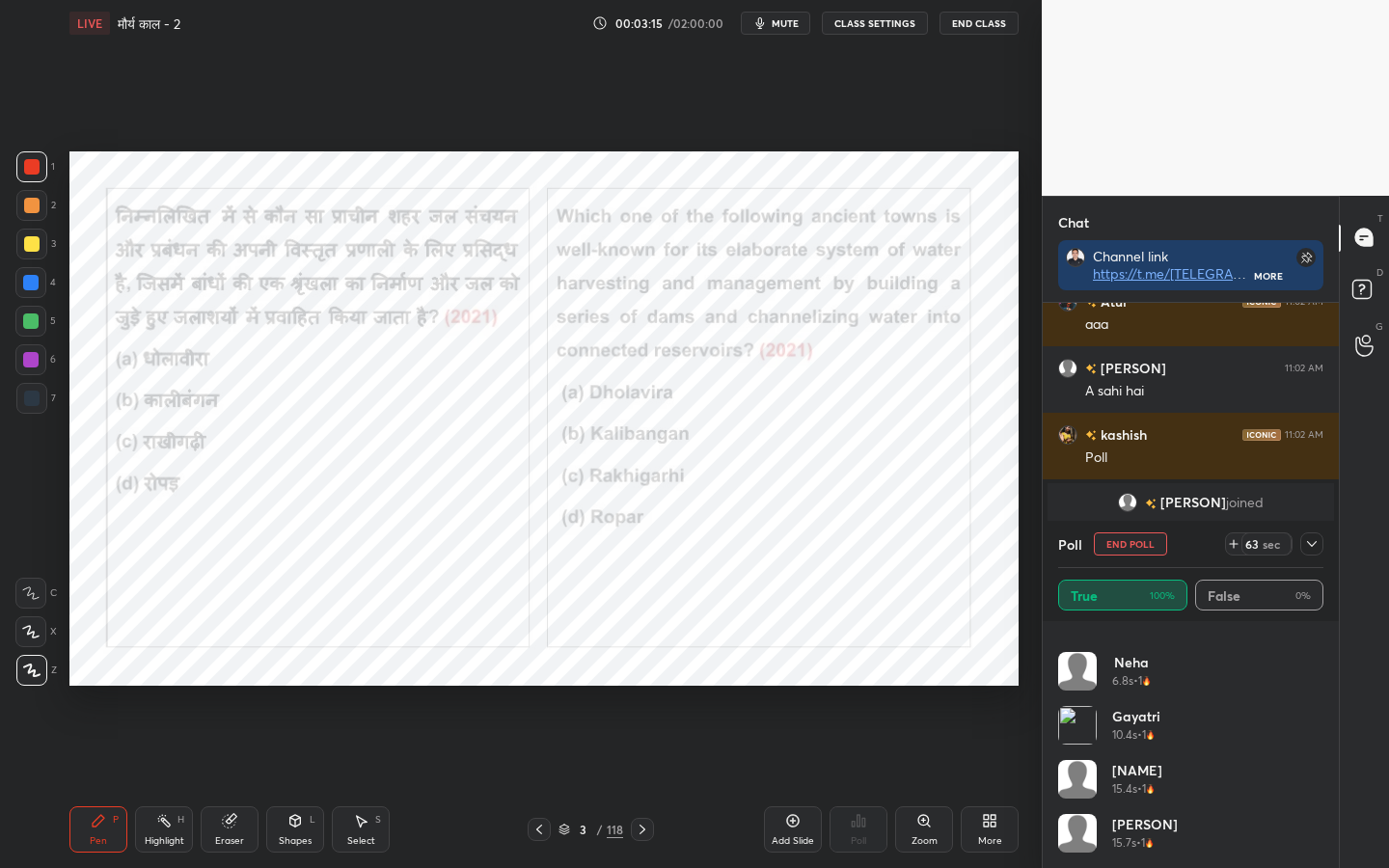 click 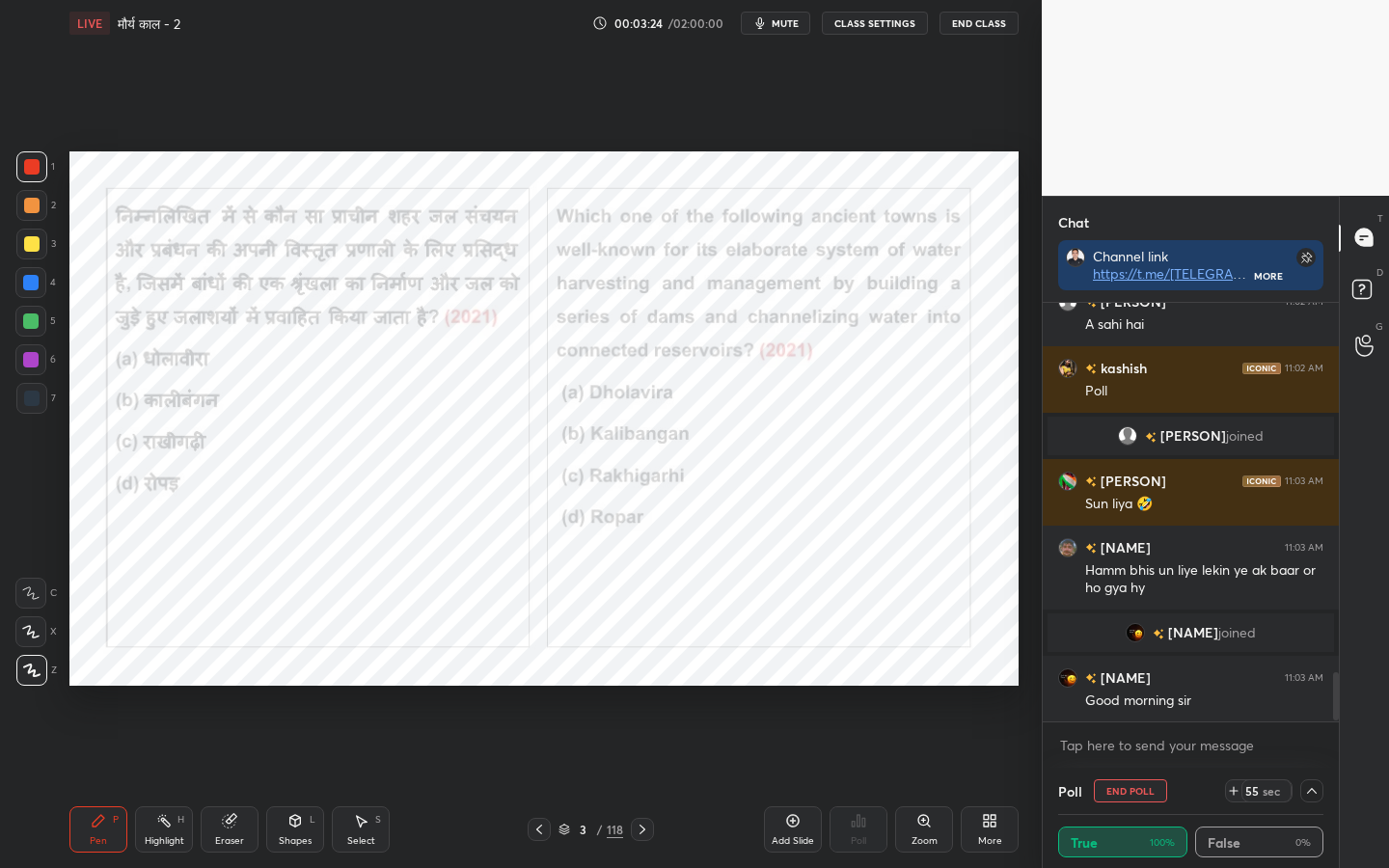 click 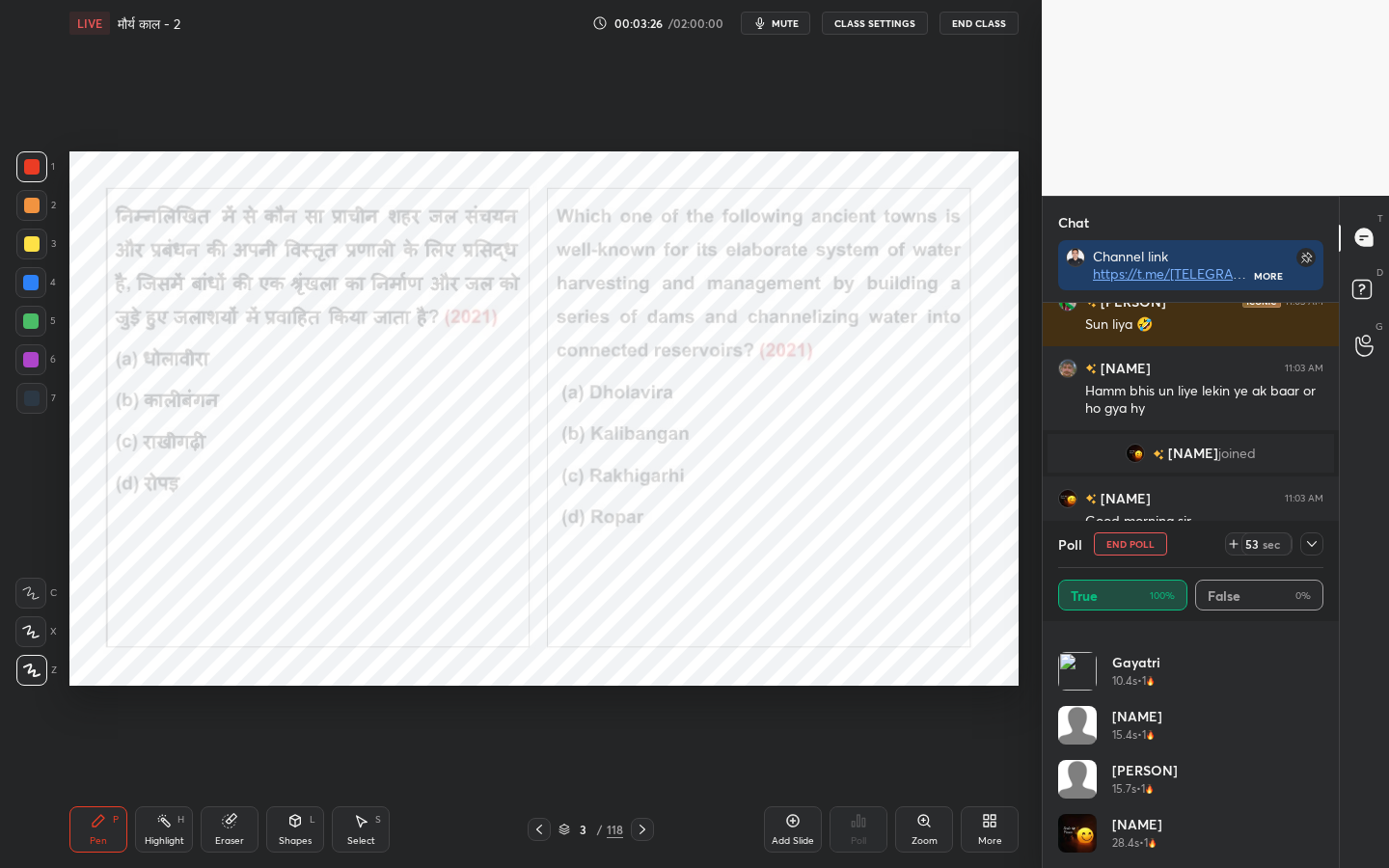 click on "End Poll" at bounding box center (1130, 544) 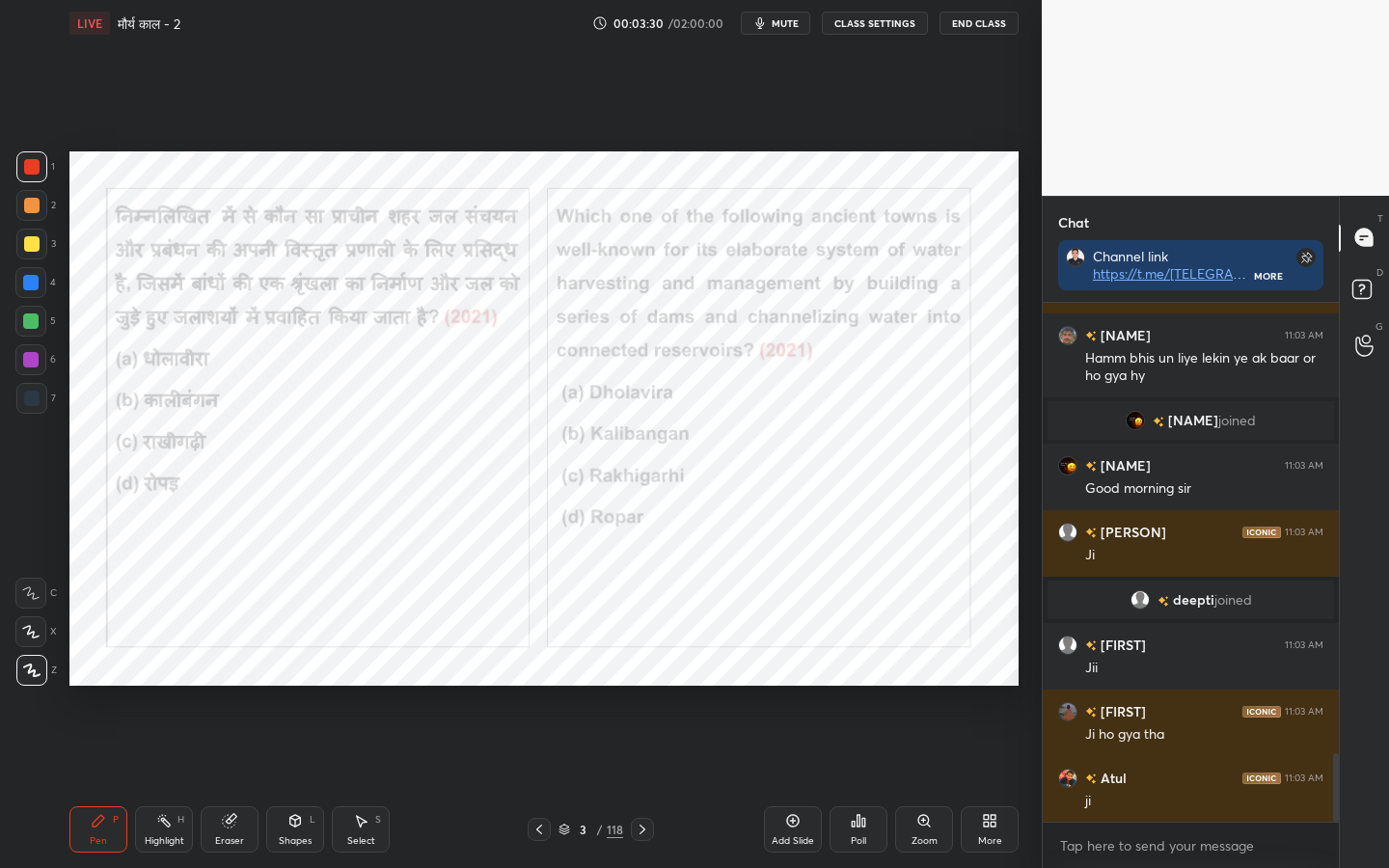 click on "Poll" at bounding box center (858, 841) 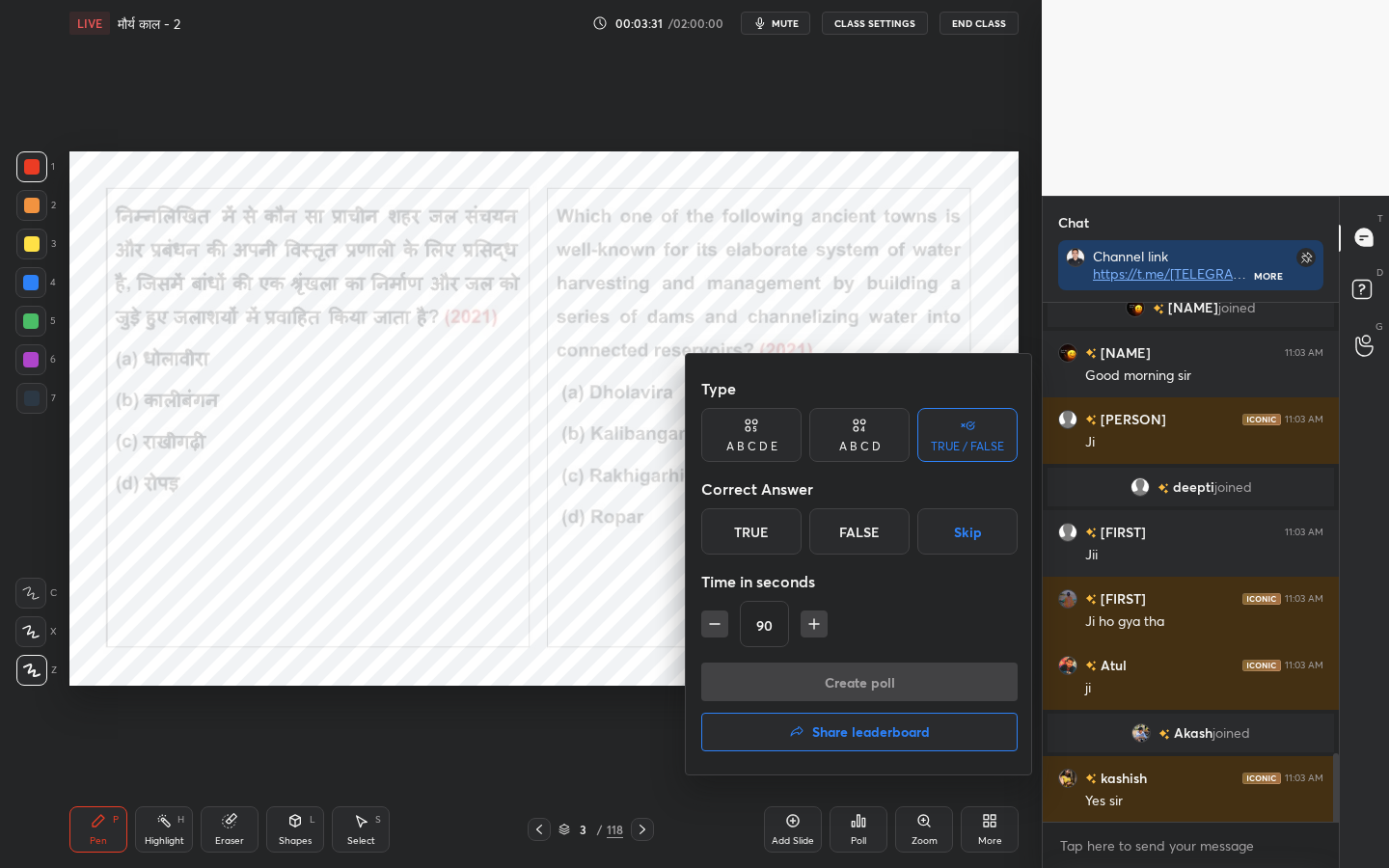 click at bounding box center [694, 434] 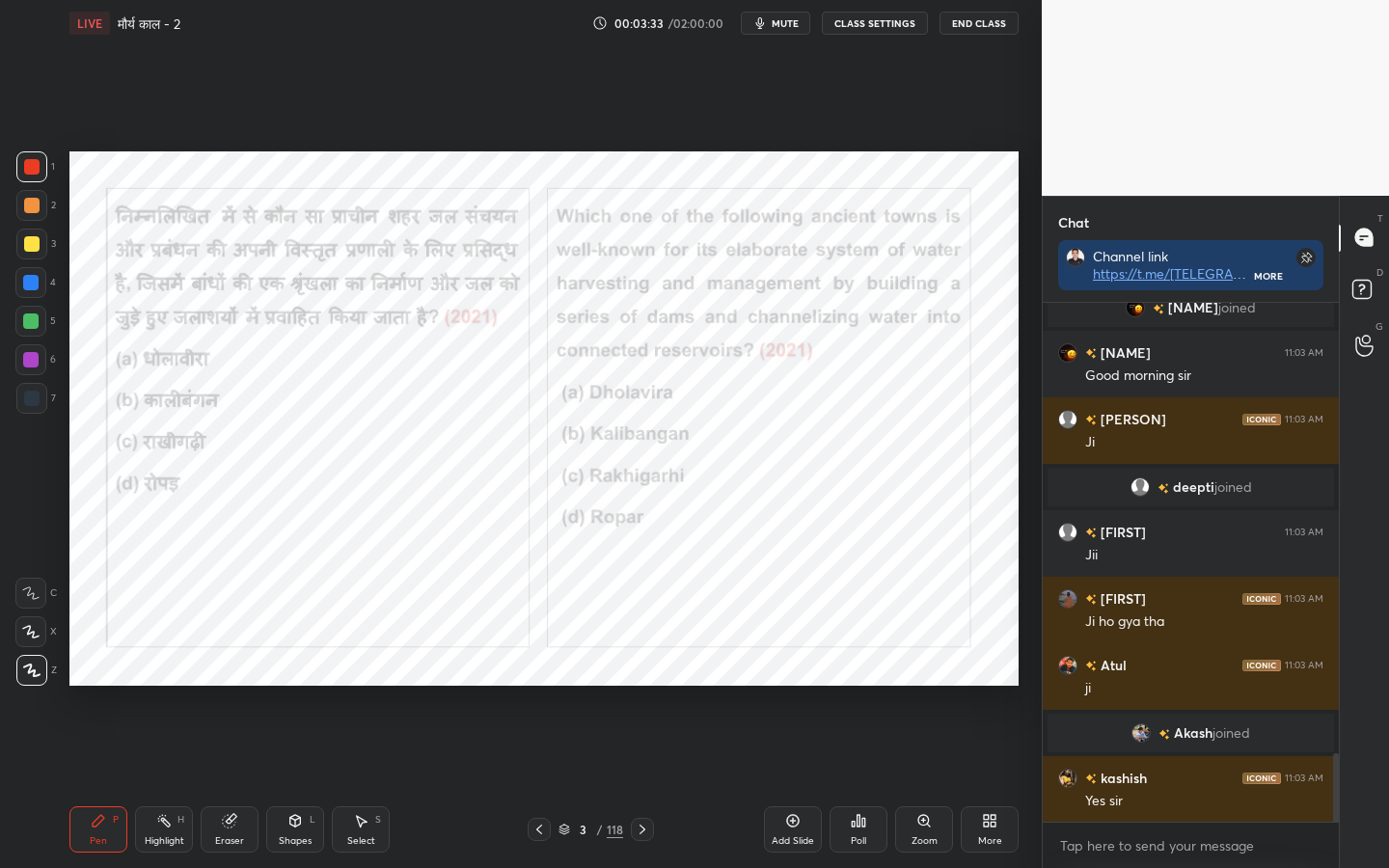 click on "More" at bounding box center [990, 829] 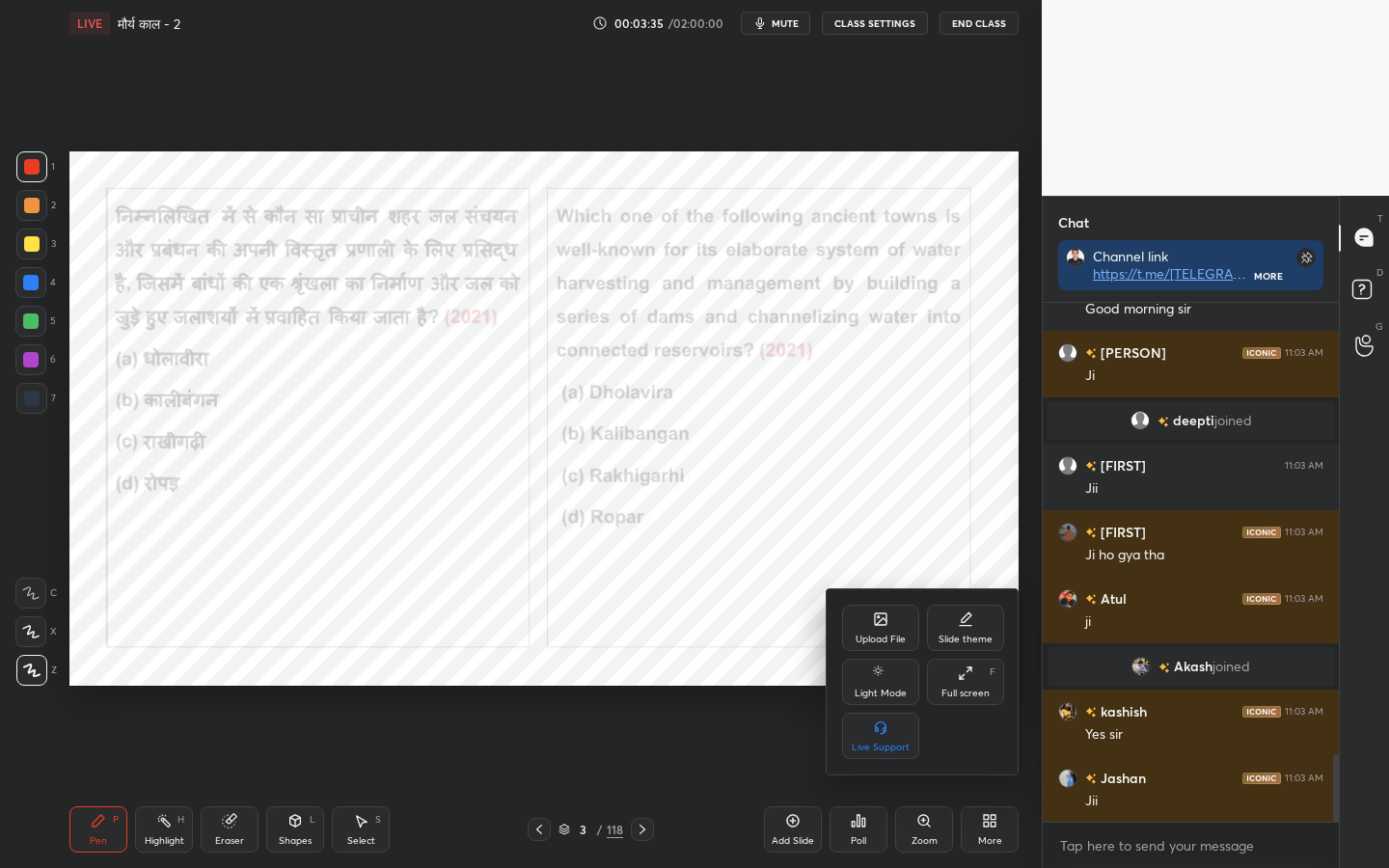 click at bounding box center (694, 434) 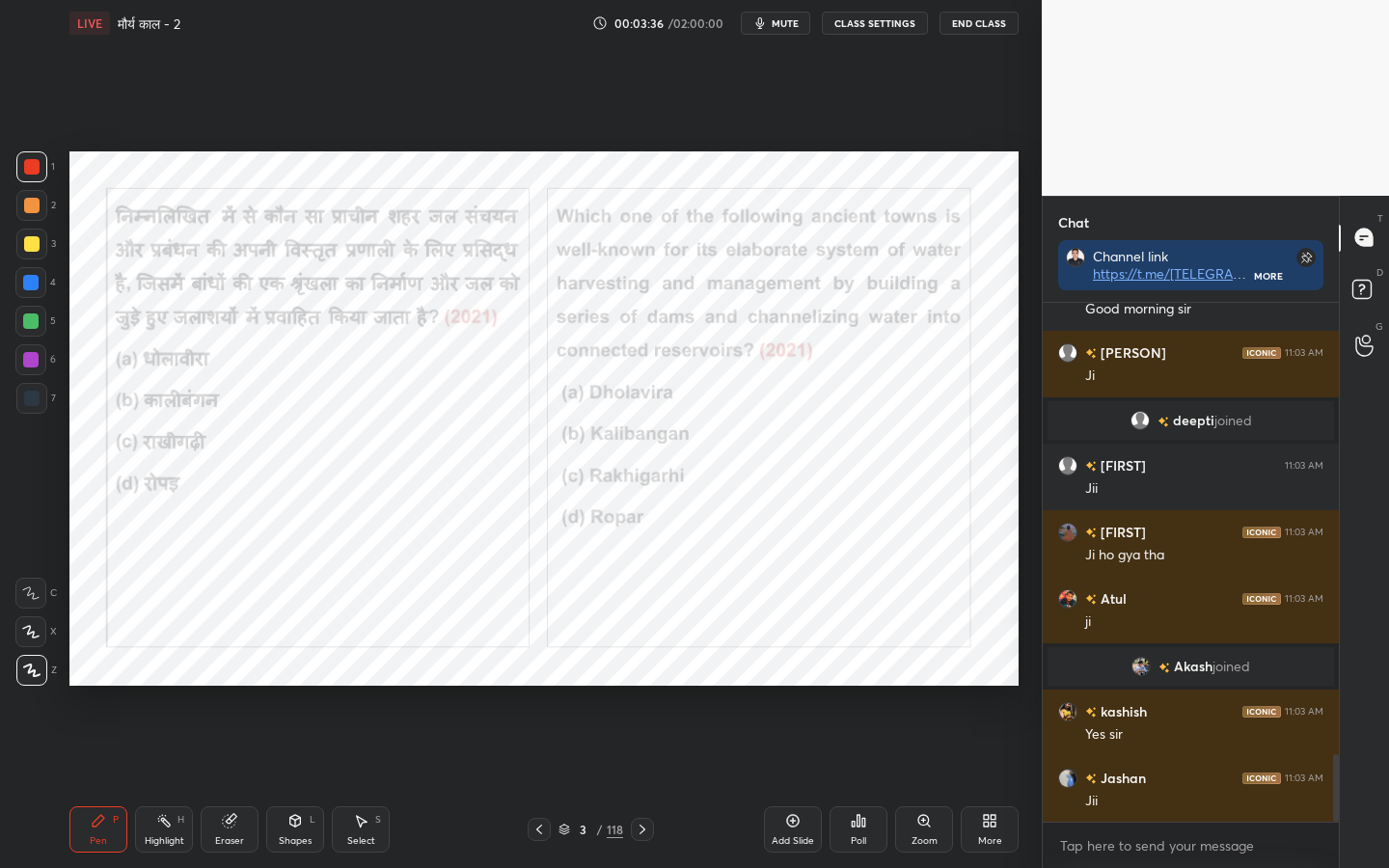 click on "118" at bounding box center (614, 829) 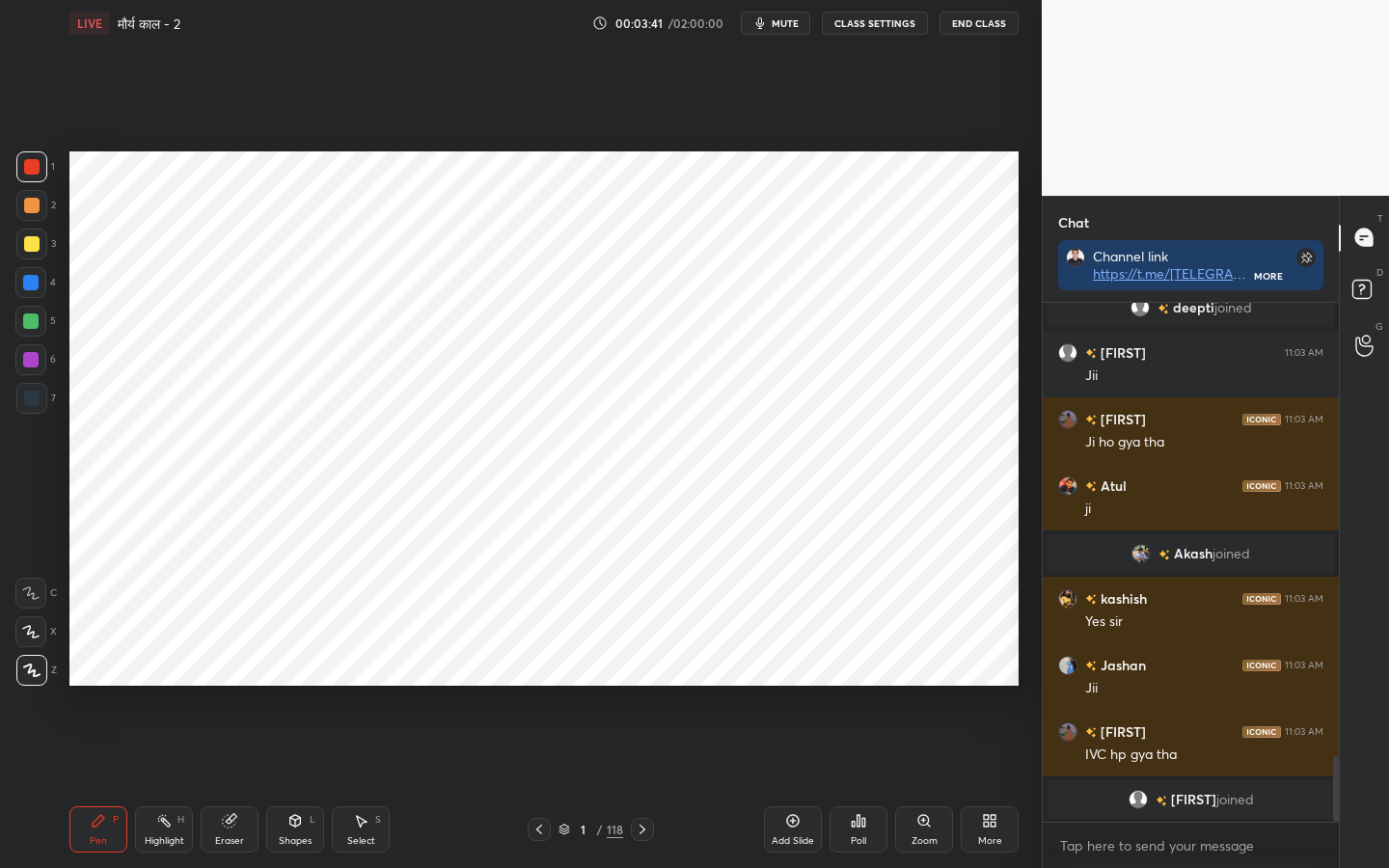 click on "More" at bounding box center (990, 829) 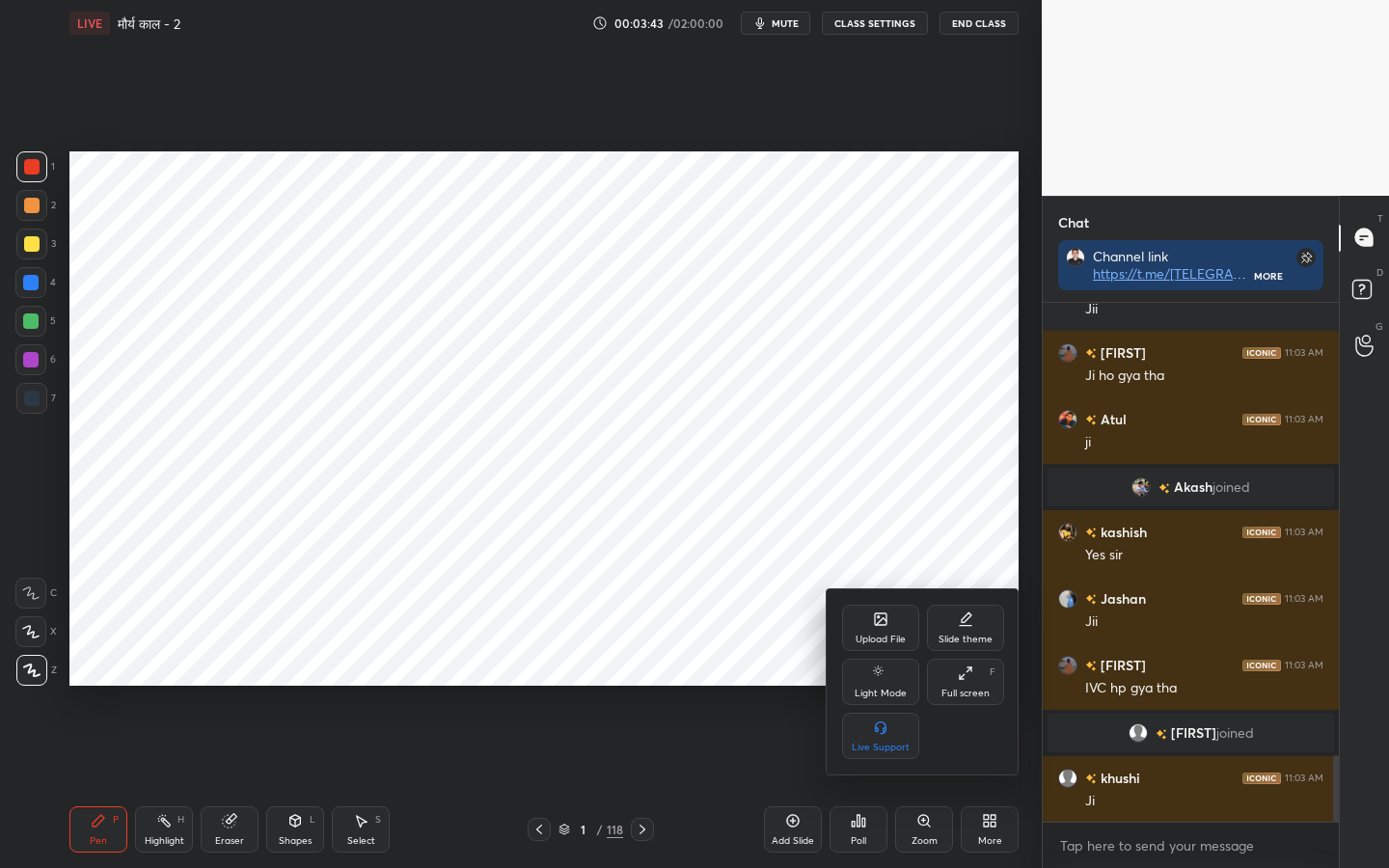 click on "Upload File" at bounding box center (881, 628) 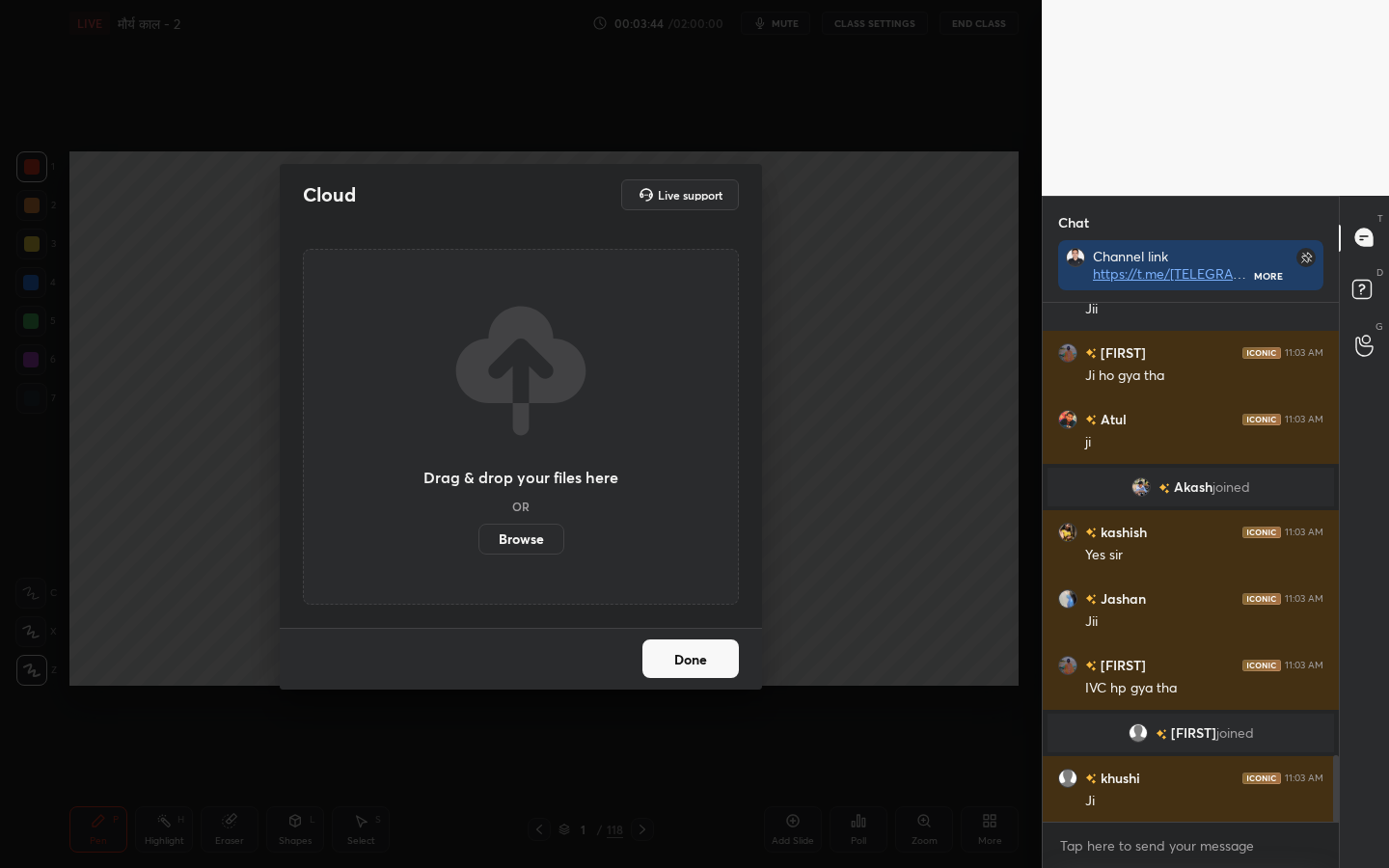 click on "Browse" at bounding box center [521, 539] 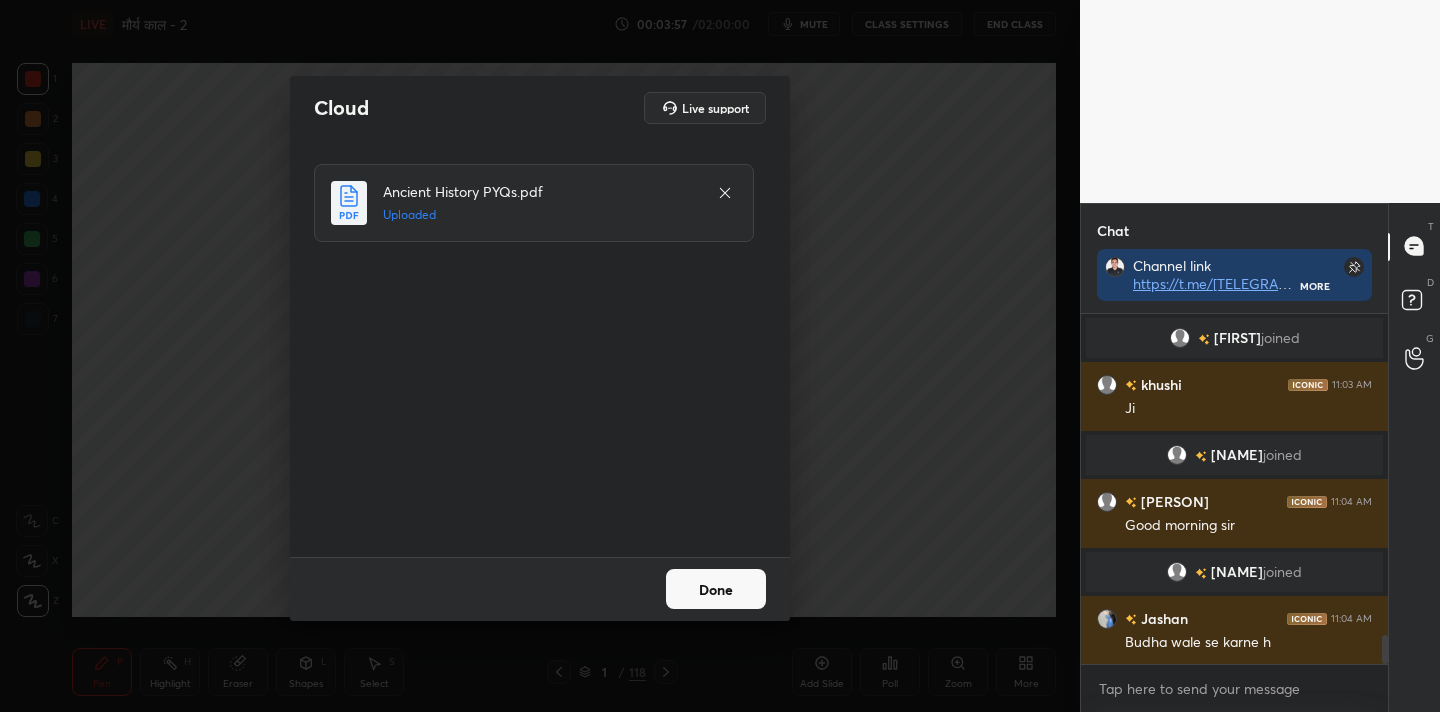click 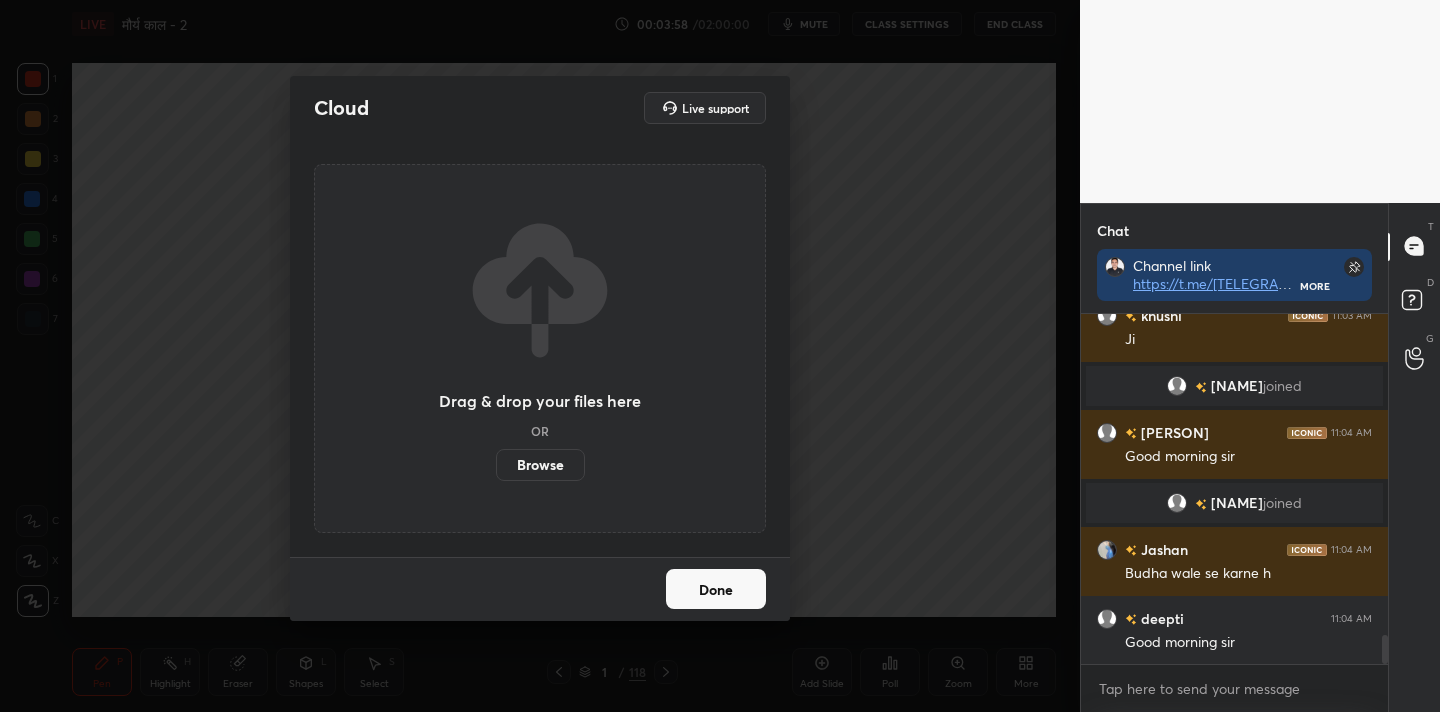 click on "Done" at bounding box center [716, 589] 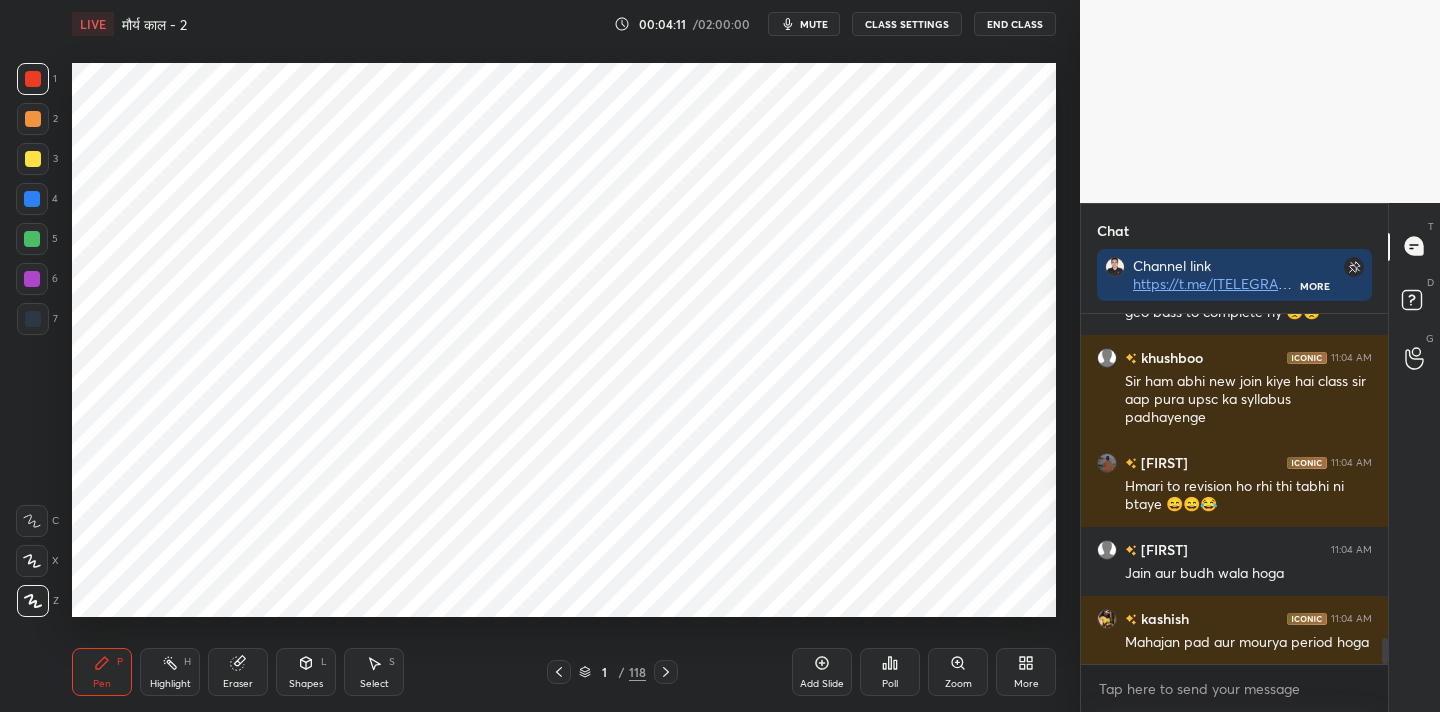 click on "118" at bounding box center [637, 672] 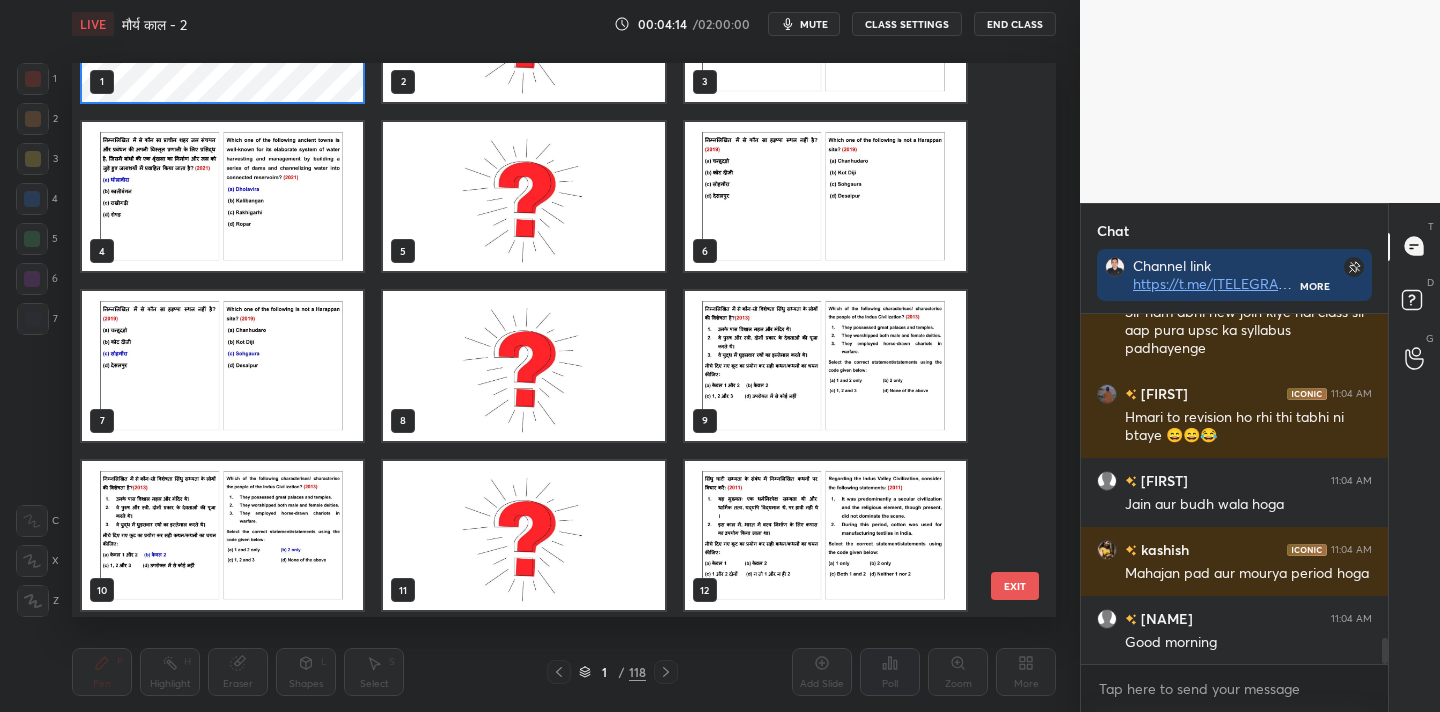click on "EXIT" at bounding box center [1015, 586] 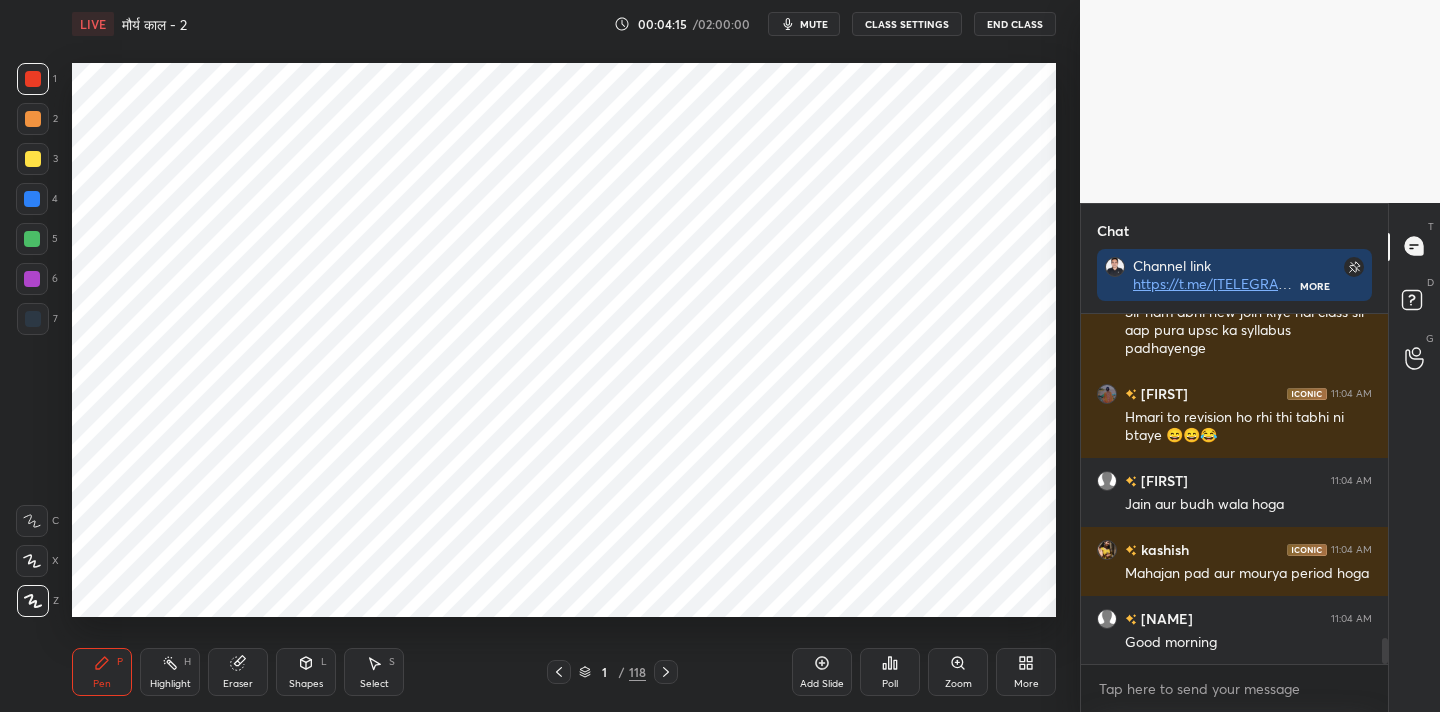click 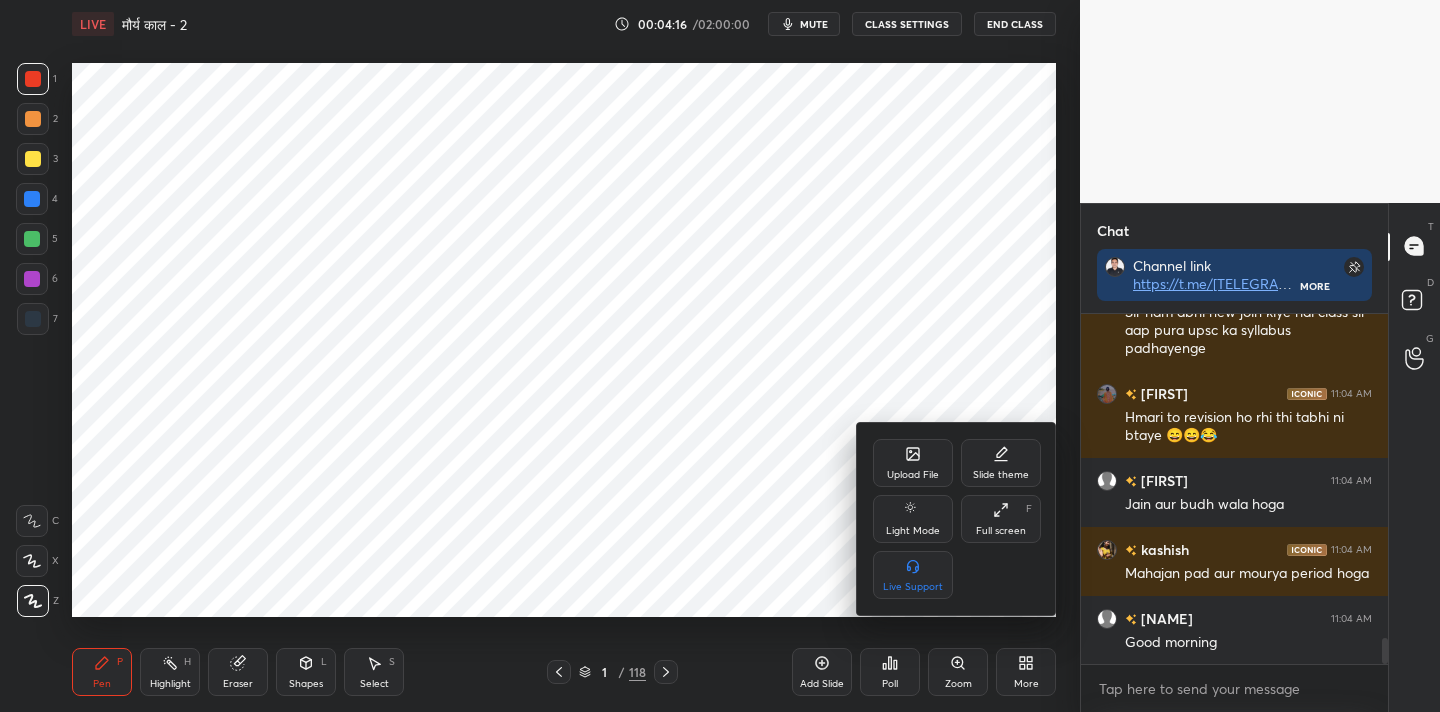 click 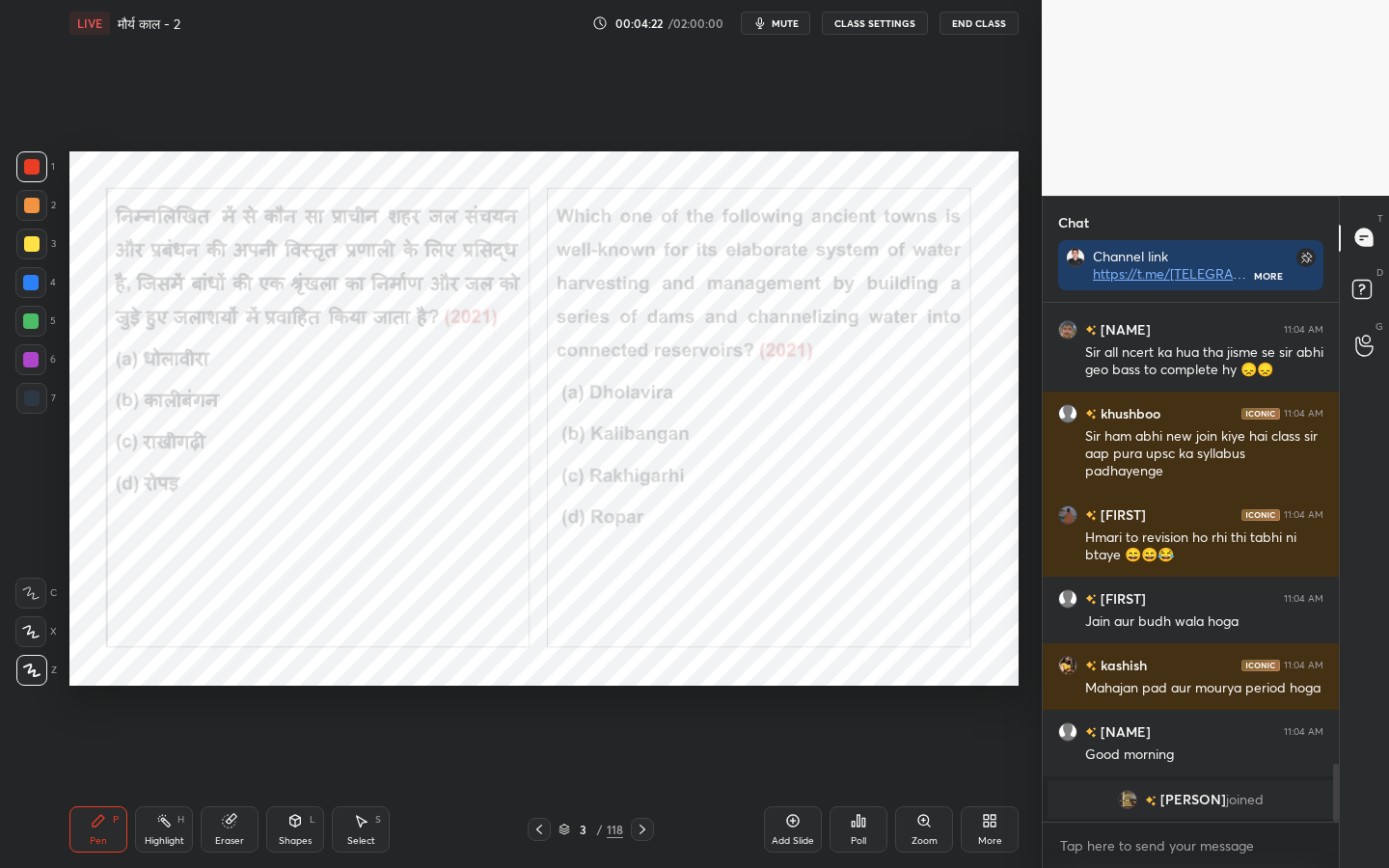click on "Poll" at bounding box center [858, 829] 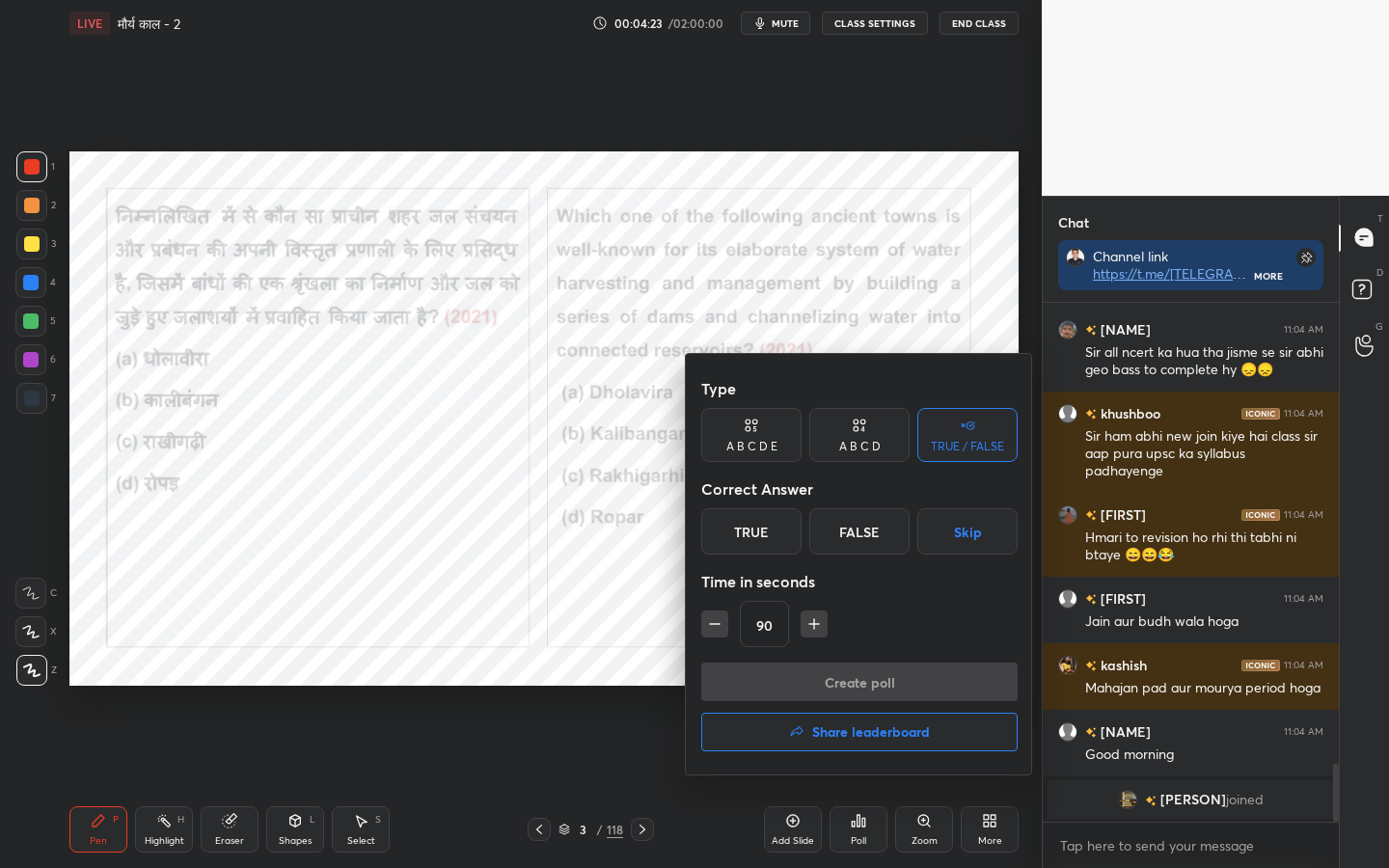 click on "A B C D" at bounding box center [859, 435] 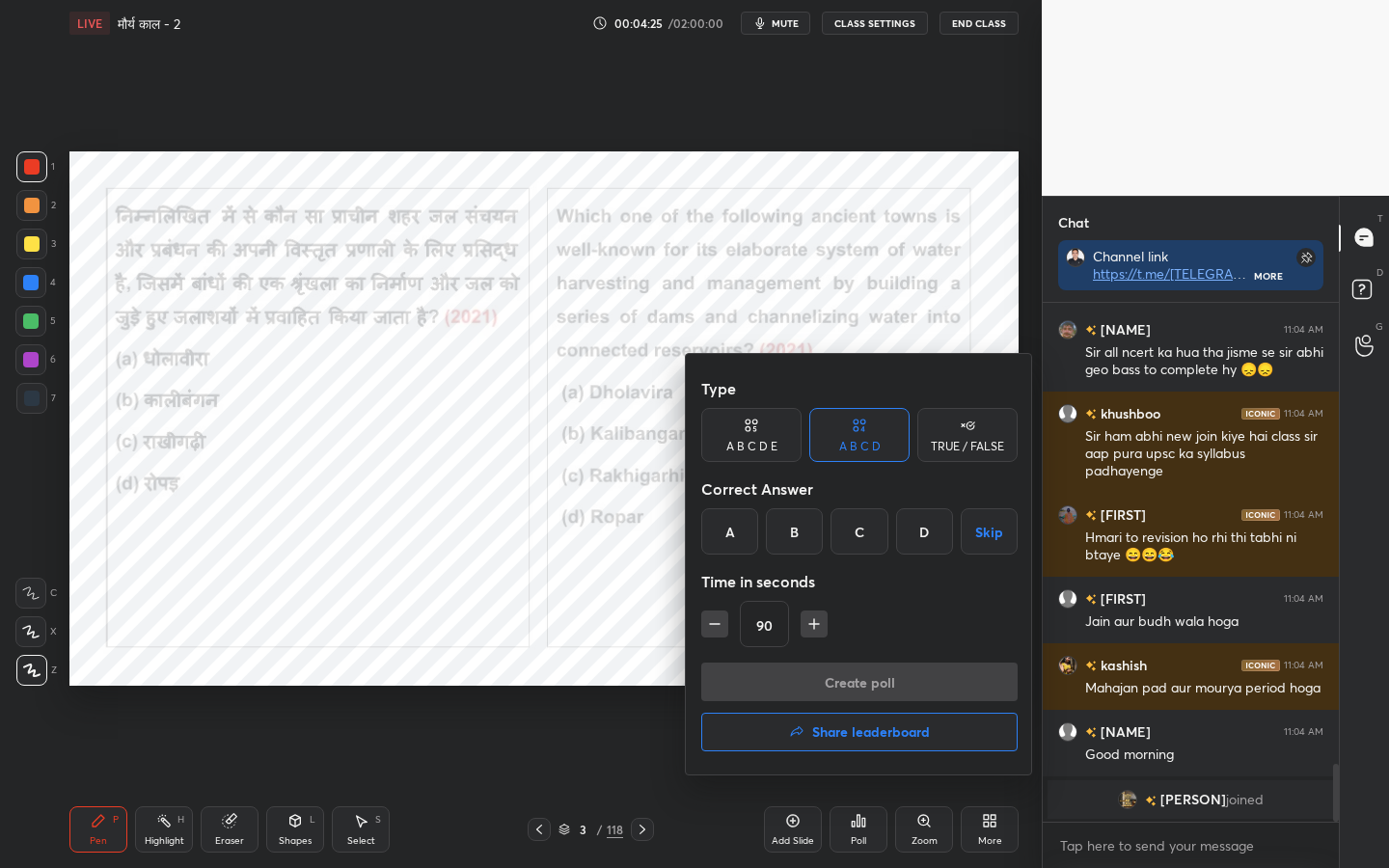 click on "A" at bounding box center (729, 531) 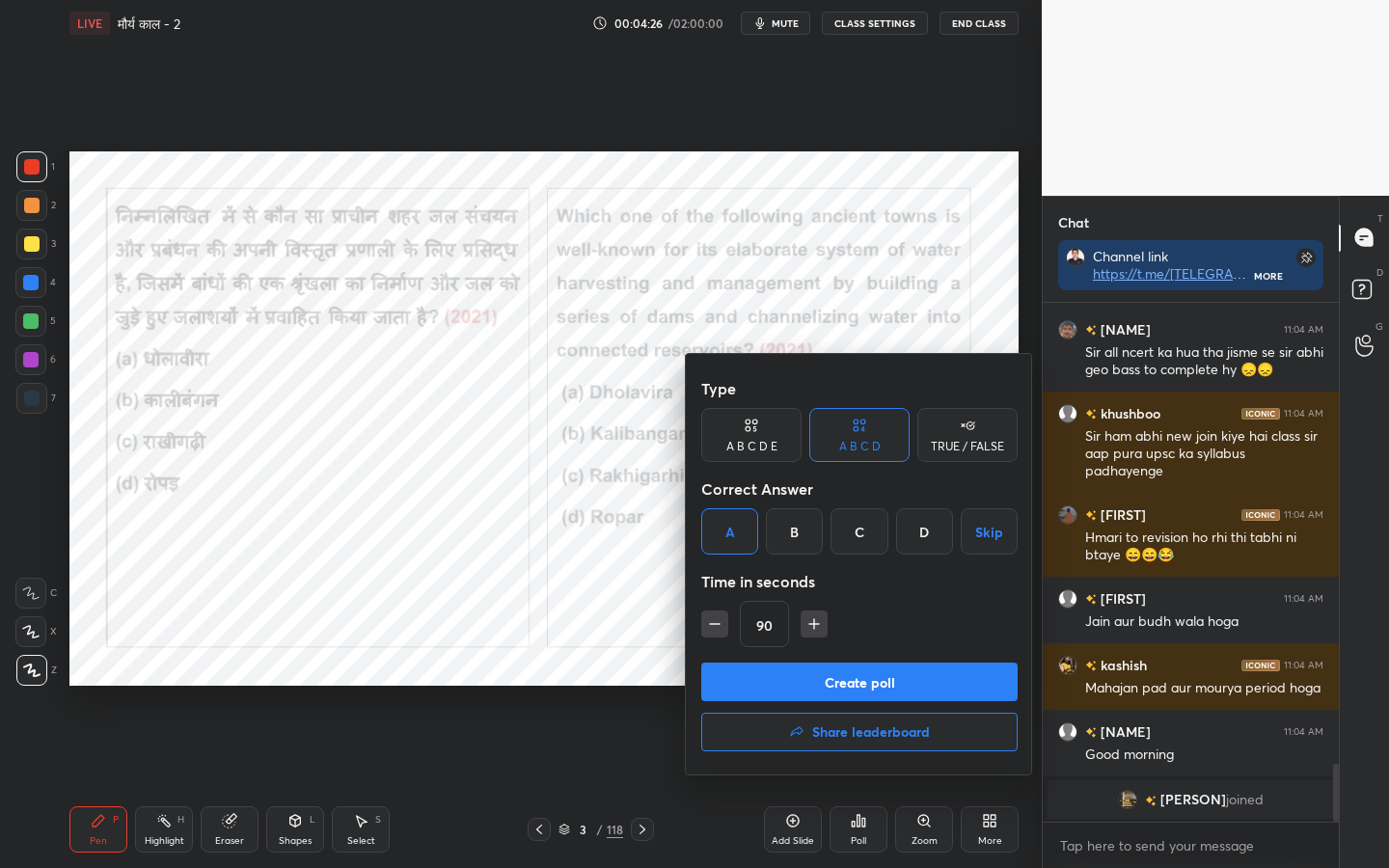 click on "Create poll" at bounding box center (859, 682) 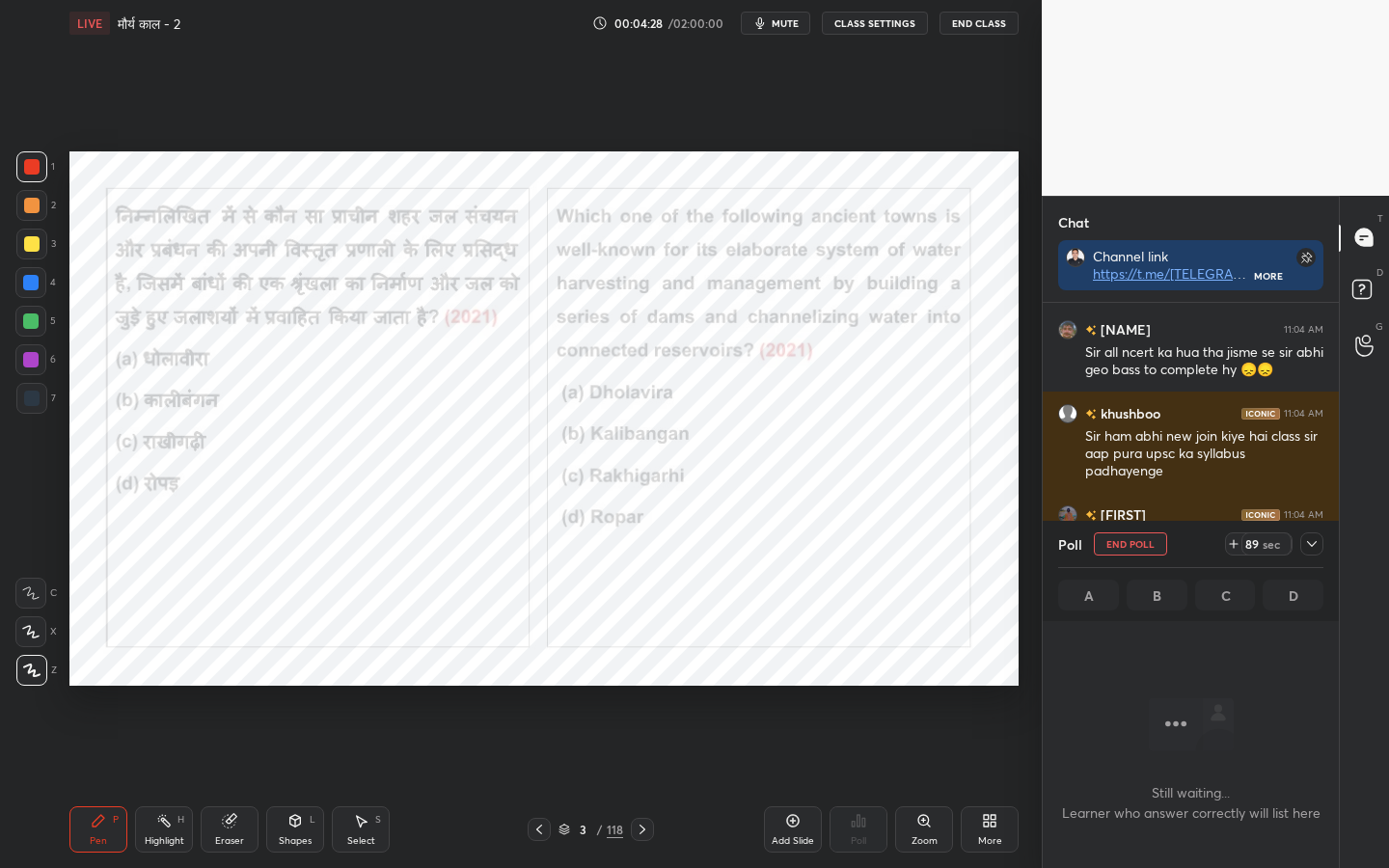 click 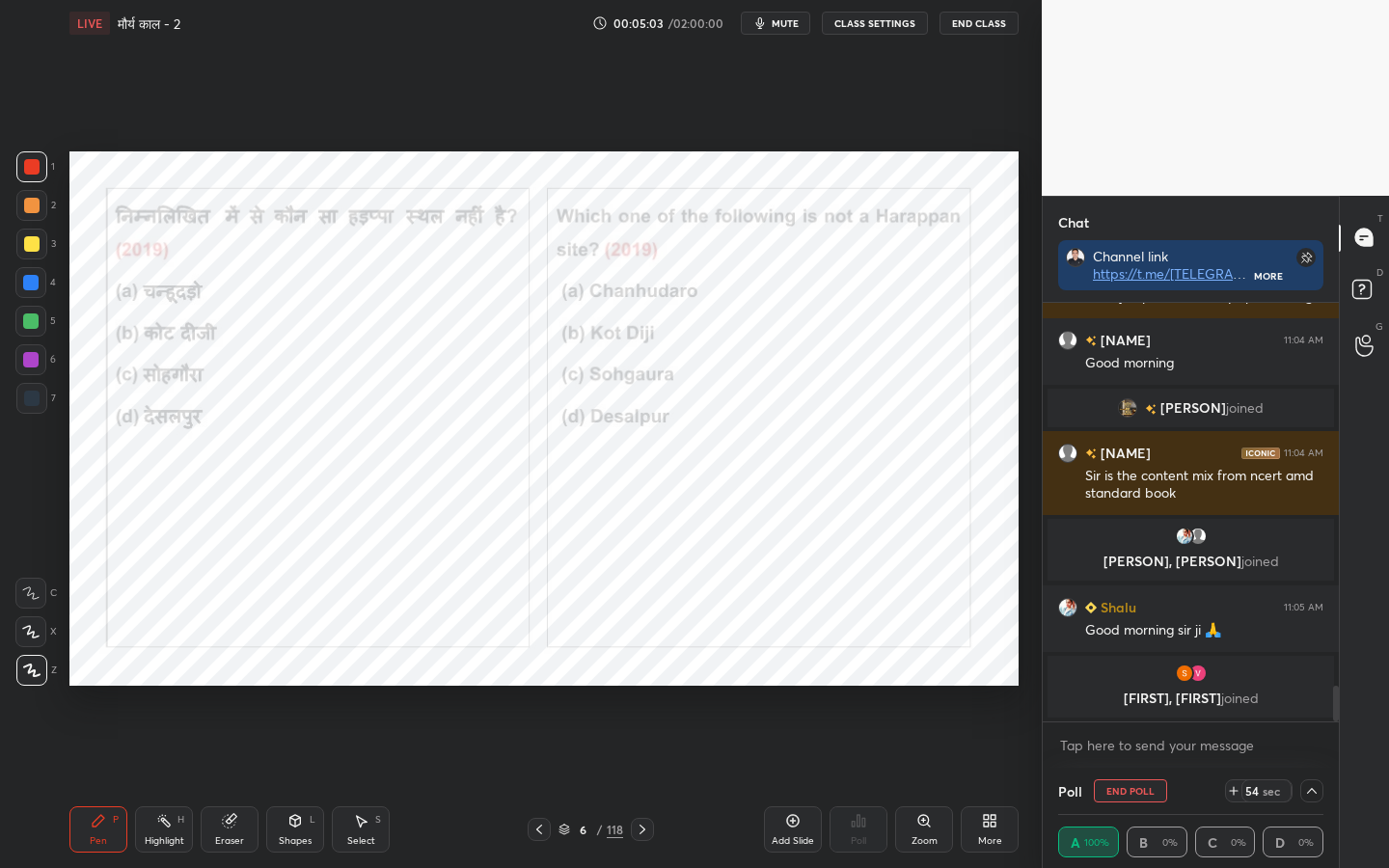 click on "End Poll" at bounding box center [1130, 791] 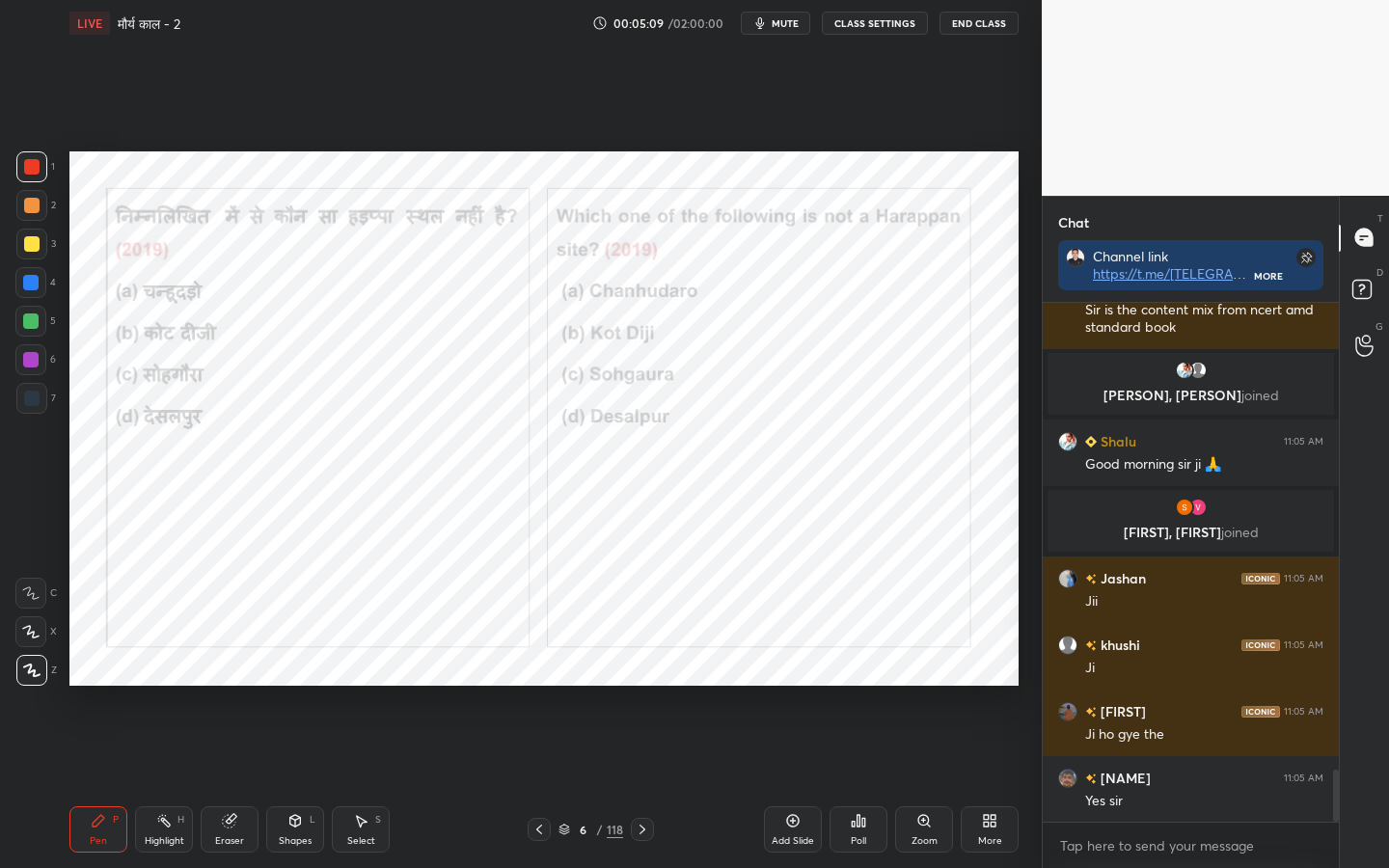 click on "118" at bounding box center [614, 829] 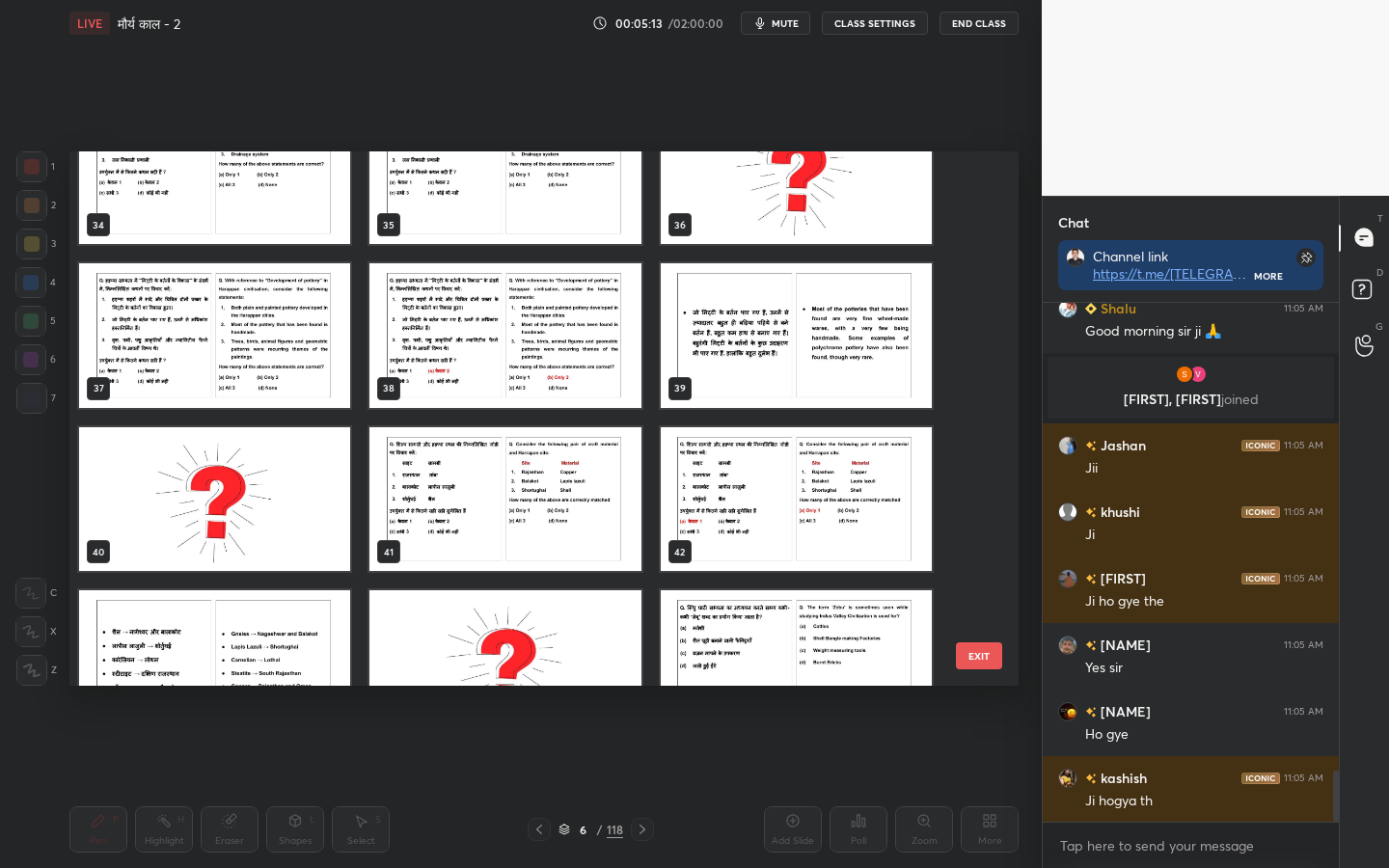 click at bounding box center [504, 336] 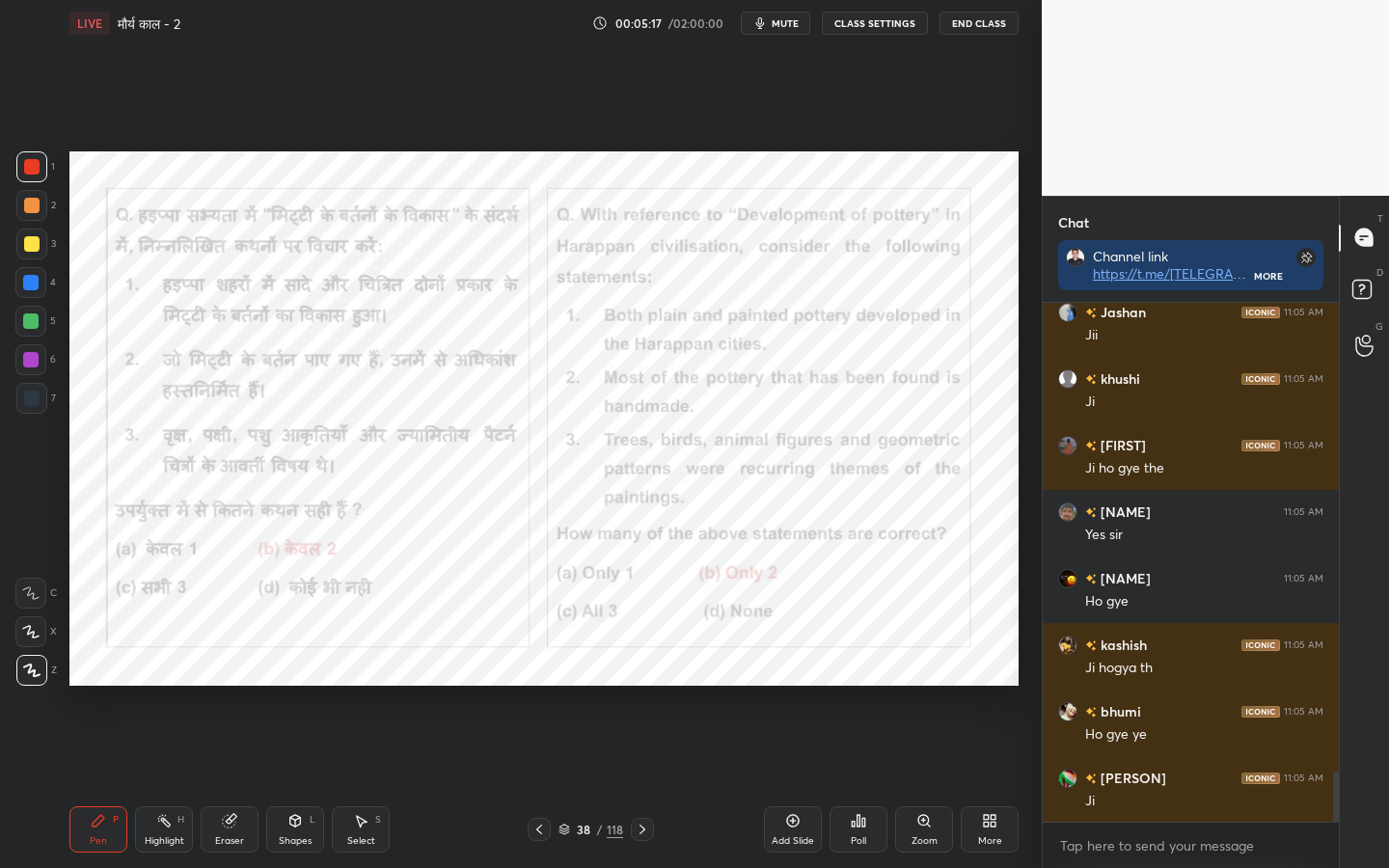 click on "118" at bounding box center (614, 829) 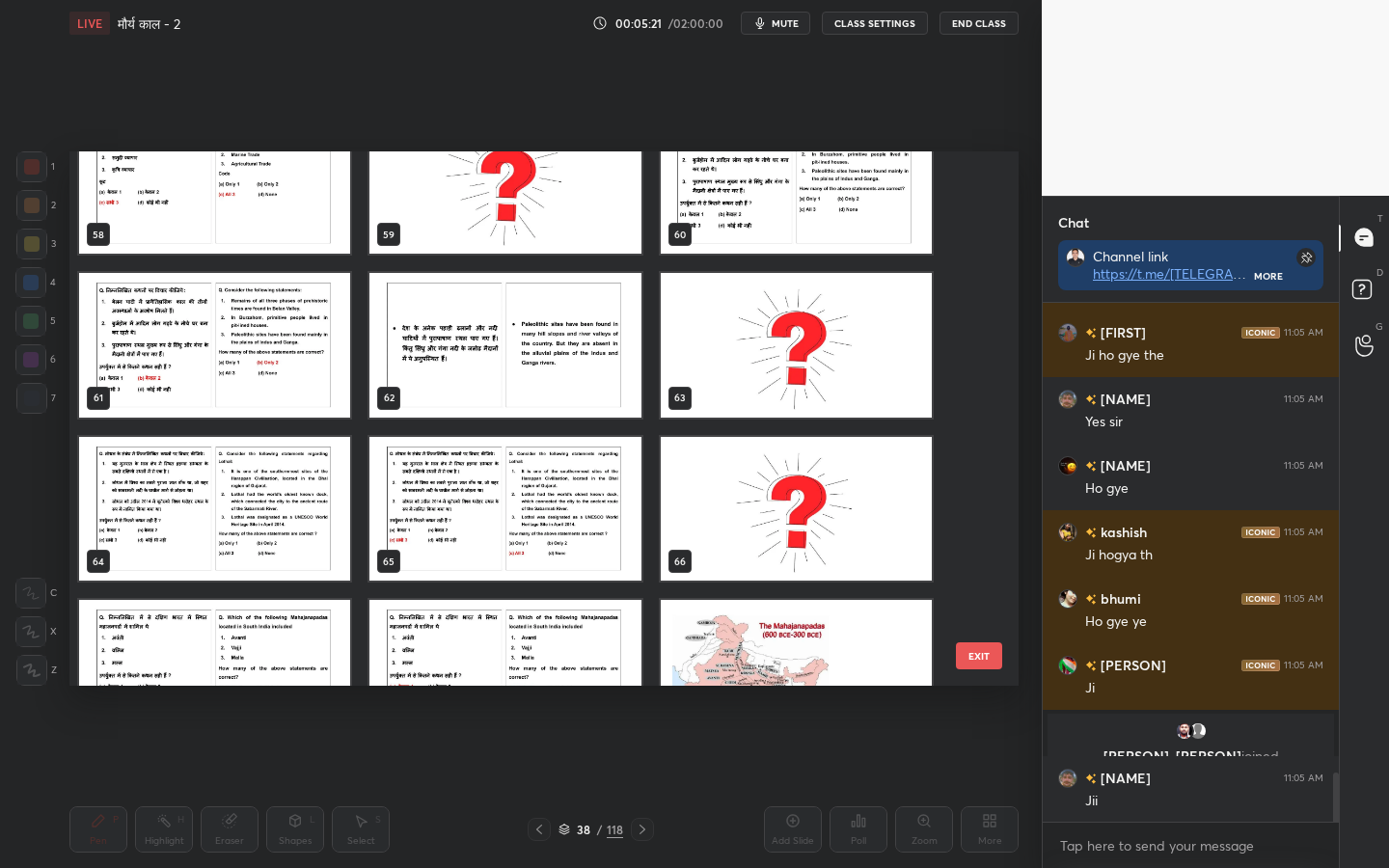 click at bounding box center (214, 509) 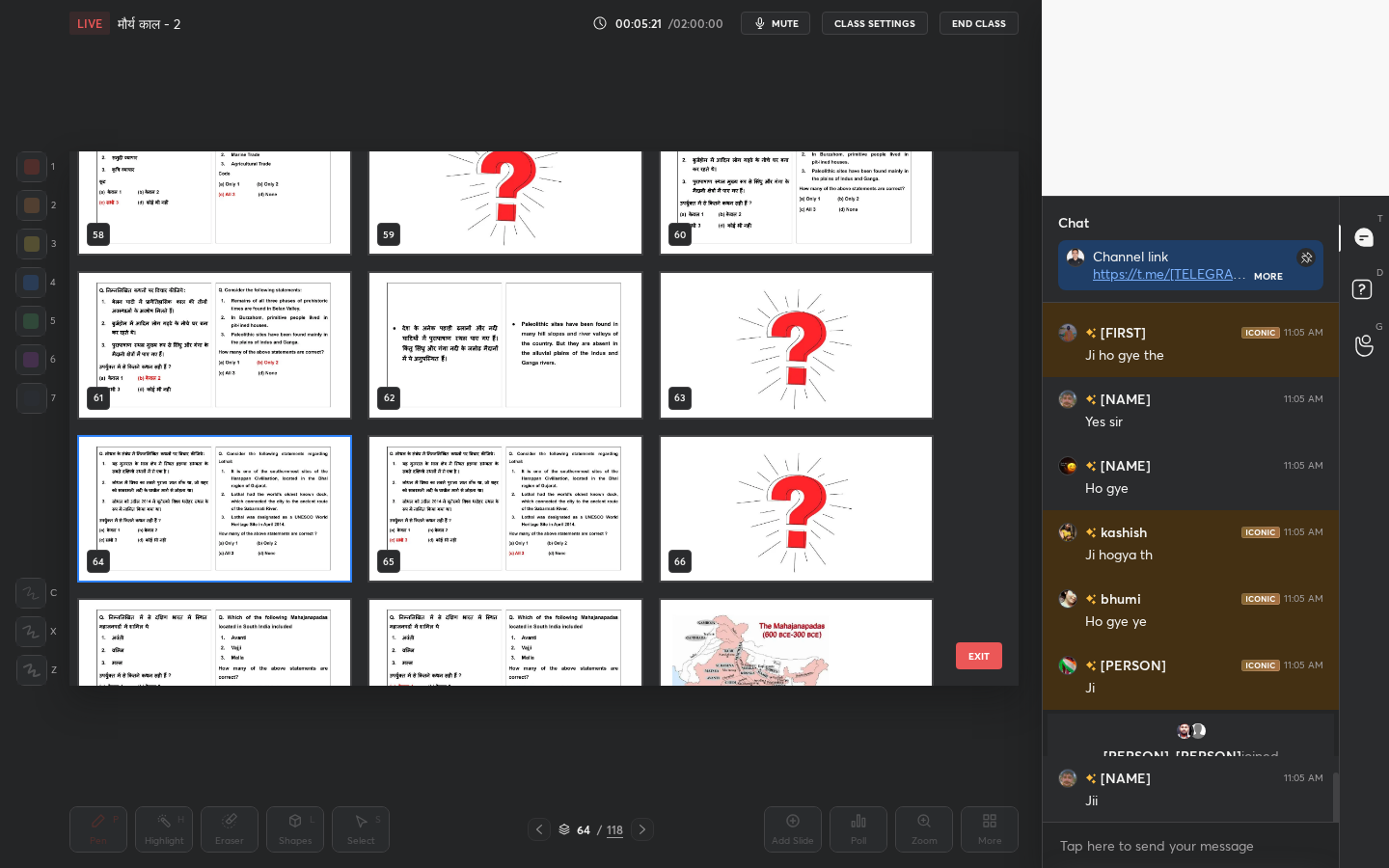 click at bounding box center (214, 509) 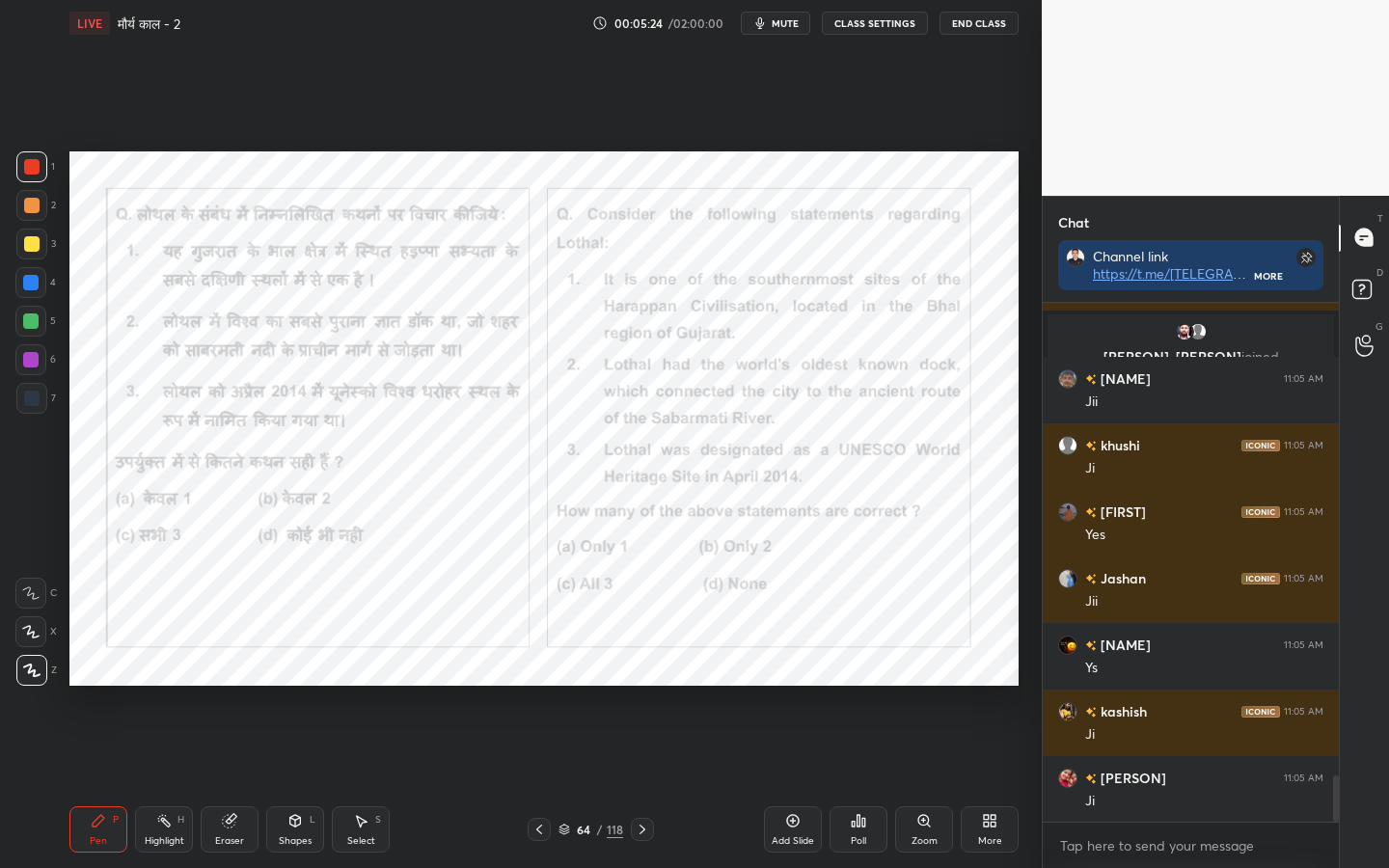 click on "118" at bounding box center (614, 829) 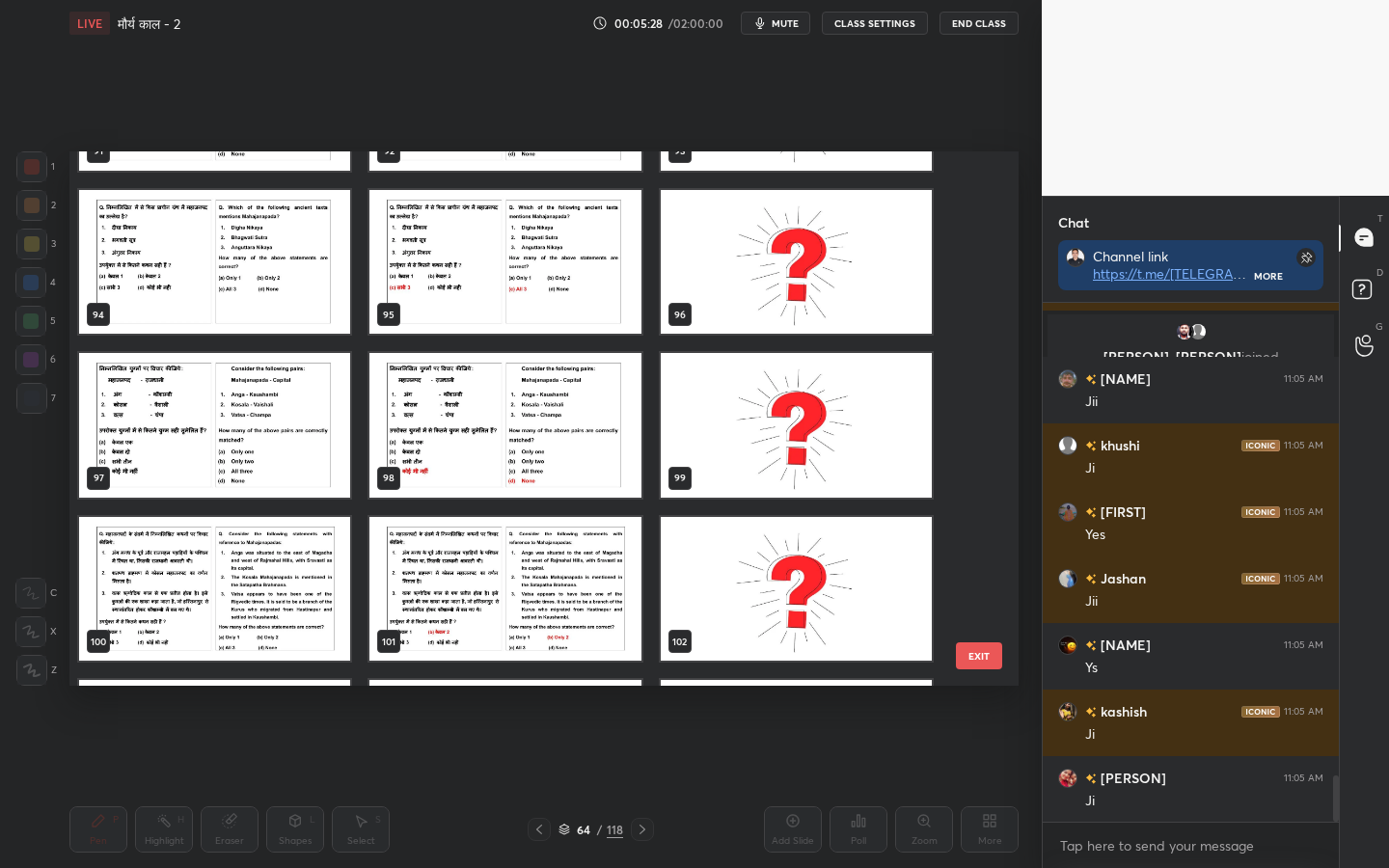 click at bounding box center (214, 425) 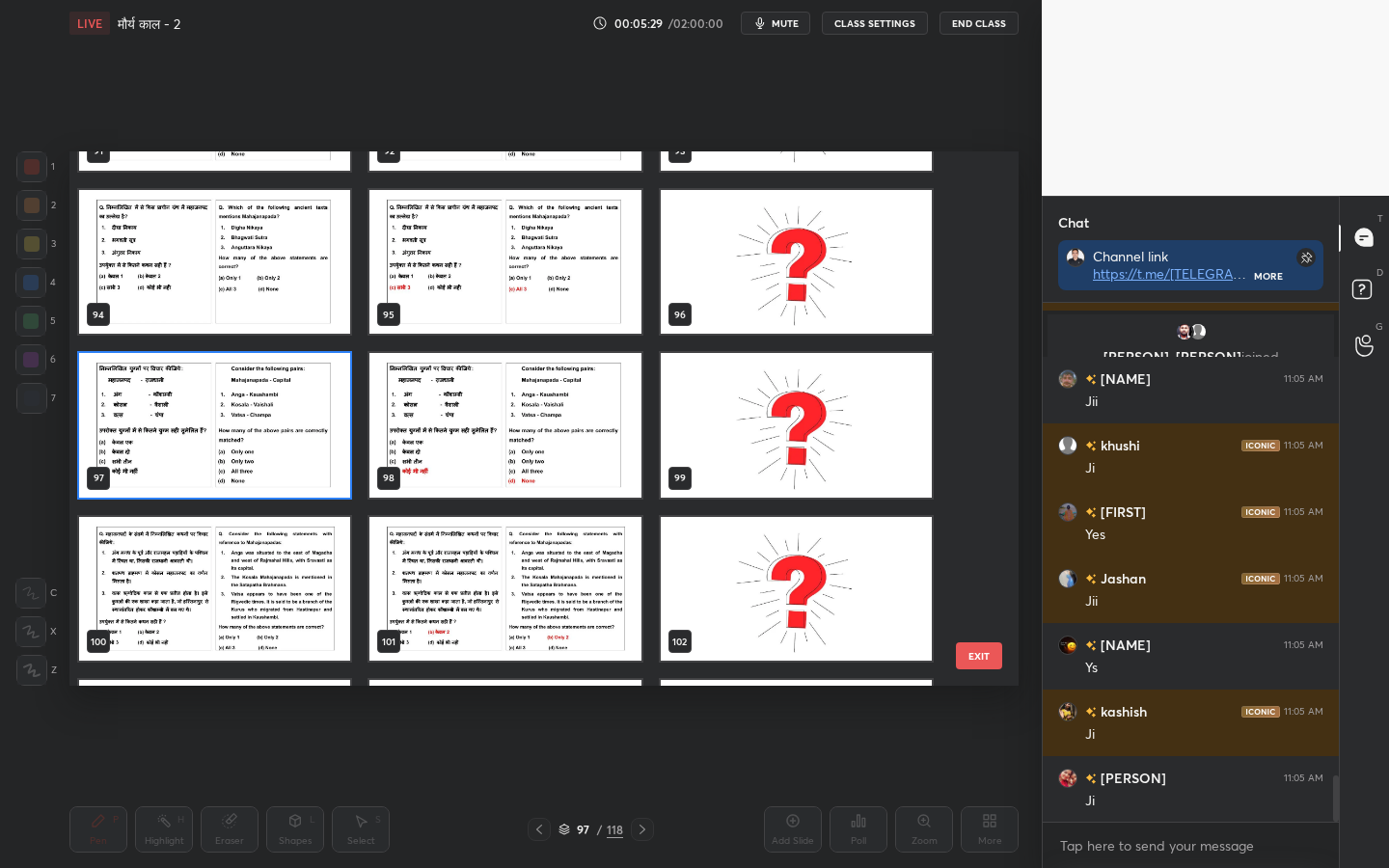 click at bounding box center [214, 425] 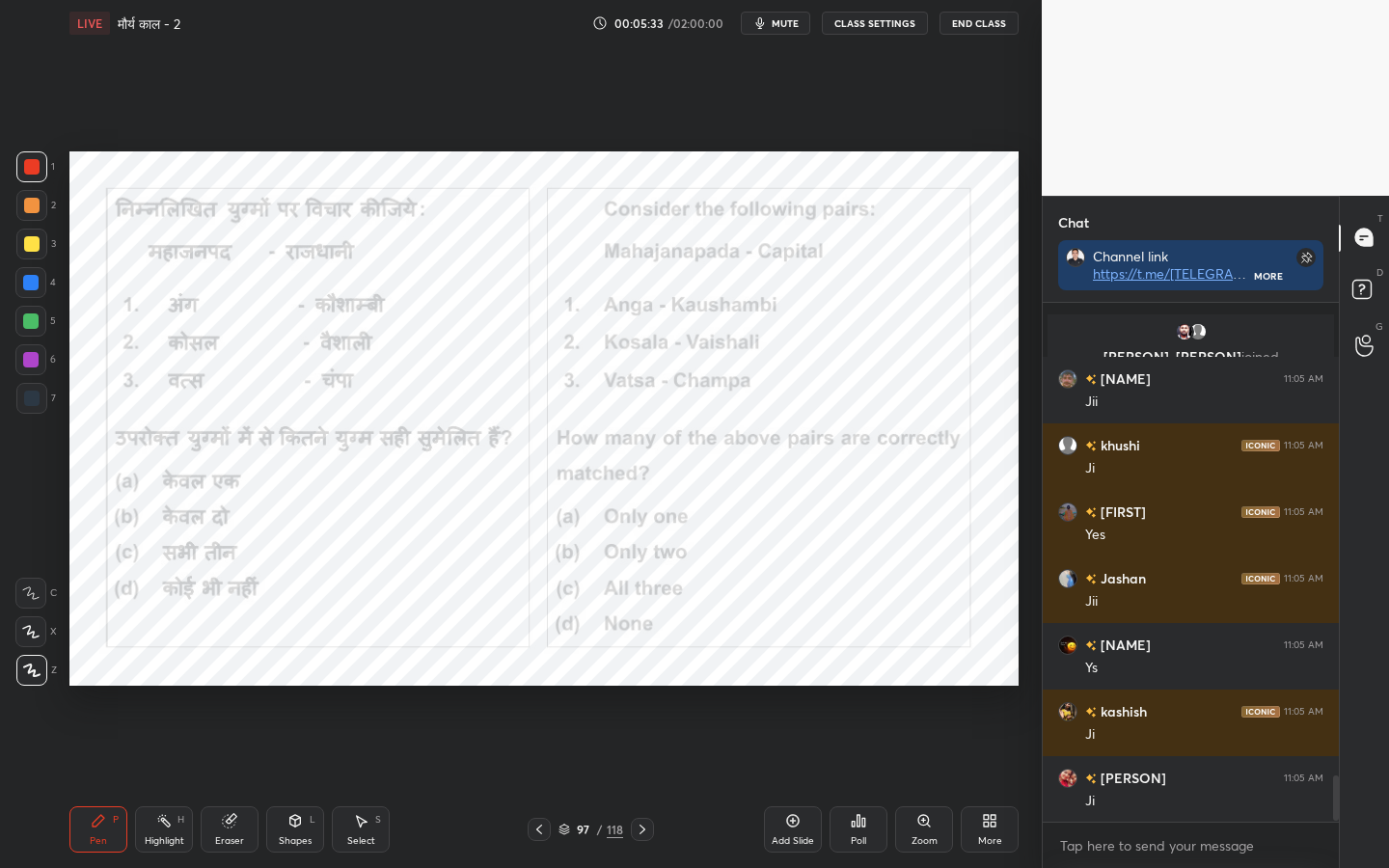 click on "118" at bounding box center [614, 829] 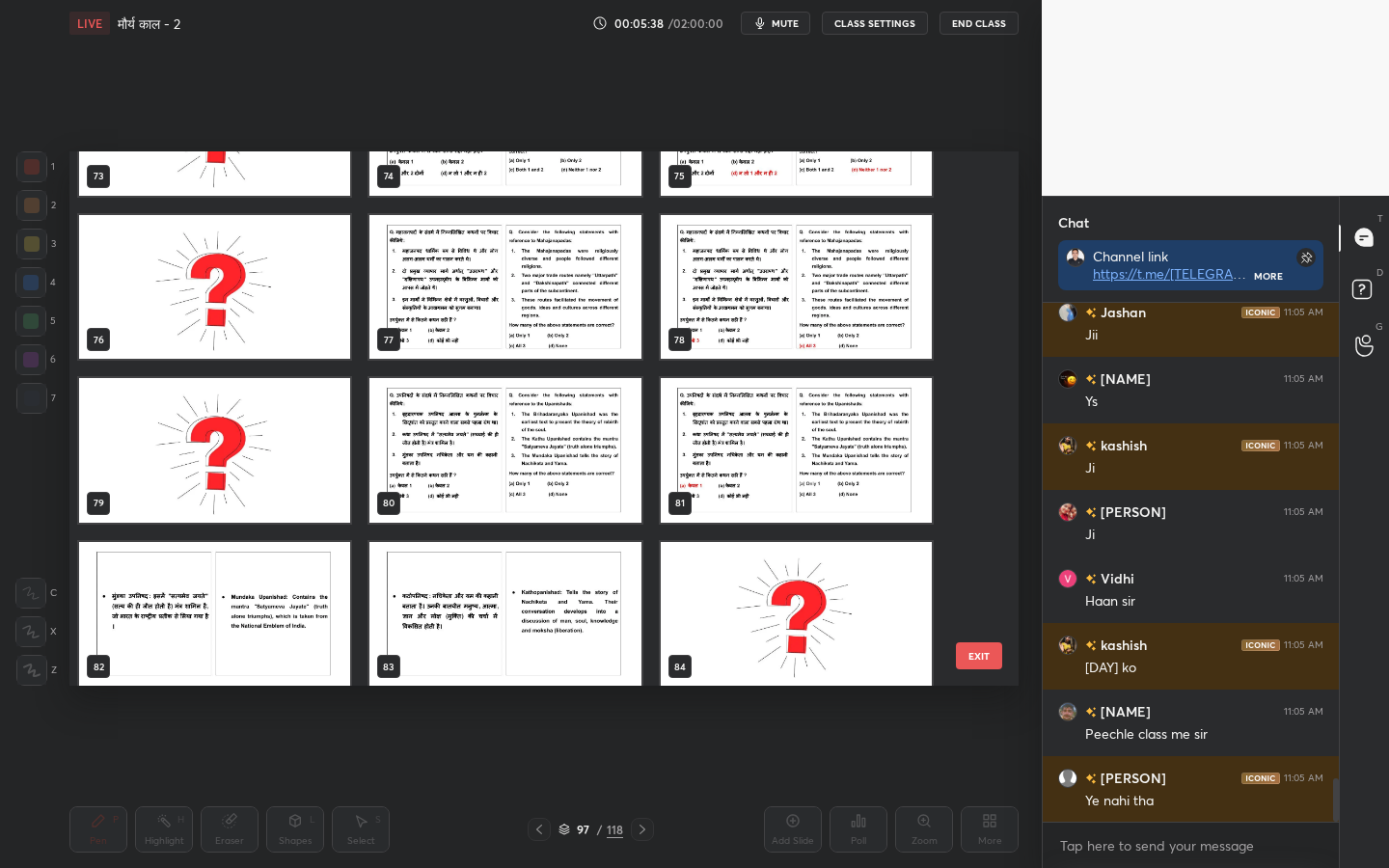 click at bounding box center (504, 287) 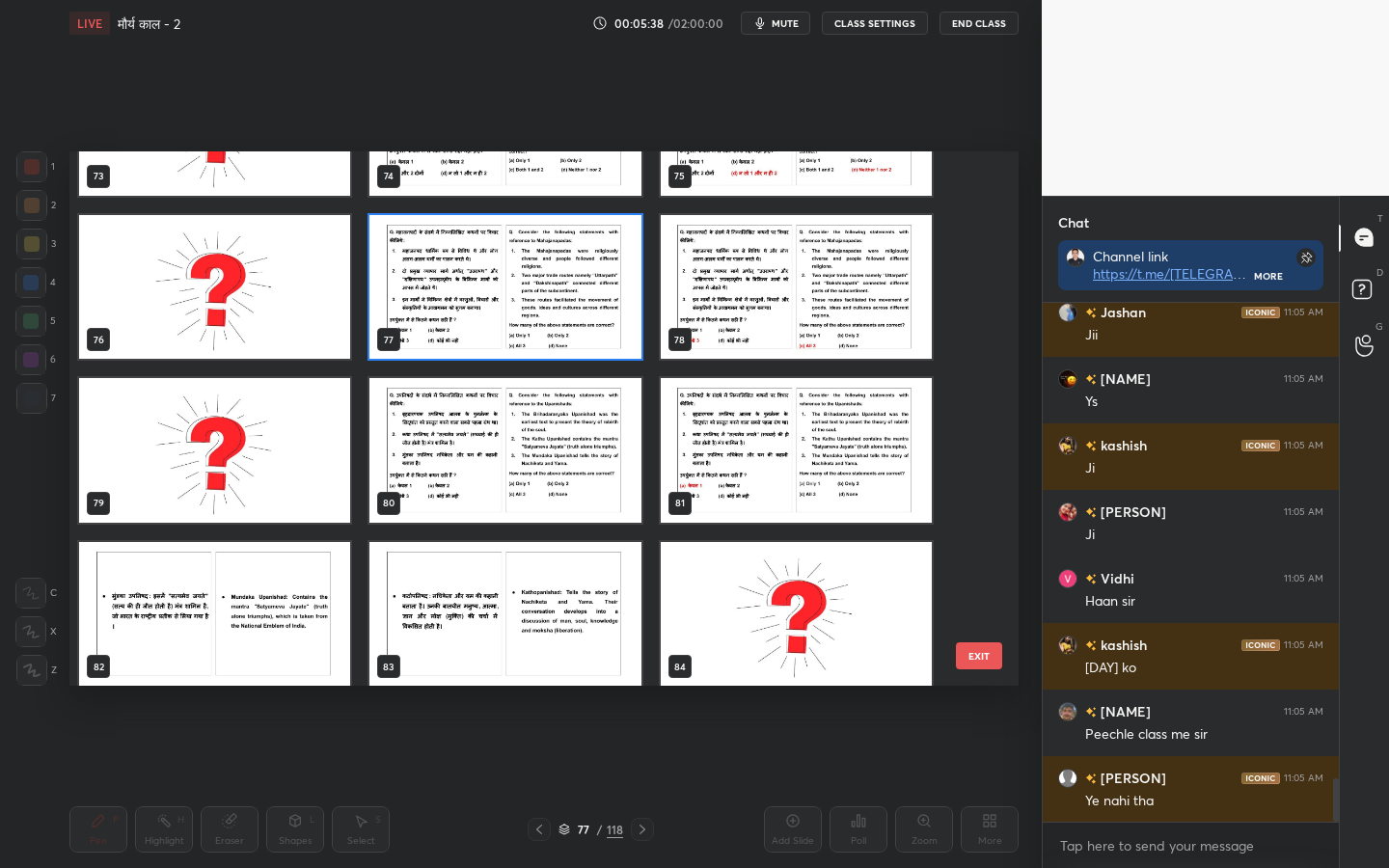 click at bounding box center (504, 287) 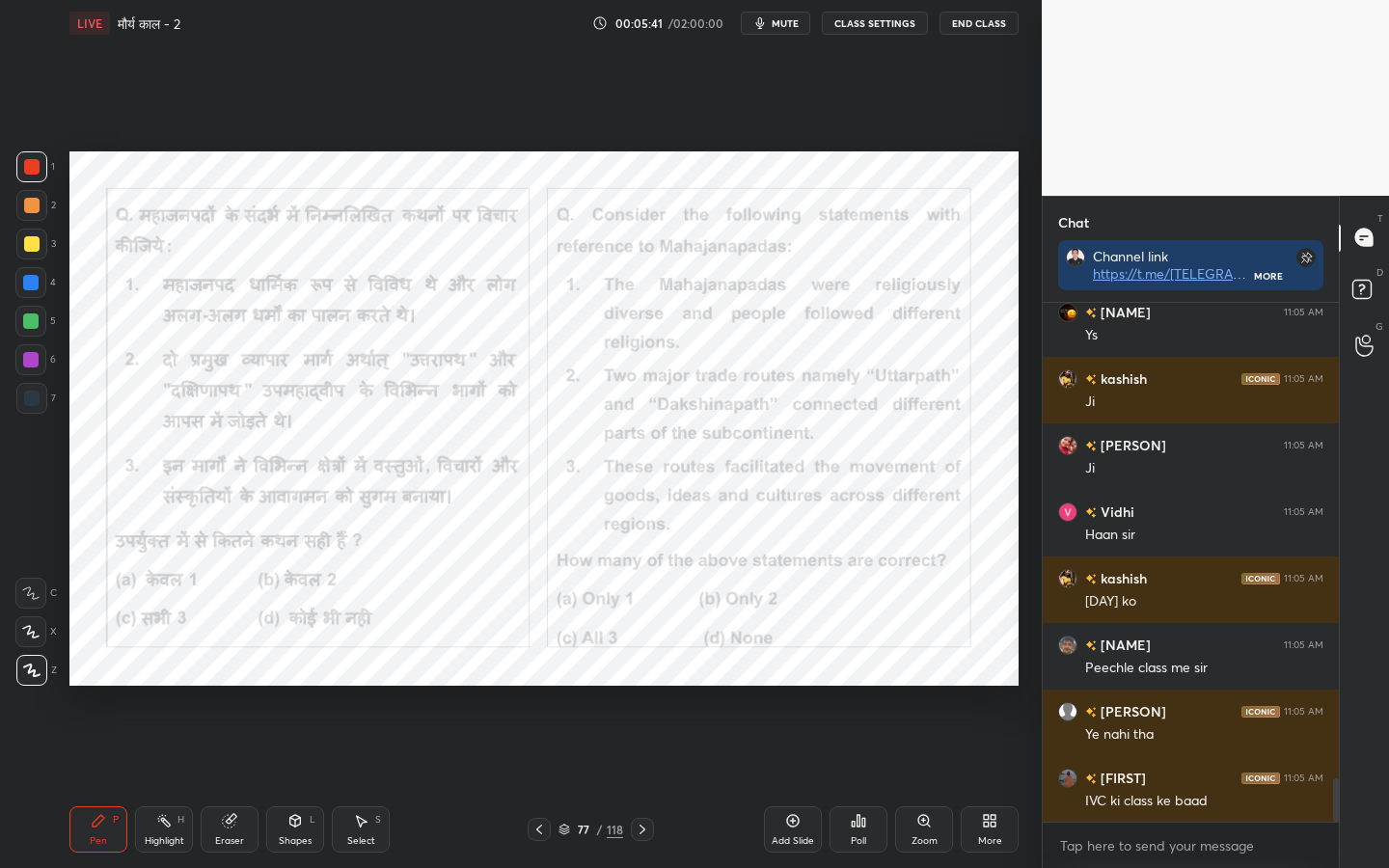 click on "Pen P Highlight H Eraser Shapes L Select S 77 / 118 Add Slide Poll Zoom More" at bounding box center (544, 829) 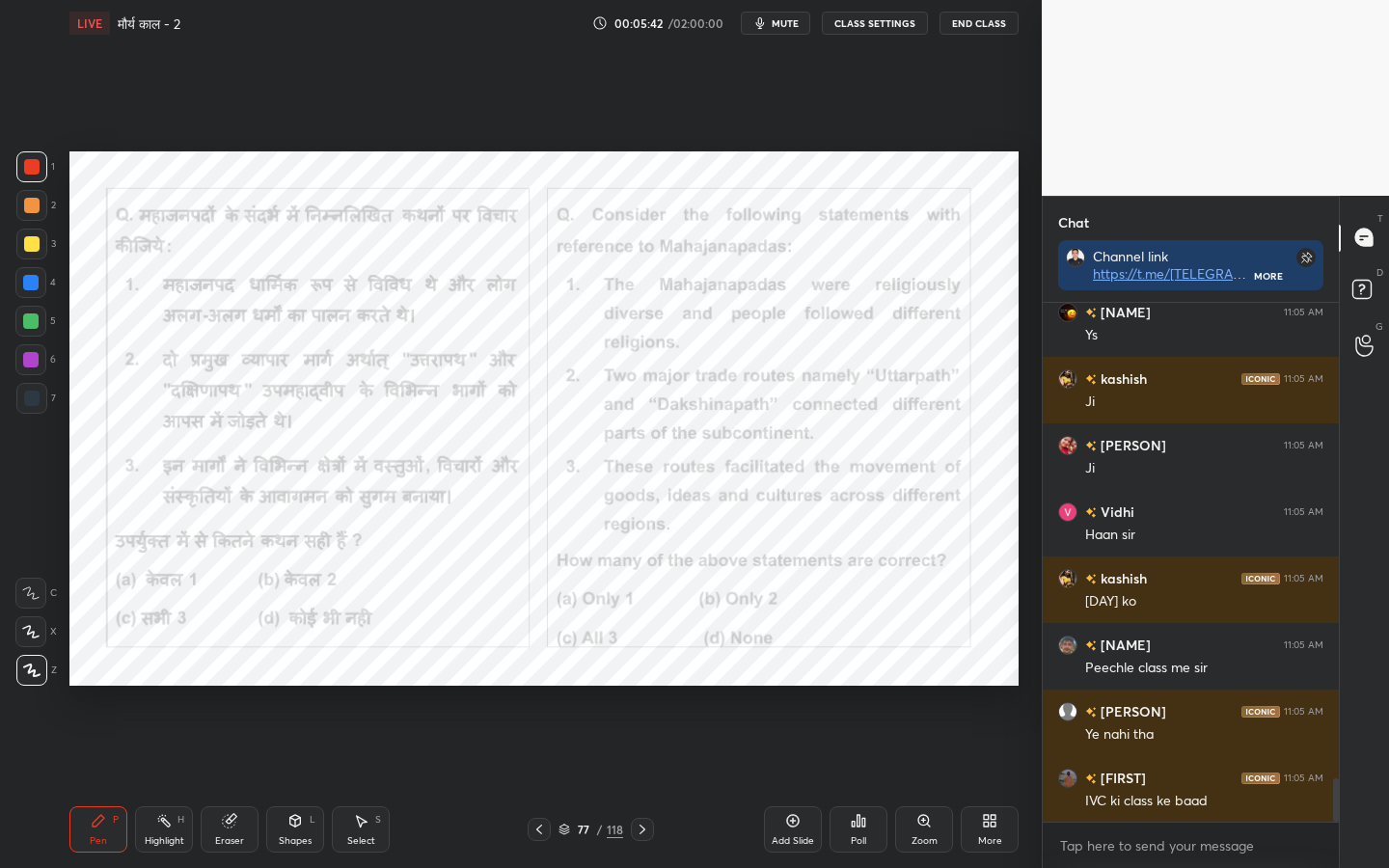 click on "118" at bounding box center [614, 829] 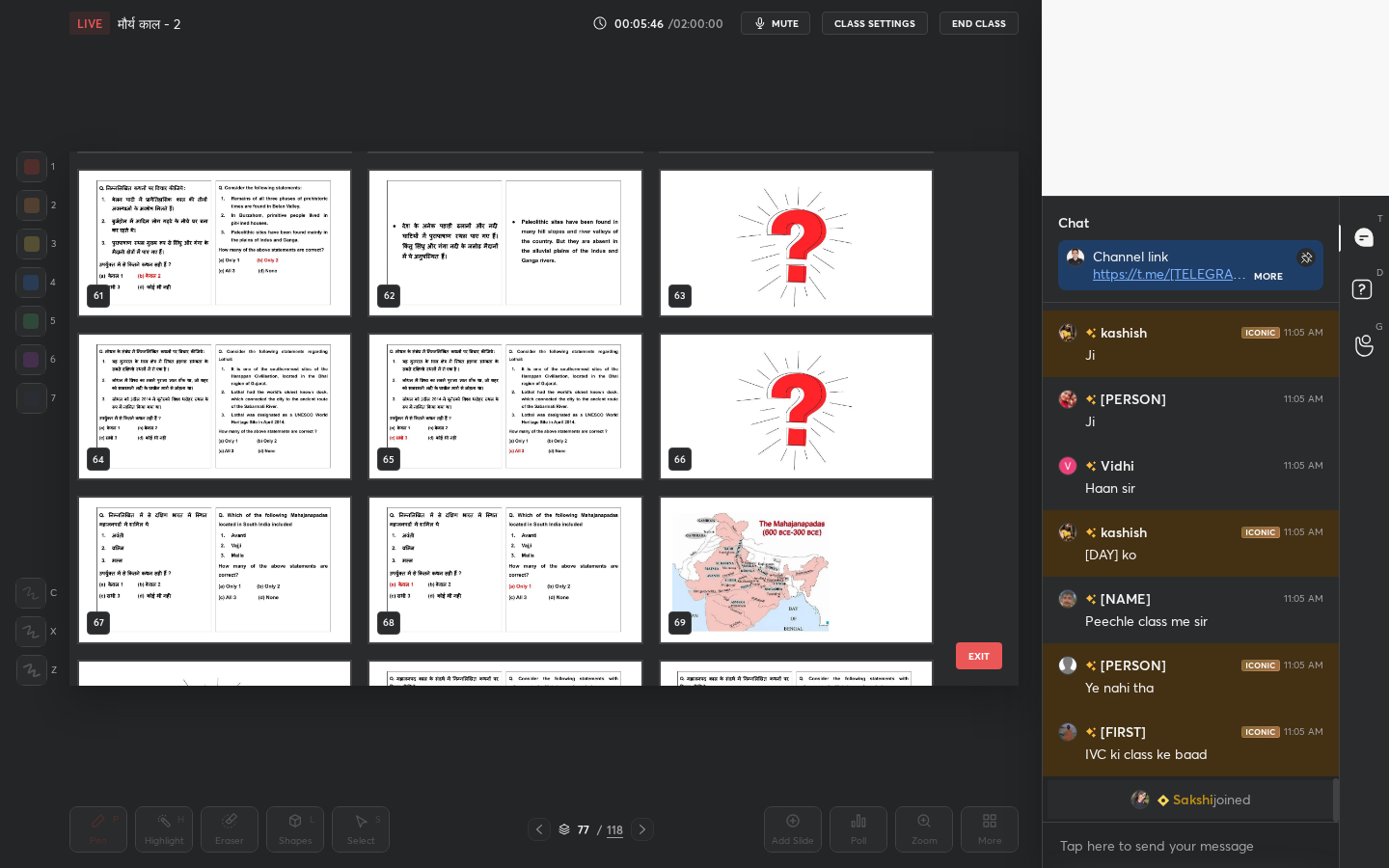 click at bounding box center (214, 407) 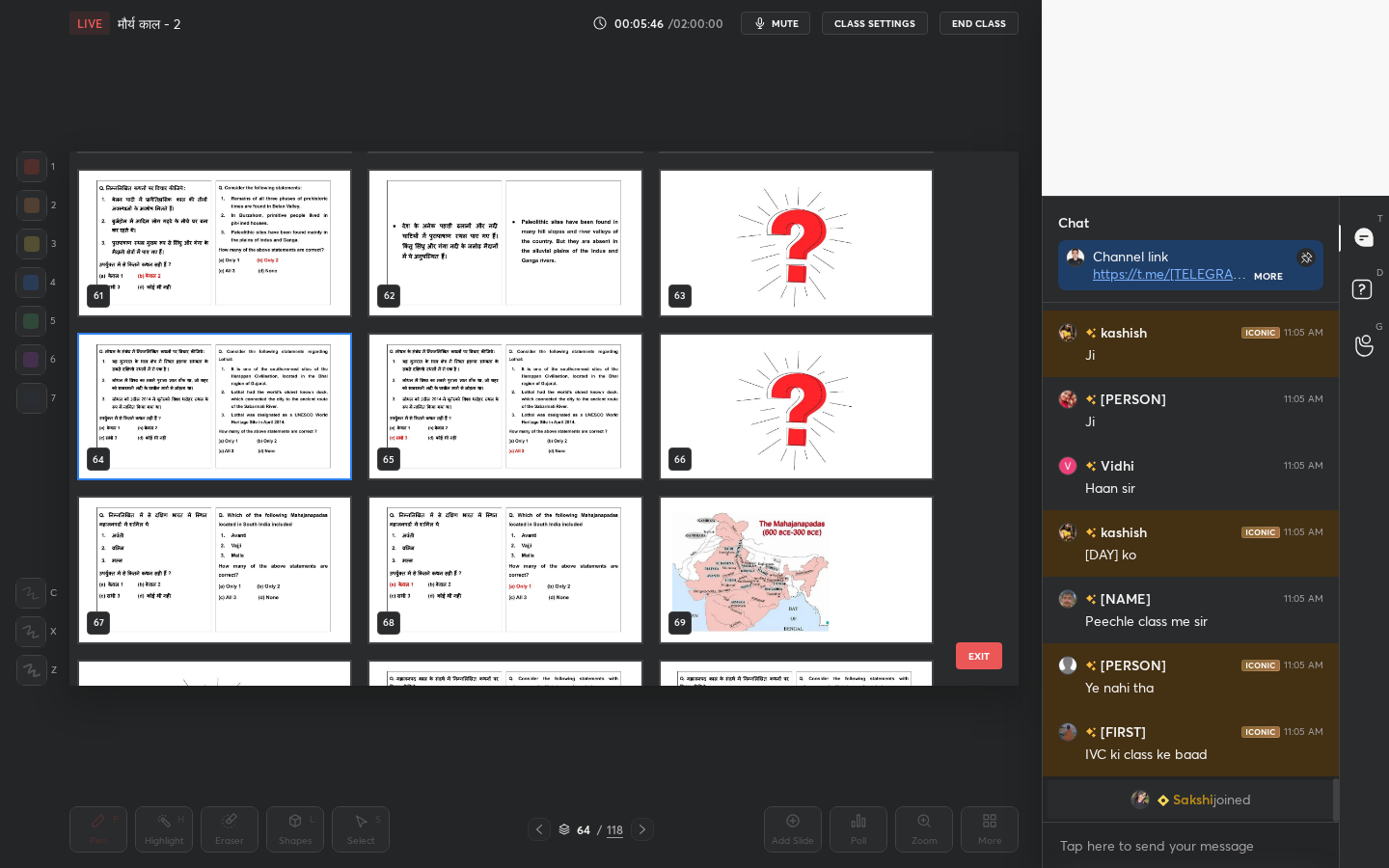 click at bounding box center [214, 407] 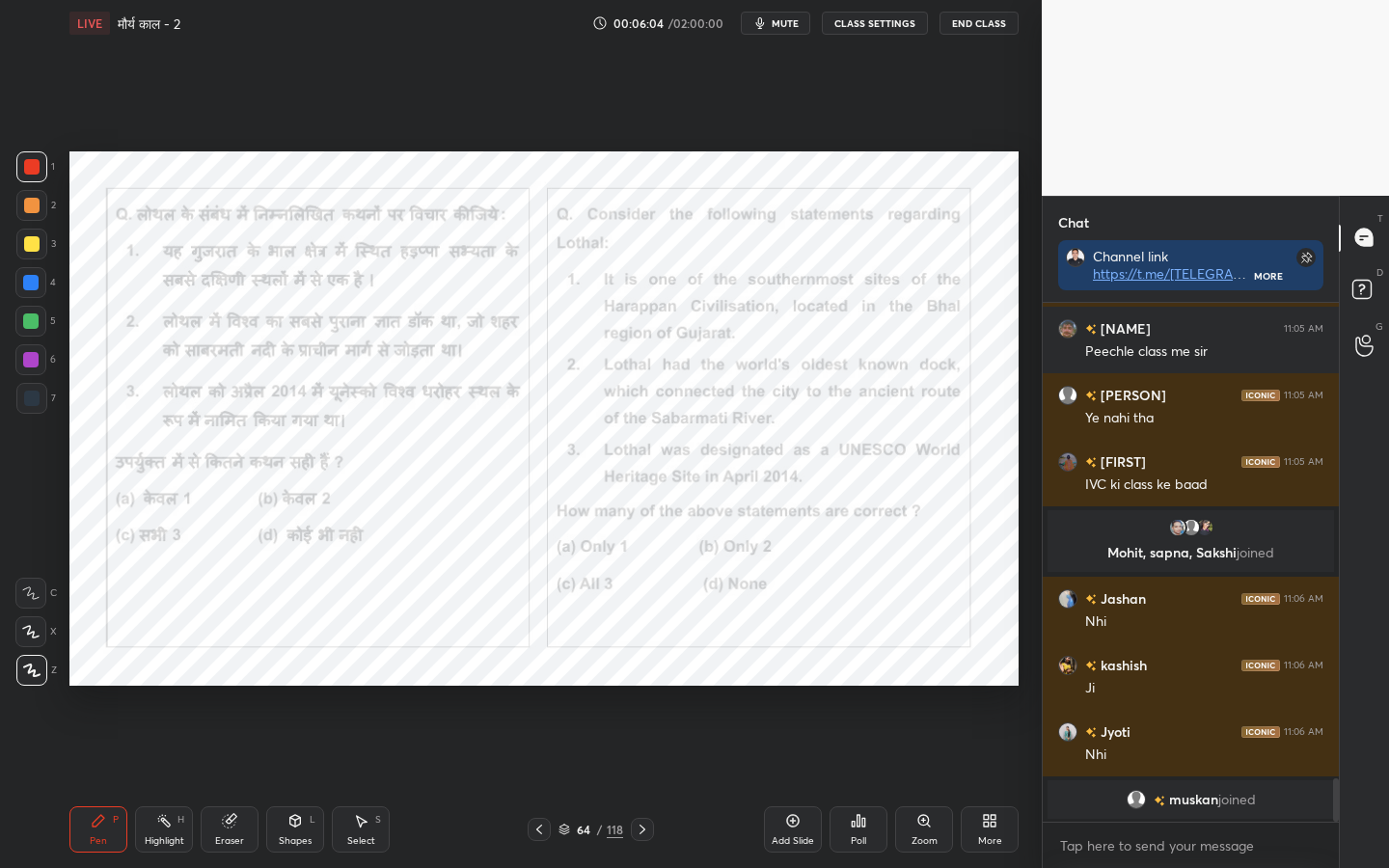 click on "118" at bounding box center [614, 829] 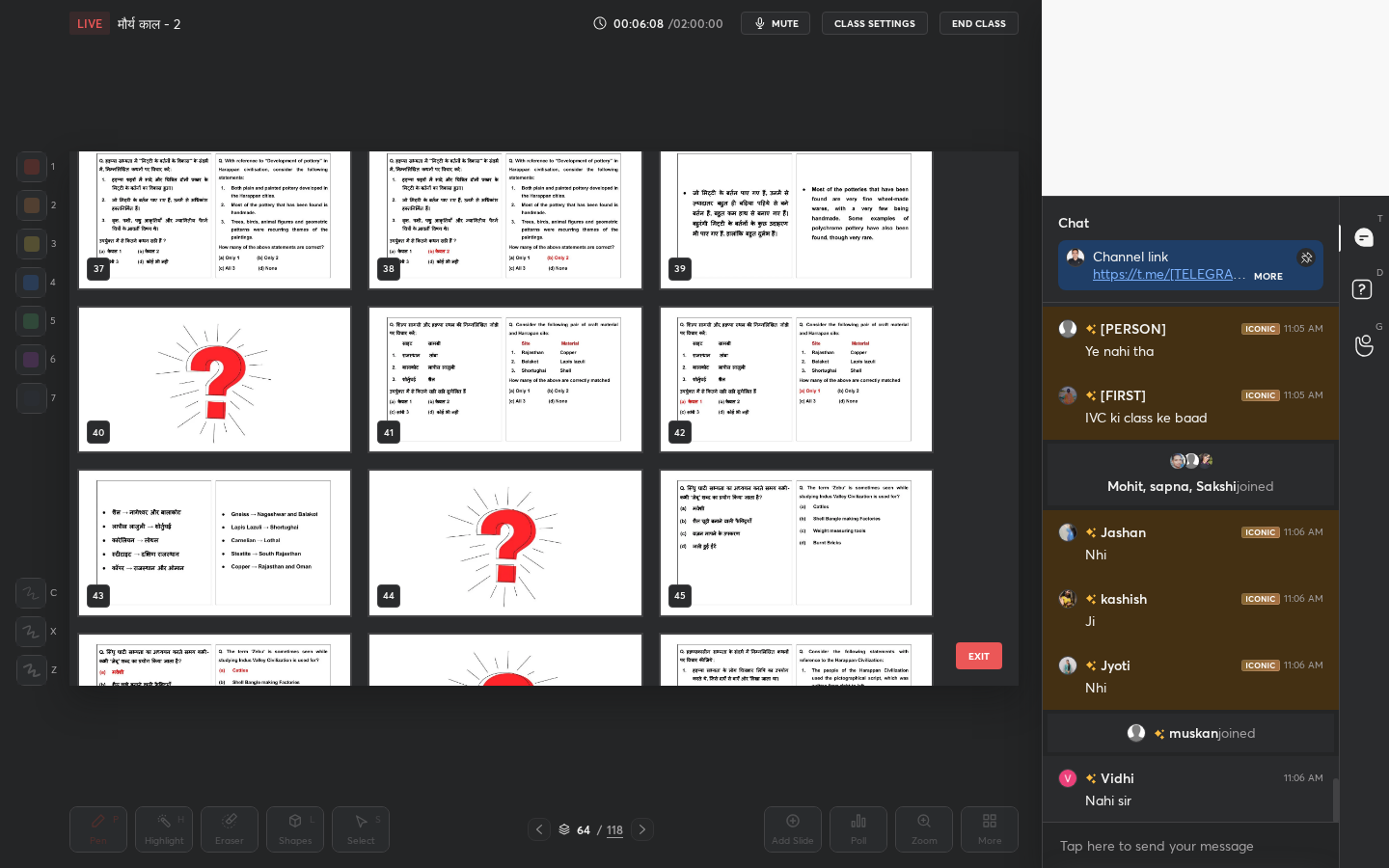 click at bounding box center [504, 380] 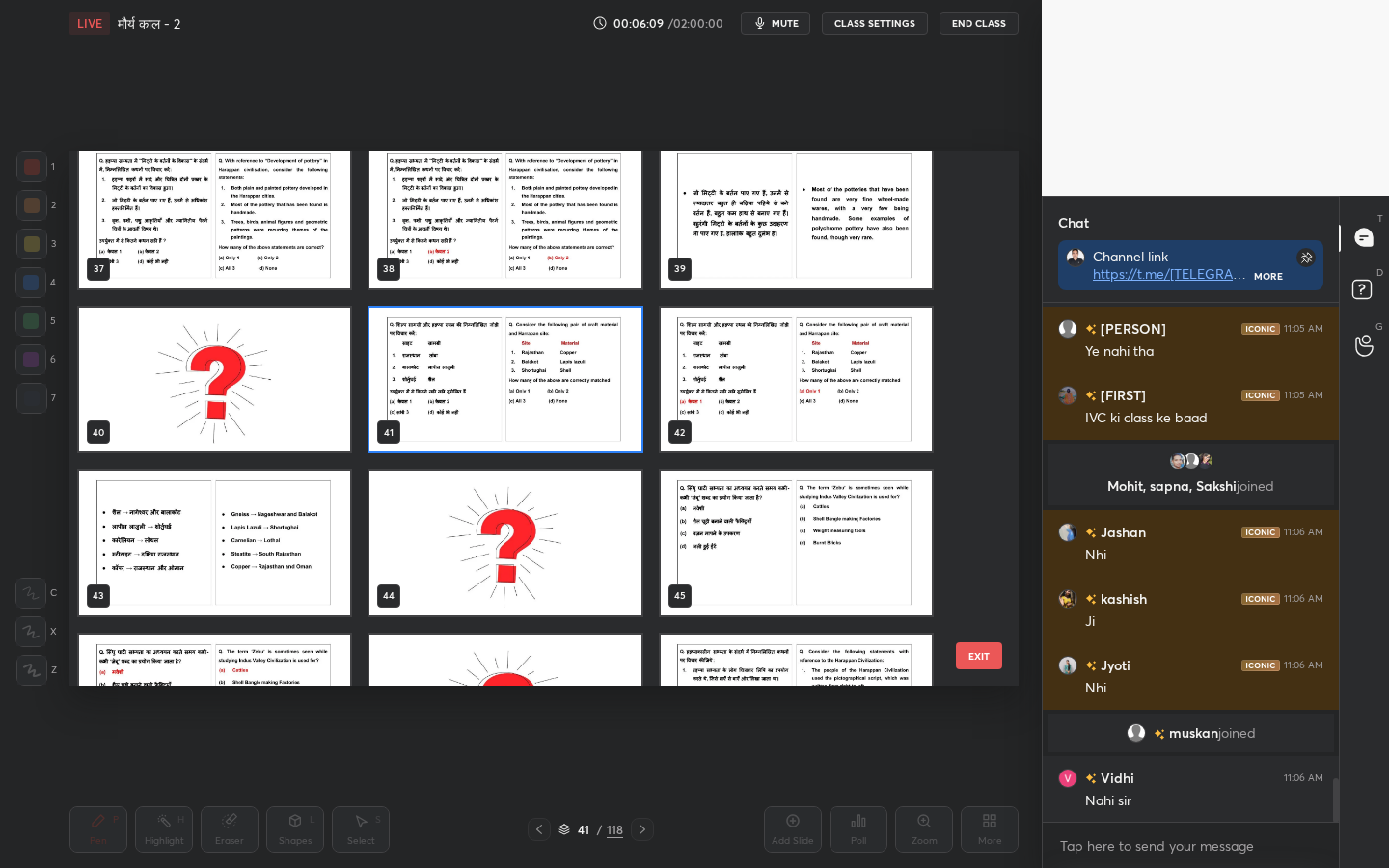 click at bounding box center (504, 380) 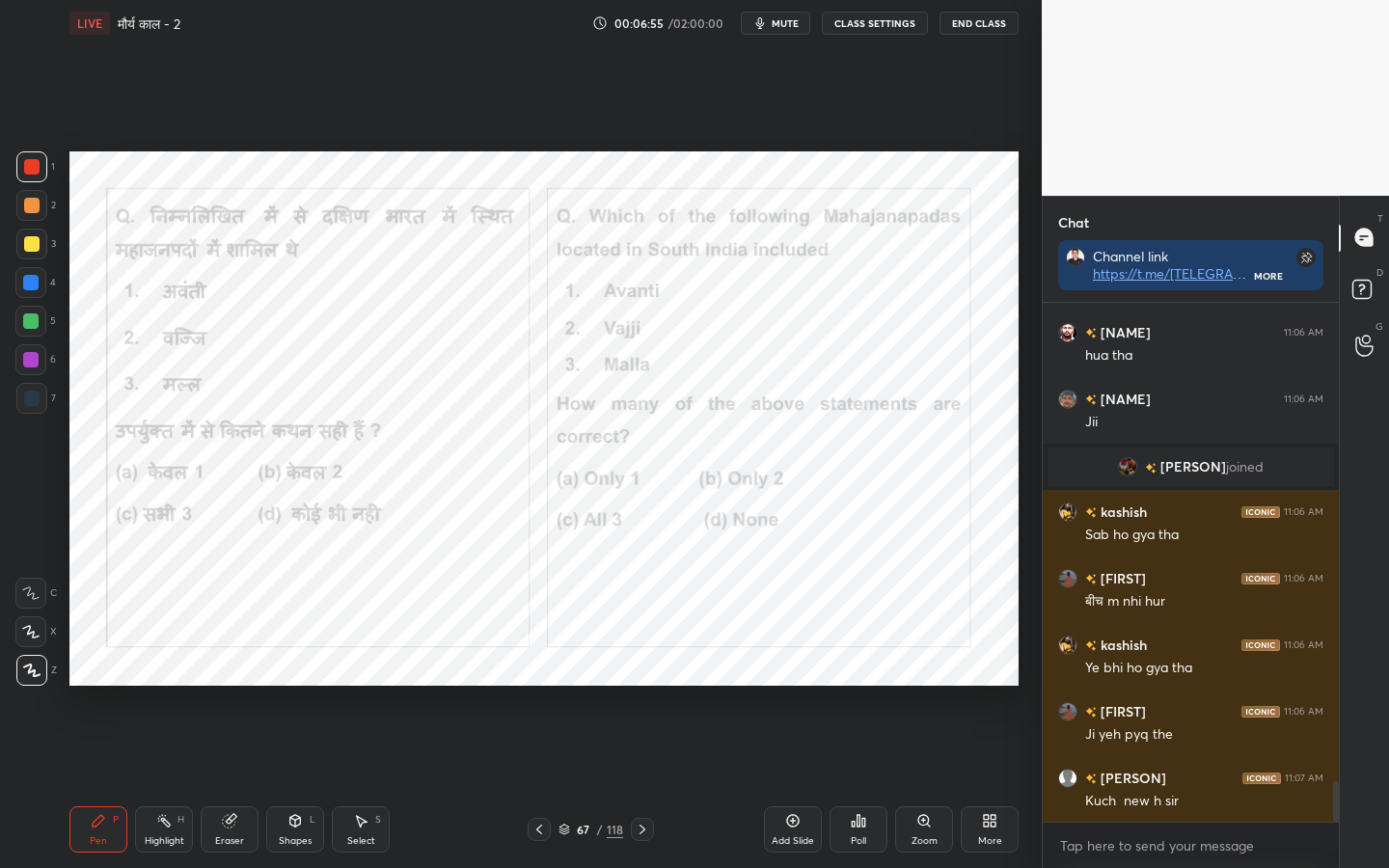 scroll, scrollTop: 6189, scrollLeft: 0, axis: vertical 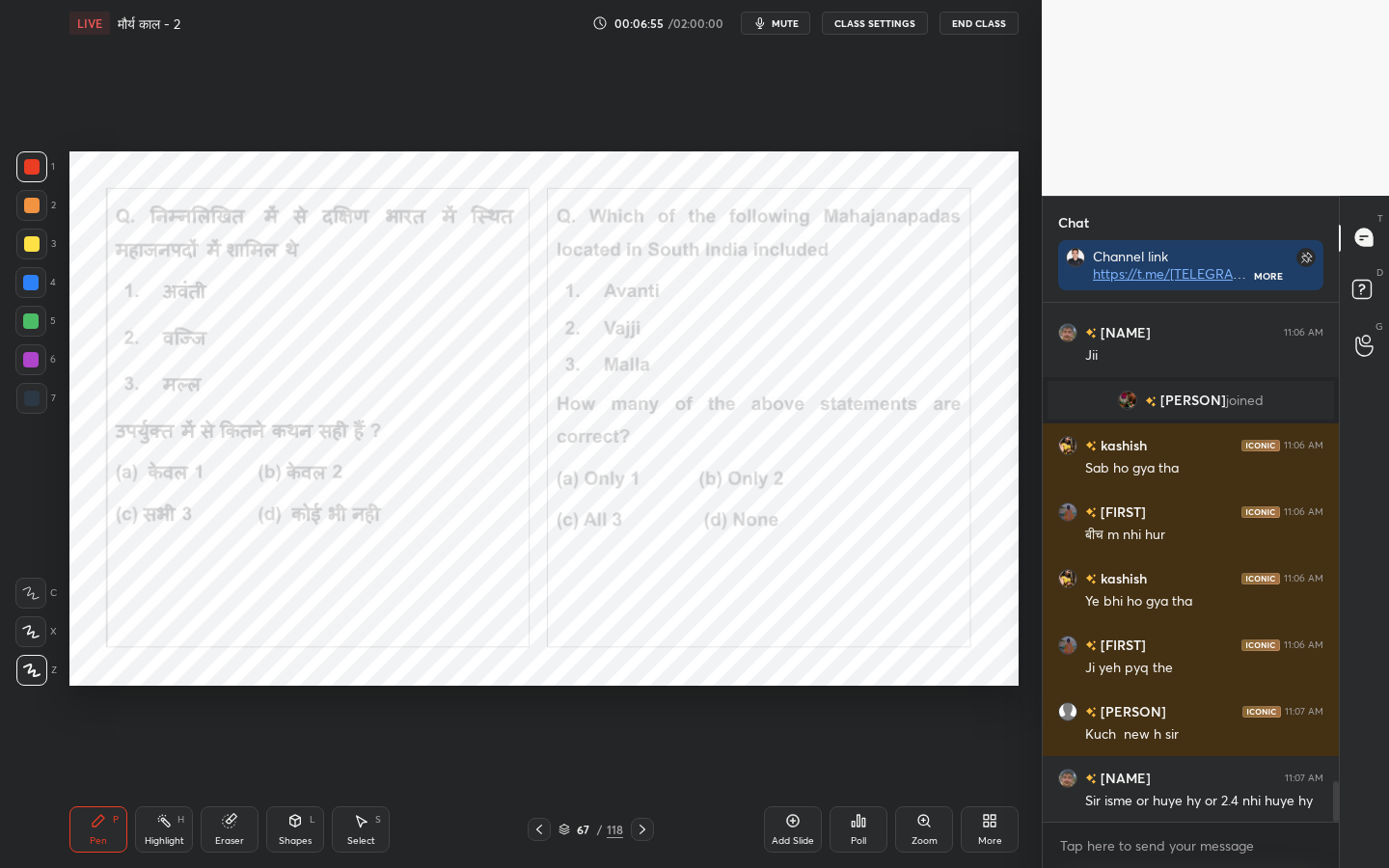 click 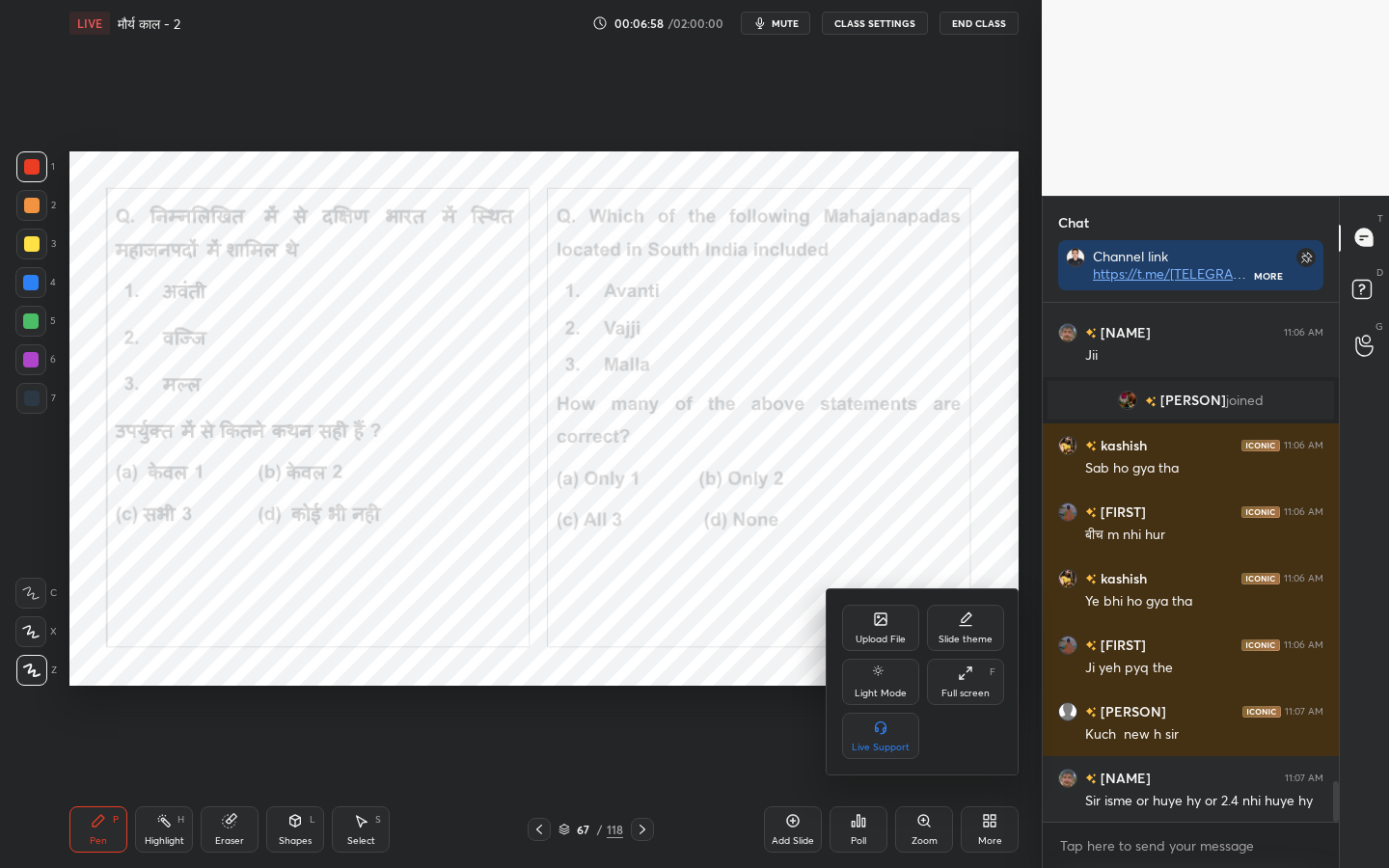 click at bounding box center (694, 434) 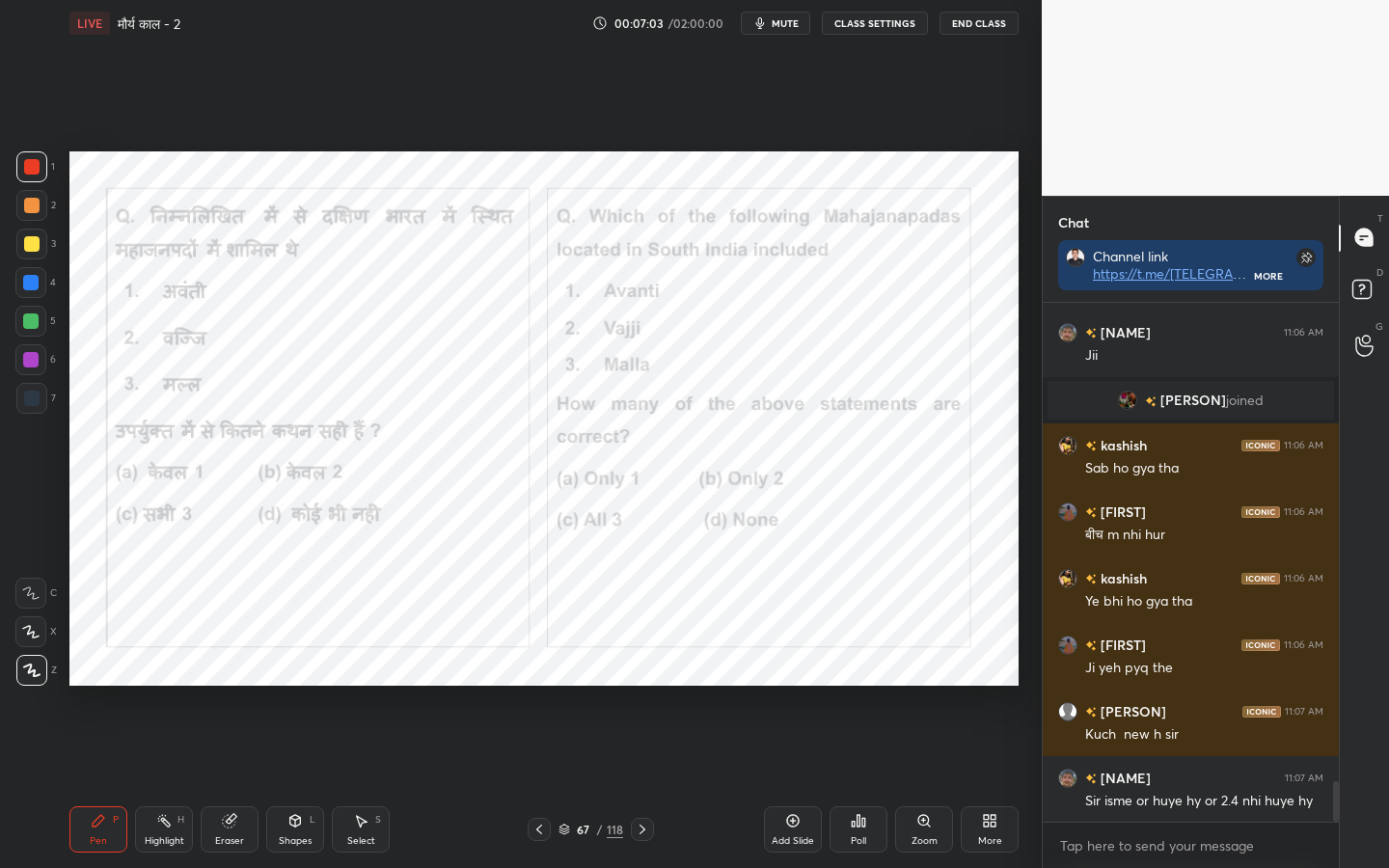 click on "118" at bounding box center (614, 829) 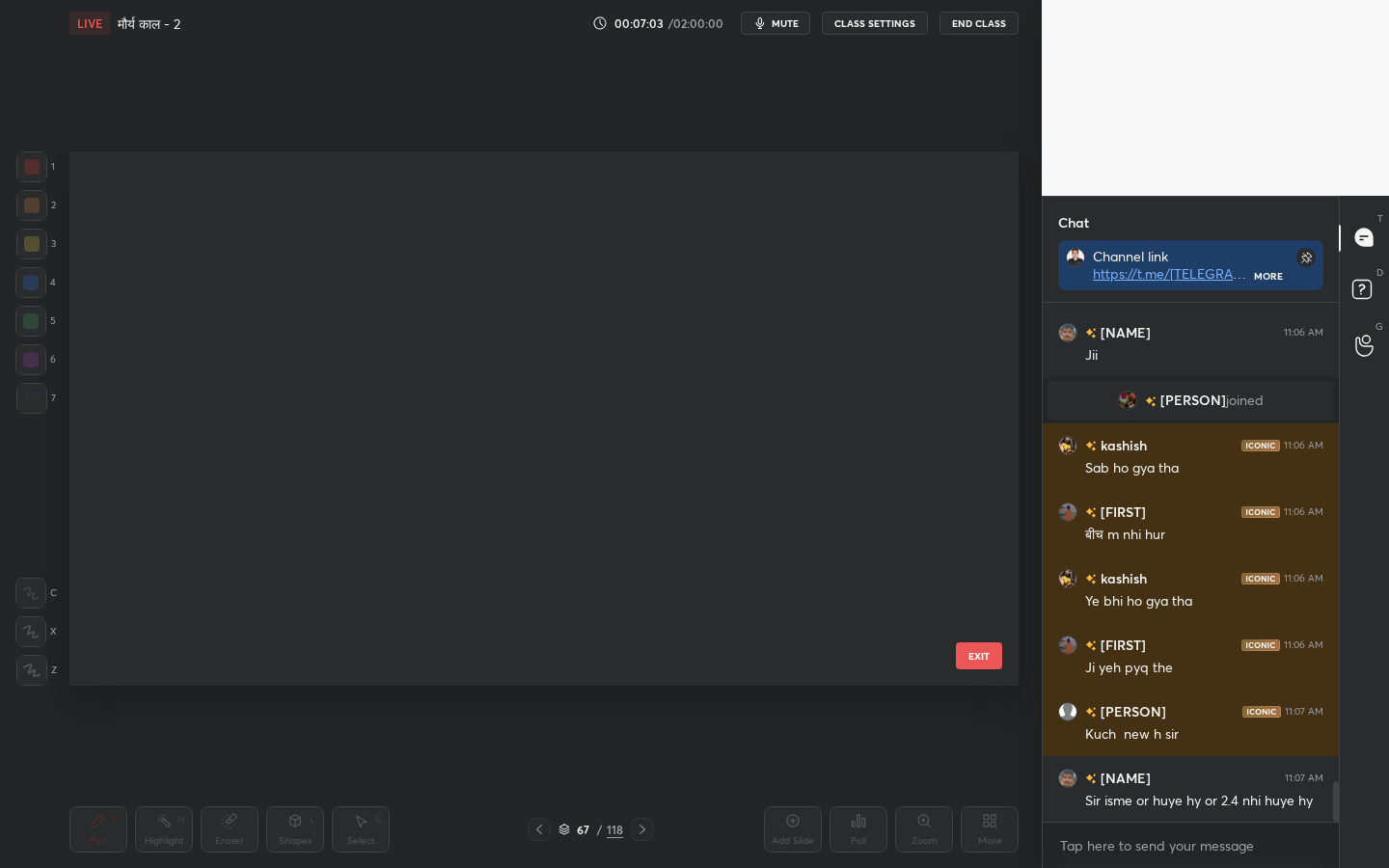 scroll, scrollTop: 3225, scrollLeft: 0, axis: vertical 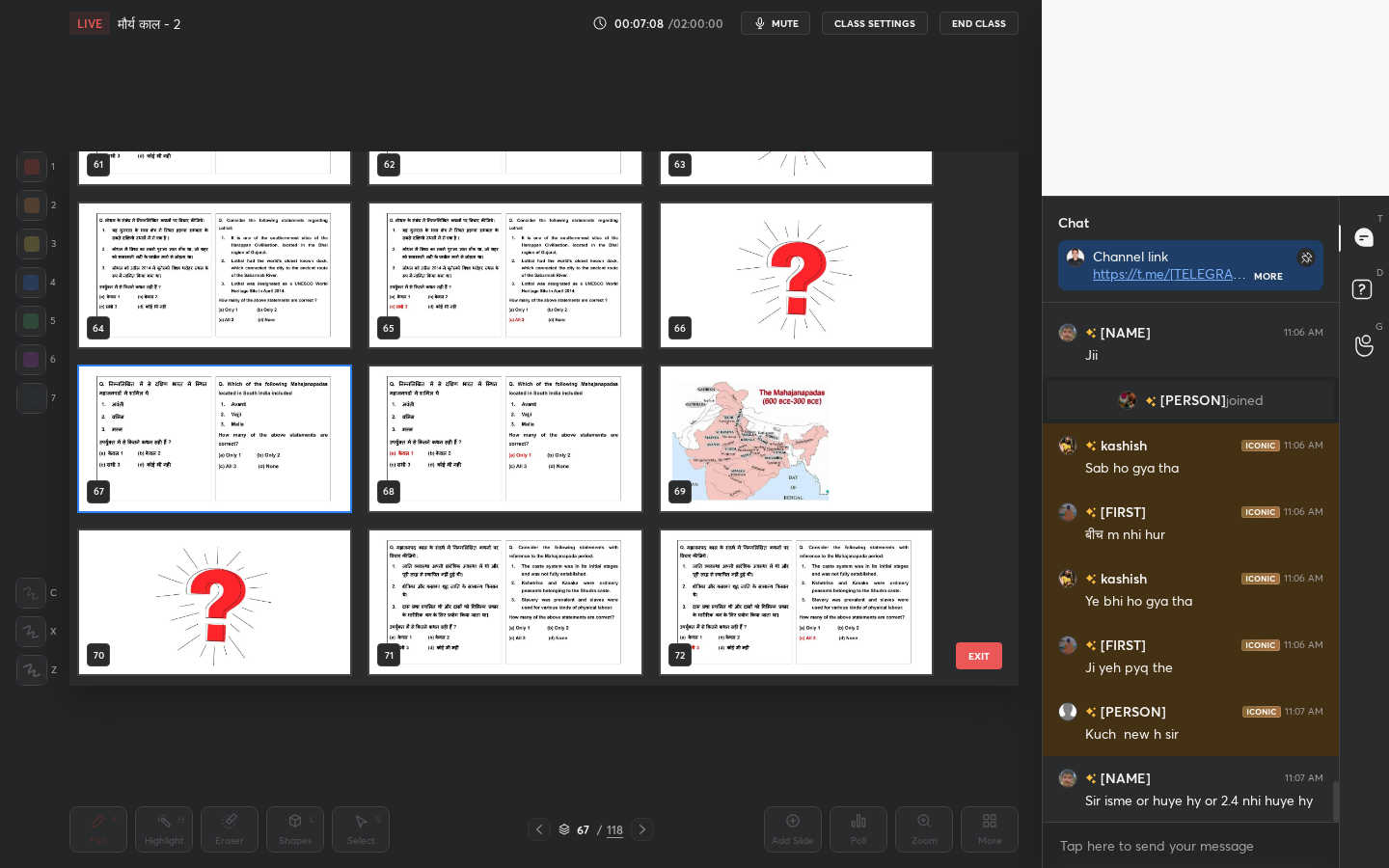 click on "EXIT" at bounding box center [979, 656] 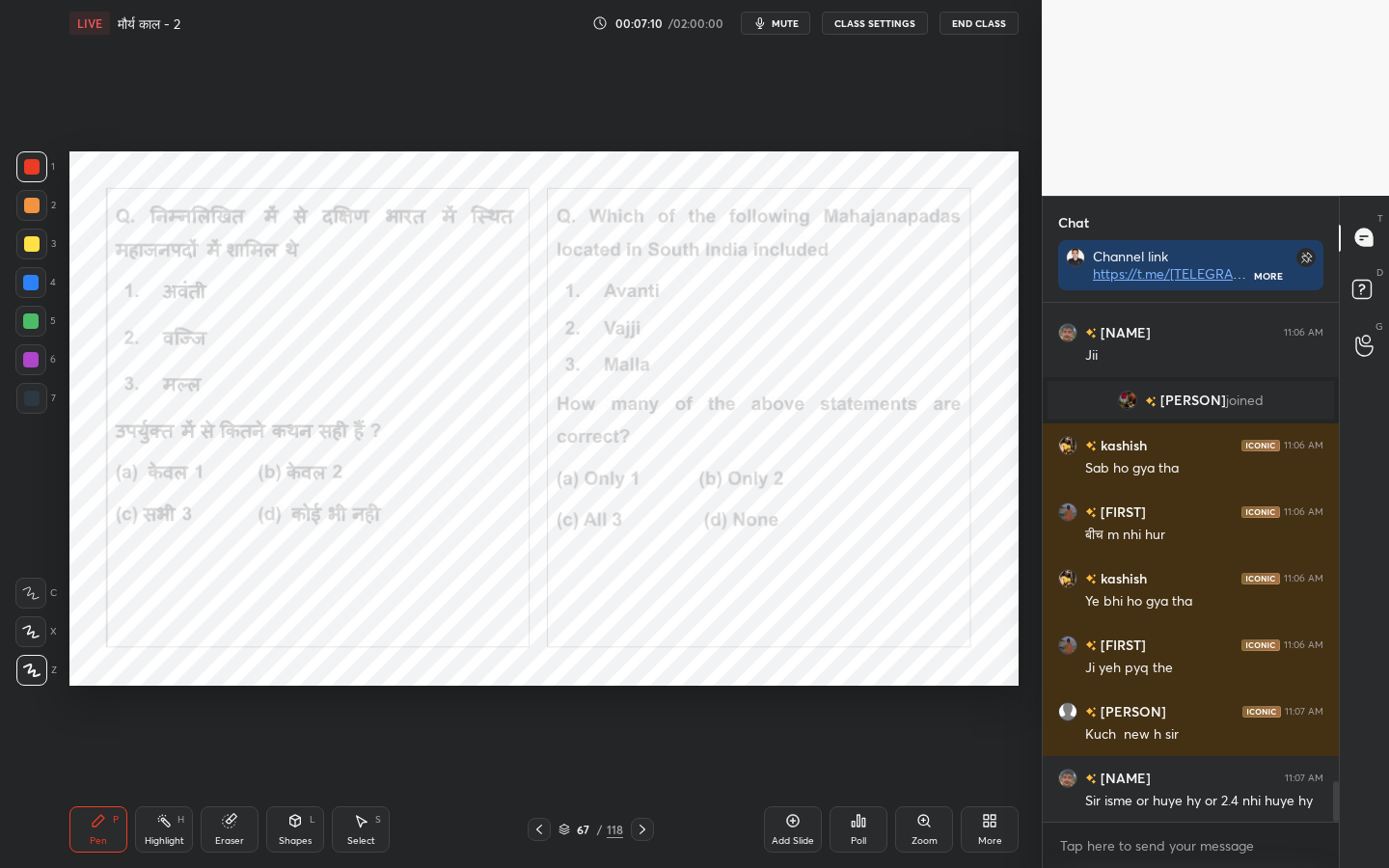 click on "Poll" at bounding box center [858, 829] 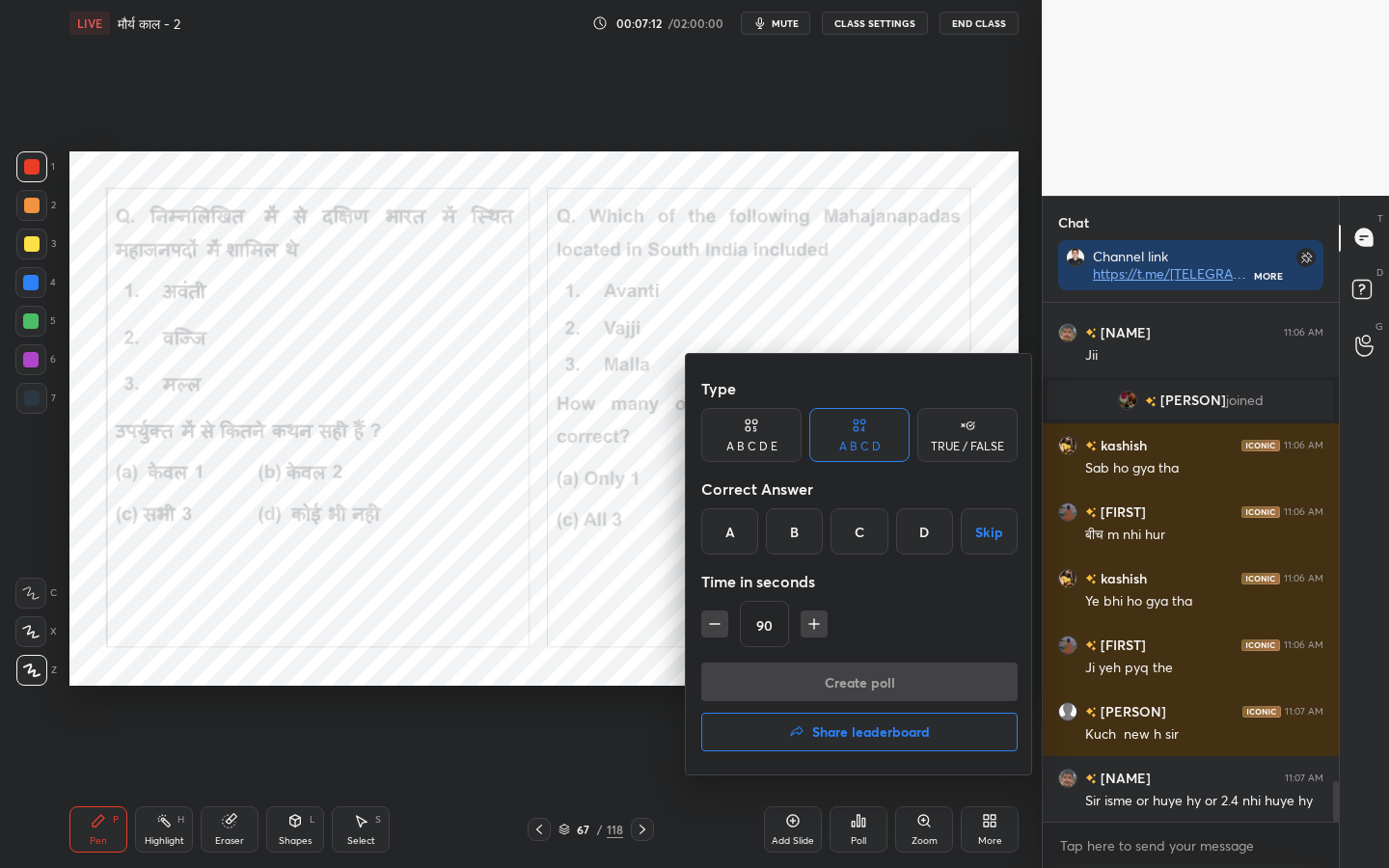 click on "A" at bounding box center (729, 531) 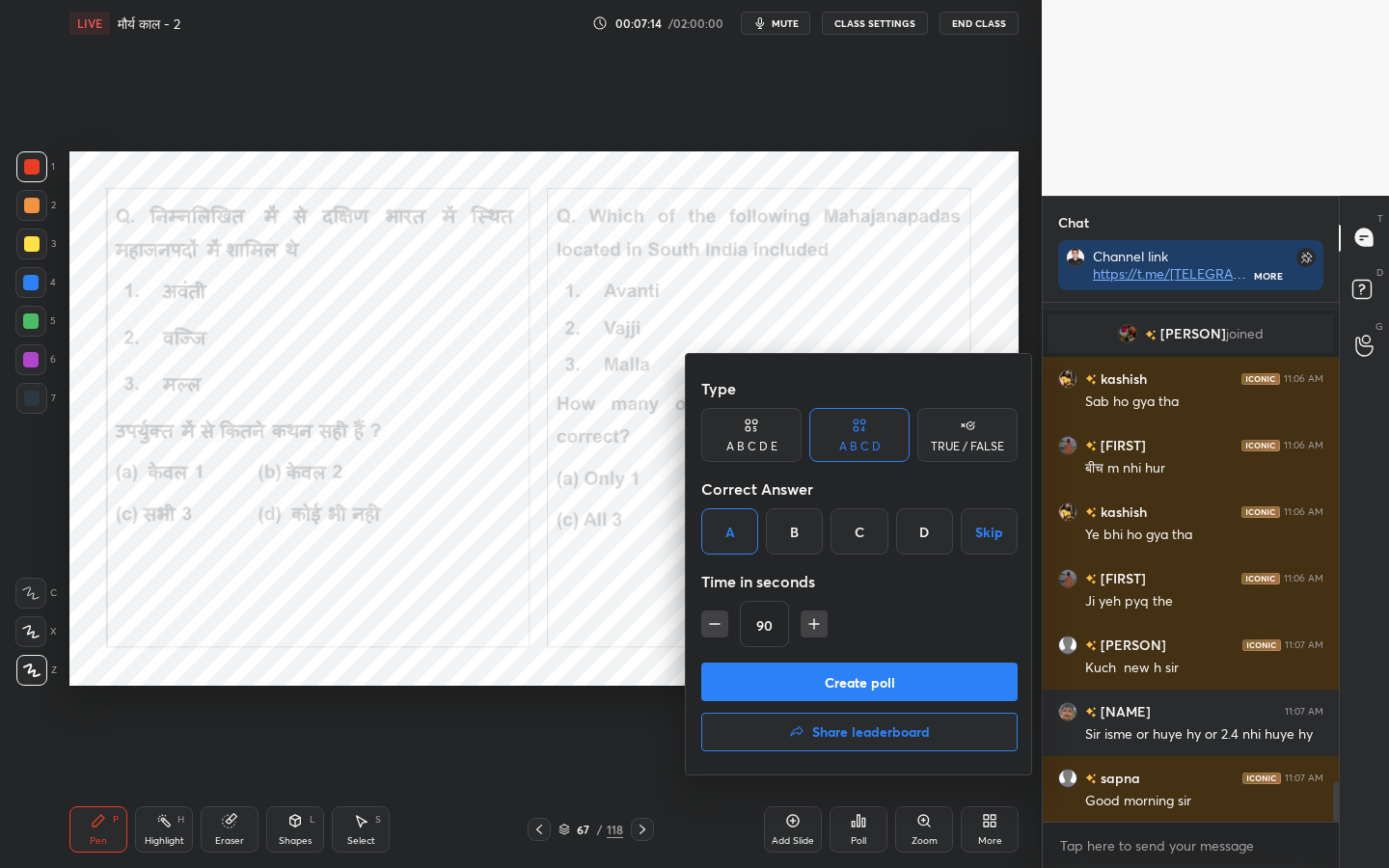 scroll, scrollTop: 6302, scrollLeft: 0, axis: vertical 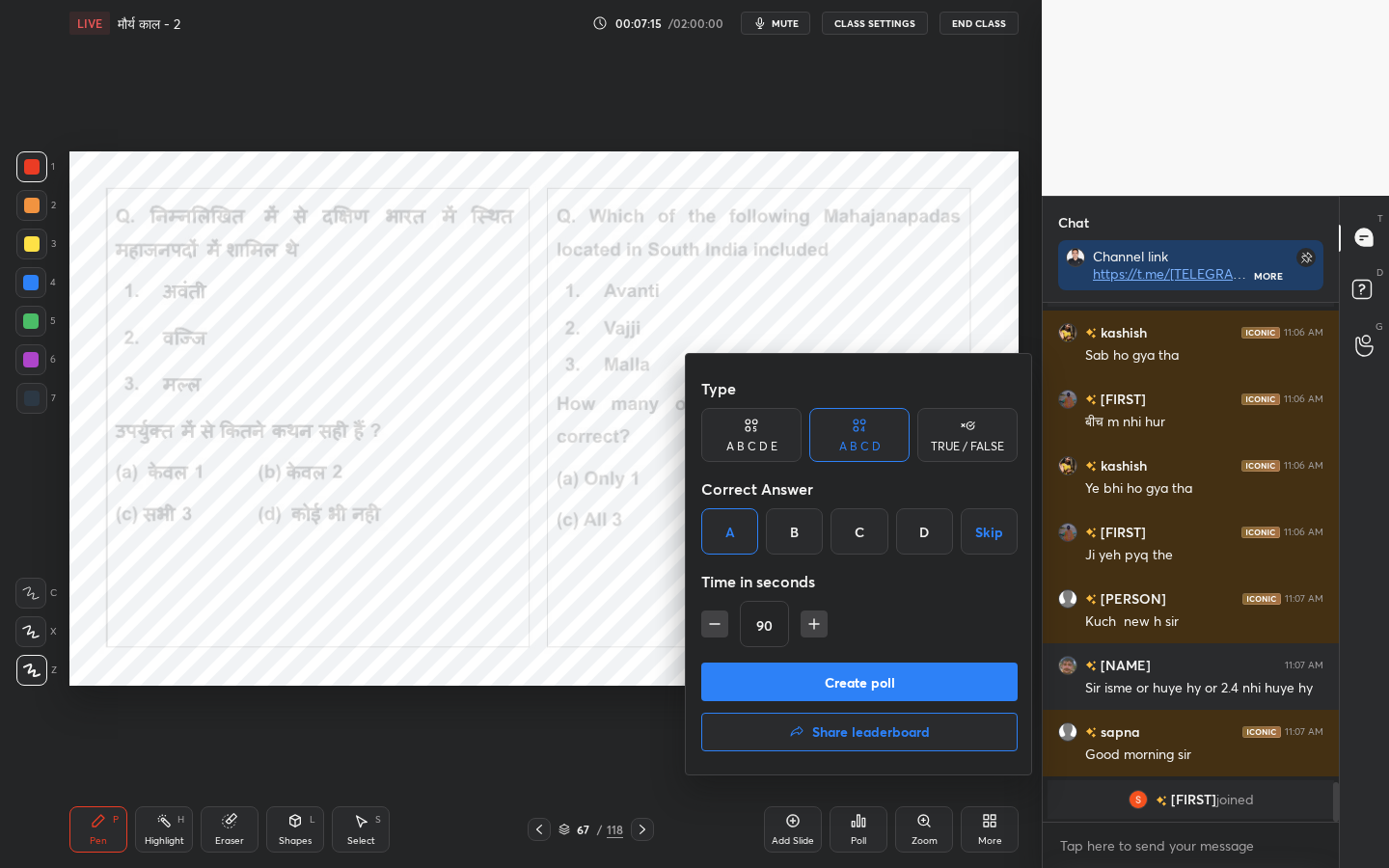 click on "Create poll" at bounding box center [859, 682] 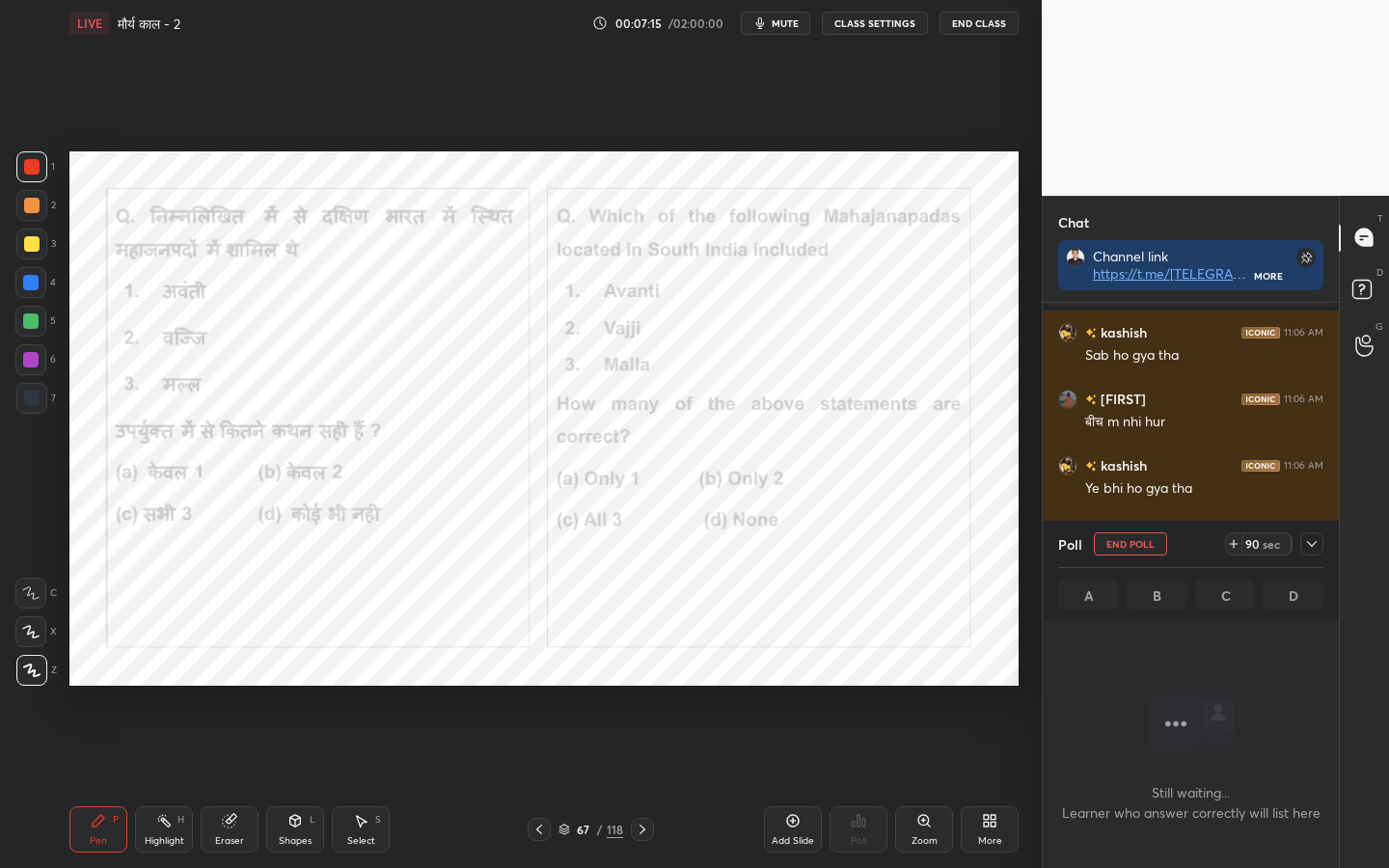 scroll, scrollTop: 419, scrollLeft: 290, axis: both 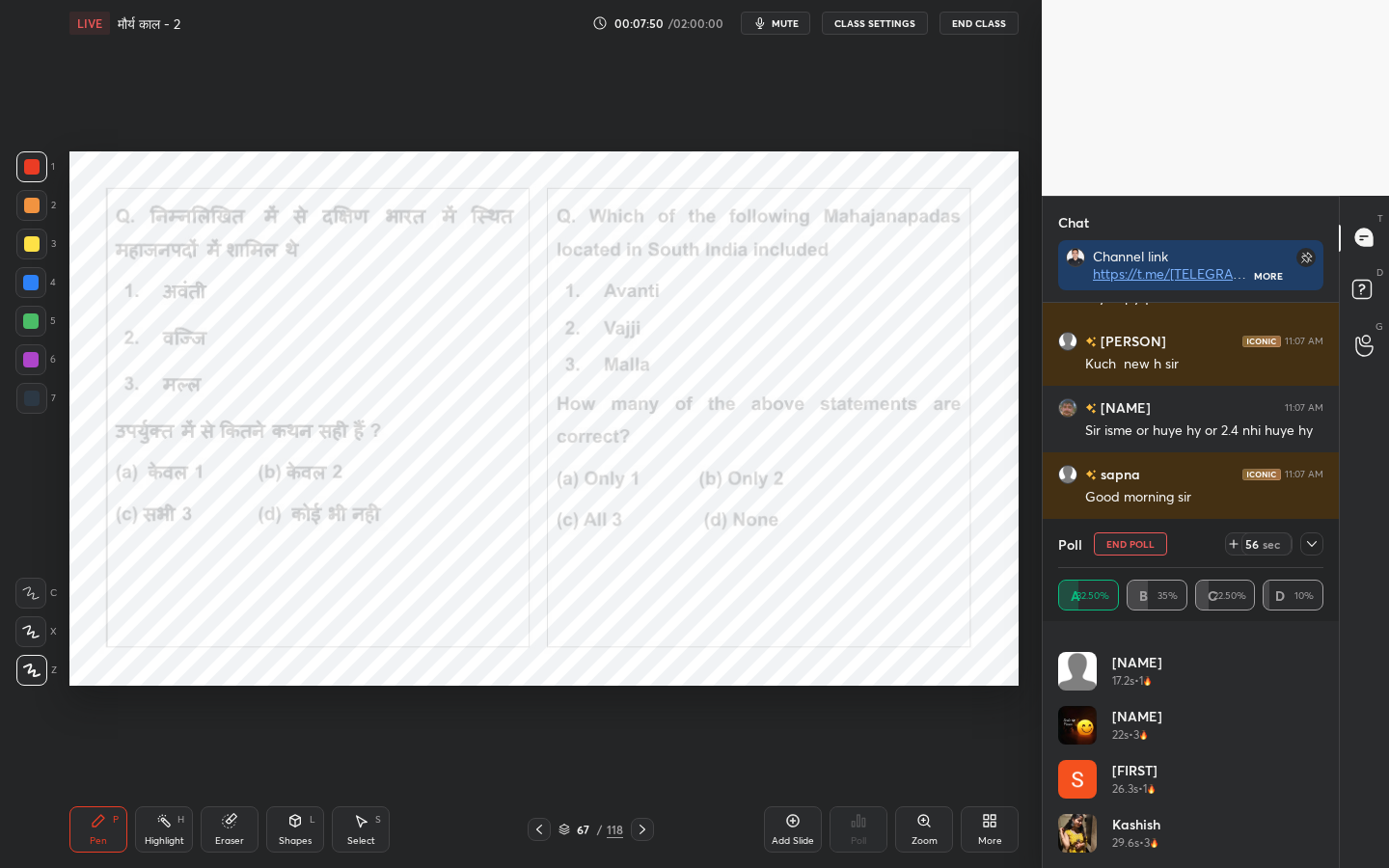 click 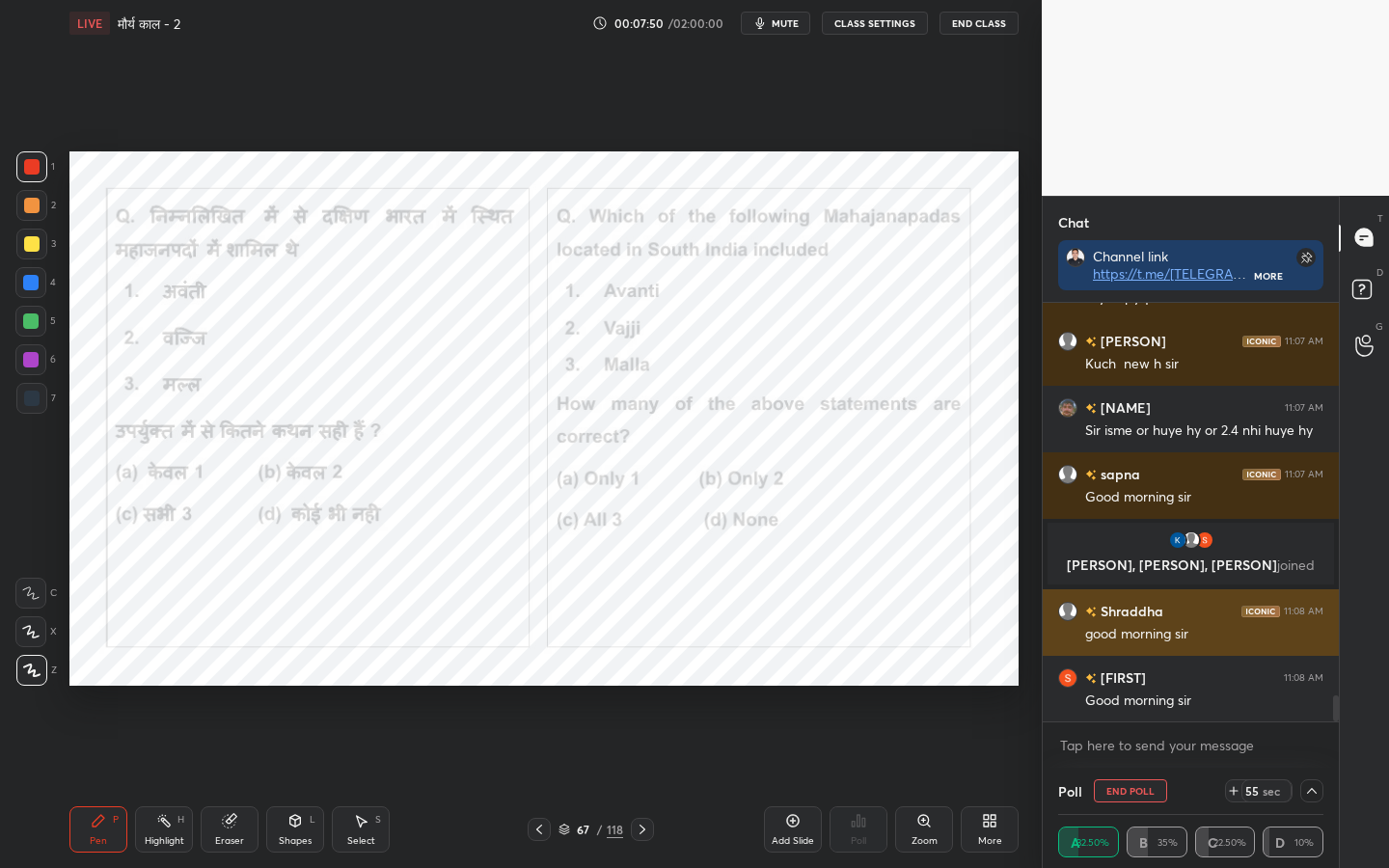 scroll, scrollTop: 0, scrollLeft: 0, axis: both 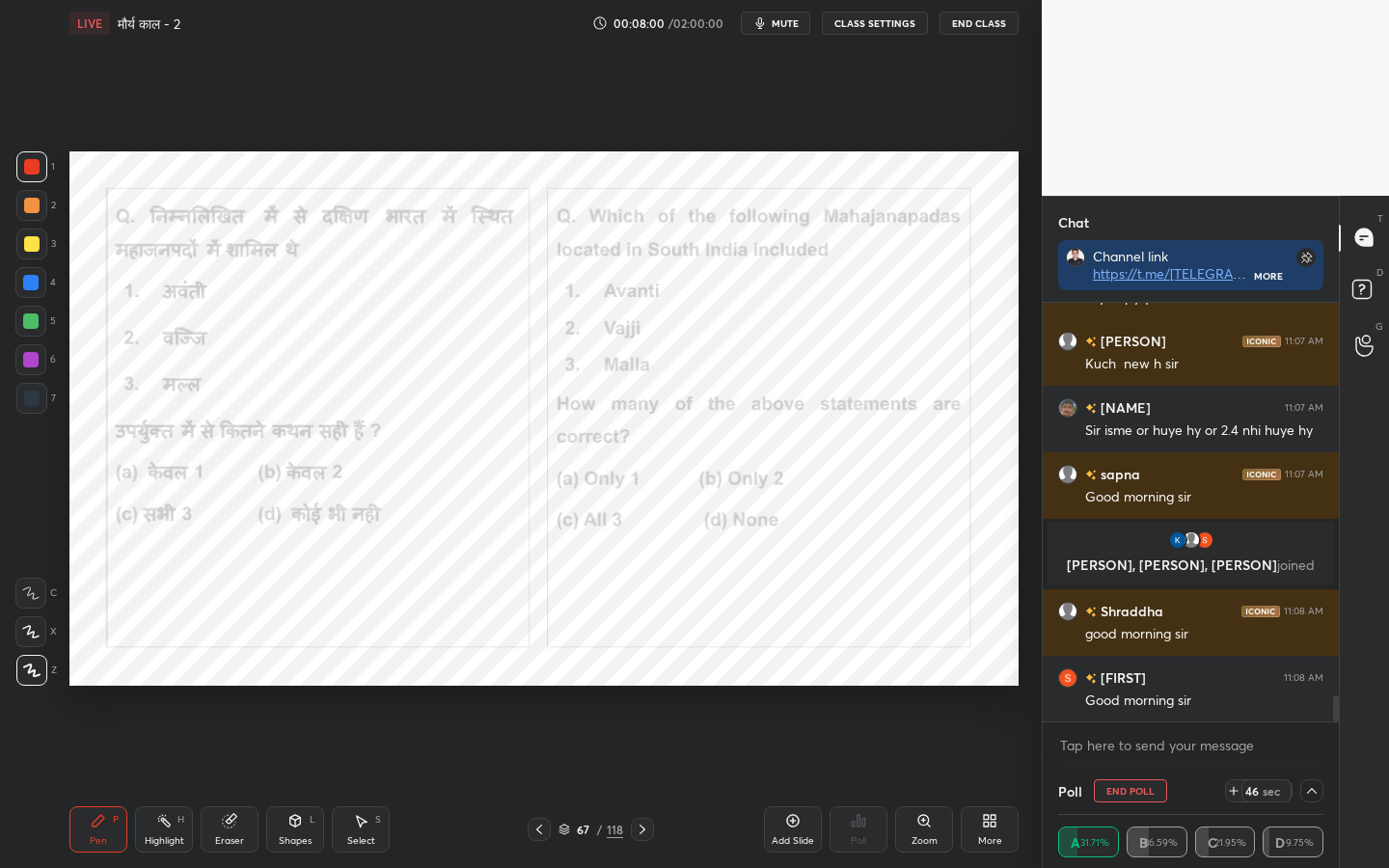click 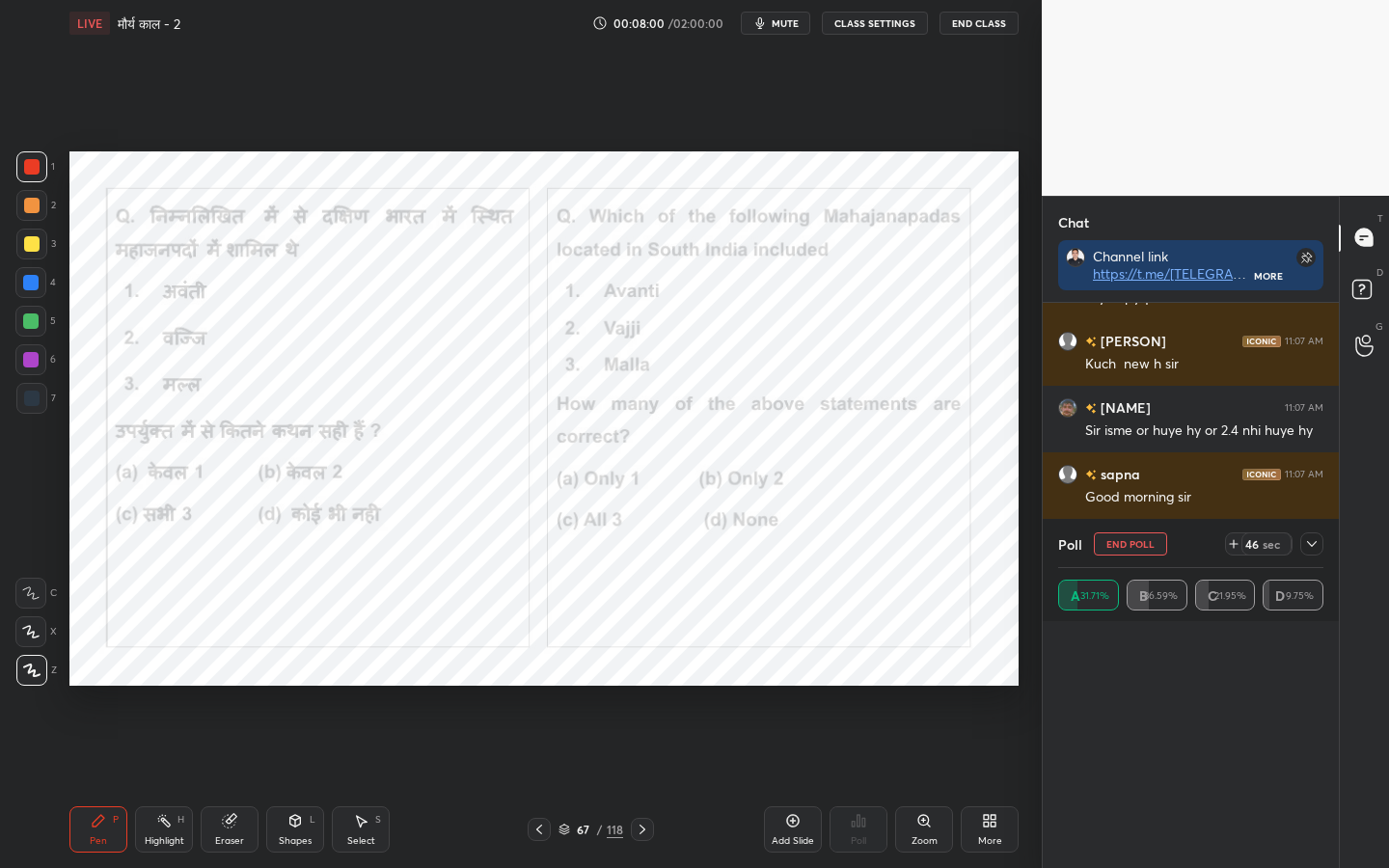 scroll, scrollTop: 2, scrollLeft: 7, axis: both 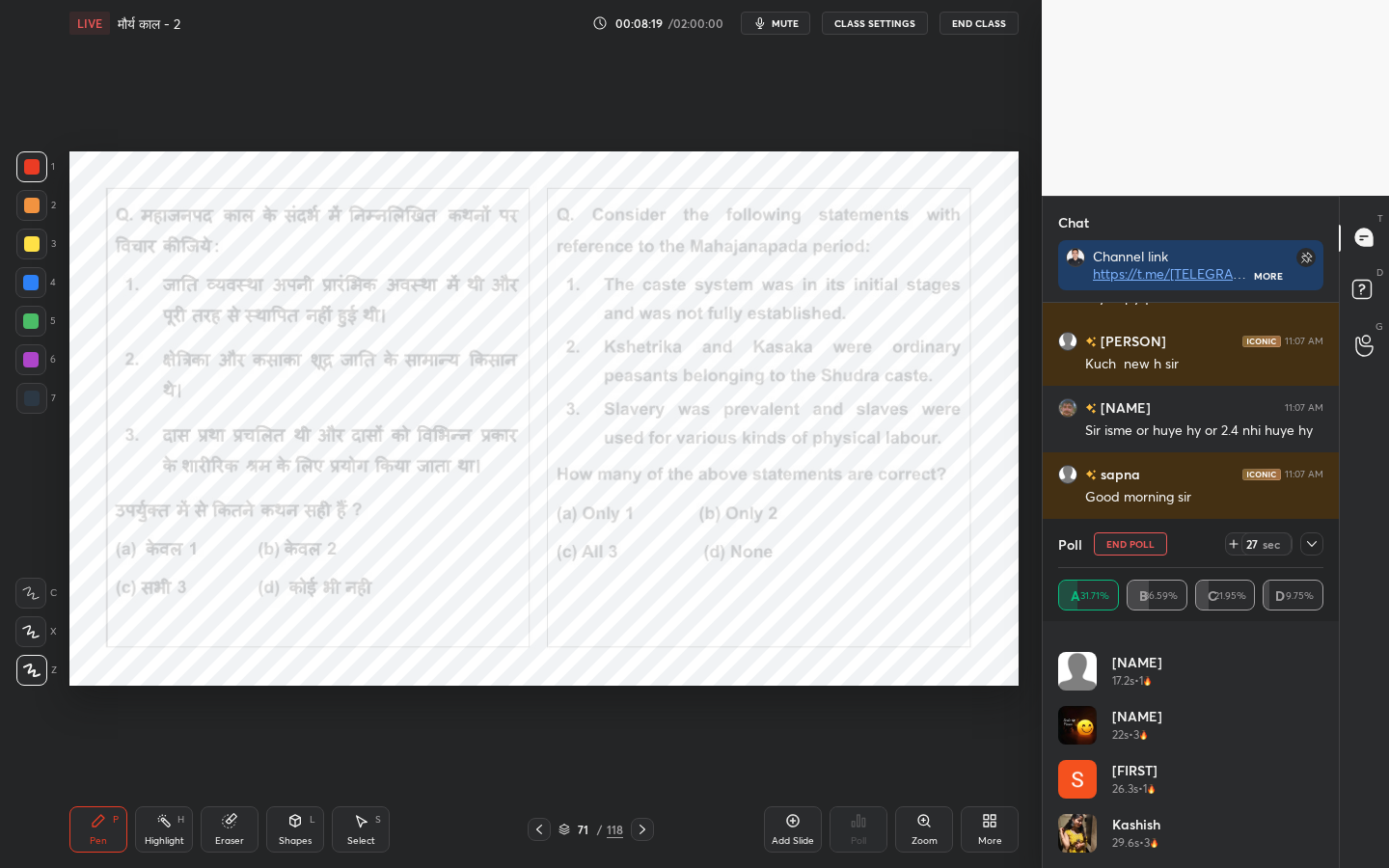 click on "End Poll" at bounding box center (1130, 544) 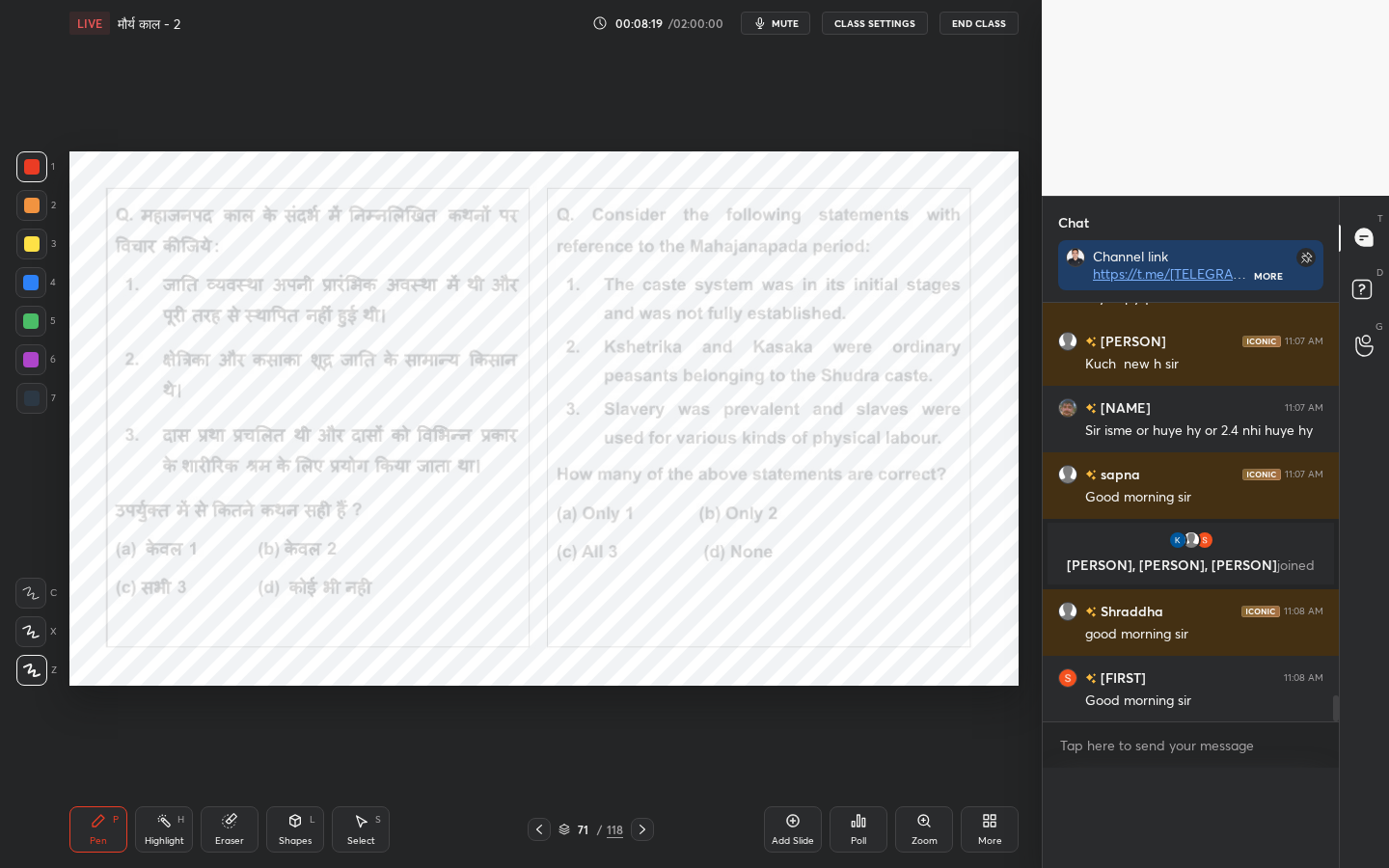 scroll, scrollTop: 0, scrollLeft: 0, axis: both 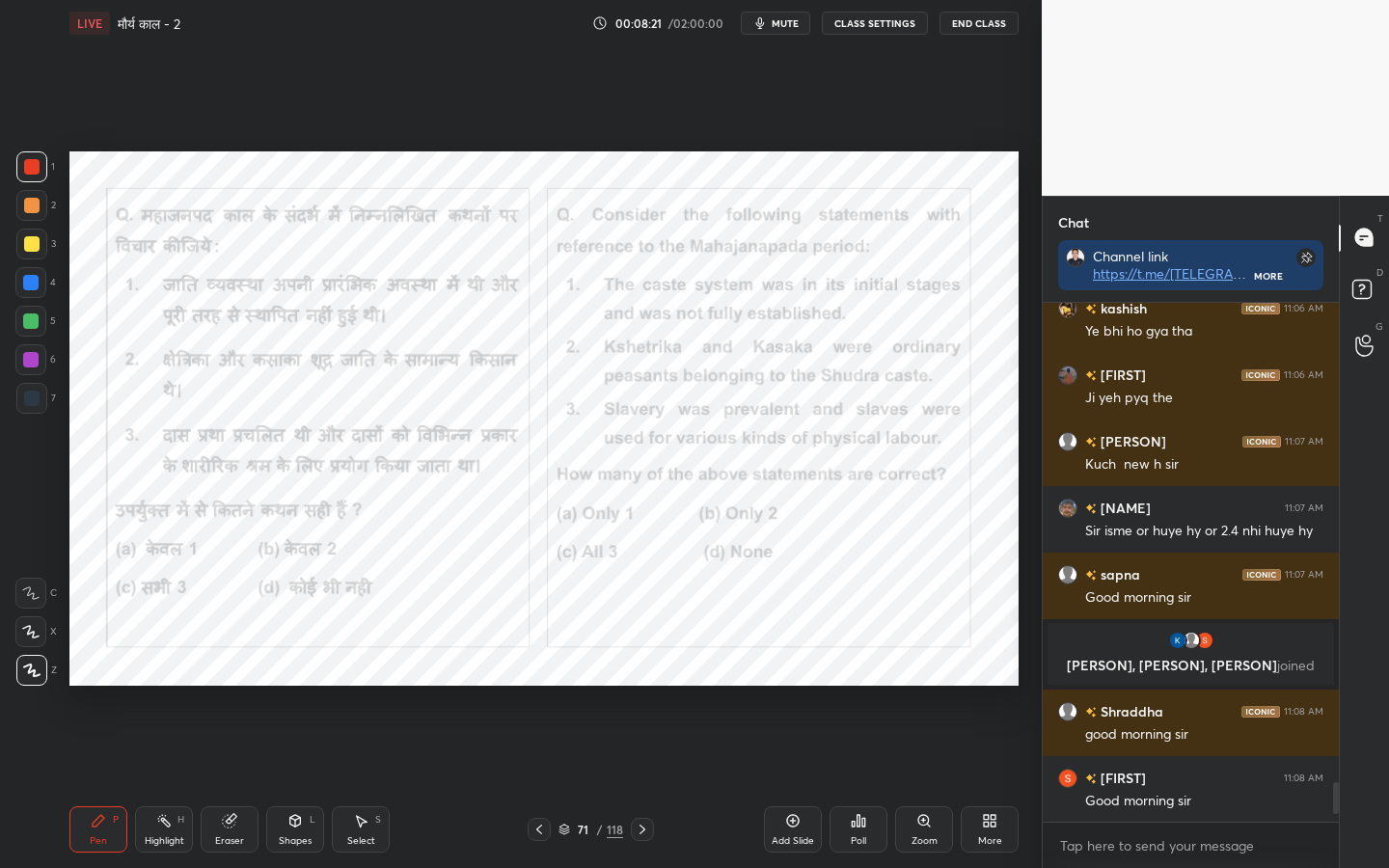 click on "Poll" at bounding box center (858, 829) 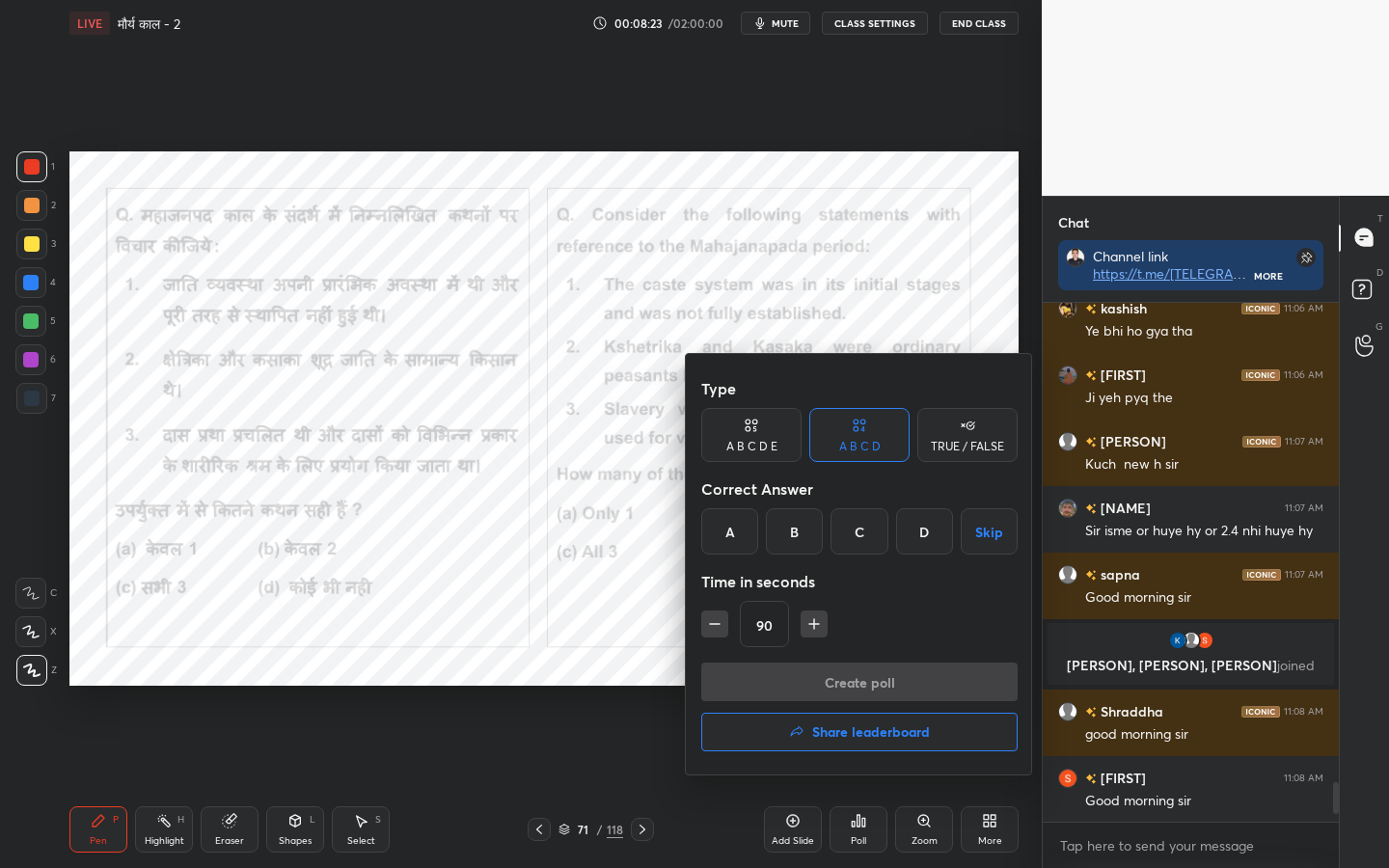 click 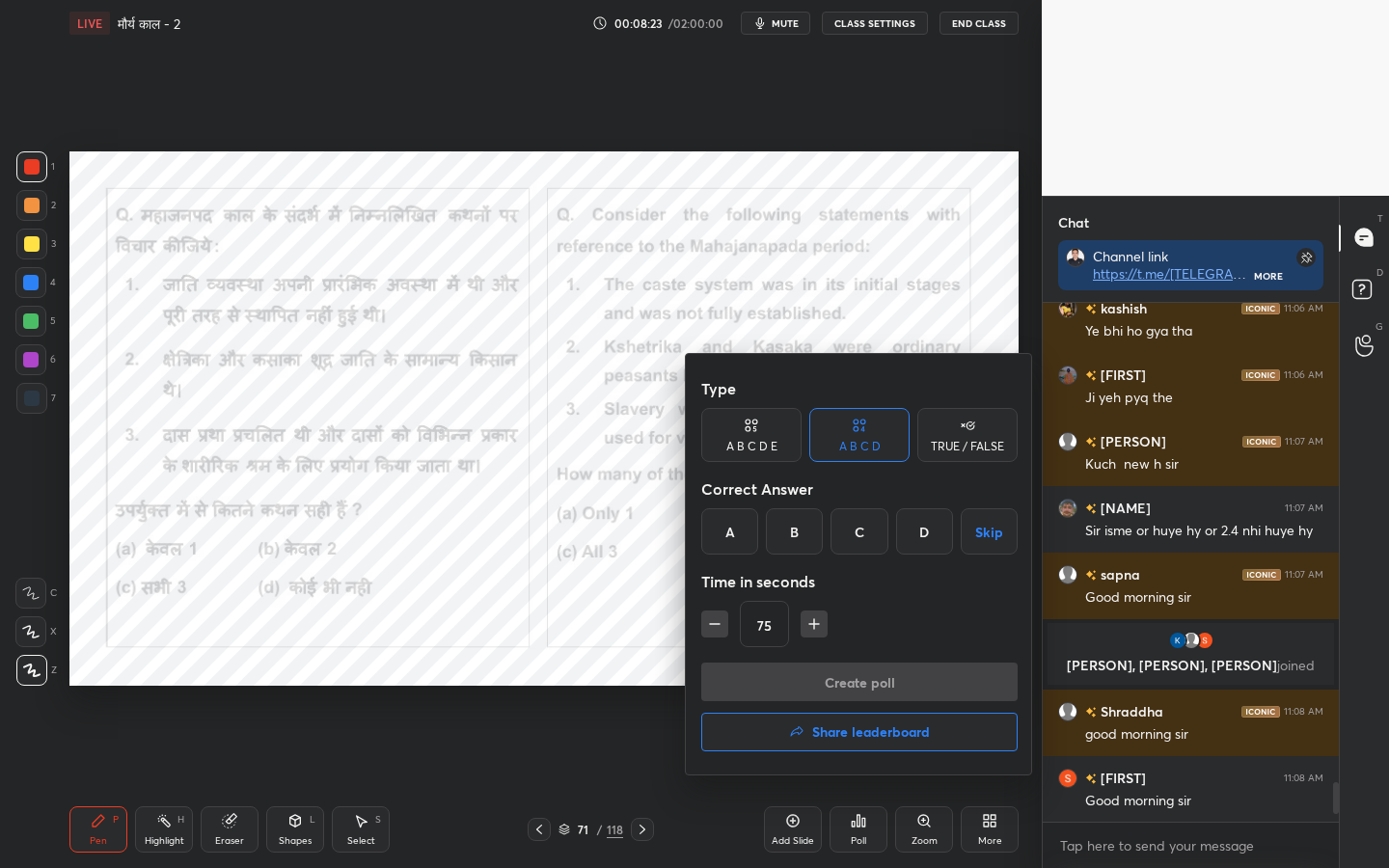 click 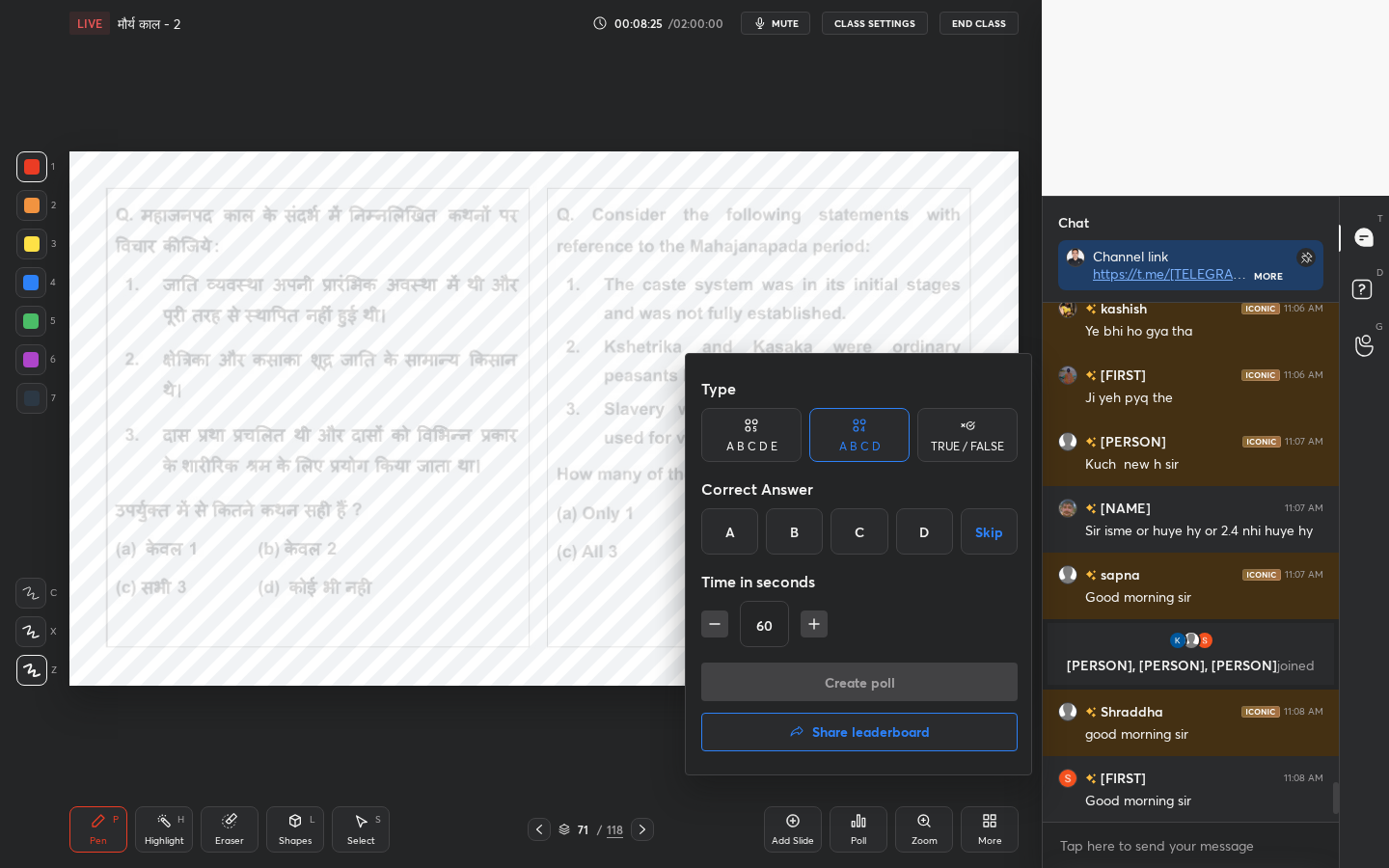 click at bounding box center (694, 434) 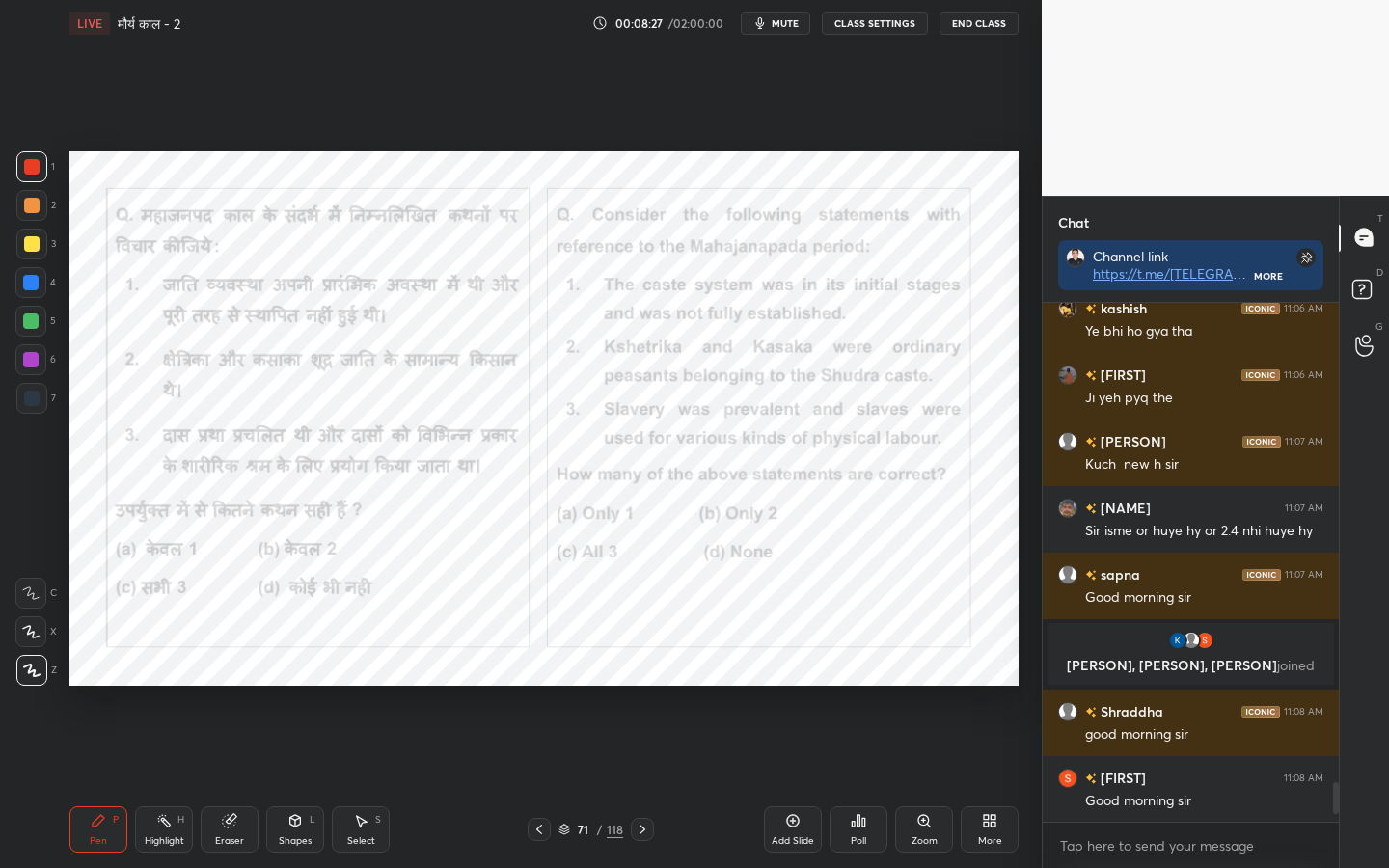 click on "118" at bounding box center [614, 829] 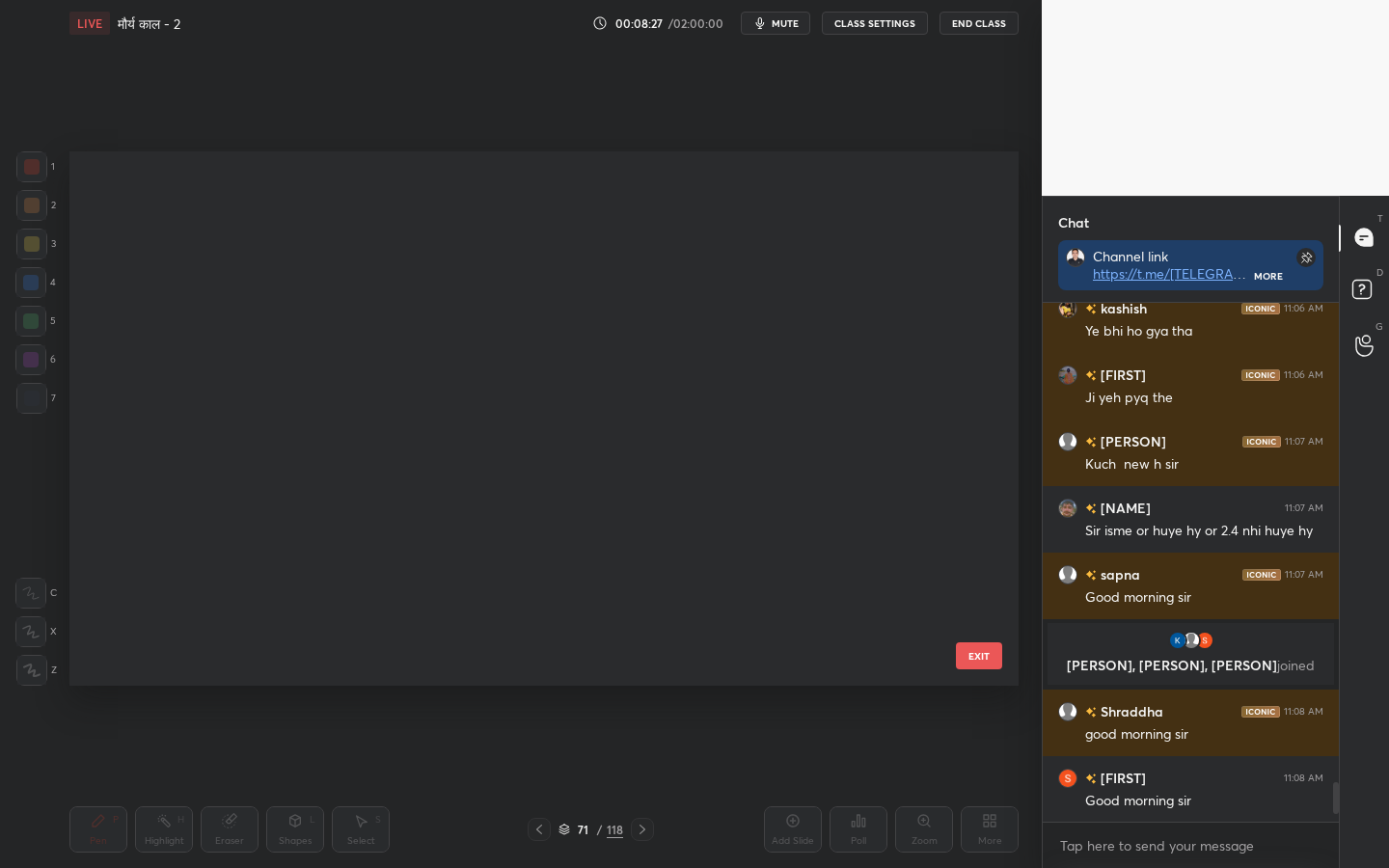 scroll, scrollTop: 3389, scrollLeft: 0, axis: vertical 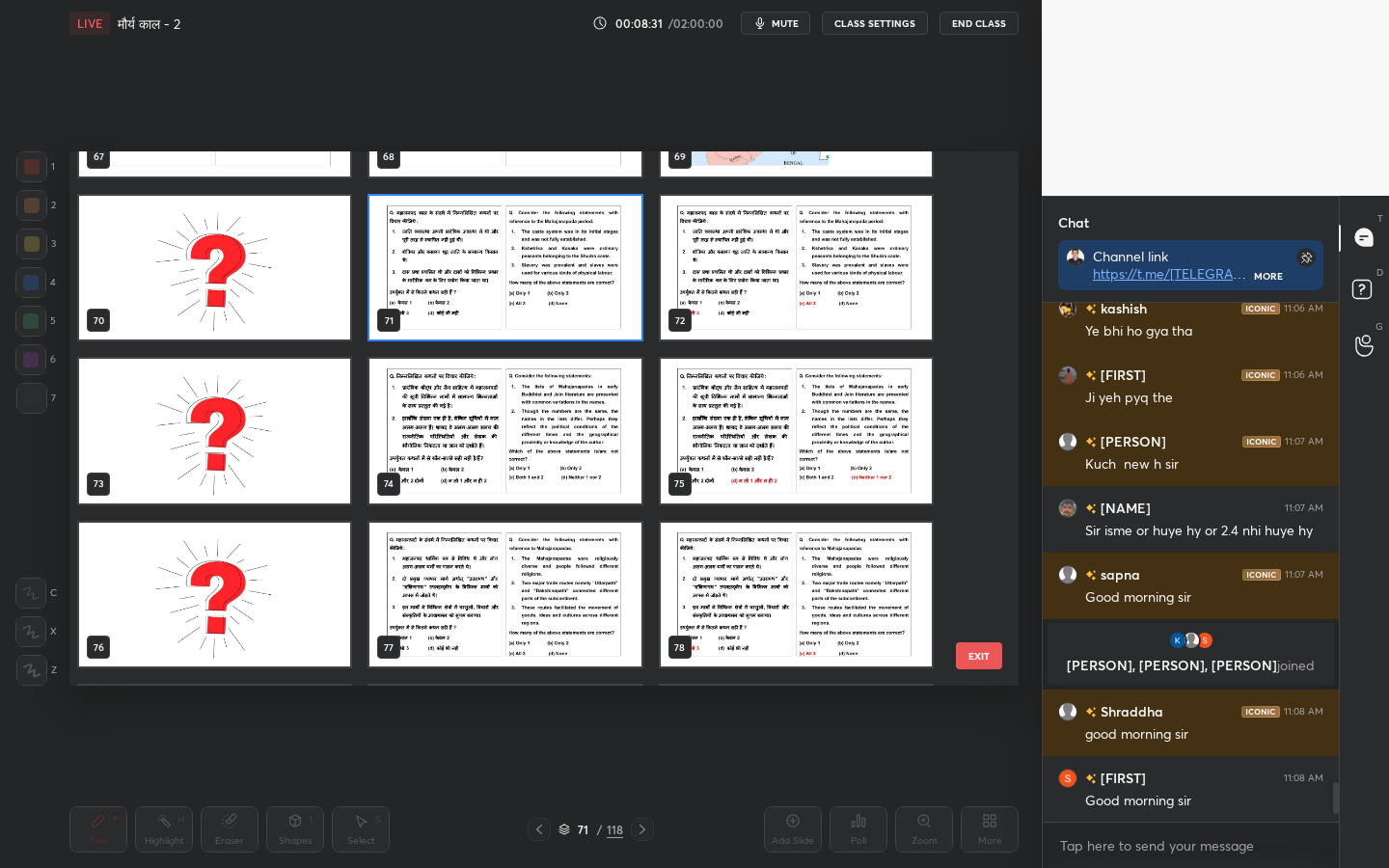 click on "EXIT" at bounding box center [979, 656] 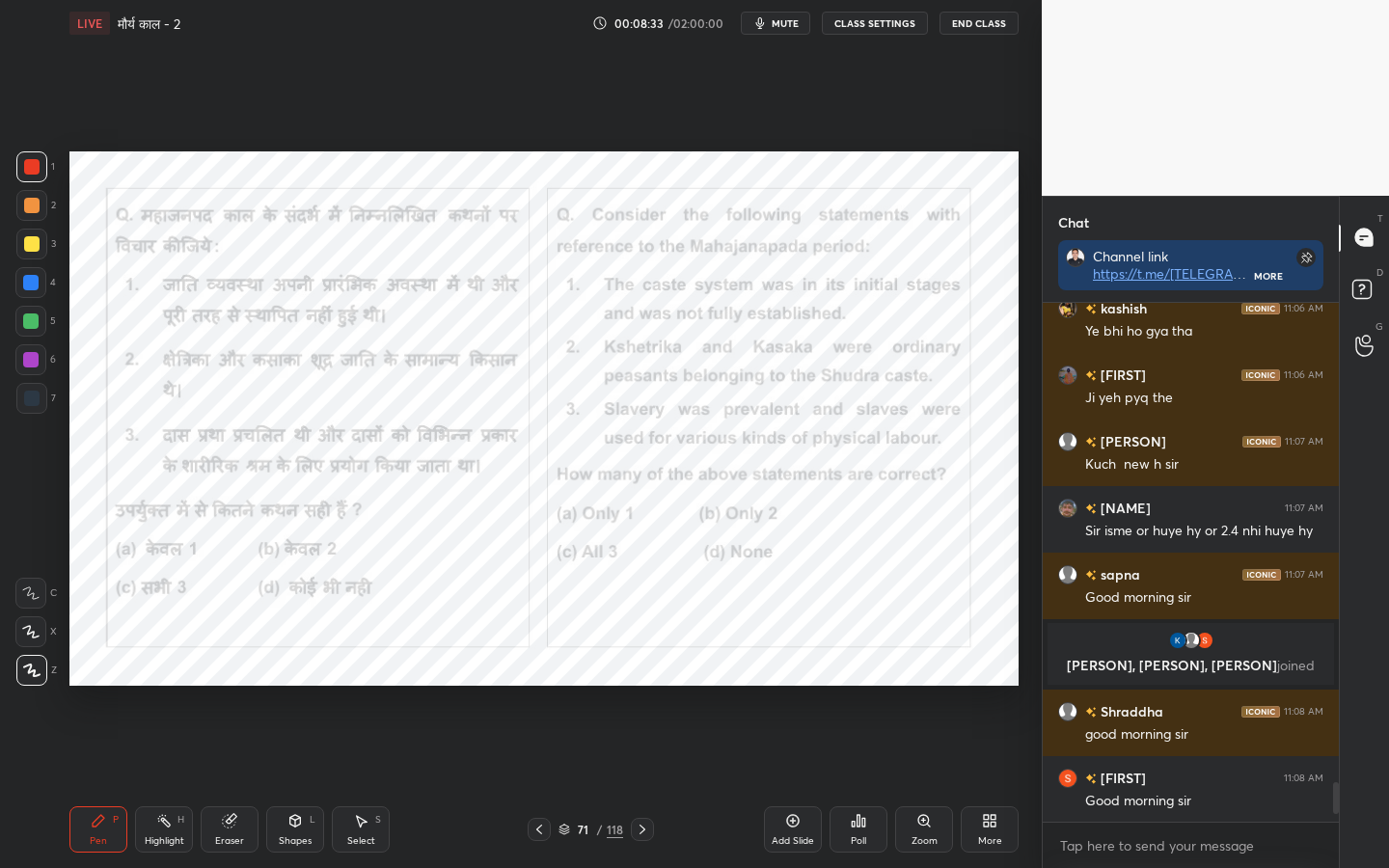 click on "Poll" at bounding box center (858, 841) 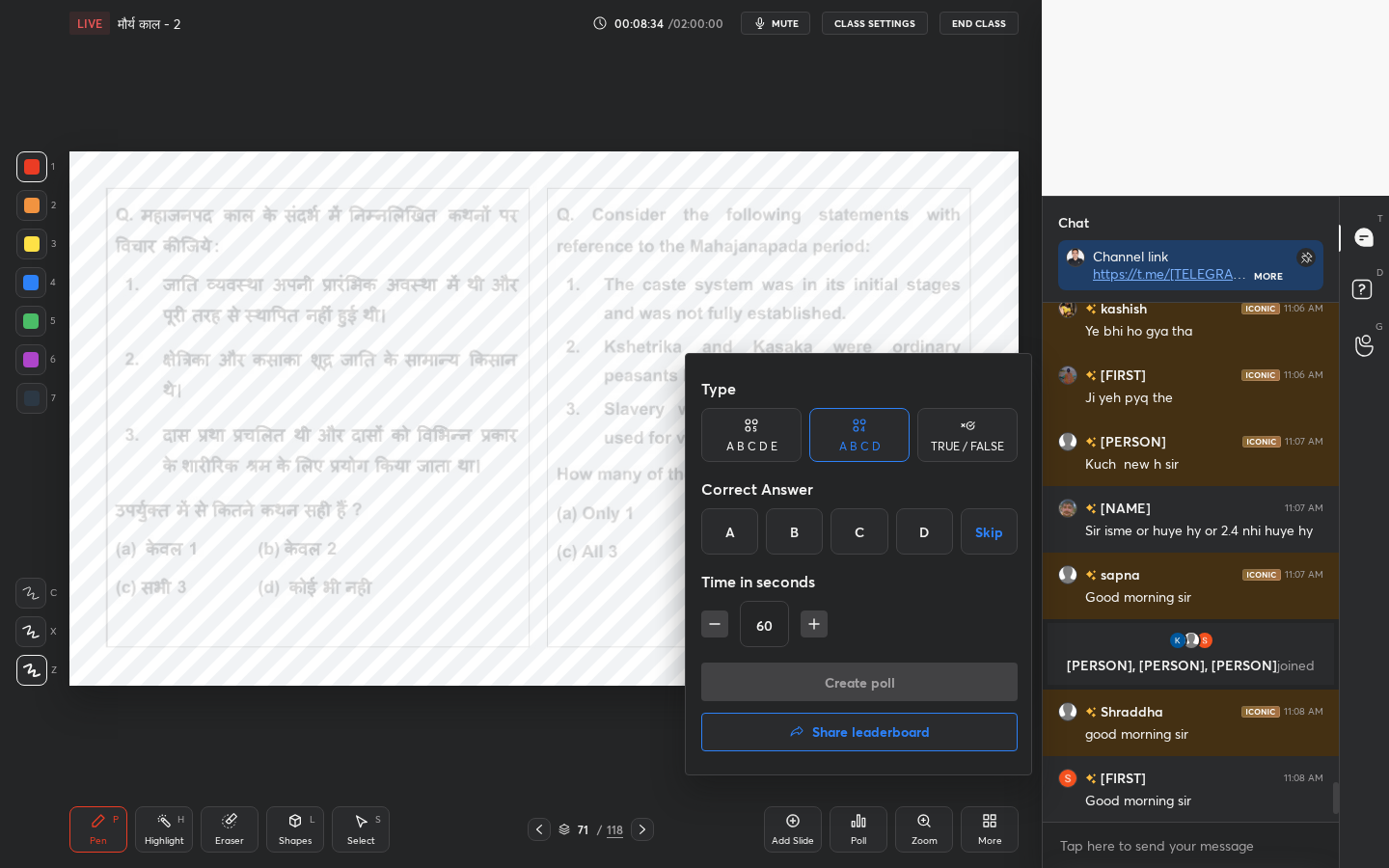 click on "C" at bounding box center [858, 531] 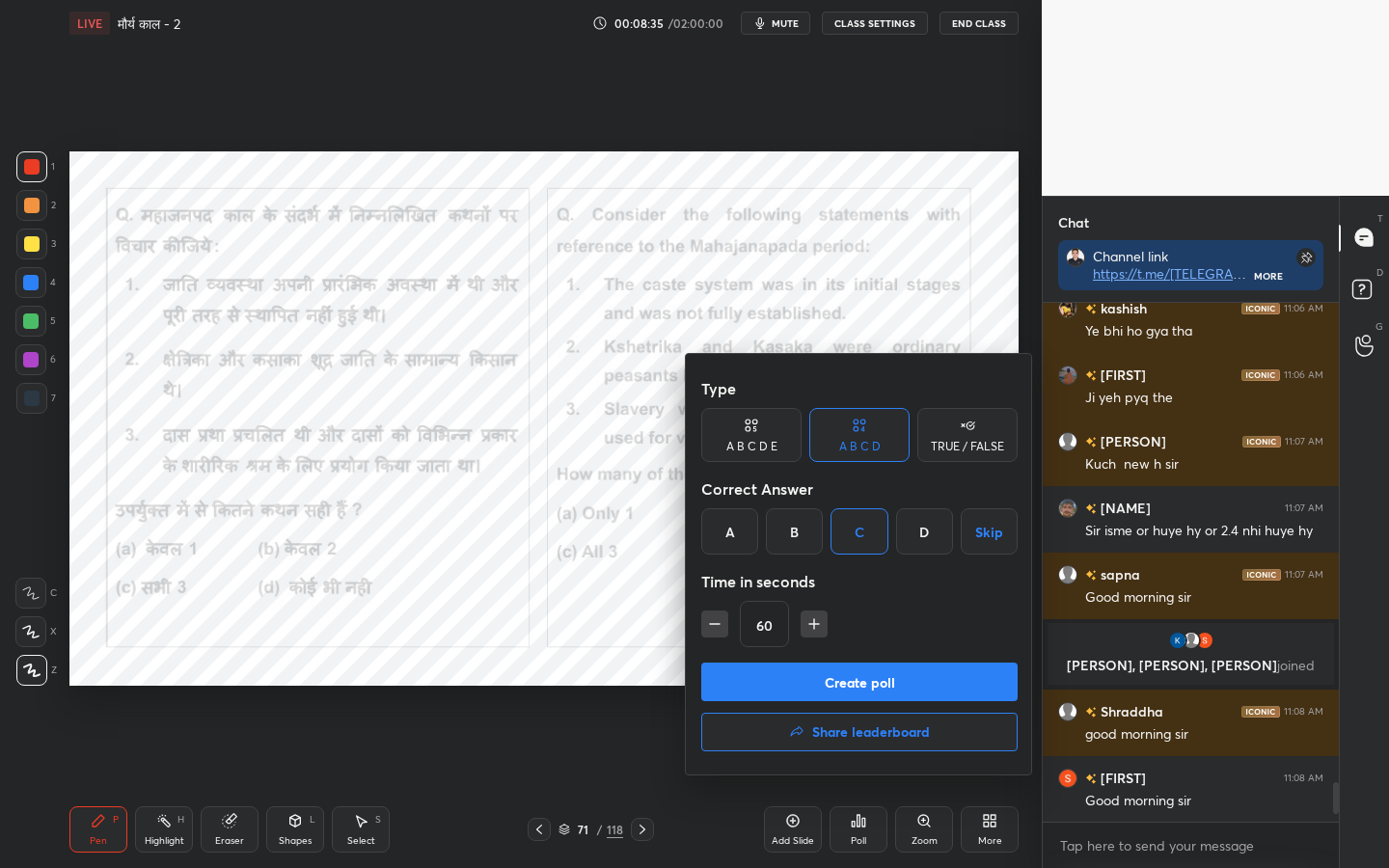 click on "Create poll" at bounding box center (859, 682) 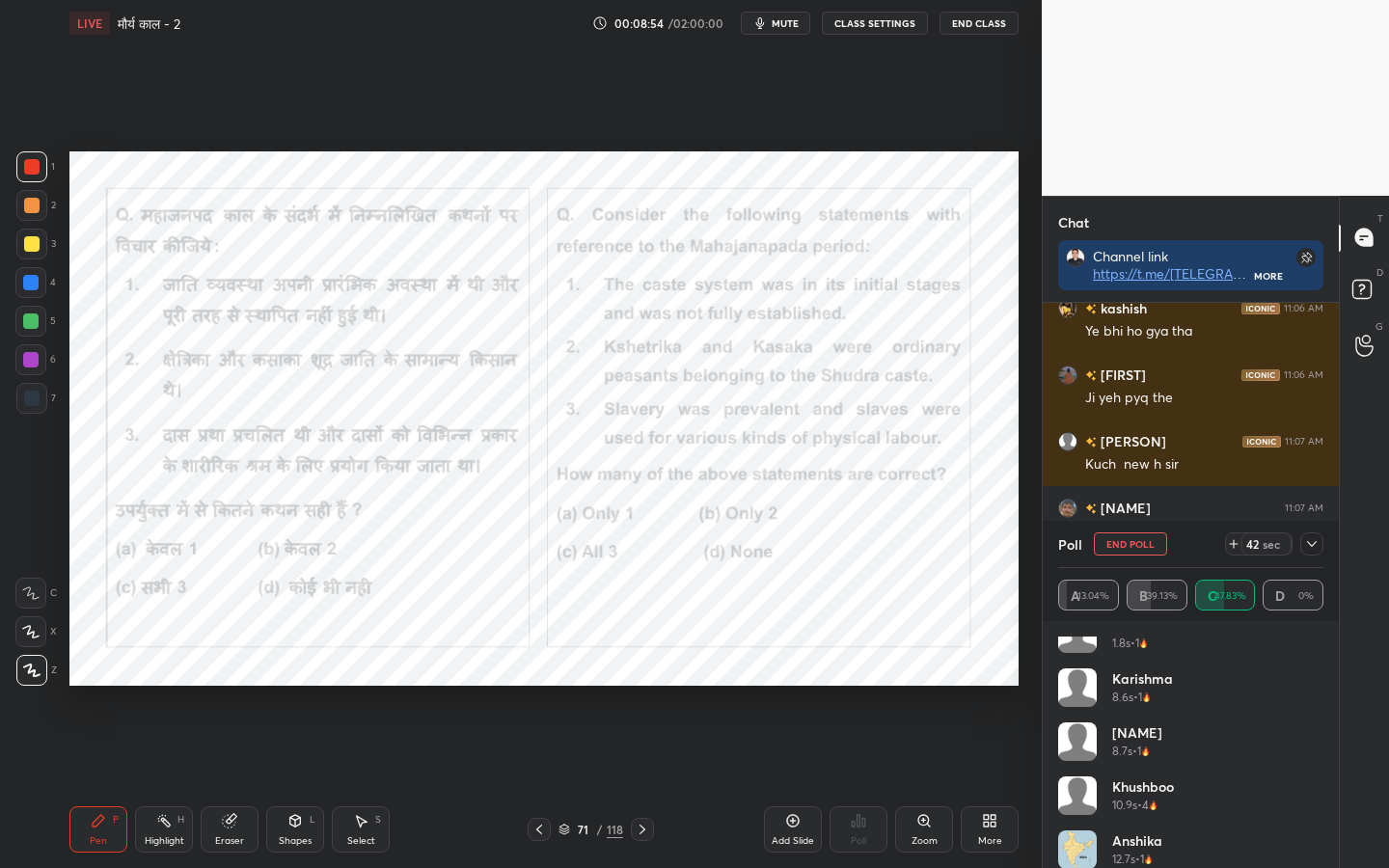 click on "mute" at bounding box center [785, 23] 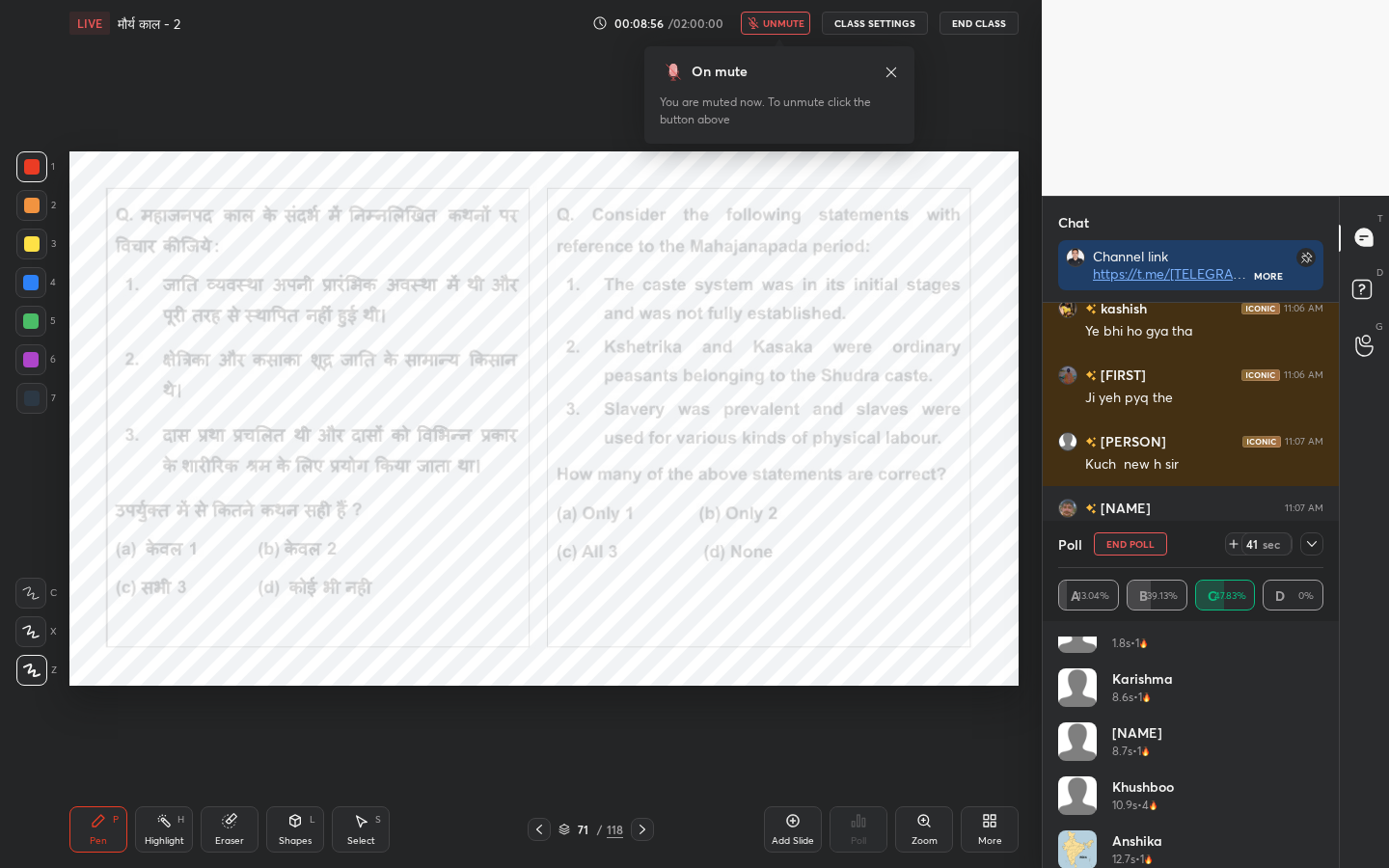 click on "unmute" at bounding box center (783, 23) 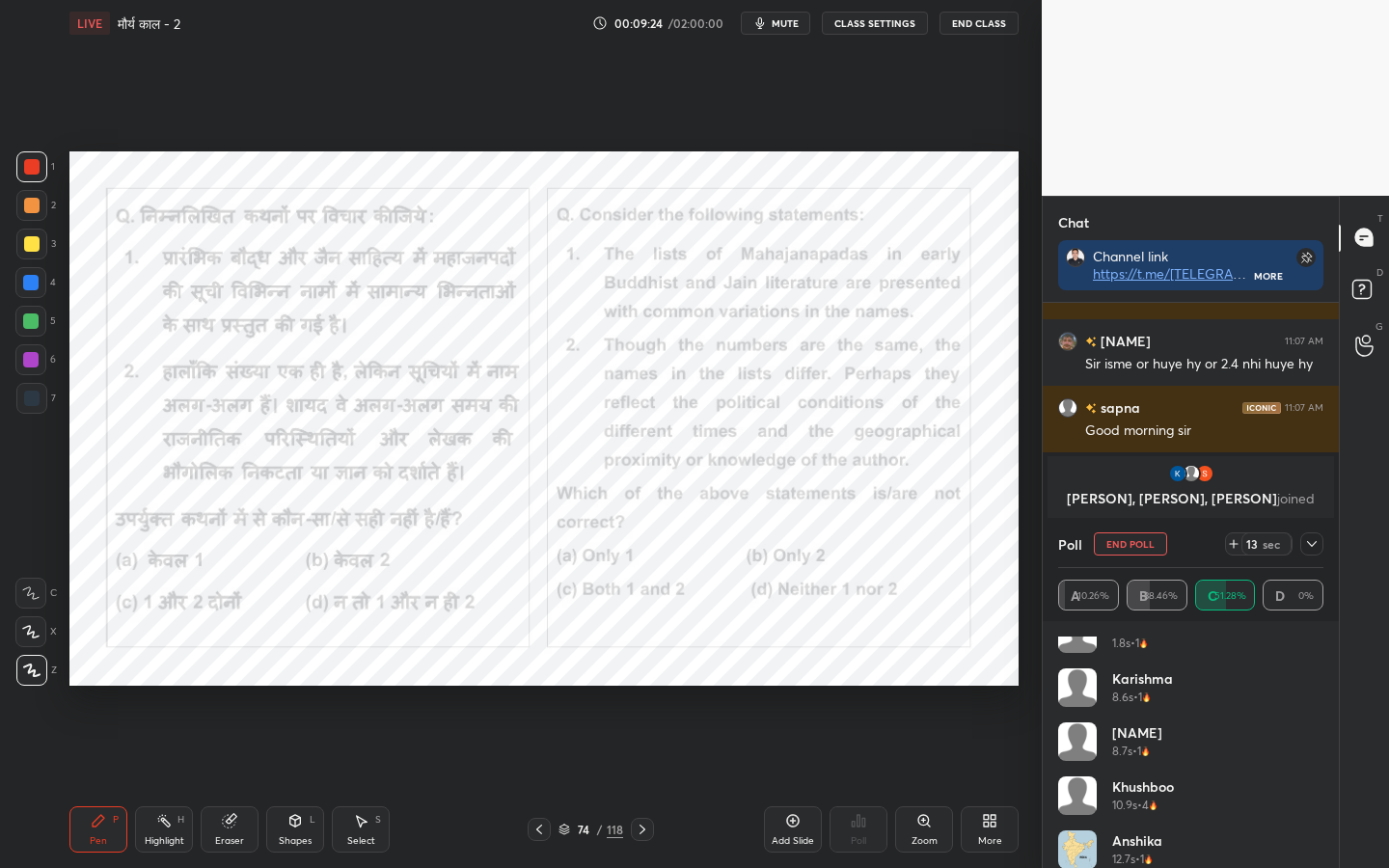 click on "End Poll" at bounding box center [1130, 544] 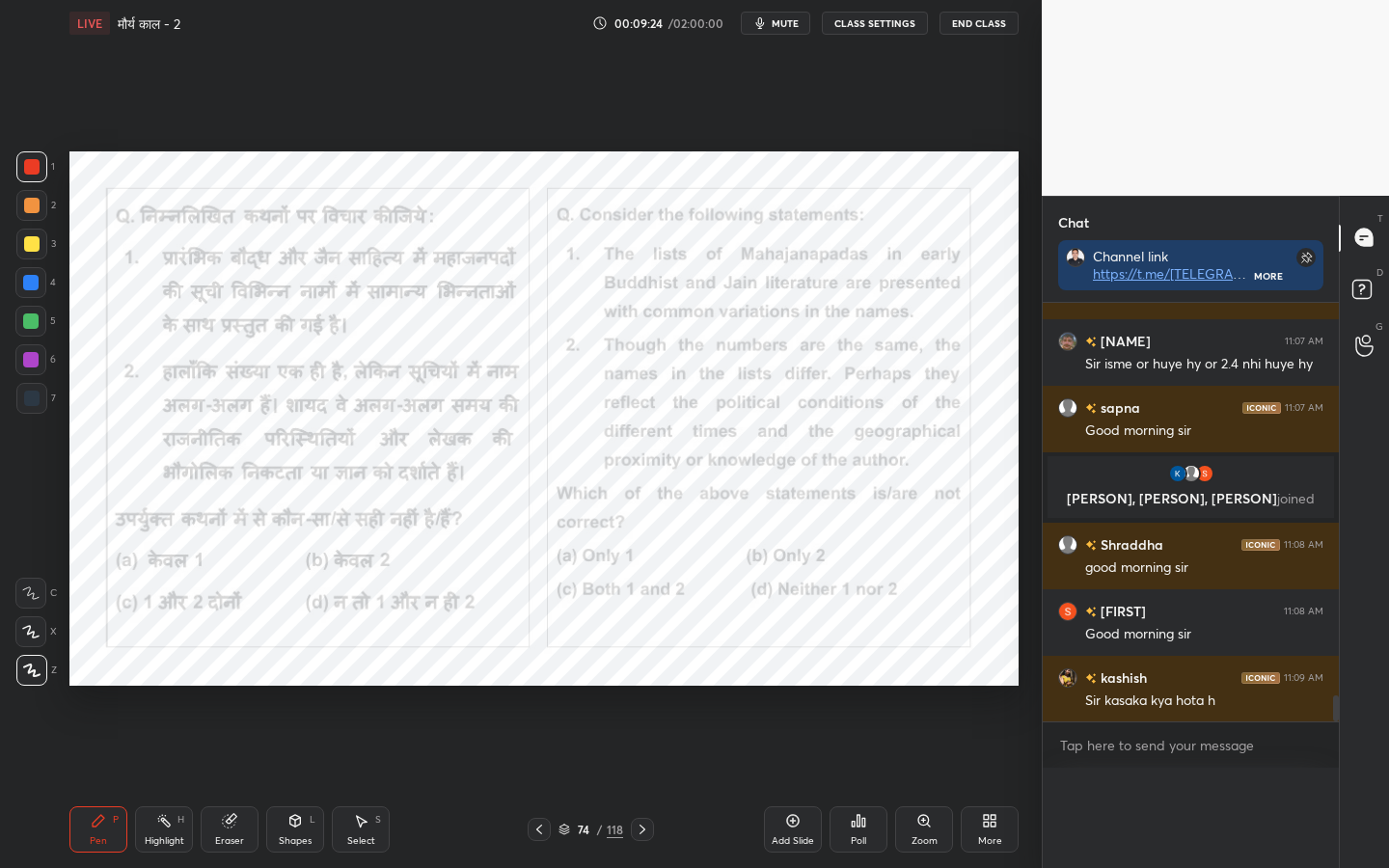 scroll, scrollTop: 0, scrollLeft: 0, axis: both 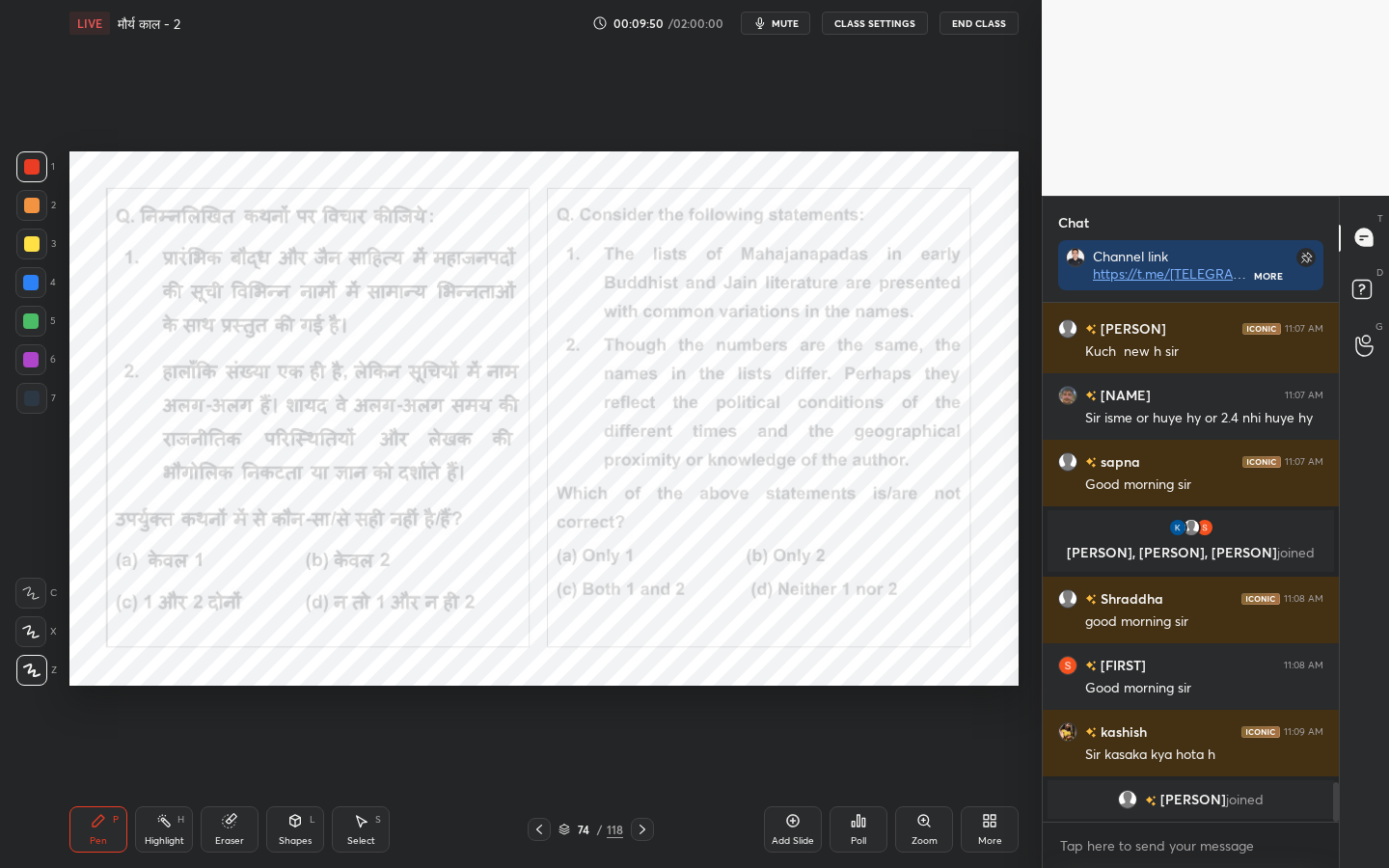 click on "118" at bounding box center (614, 829) 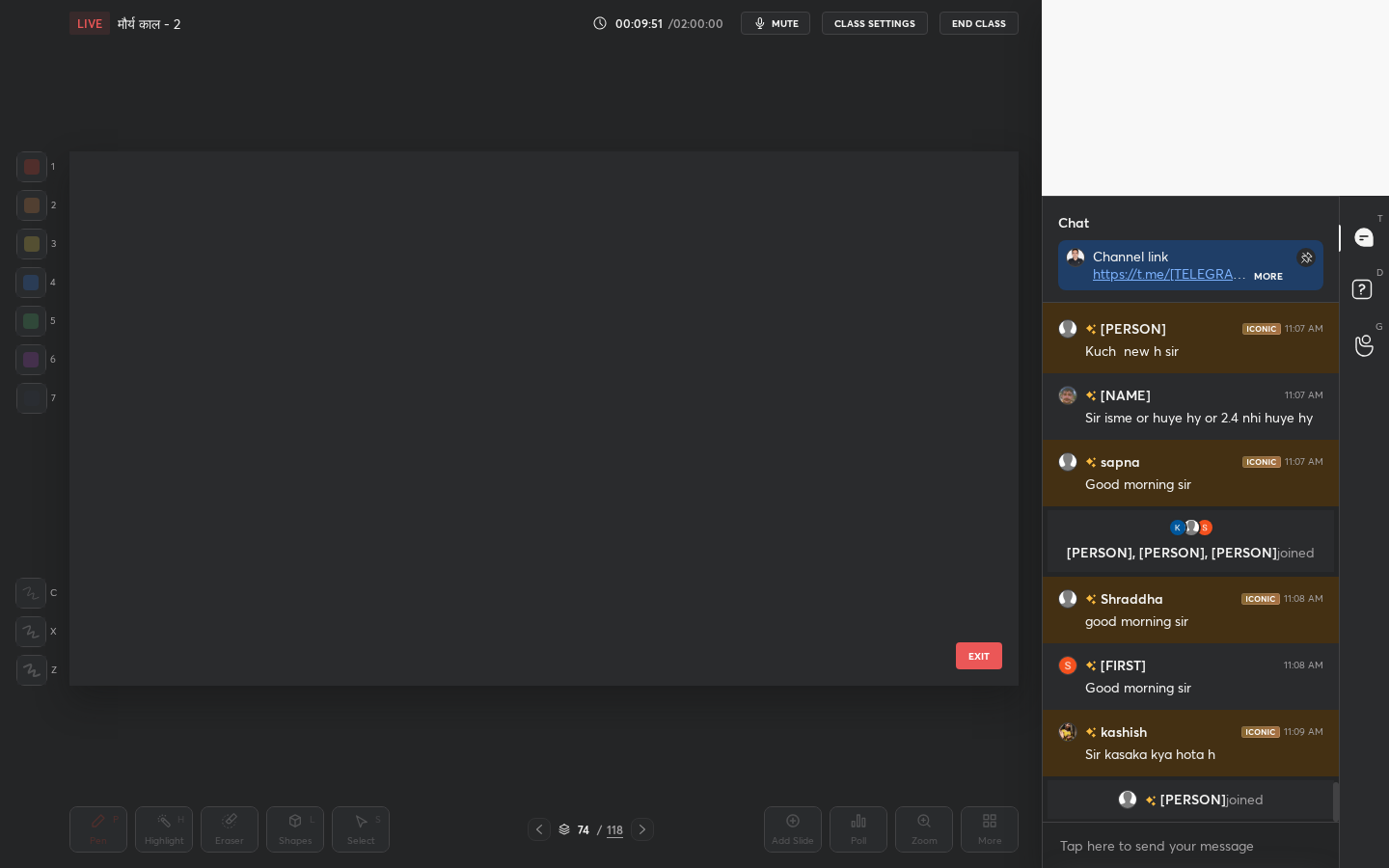 scroll, scrollTop: 3552, scrollLeft: 0, axis: vertical 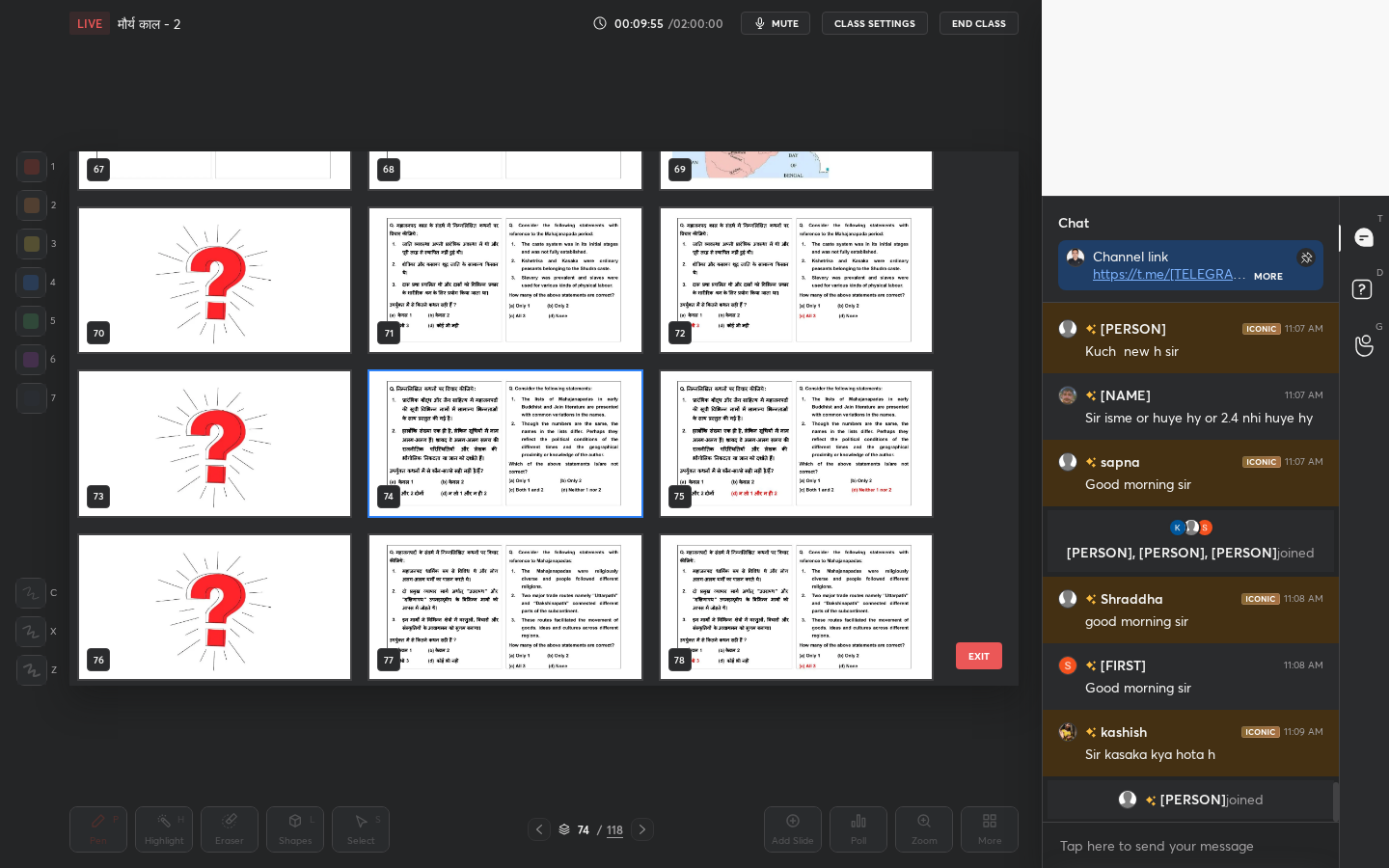 click on "EXIT" at bounding box center (979, 656) 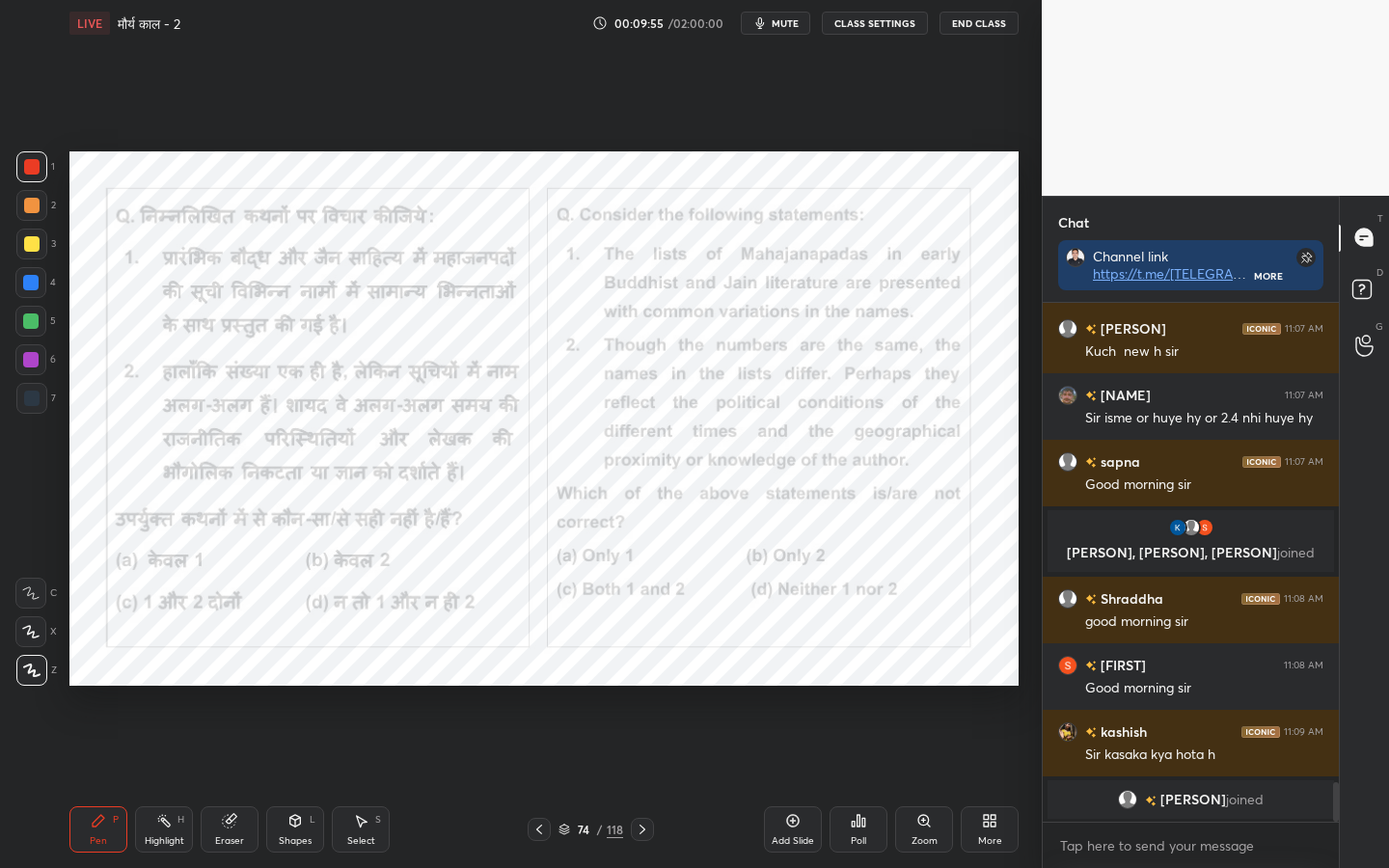 scroll, scrollTop: 0, scrollLeft: 0, axis: both 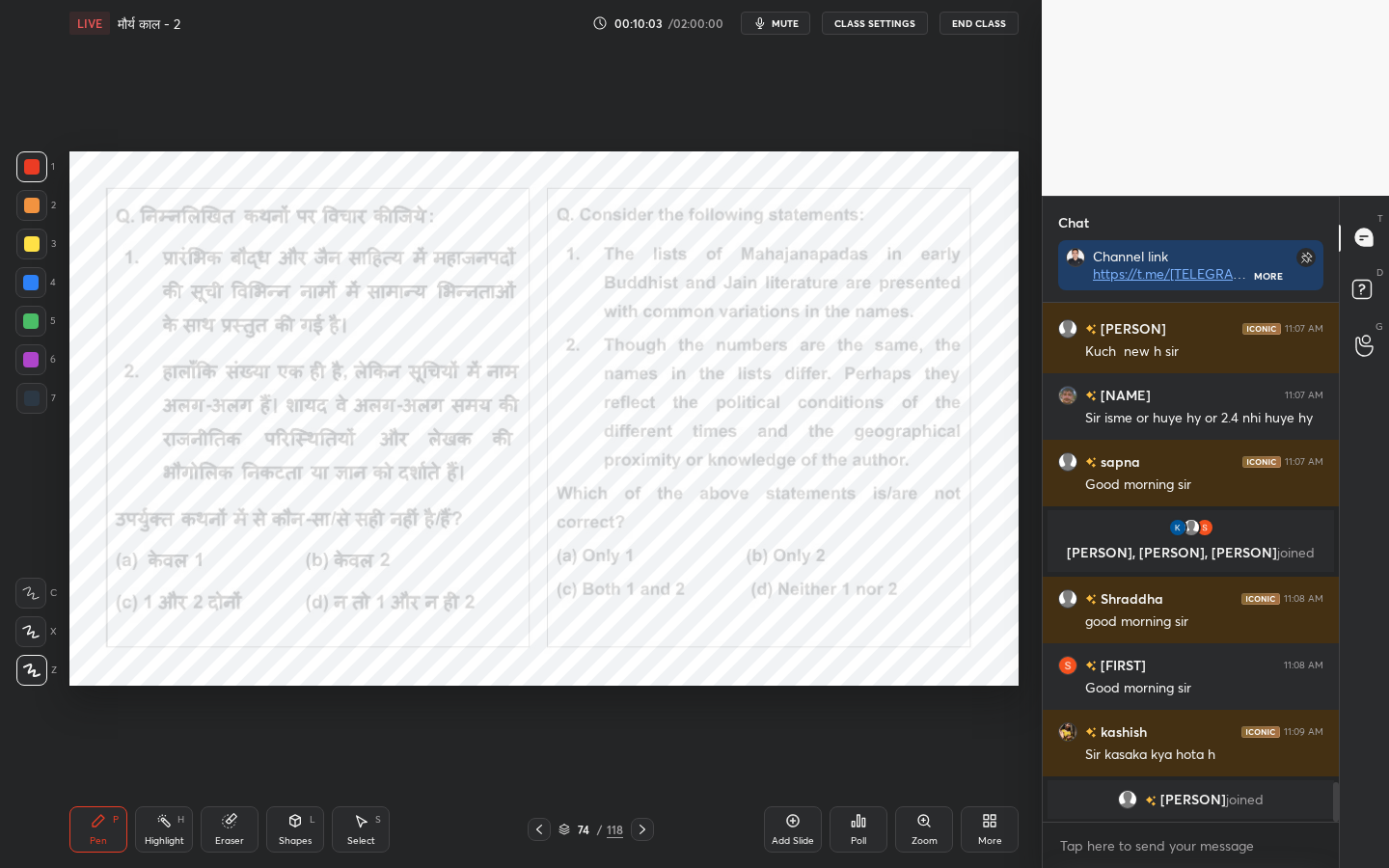 click on "Poll" at bounding box center (858, 829) 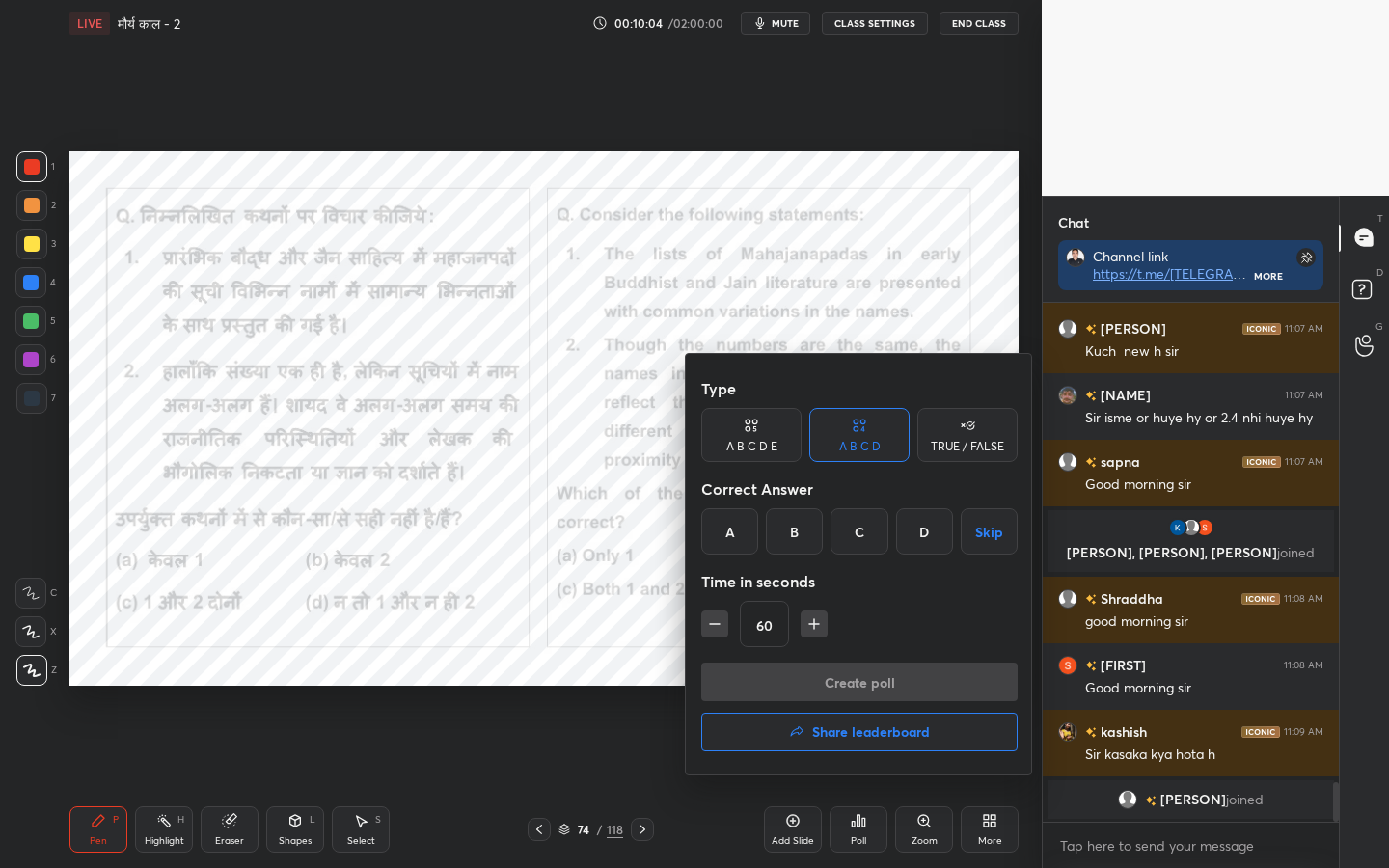 click on "D" at bounding box center (924, 531) 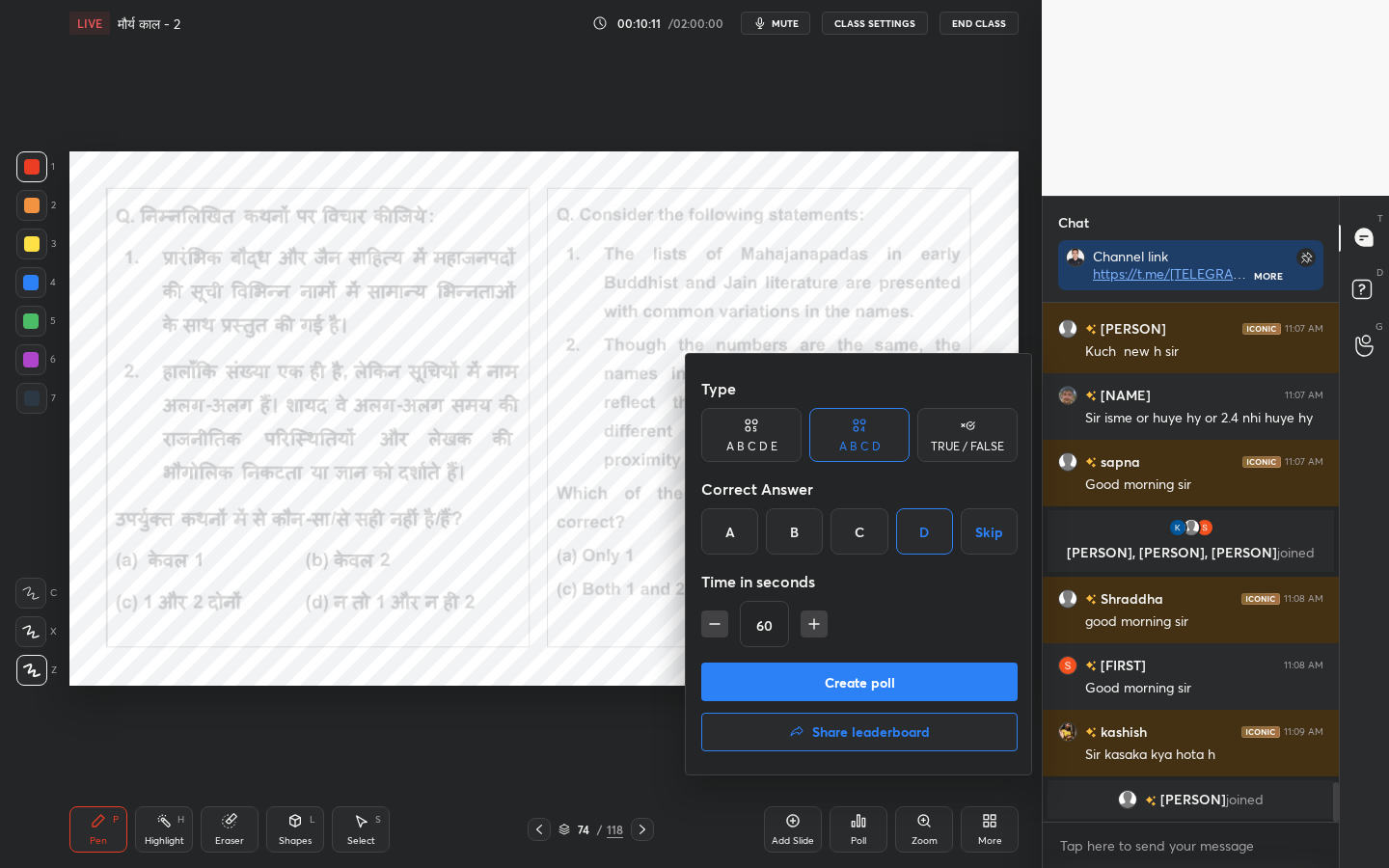 click on "Create poll" at bounding box center [859, 682] 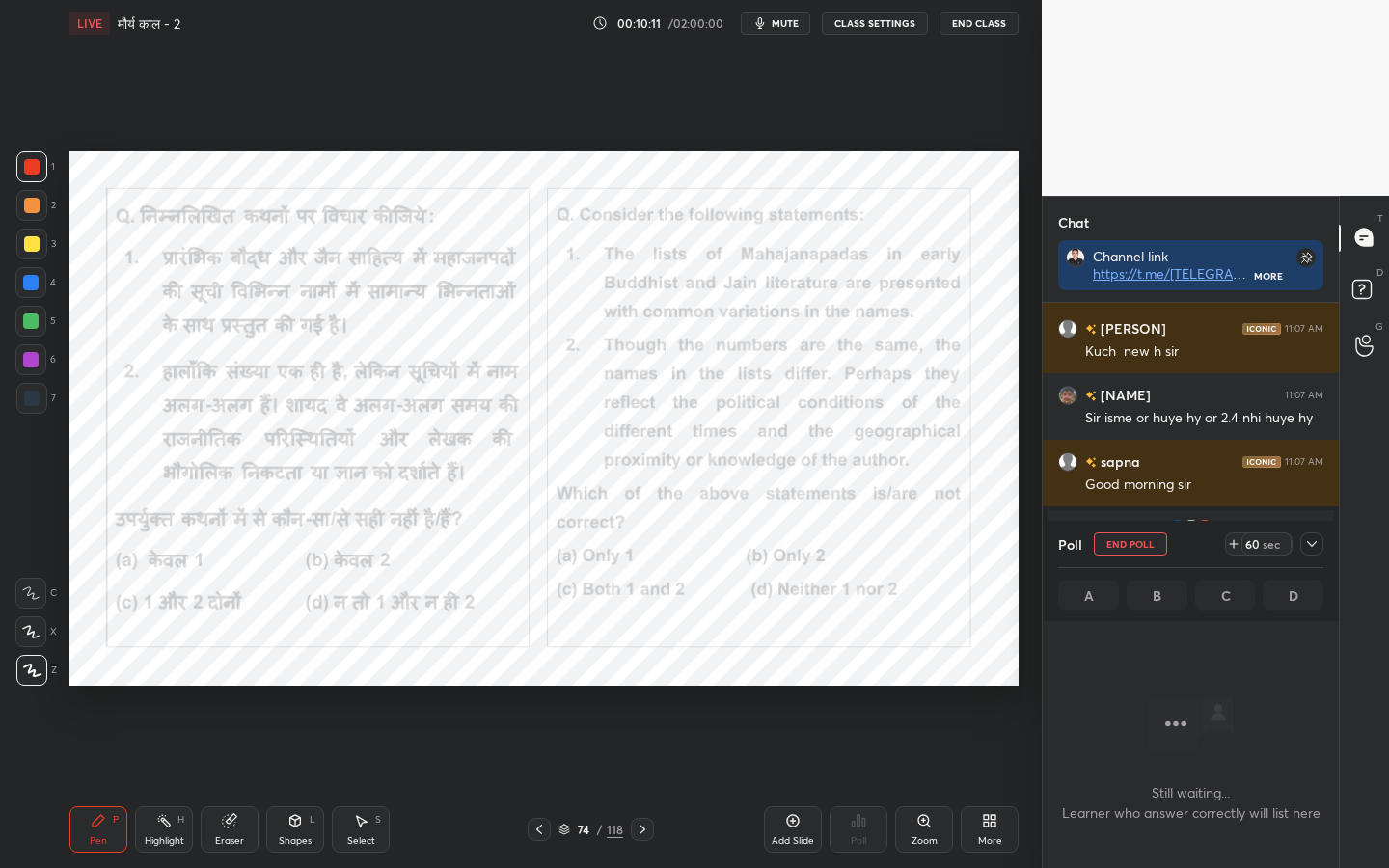 scroll, scrollTop: 429, scrollLeft: 290, axis: both 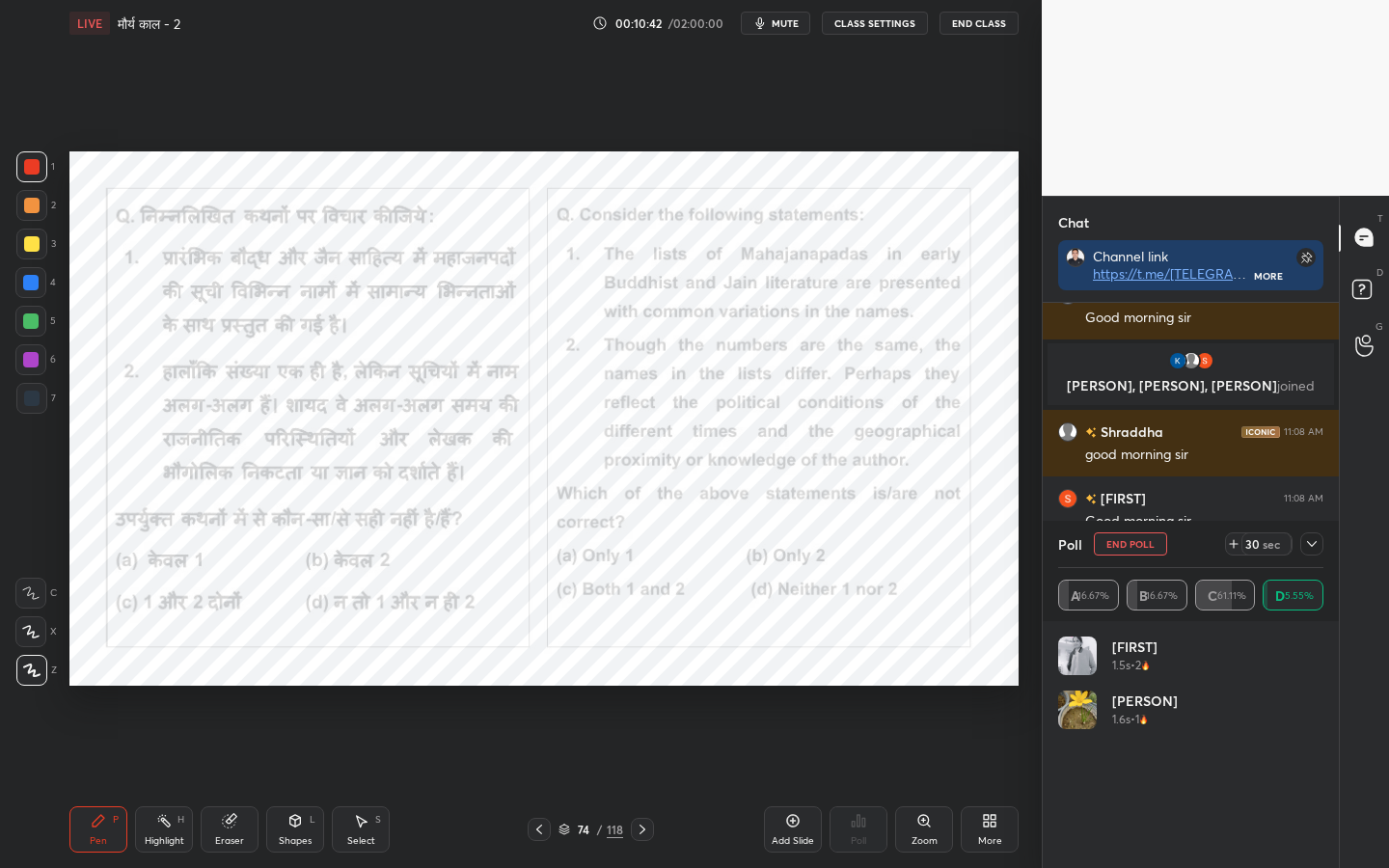 click 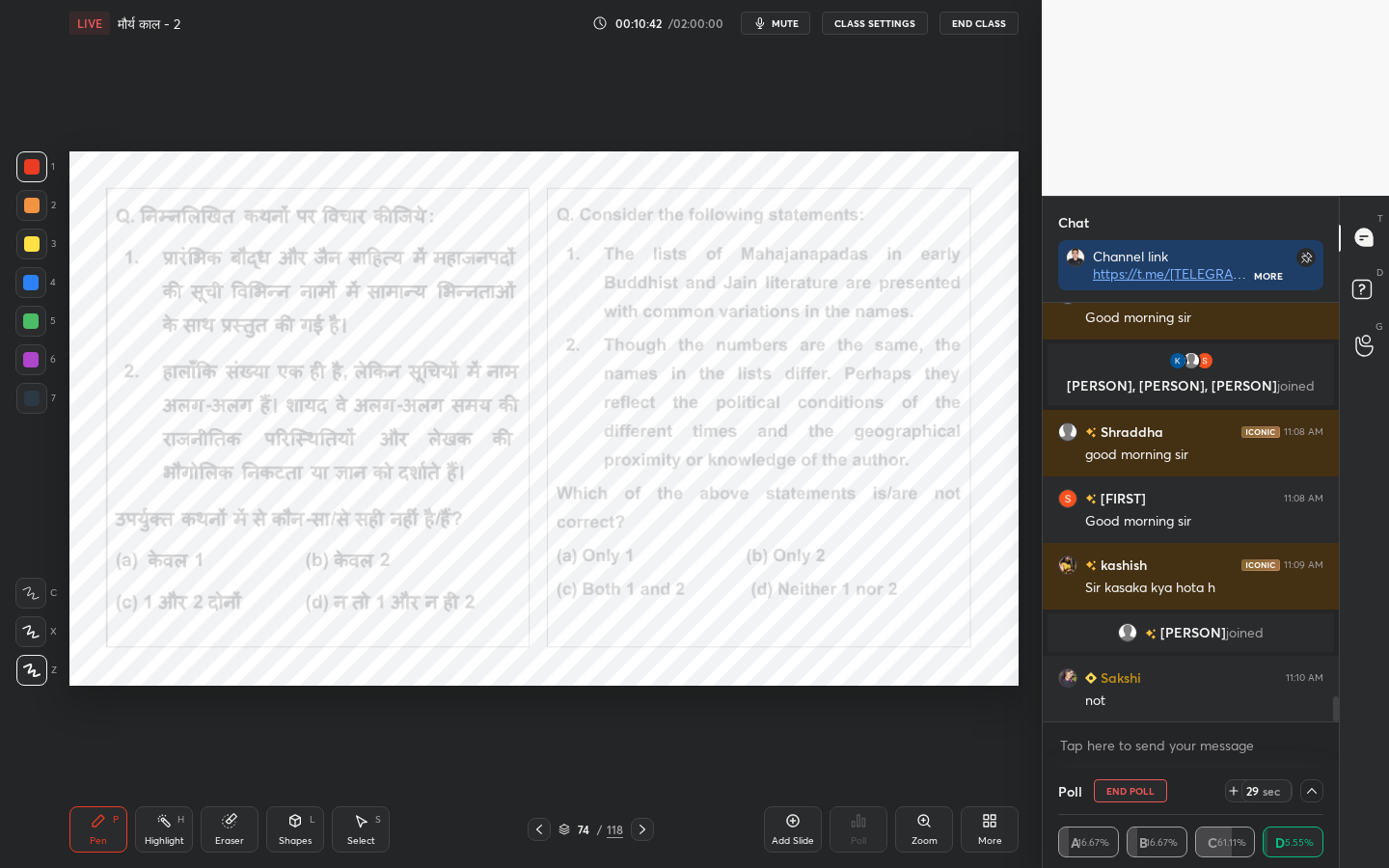 scroll, scrollTop: 0, scrollLeft: 0, axis: both 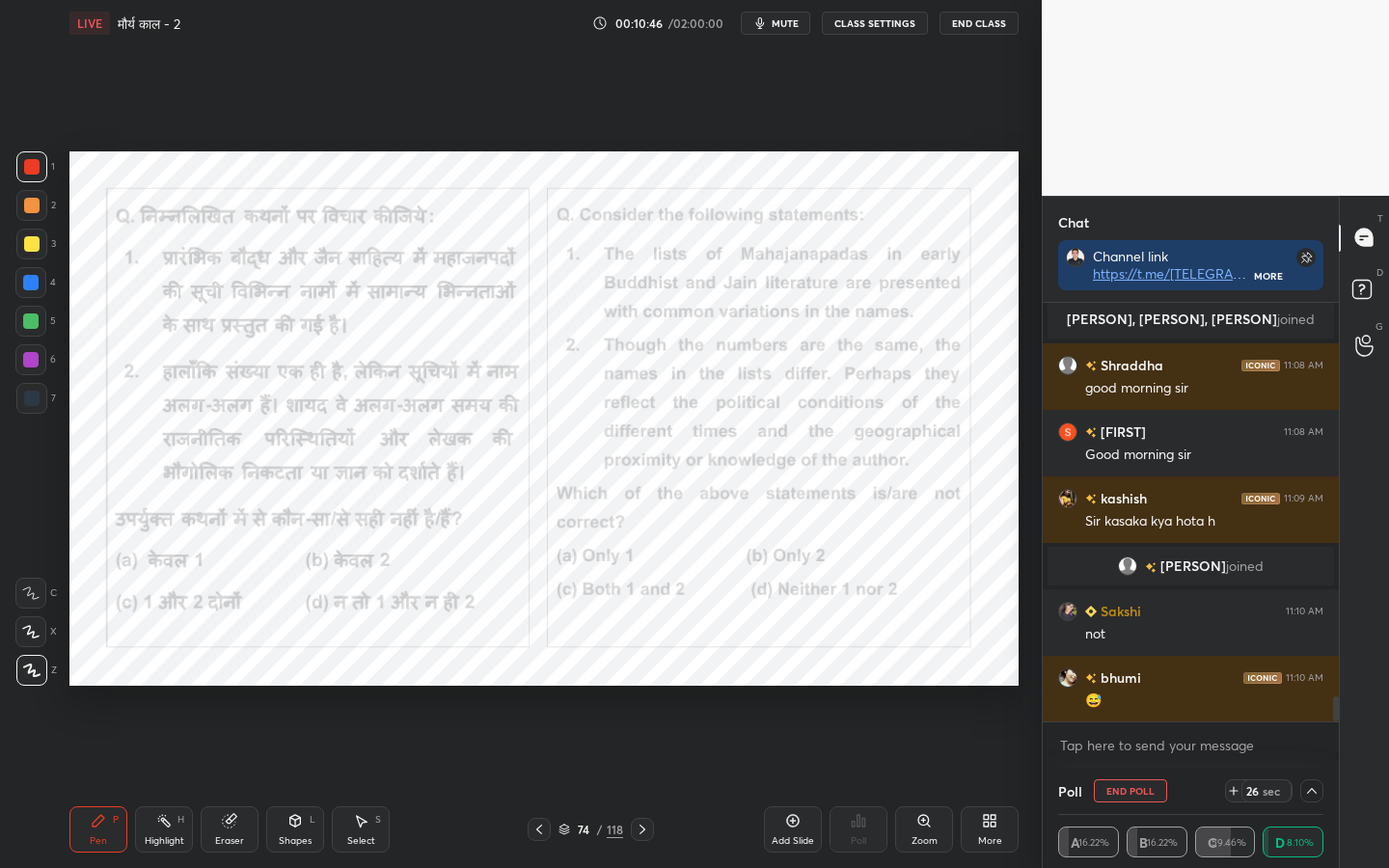 click 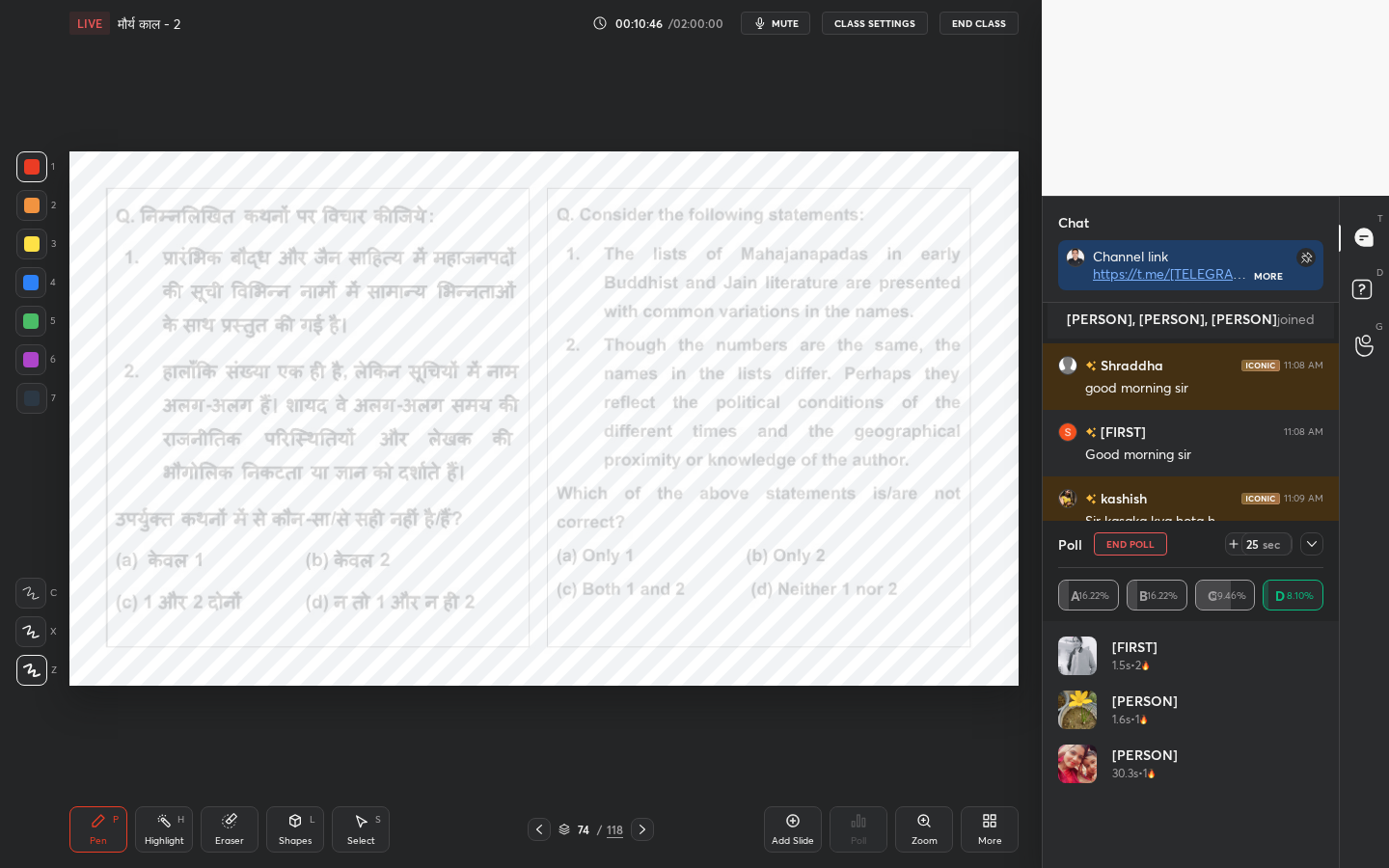 scroll, scrollTop: 7, scrollLeft: 7, axis: both 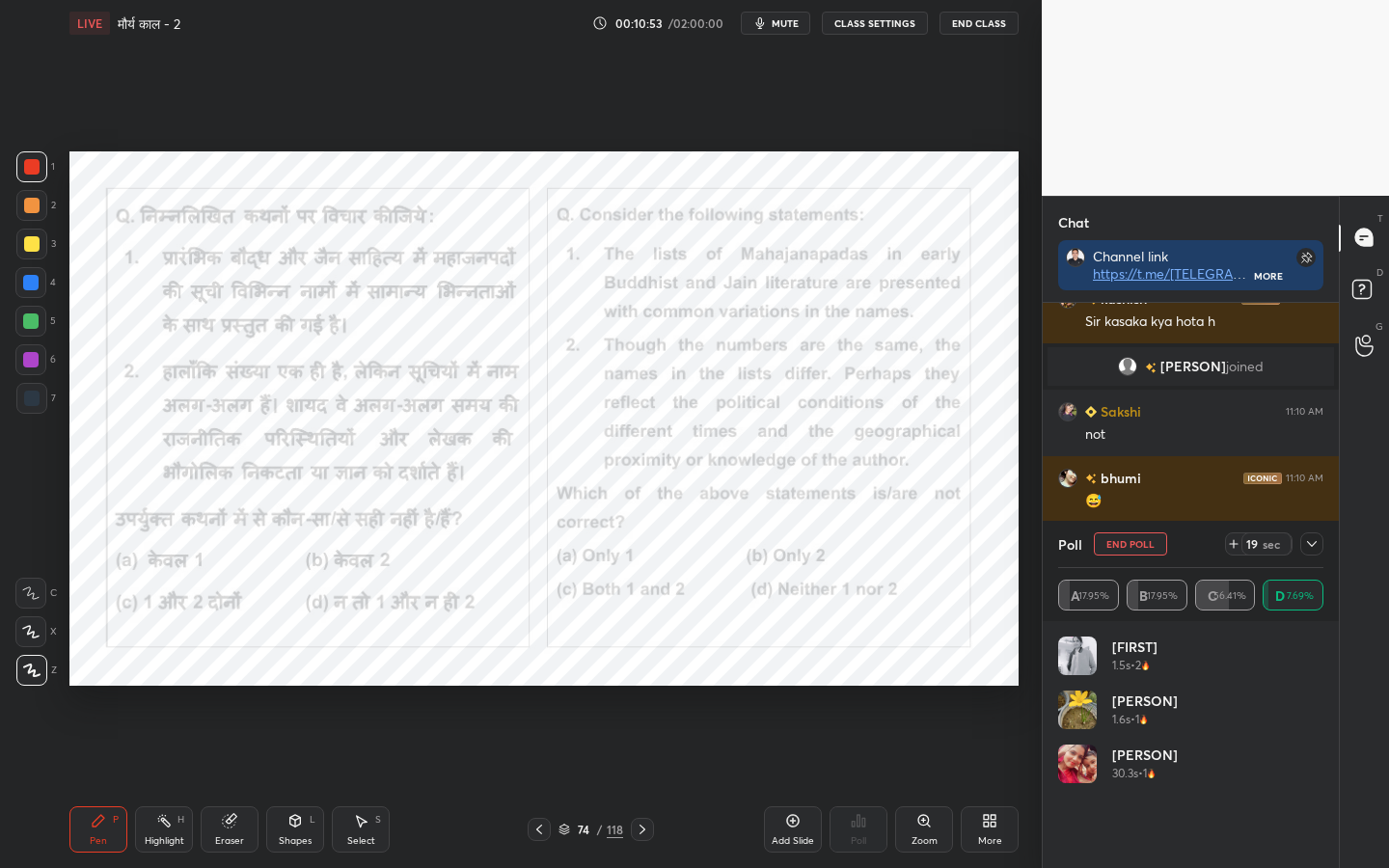 click on "Poll End Poll 19  sec A 17.95% B 17.95% C 56.41% D 7.69%" at bounding box center [1190, 571] 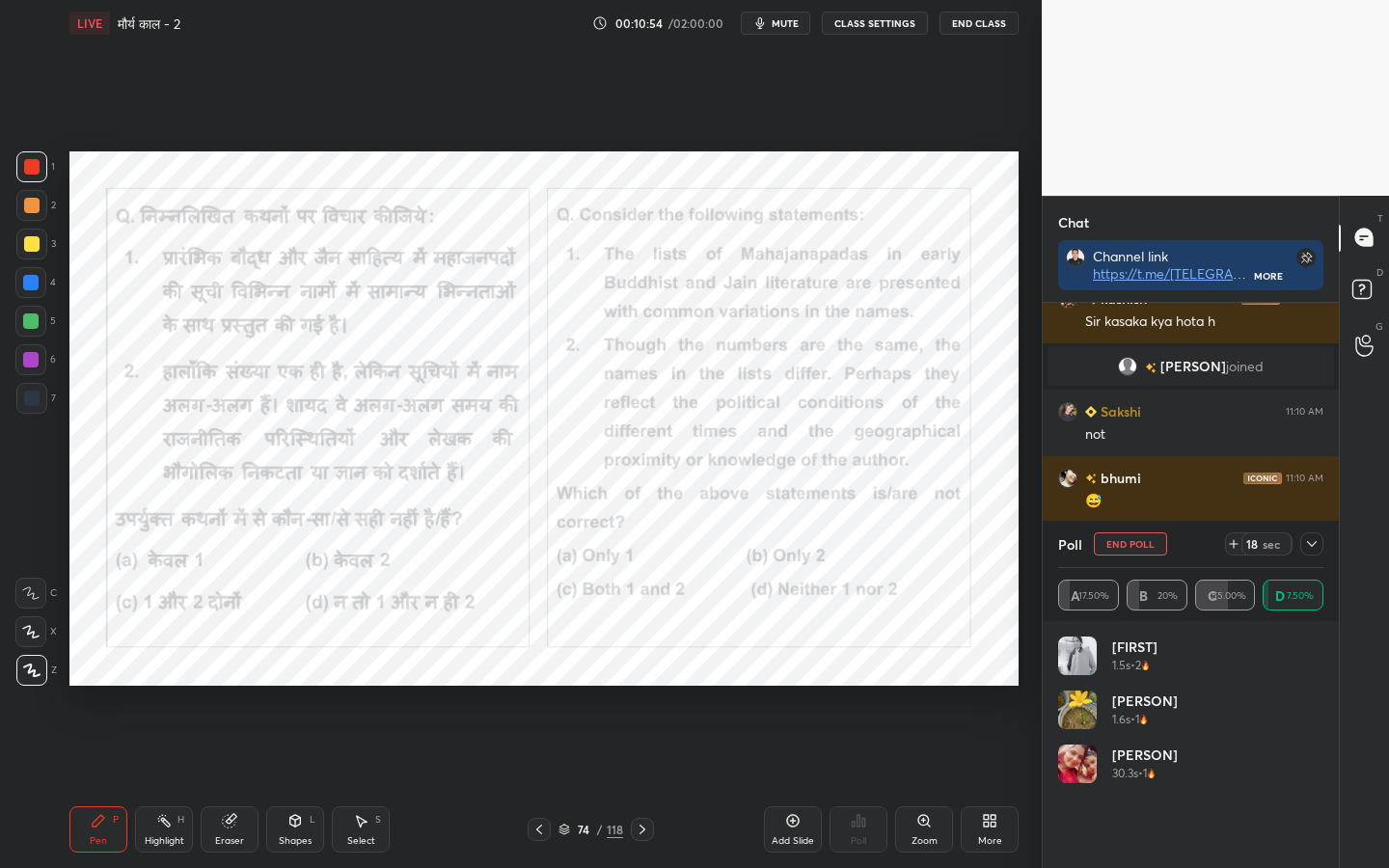 click at bounding box center (1312, 544) 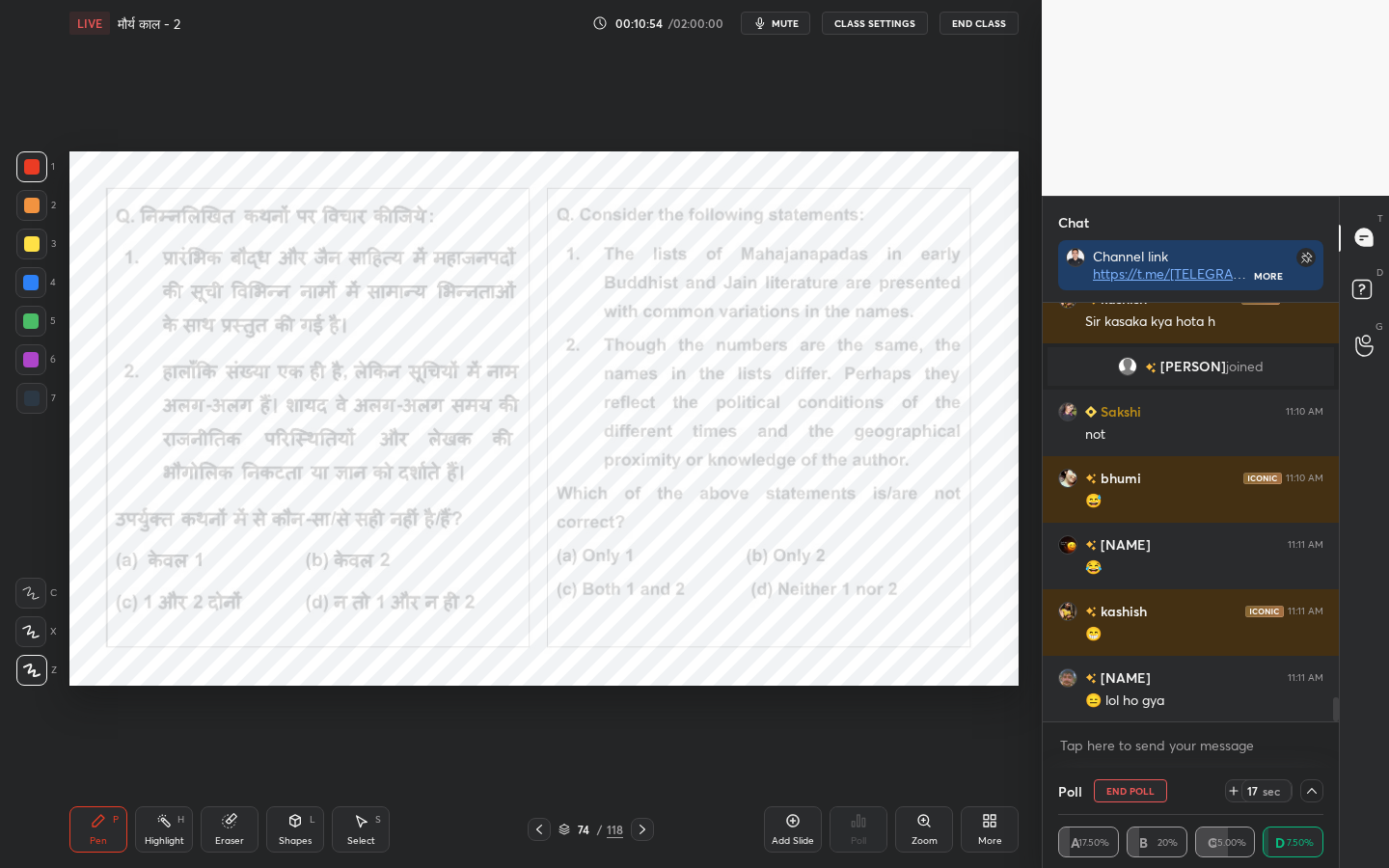 scroll, scrollTop: 3, scrollLeft: 259, axis: both 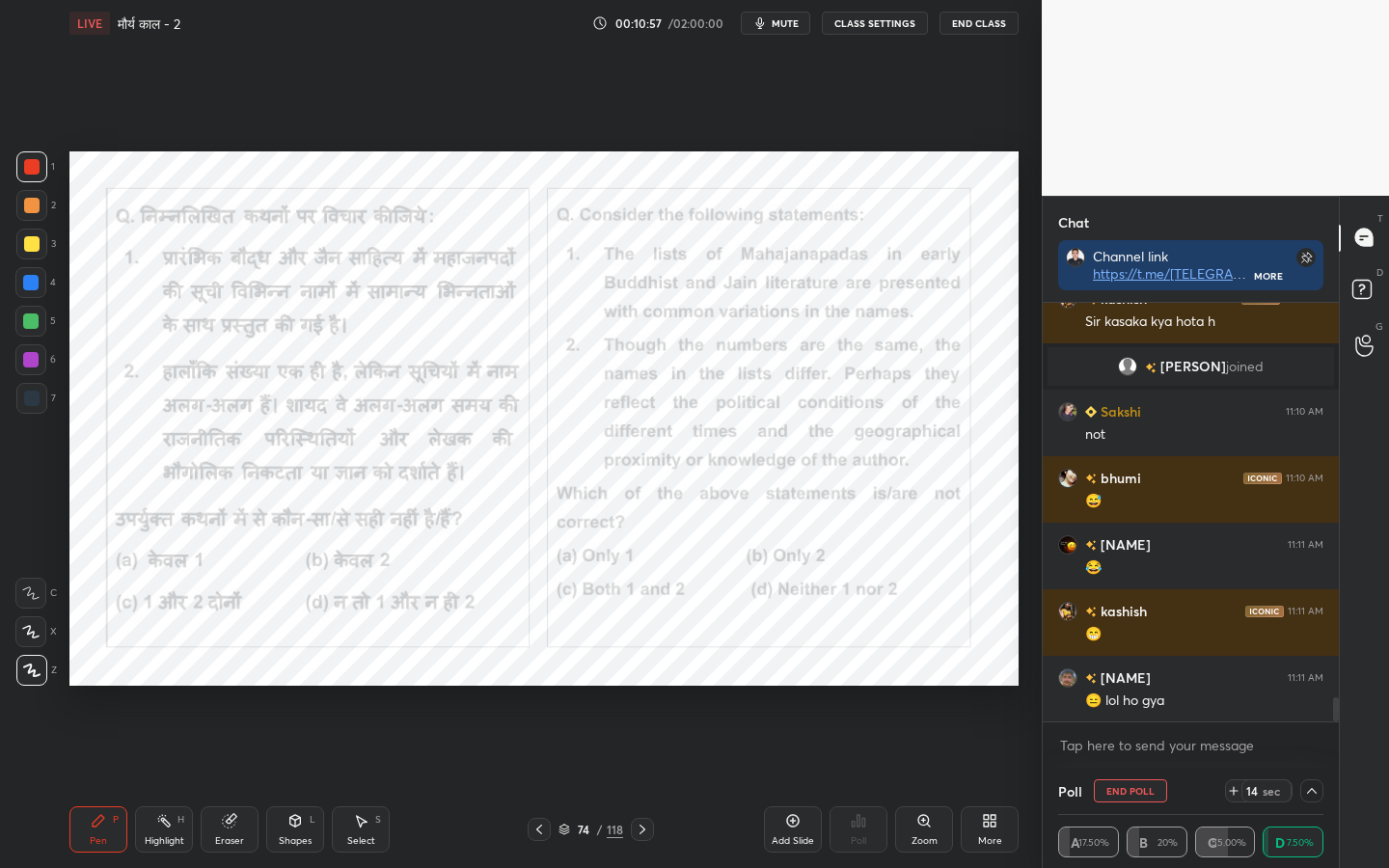 click 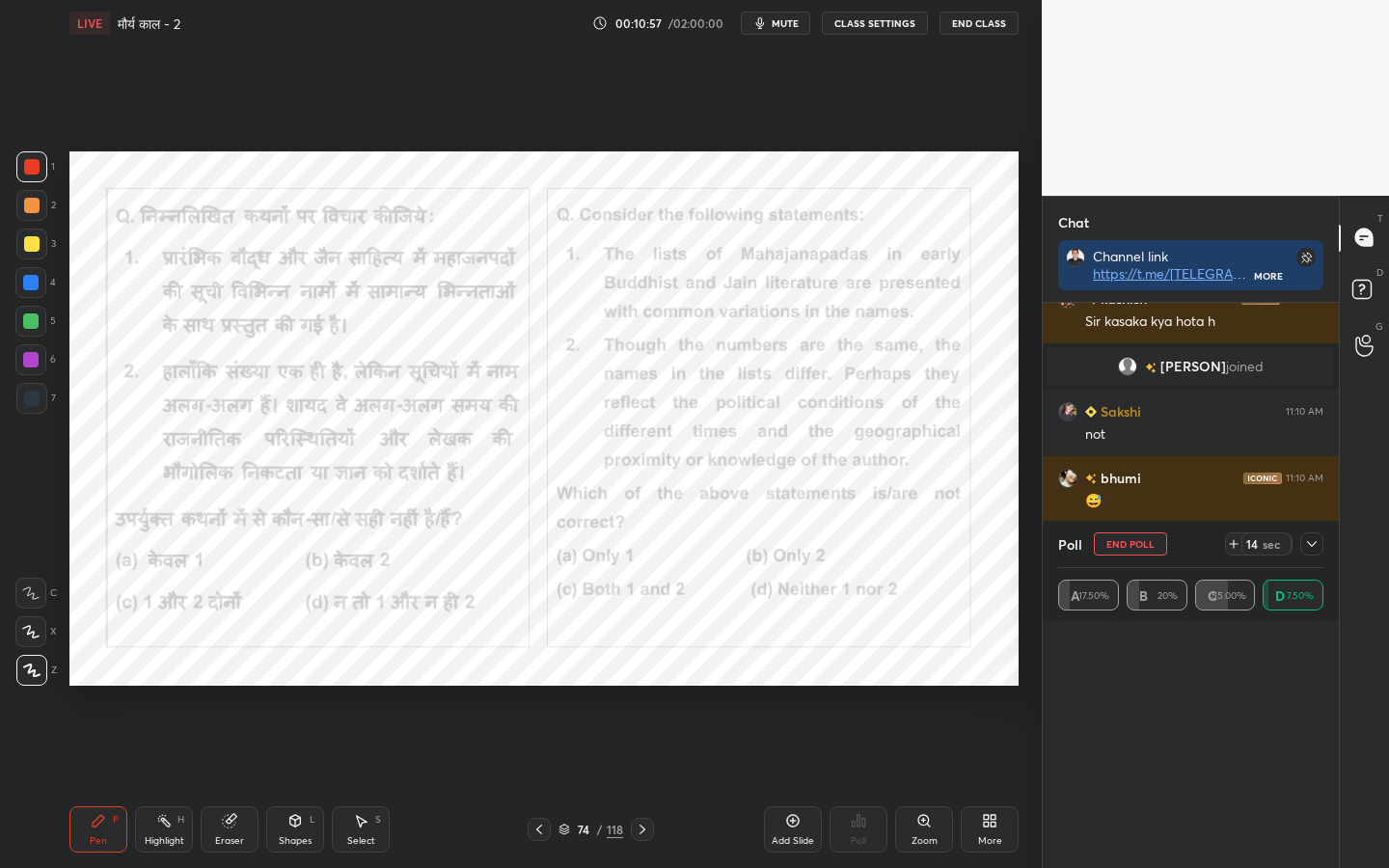 scroll, scrollTop: 6, scrollLeft: 7, axis: both 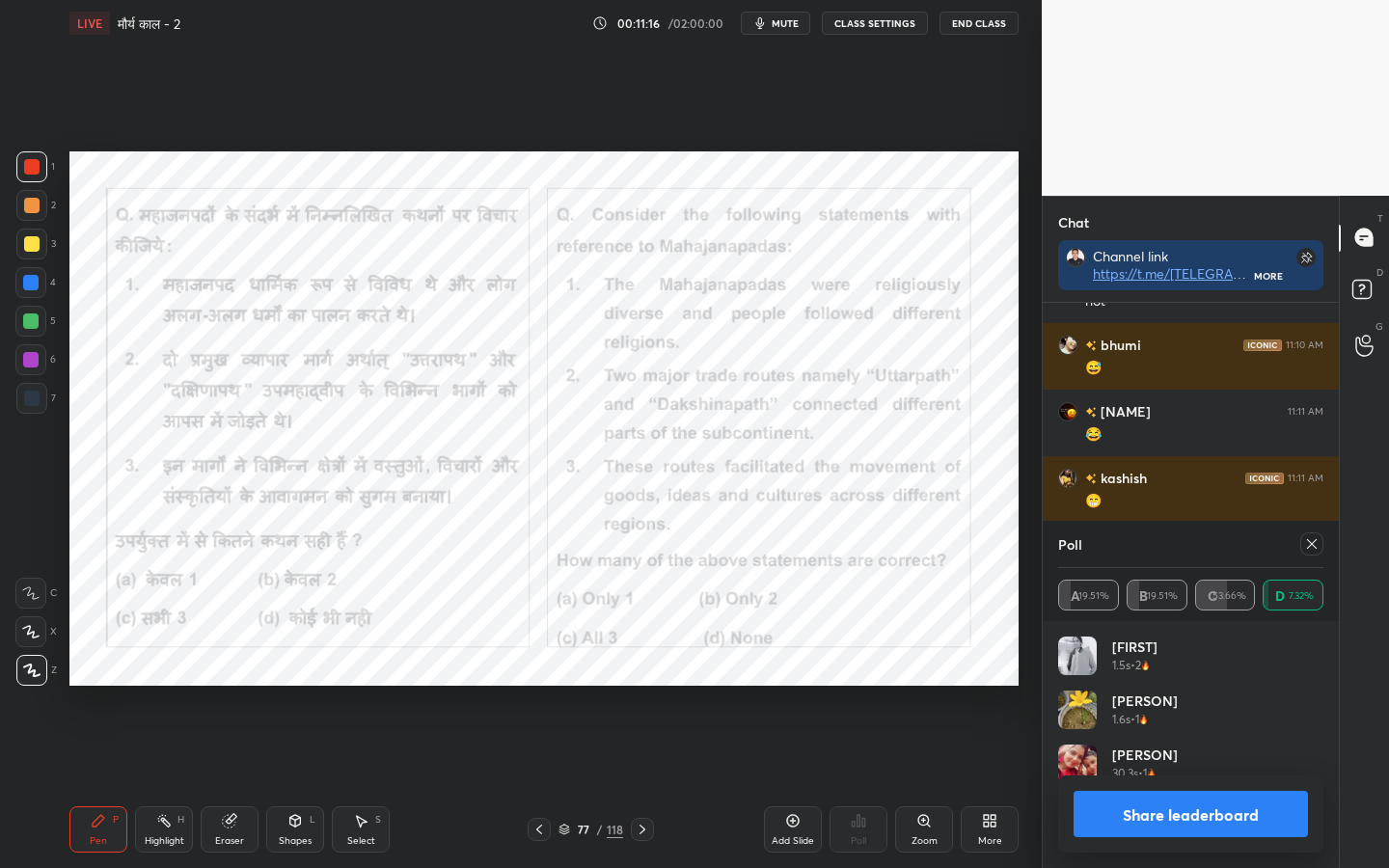 click 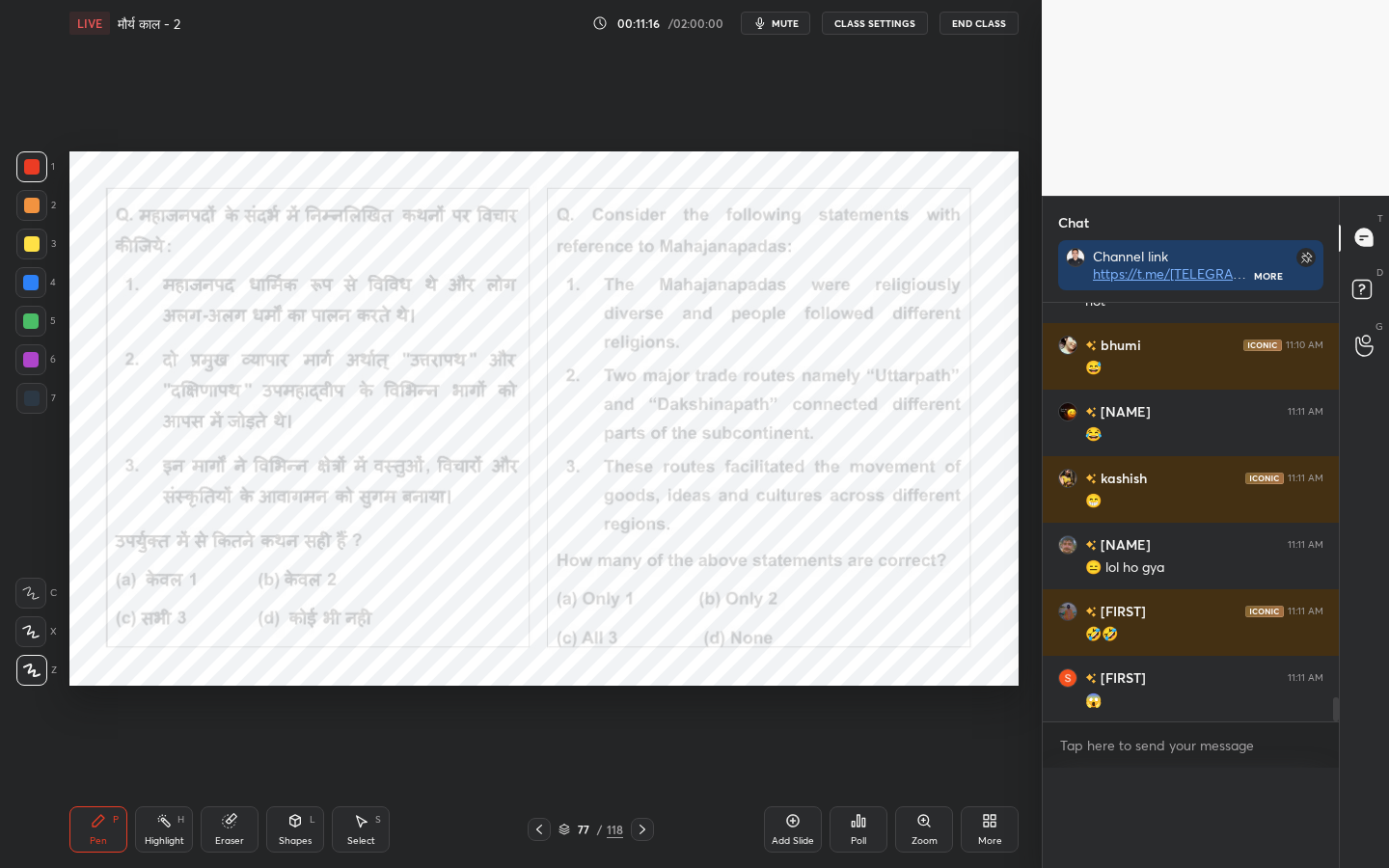 scroll, scrollTop: 0, scrollLeft: 0, axis: both 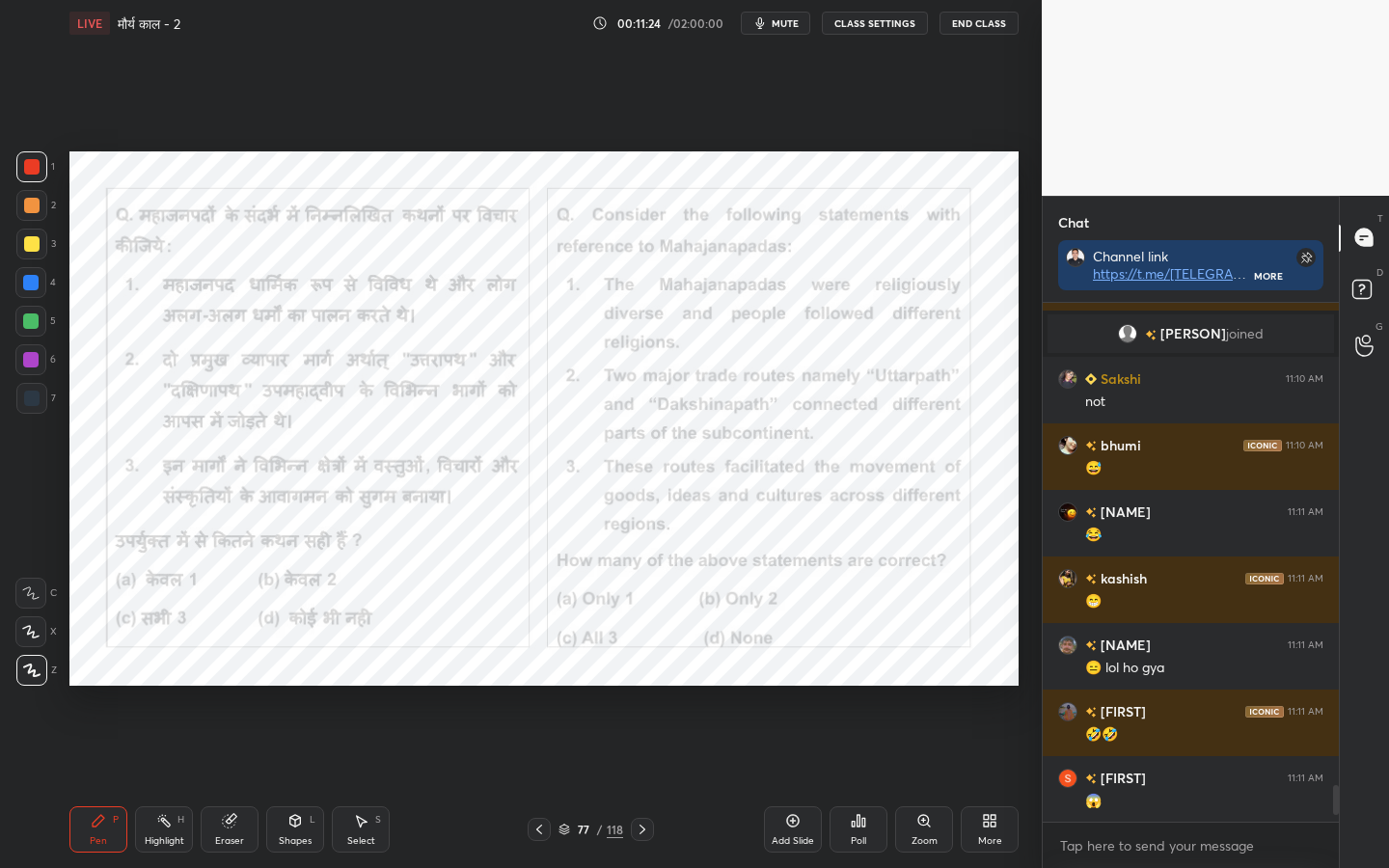 click on "118" at bounding box center [614, 829] 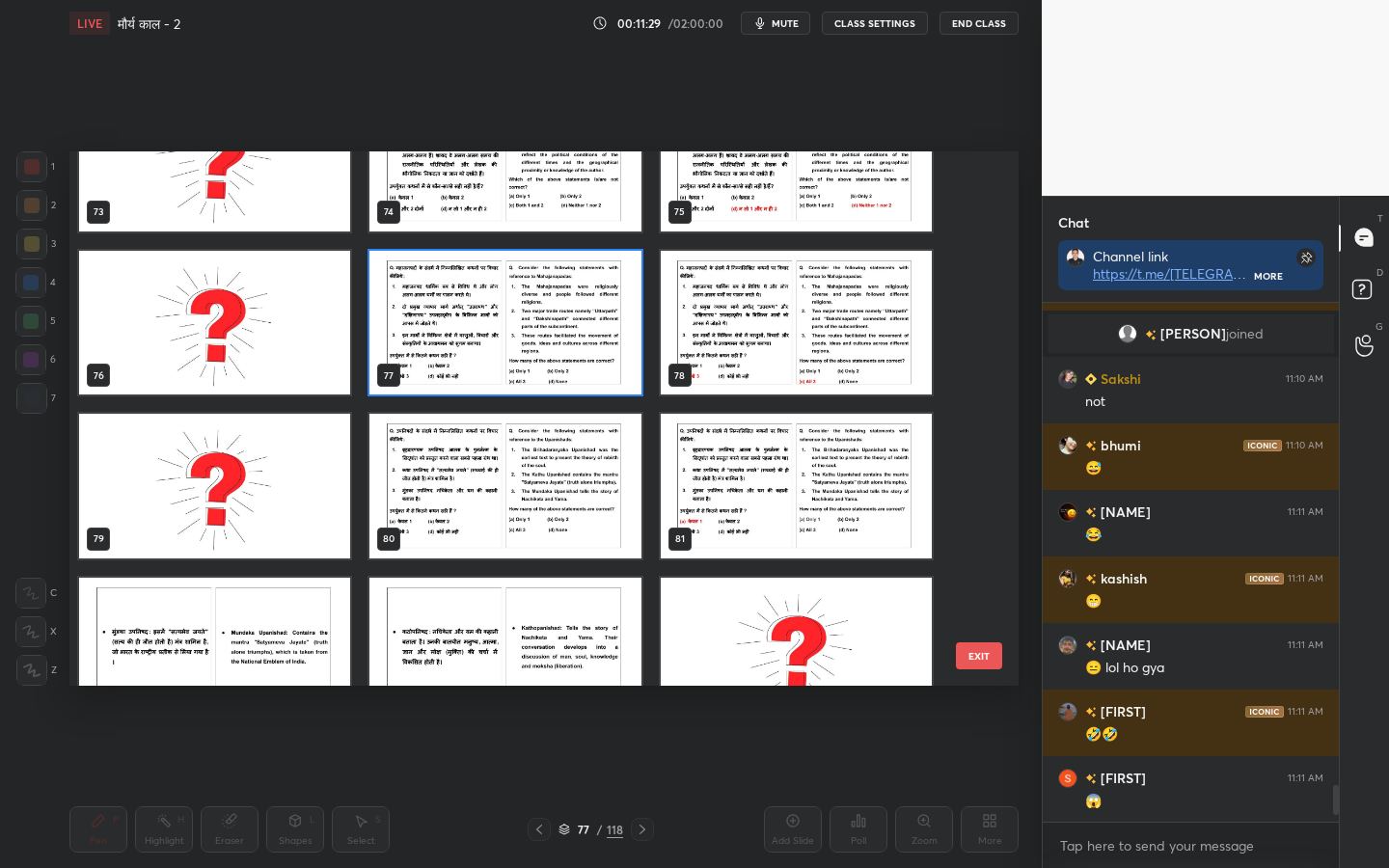 click on "EXIT" at bounding box center [979, 656] 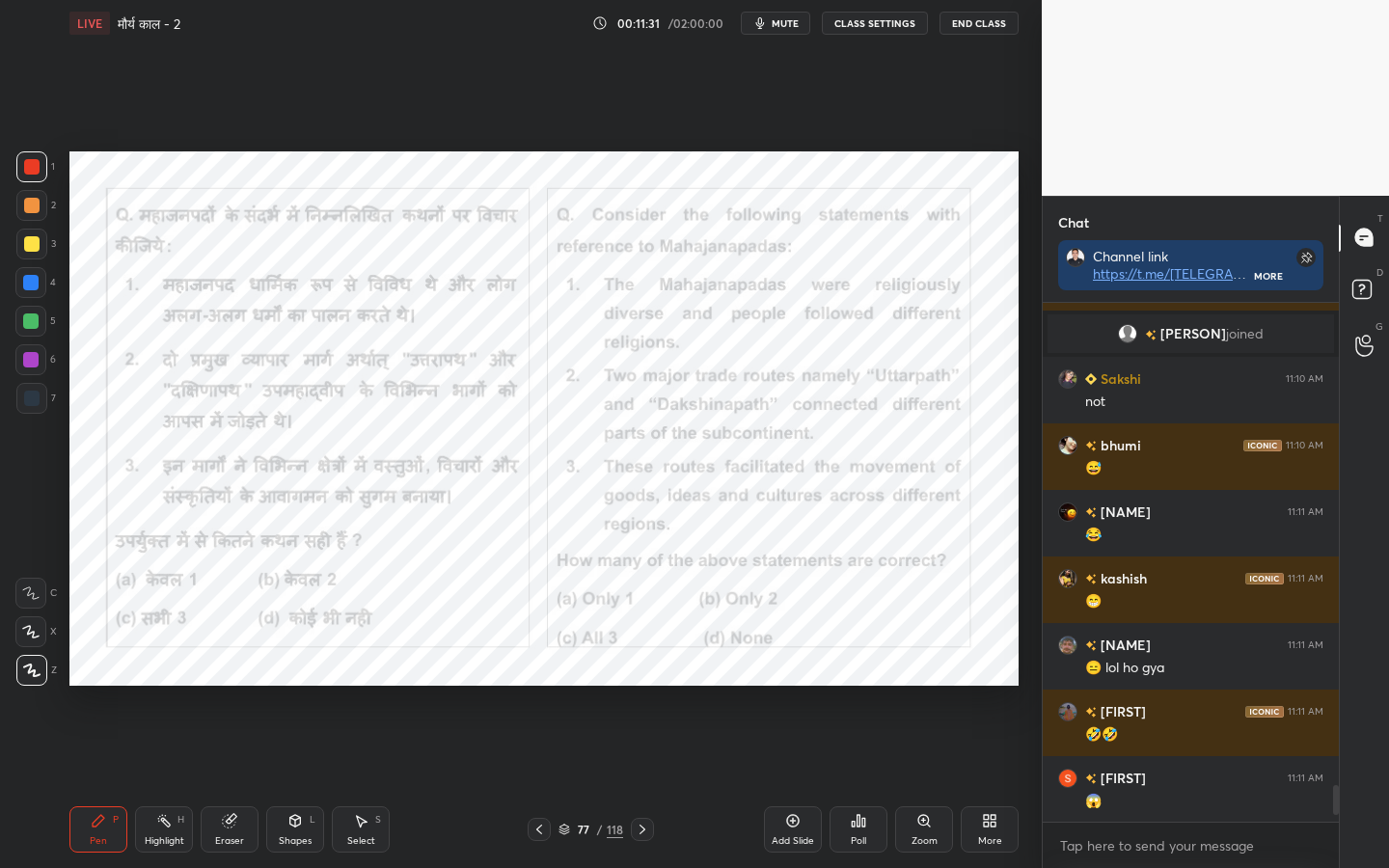 click 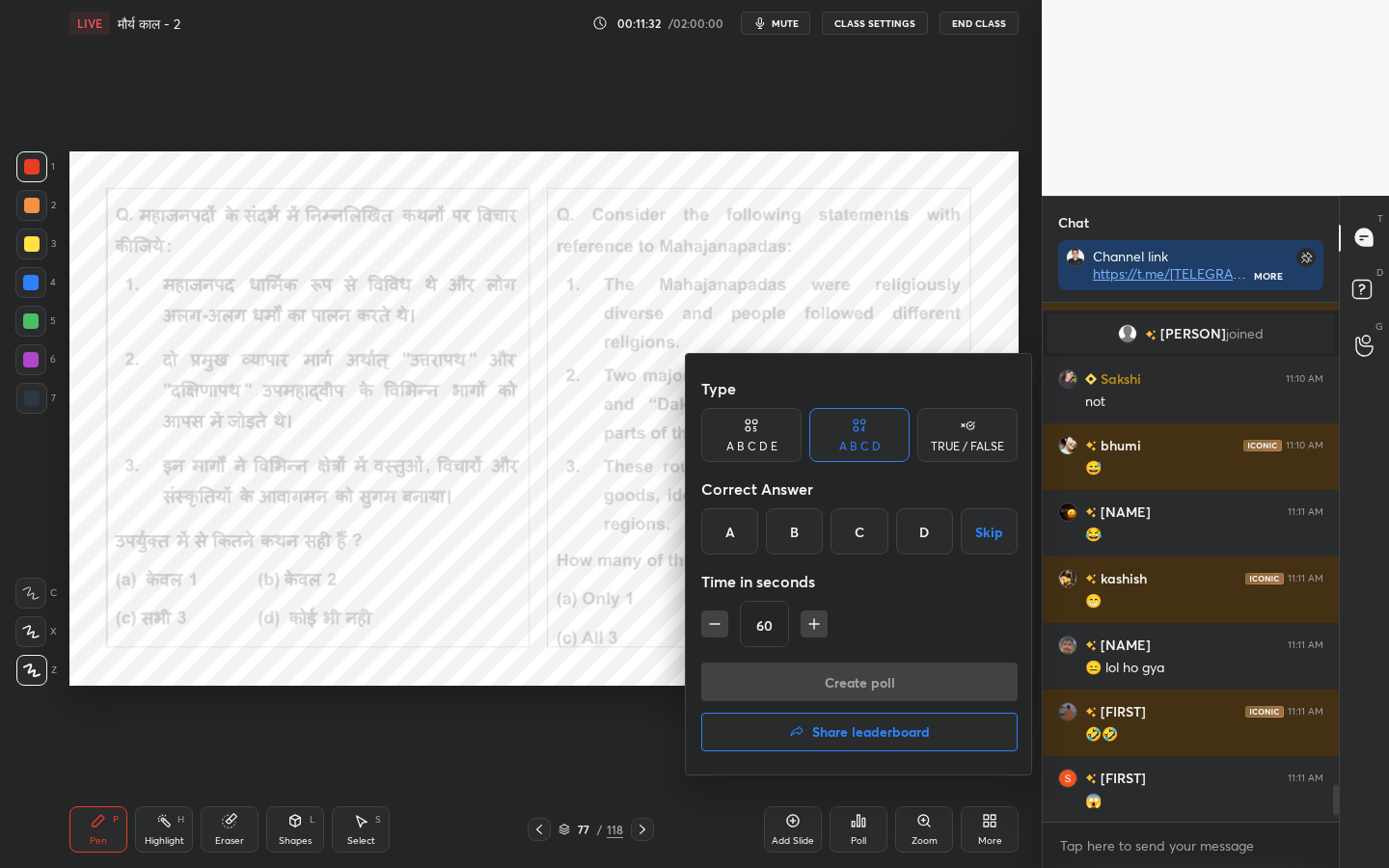 click on "C" at bounding box center [858, 531] 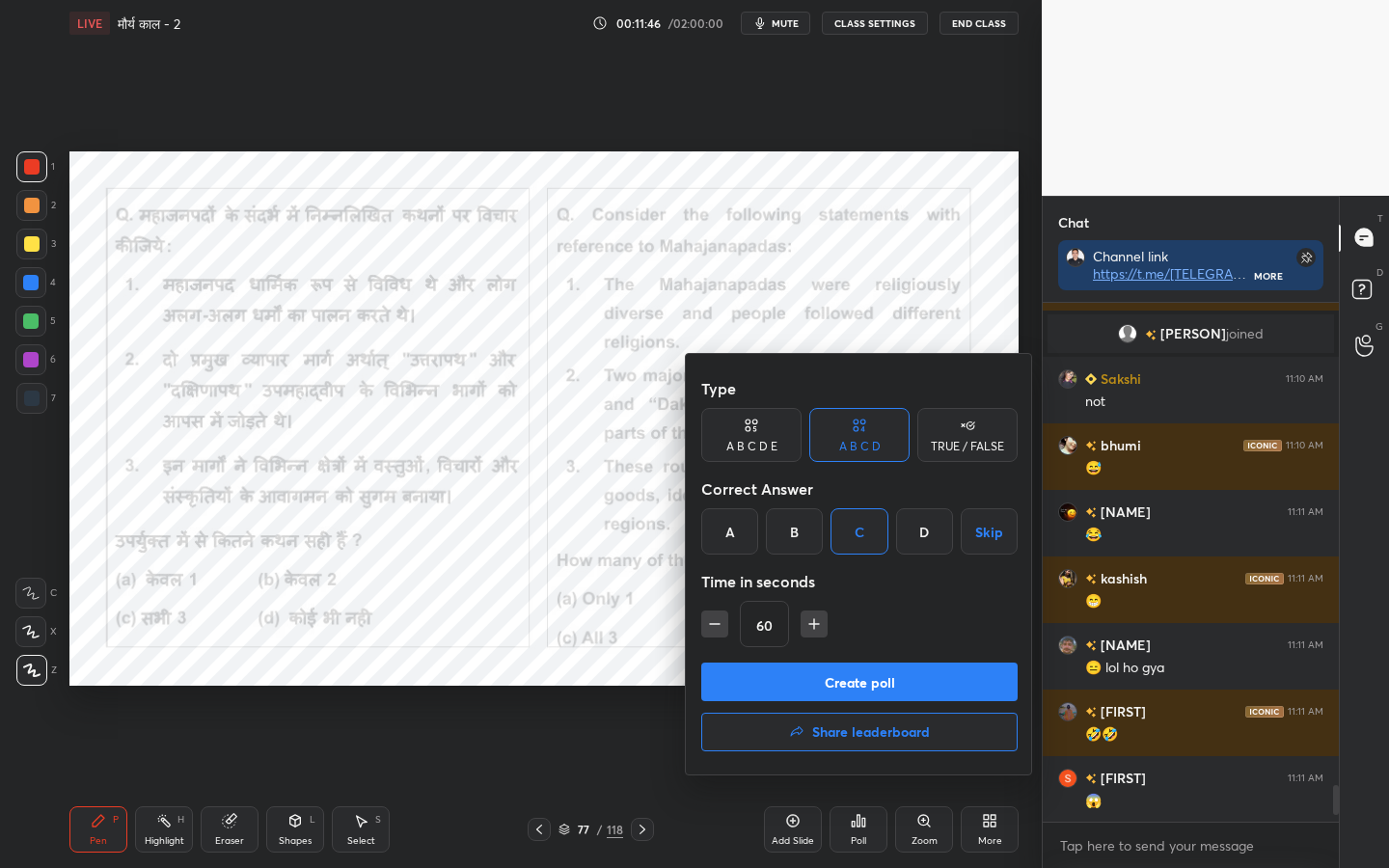 click on "Create poll" at bounding box center [859, 682] 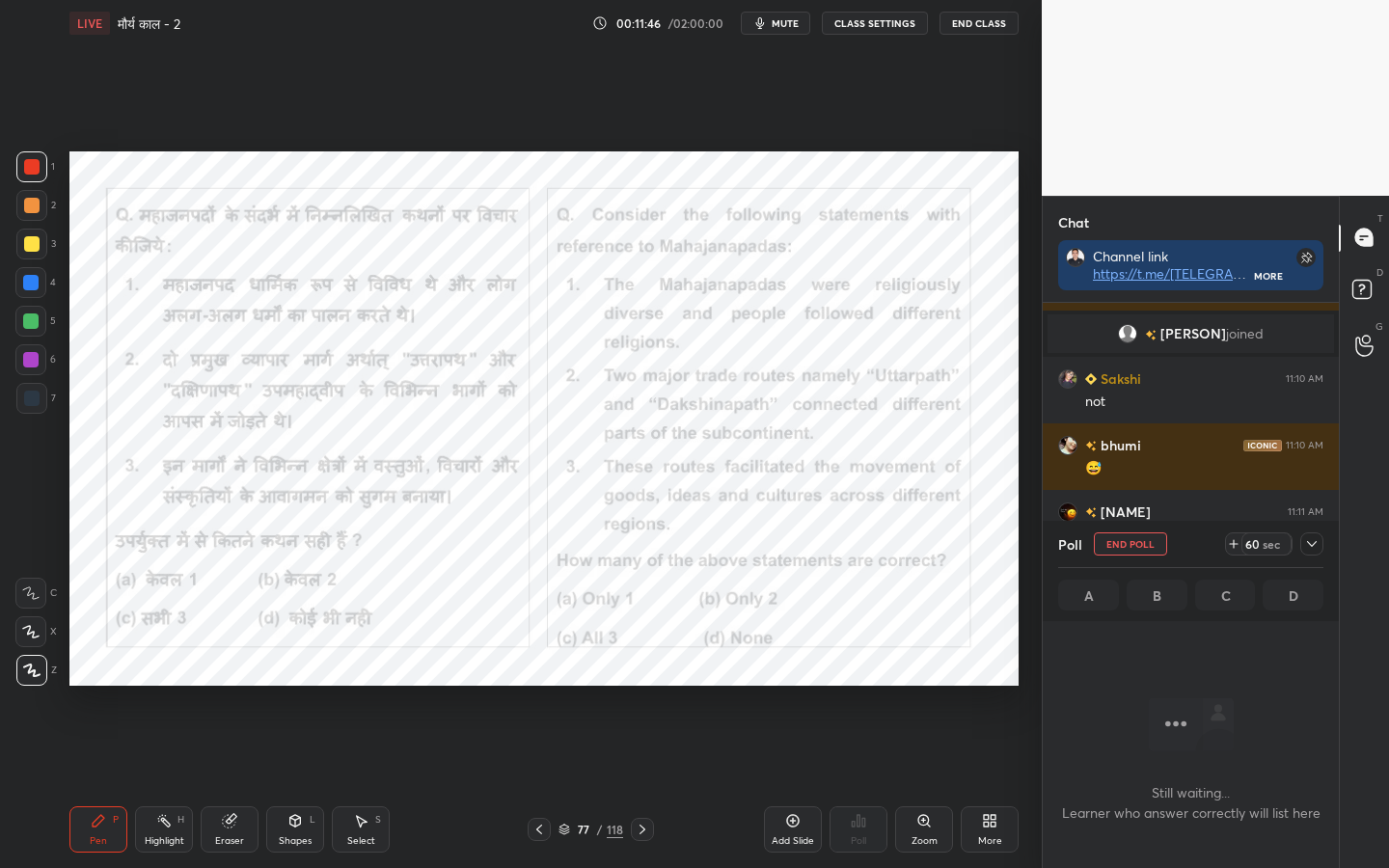 scroll, scrollTop: 419, scrollLeft: 290, axis: both 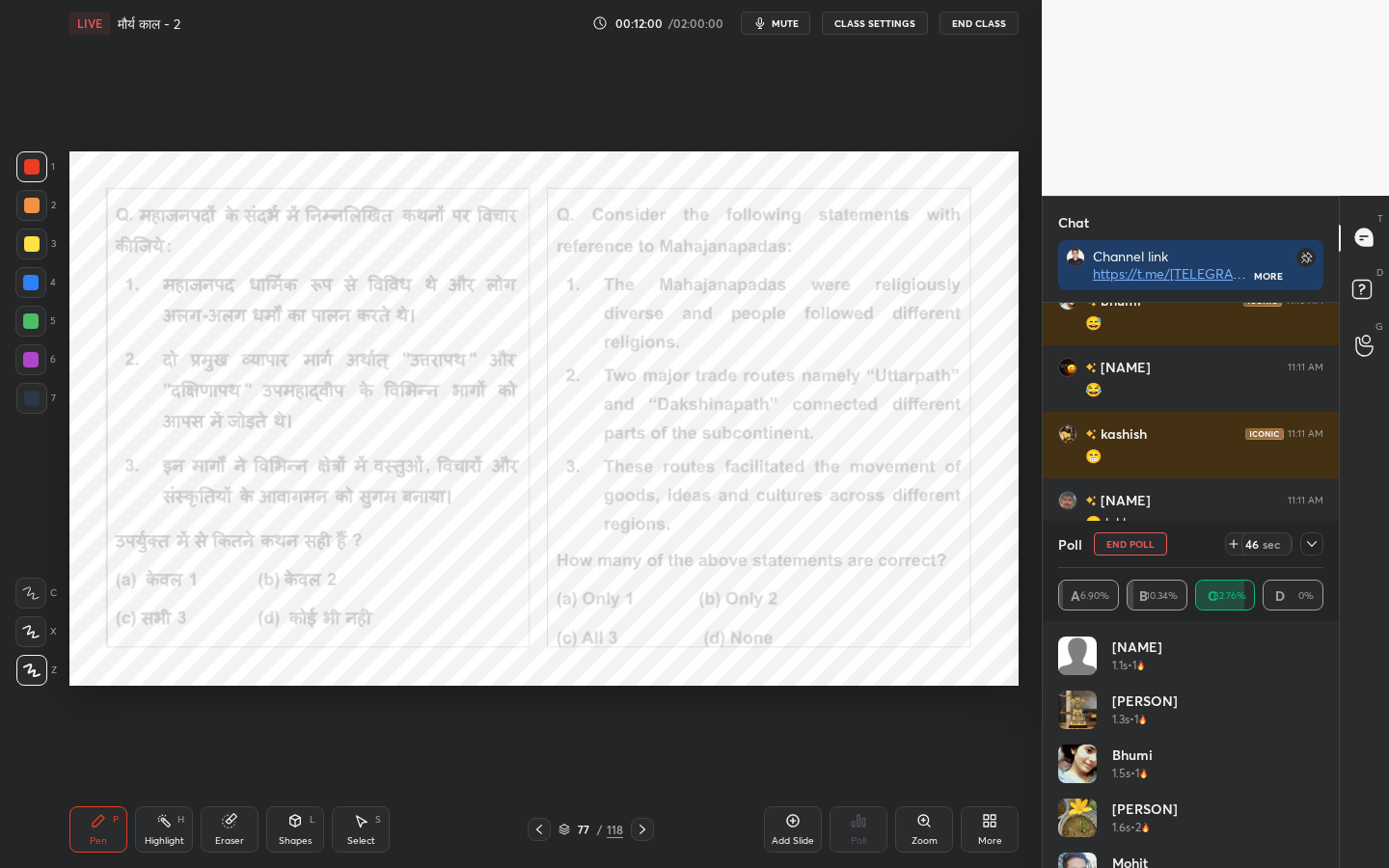 click 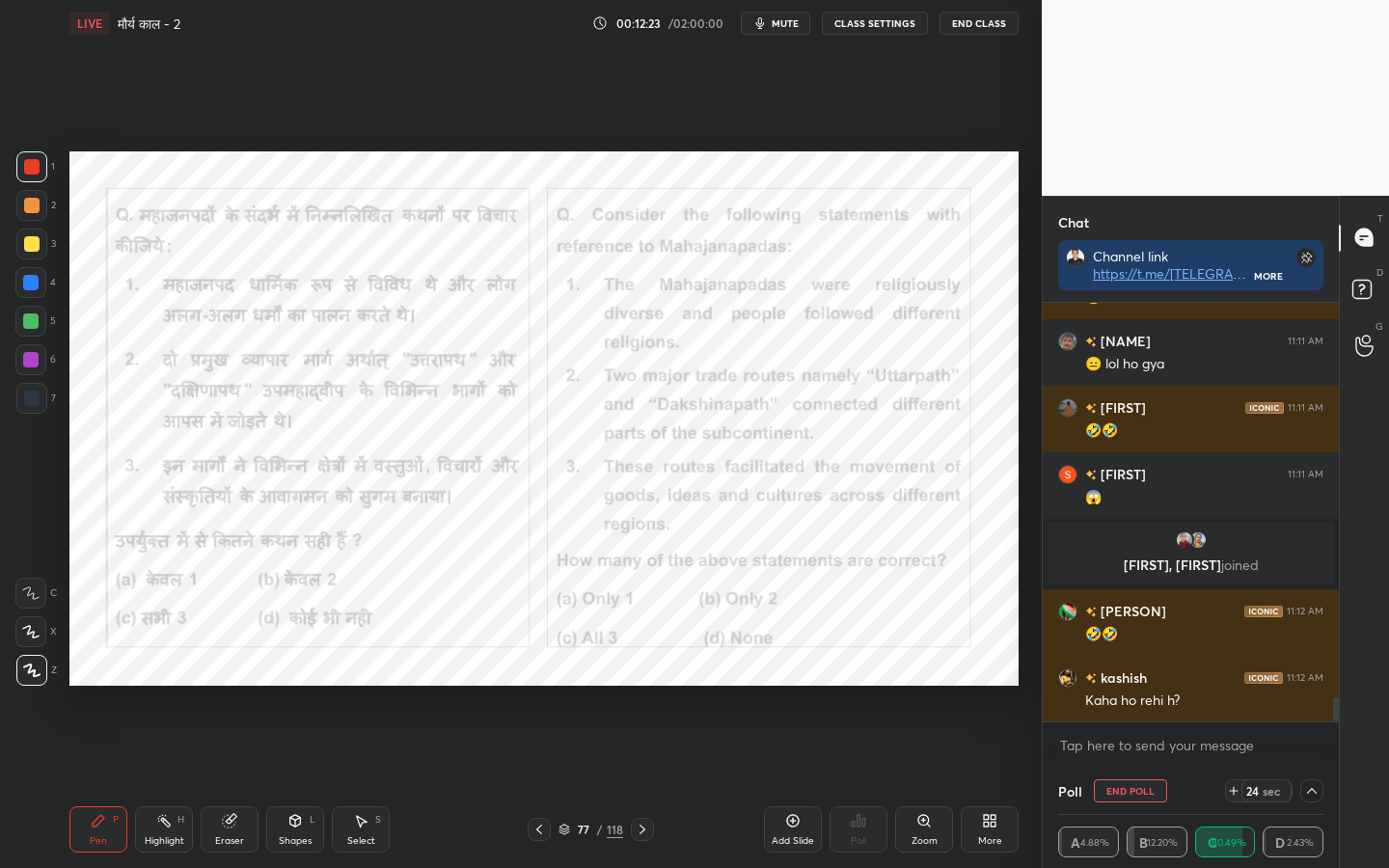 scroll, scrollTop: 7041, scrollLeft: 0, axis: vertical 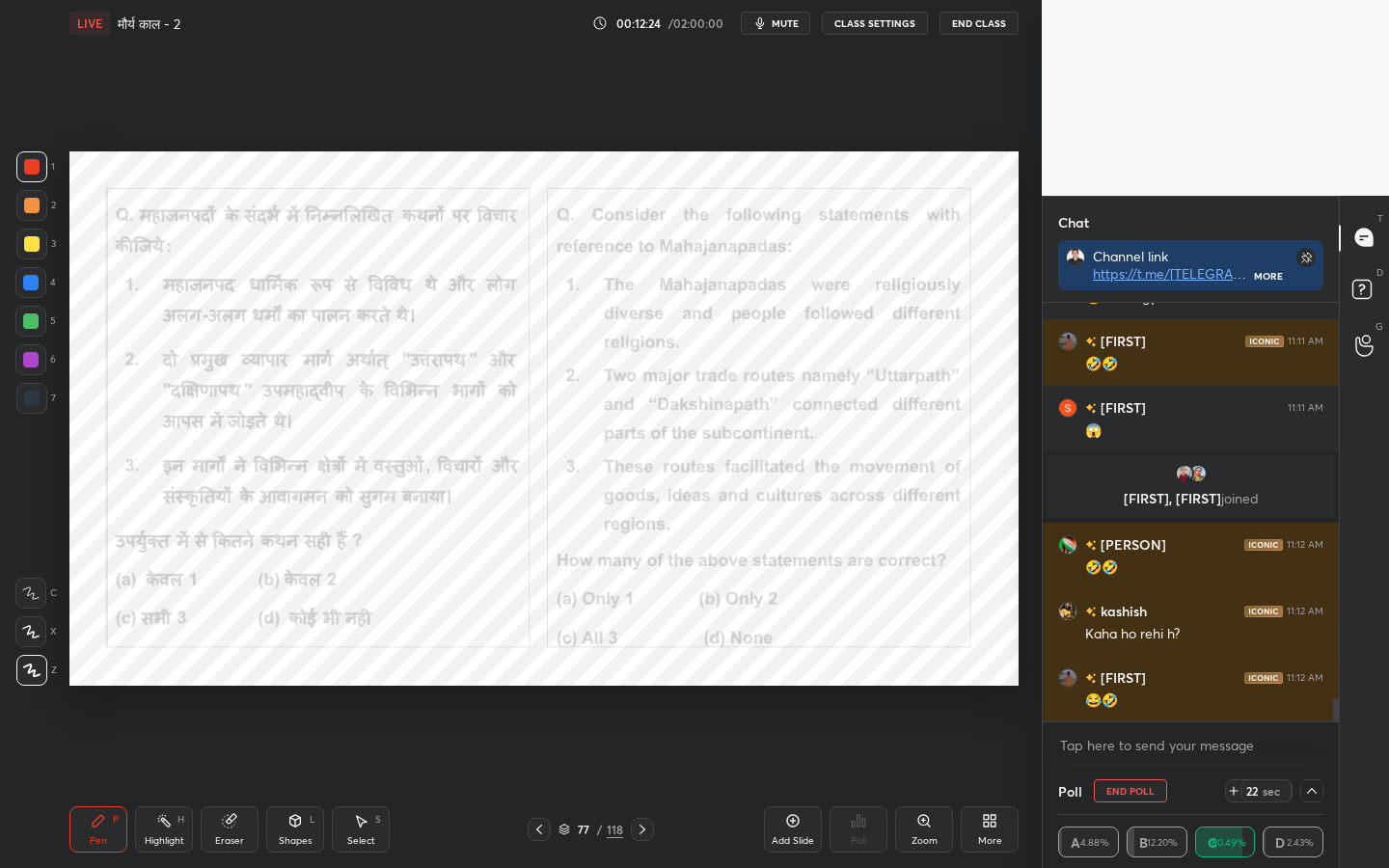 click at bounding box center [1312, 791] 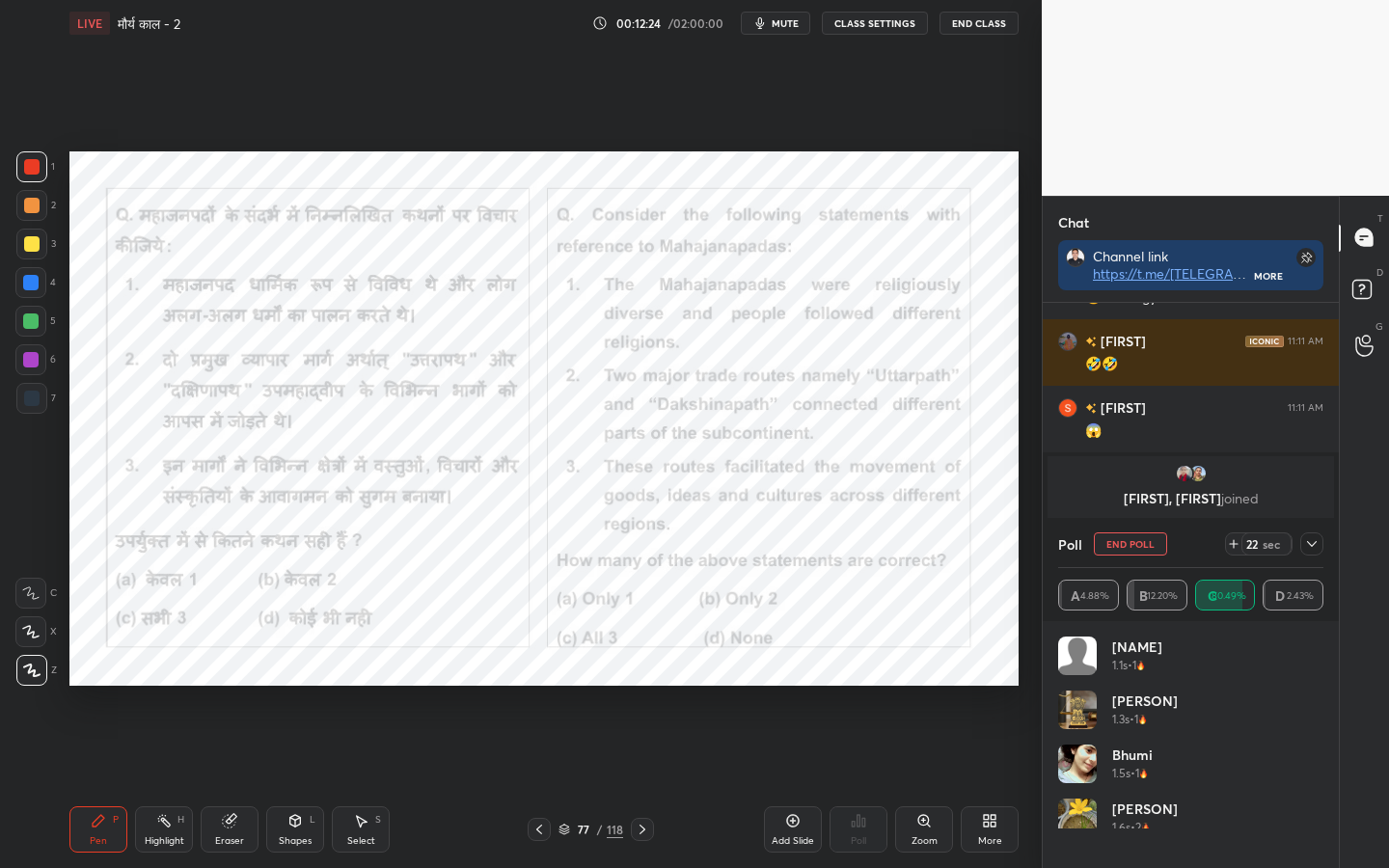 scroll, scrollTop: 7, scrollLeft: 7, axis: both 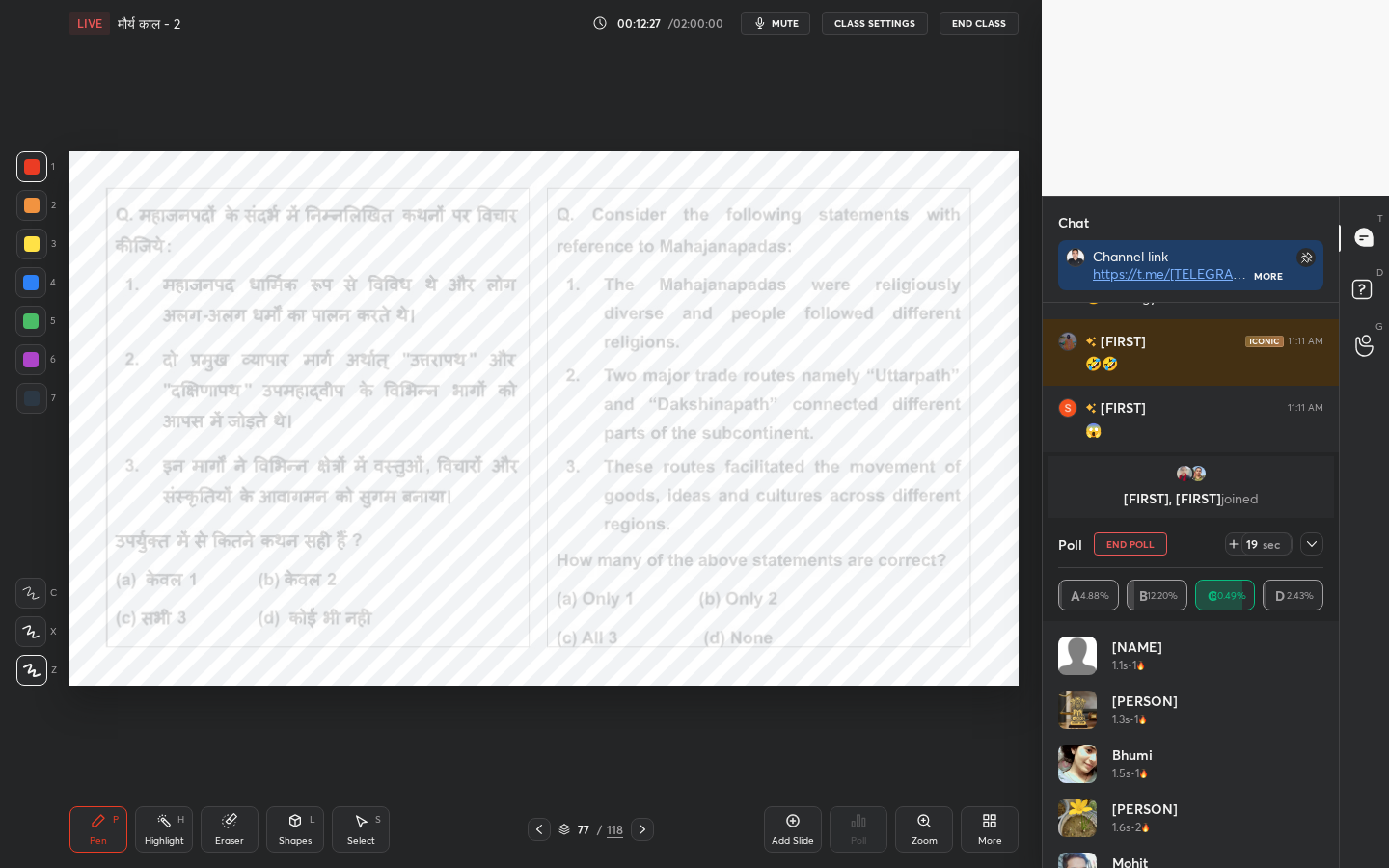 click 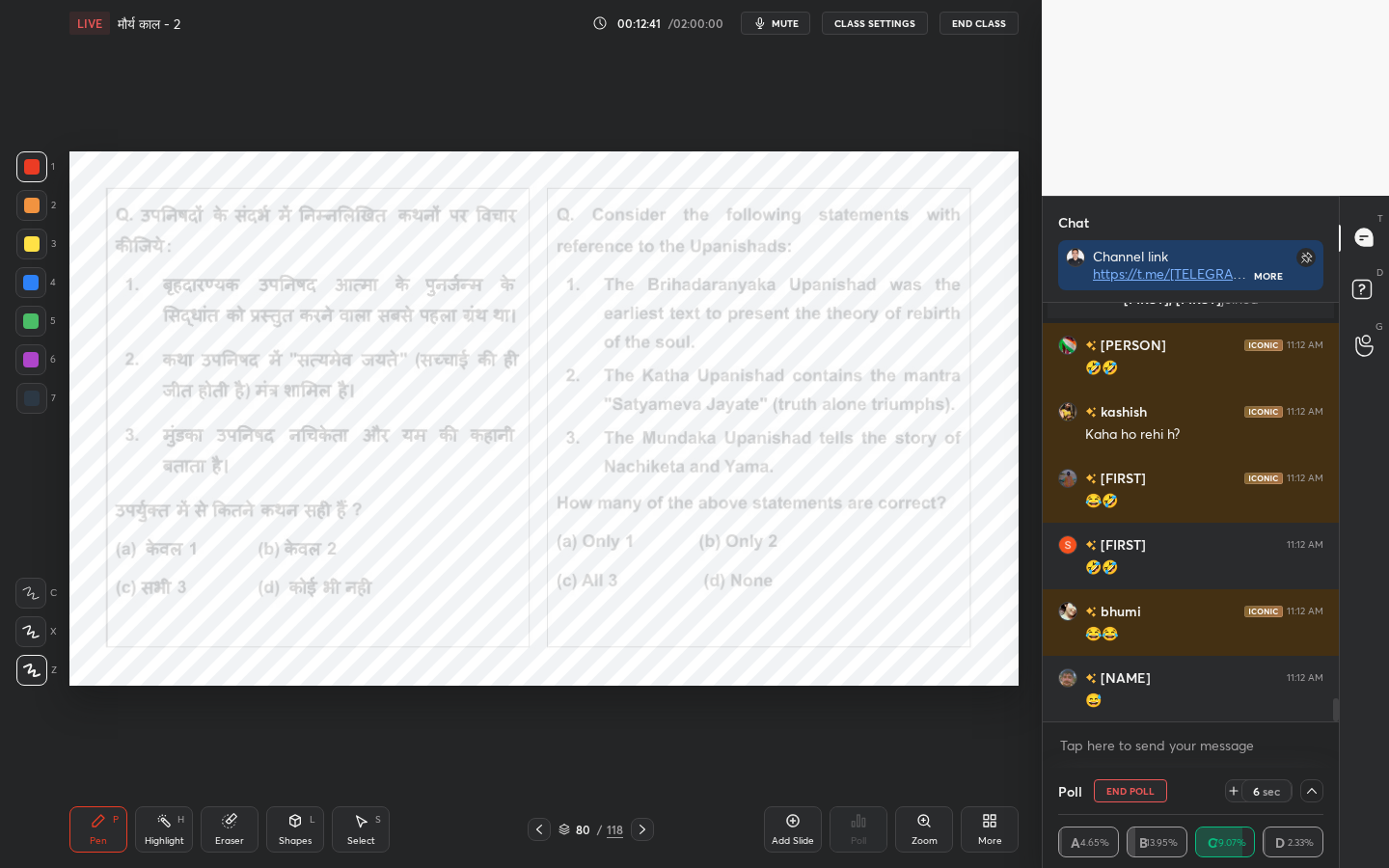 click on "End Poll" at bounding box center (1130, 791) 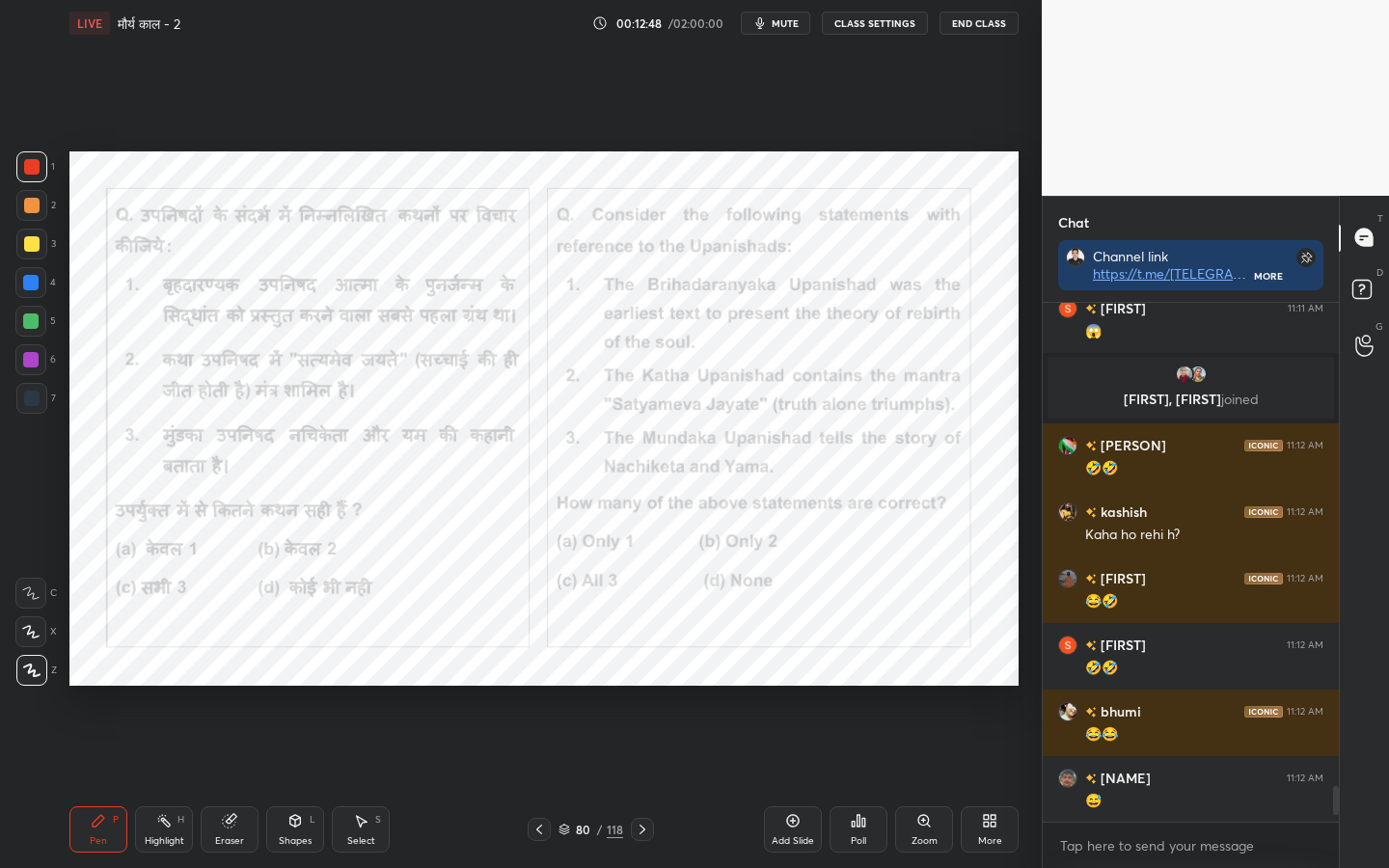 click on "118" at bounding box center (614, 829) 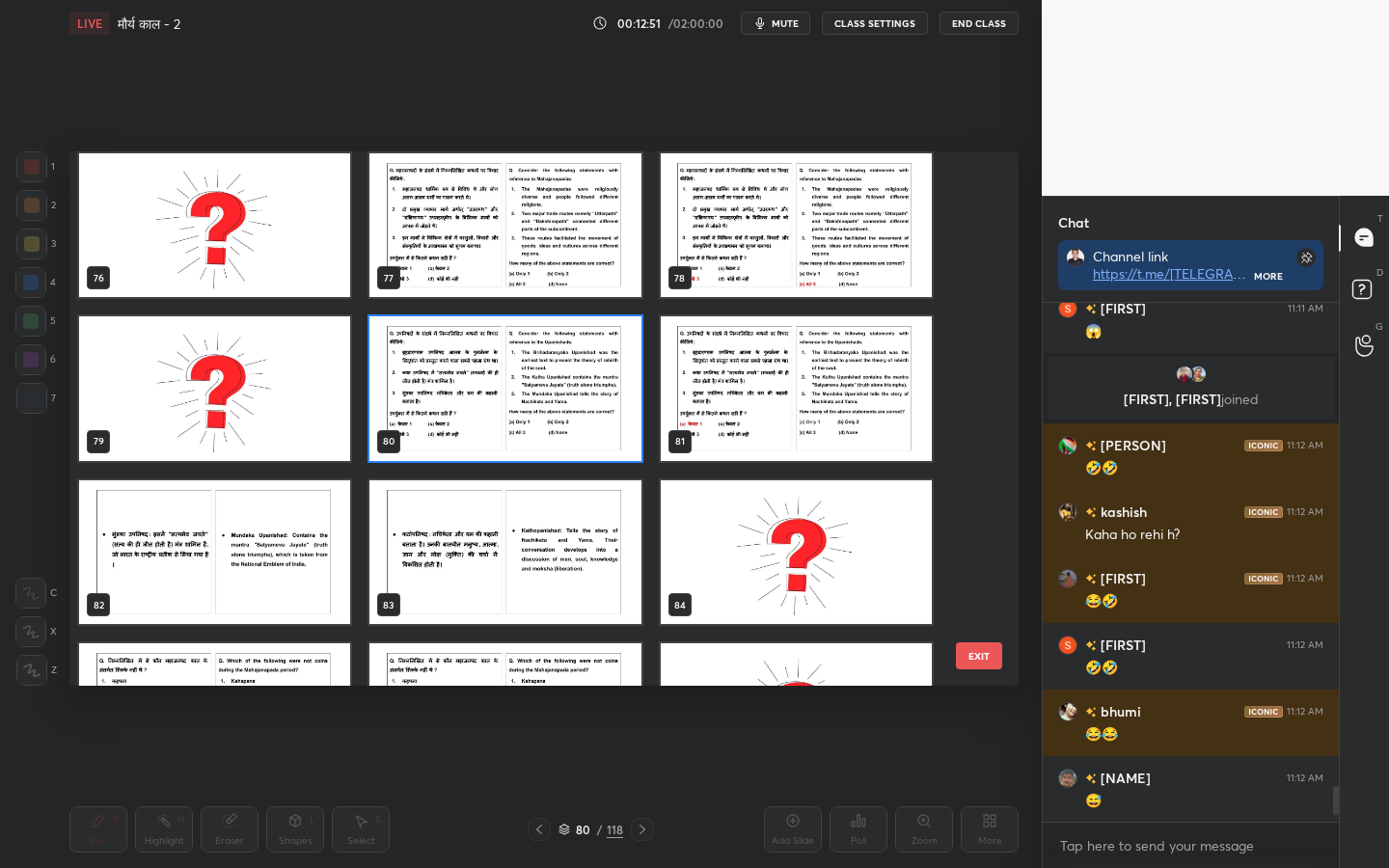 click on "EXIT" at bounding box center [979, 656] 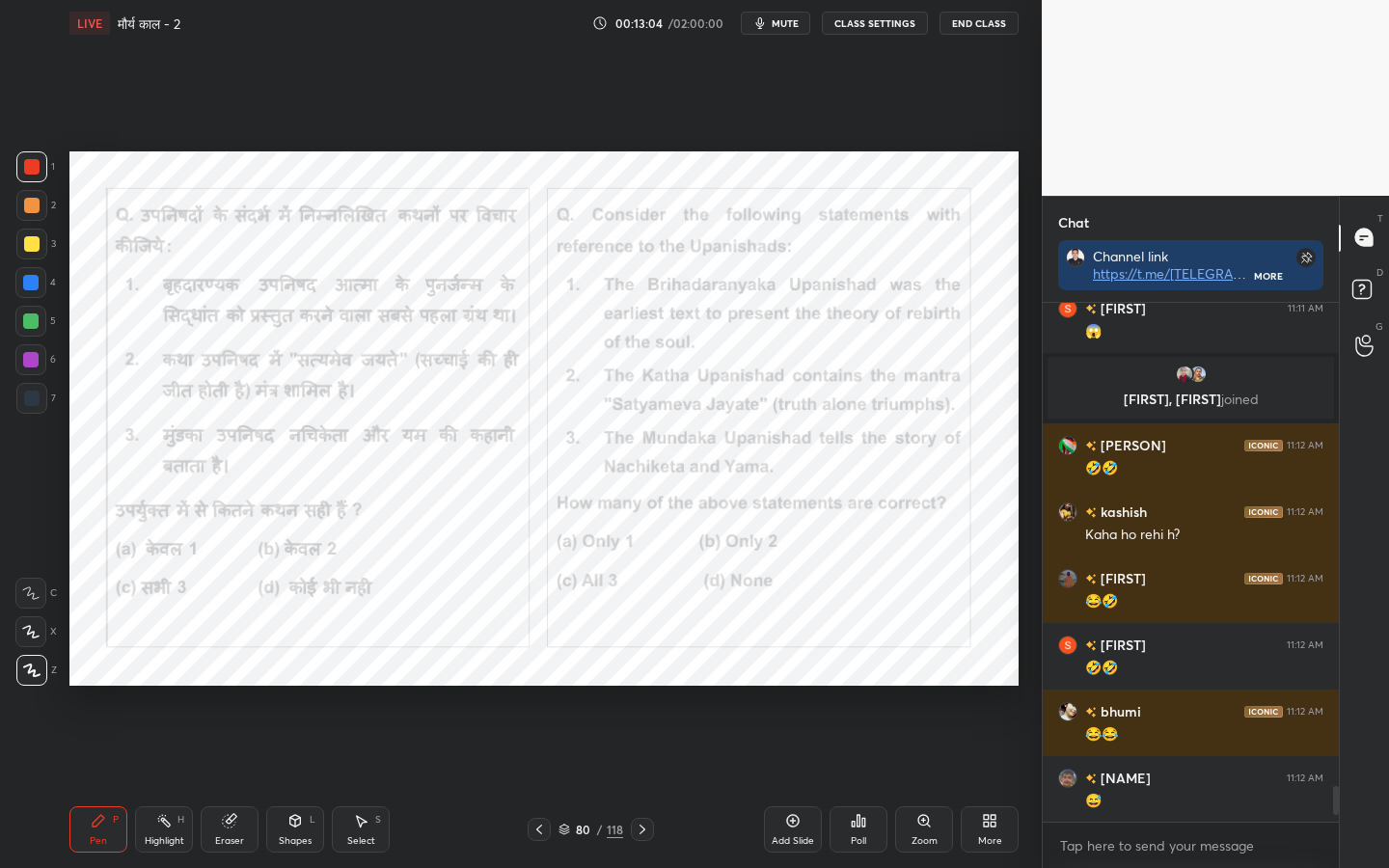 click on "Poll" at bounding box center [858, 829] 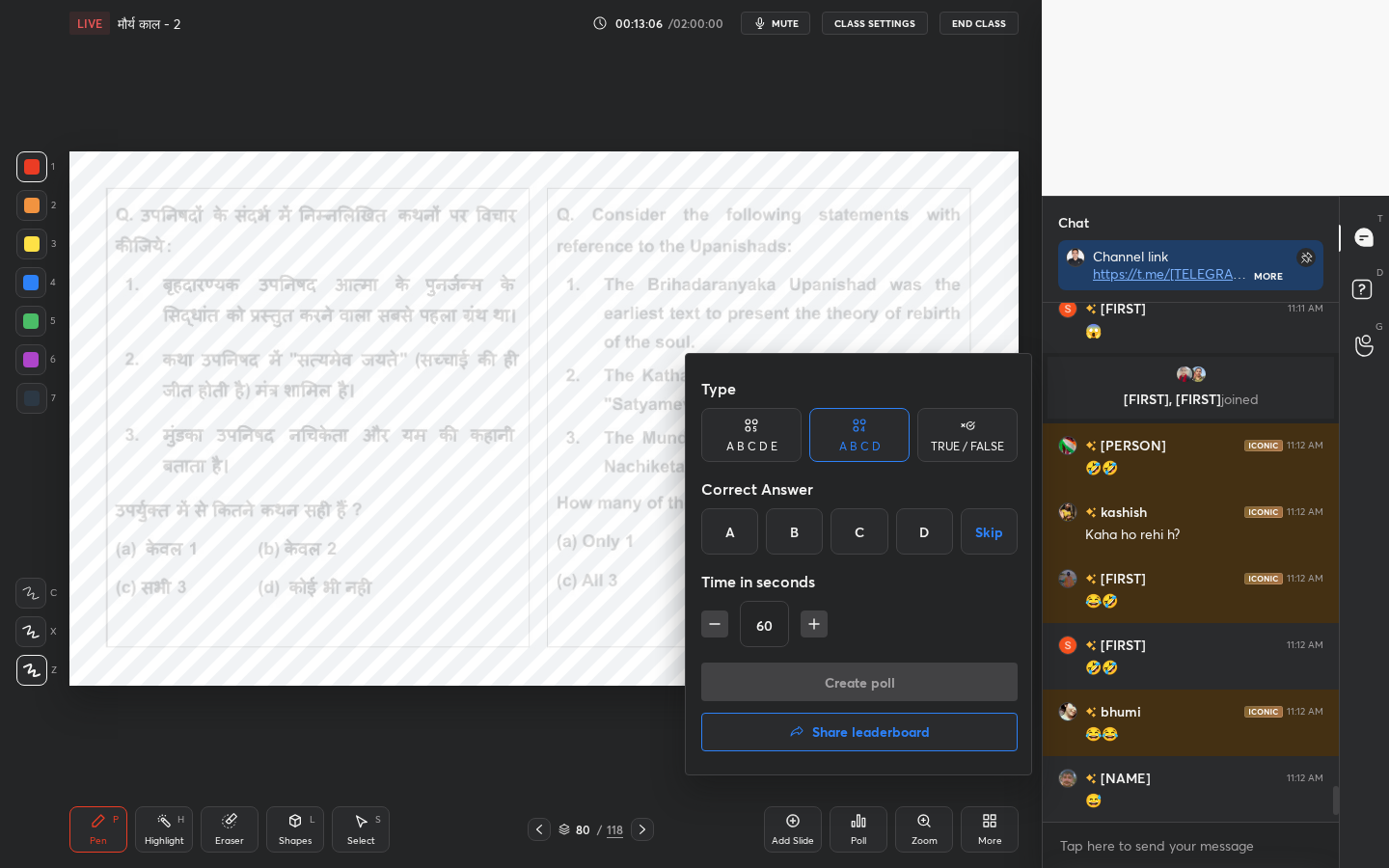 click on "A" at bounding box center [729, 531] 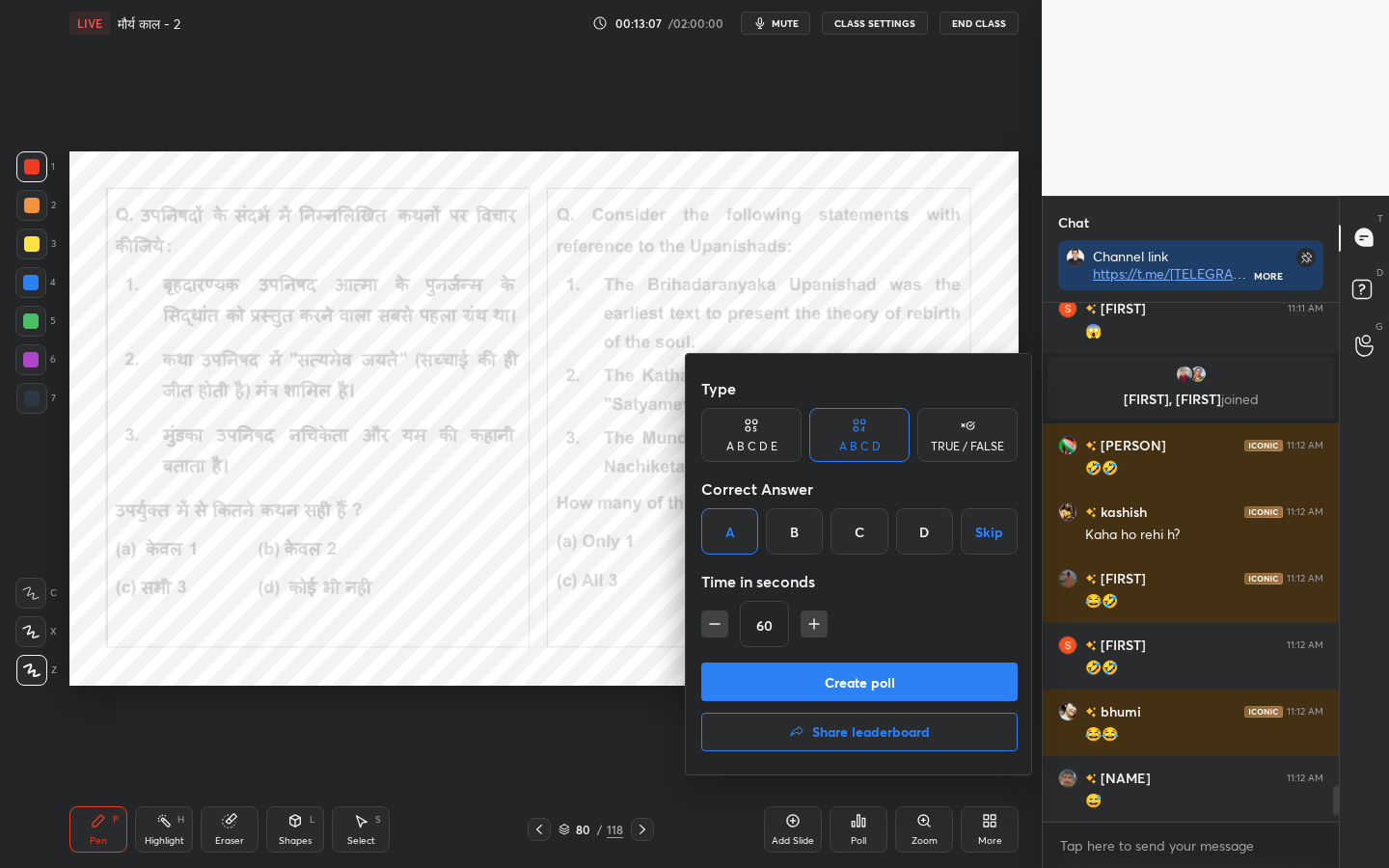 click on "Create poll" at bounding box center [859, 682] 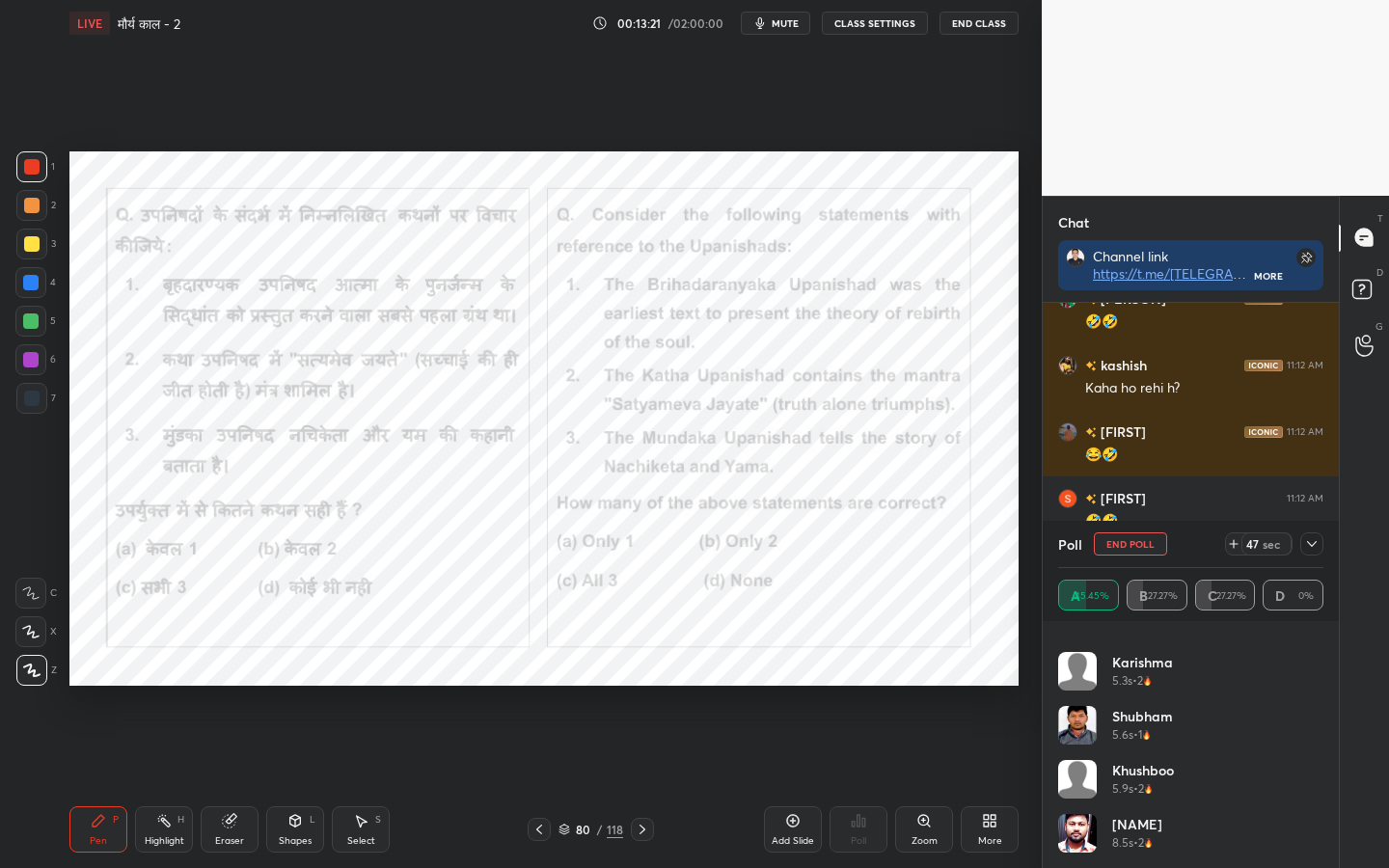 click on "mute" at bounding box center (785, 23) 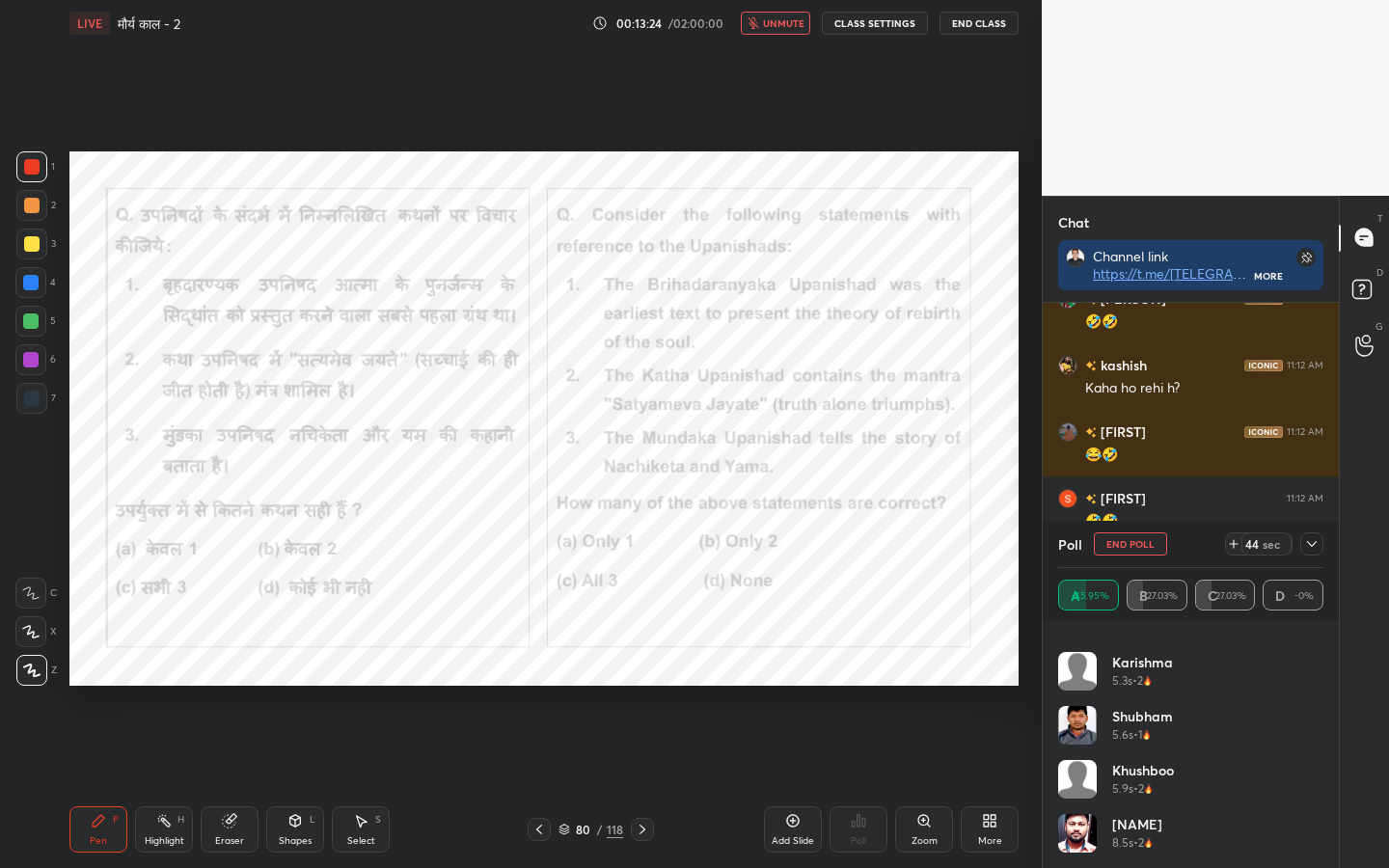 click on "unmute" at bounding box center [783, 23] 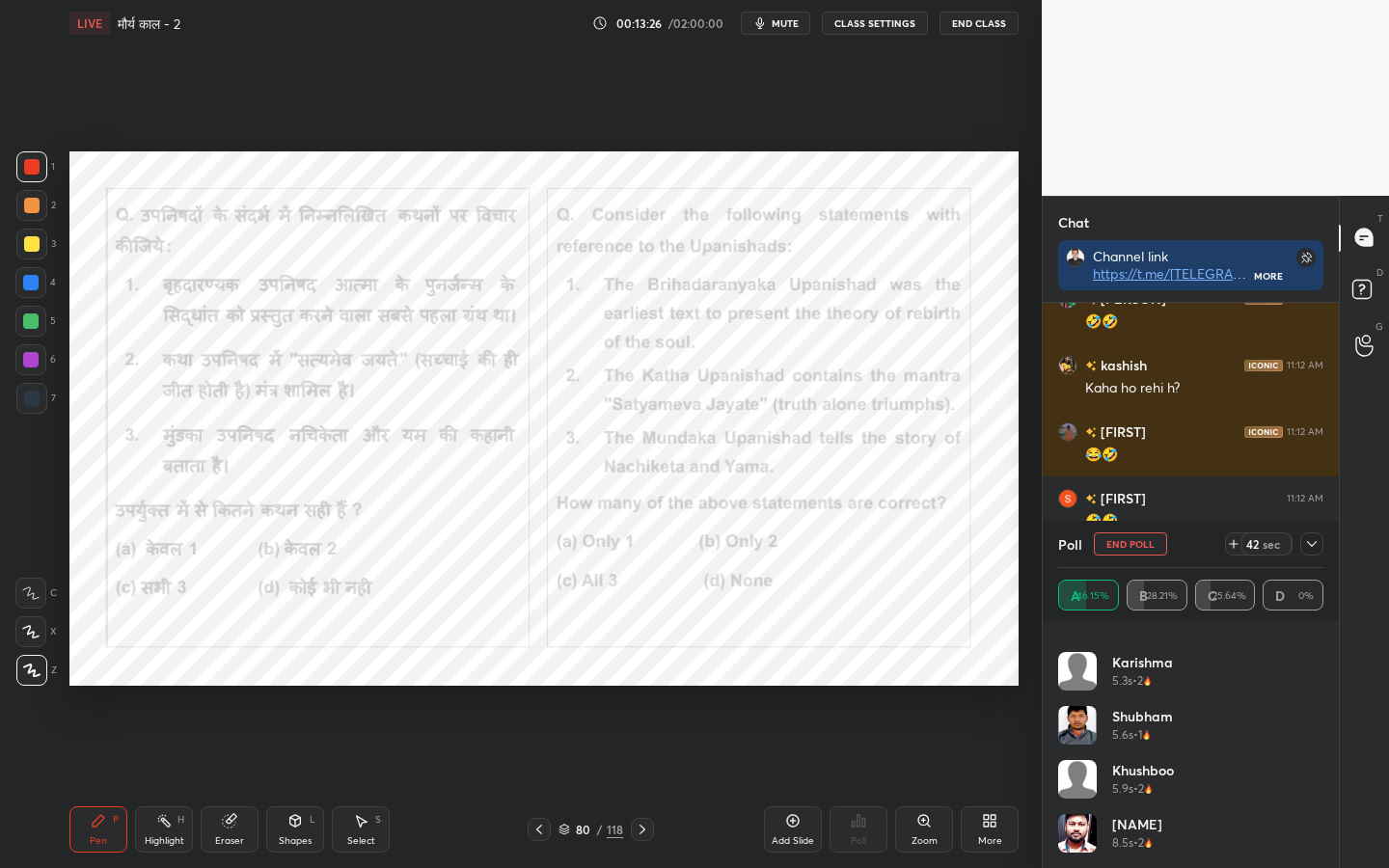 click 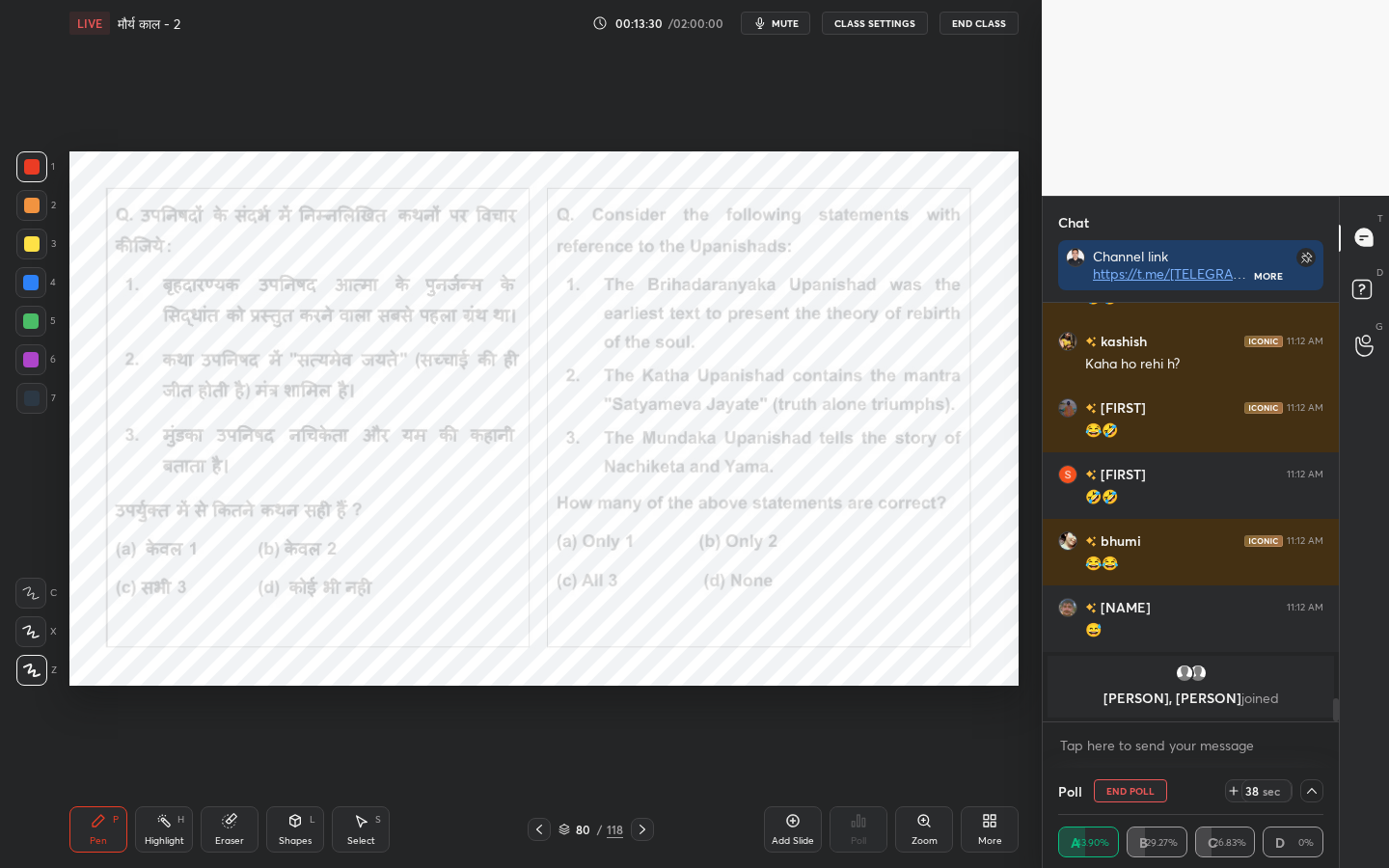 click 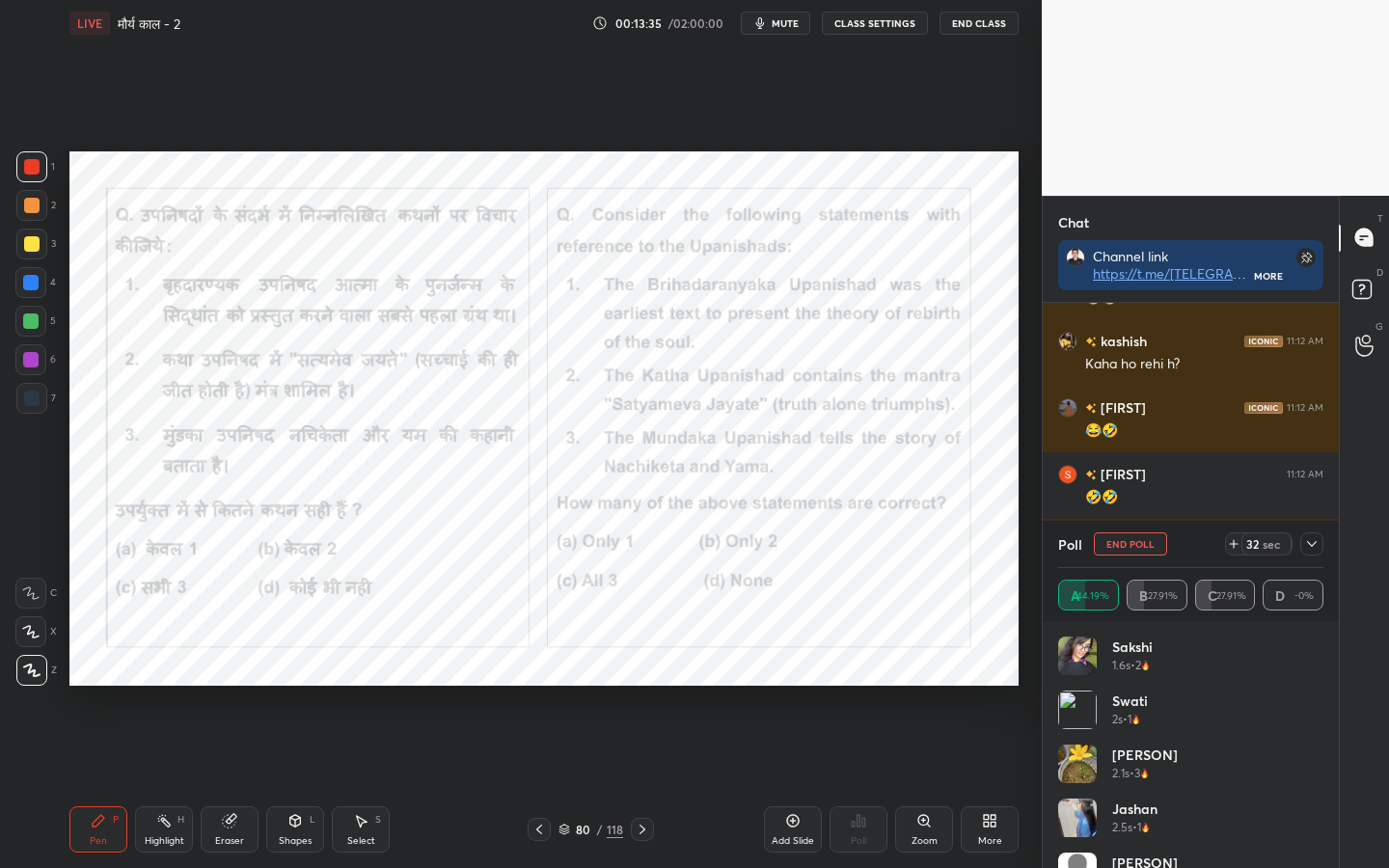 click 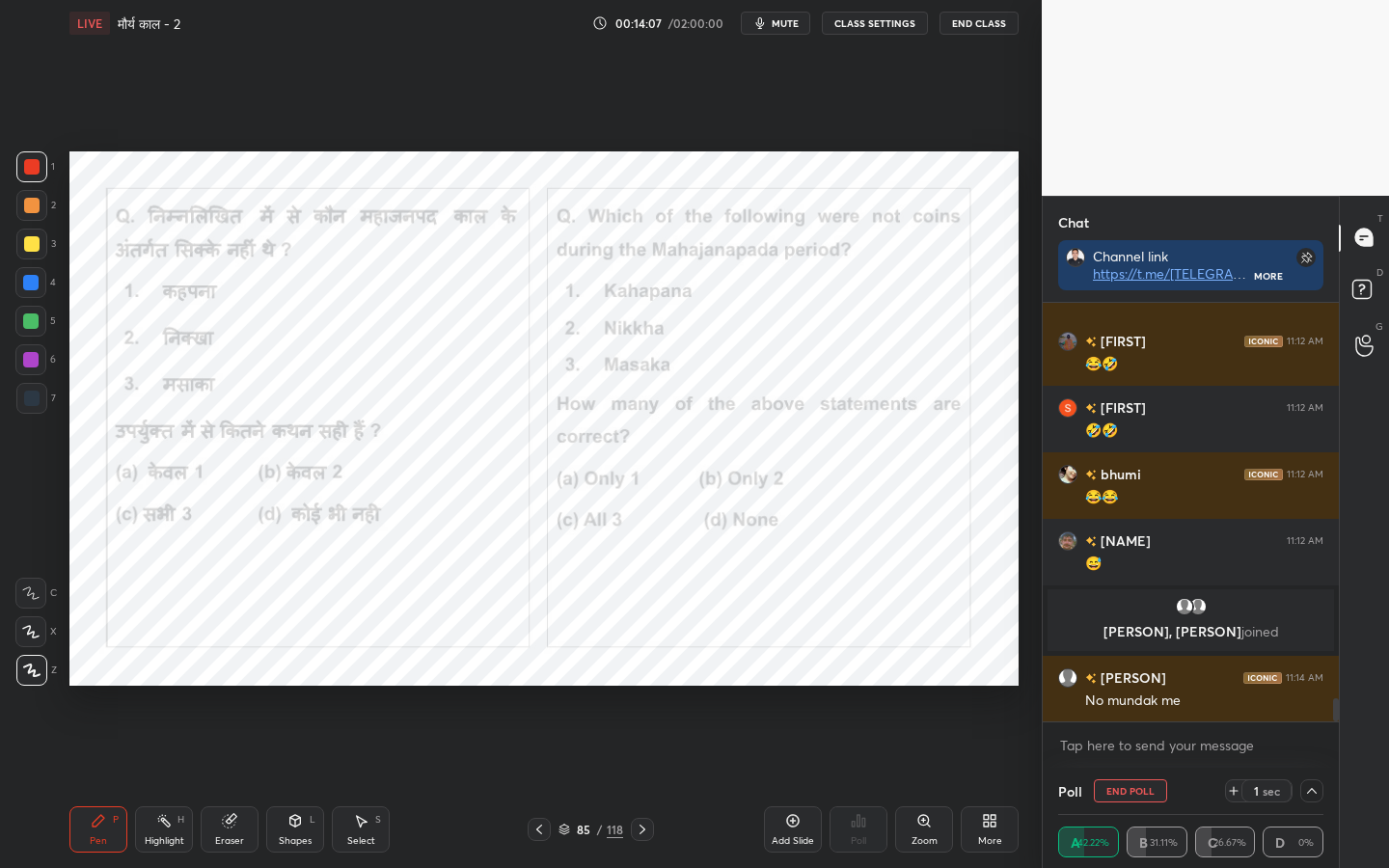 click on "End Poll" at bounding box center (1130, 791) 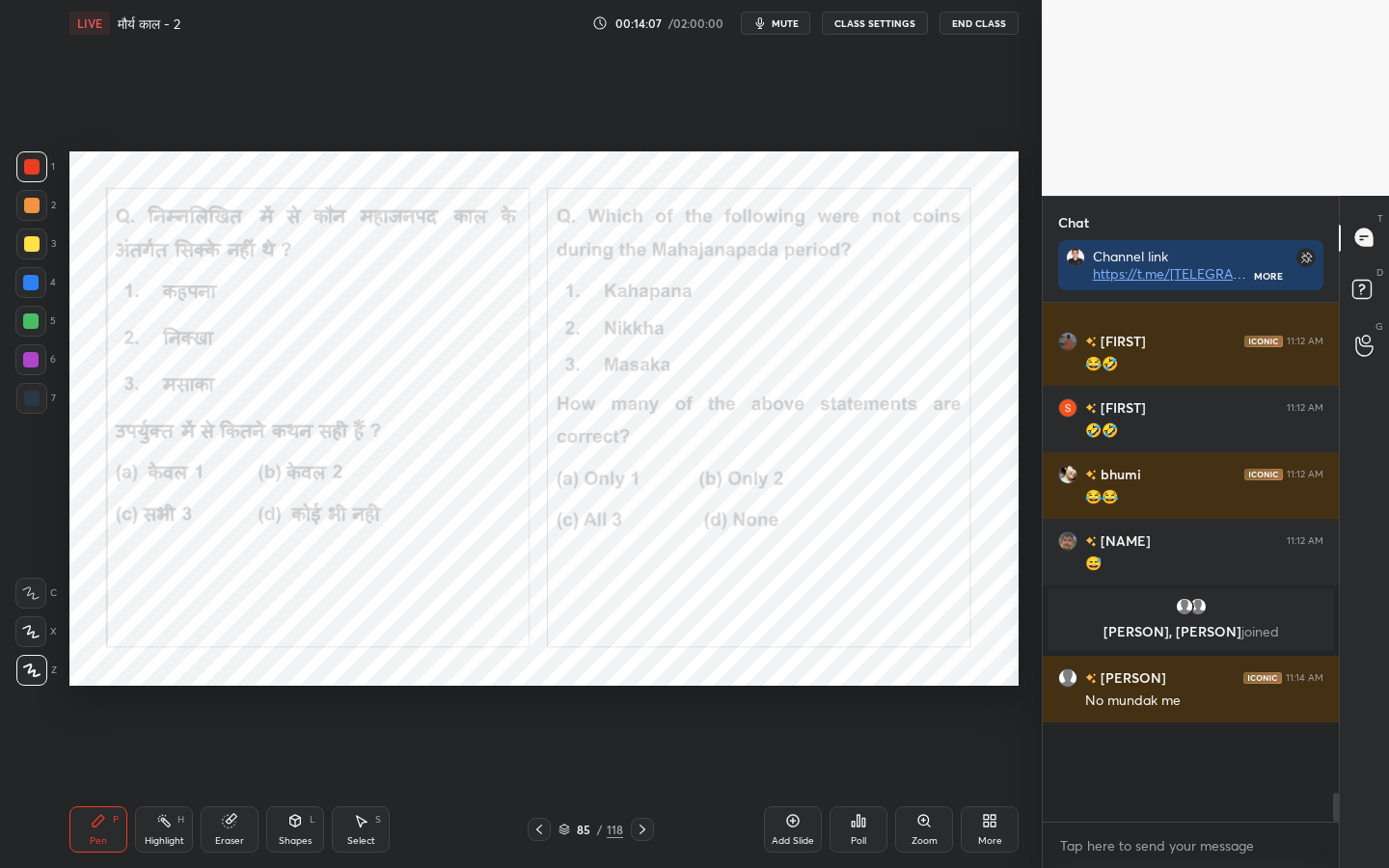 scroll, scrollTop: 7, scrollLeft: 7, axis: both 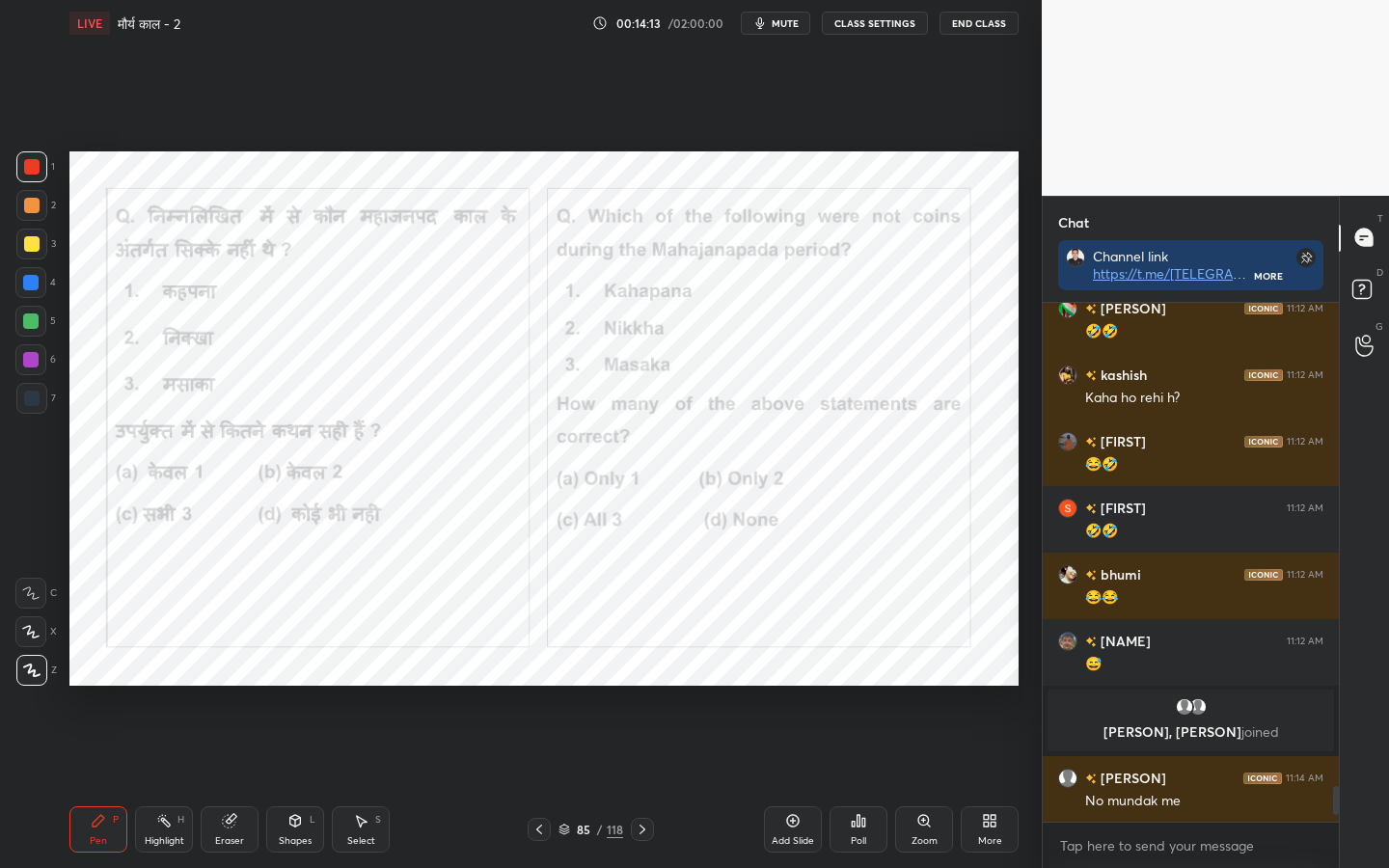 click on "118" at bounding box center (614, 829) 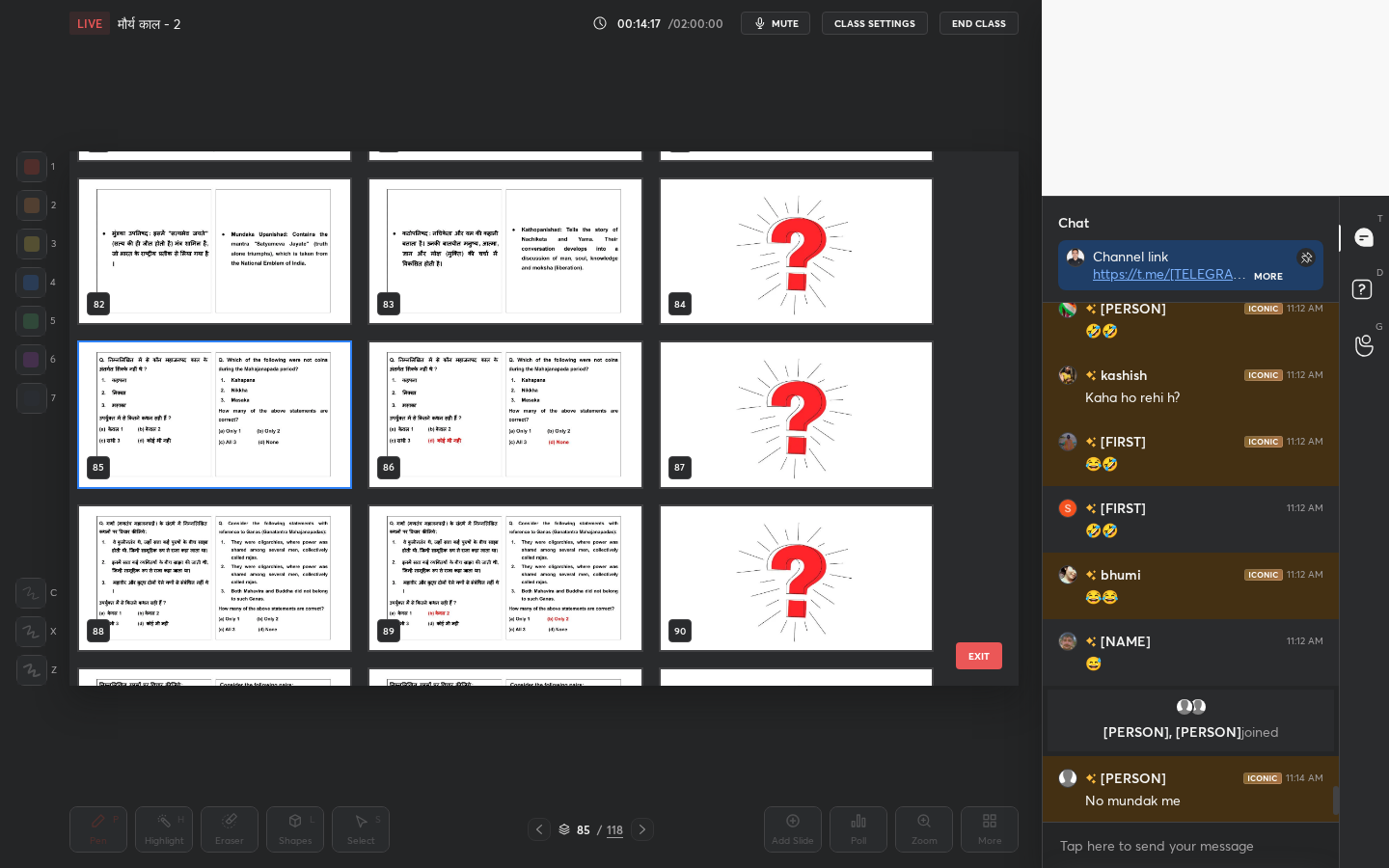 click on "EXIT" at bounding box center [979, 656] 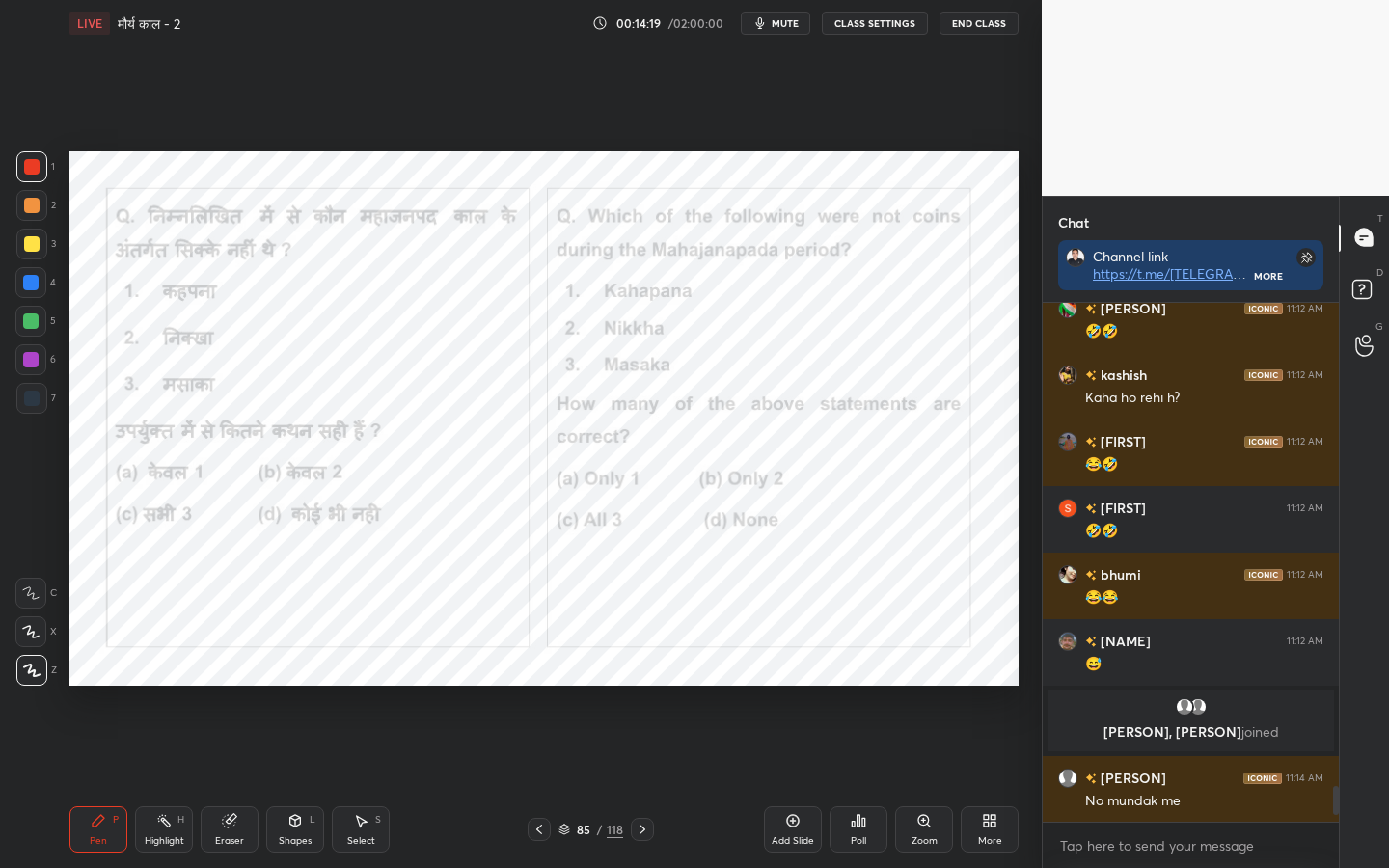 click 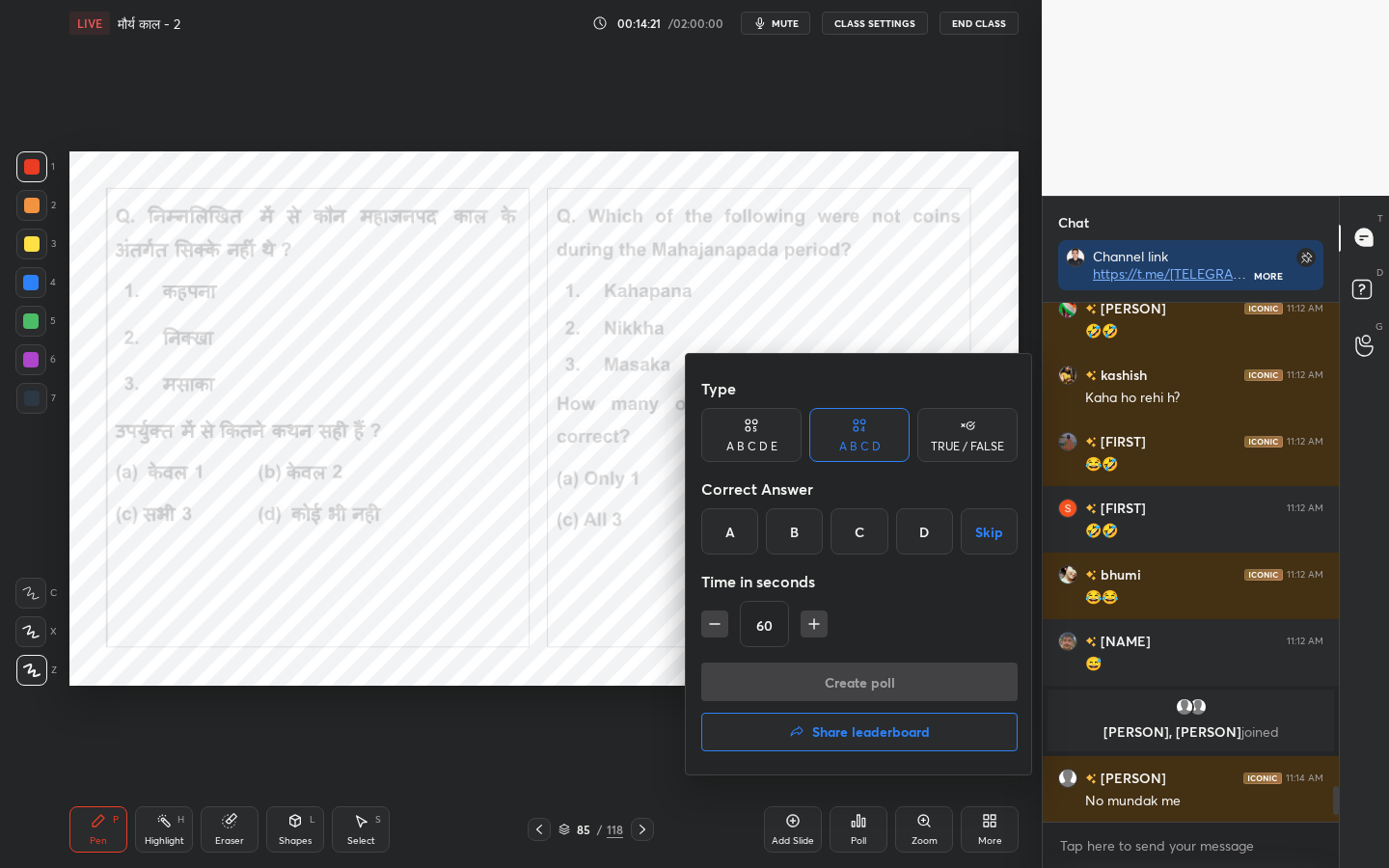 click on "D" at bounding box center (924, 531) 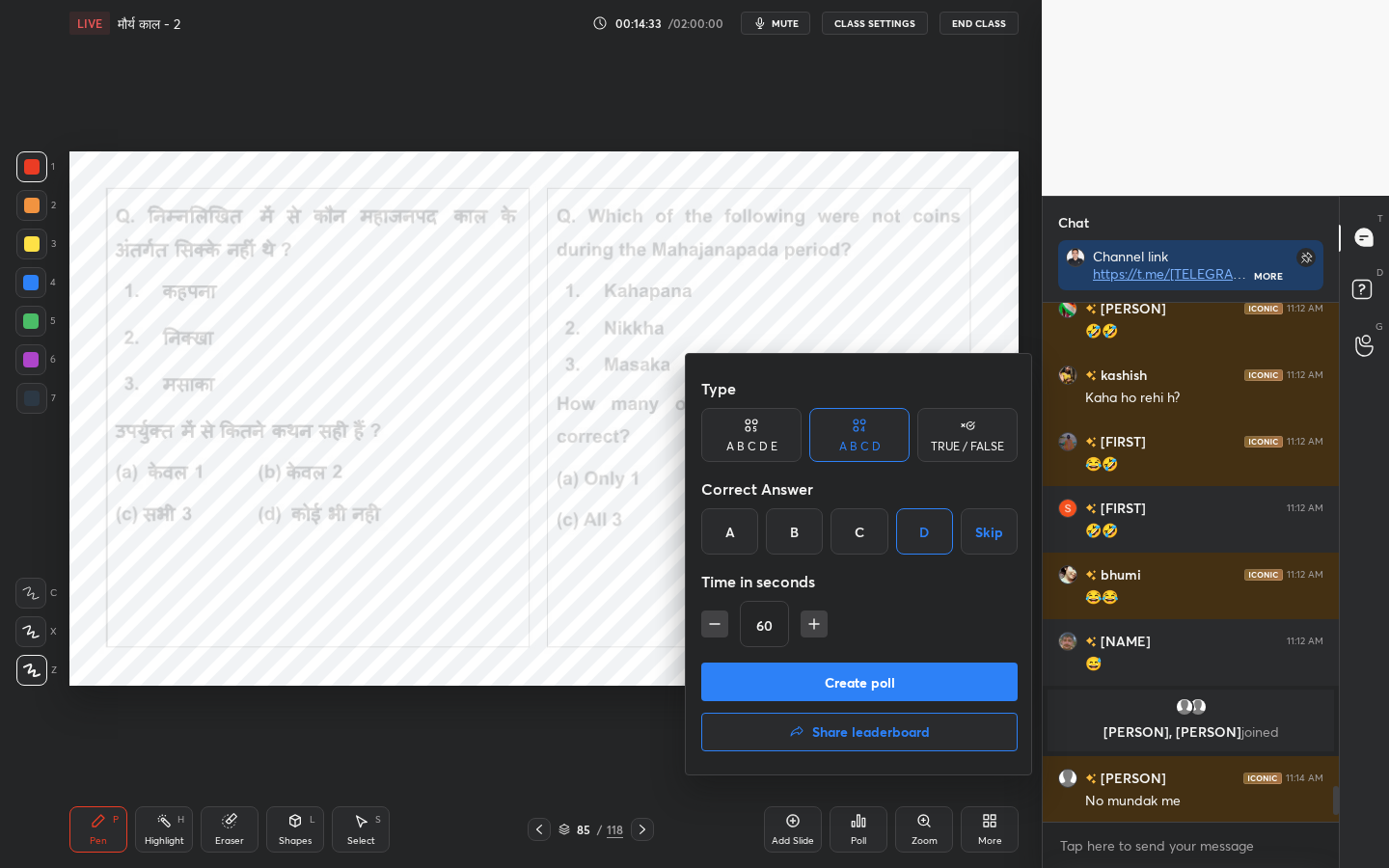 click on "Create poll" at bounding box center (859, 682) 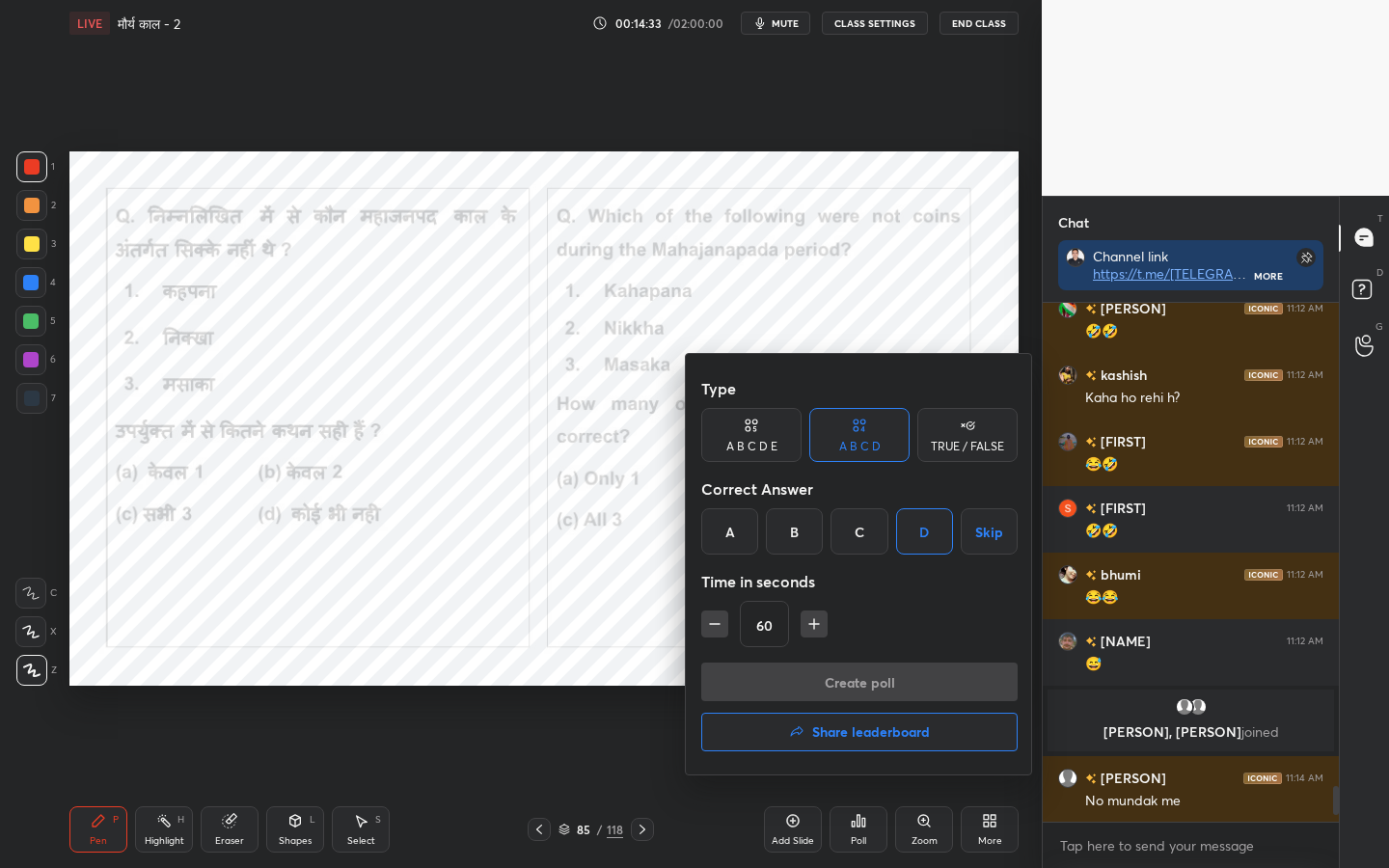 scroll, scrollTop: 473, scrollLeft: 290, axis: both 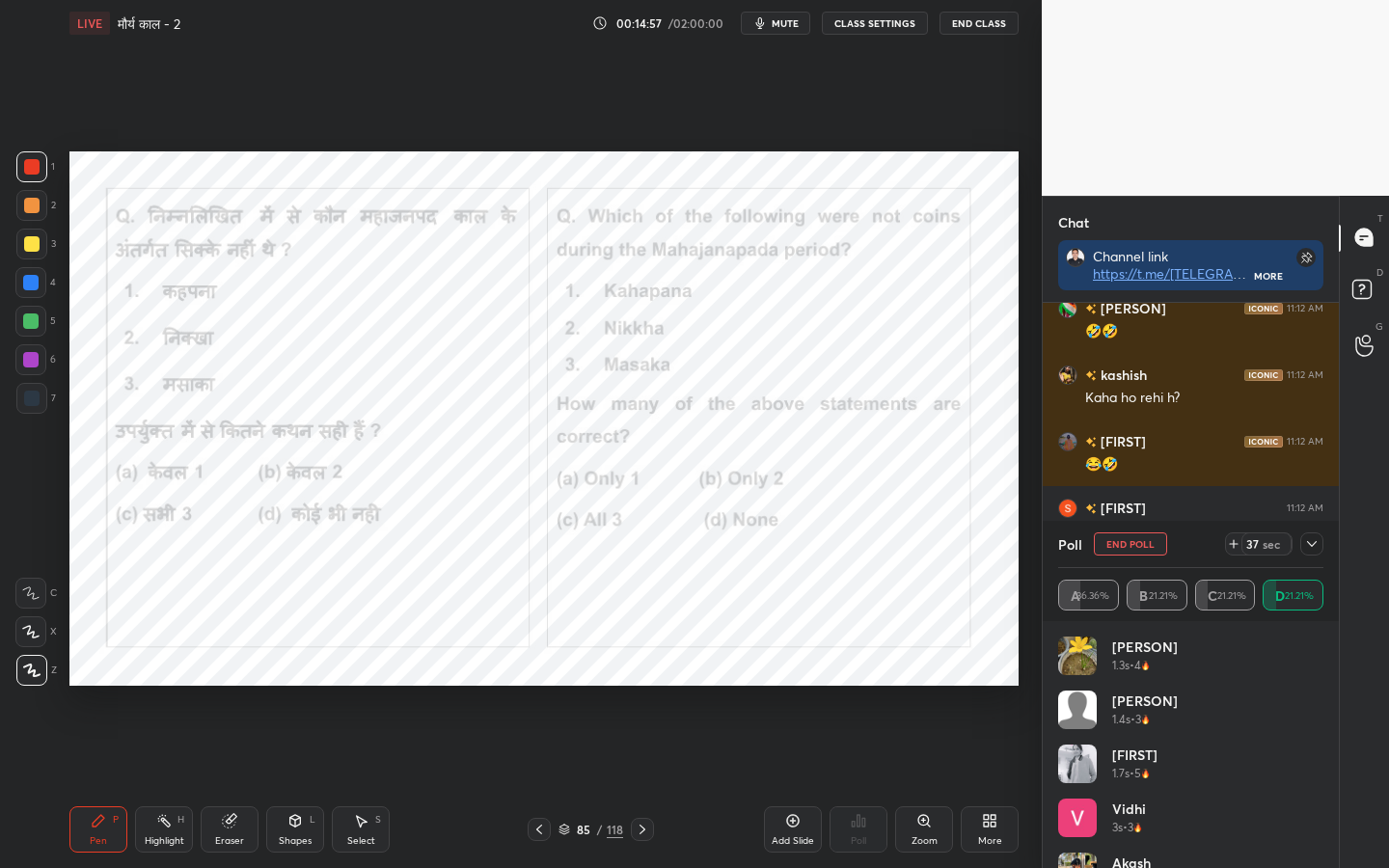 click 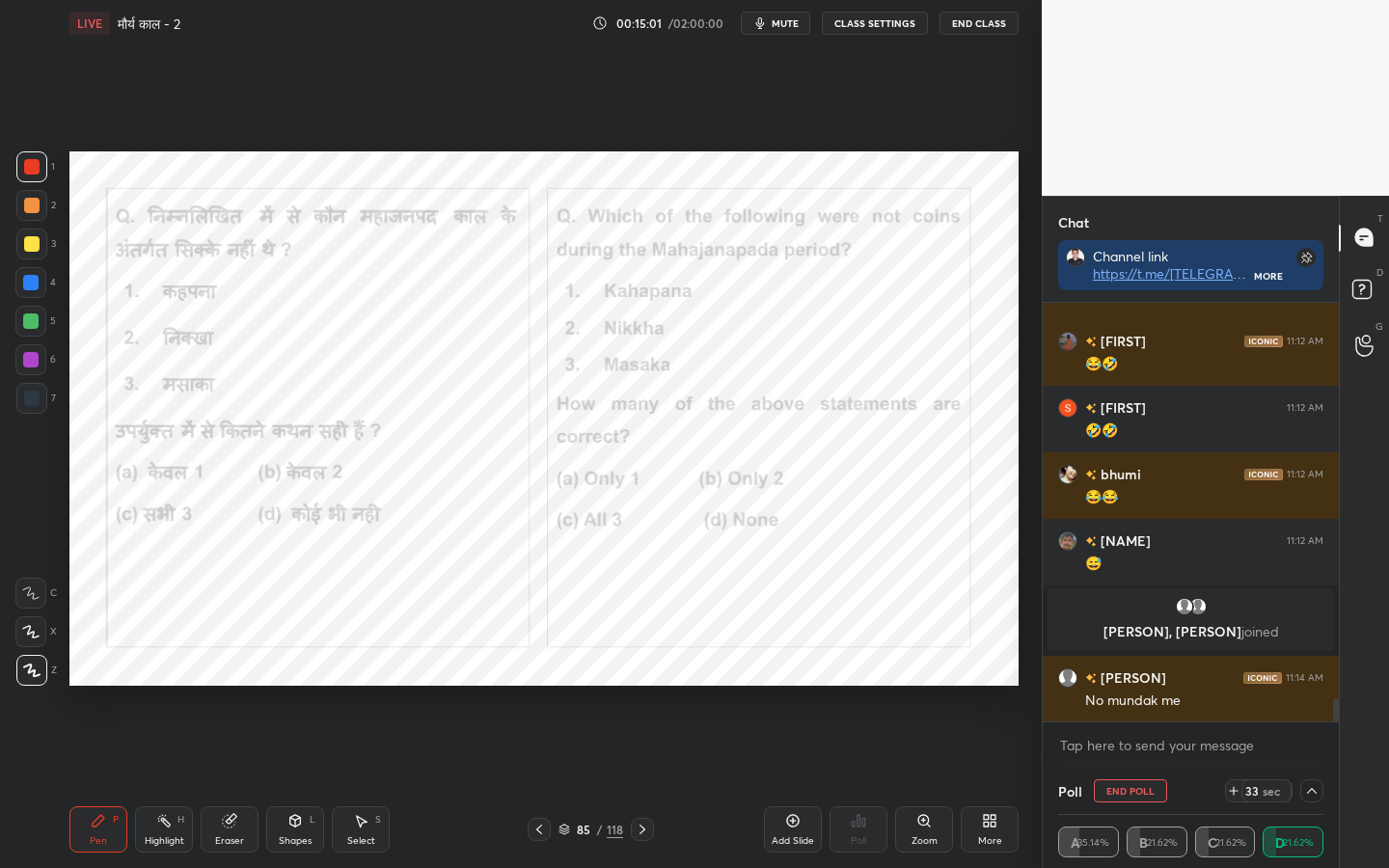 click 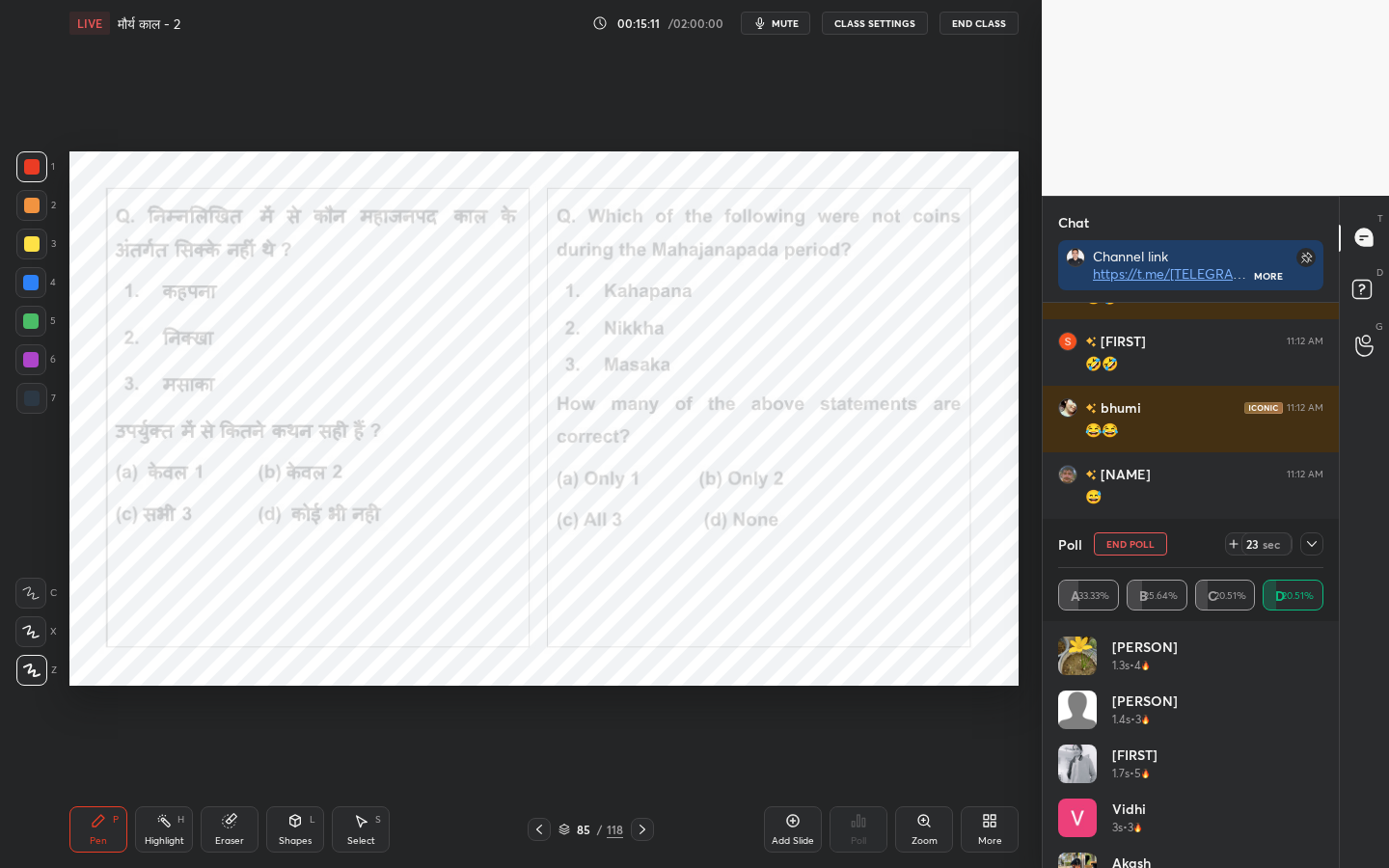click 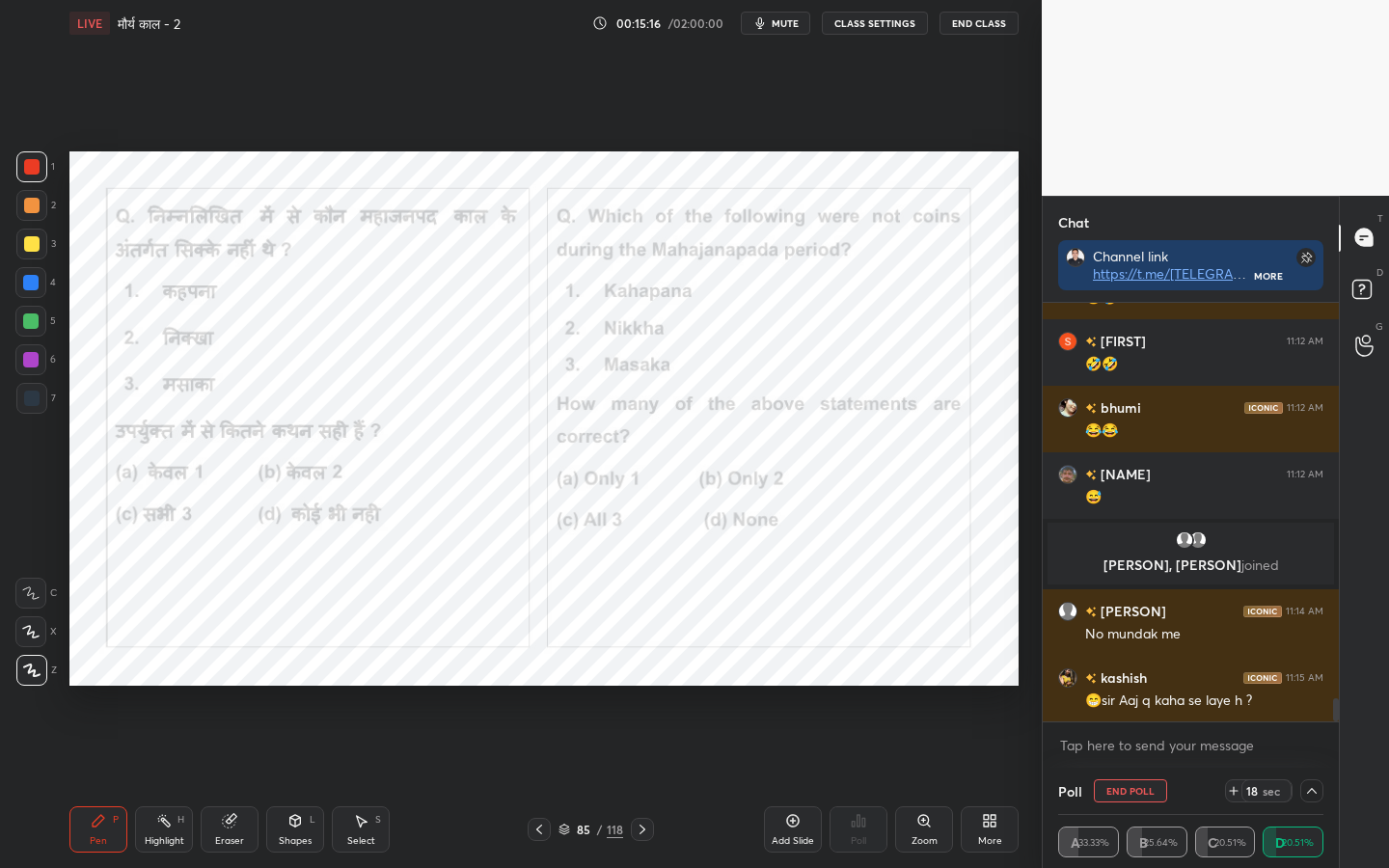 click 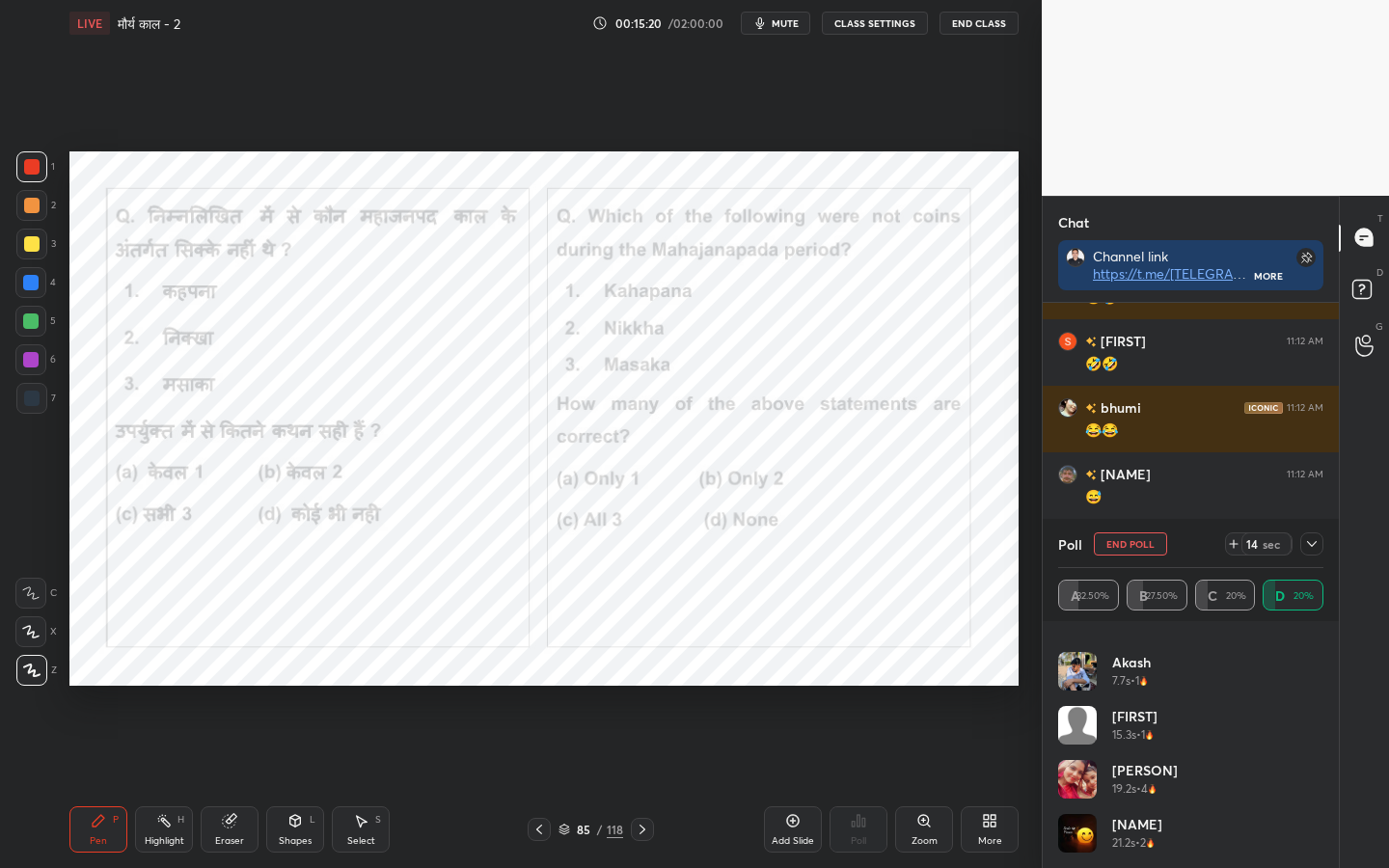click 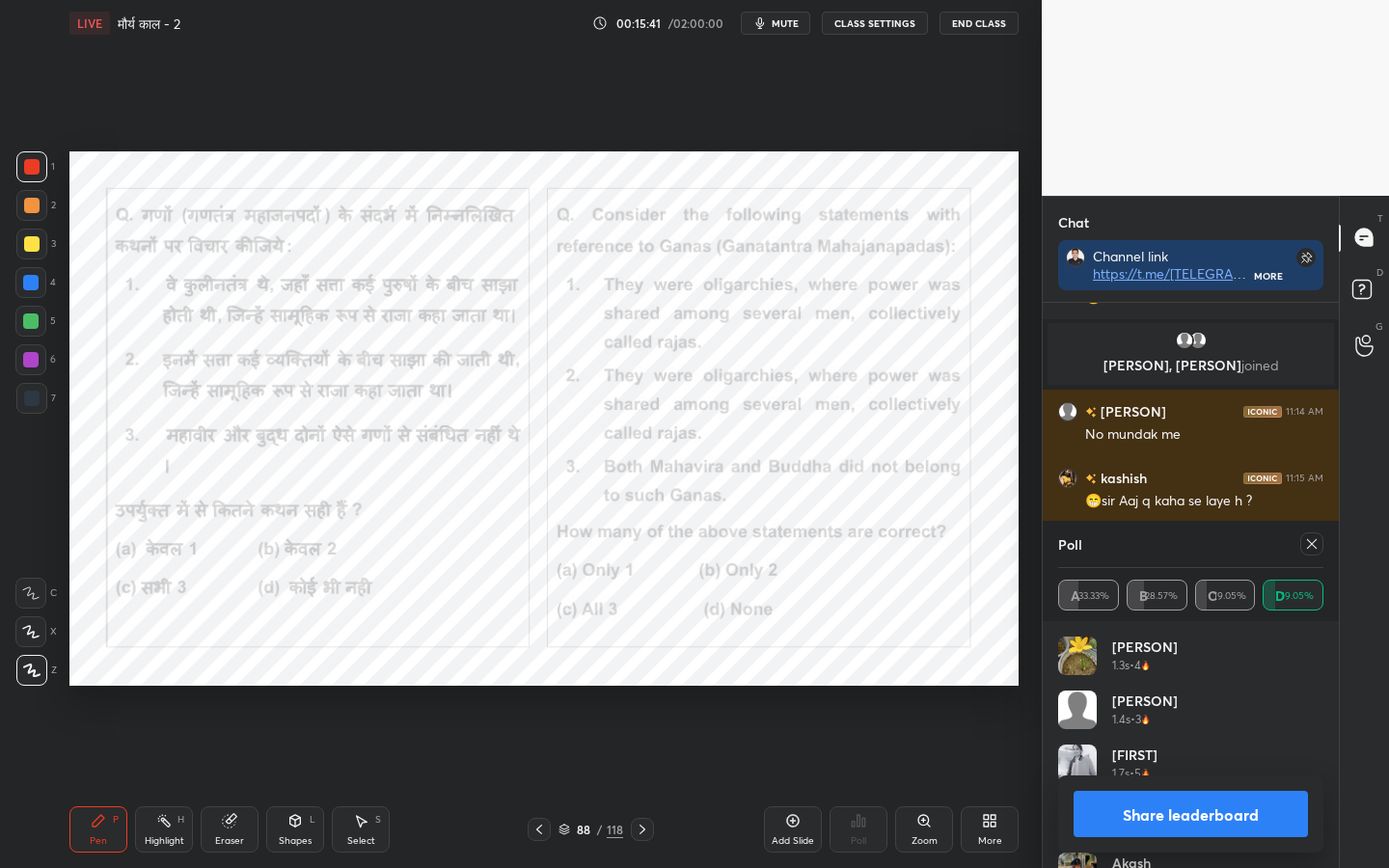 click 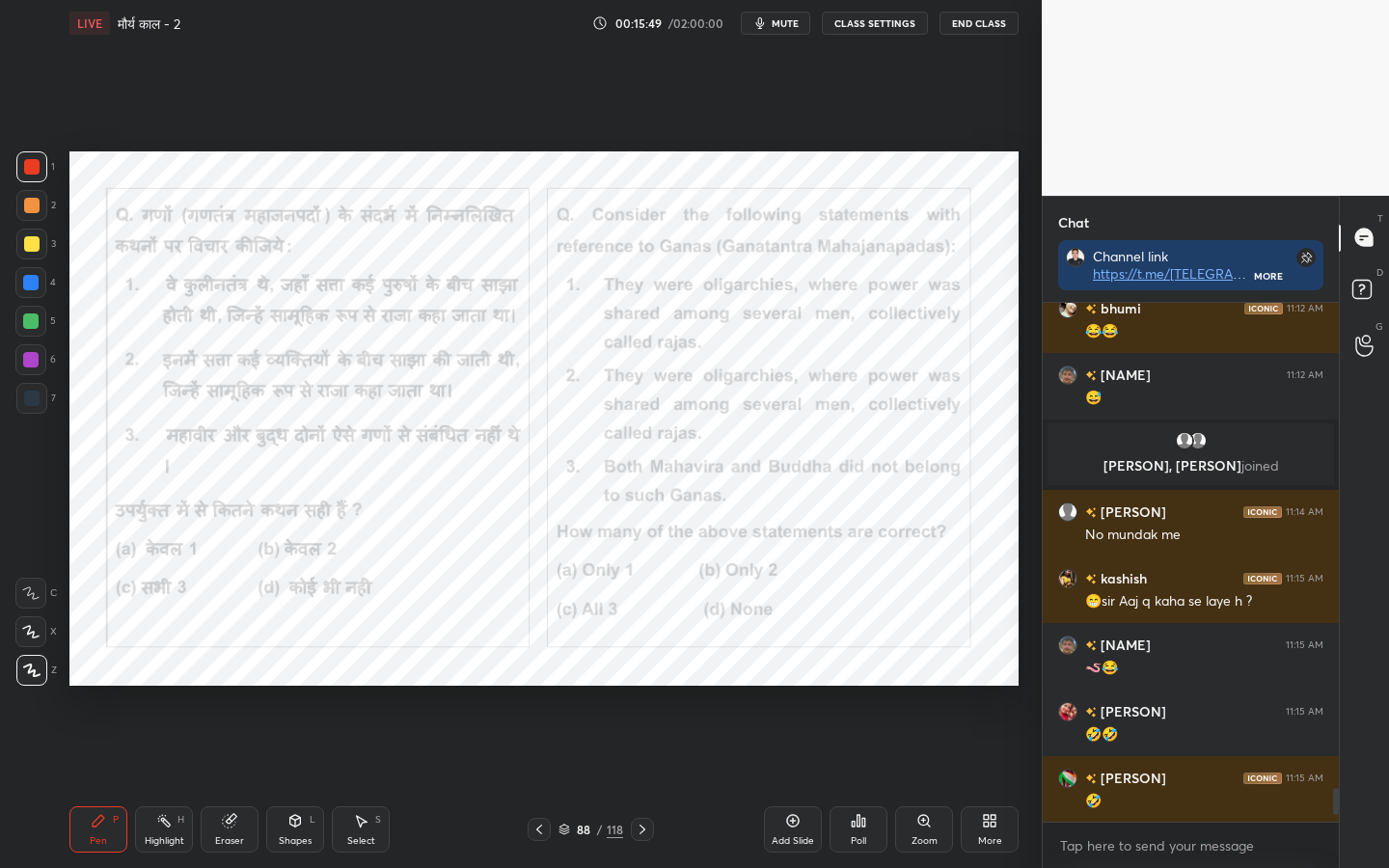 click on "118" at bounding box center [614, 829] 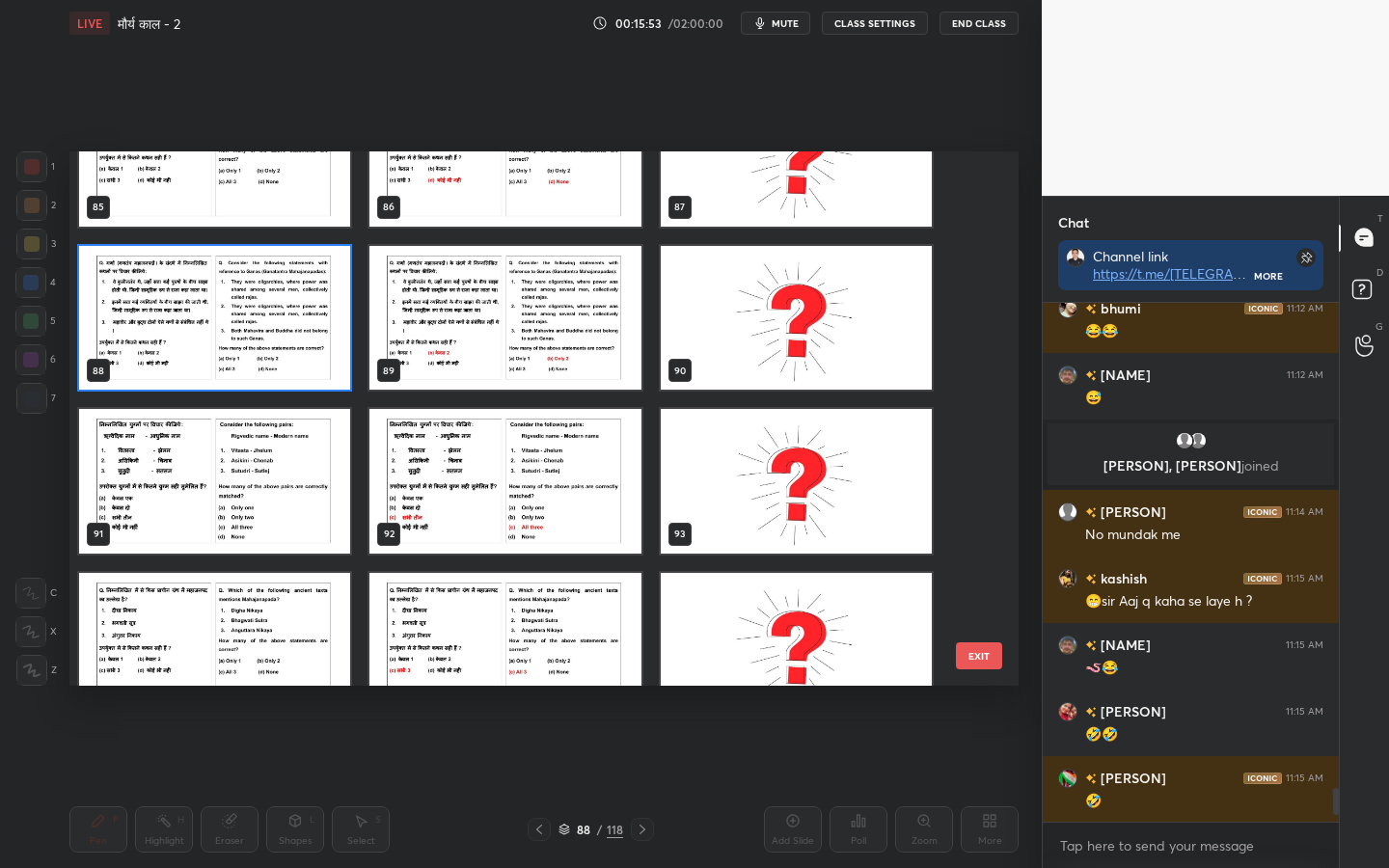 click on "EXIT" at bounding box center [979, 656] 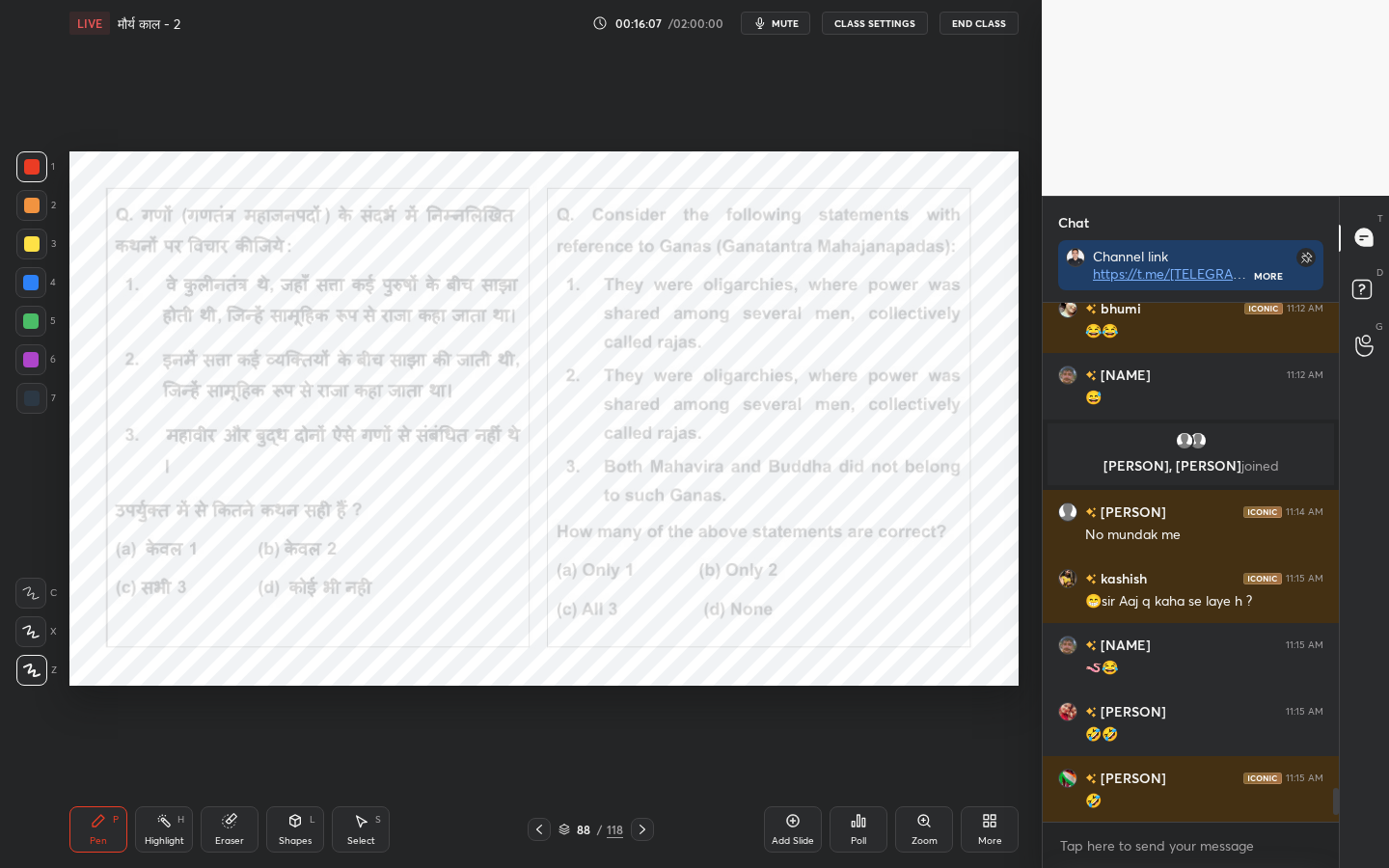 click on "Poll" at bounding box center (858, 841) 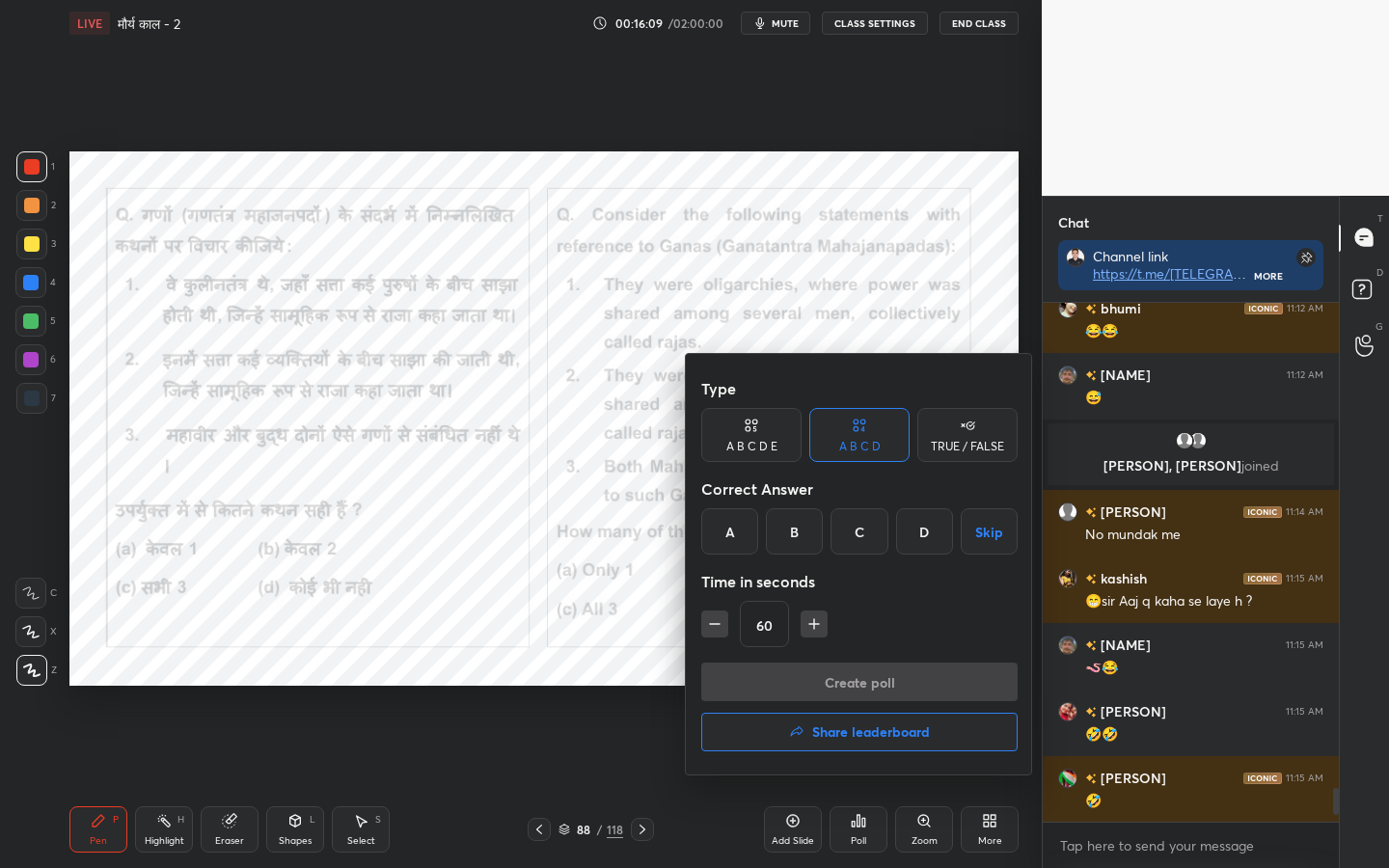 click on "B" at bounding box center [794, 531] 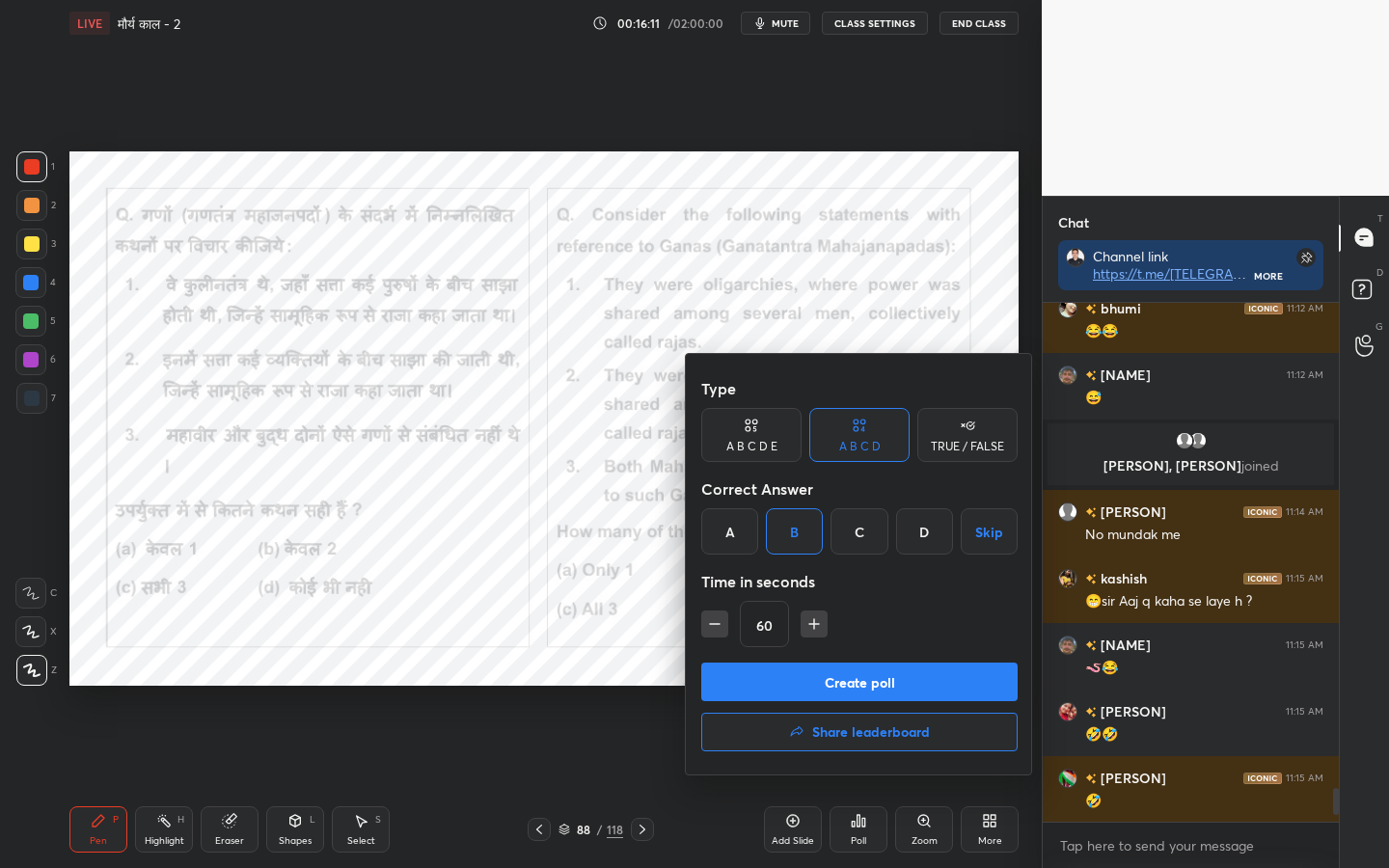 click on "Create poll" at bounding box center (859, 682) 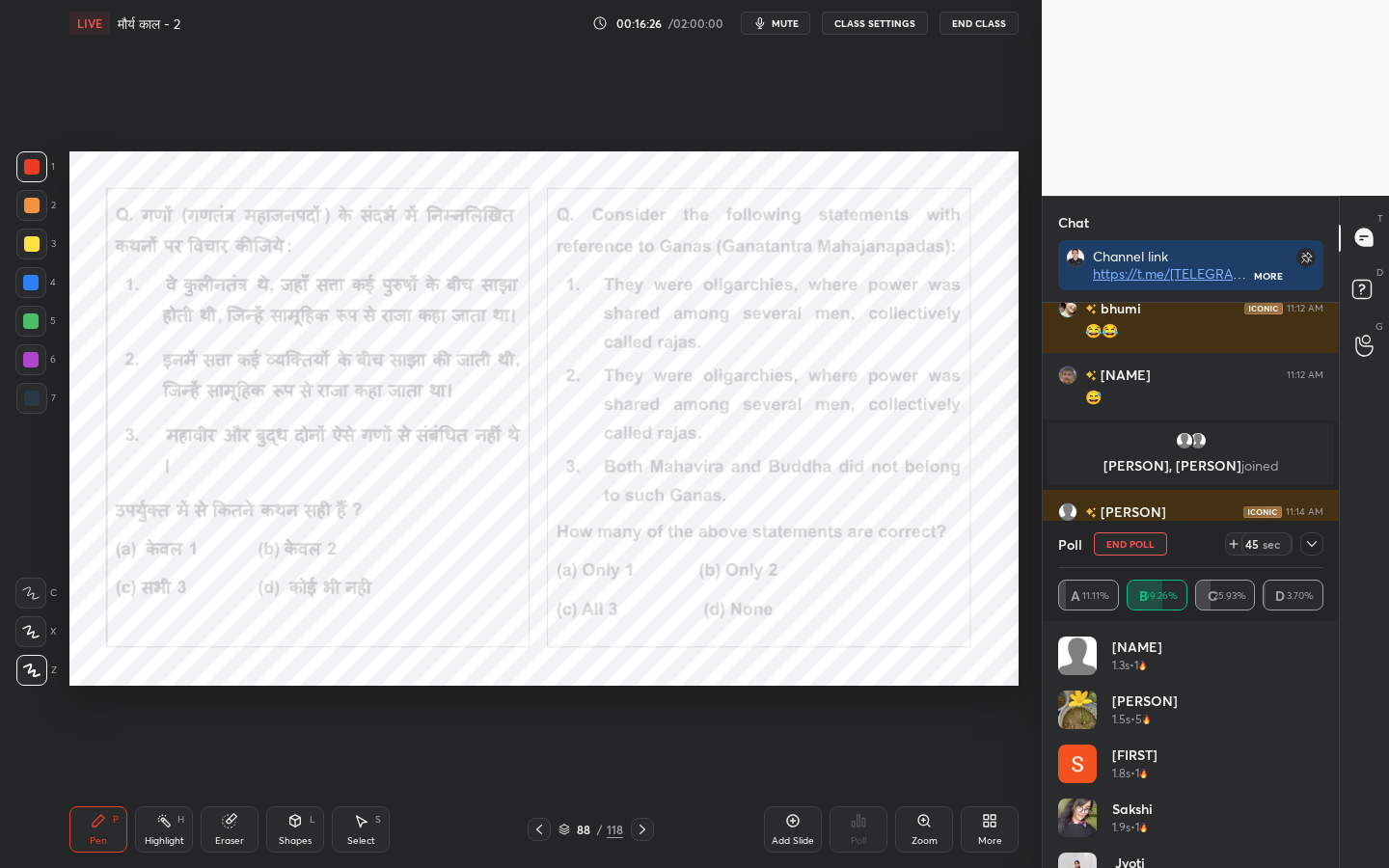 click 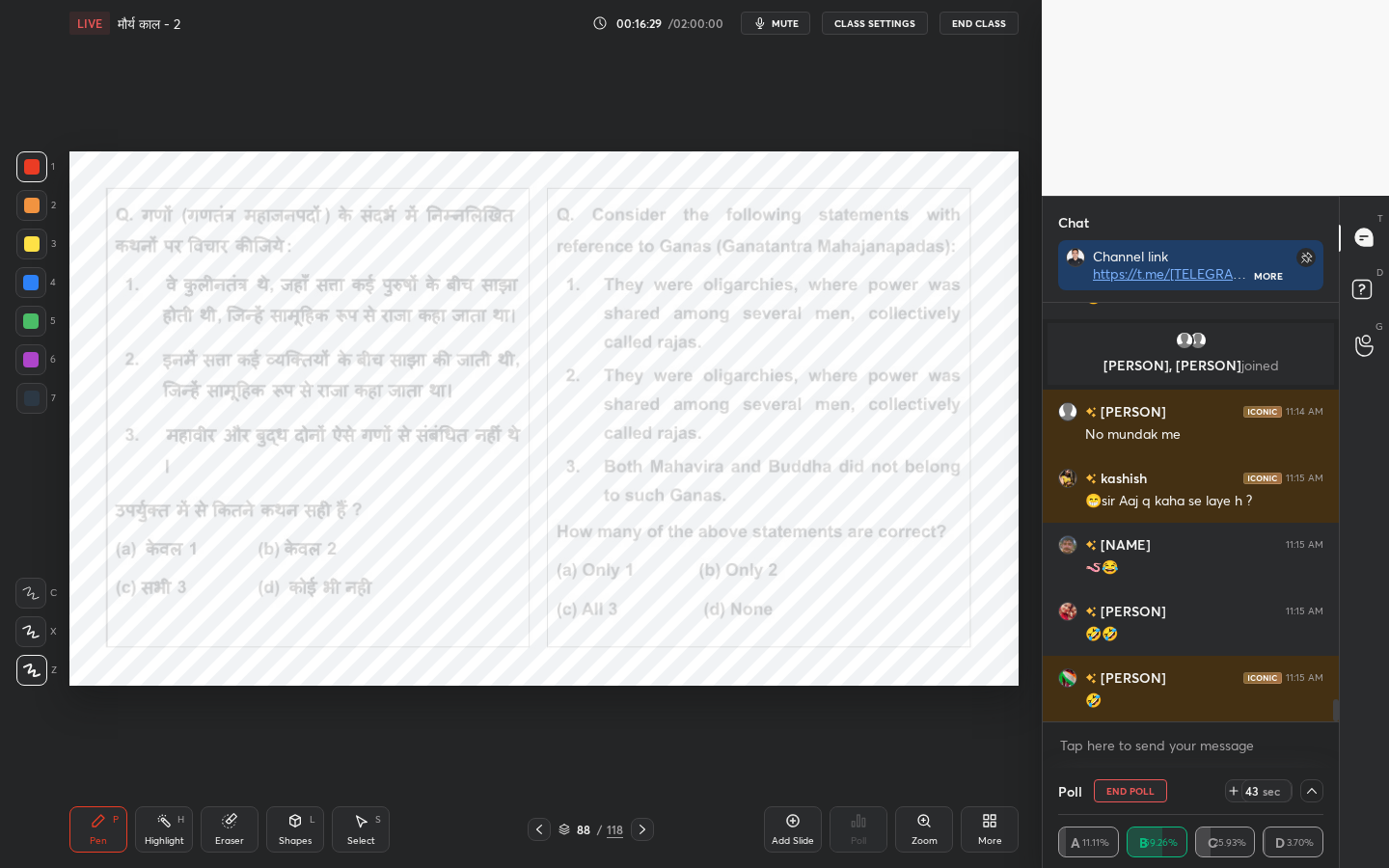 click 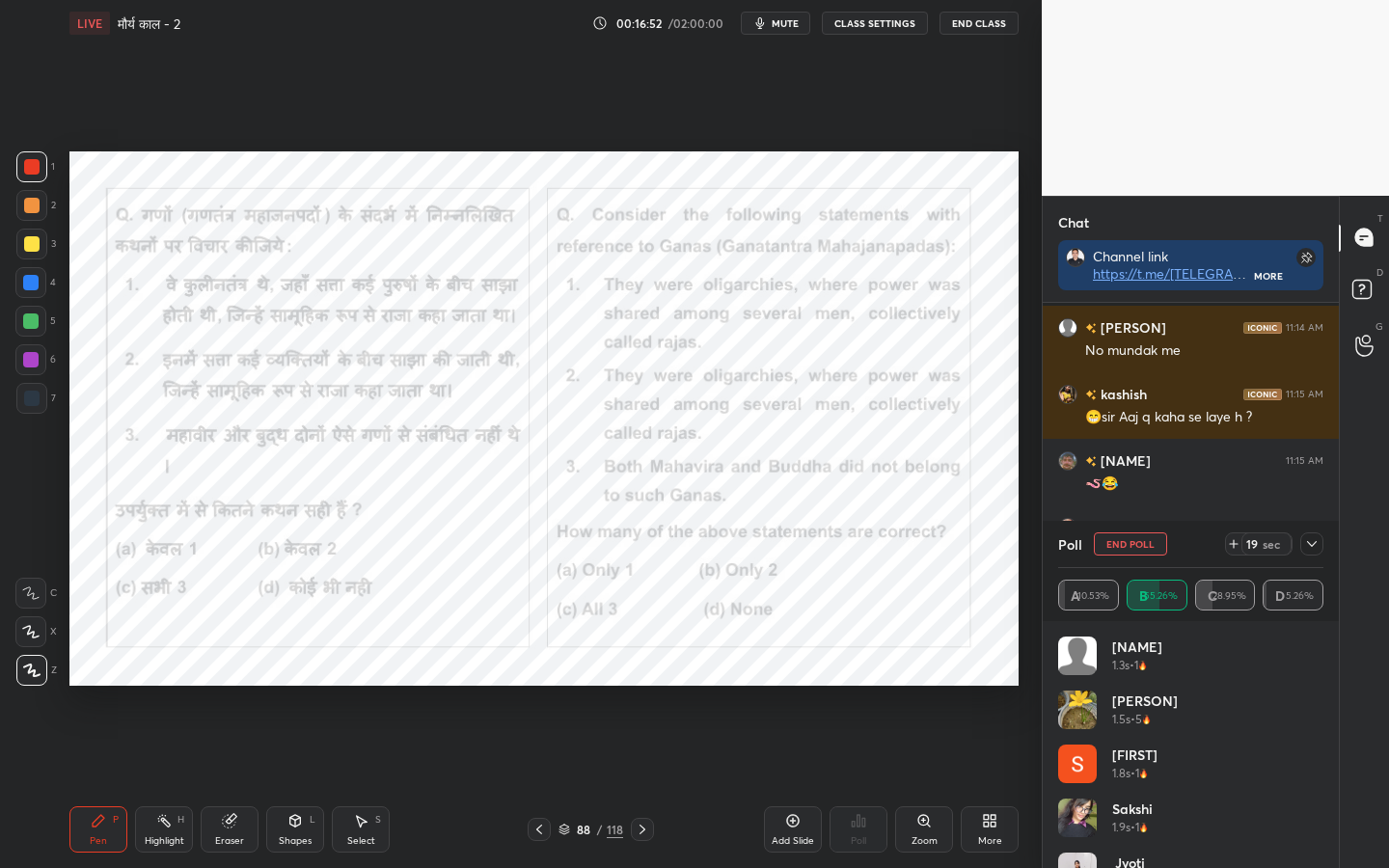 click at bounding box center [1312, 544] 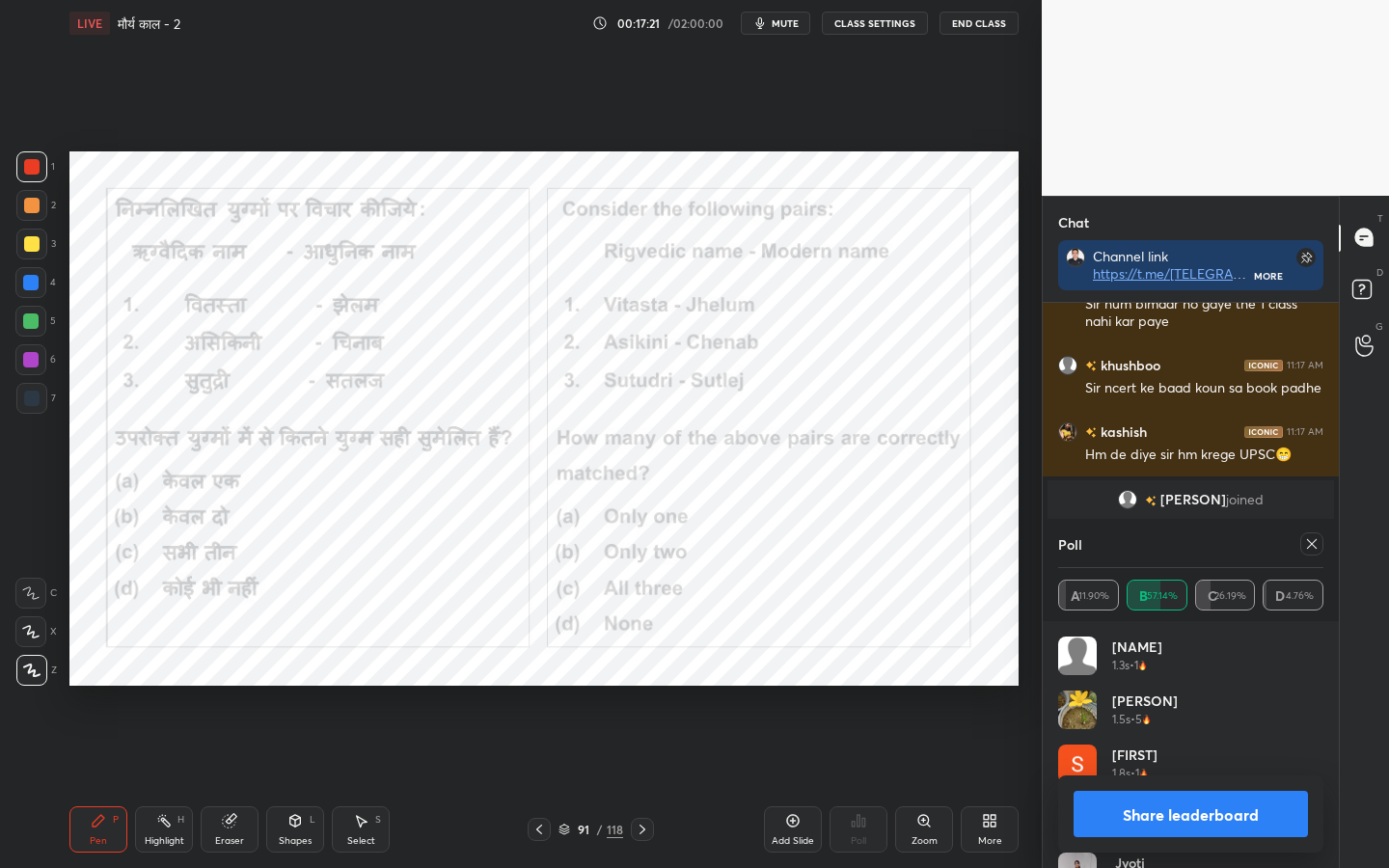 click 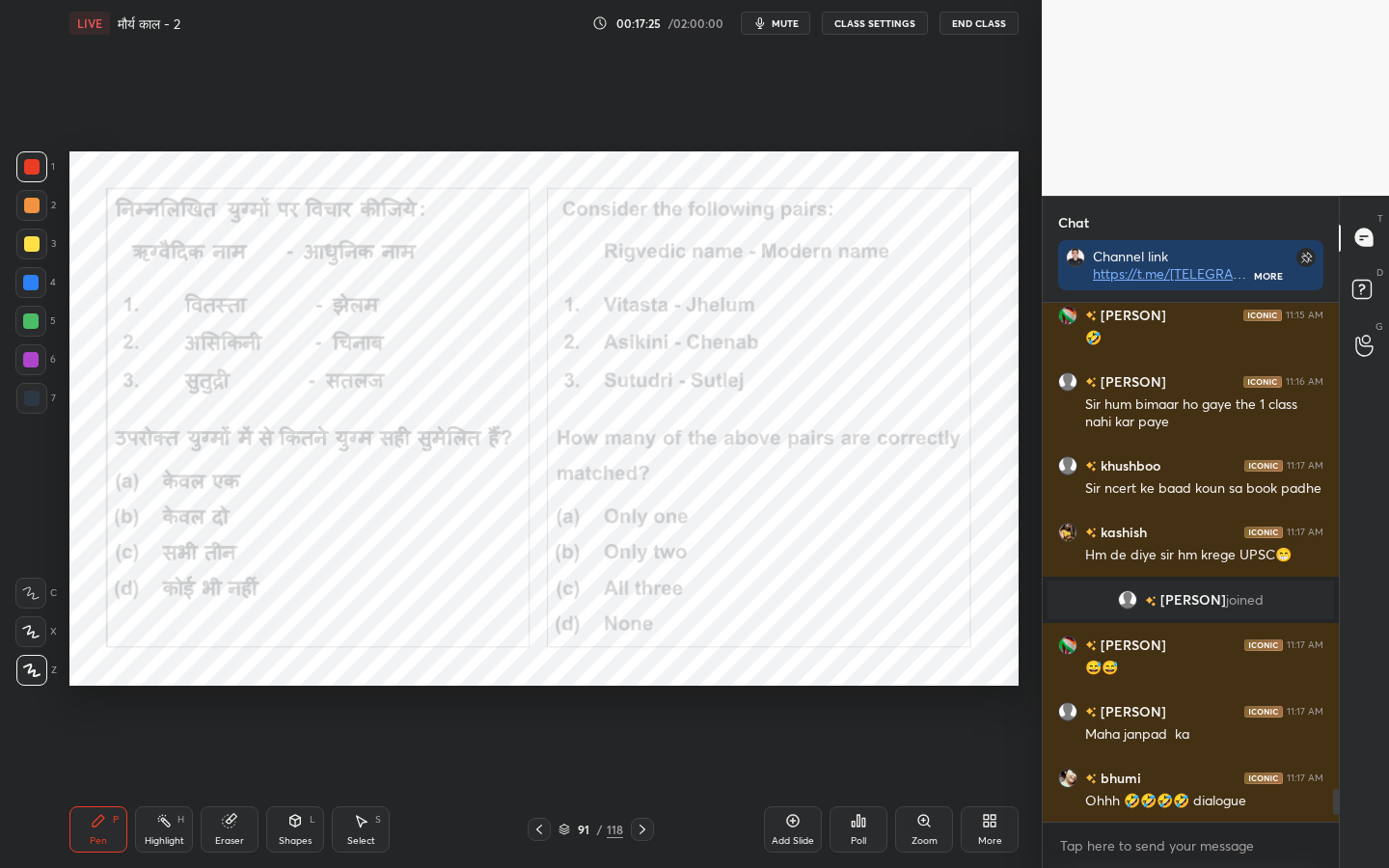 click on "mute" at bounding box center [785, 23] 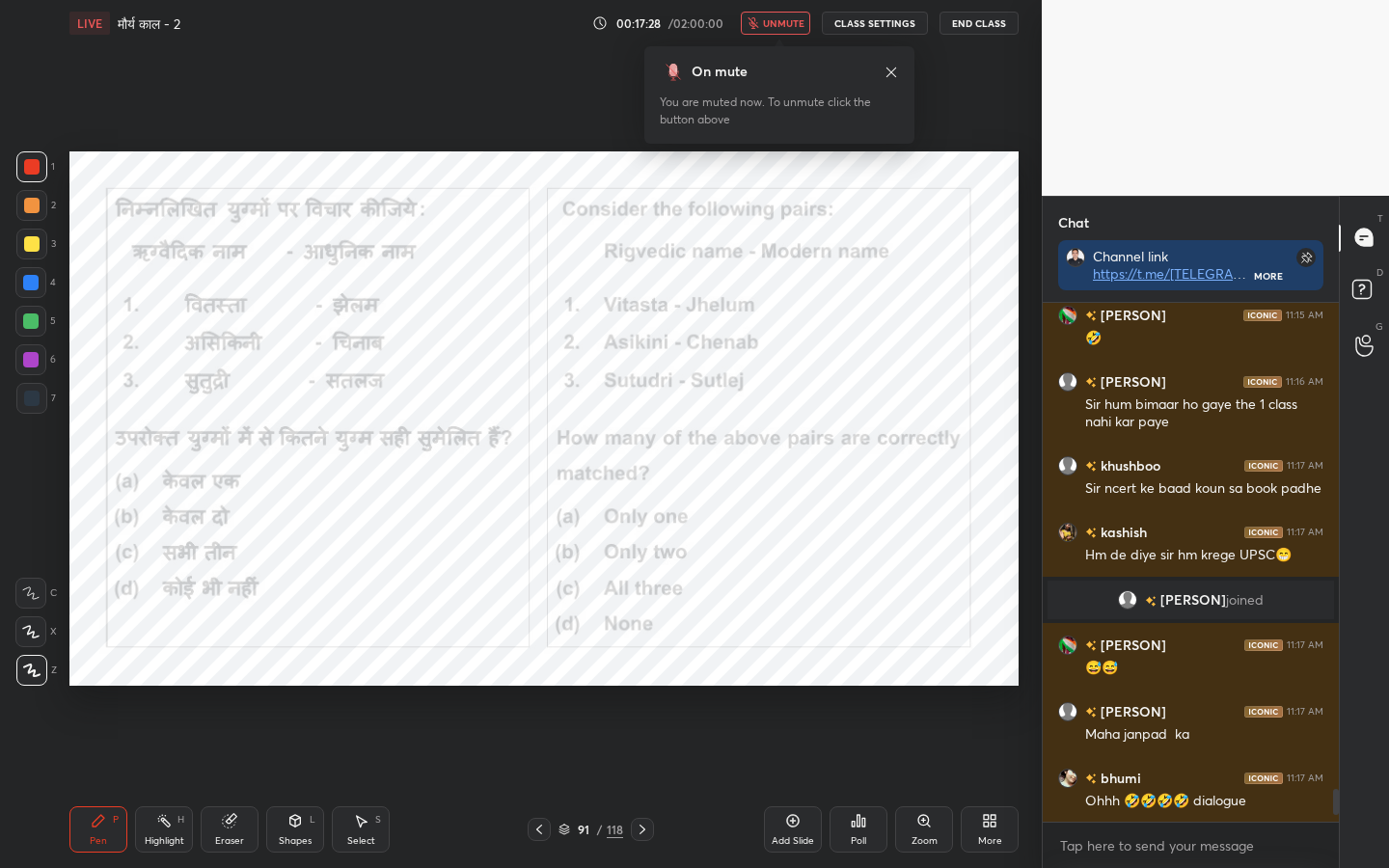 click on "unmute" at bounding box center (783, 23) 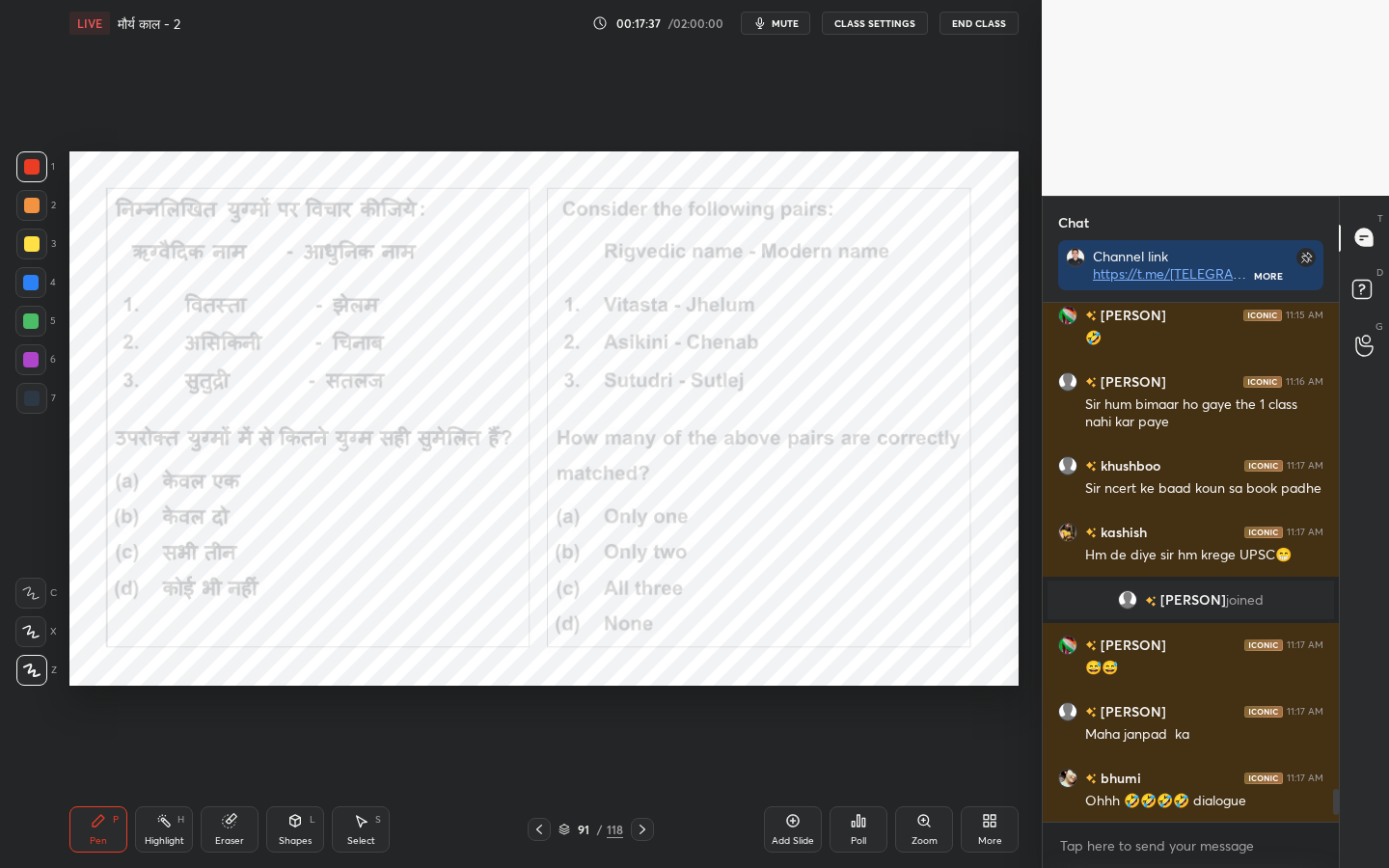 click on "118" at bounding box center (614, 829) 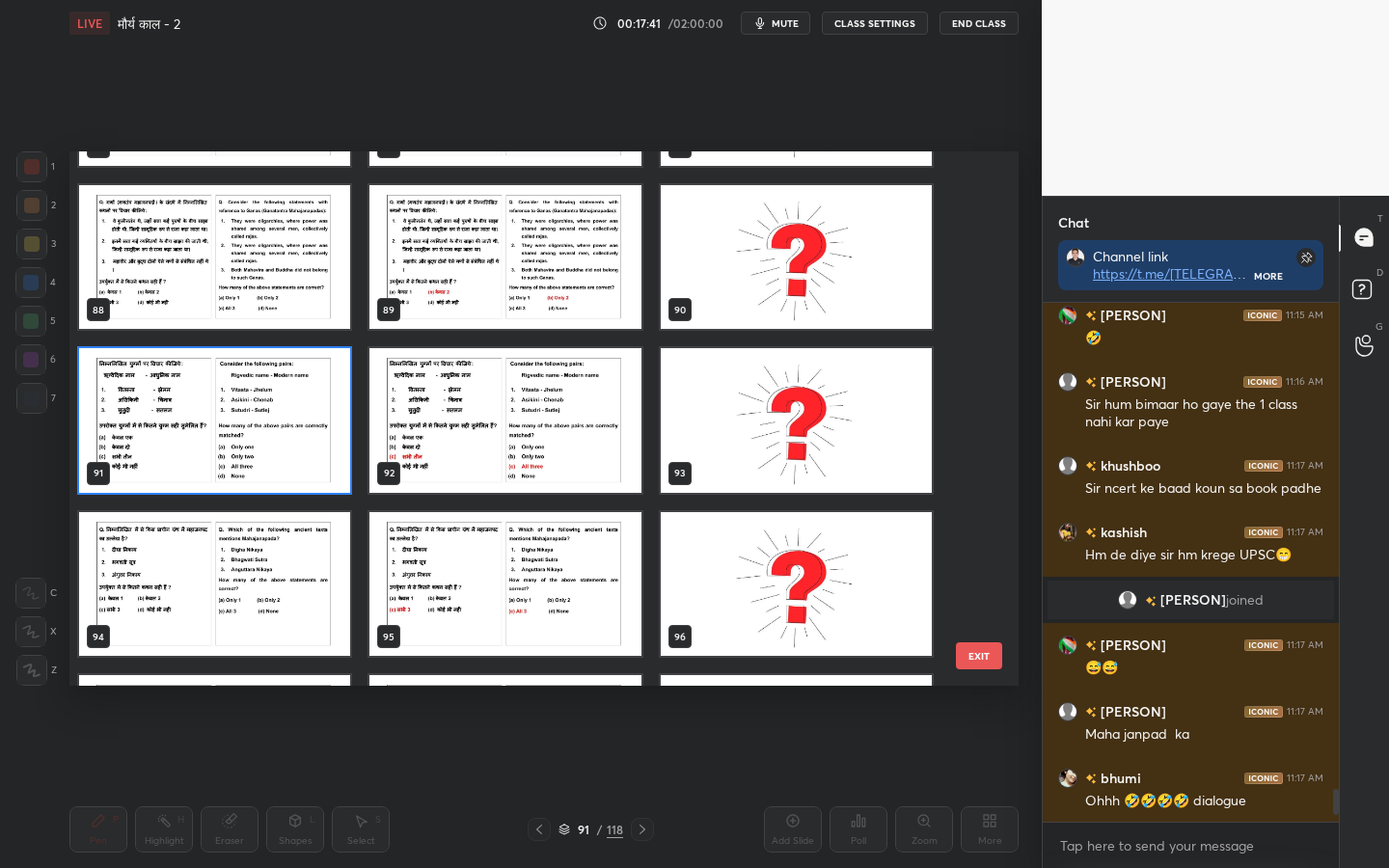 click on "EXIT" at bounding box center [979, 656] 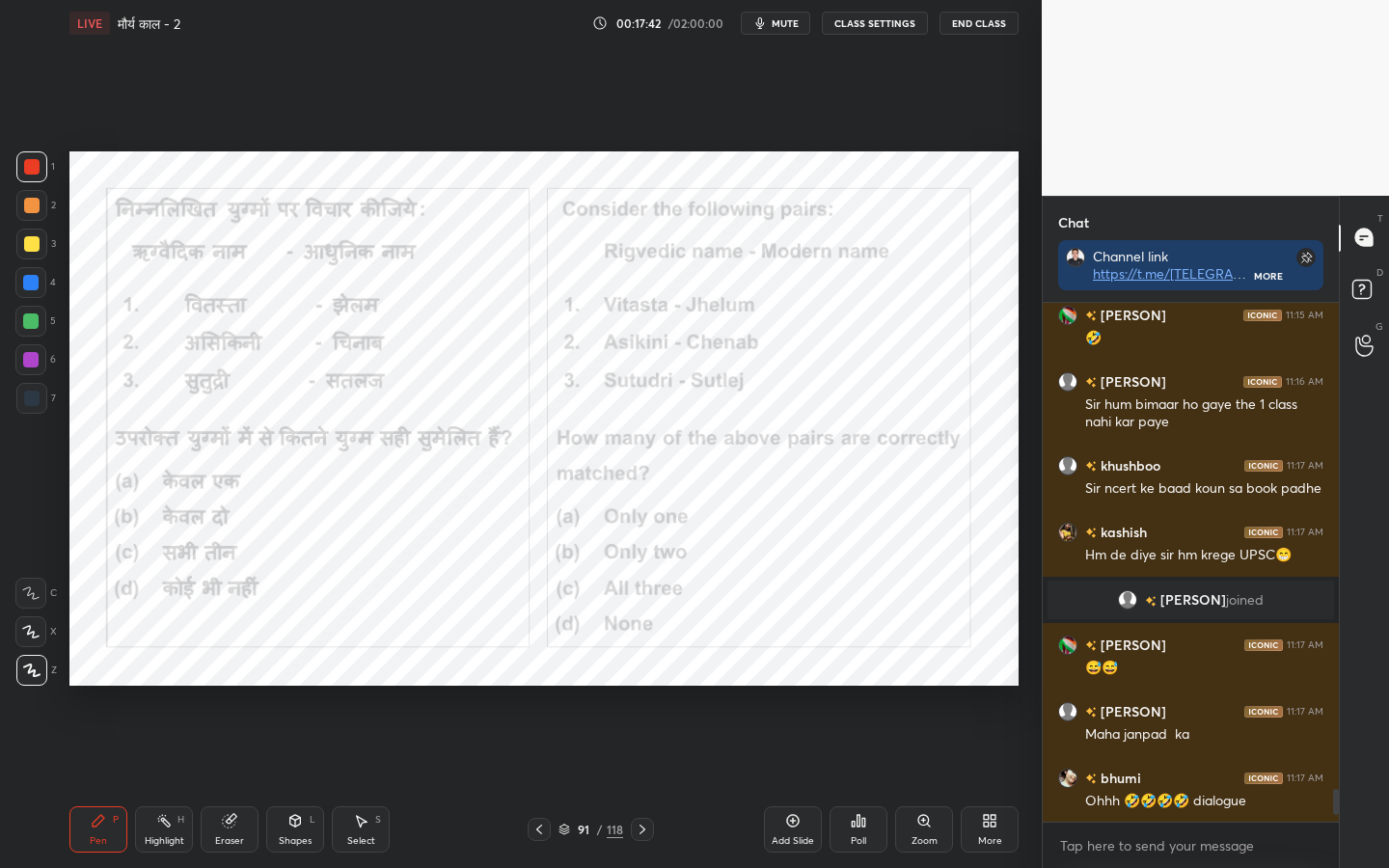 click 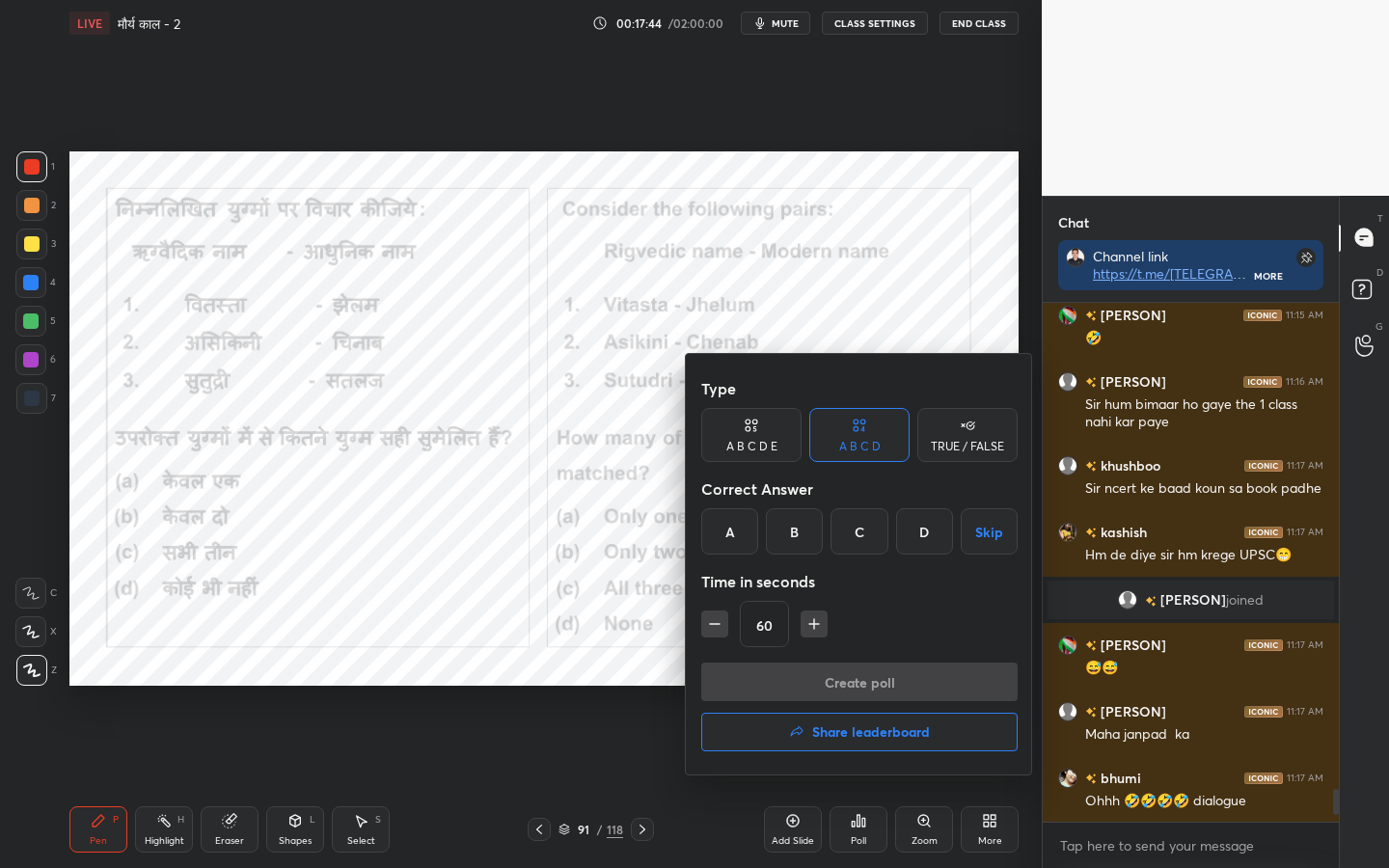 click on "C" at bounding box center (858, 531) 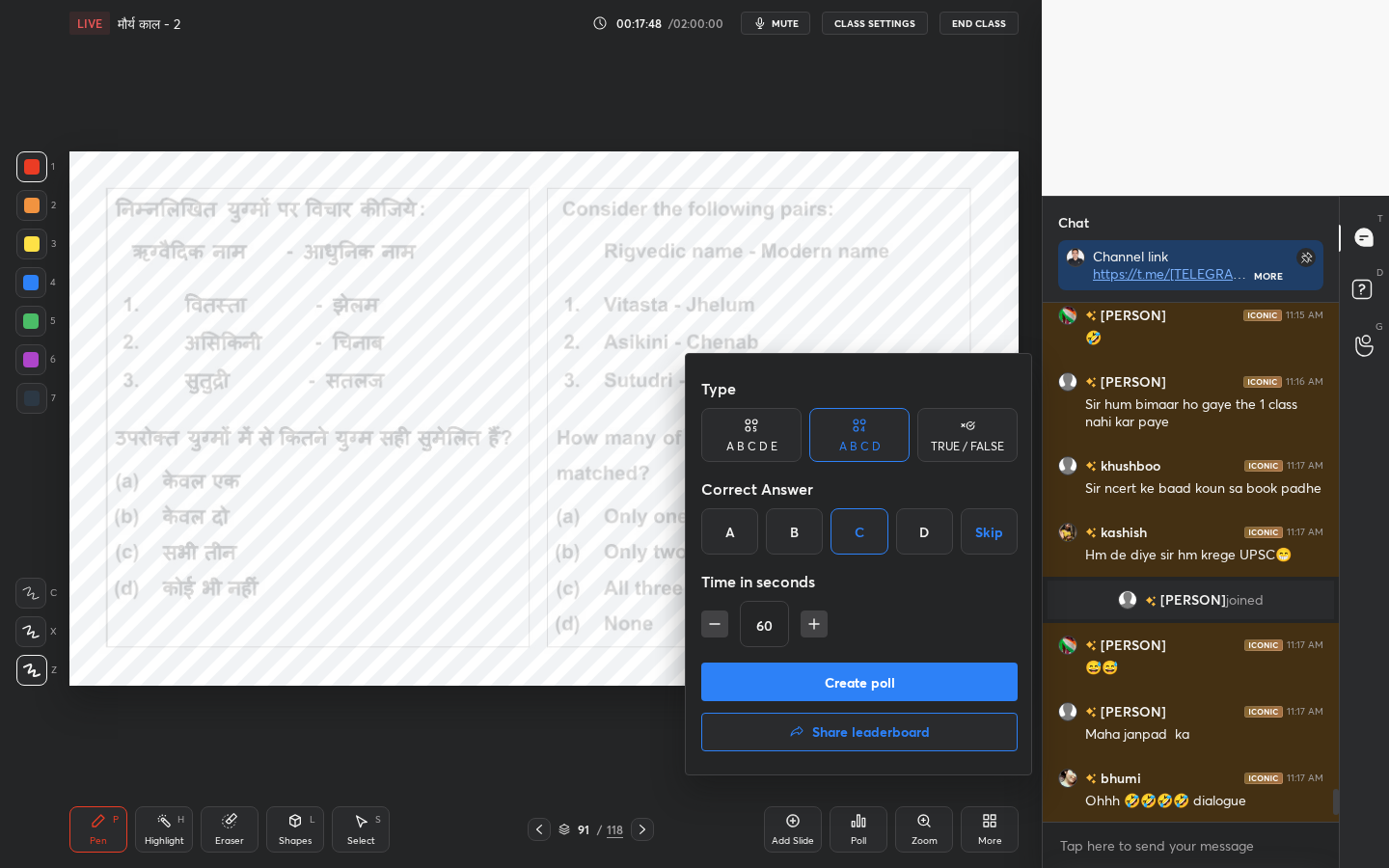 click on "Create poll" at bounding box center (859, 682) 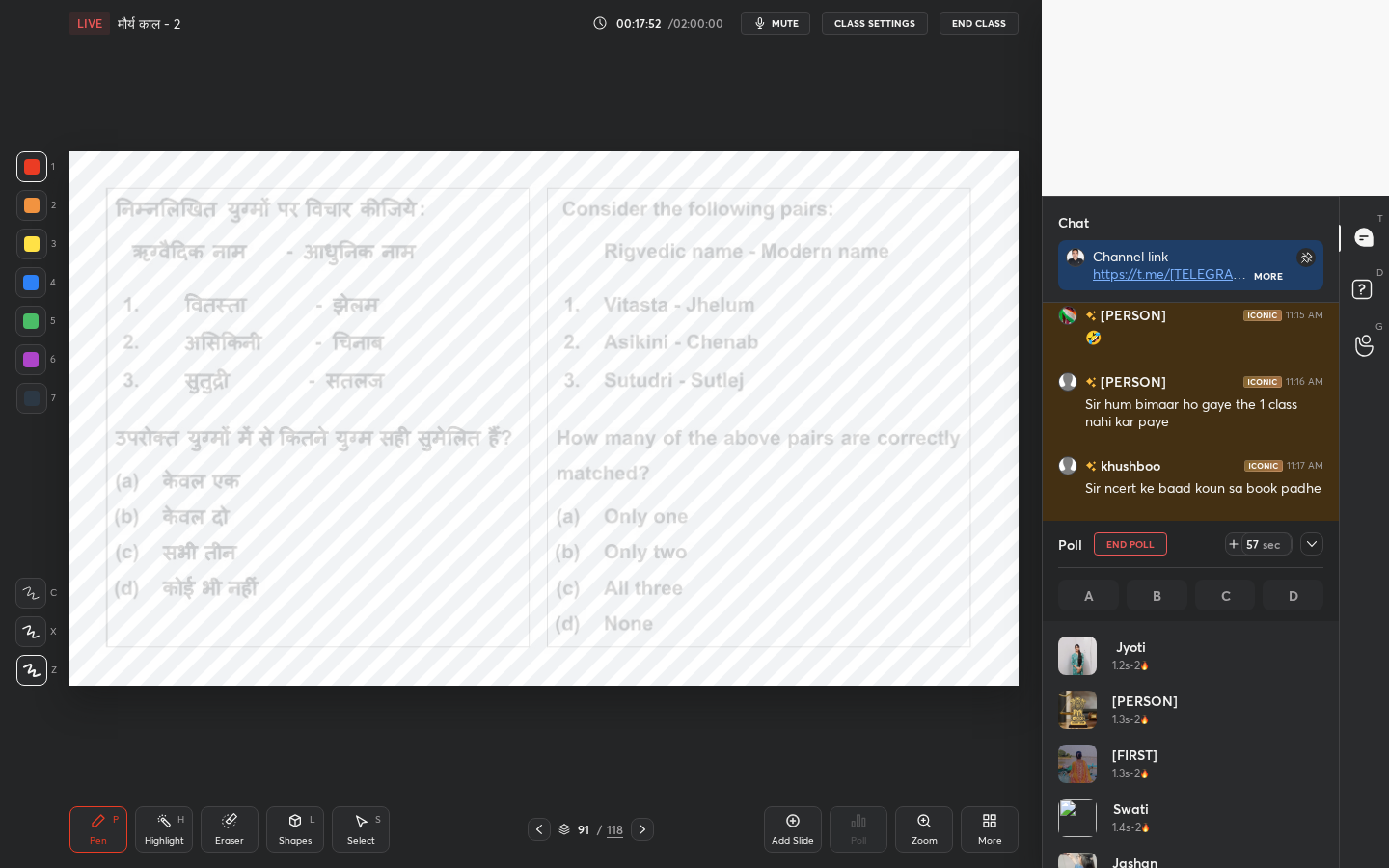 click on "mute" at bounding box center (785, 23) 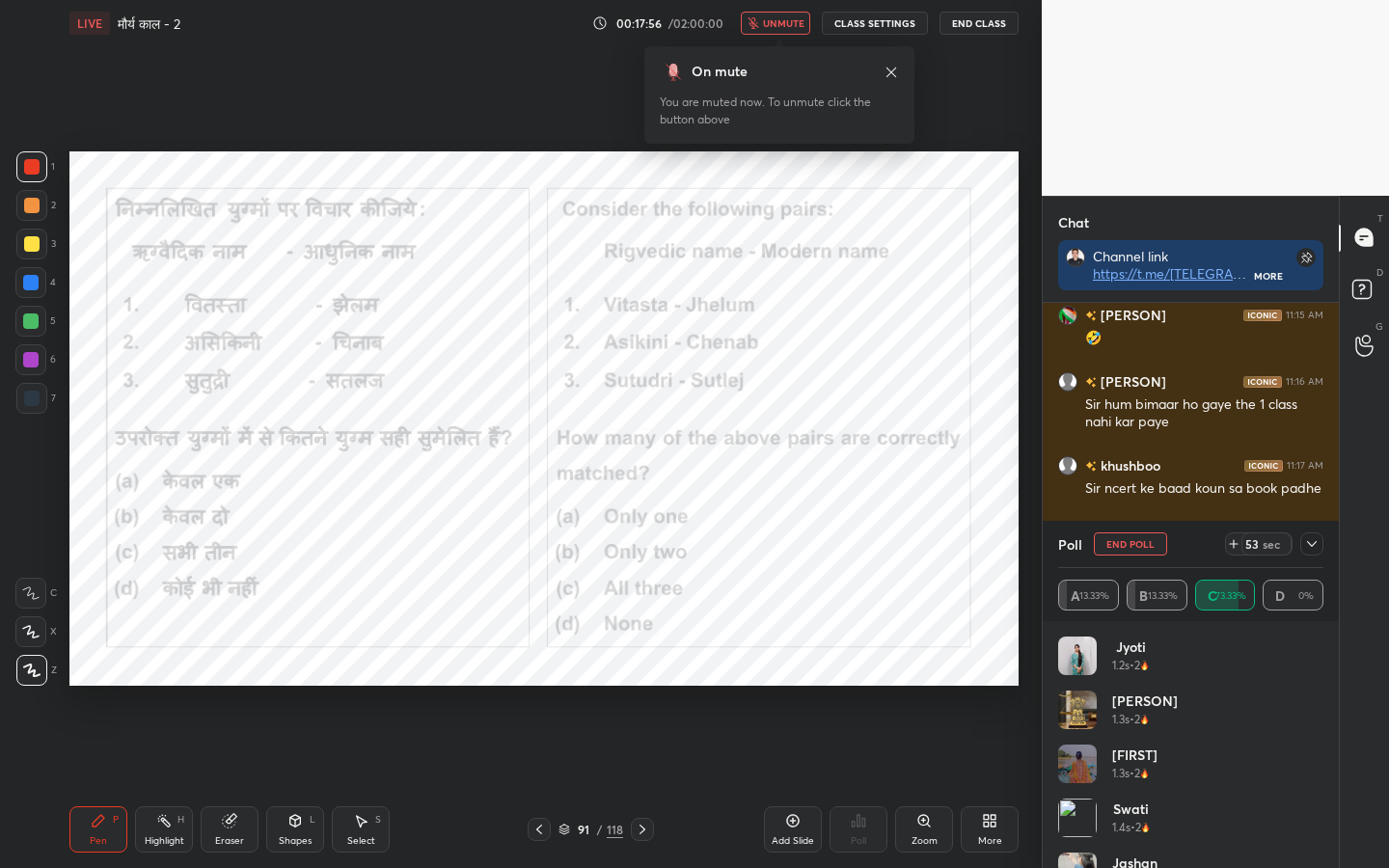 click on "unmute" at bounding box center [783, 23] 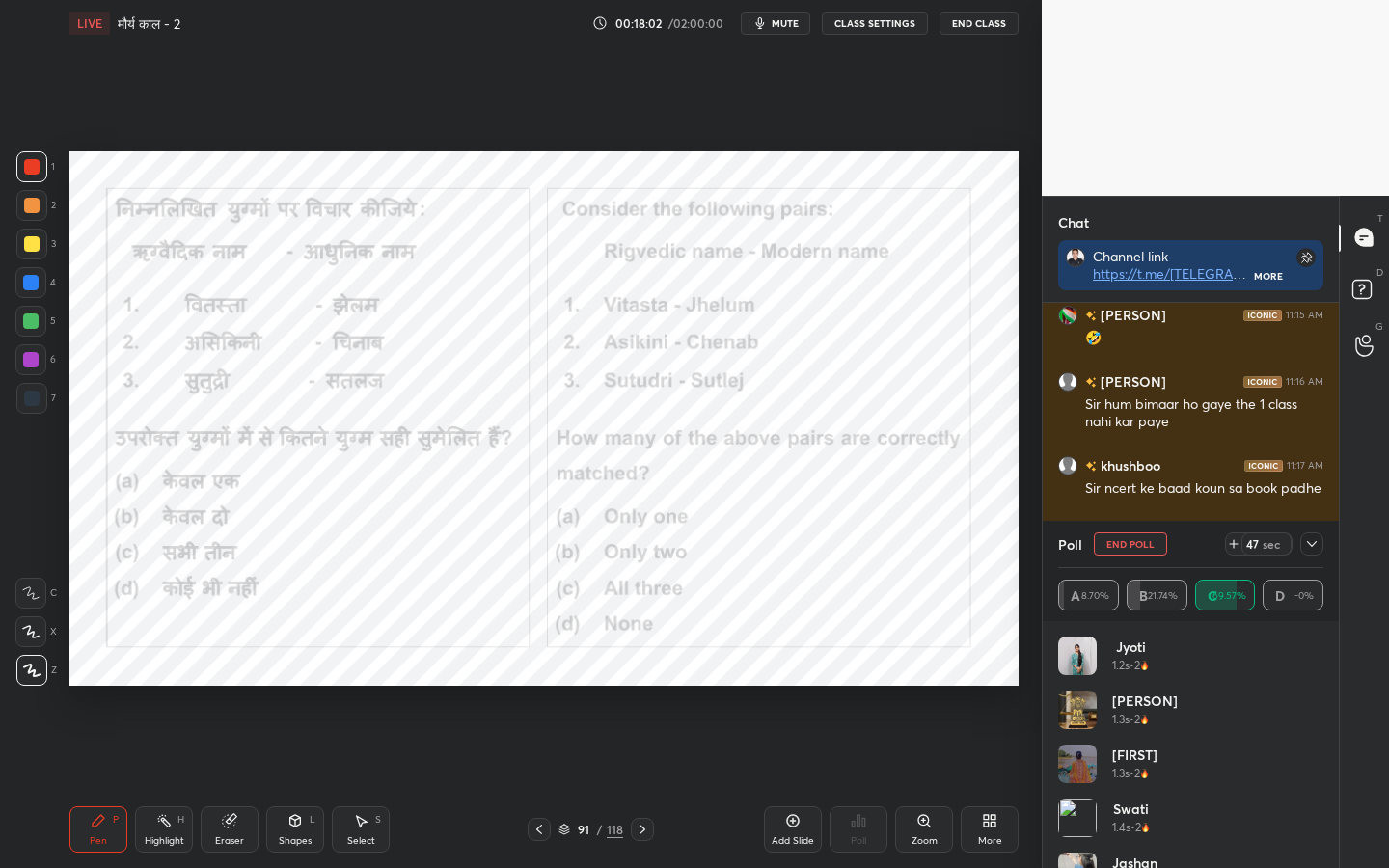 click 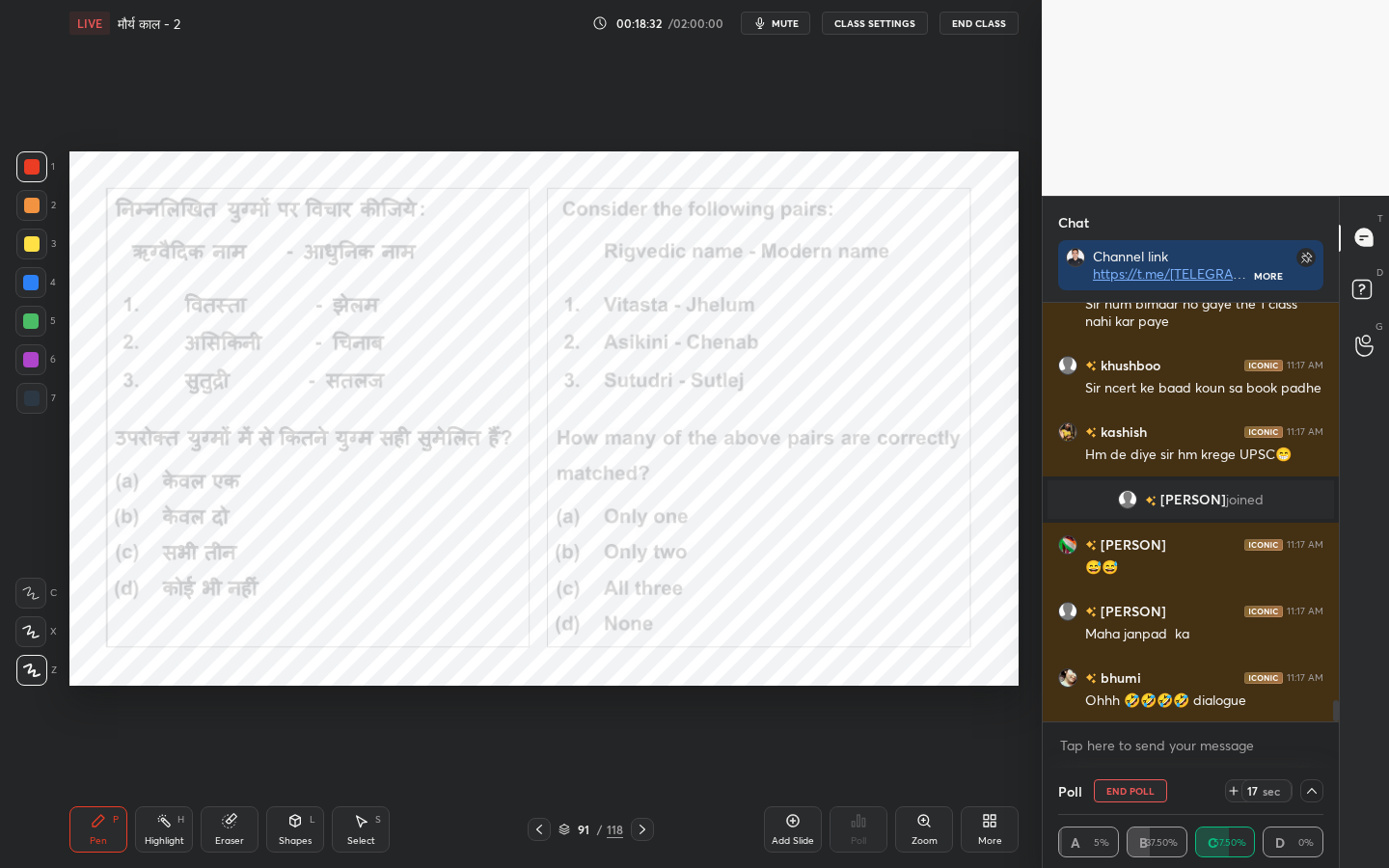 click at bounding box center (1312, 791) 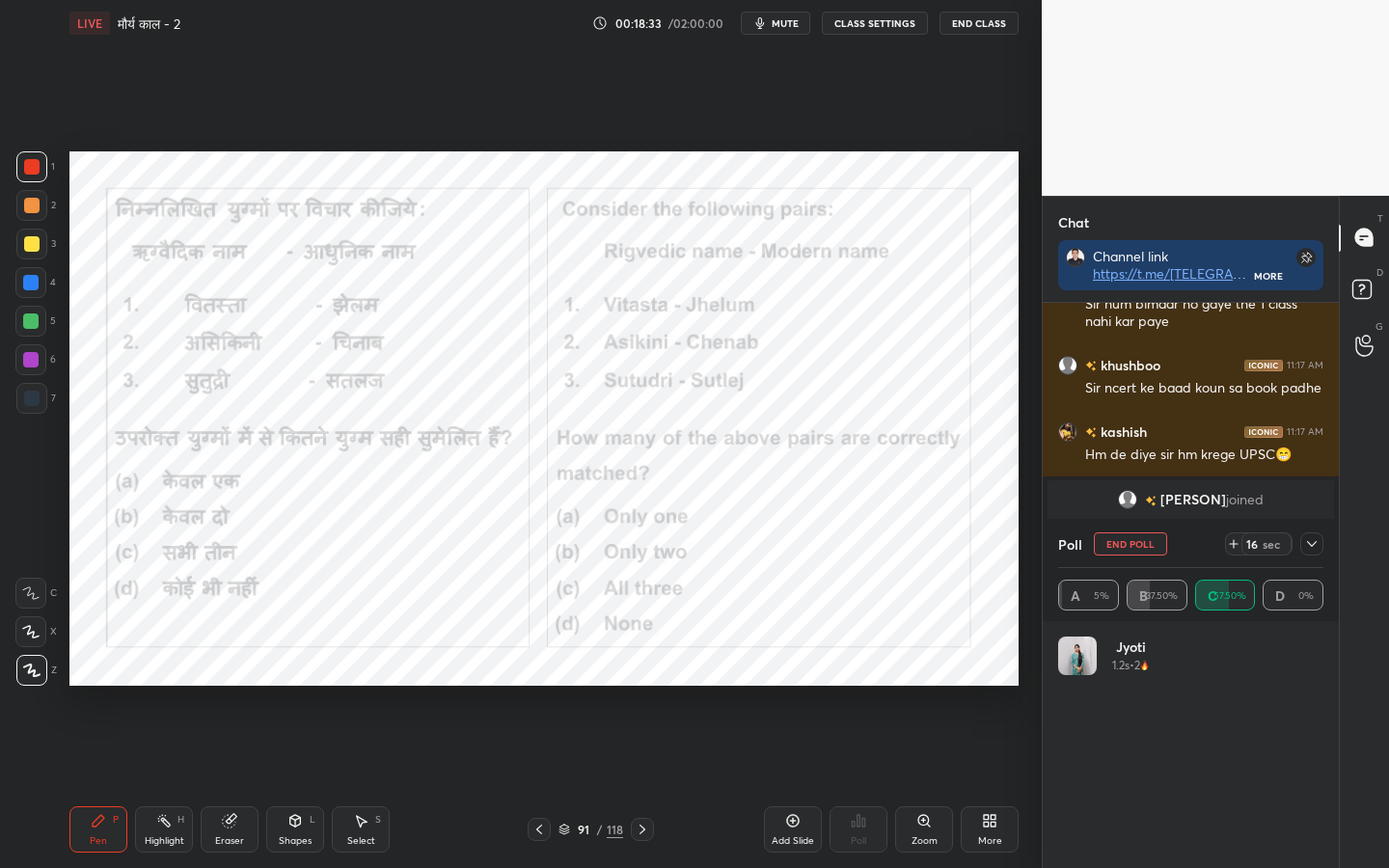 scroll, scrollTop: 0, scrollLeft: 1, axis: horizontal 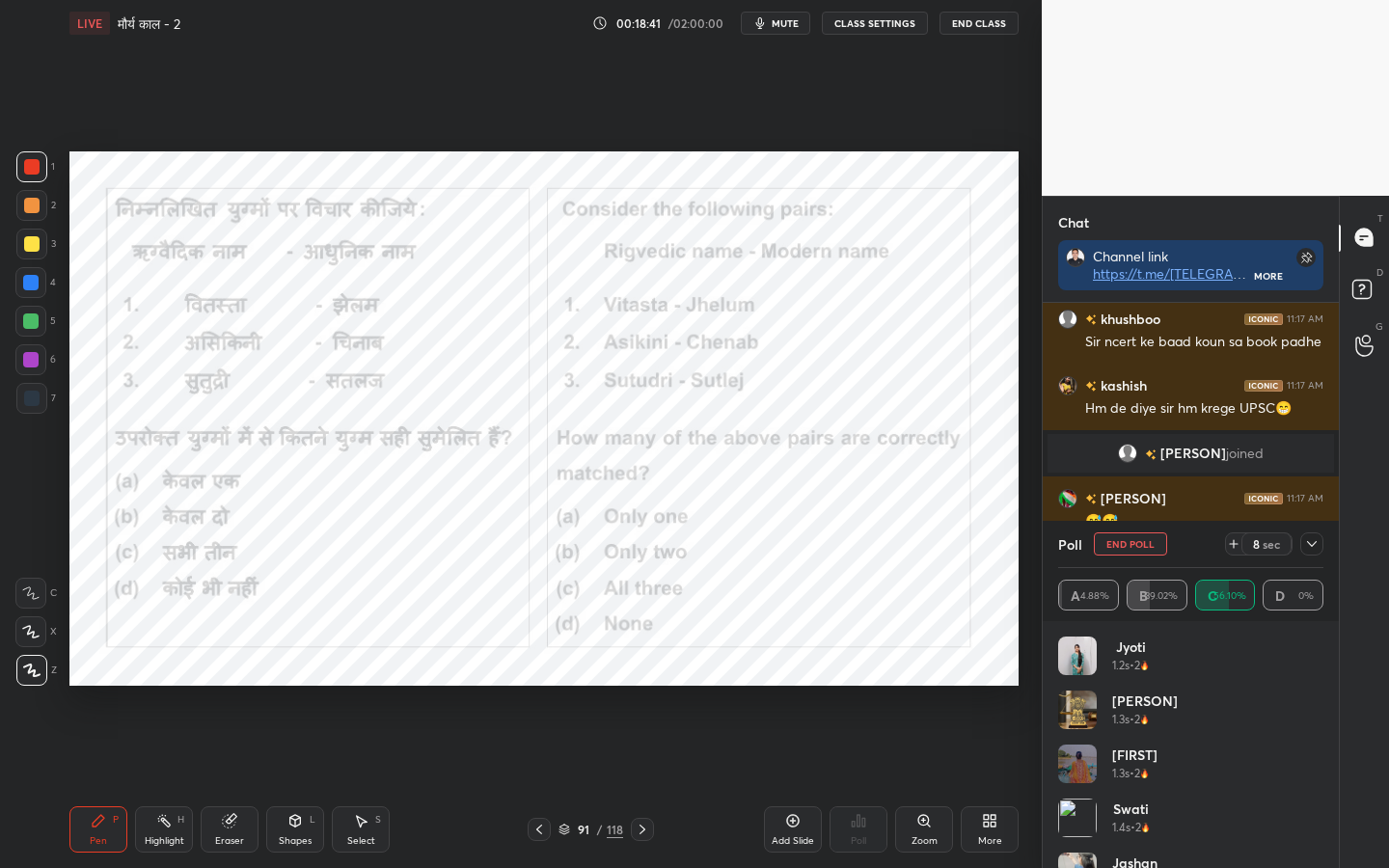 click 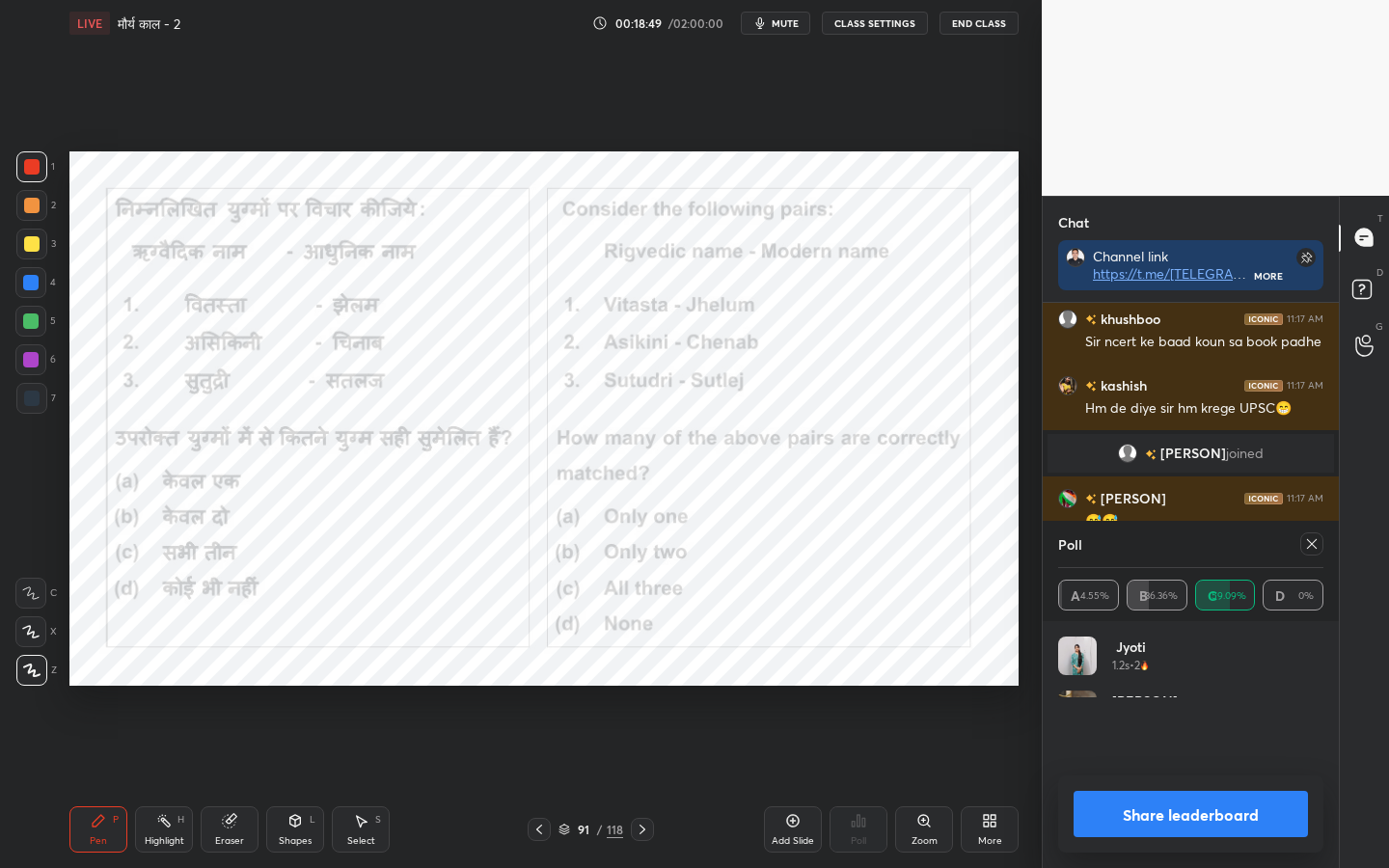 scroll, scrollTop: 6, scrollLeft: 7, axis: both 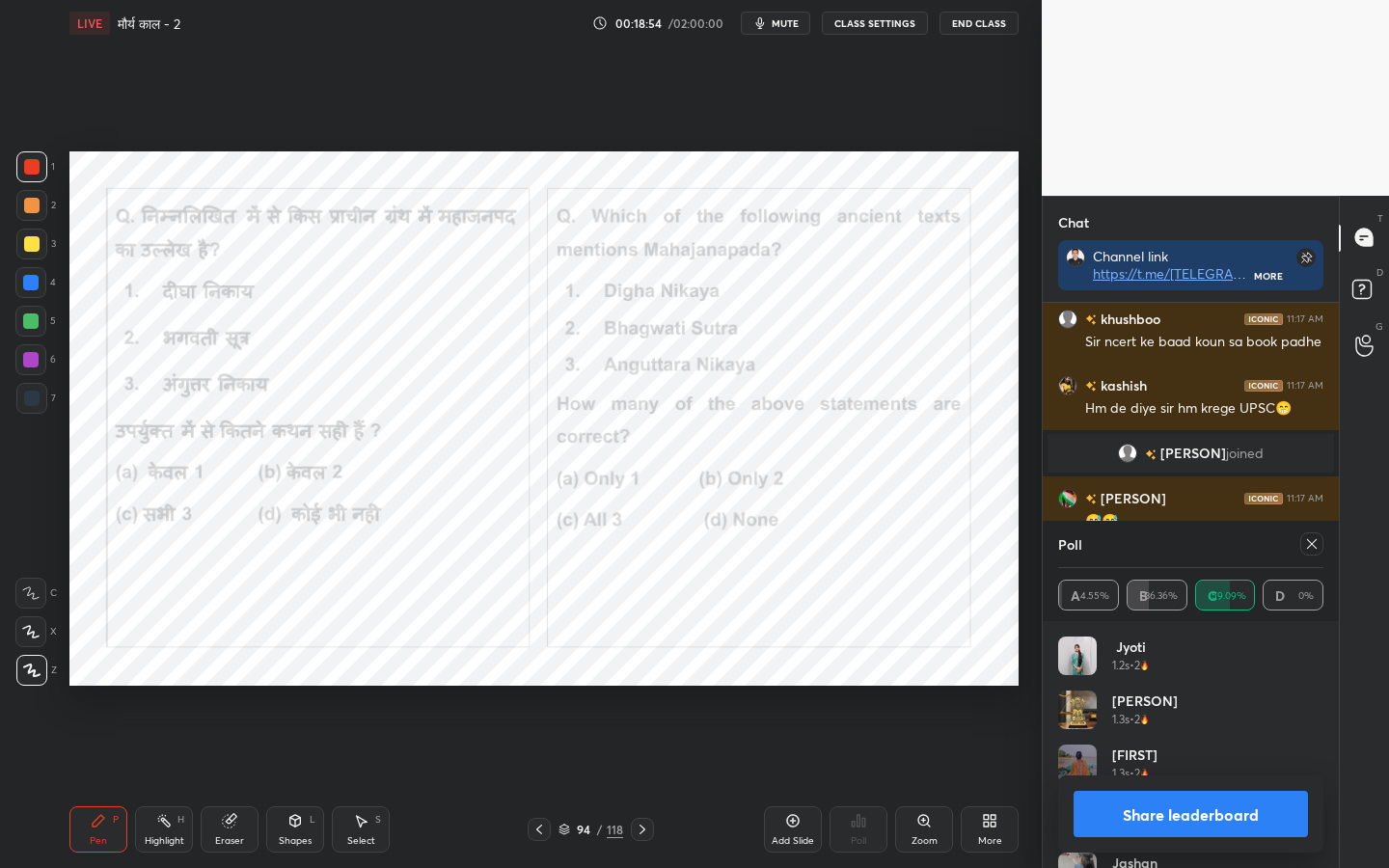 click 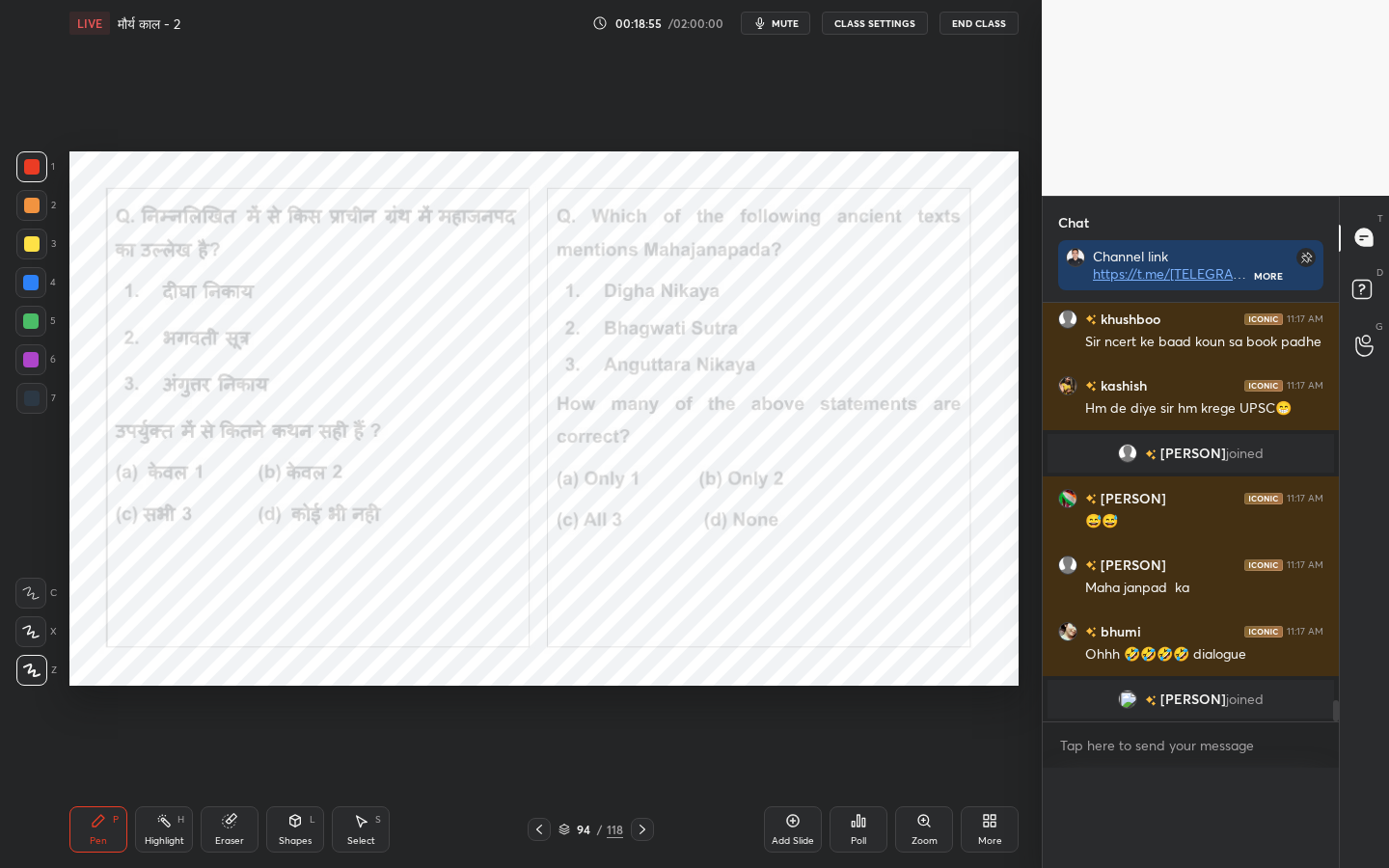 scroll, scrollTop: 0, scrollLeft: 0, axis: both 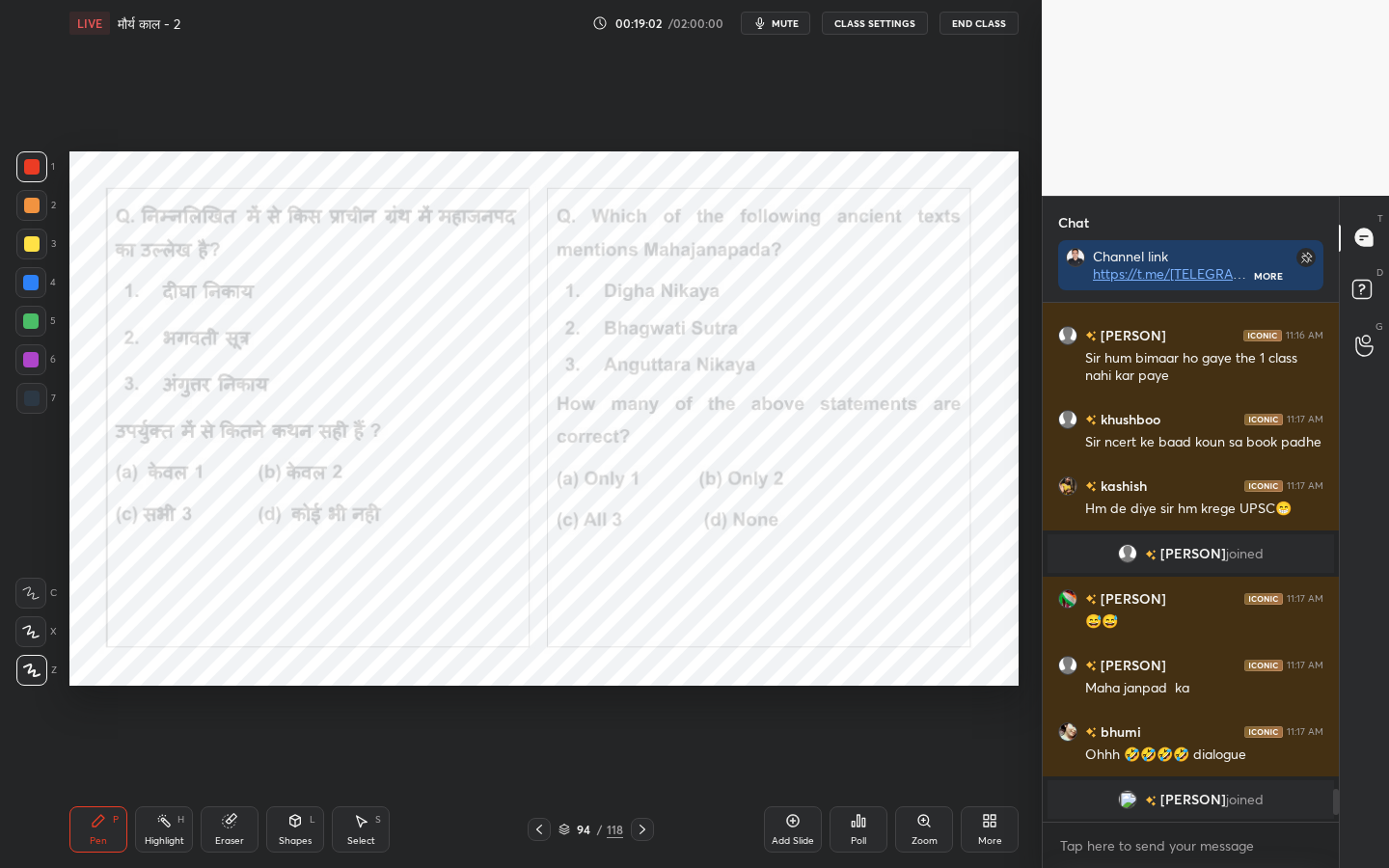 click on "118" at bounding box center (614, 829) 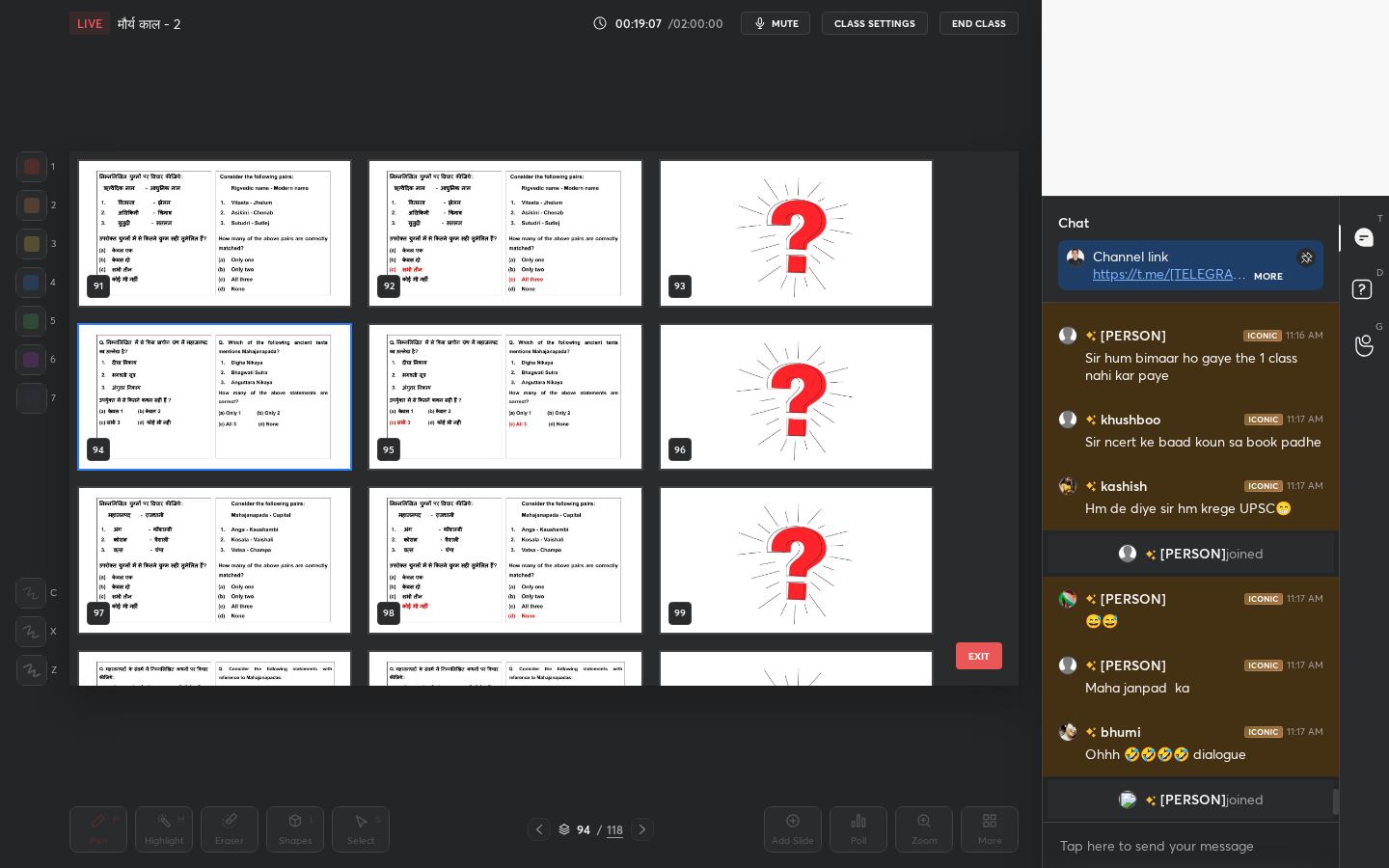 click on "EXIT" at bounding box center (979, 656) 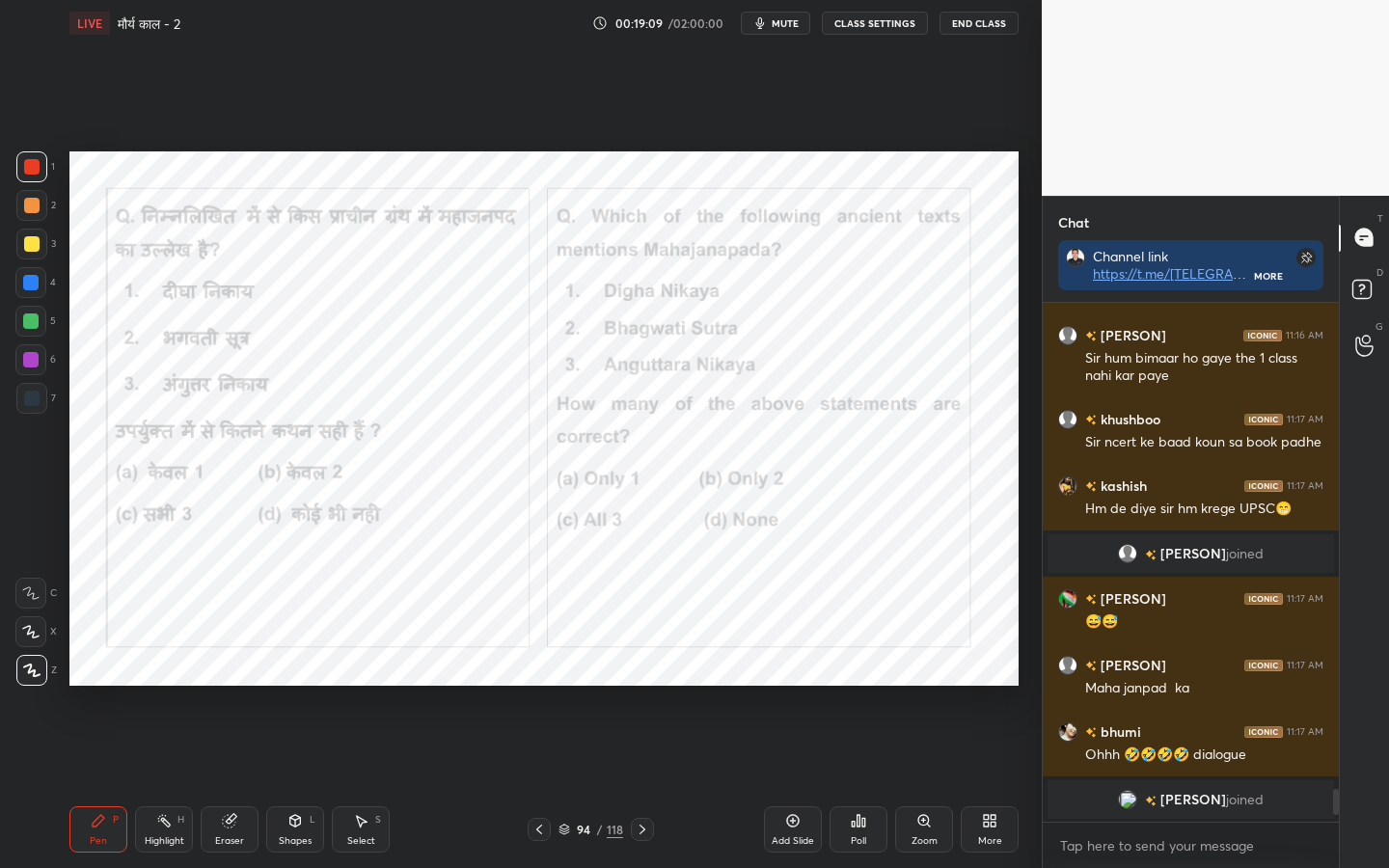 click on "Poll" at bounding box center (858, 829) 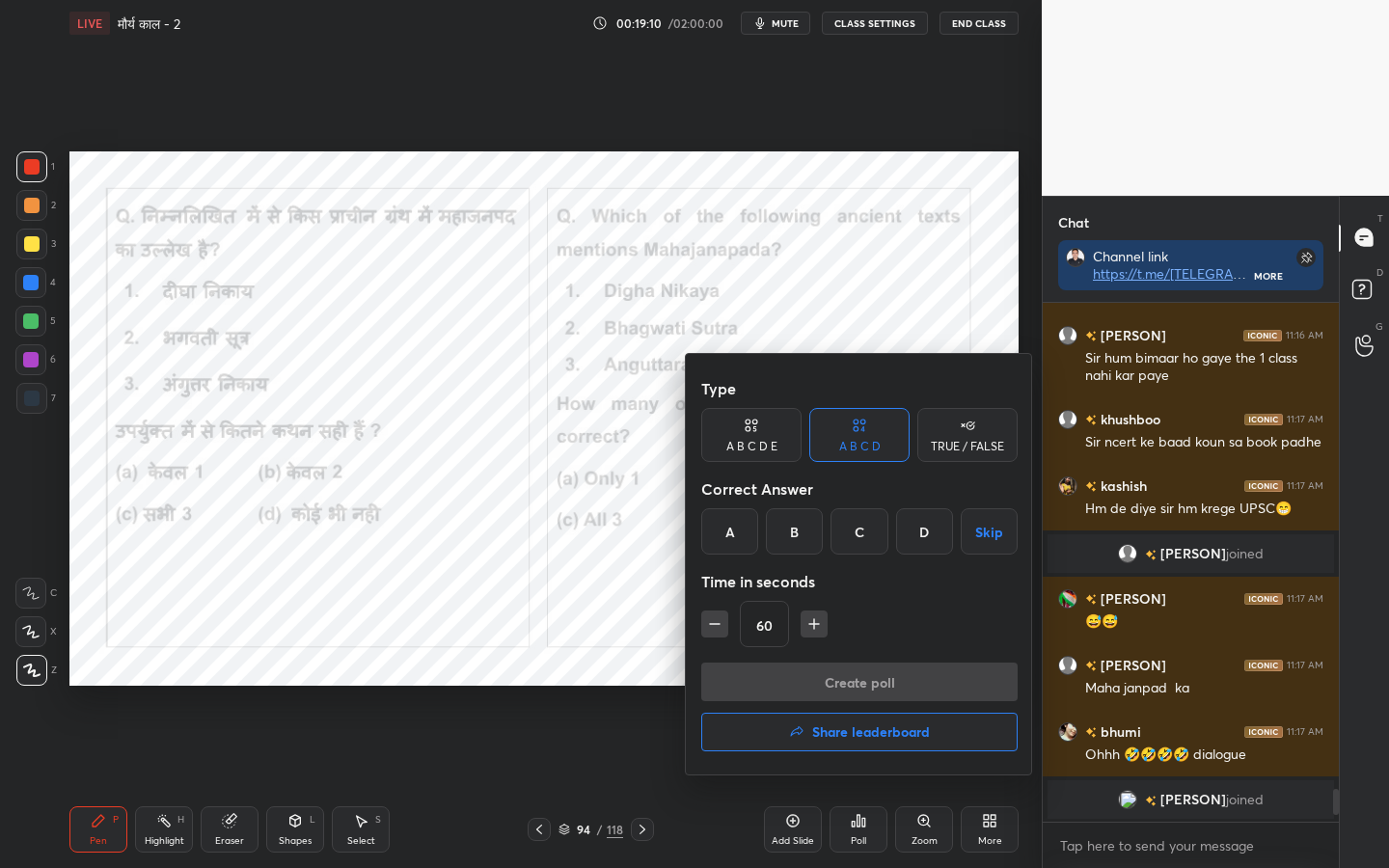 click on "C" at bounding box center (858, 531) 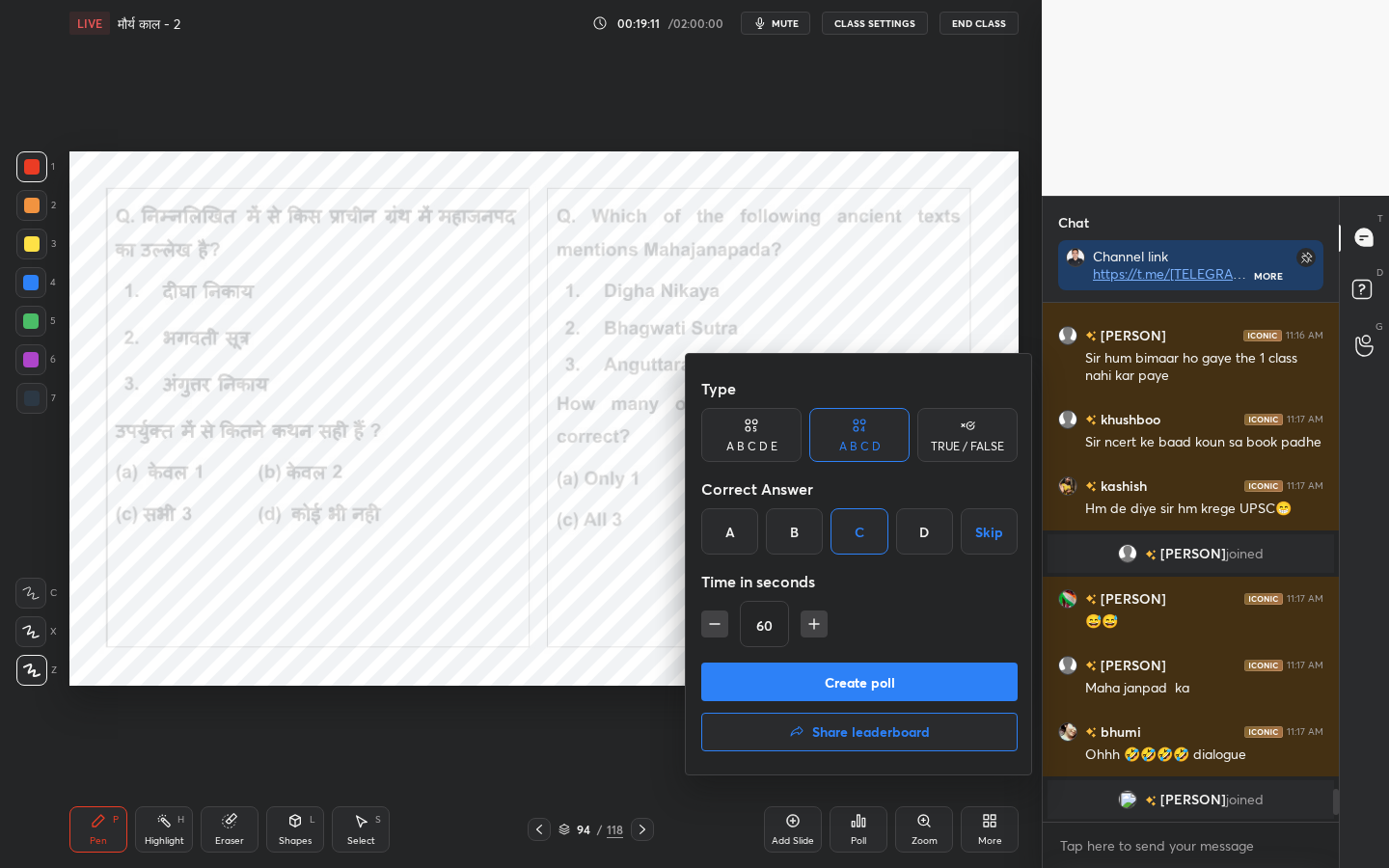 click on "Create poll" at bounding box center (859, 682) 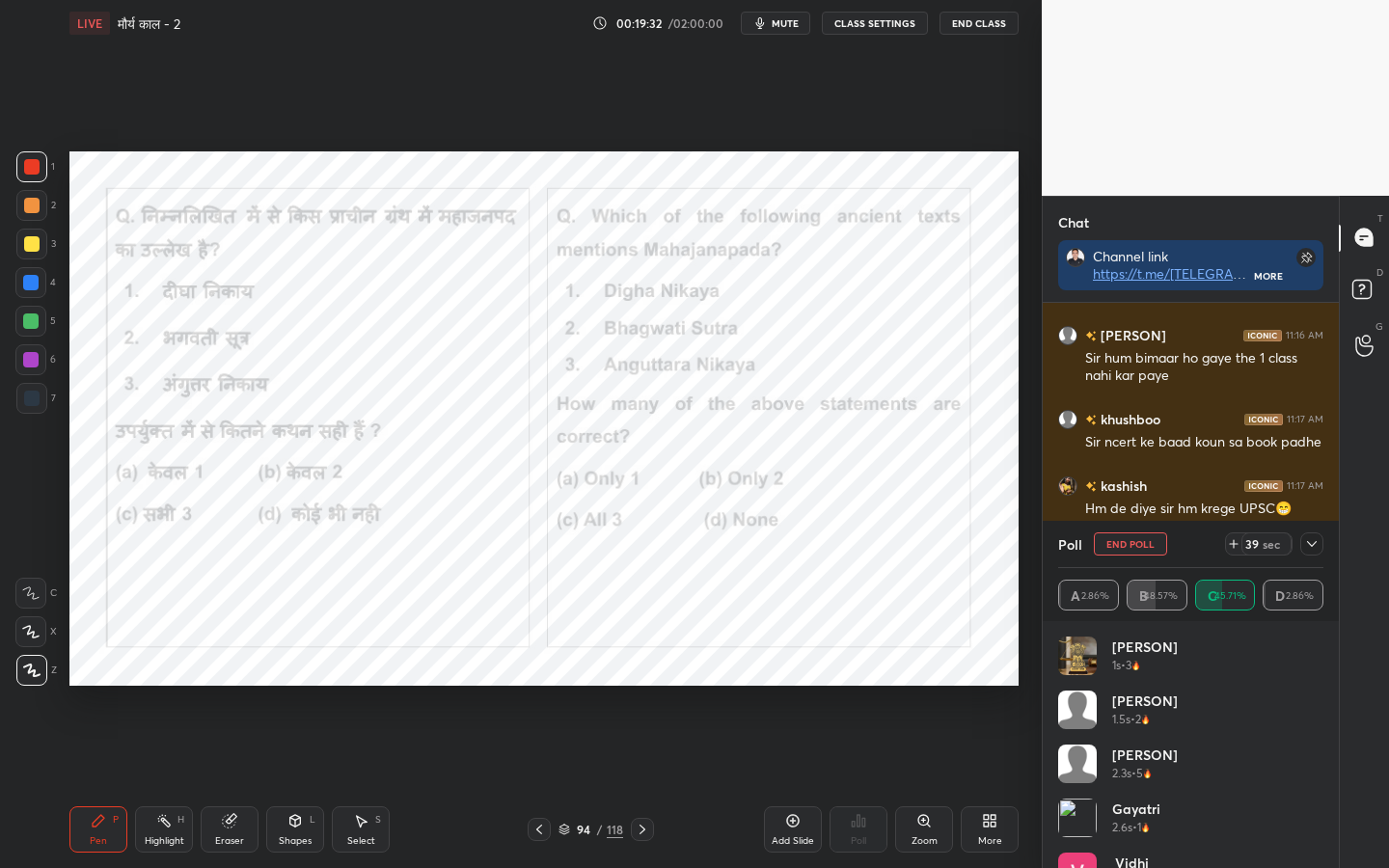 click 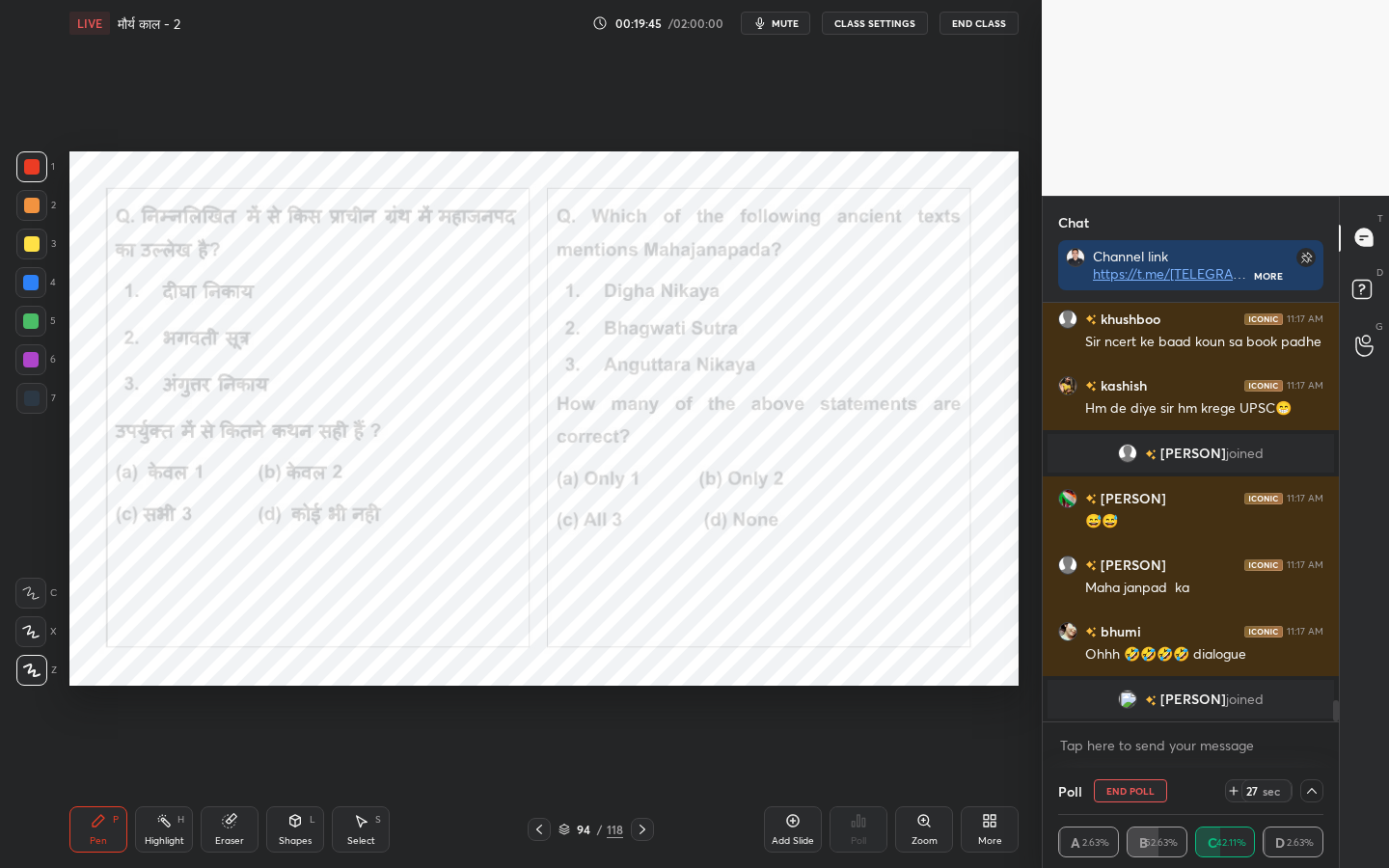 click at bounding box center [1312, 791] 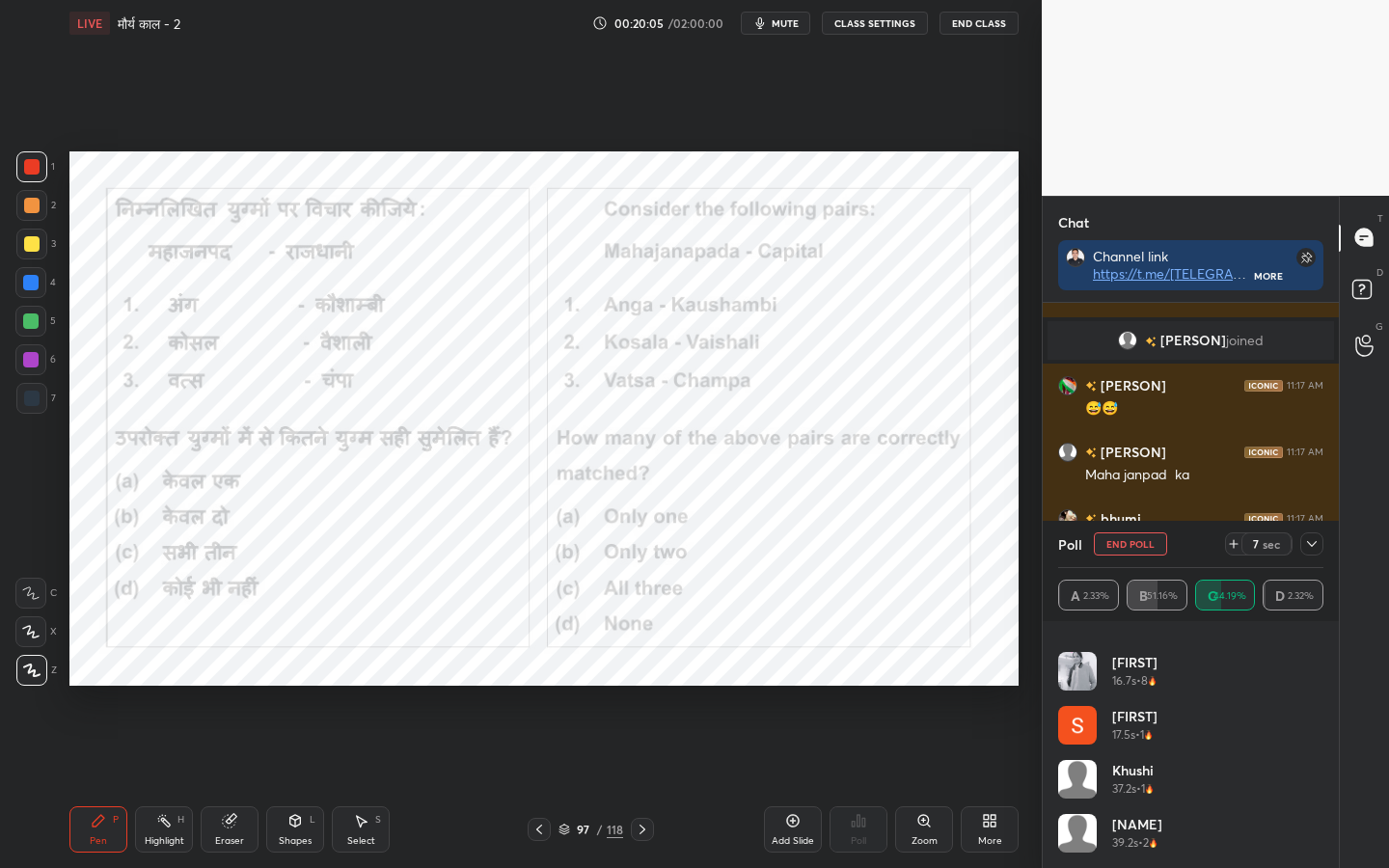 scroll, scrollTop: 795, scrollLeft: 0, axis: vertical 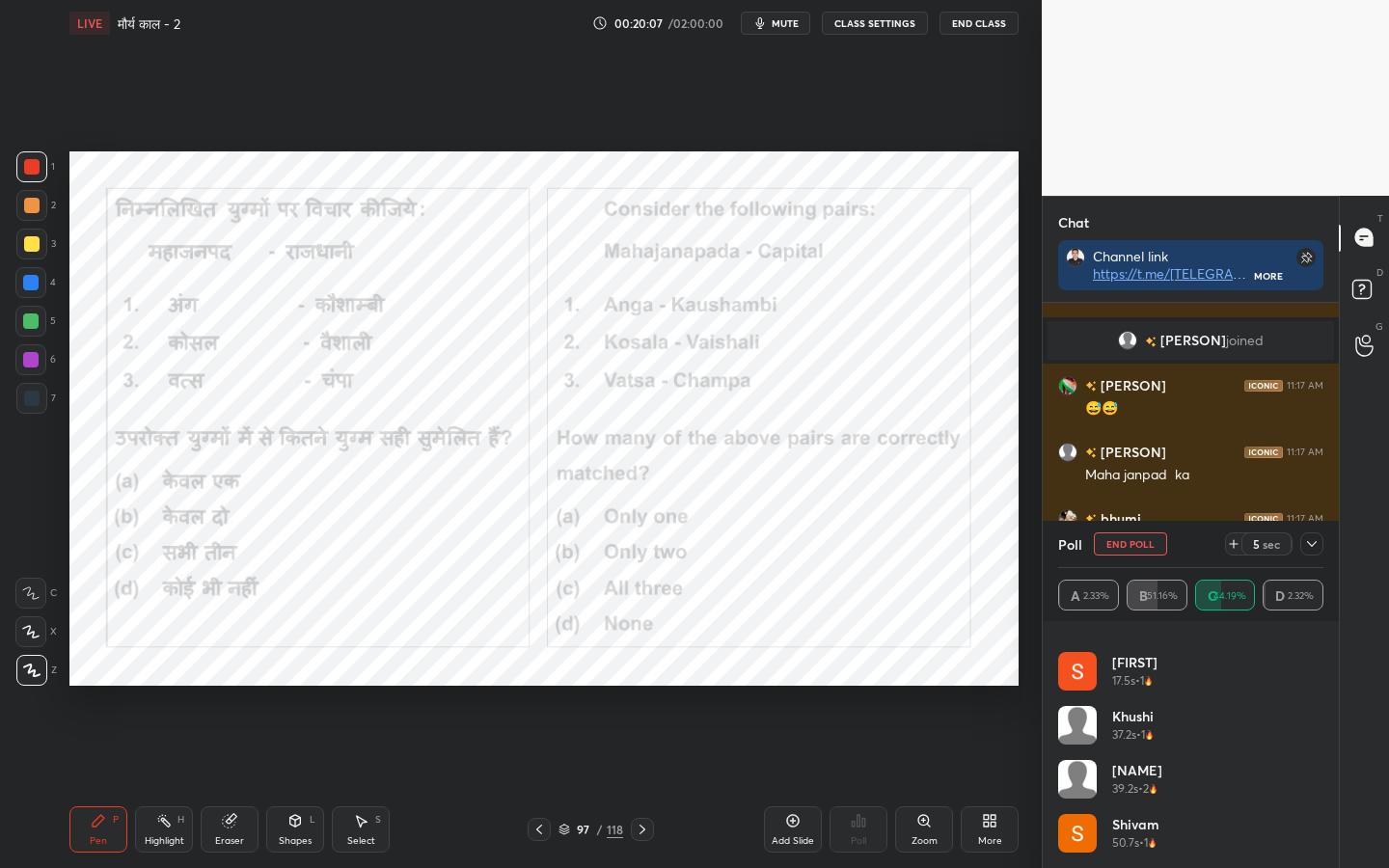 click on "End Poll" at bounding box center (1130, 544) 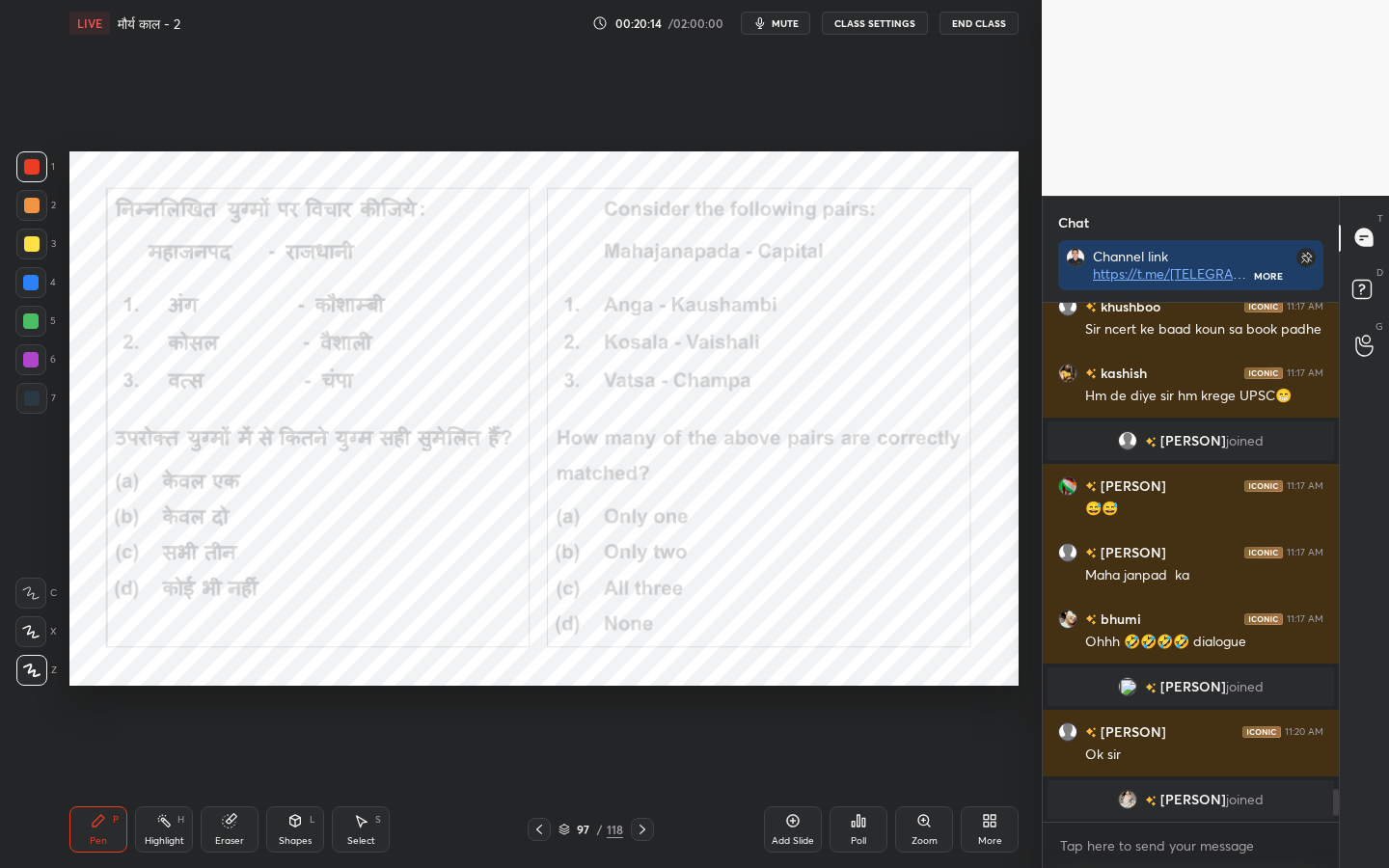 click on "118" at bounding box center [614, 829] 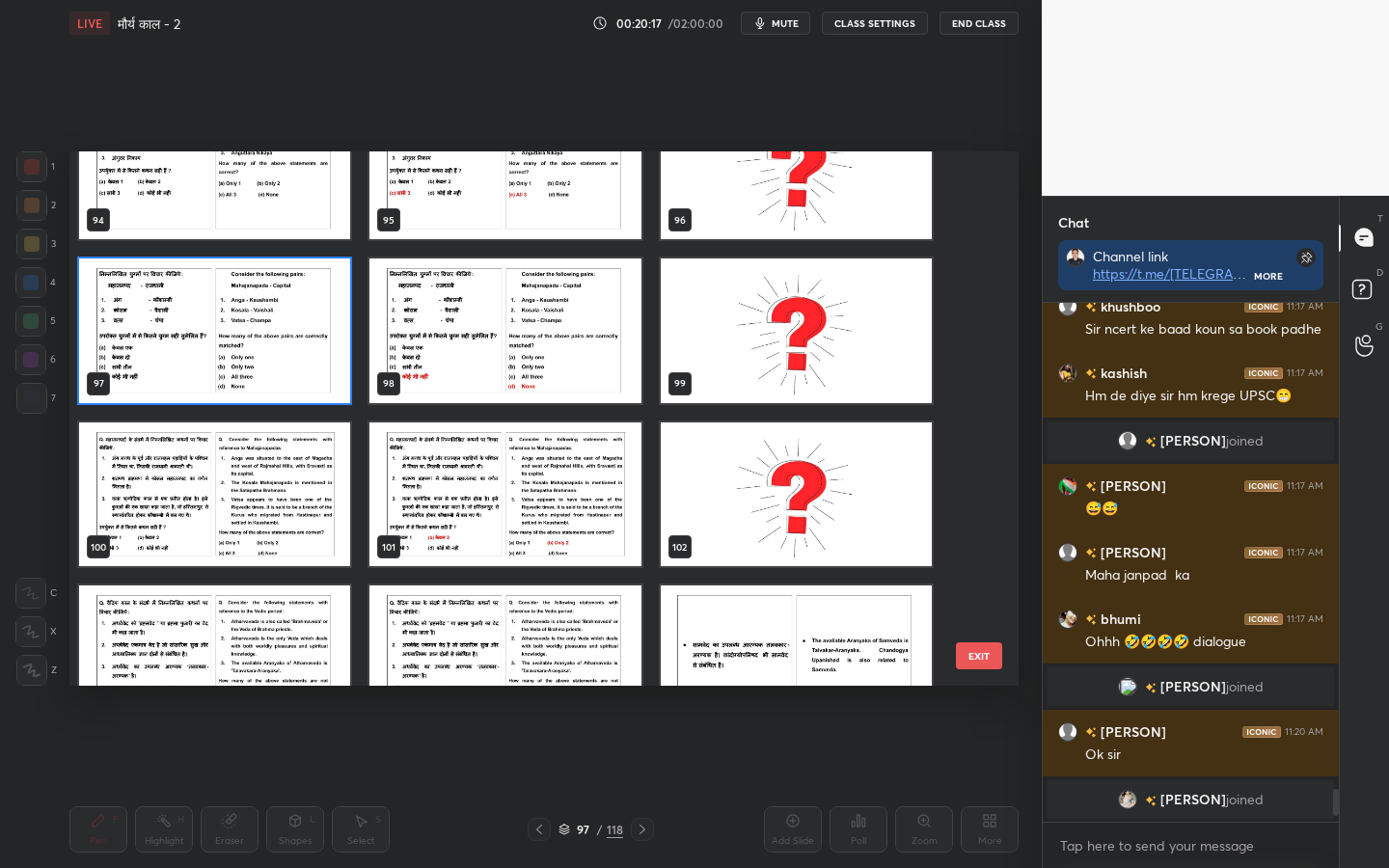 click on "EXIT" at bounding box center [979, 656] 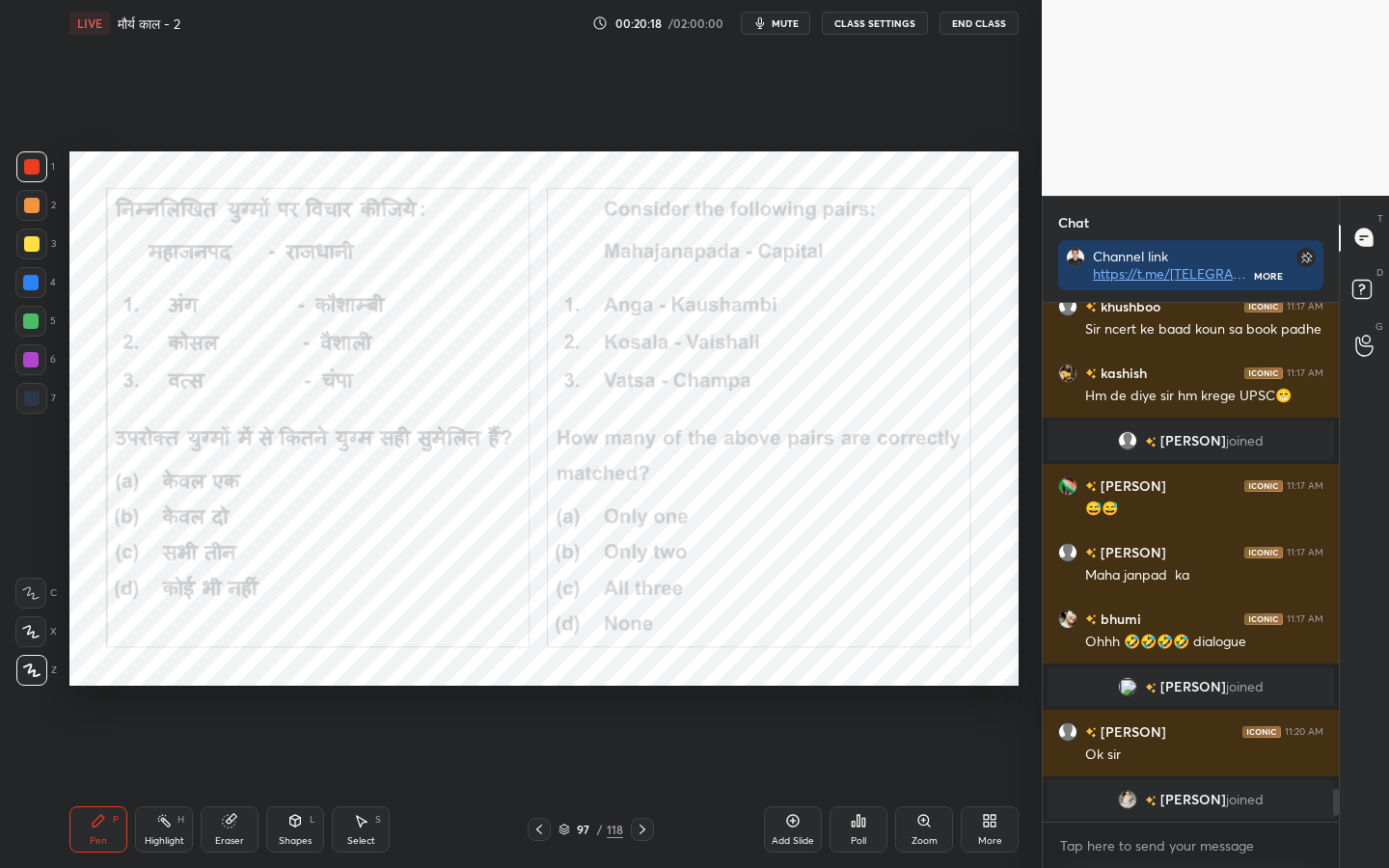 click 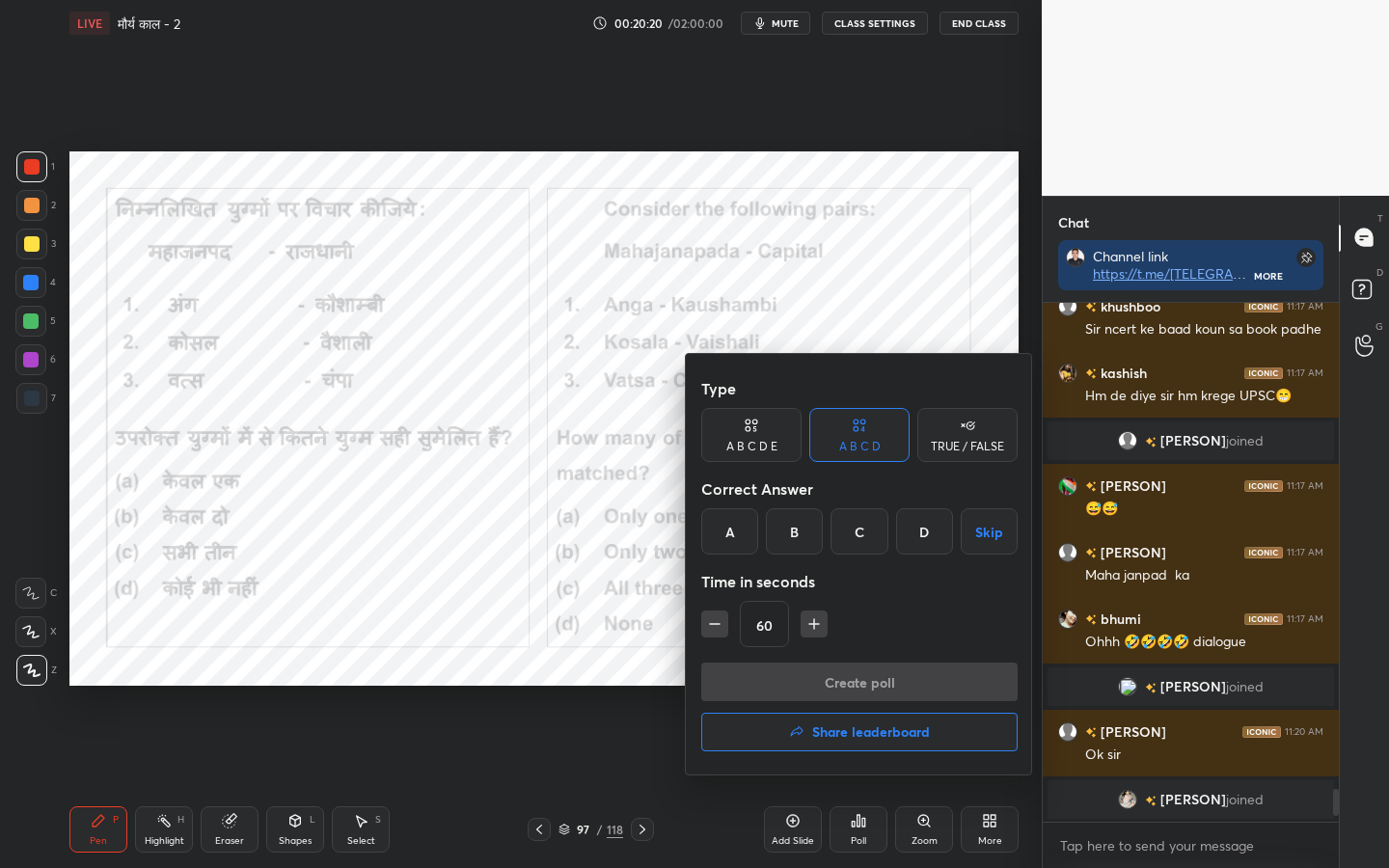 click on "D" at bounding box center [924, 531] 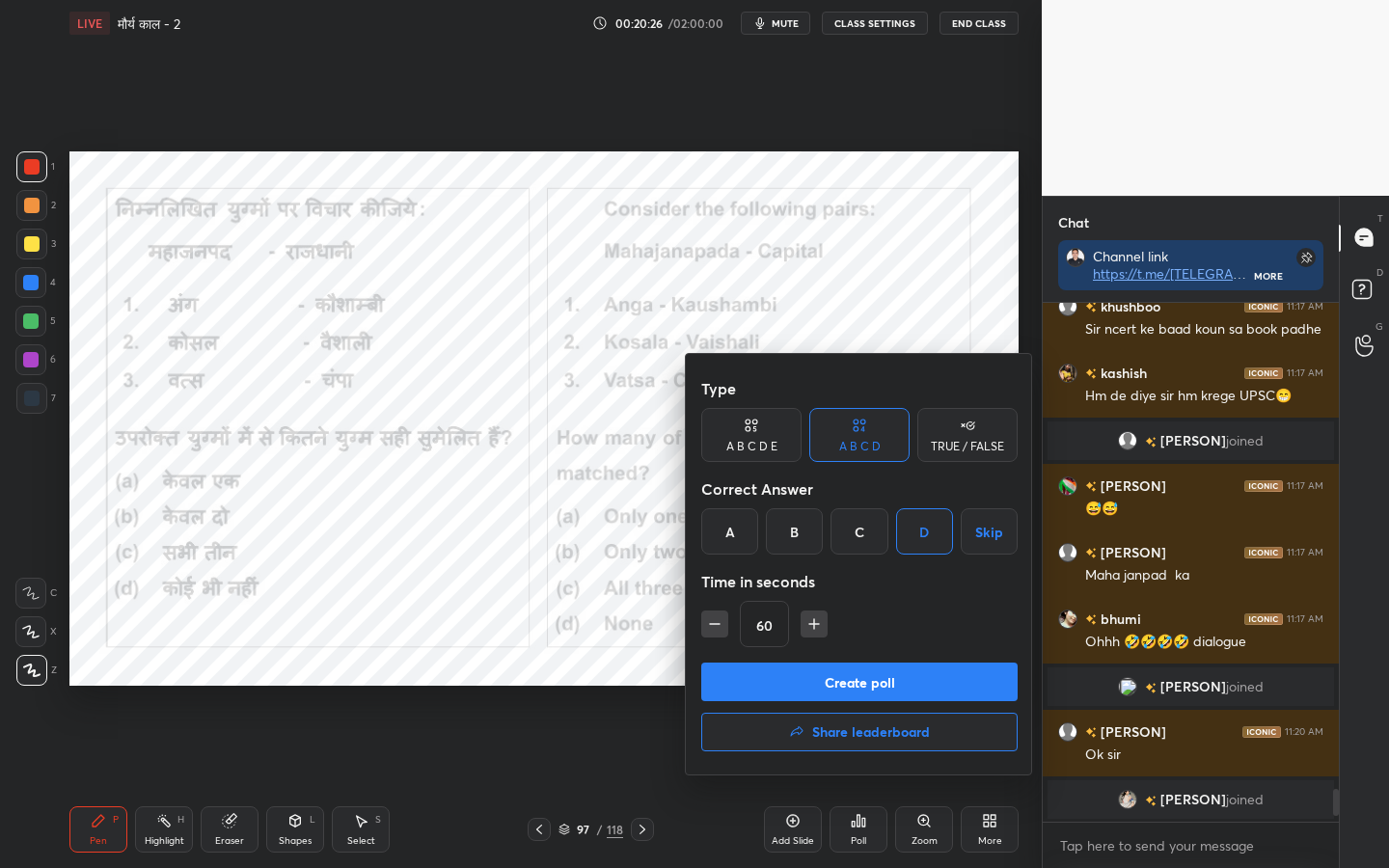 click on "Create poll" at bounding box center (859, 682) 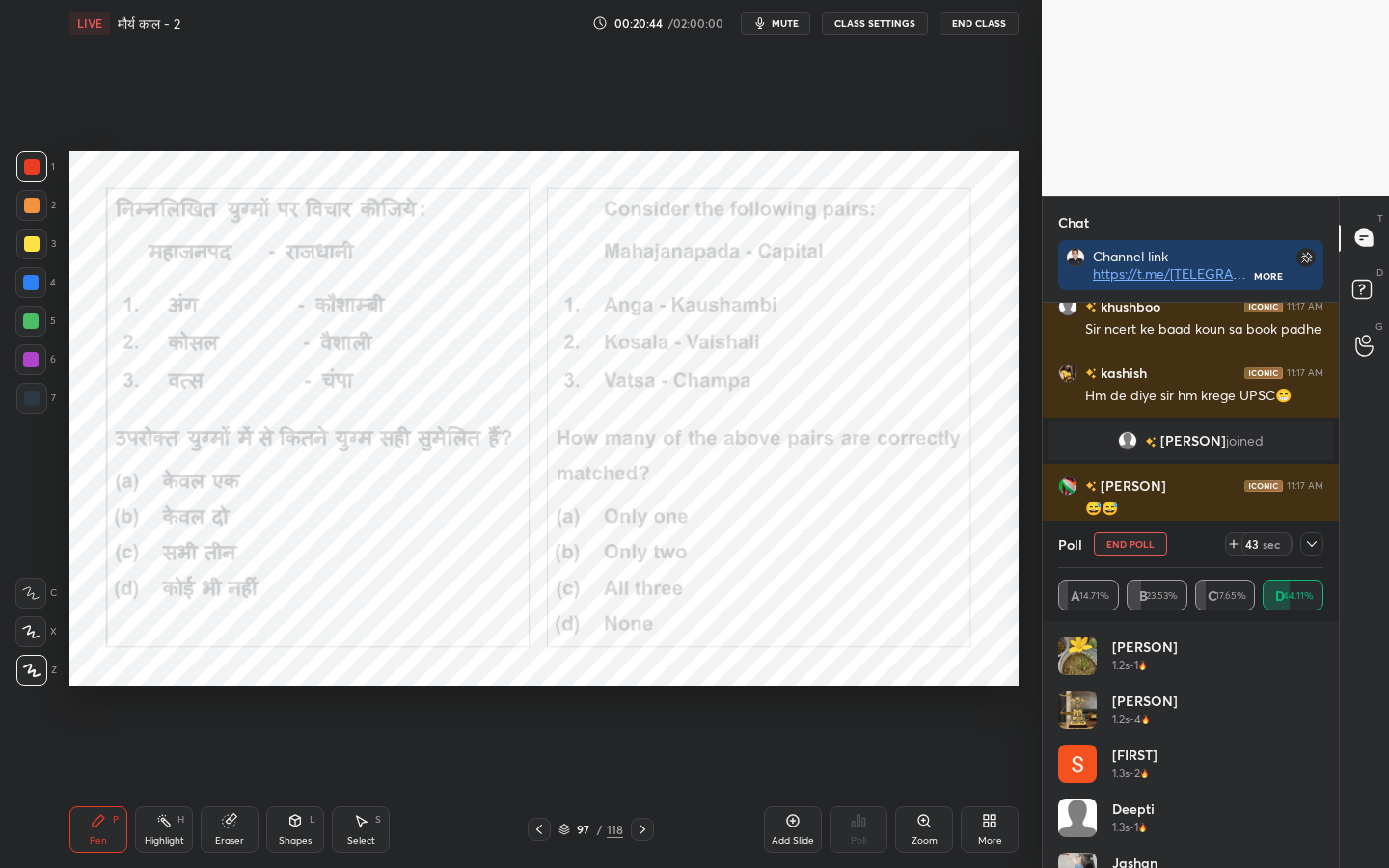 click 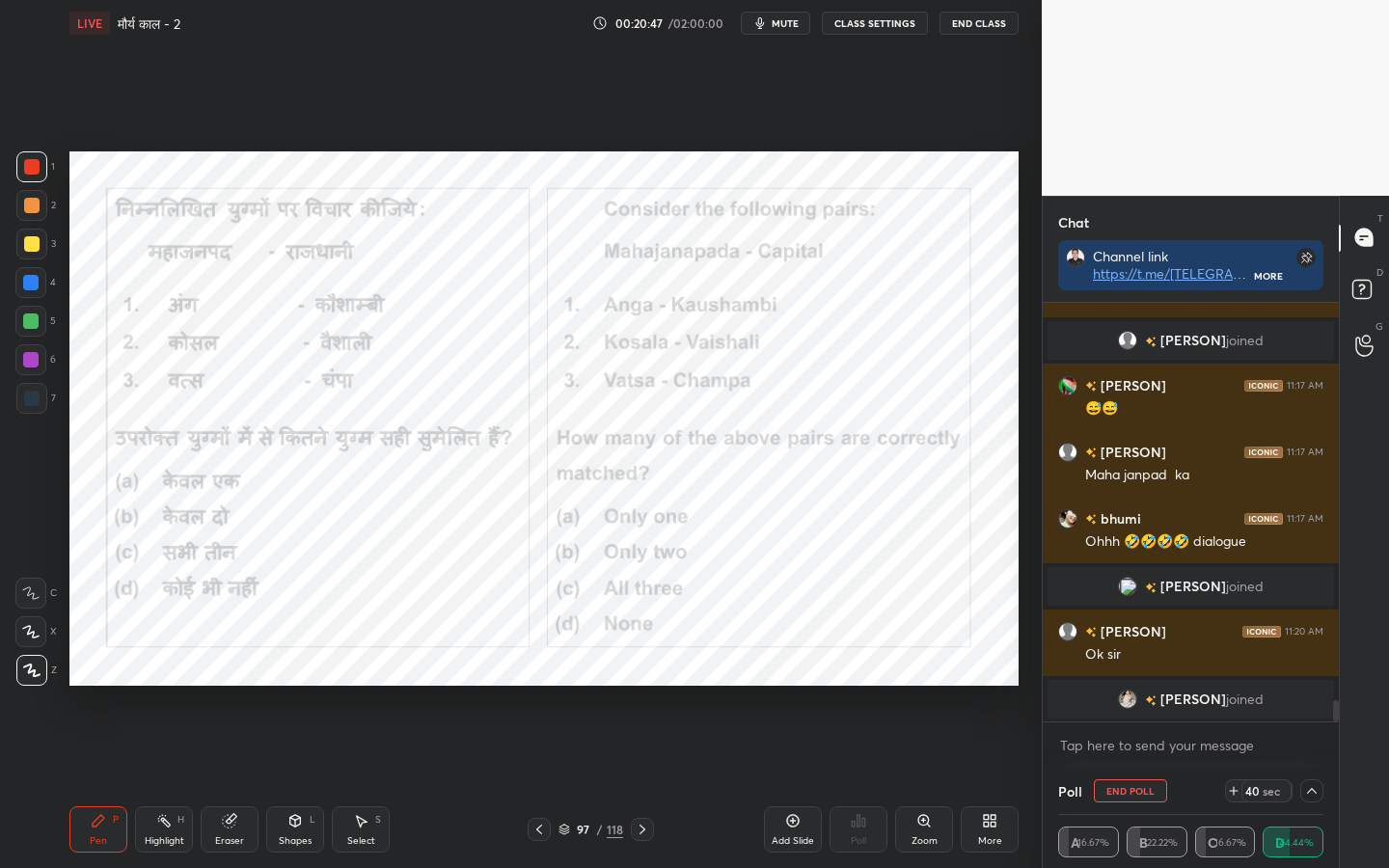 click 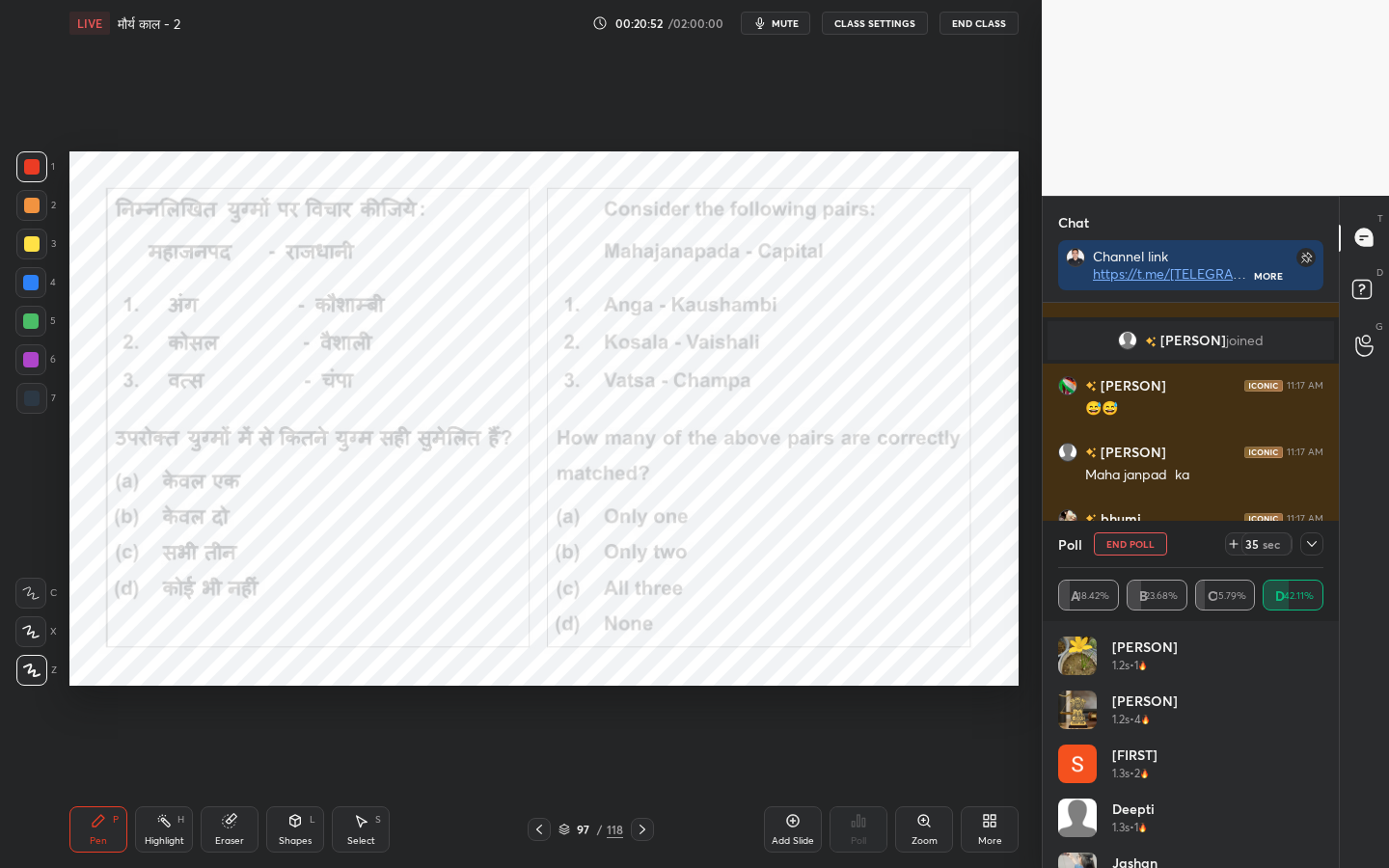 click 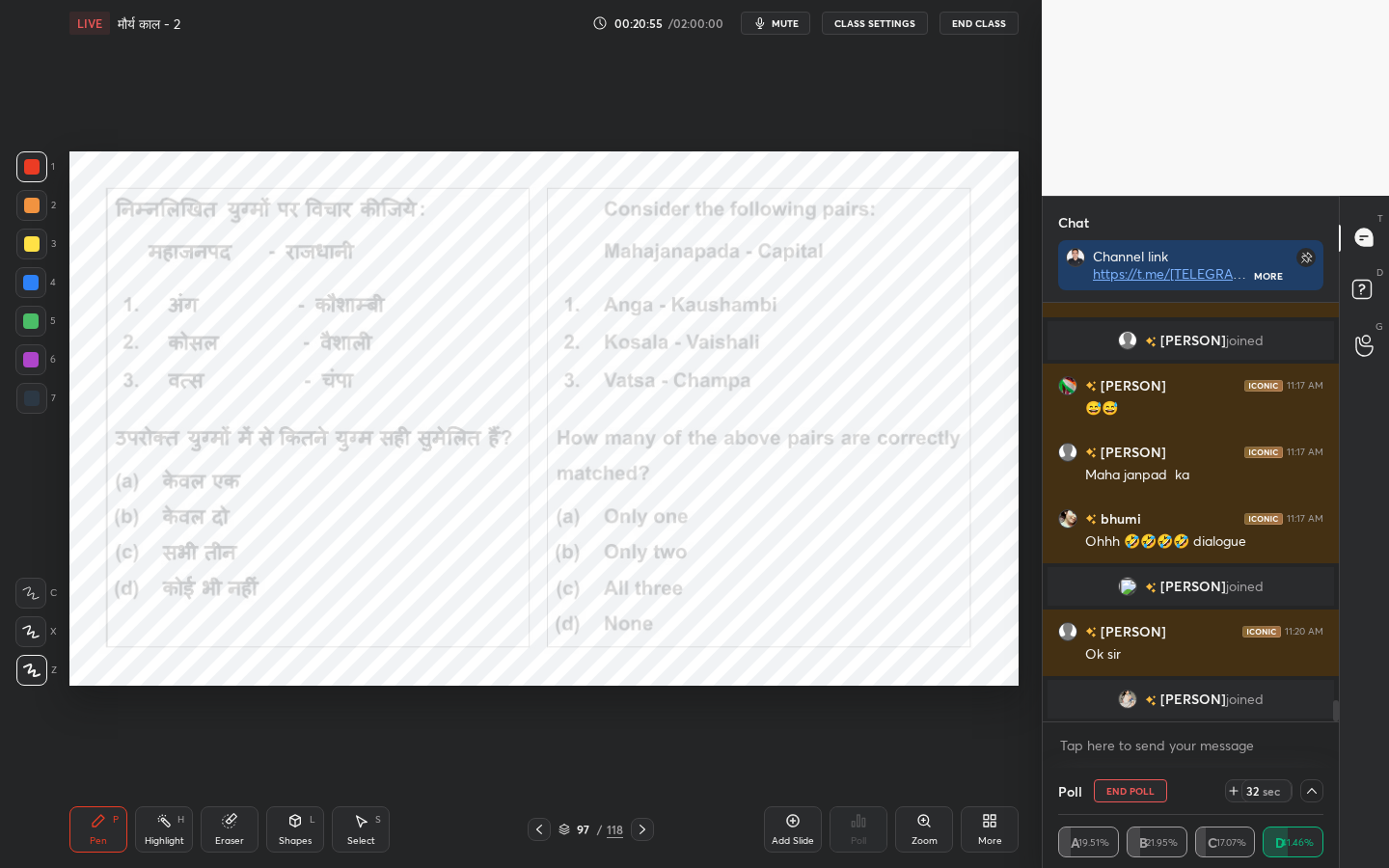 click 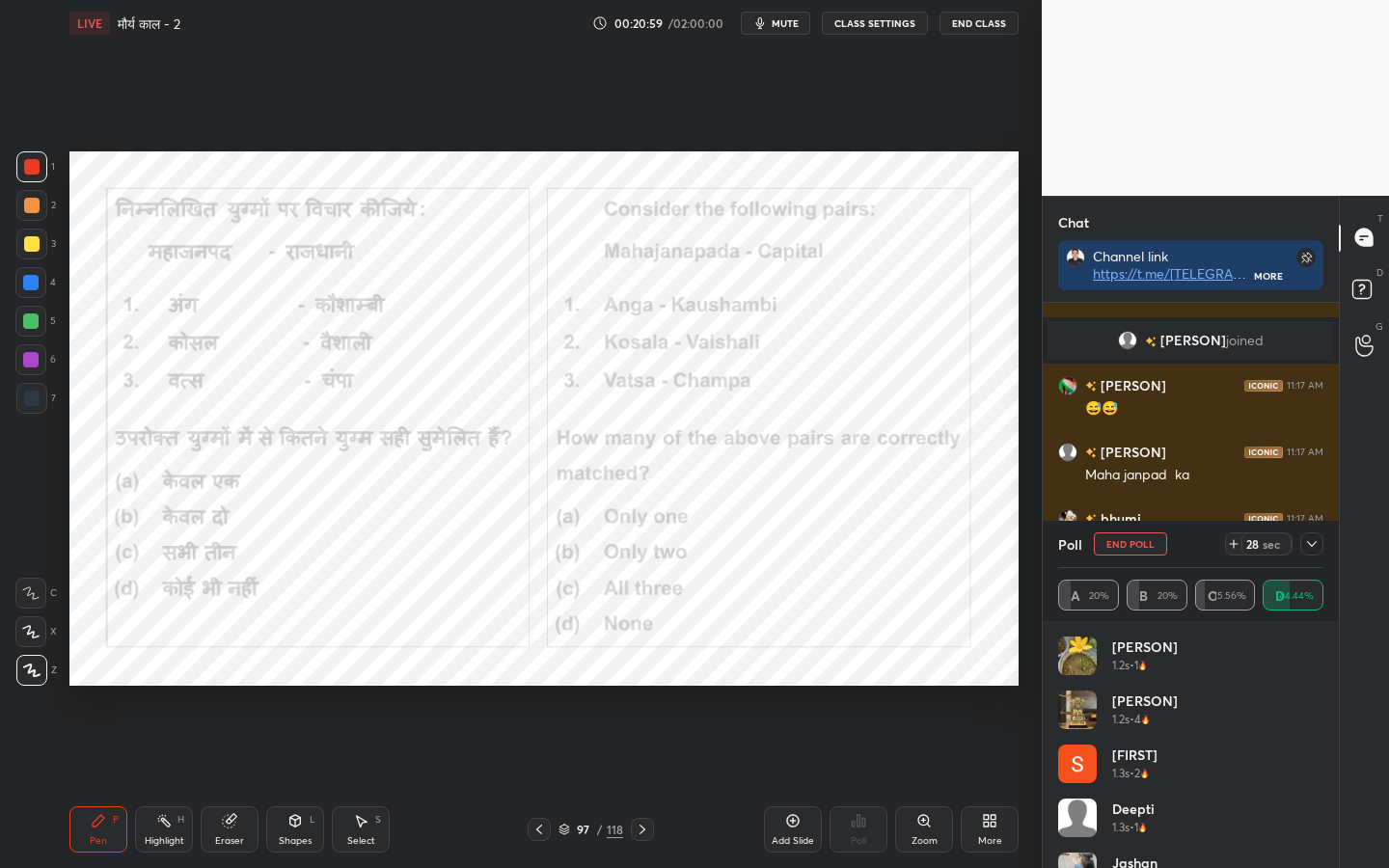 click on "End Poll" at bounding box center (1130, 544) 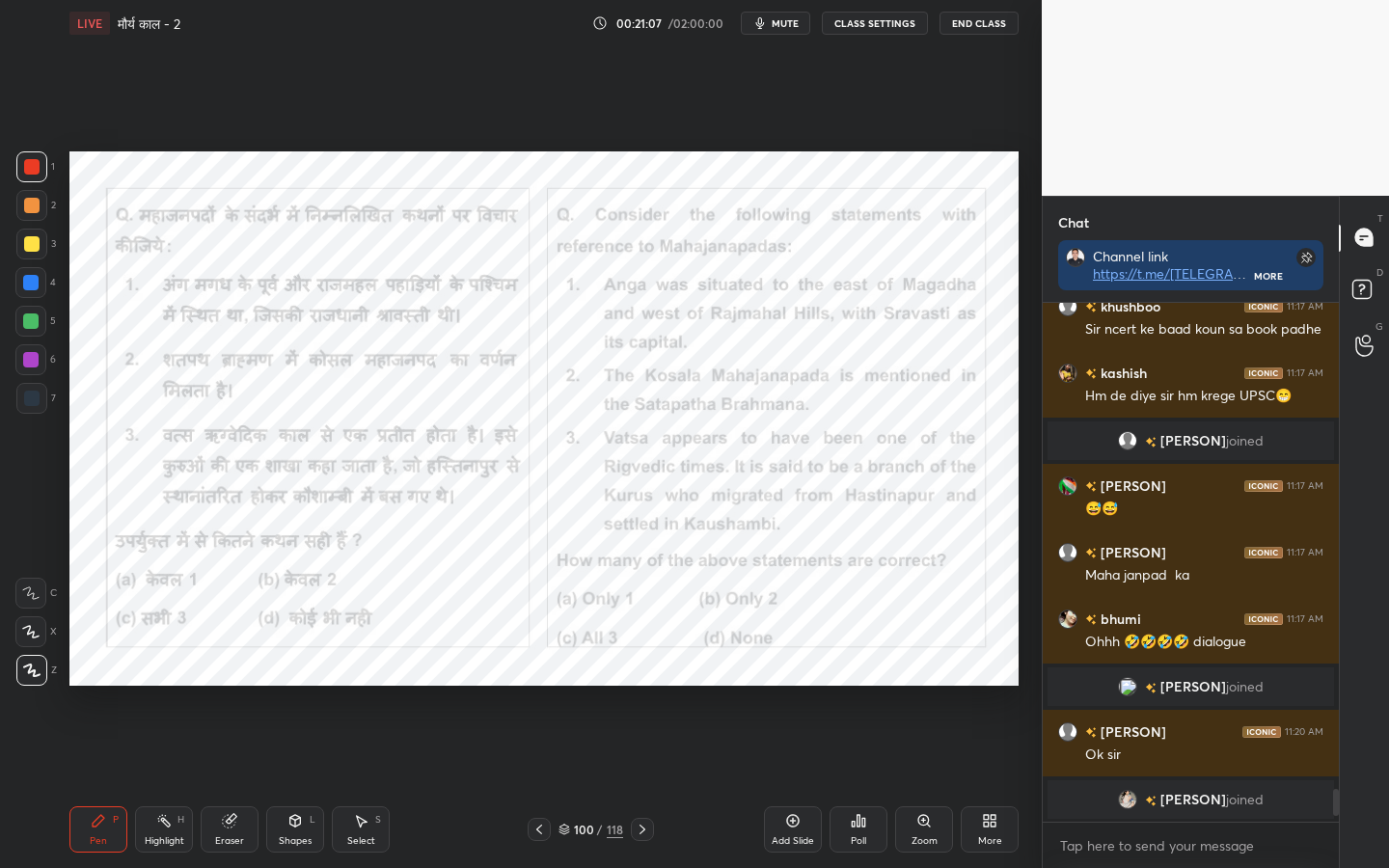 click on "Poll" at bounding box center (858, 841) 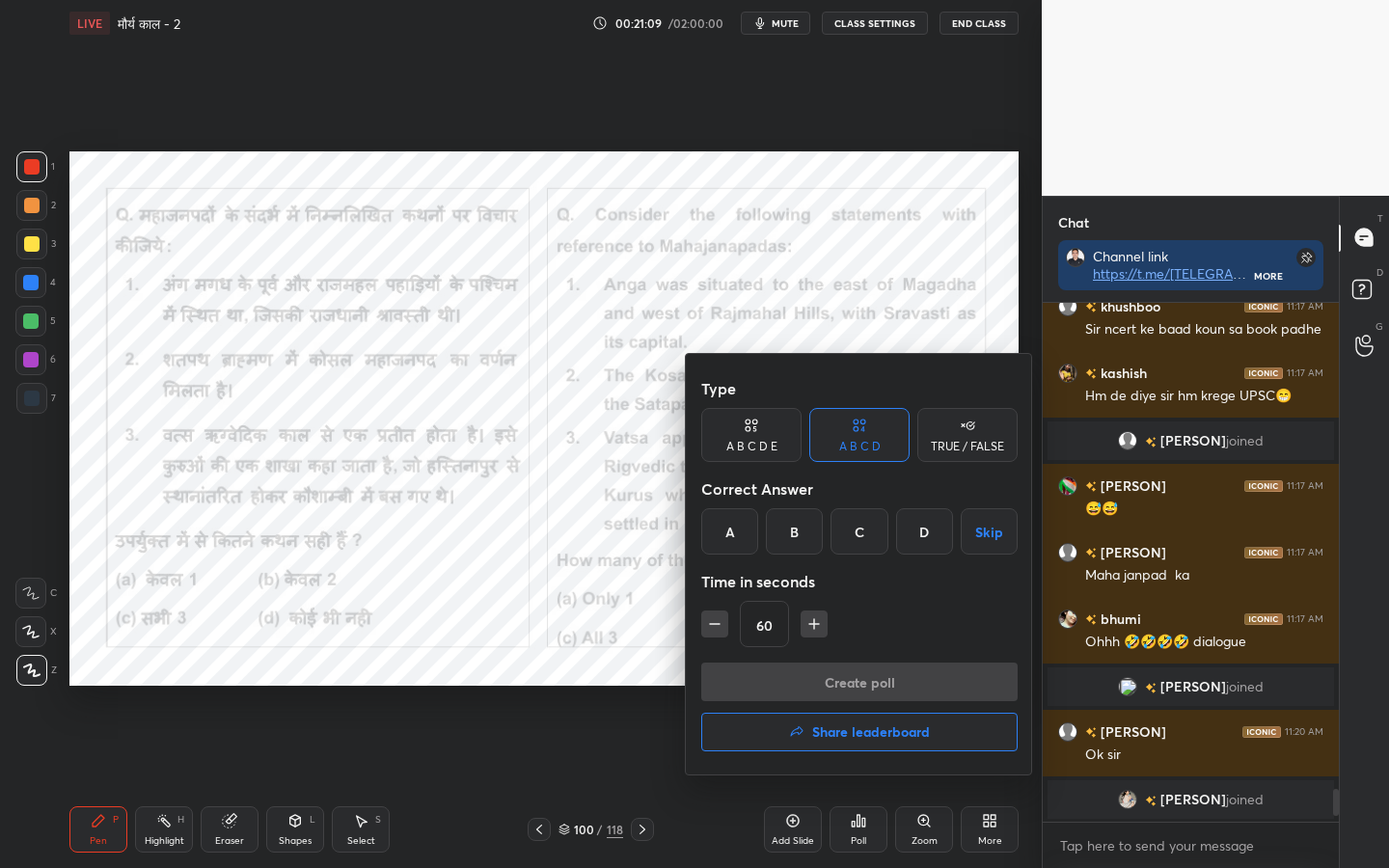 click at bounding box center [694, 434] 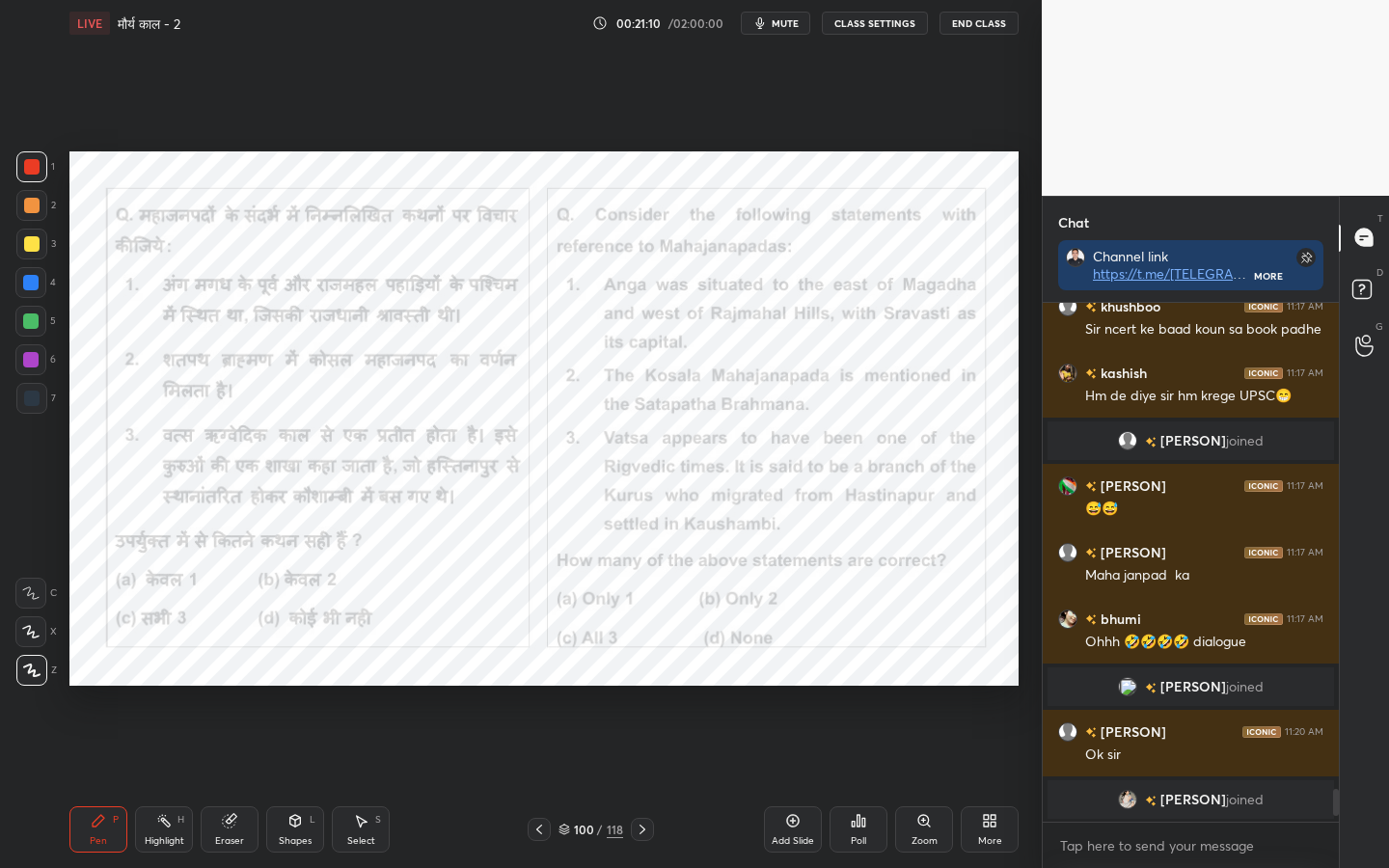 click on "118" at bounding box center [614, 829] 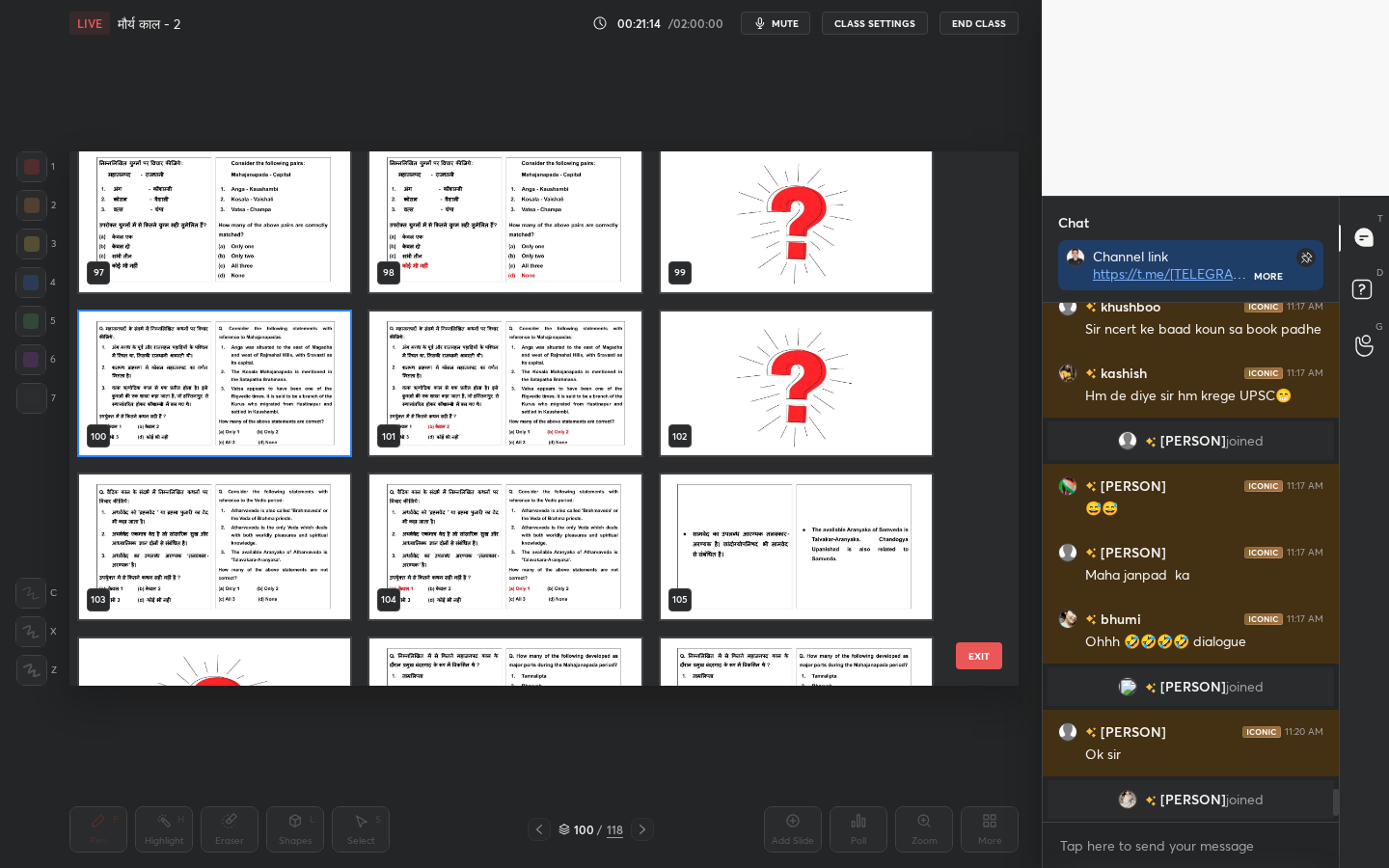click on "EXIT" at bounding box center [979, 656] 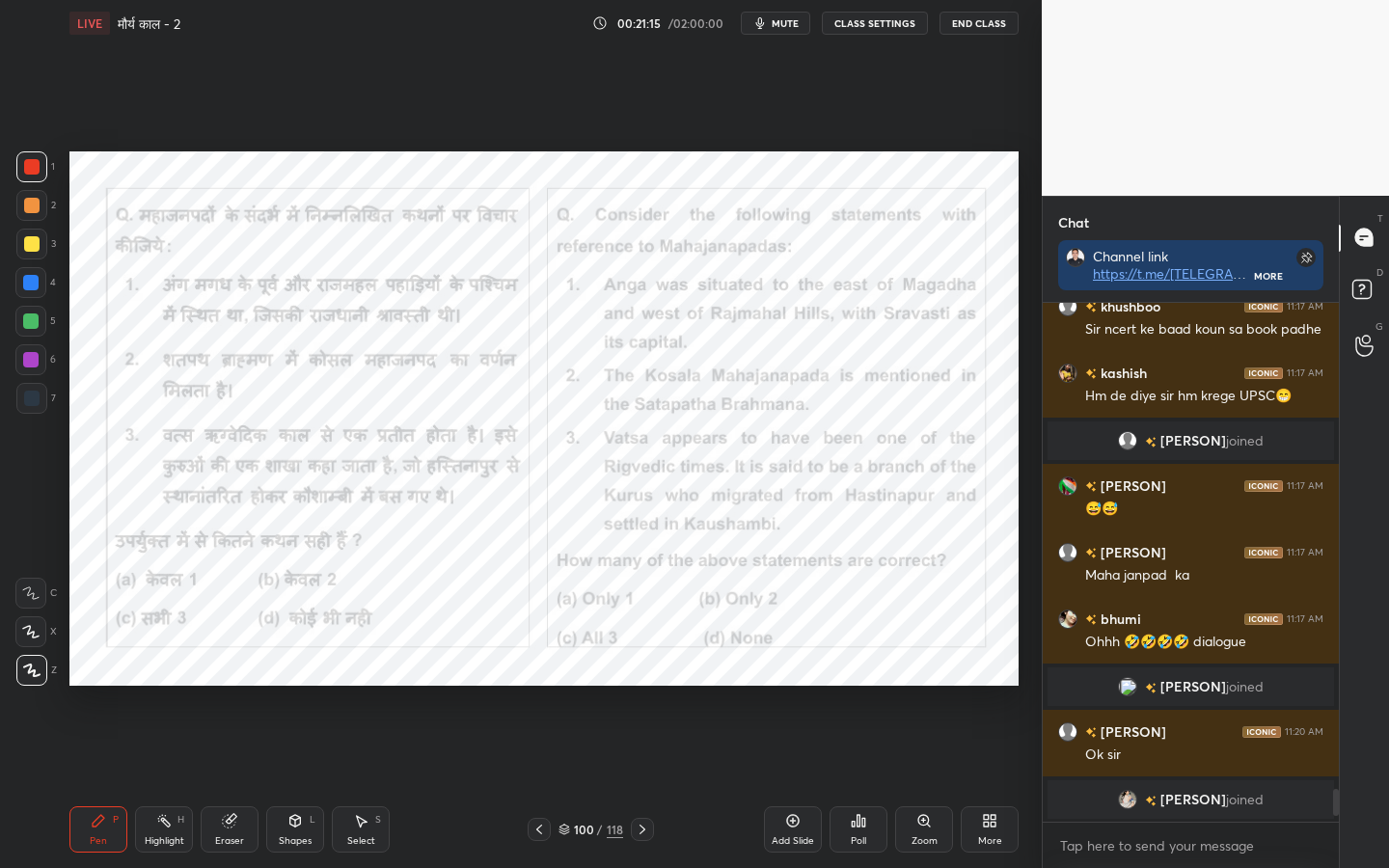 click on "118" at bounding box center [614, 829] 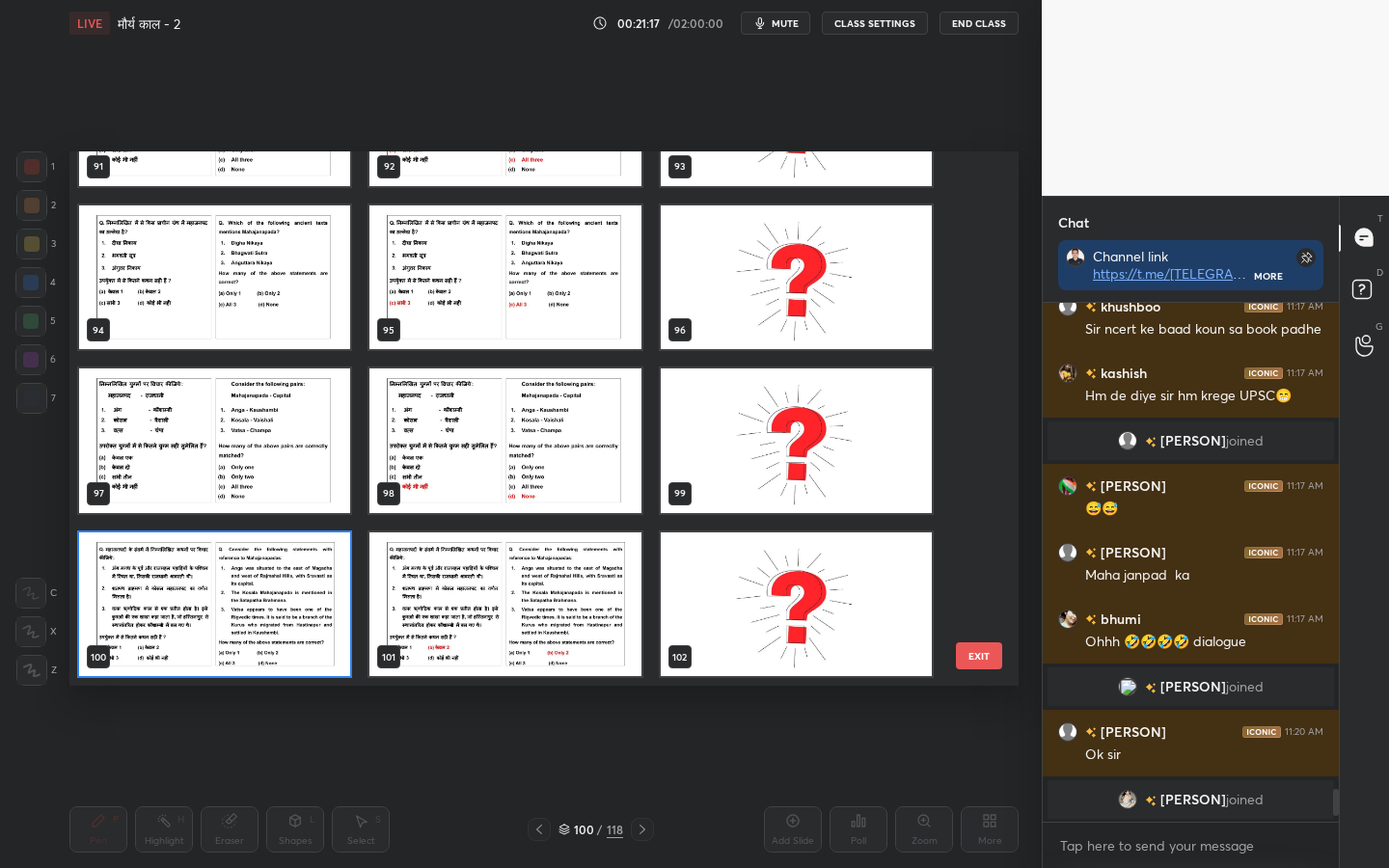 click on "EXIT" at bounding box center [979, 656] 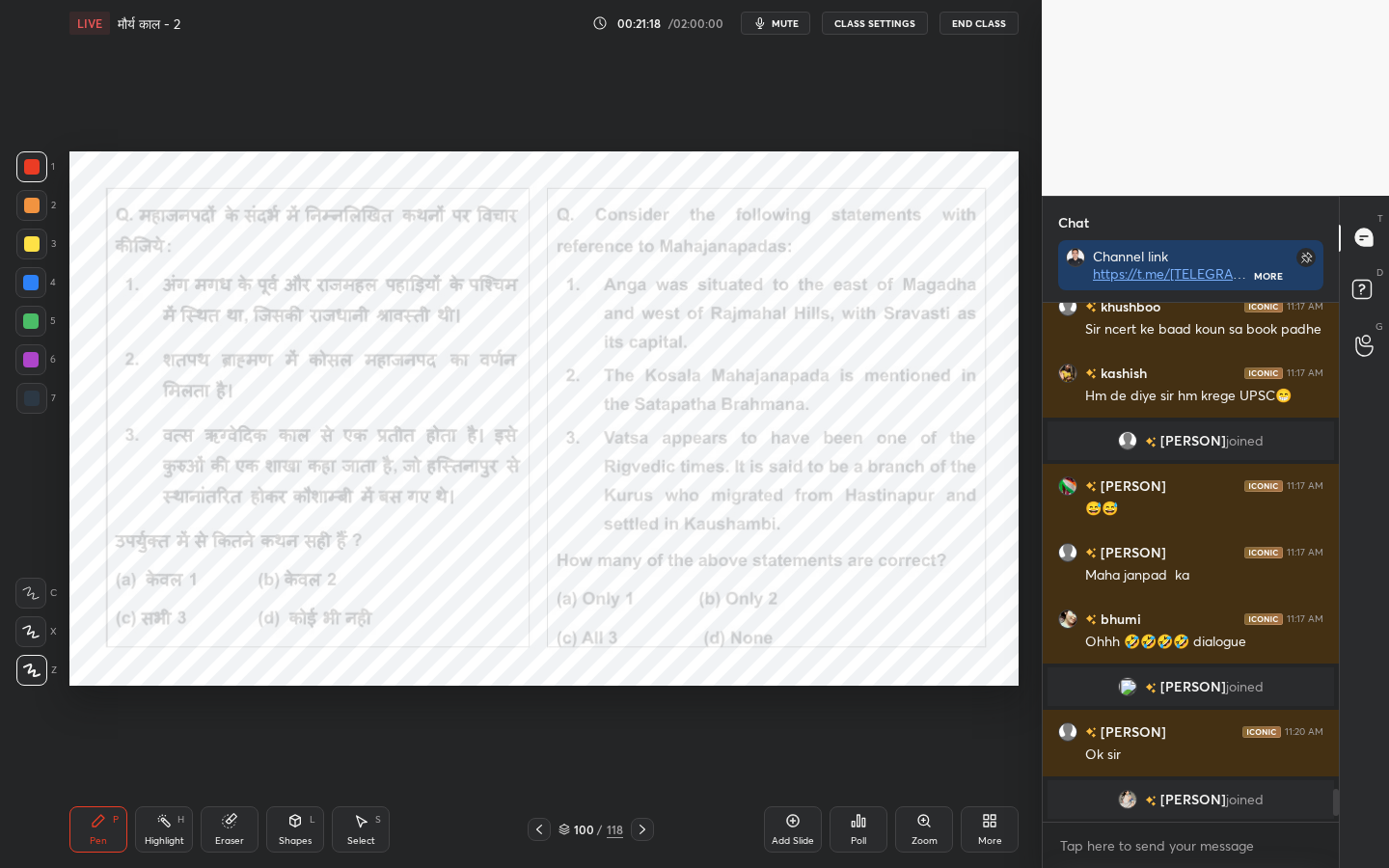 click 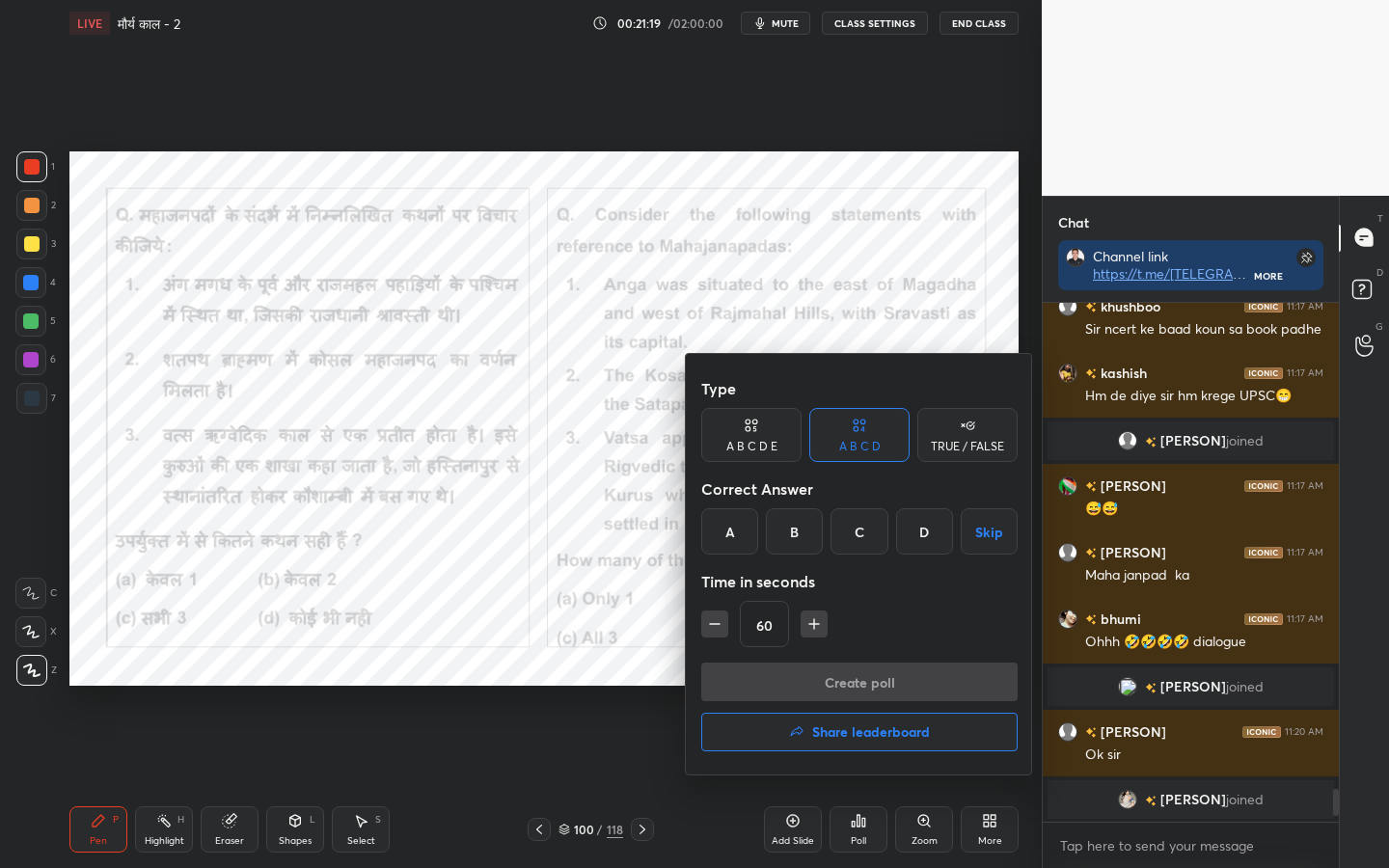 click on "B" at bounding box center (794, 531) 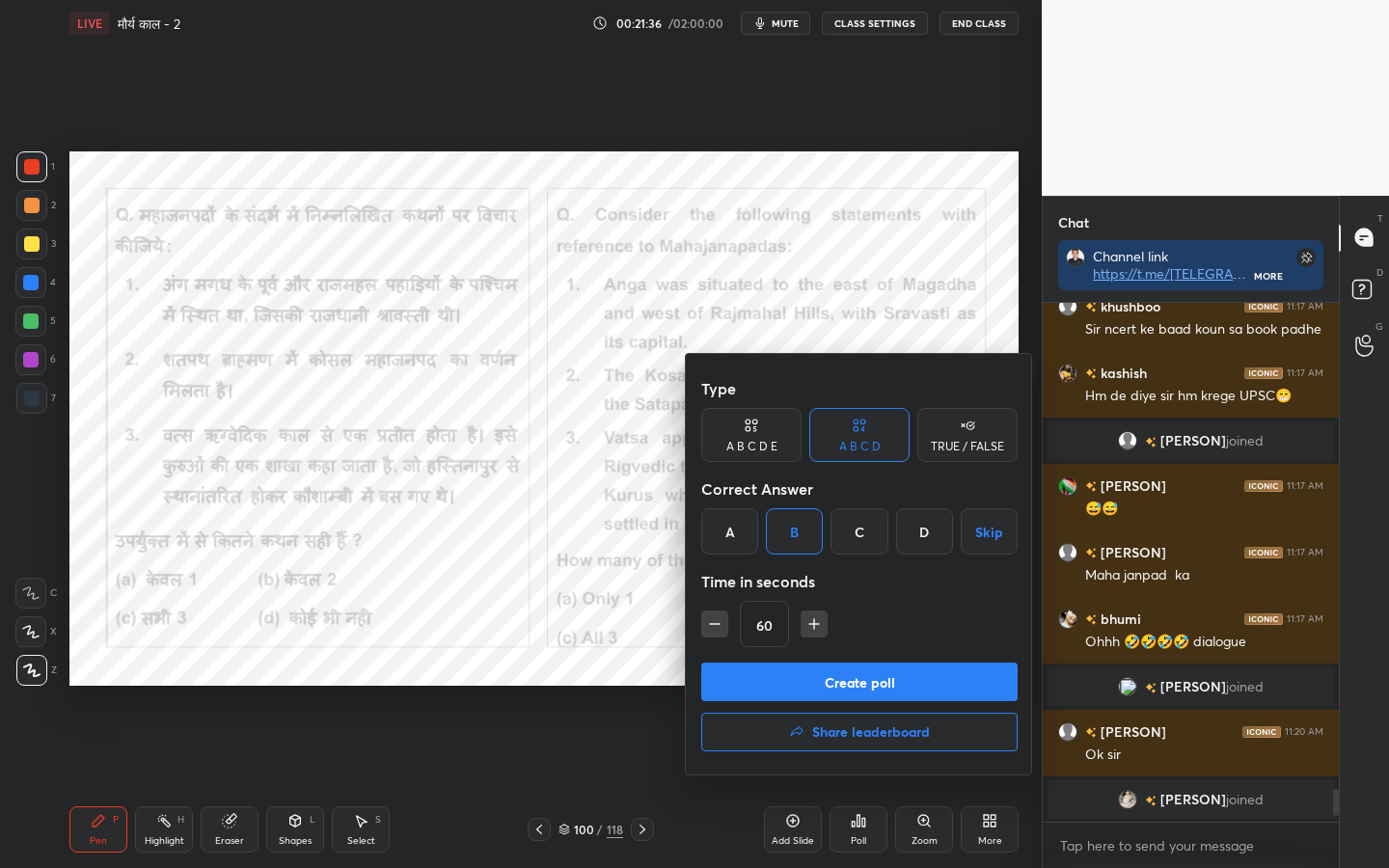 click on "Create poll" at bounding box center [859, 682] 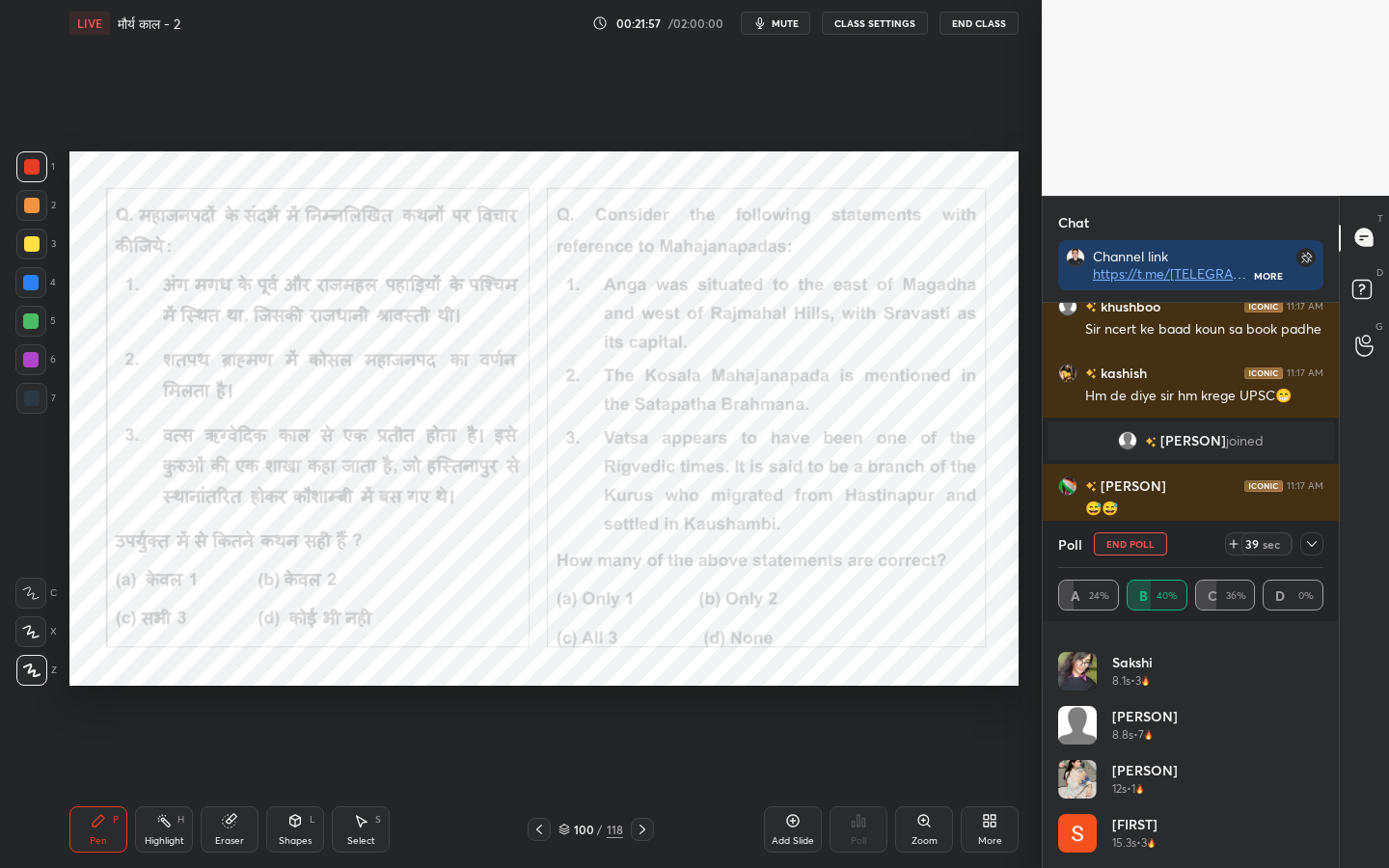 click at bounding box center [1312, 544] 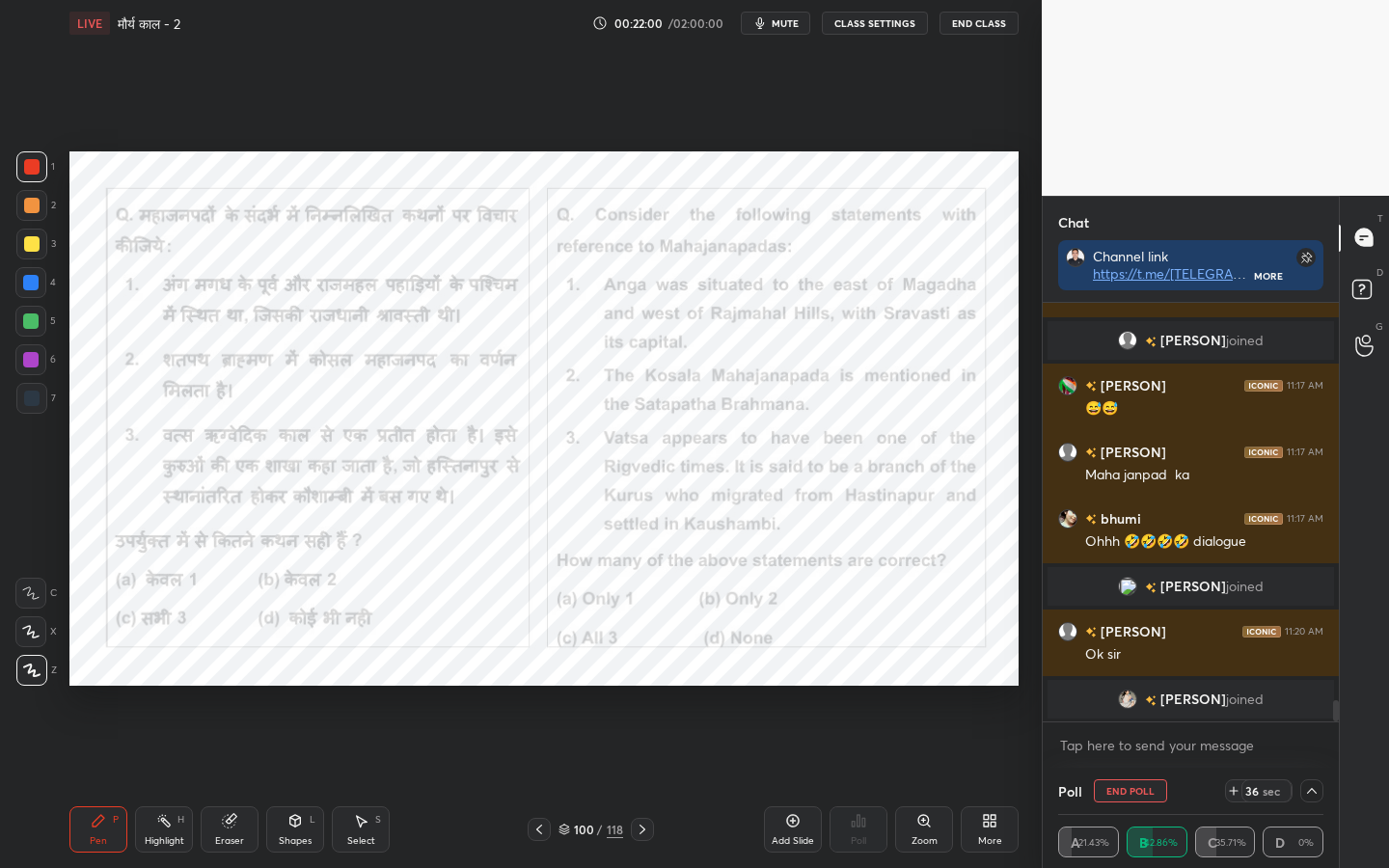 click at bounding box center (1312, 791) 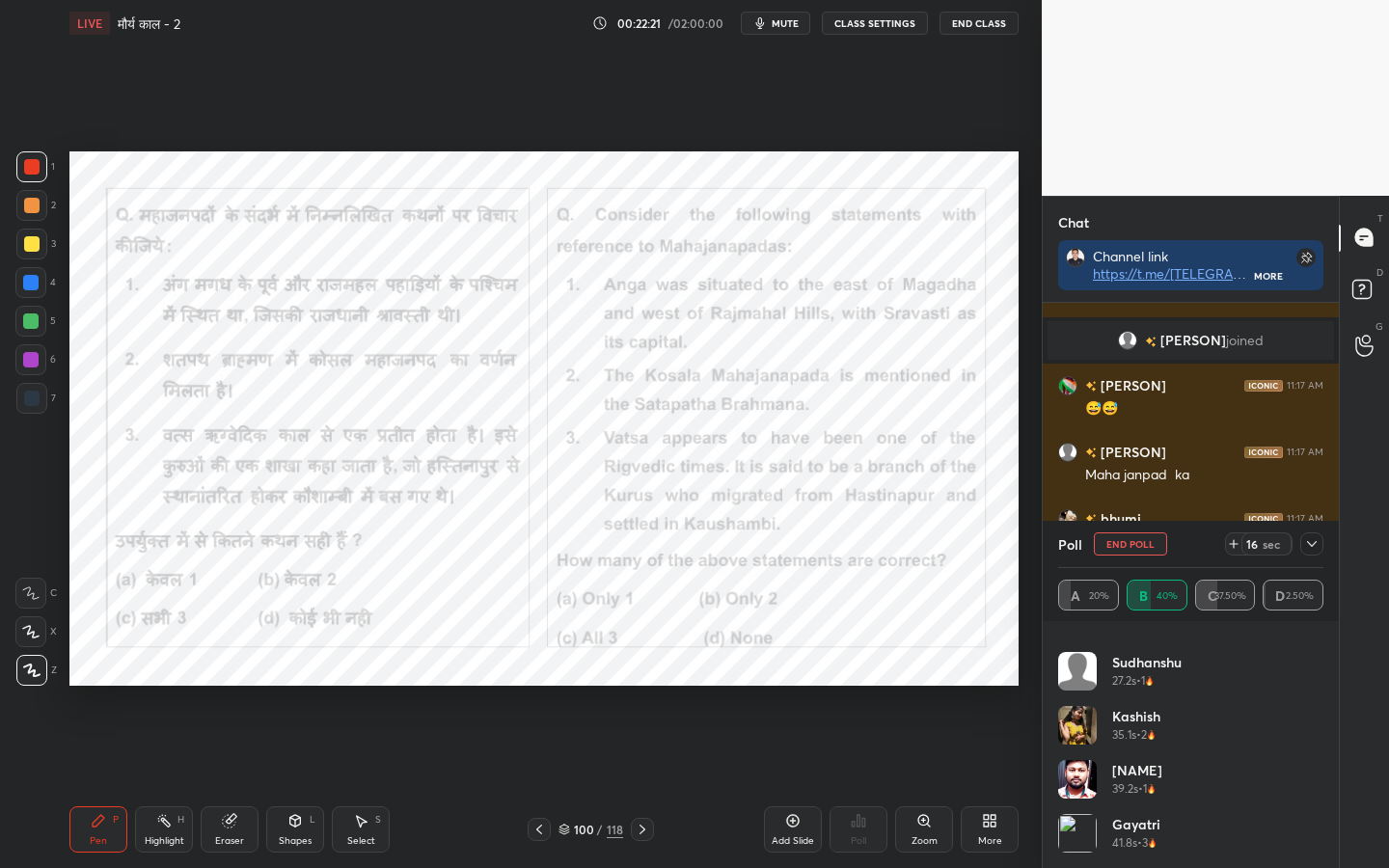scroll, scrollTop: 129, scrollLeft: 0, axis: vertical 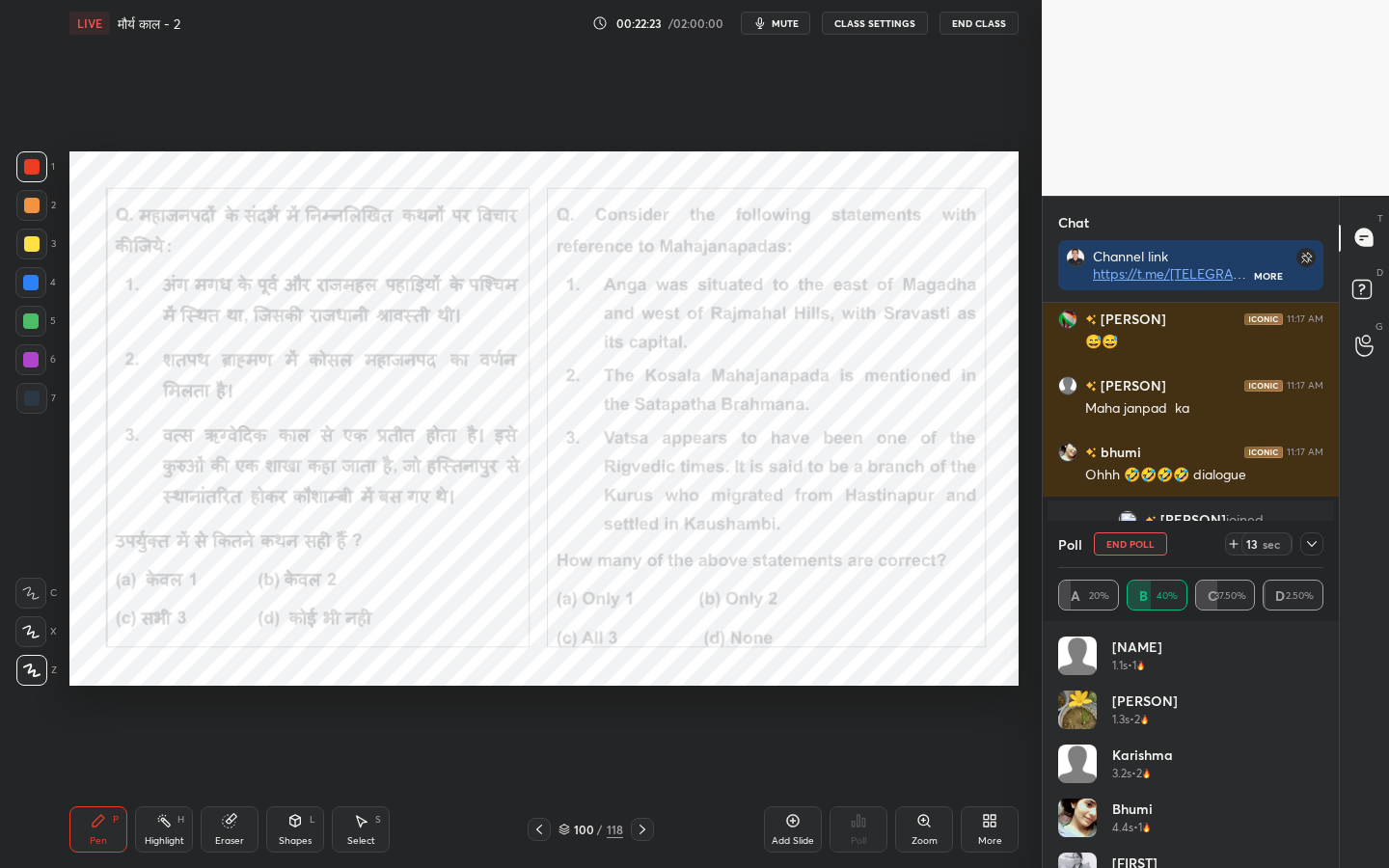 click at bounding box center [1312, 544] 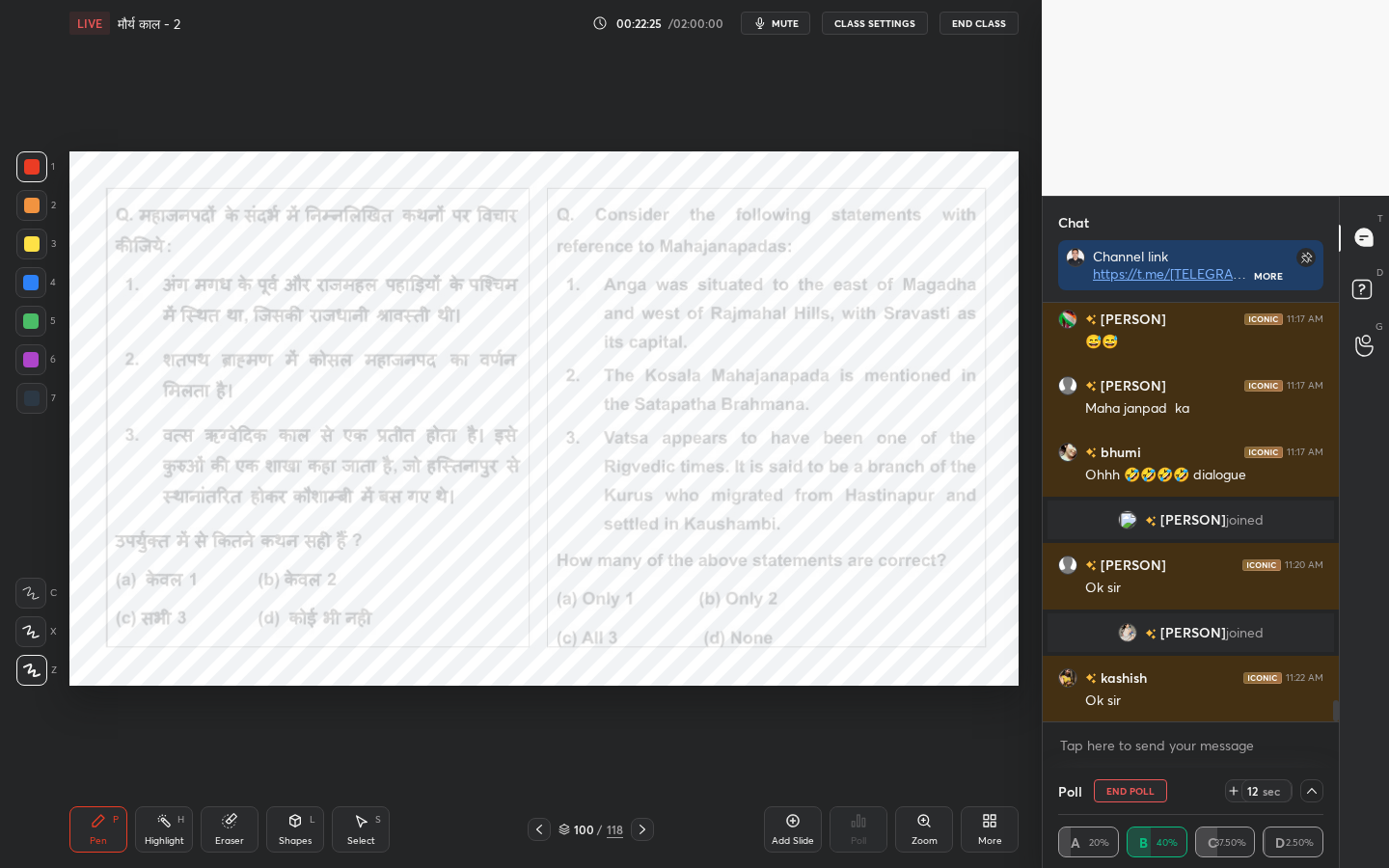 click 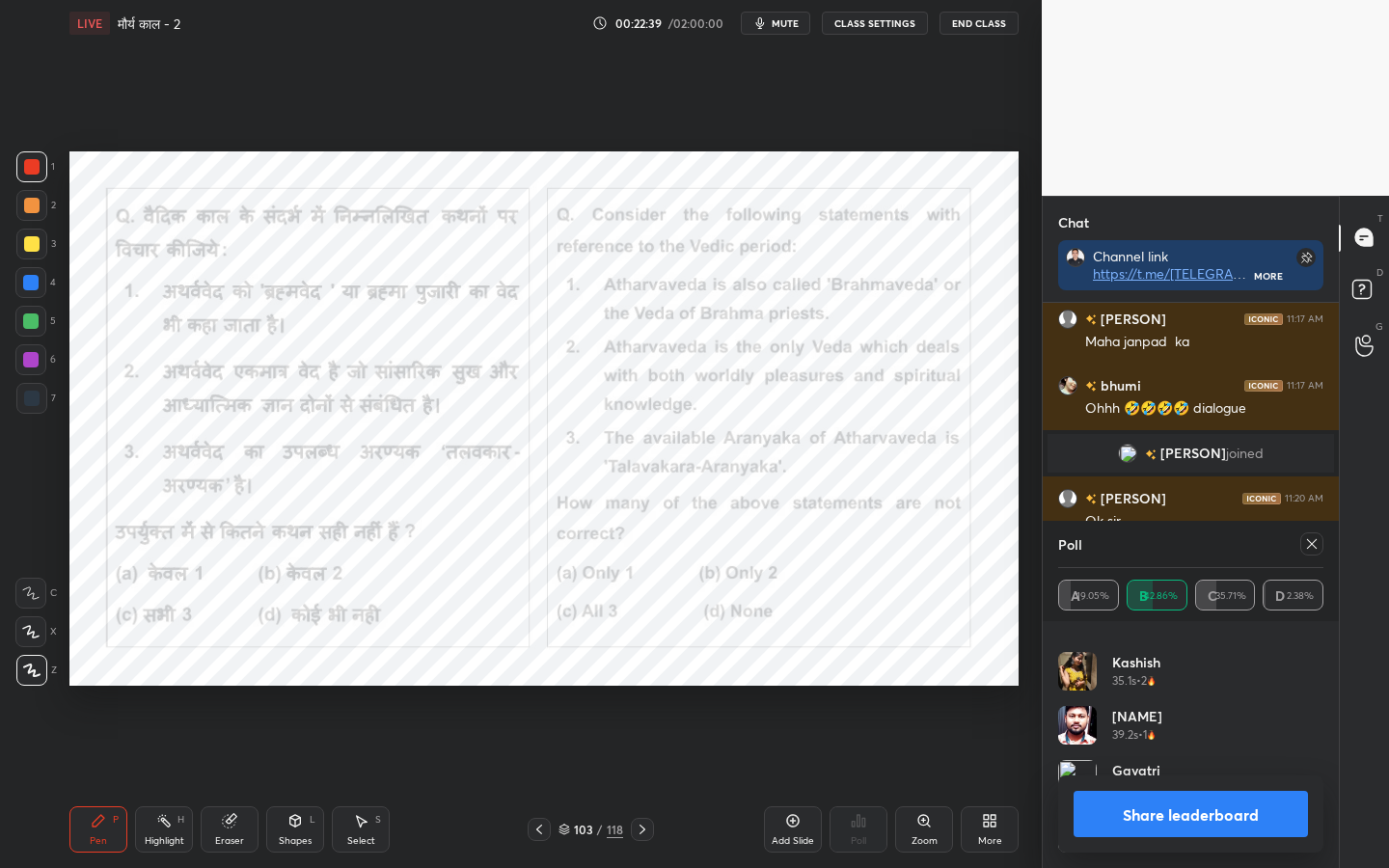 click 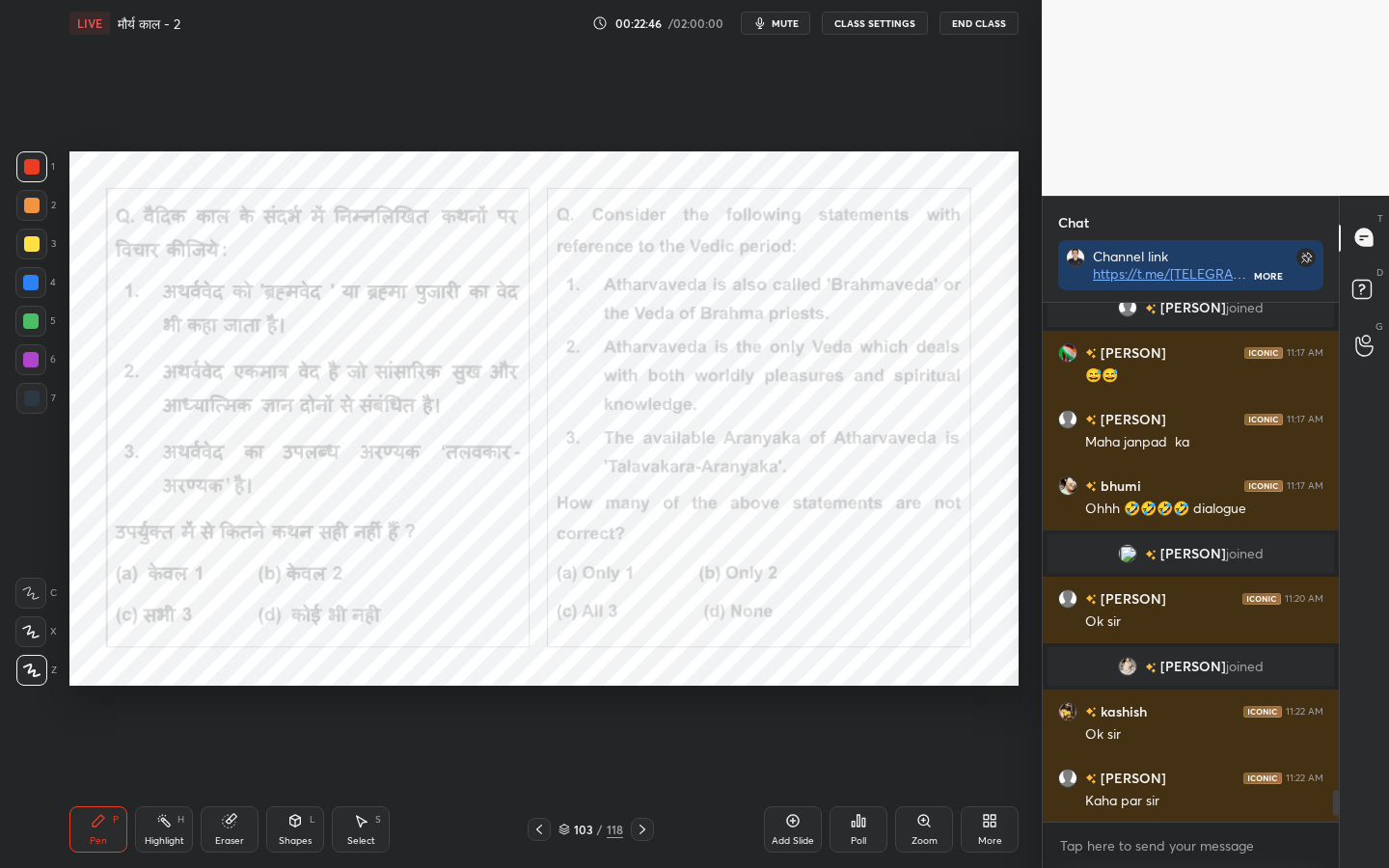click on "118" at bounding box center [614, 829] 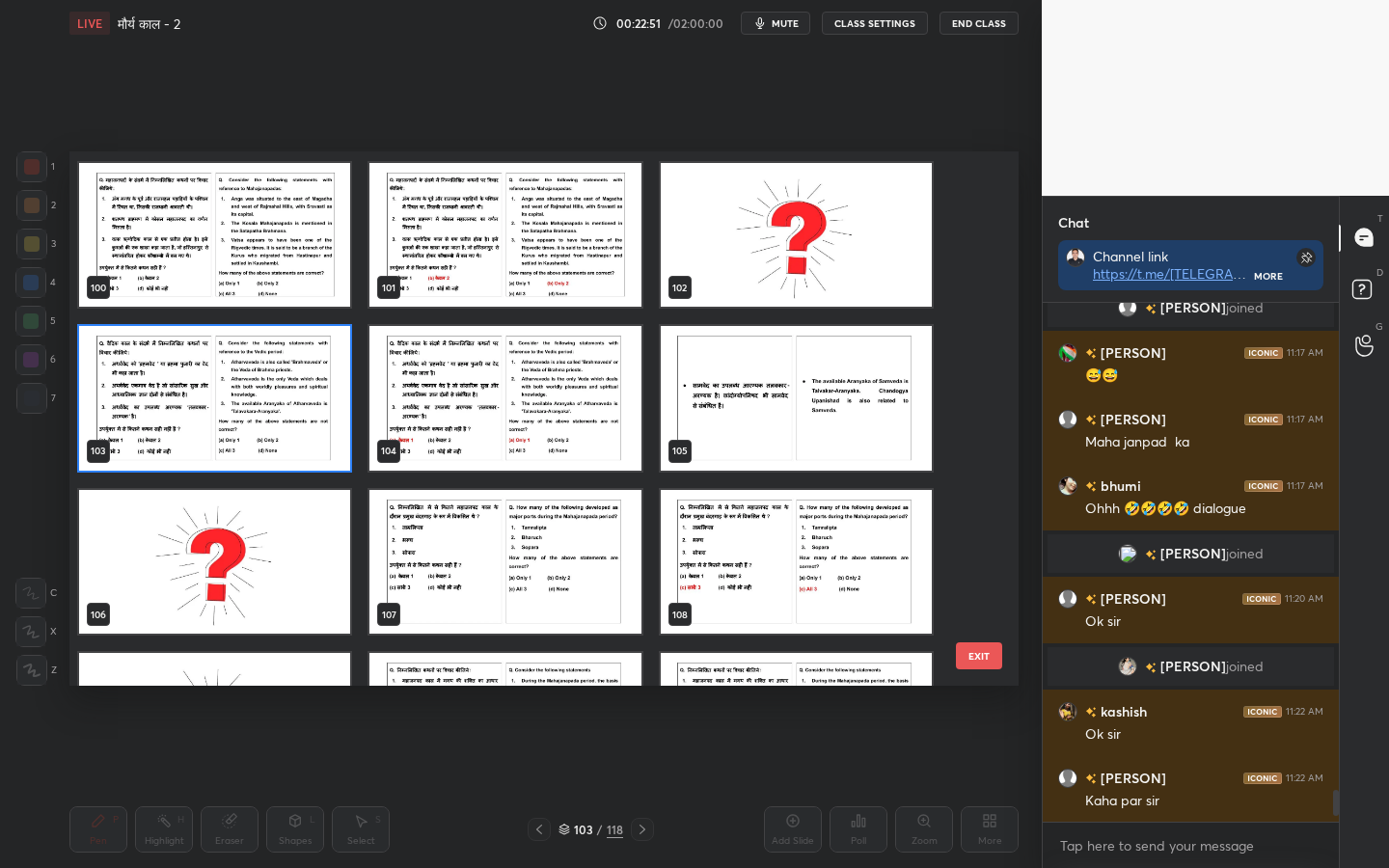click on "EXIT" at bounding box center [979, 656] 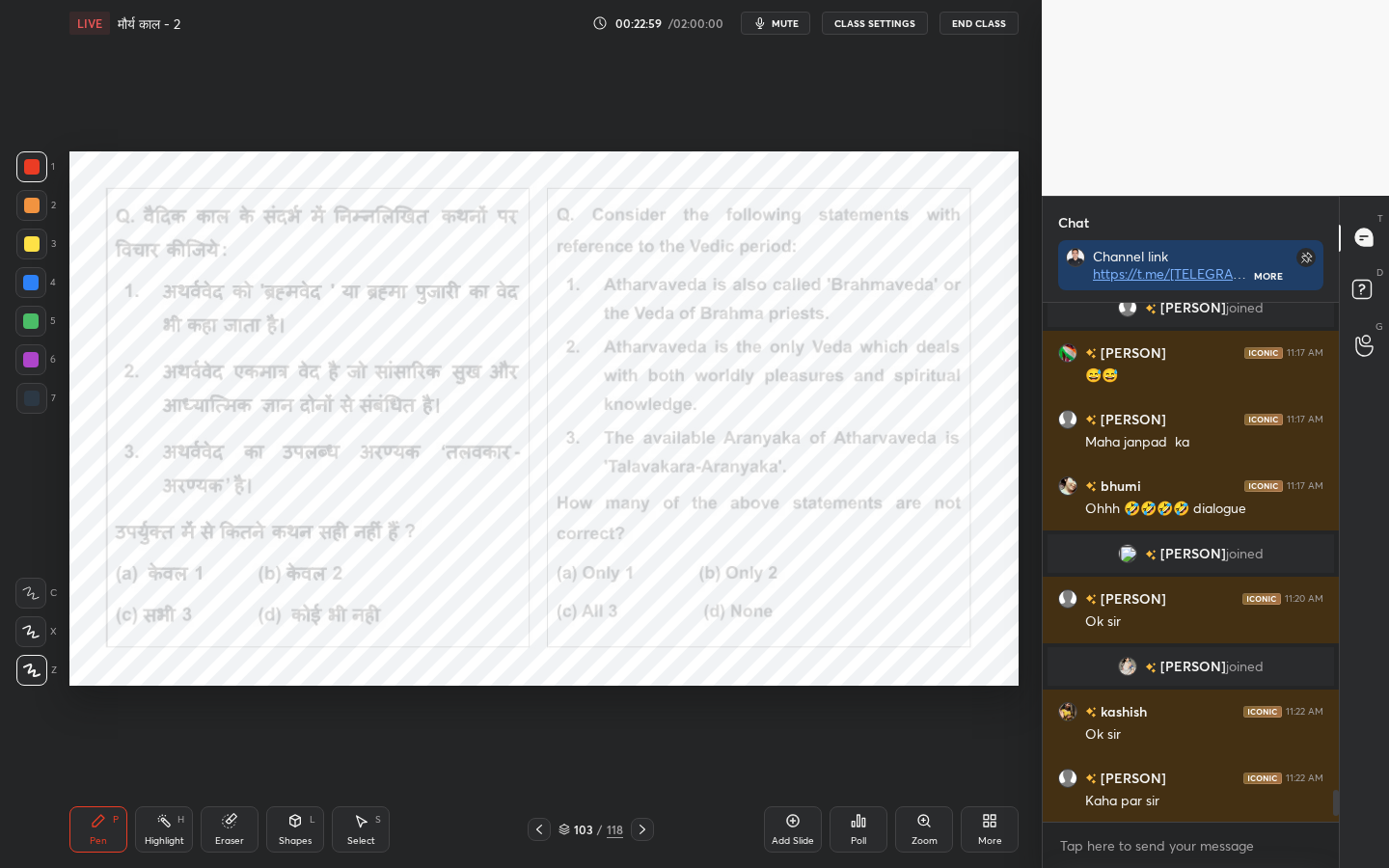 click 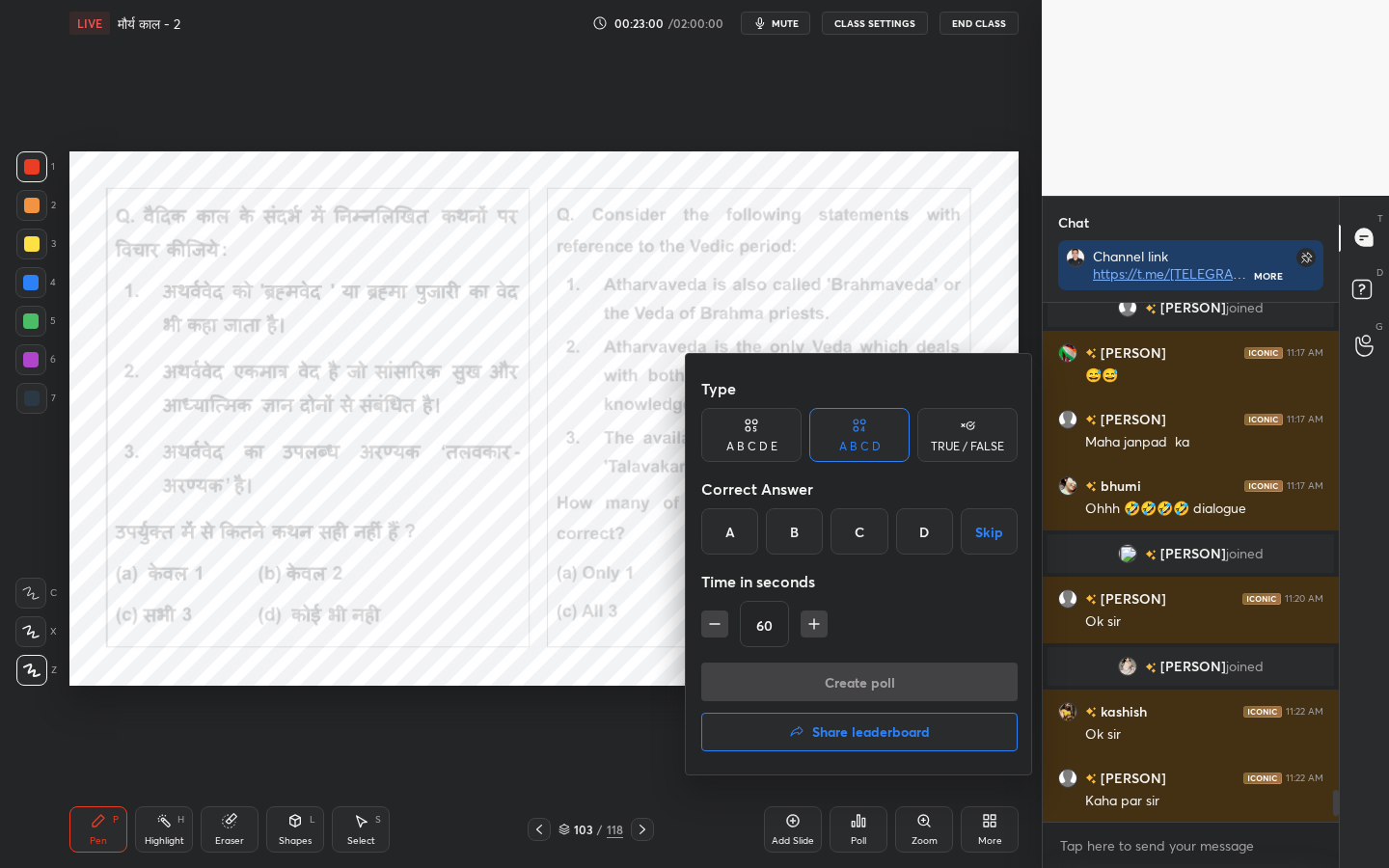 click 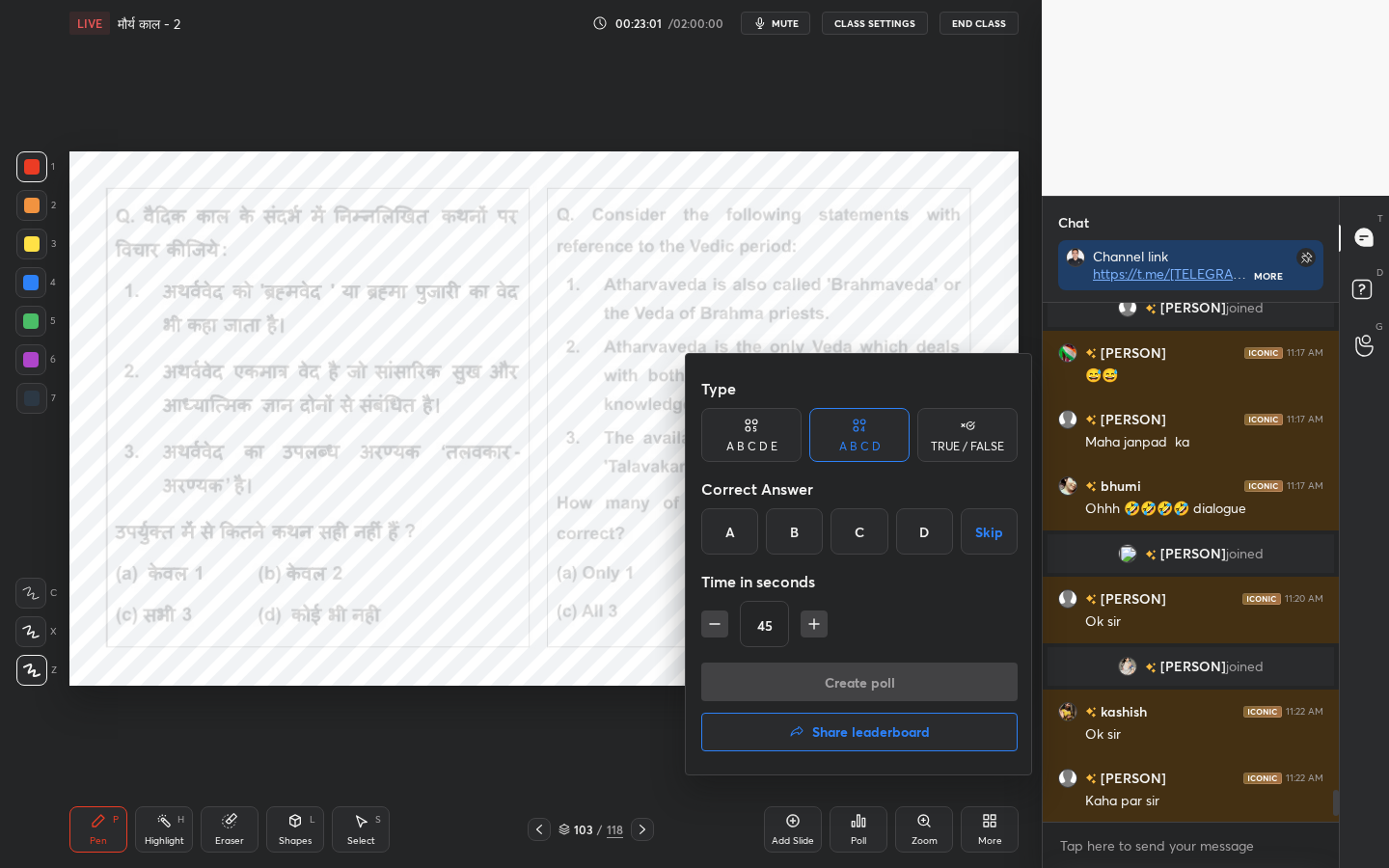 click 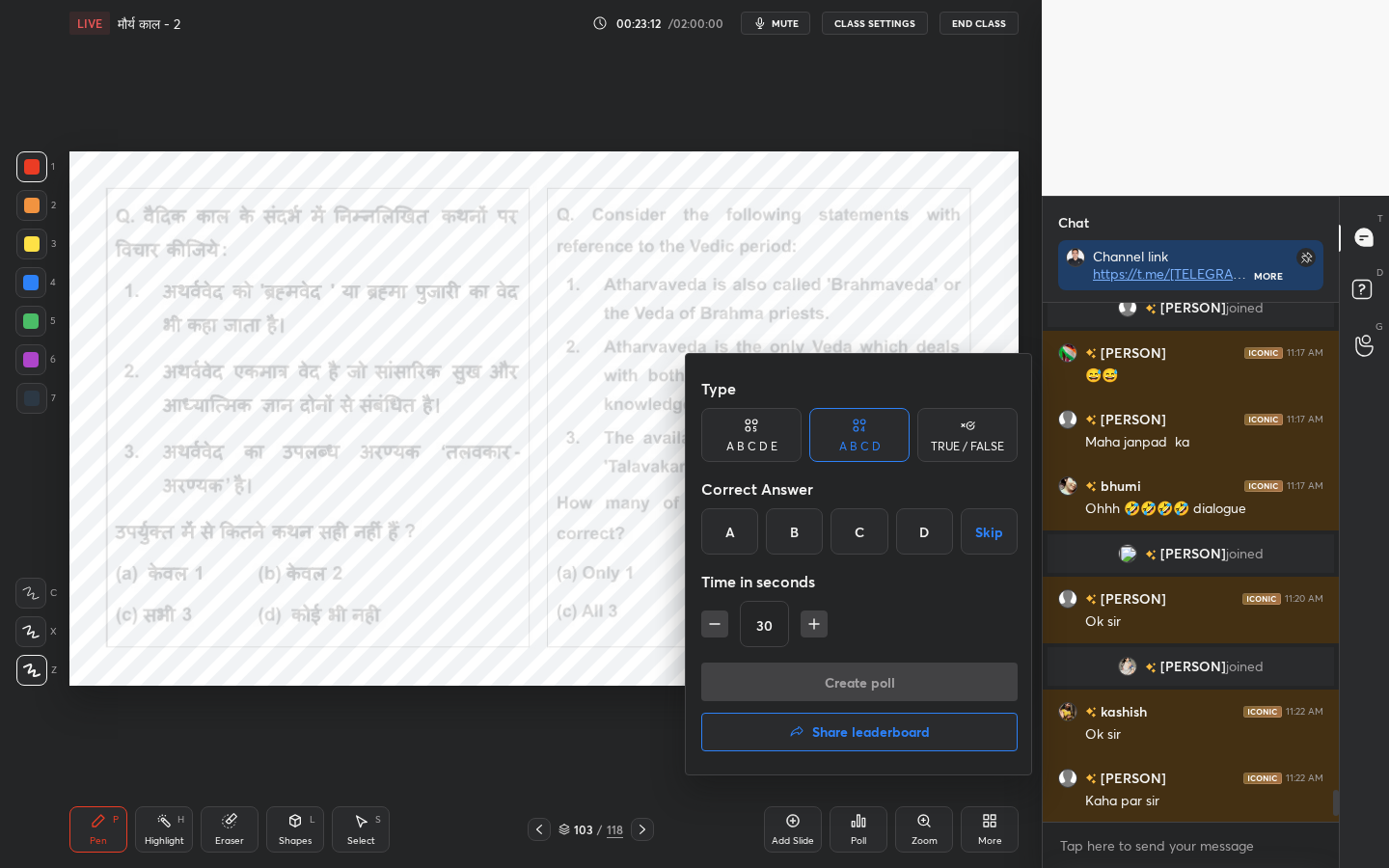 click on "A" at bounding box center (729, 531) 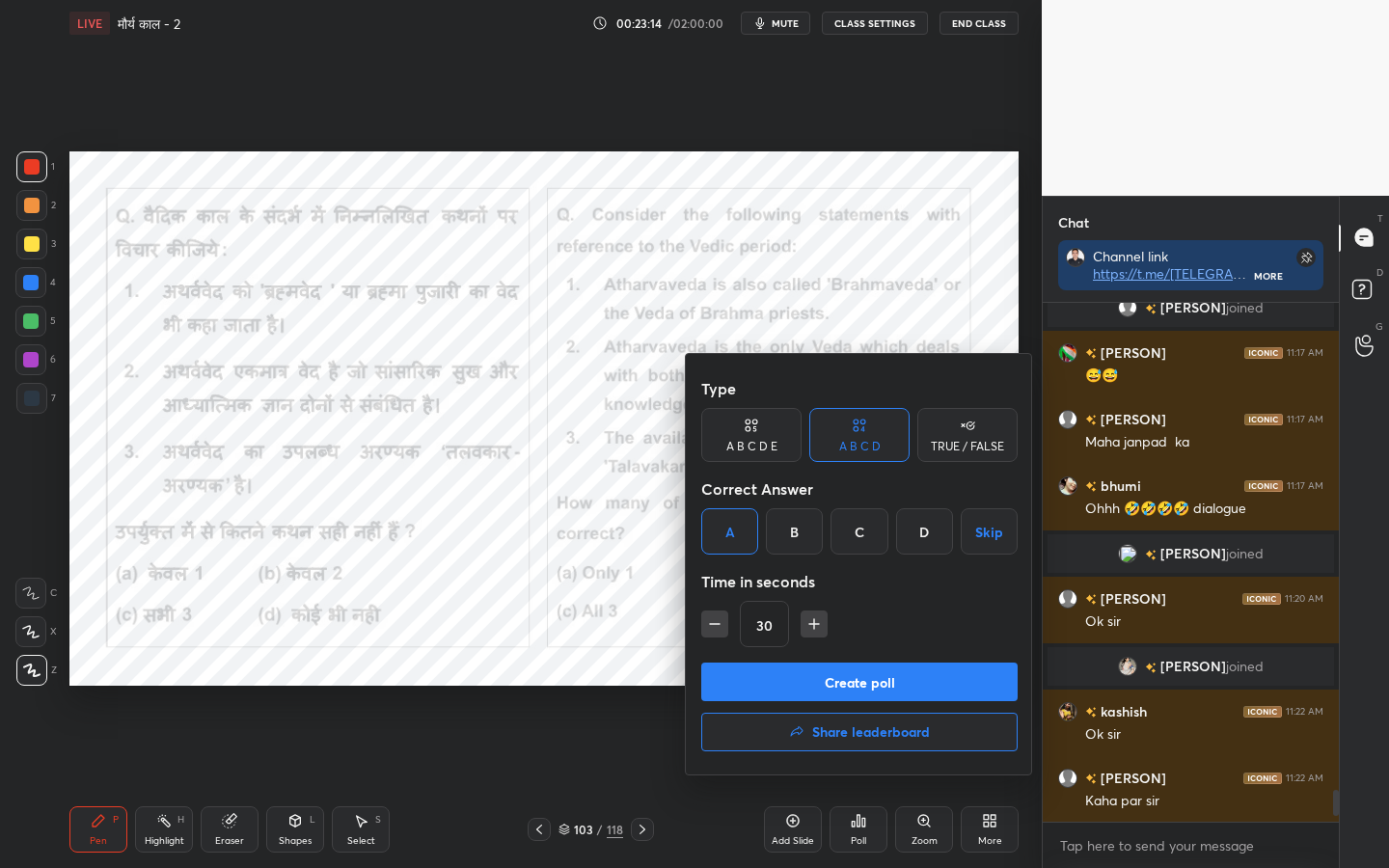 click on "Create poll" at bounding box center [859, 682] 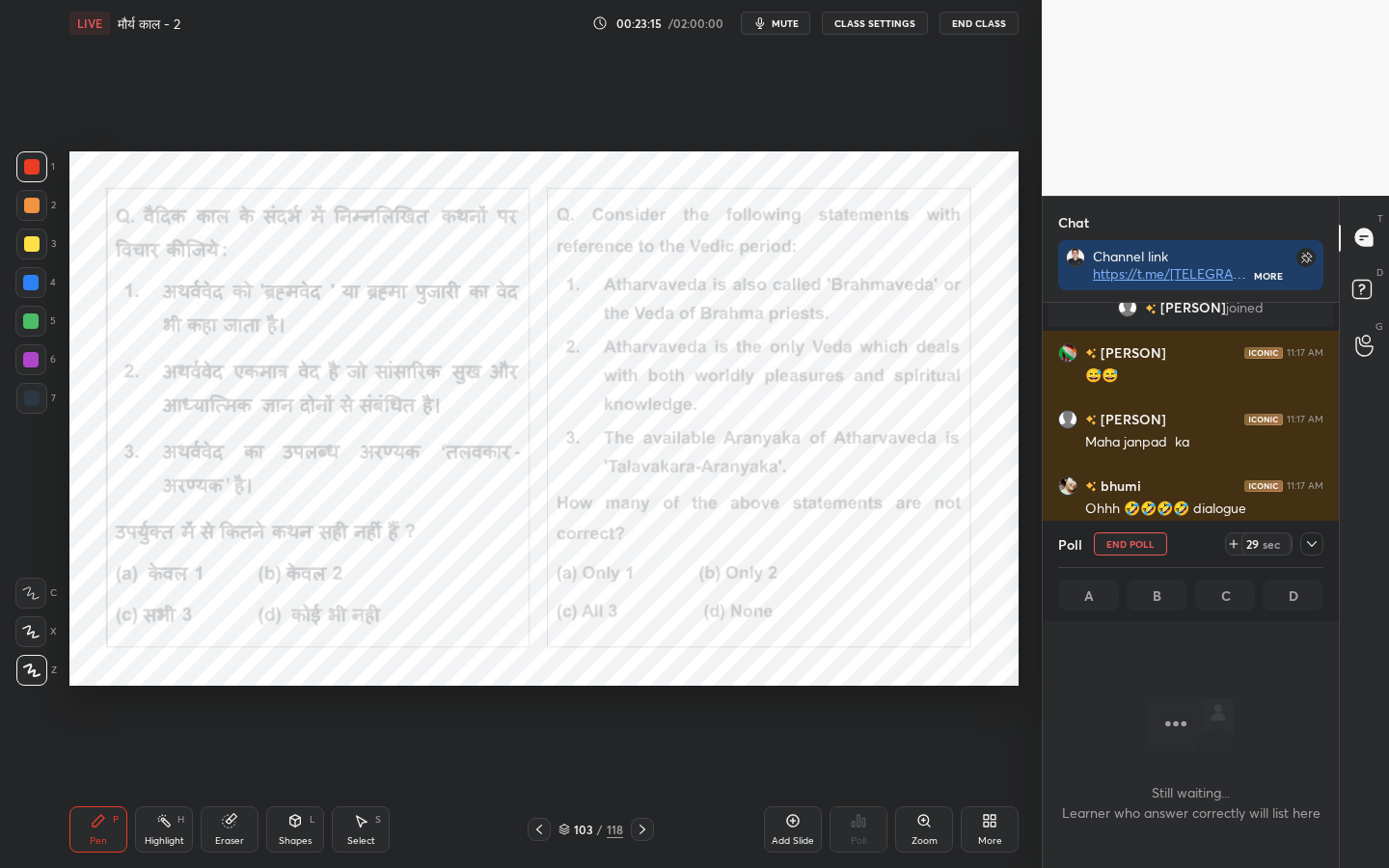 click on "mute" at bounding box center (785, 23) 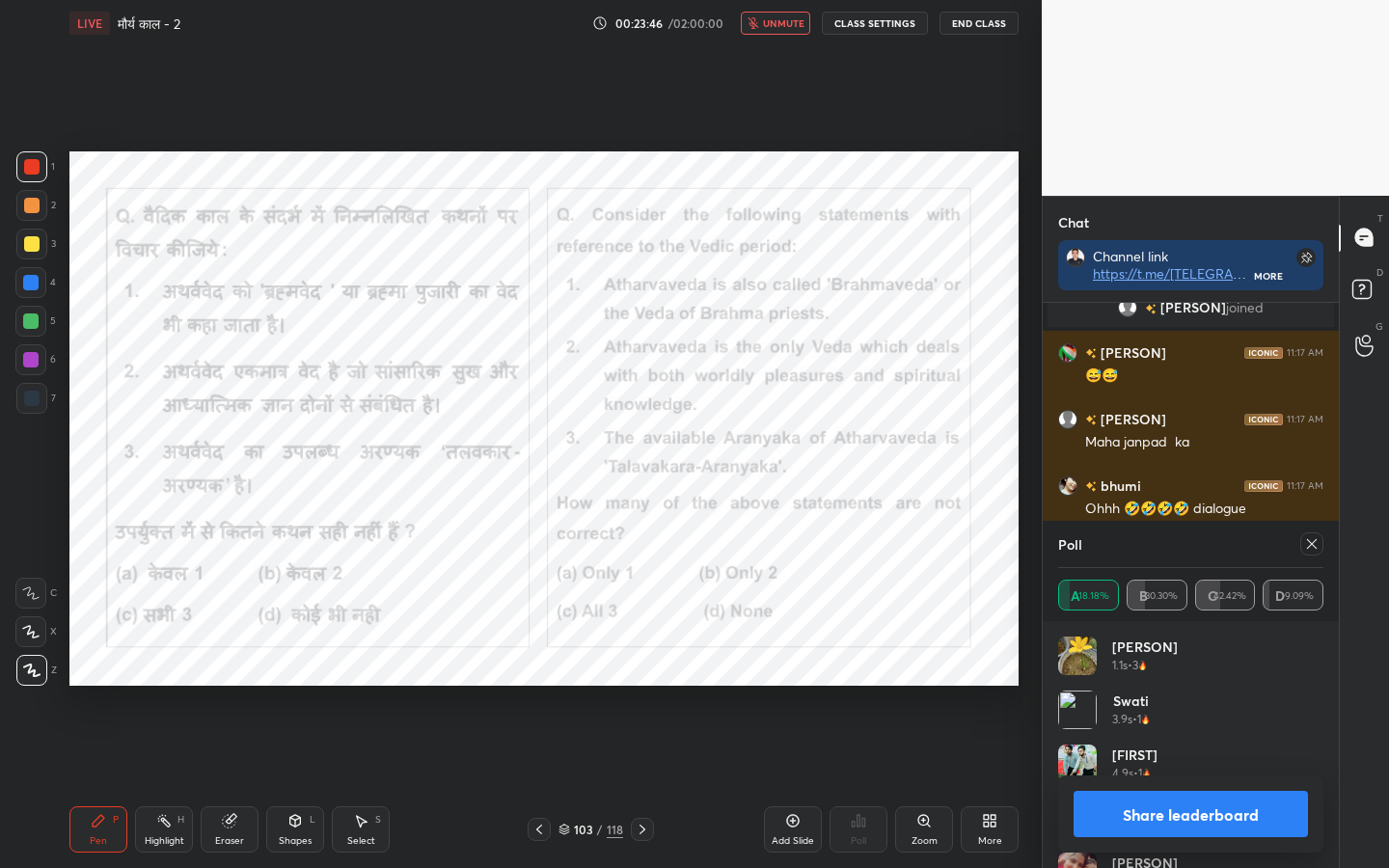 scroll, scrollTop: 8094, scrollLeft: 0, axis: vertical 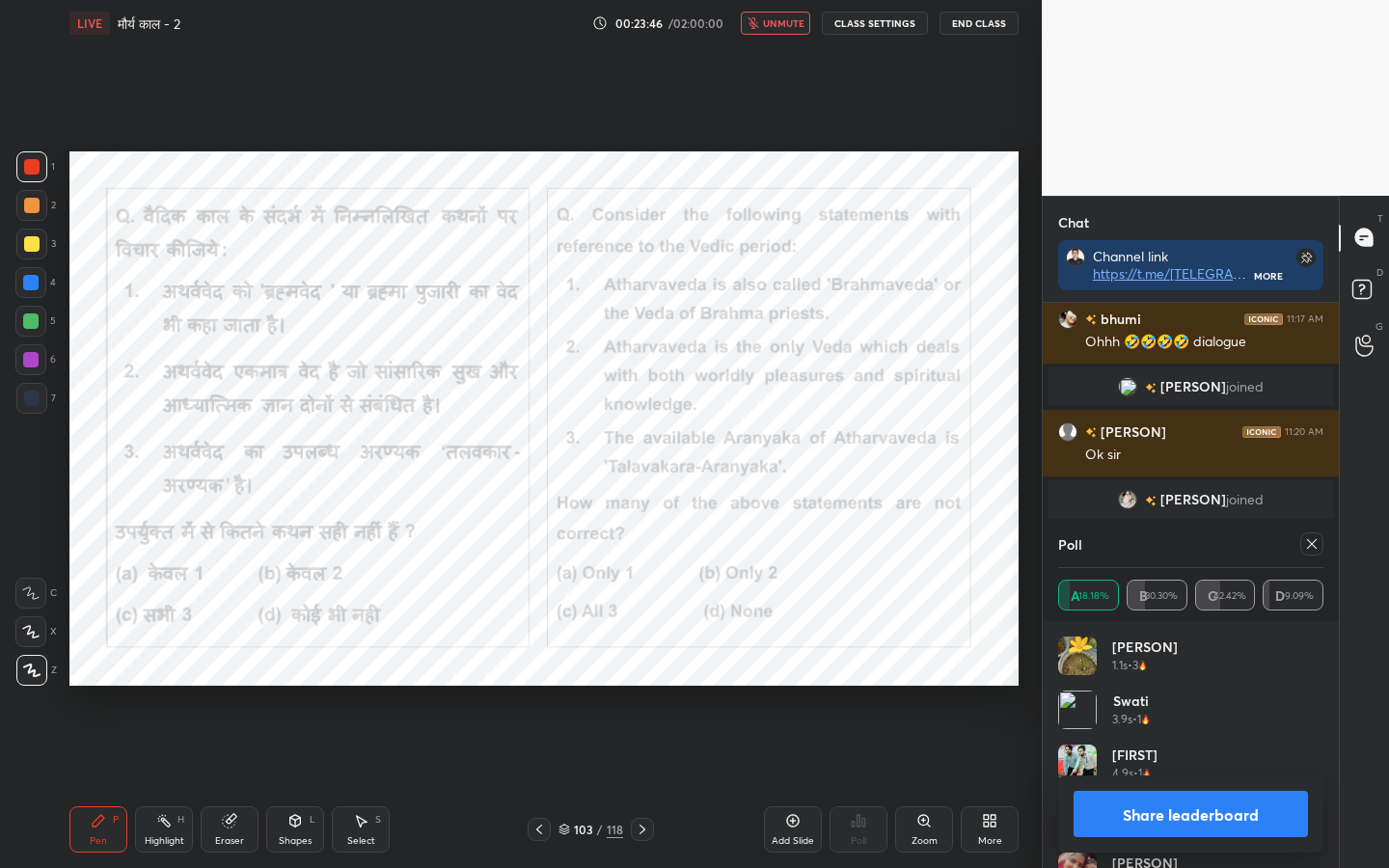 click on "unmute" at bounding box center (783, 23) 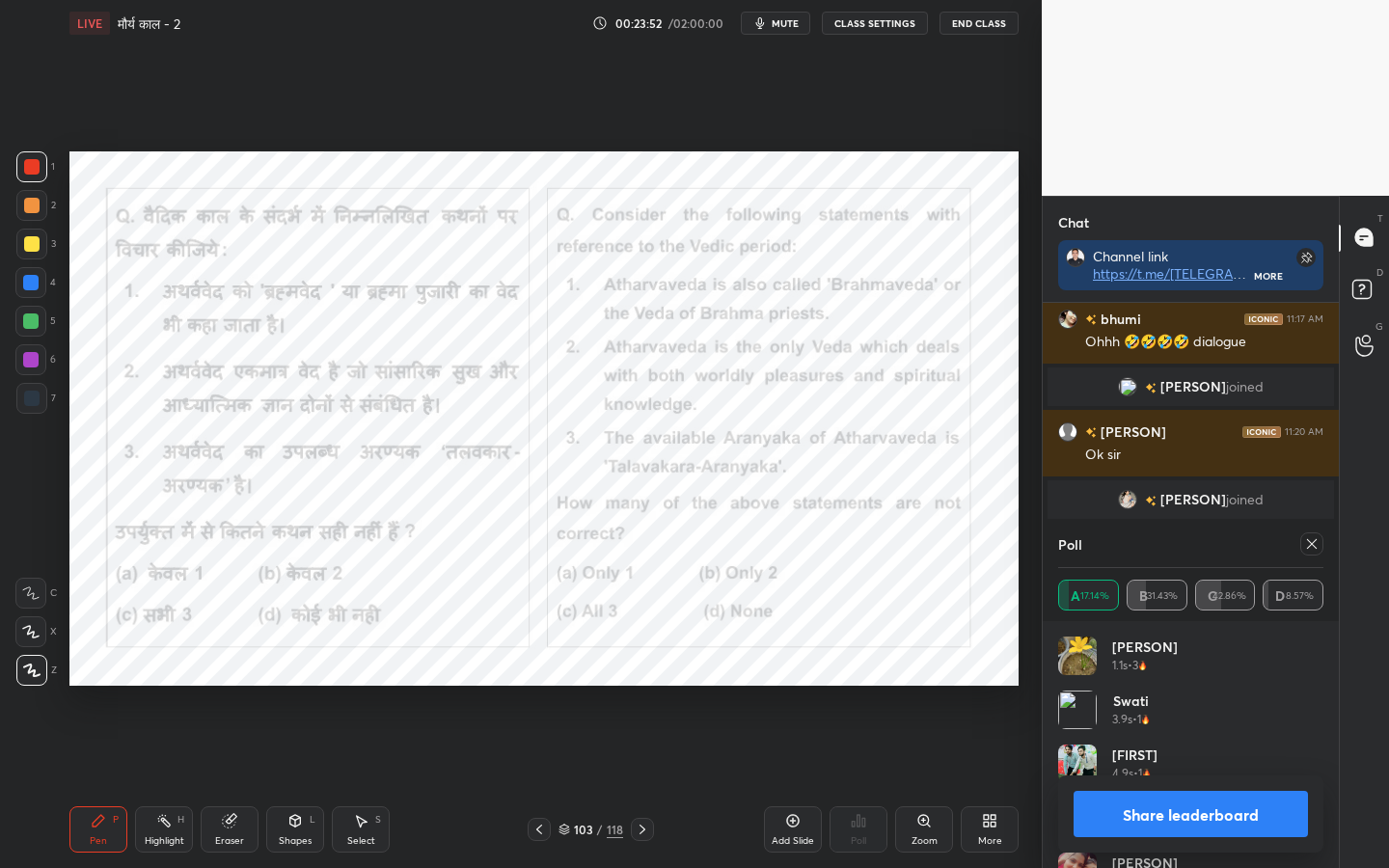 click 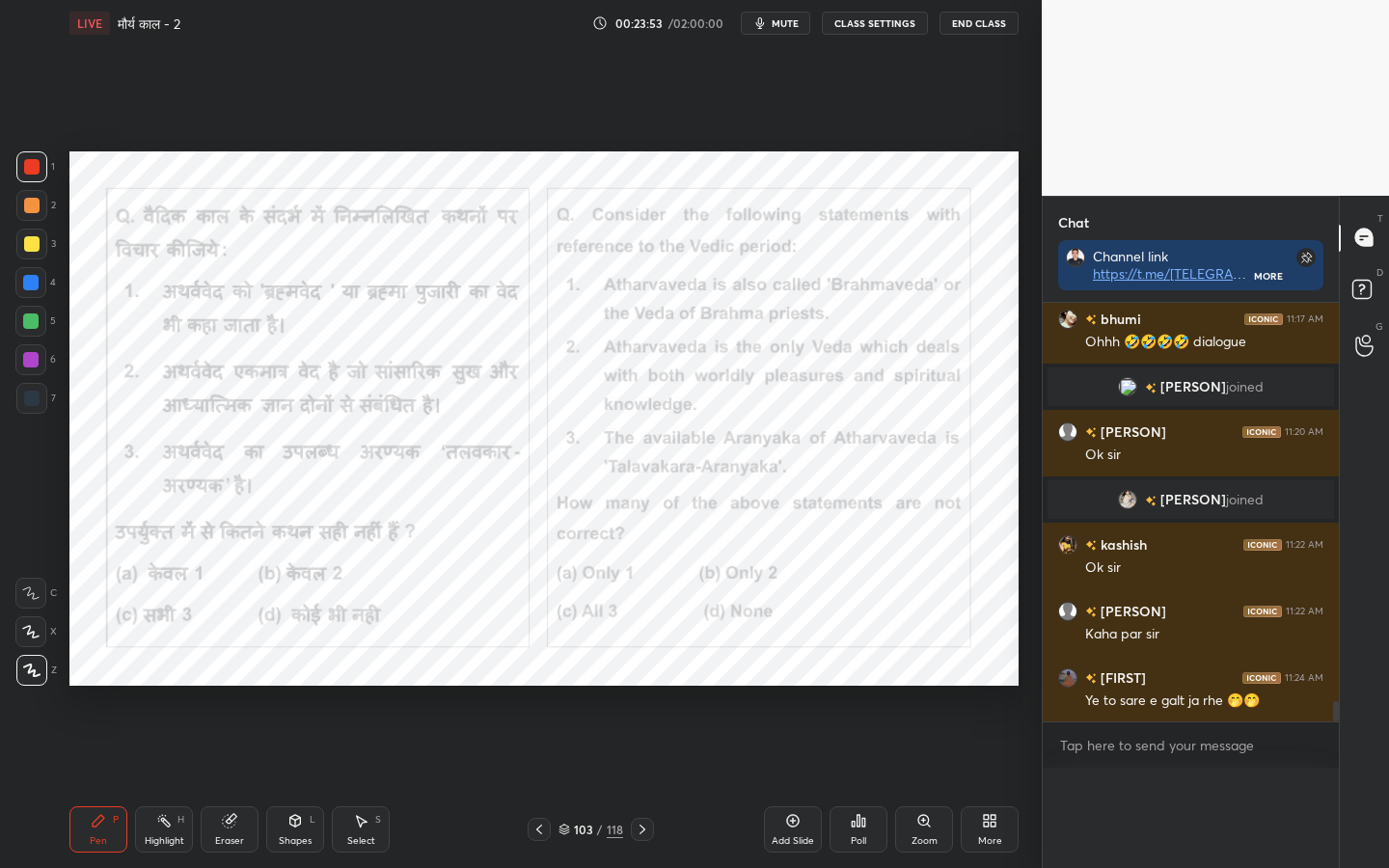 scroll, scrollTop: 0, scrollLeft: 0, axis: both 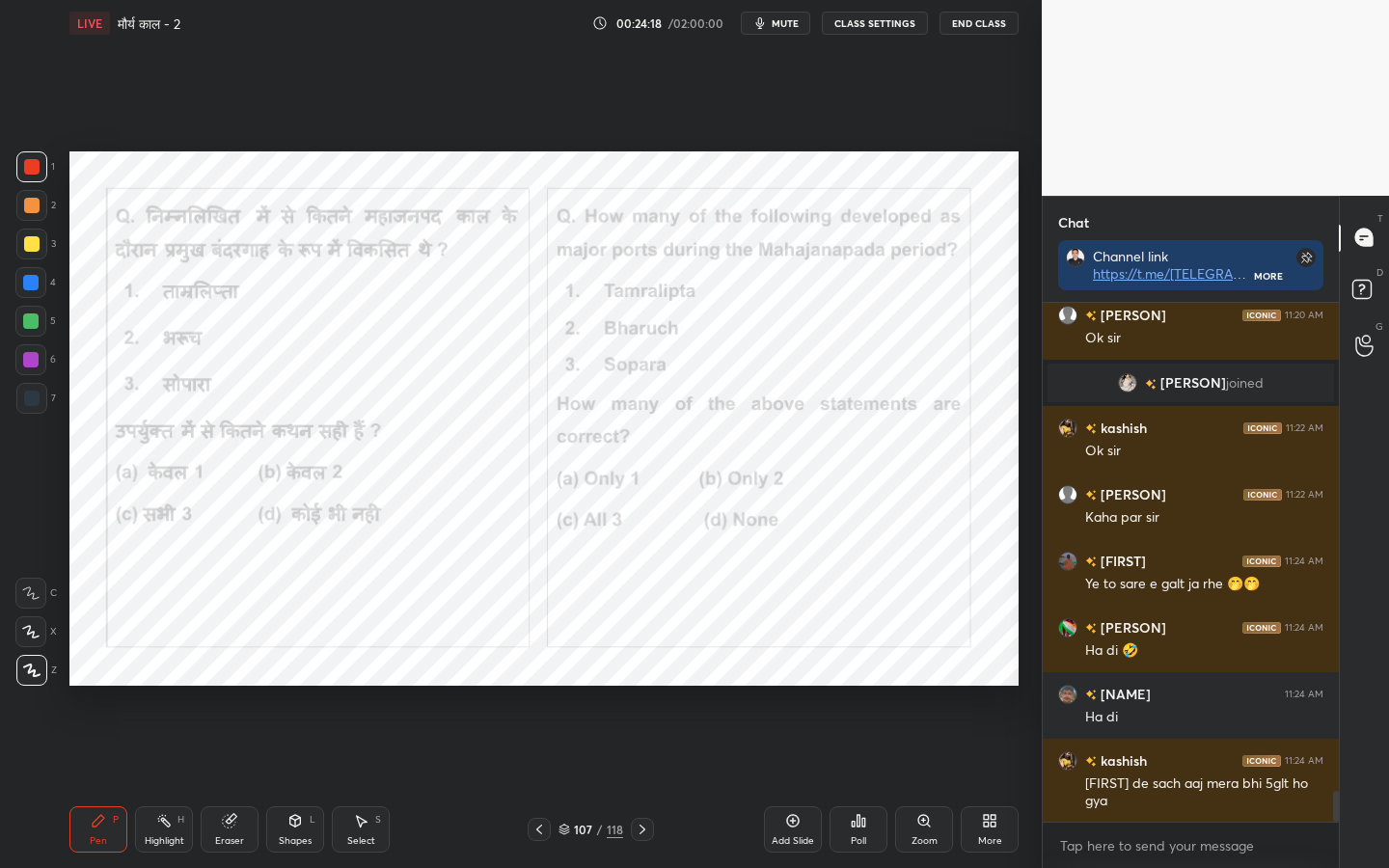 click on "118" at bounding box center (614, 829) 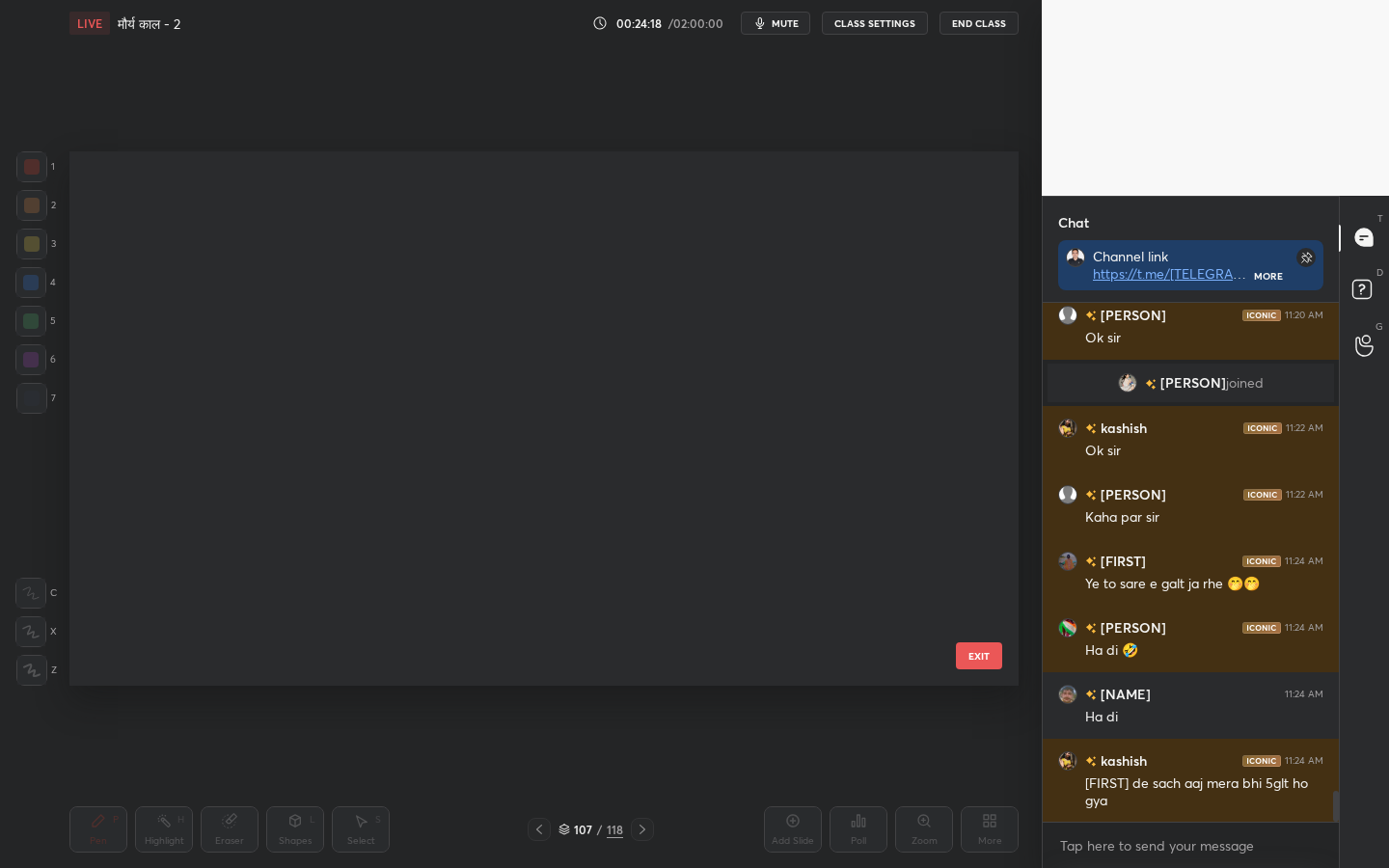 scroll, scrollTop: 5351, scrollLeft: 0, axis: vertical 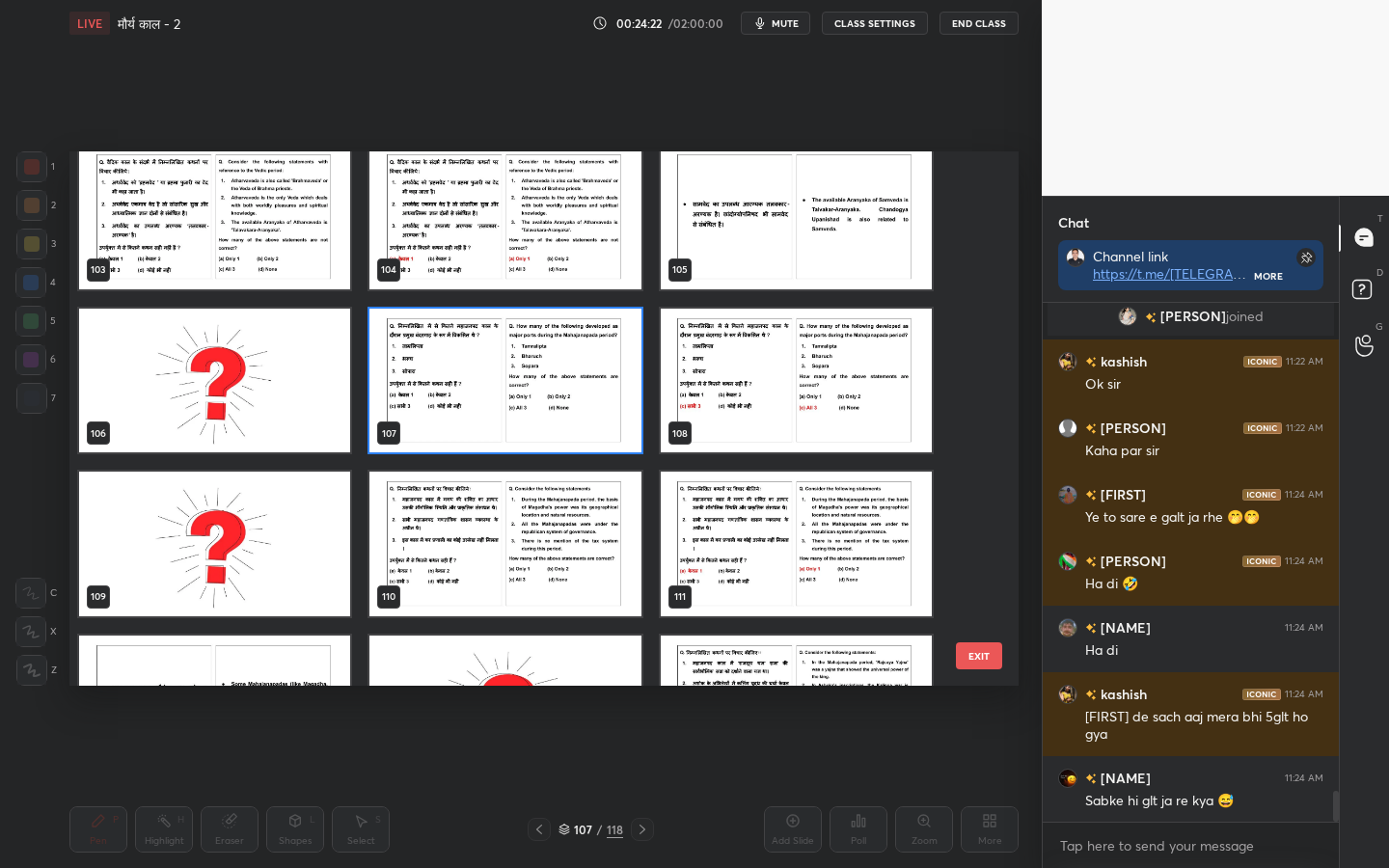 click on "EXIT" at bounding box center [979, 656] 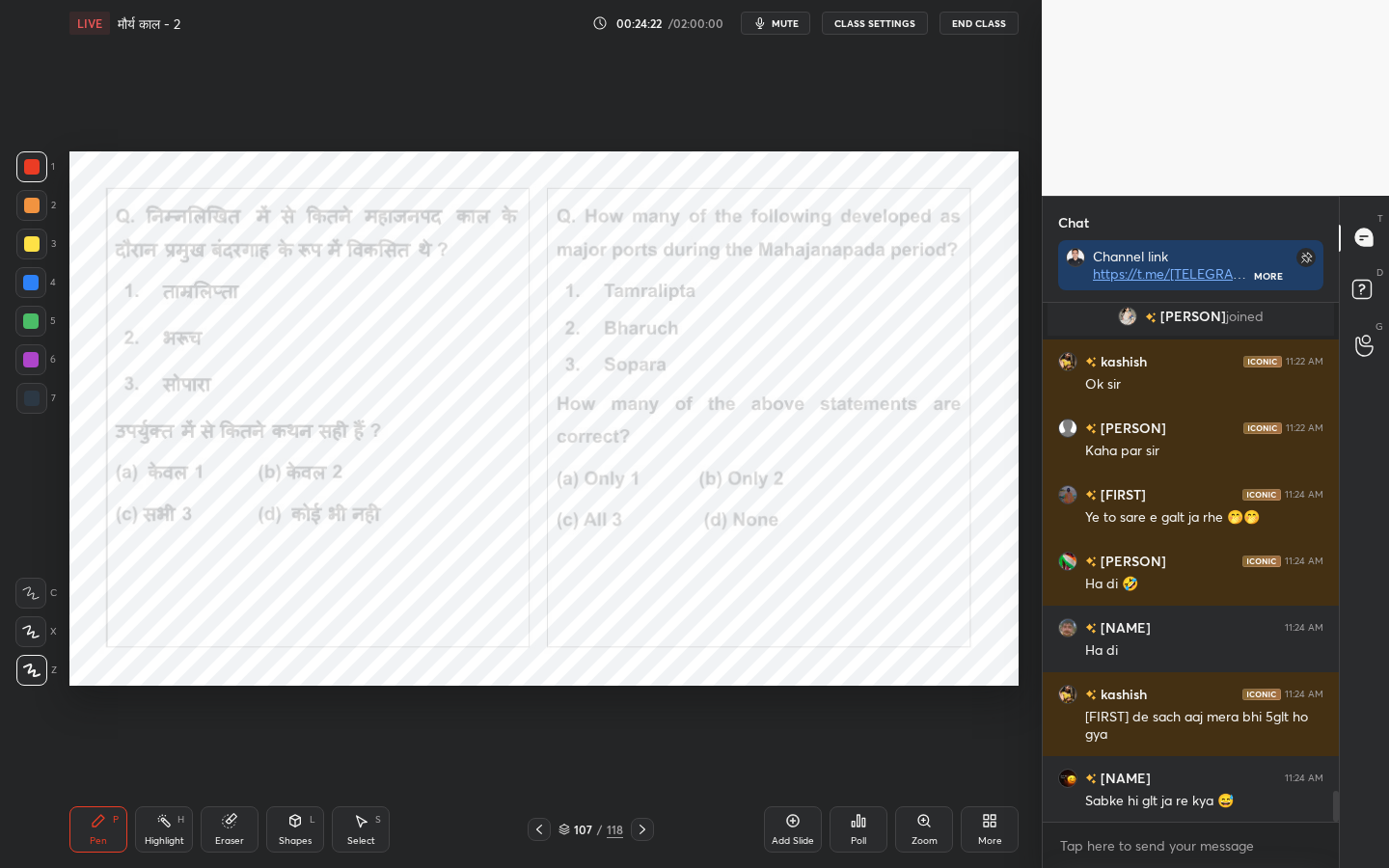 scroll, scrollTop: 0, scrollLeft: 0, axis: both 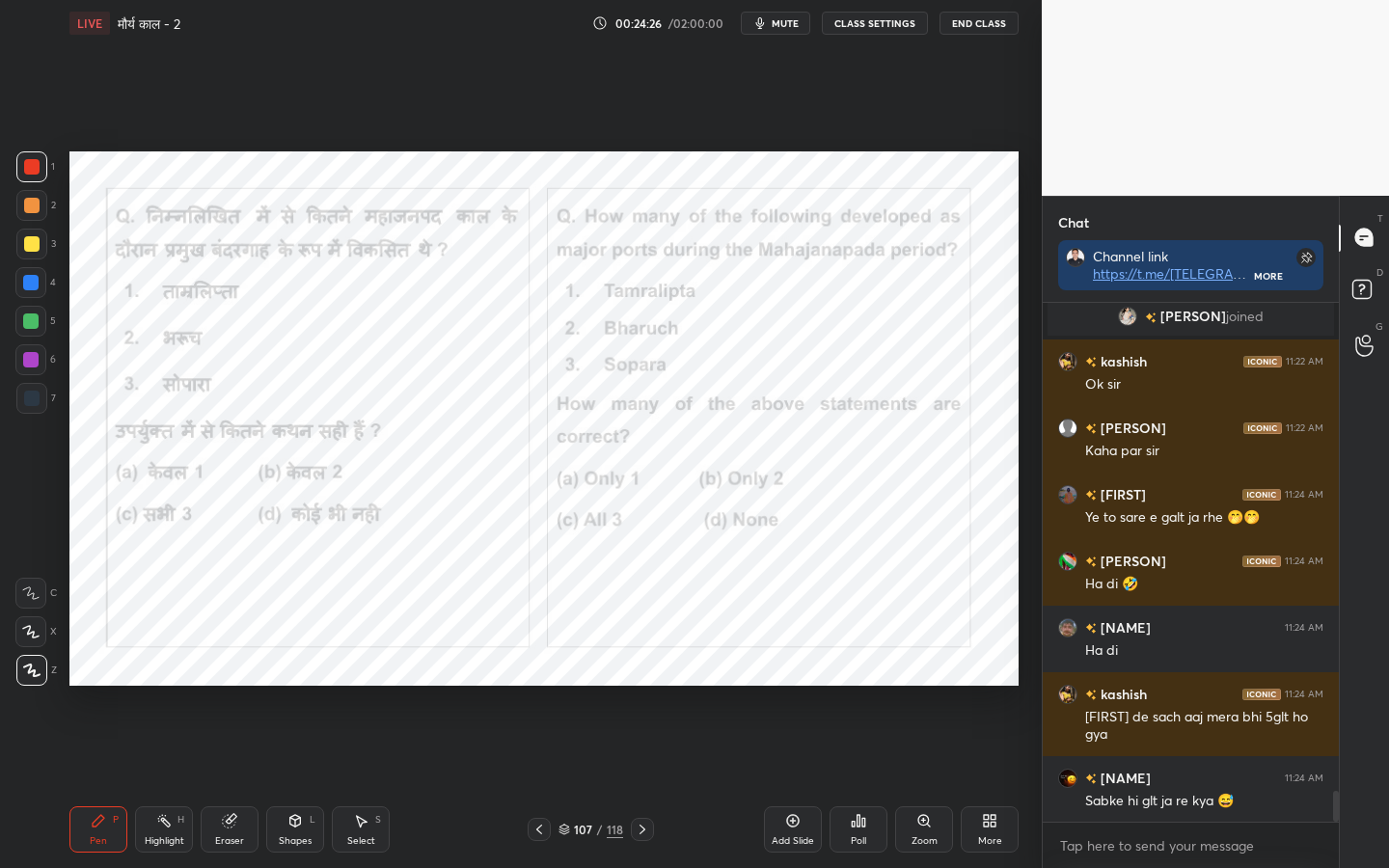 click on "Poll" at bounding box center (858, 841) 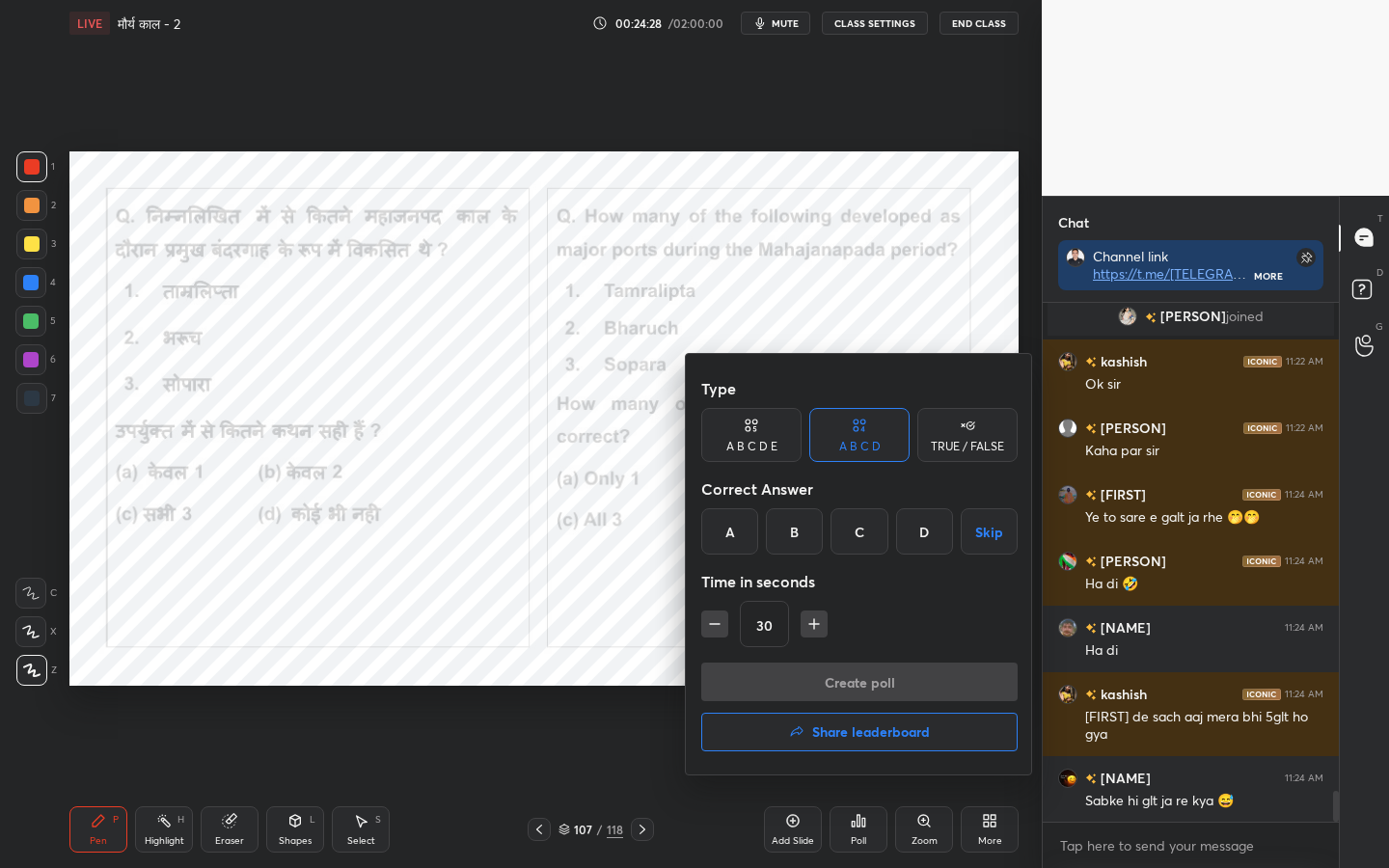 click on "C" at bounding box center [858, 531] 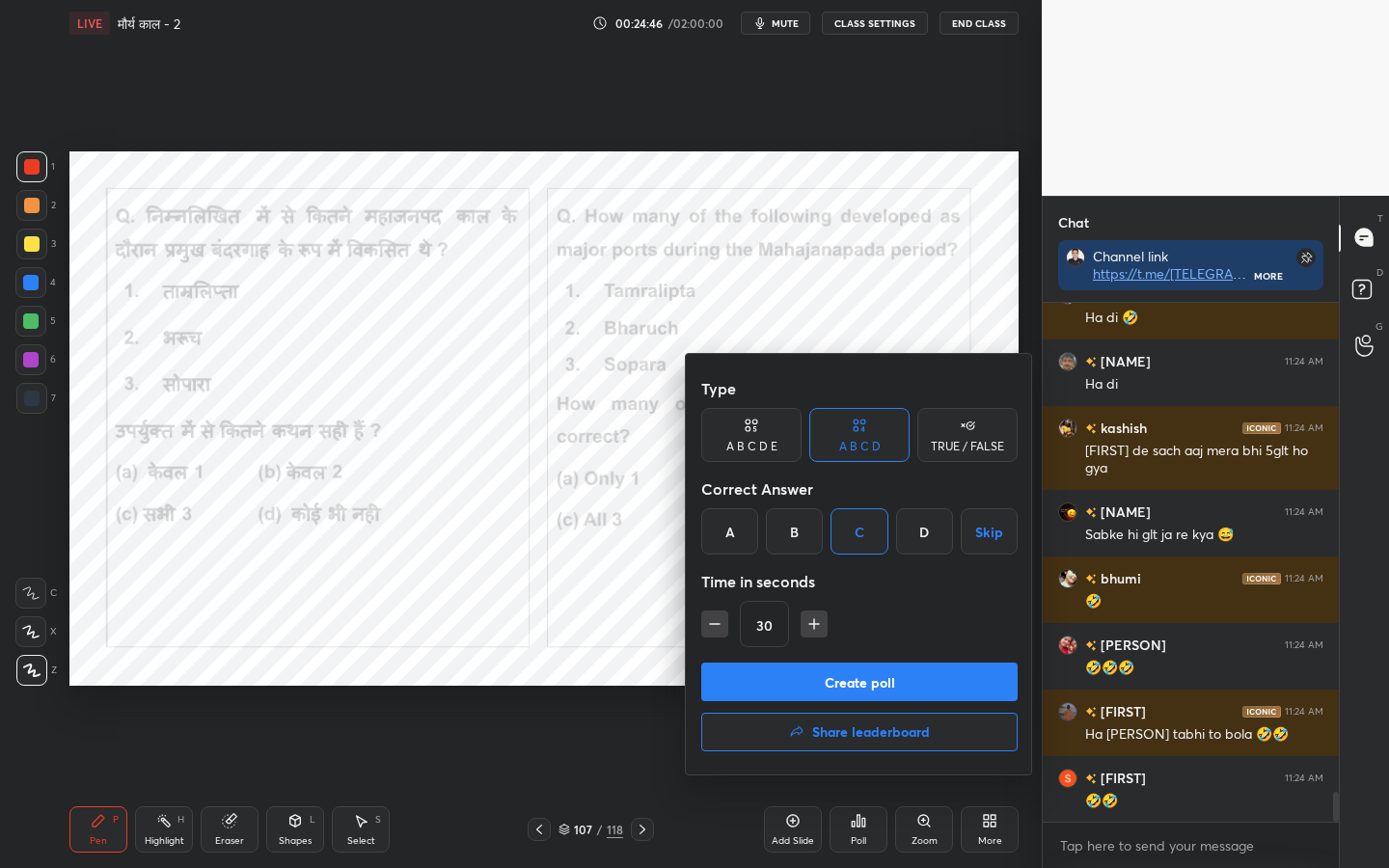 scroll, scrollTop: 8610, scrollLeft: 0, axis: vertical 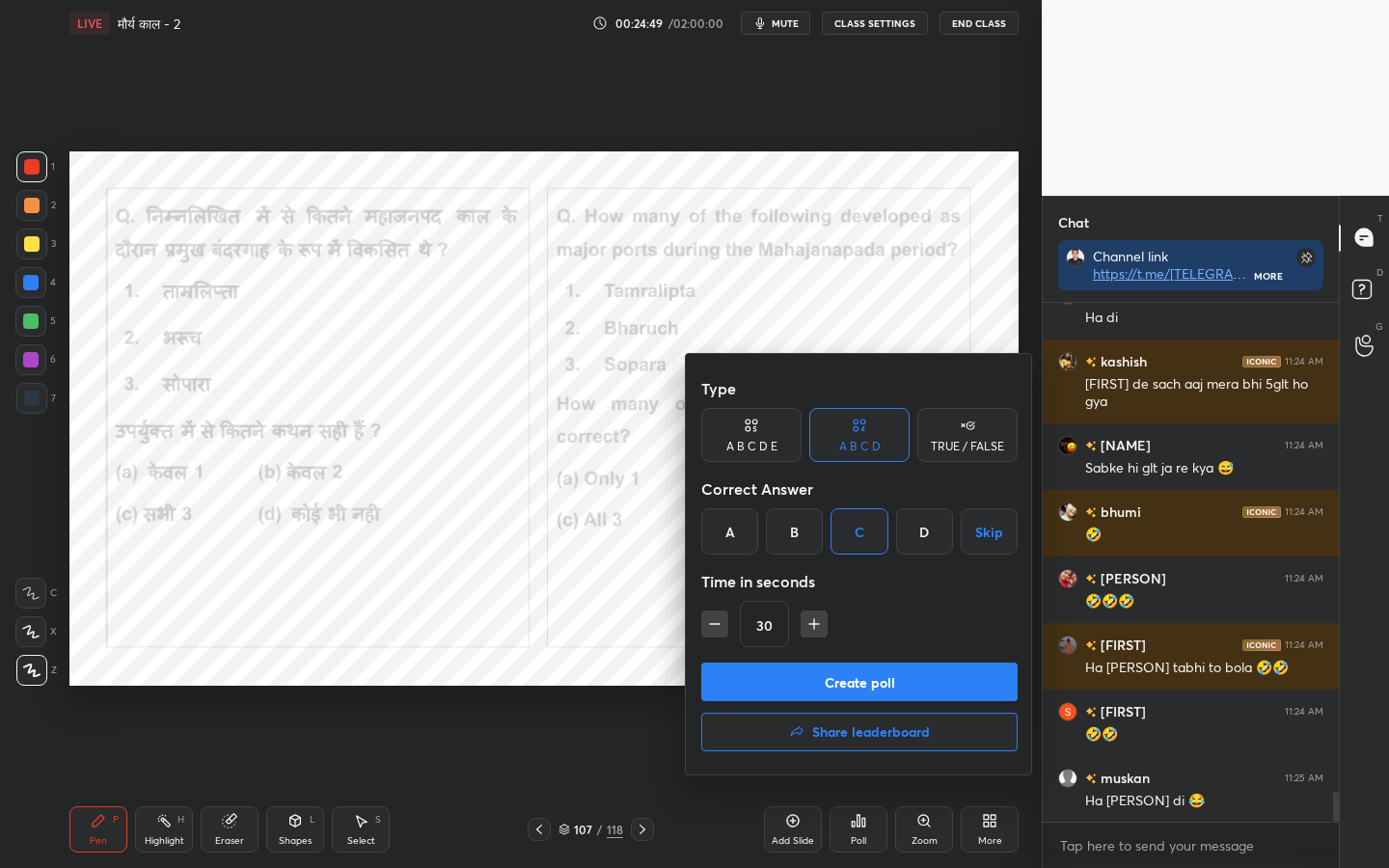 click on "Create poll" at bounding box center [859, 682] 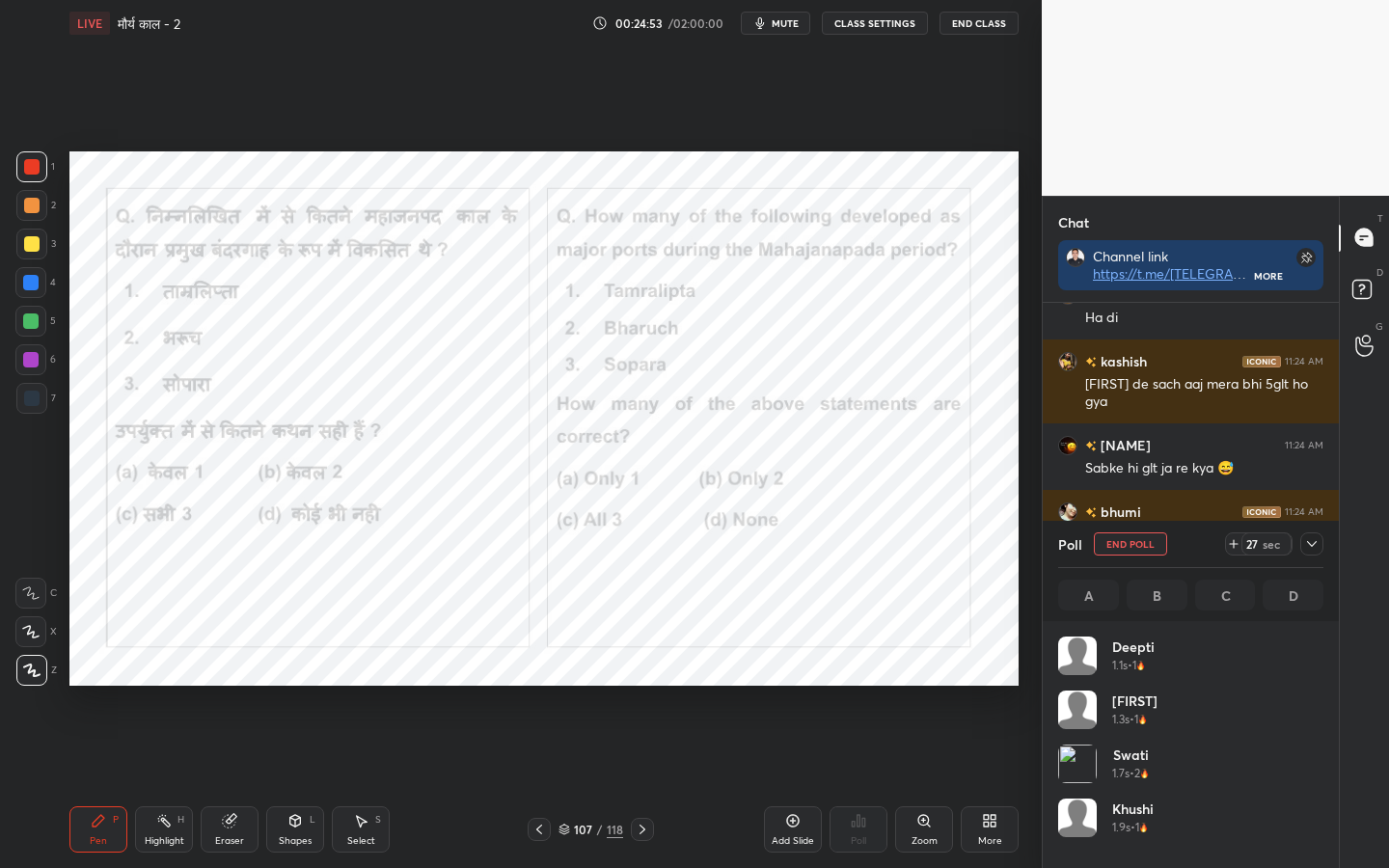 scroll, scrollTop: 8776, scrollLeft: 0, axis: vertical 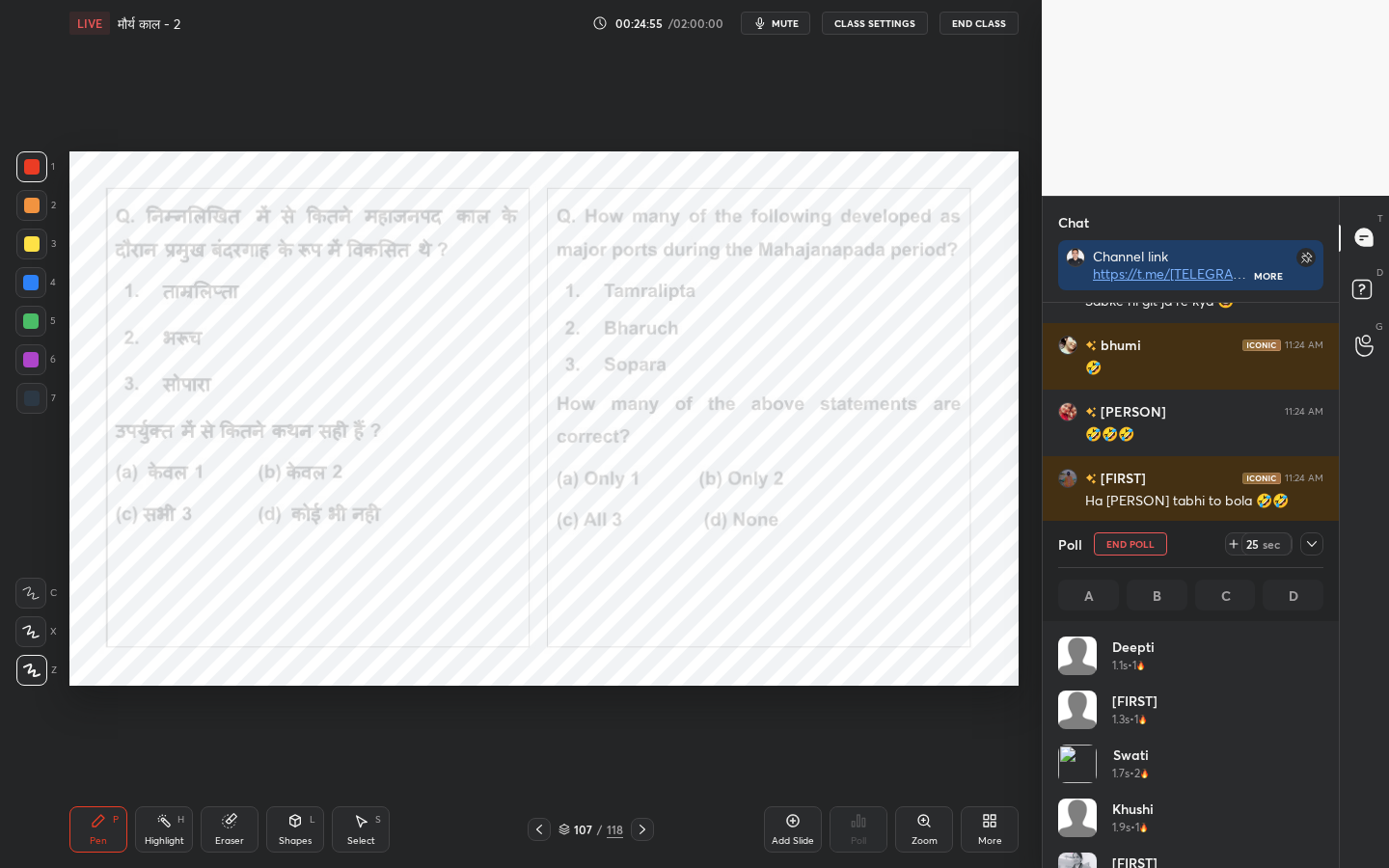click 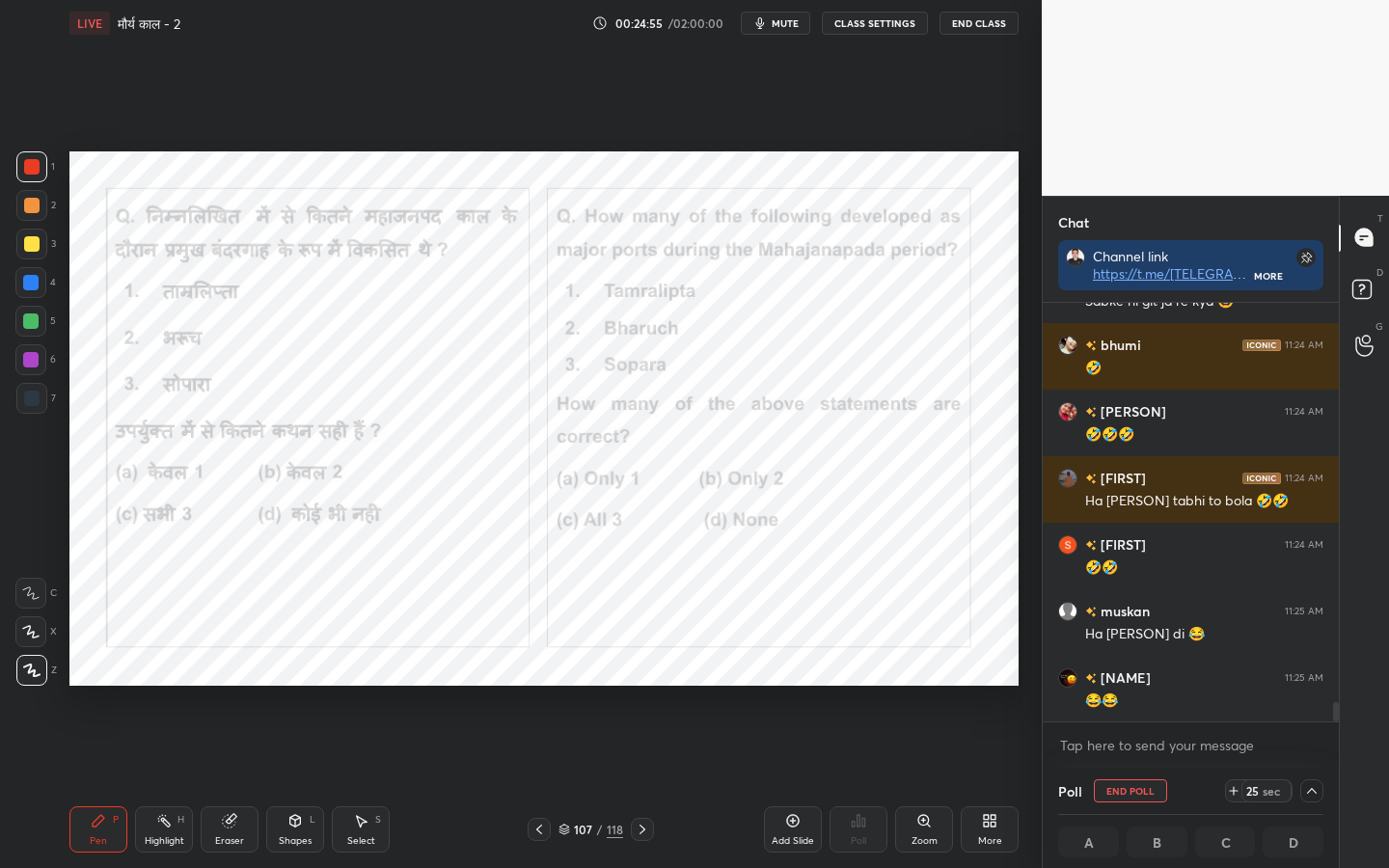 scroll, scrollTop: 3, scrollLeft: 259, axis: both 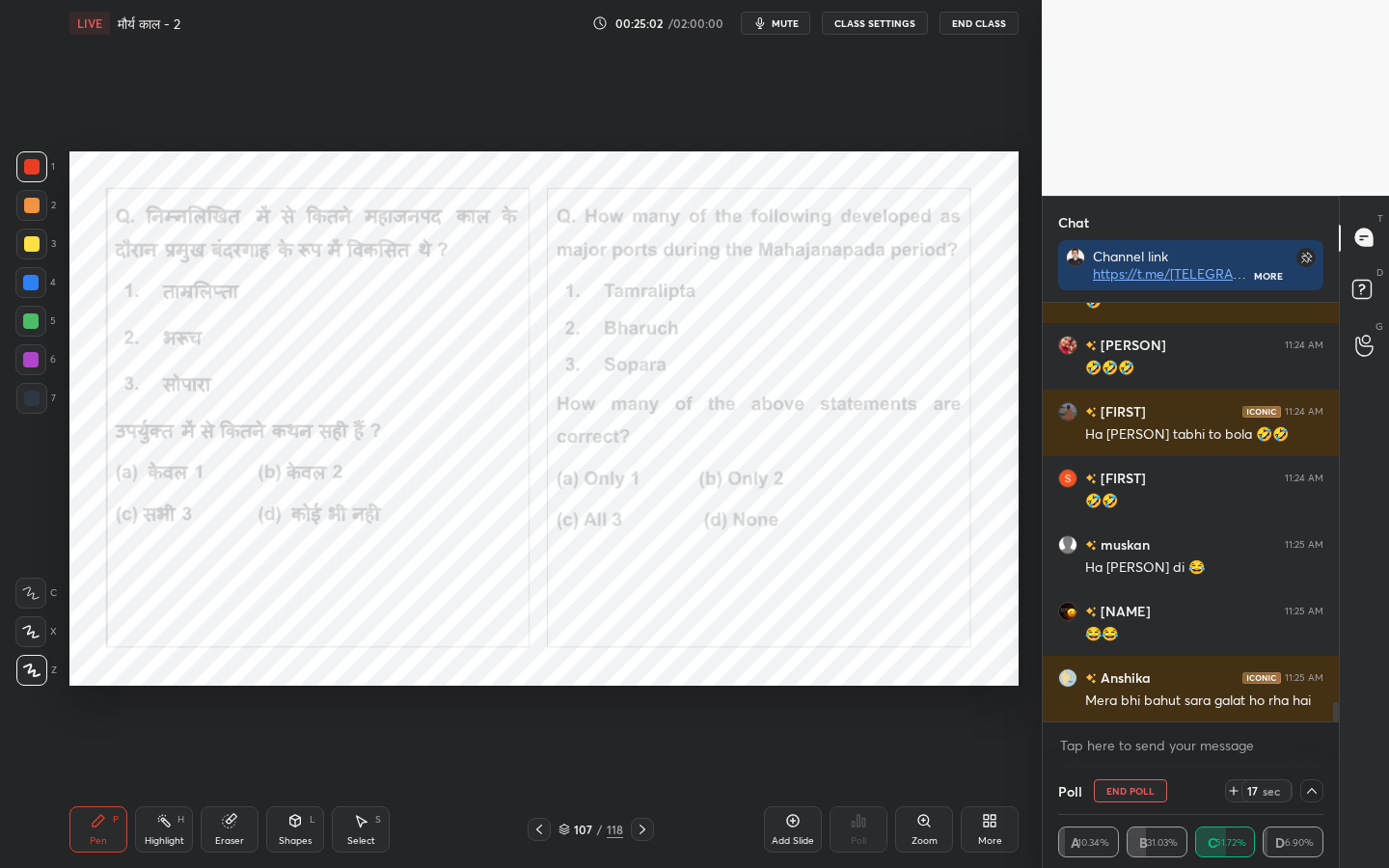 click 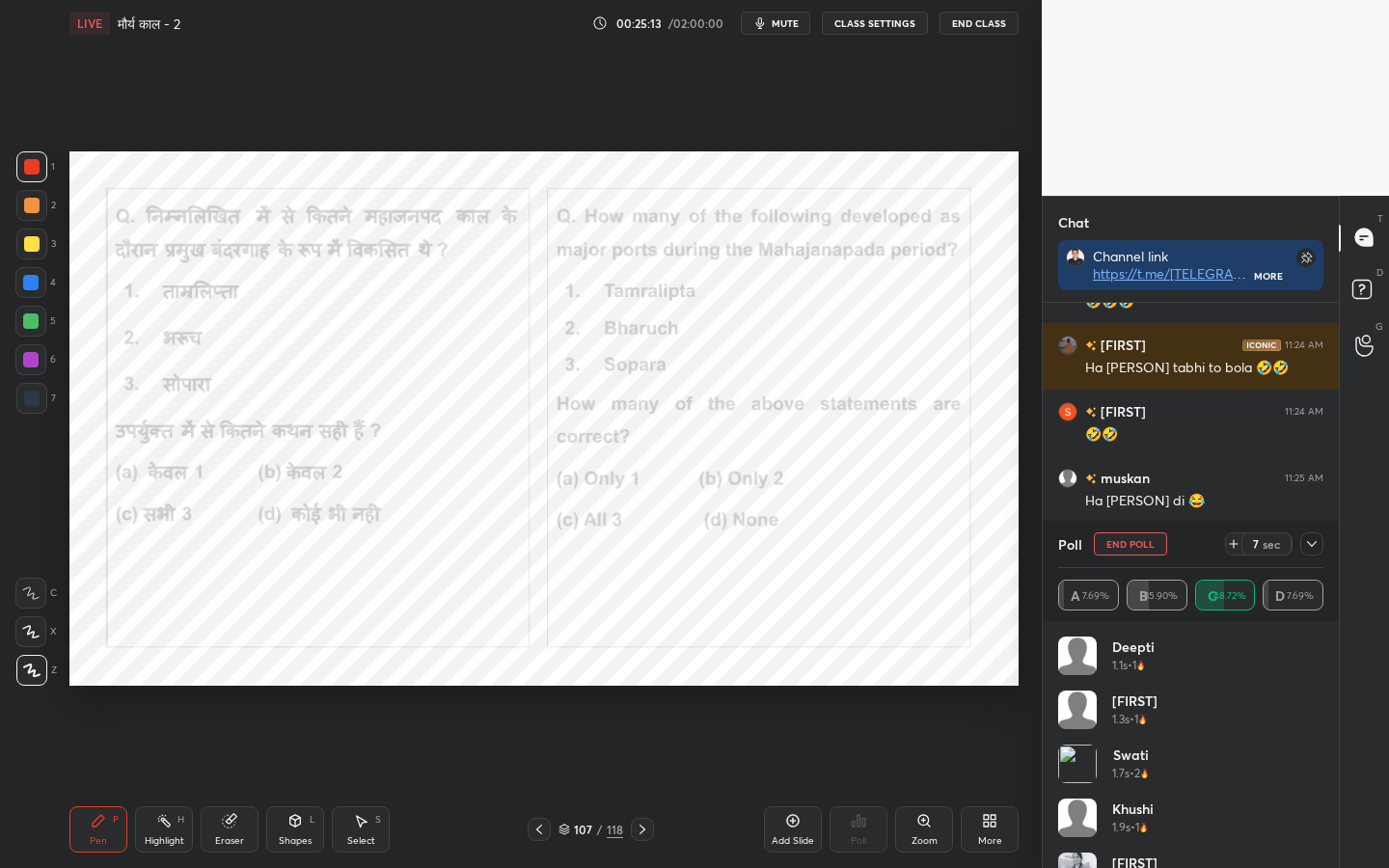 click 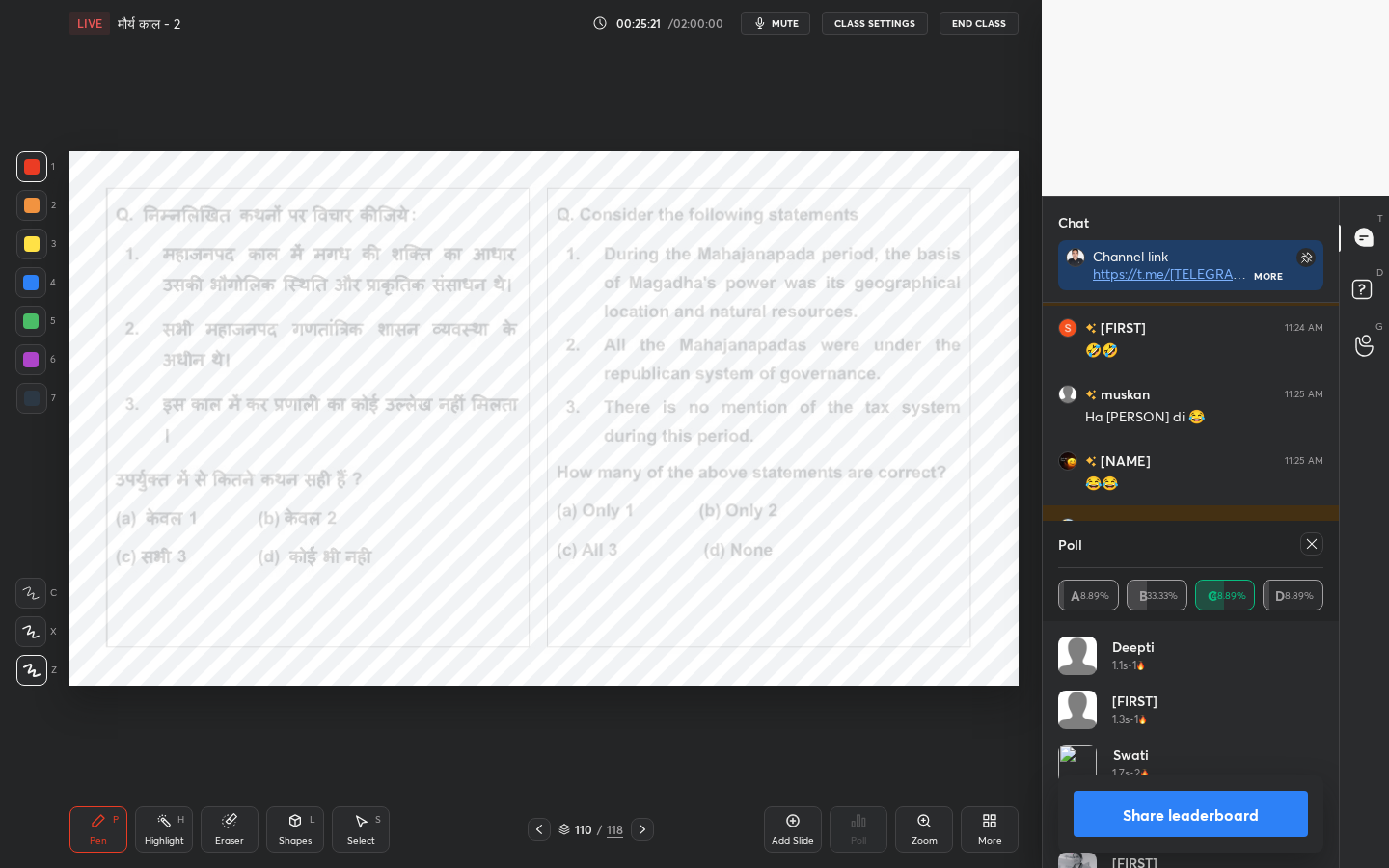 click 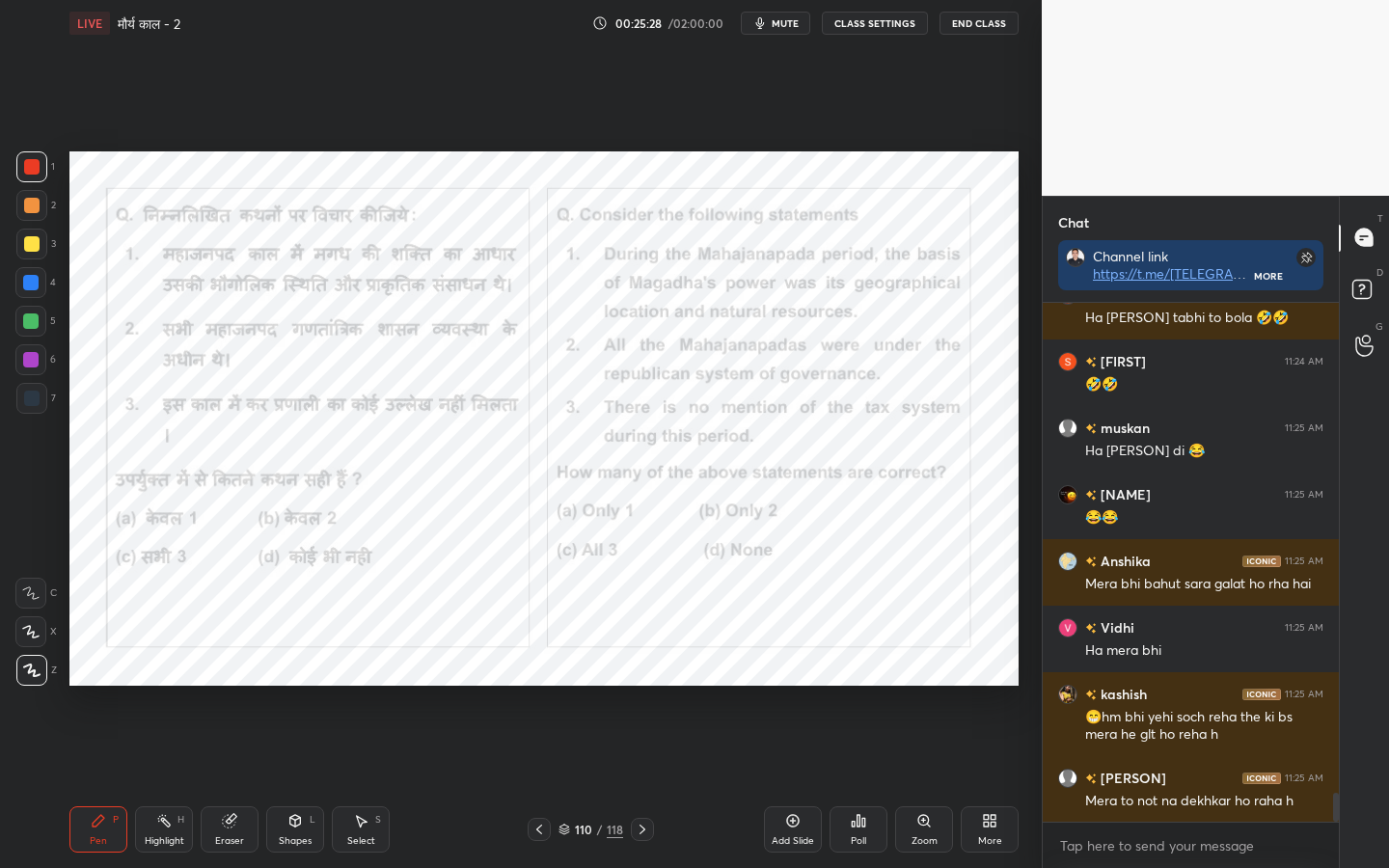 click on "118" at bounding box center (614, 829) 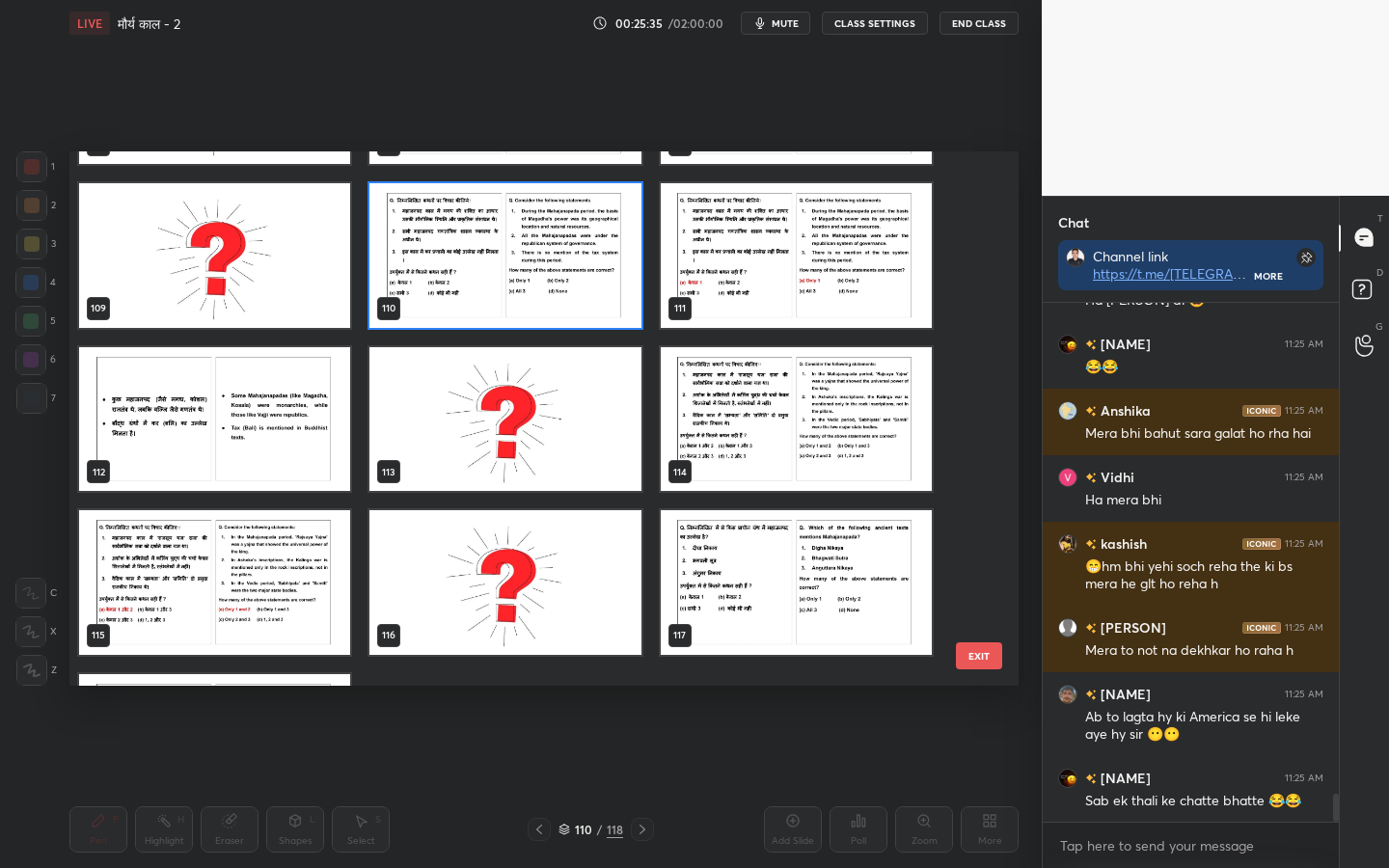 click on "EXIT" at bounding box center (979, 656) 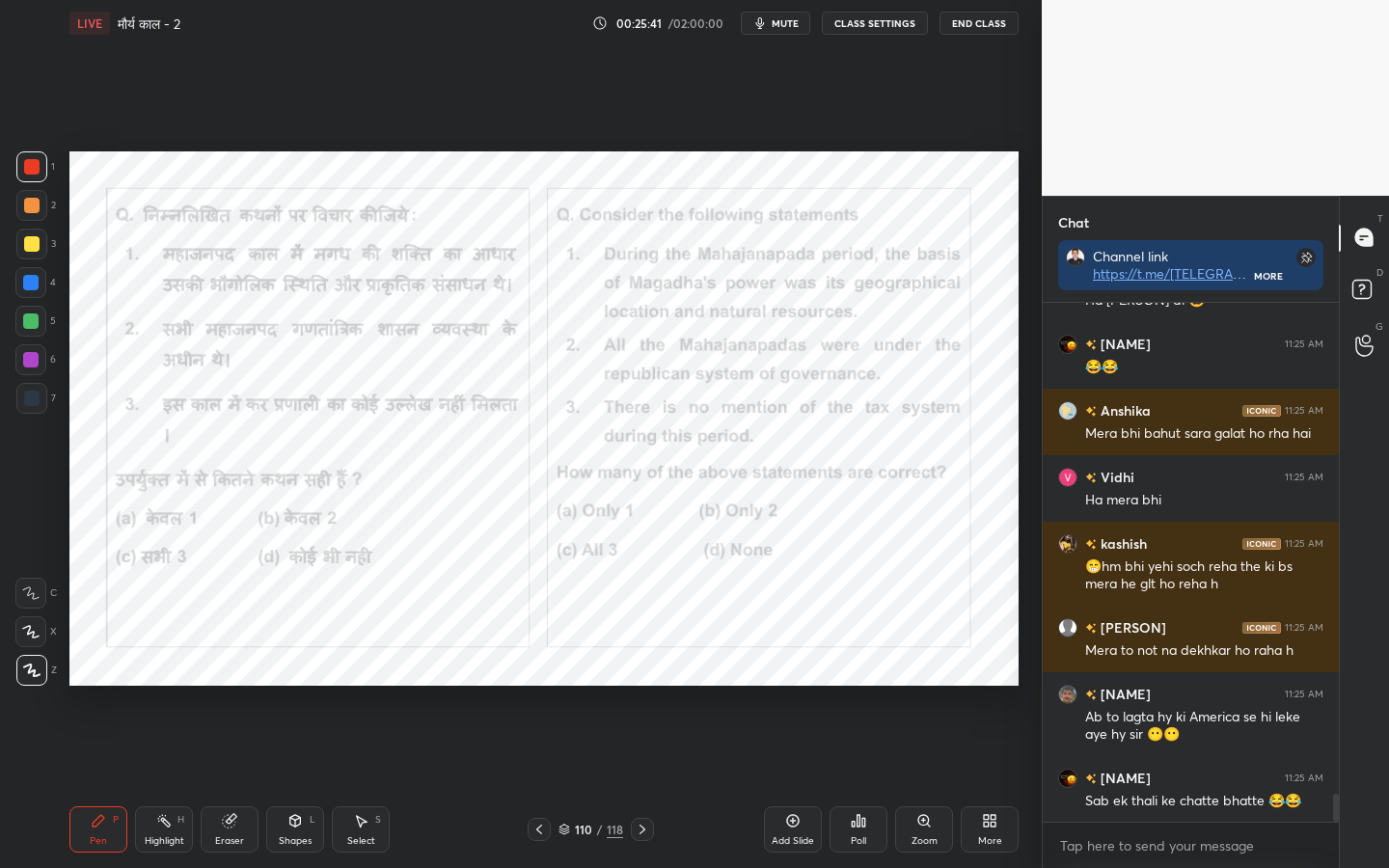 click on "Poll" at bounding box center (858, 829) 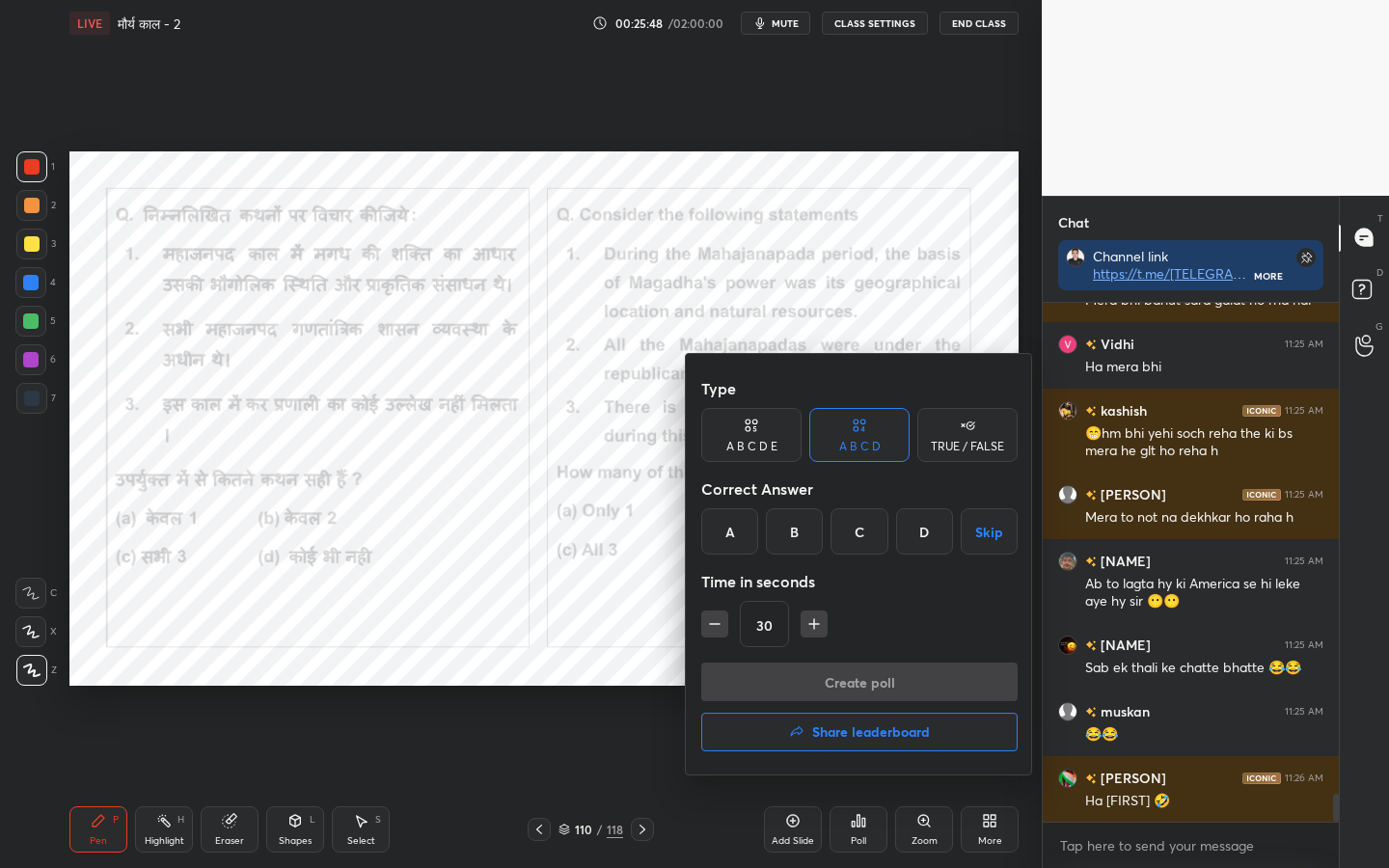 click at bounding box center (694, 434) 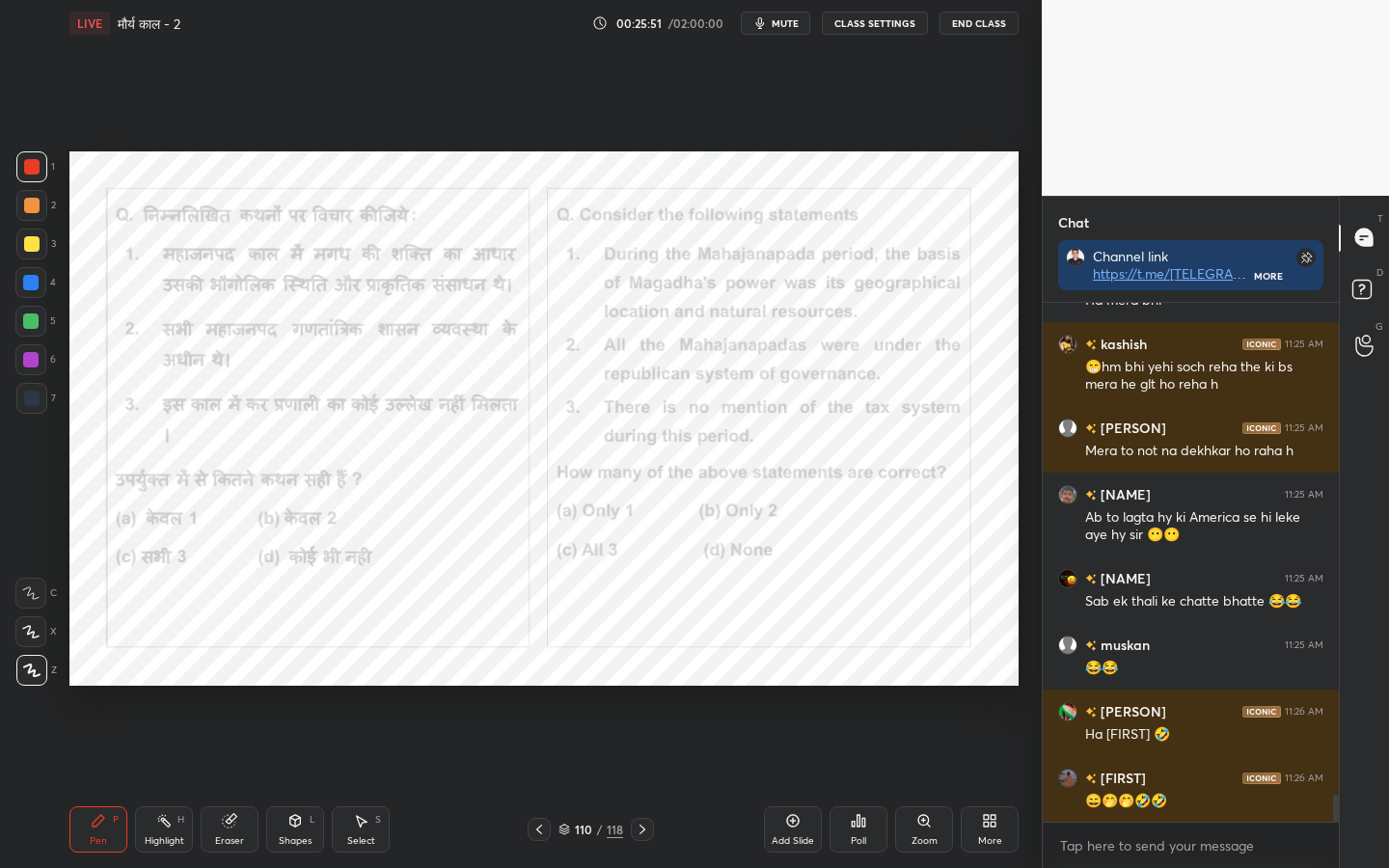 click on "118" at bounding box center [614, 829] 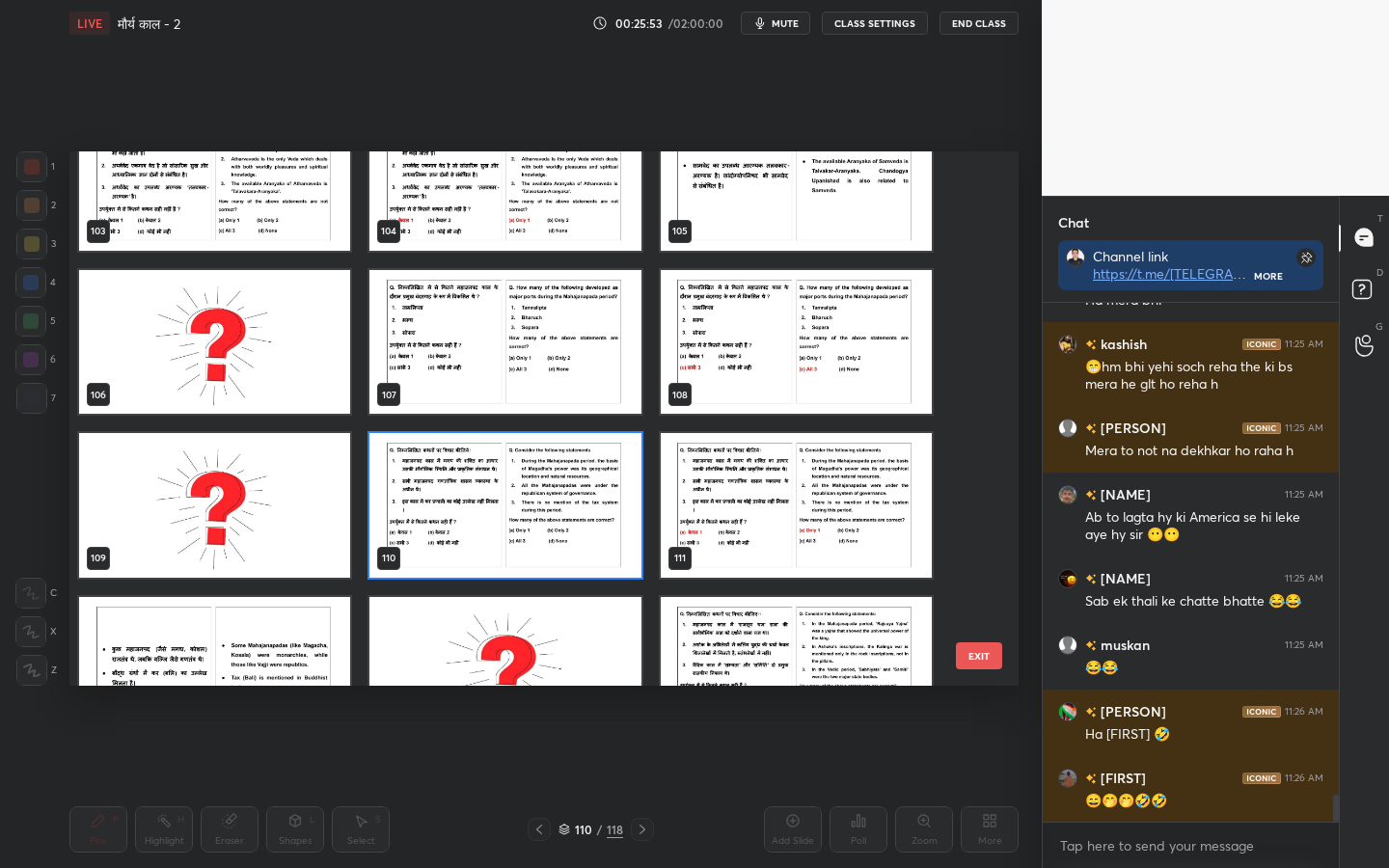 click on "EXIT" at bounding box center [979, 656] 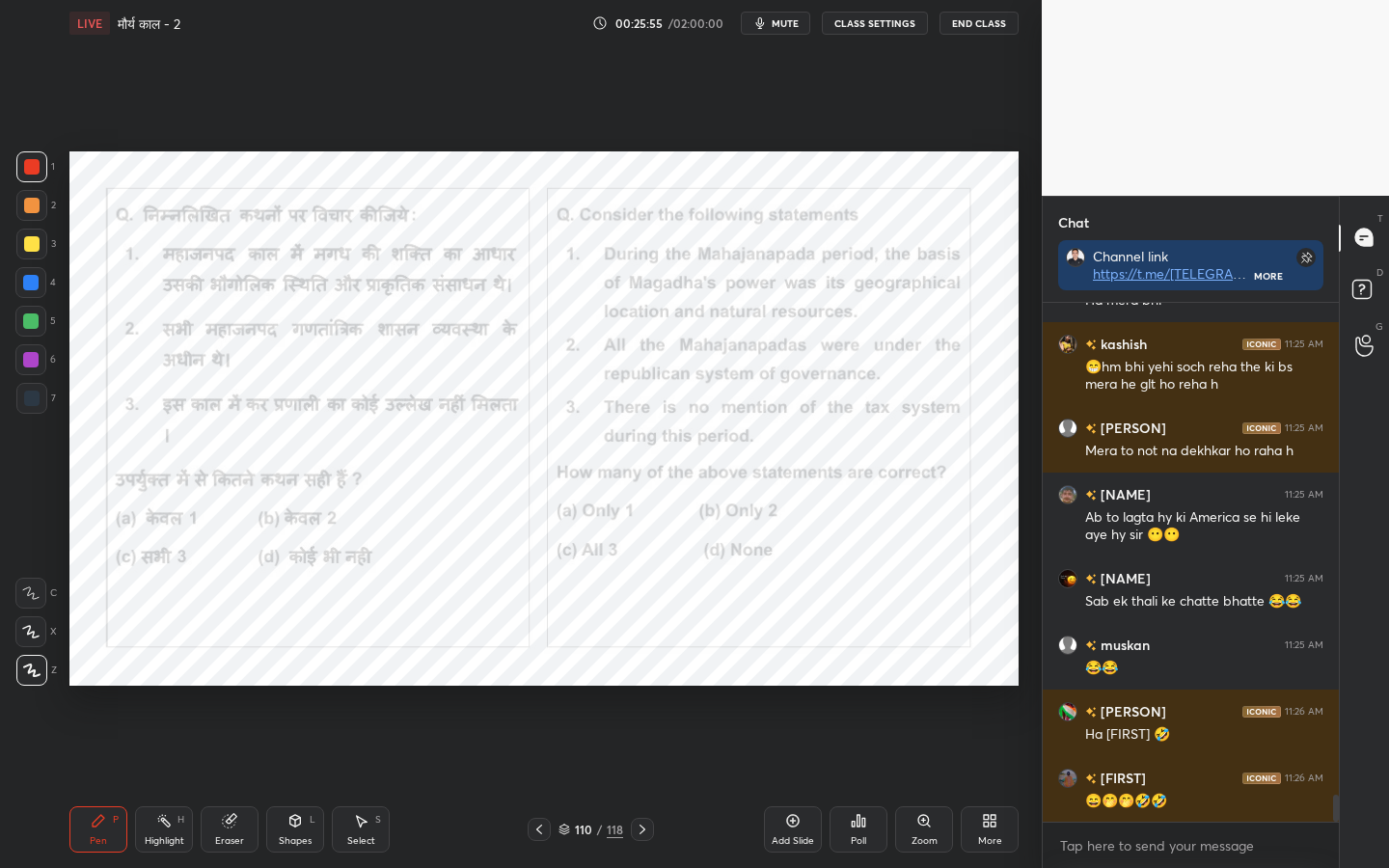 click 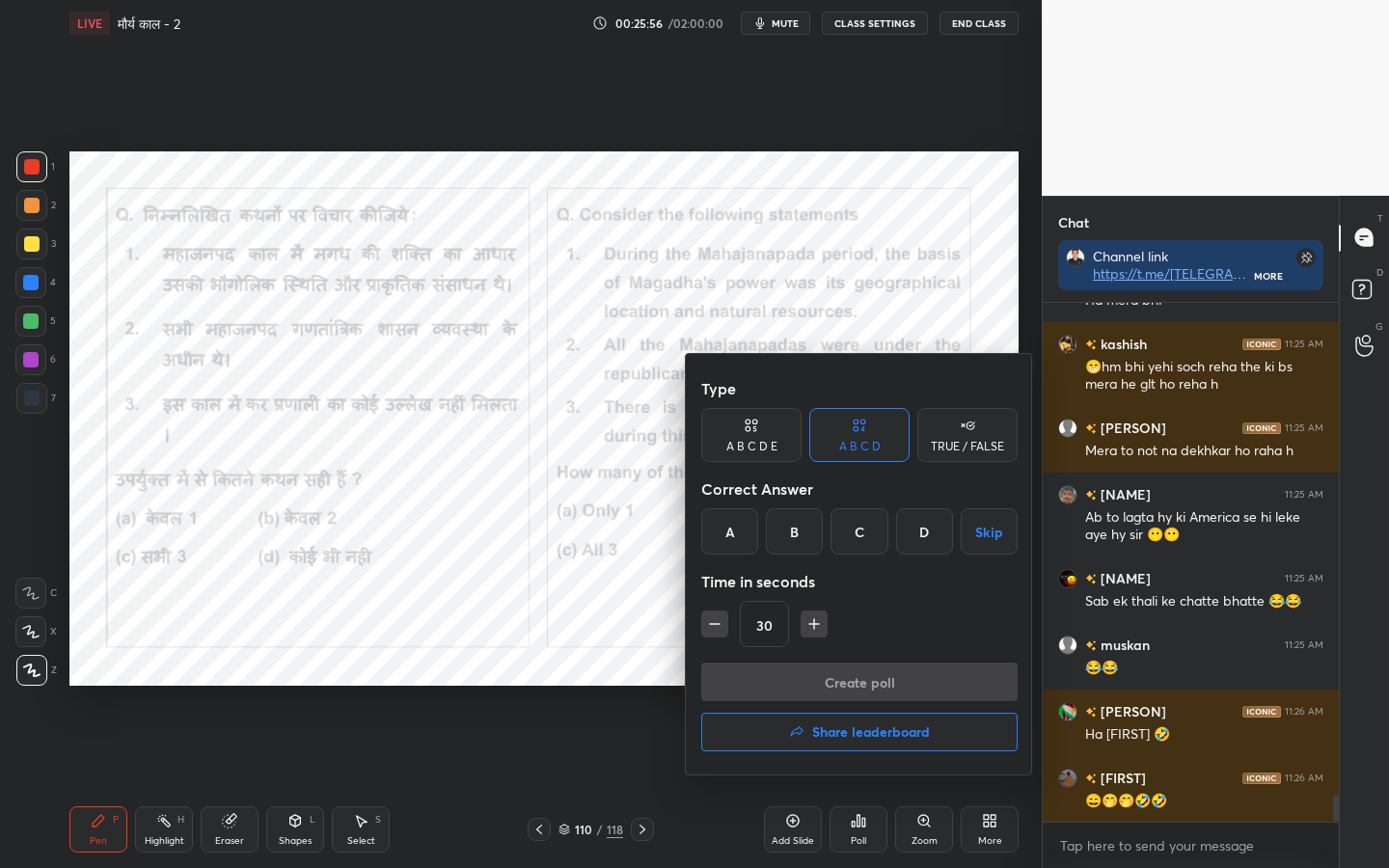 click on "A" at bounding box center (729, 531) 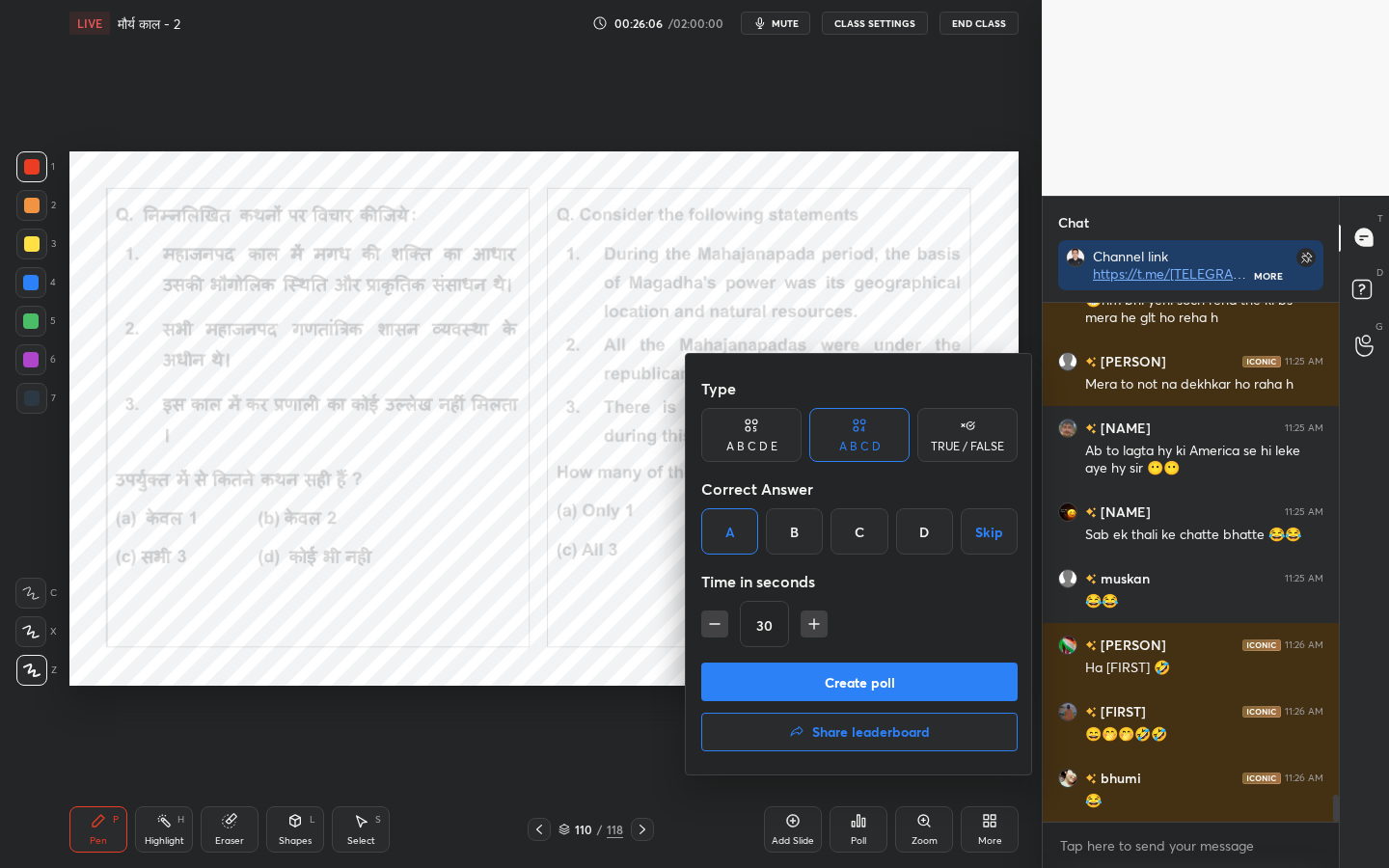 click on "Create poll" at bounding box center (859, 682) 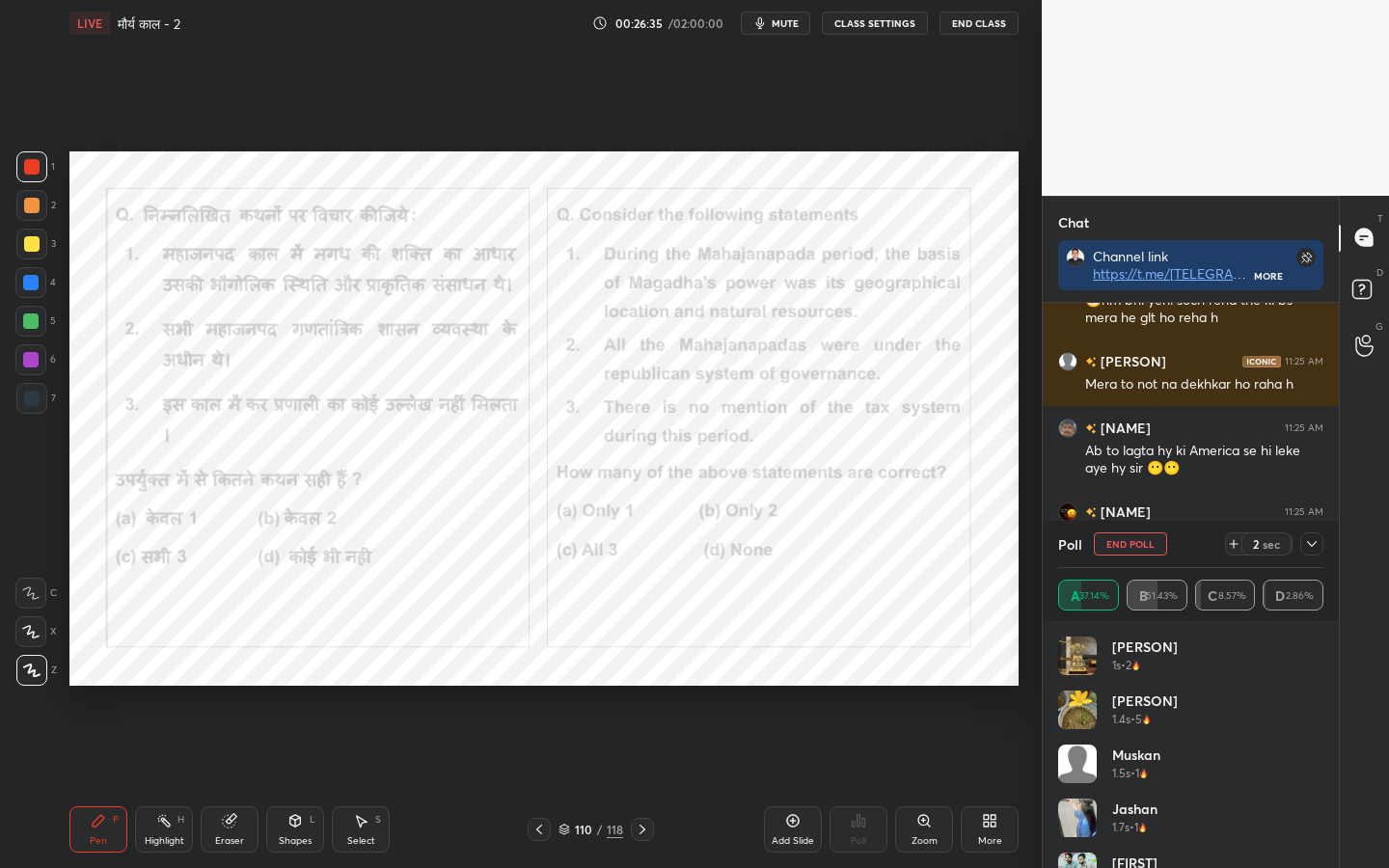scroll, scrollTop: 373, scrollLeft: 290, axis: both 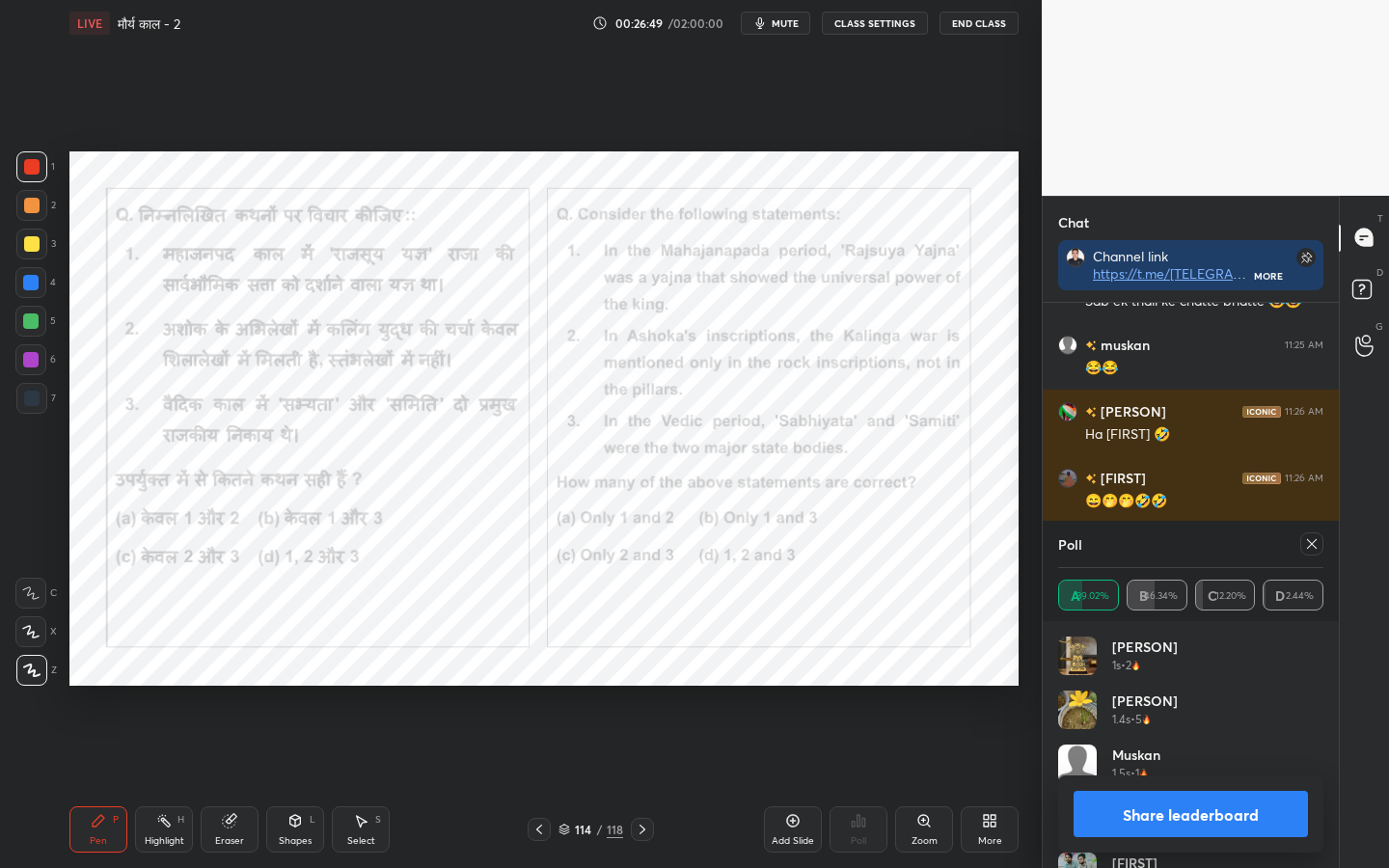 click 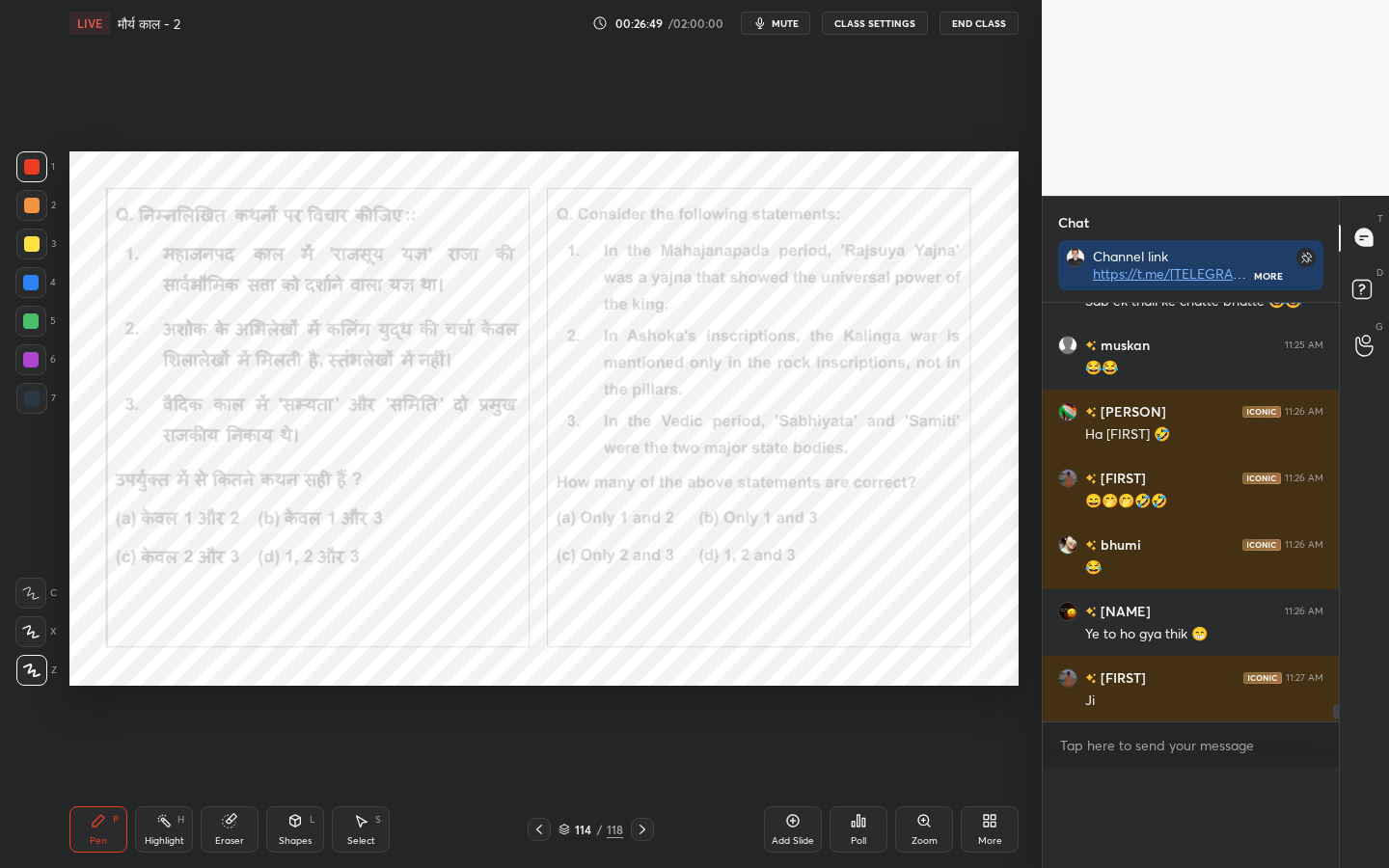 scroll, scrollTop: 0, scrollLeft: 0, axis: both 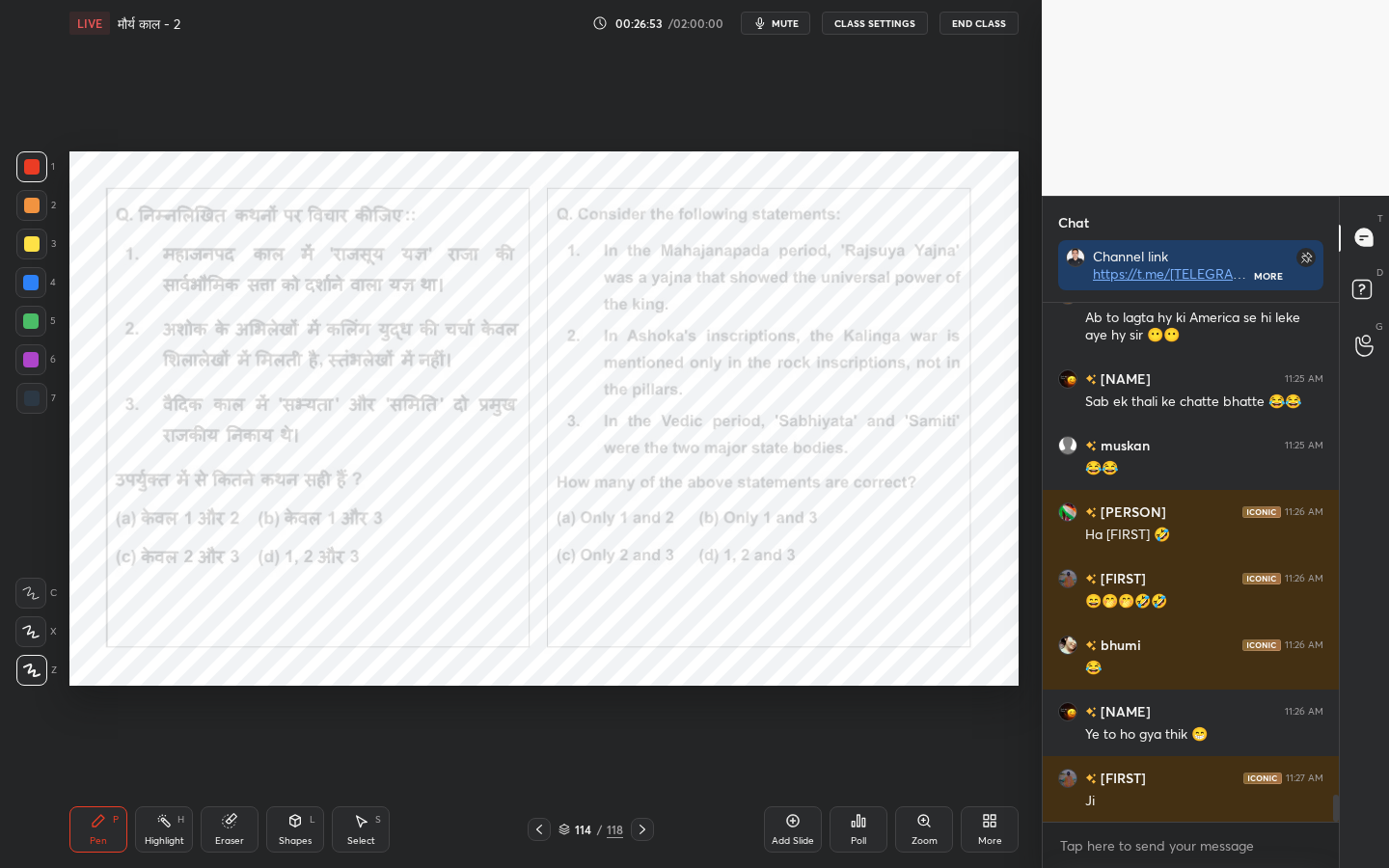 click on "118" at bounding box center [614, 829] 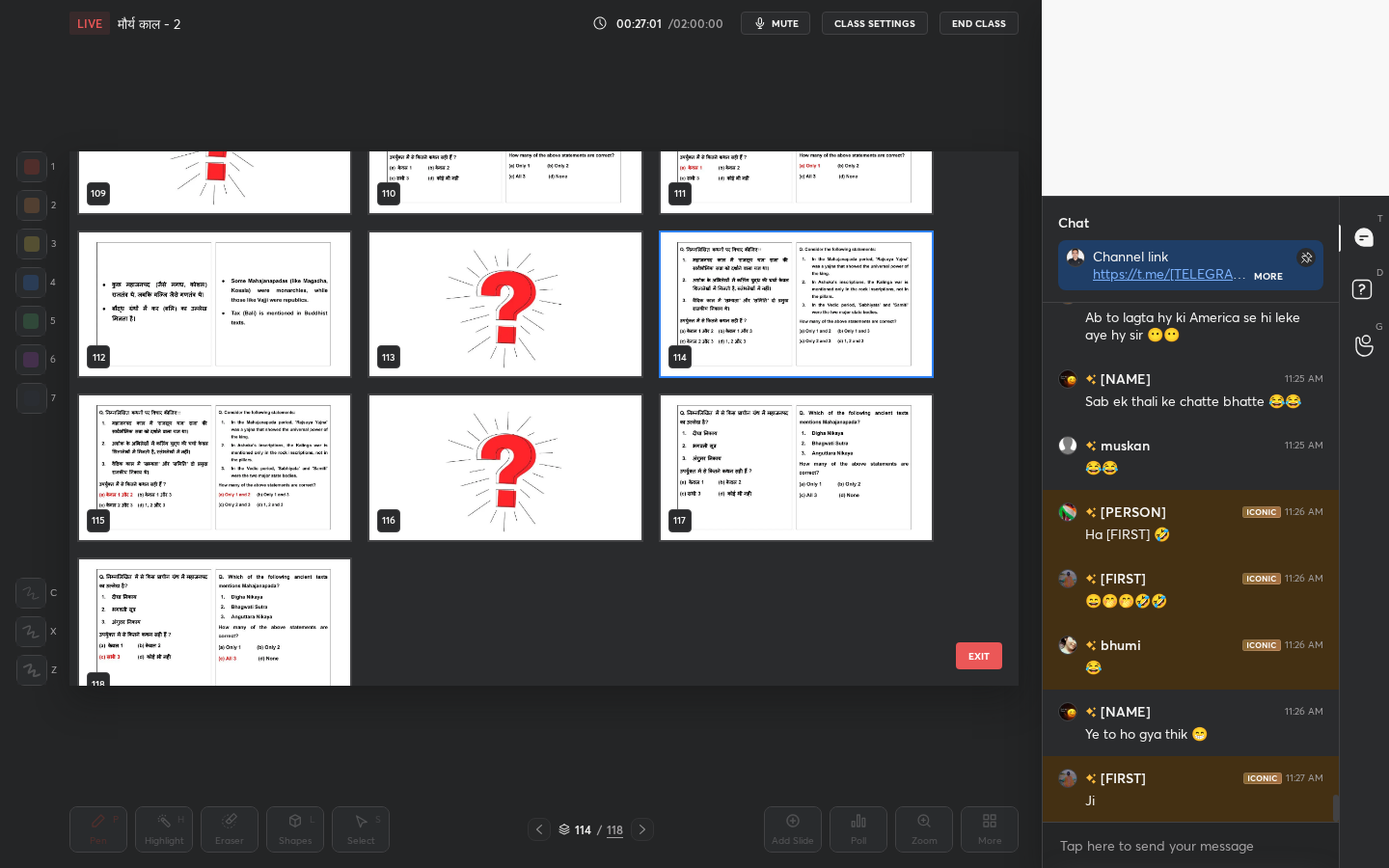 click on "EXIT" at bounding box center [979, 656] 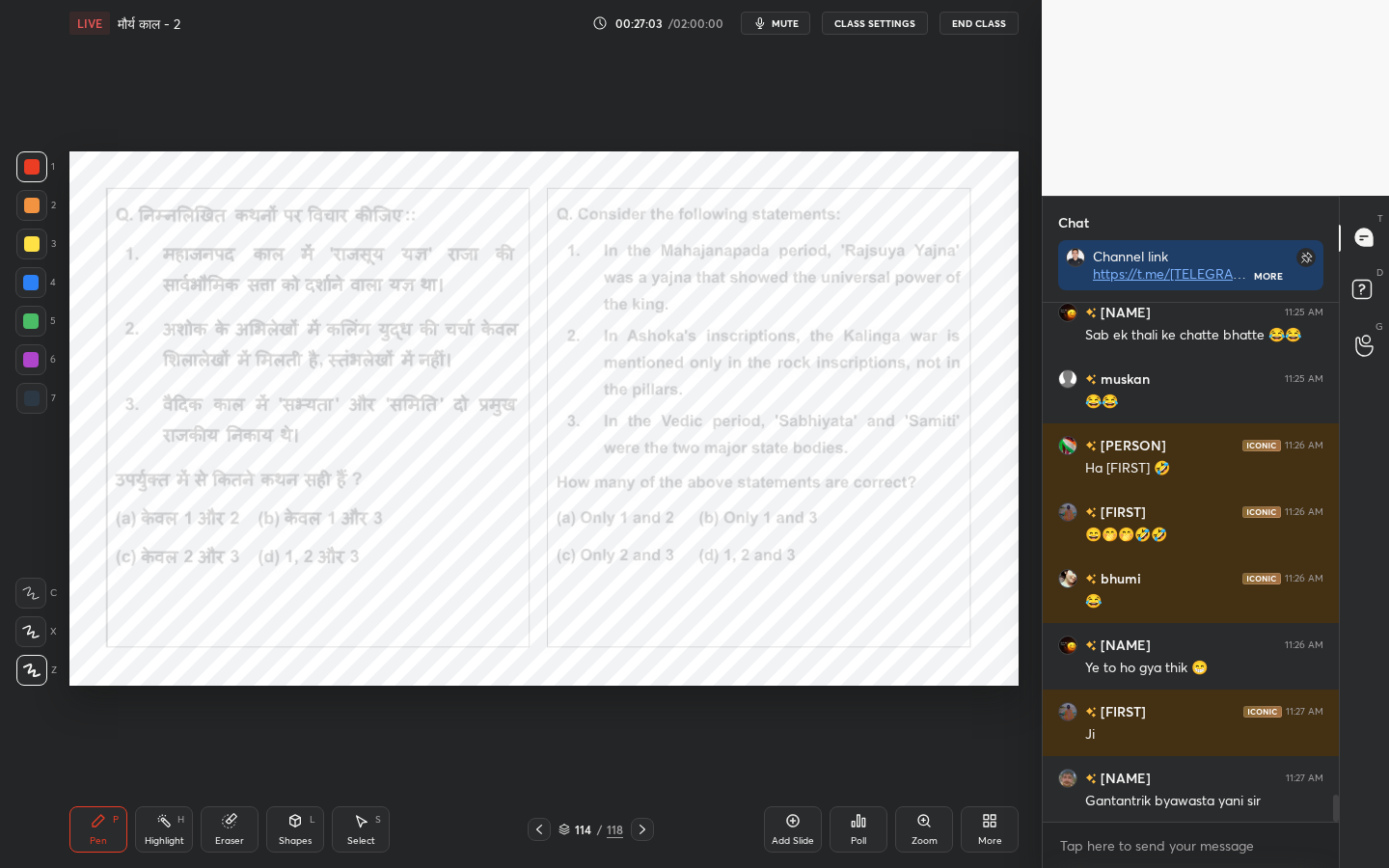 click 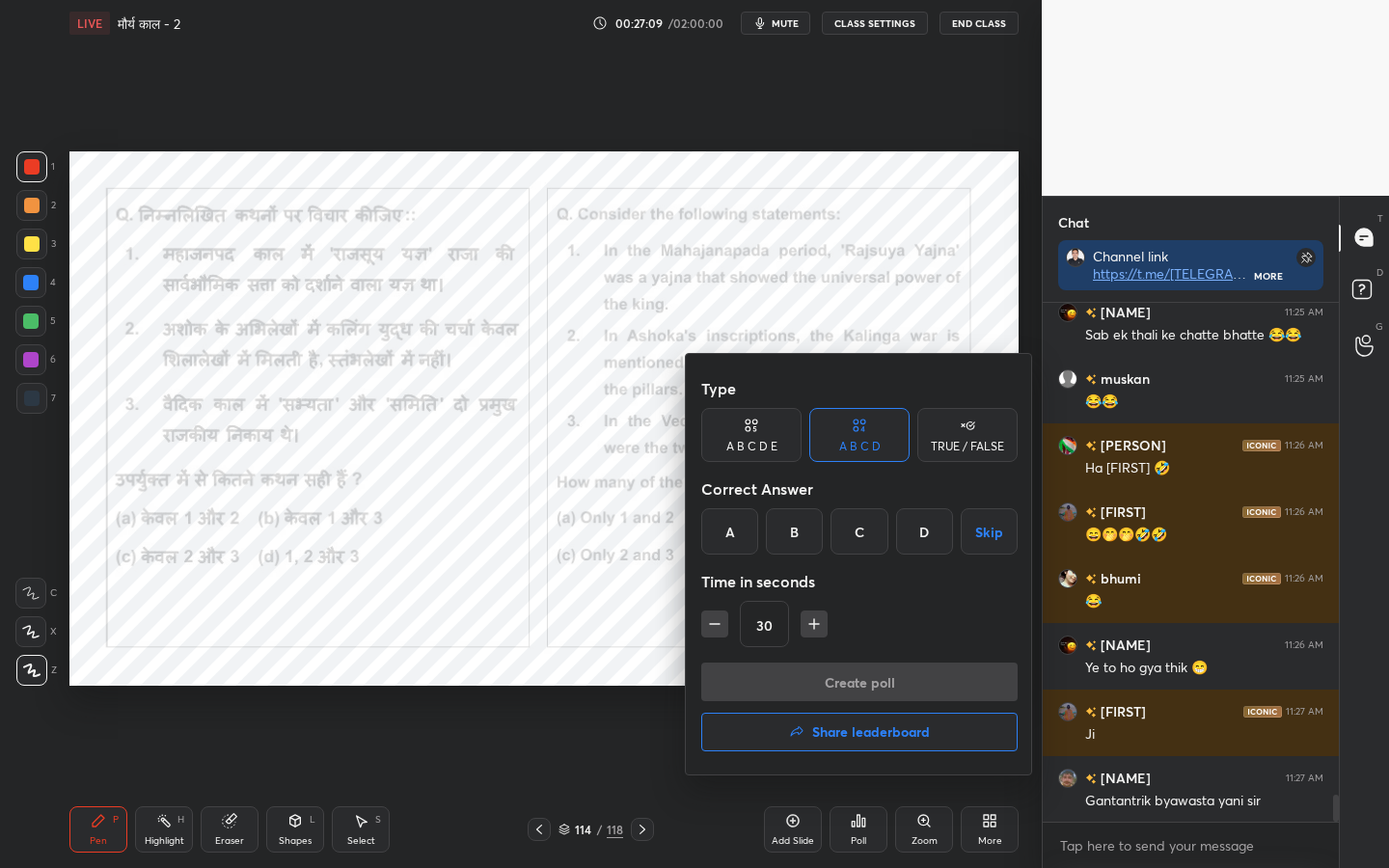 click on "A" at bounding box center (729, 531) 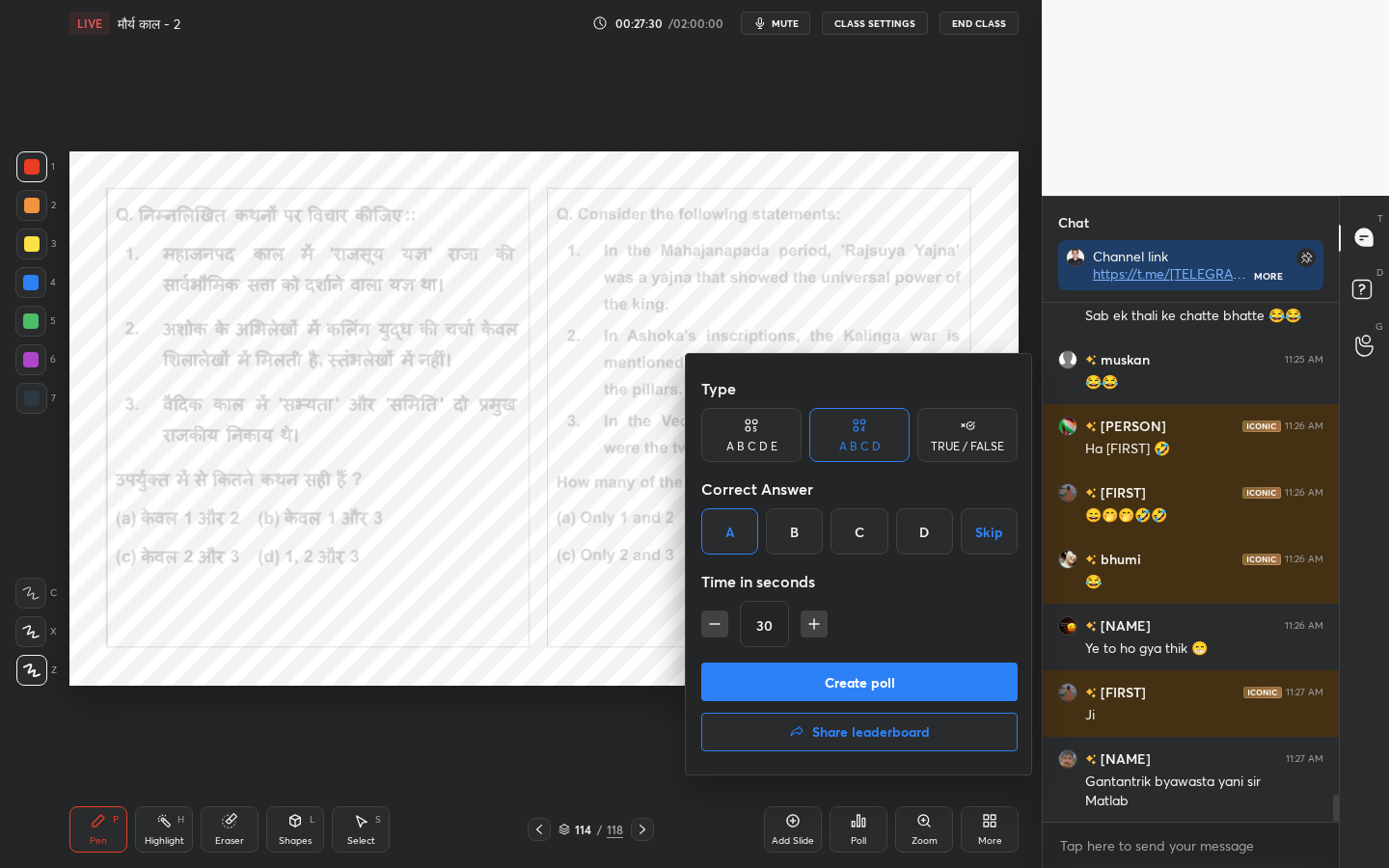 click on "Create poll" at bounding box center (859, 682) 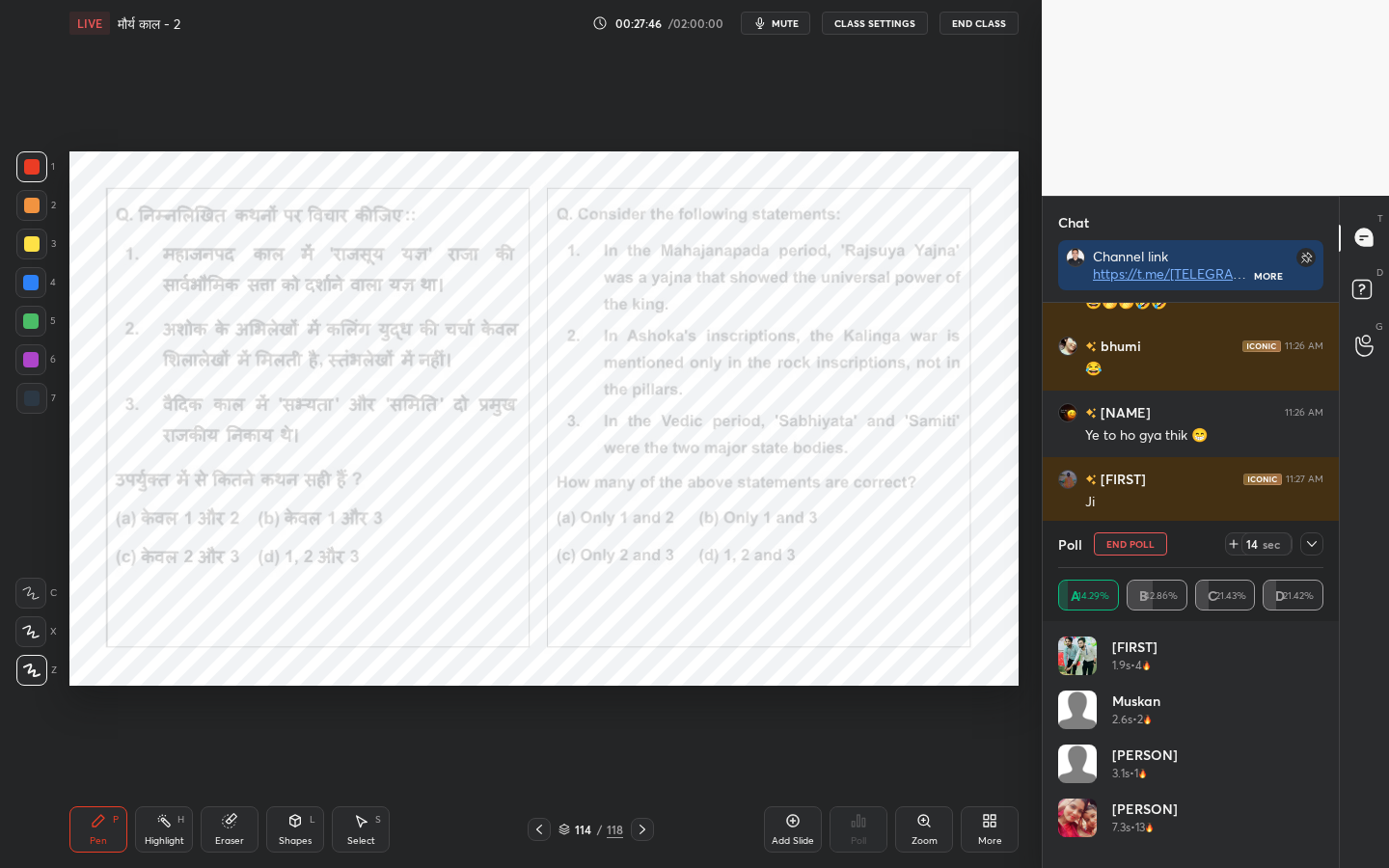 click 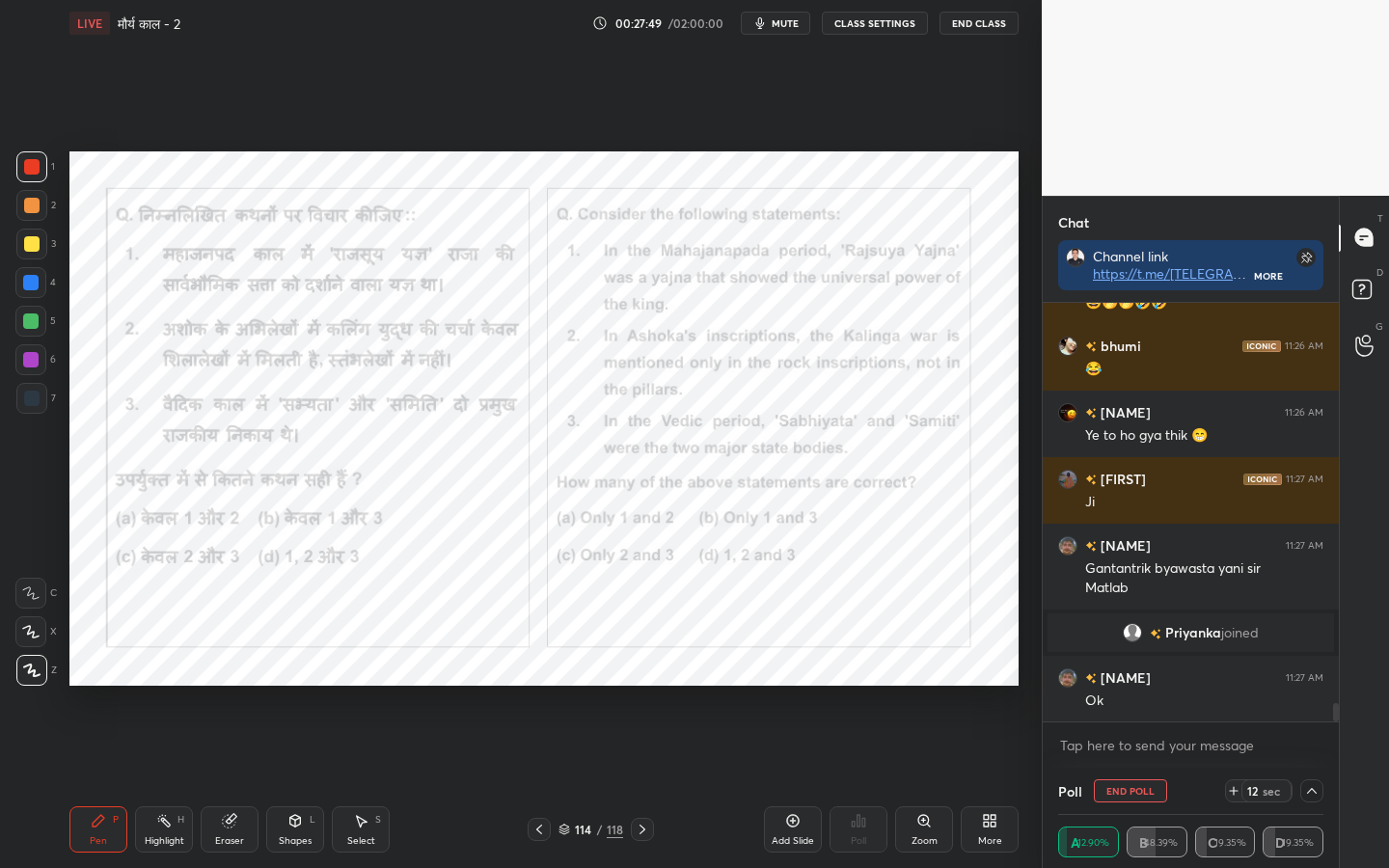 click at bounding box center (1312, 791) 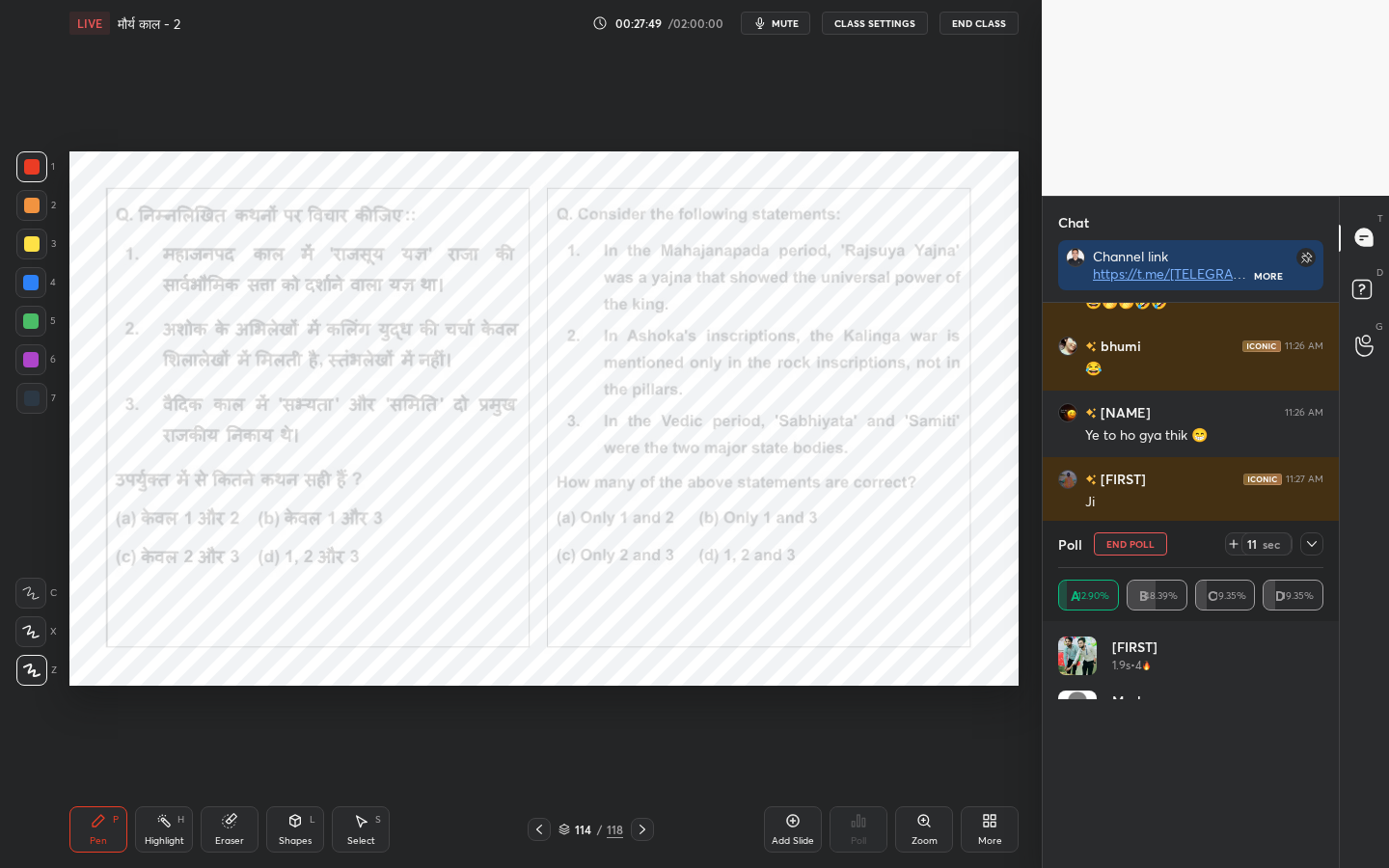 scroll, scrollTop: 6, scrollLeft: 7, axis: both 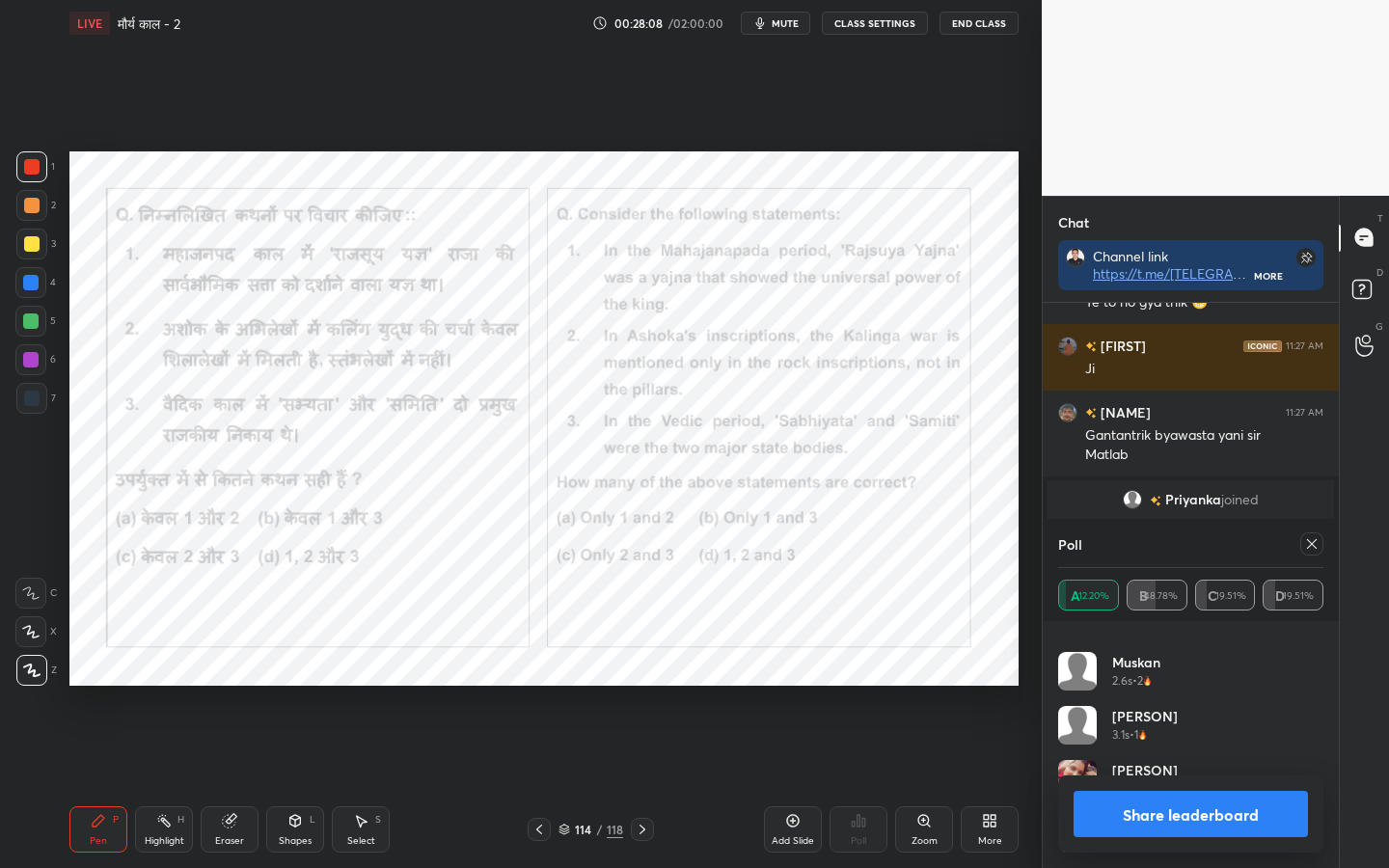 click 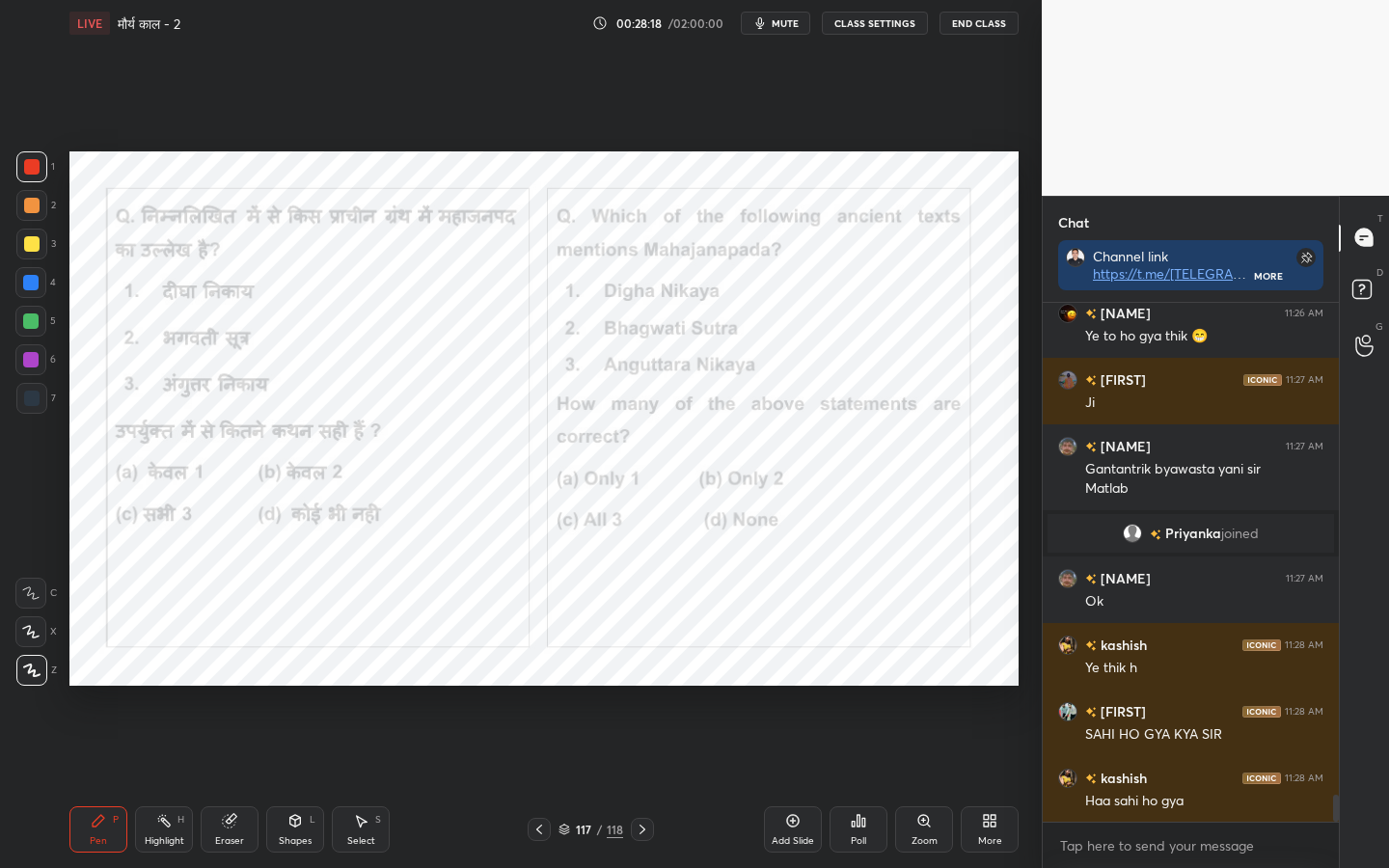click on "118" at bounding box center (614, 829) 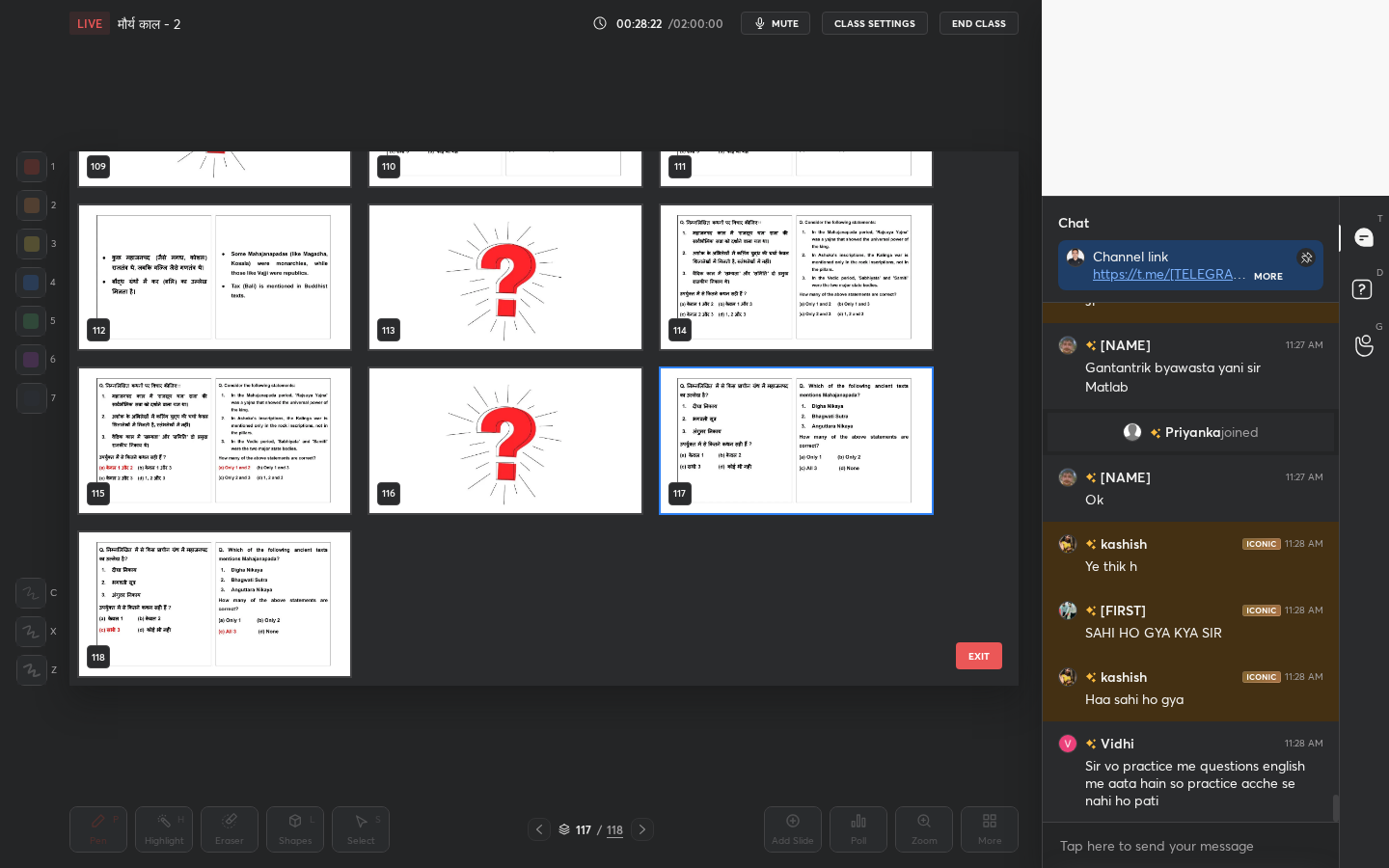 click on "EXIT" at bounding box center [979, 656] 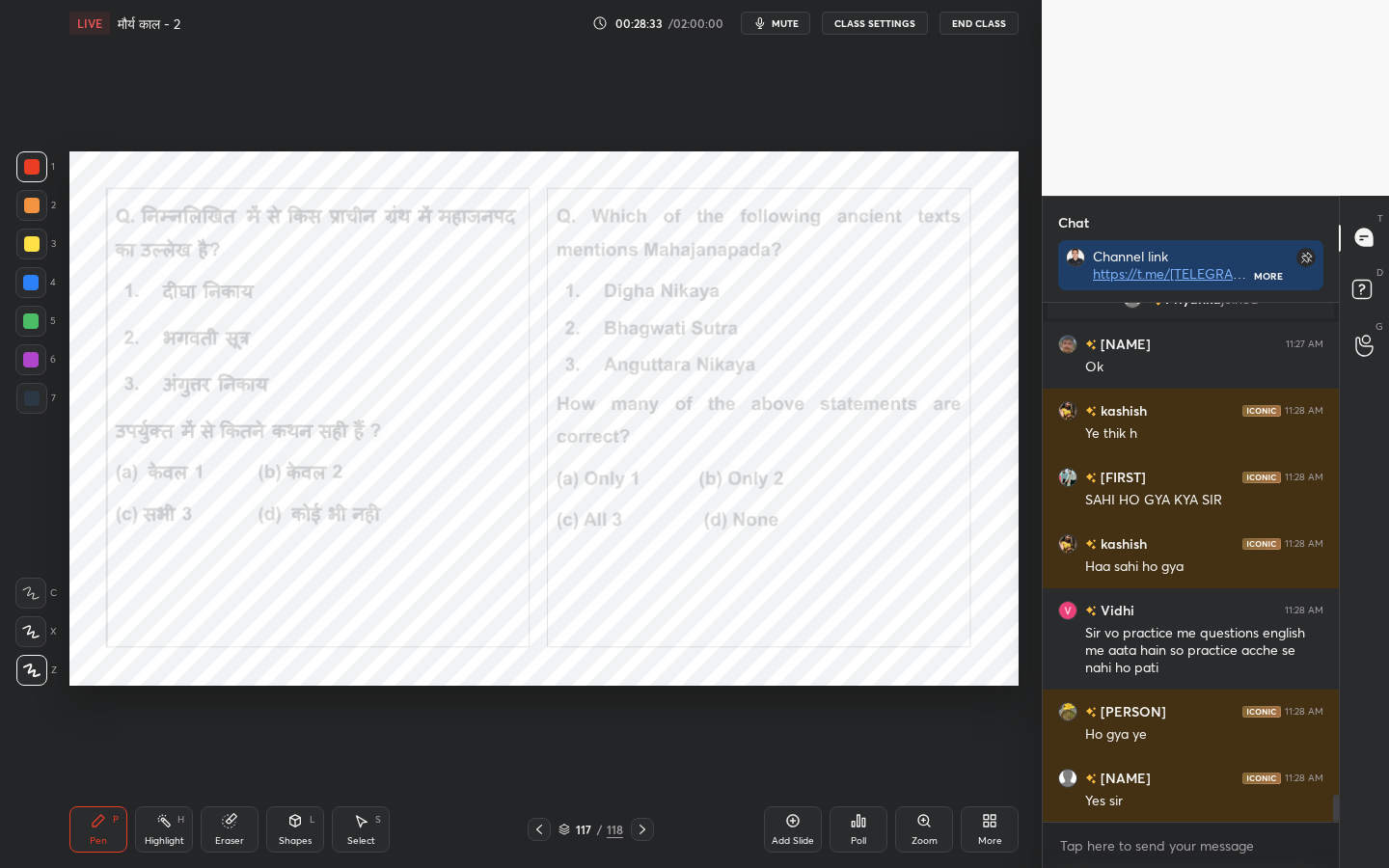click 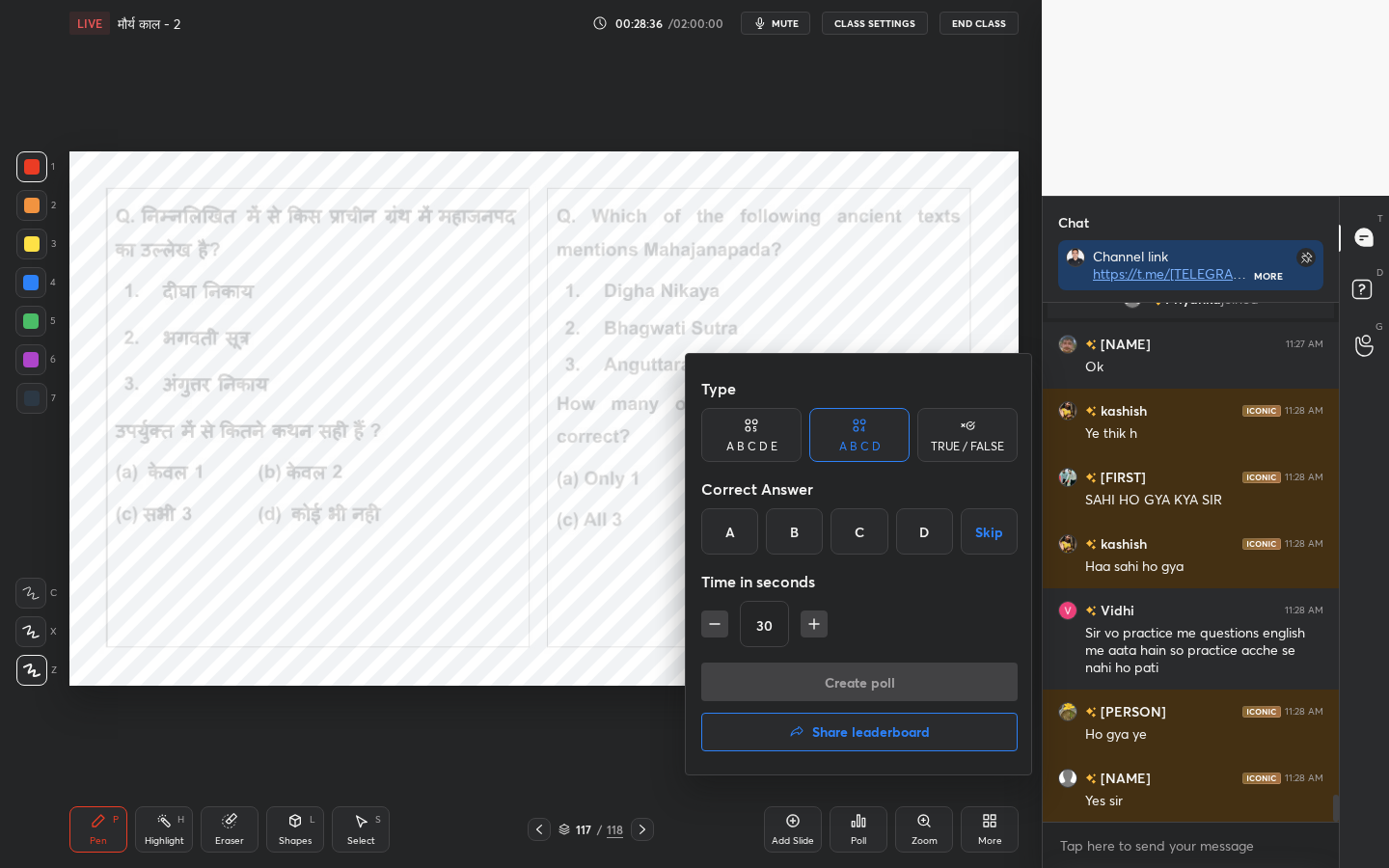 click on "C" at bounding box center (858, 531) 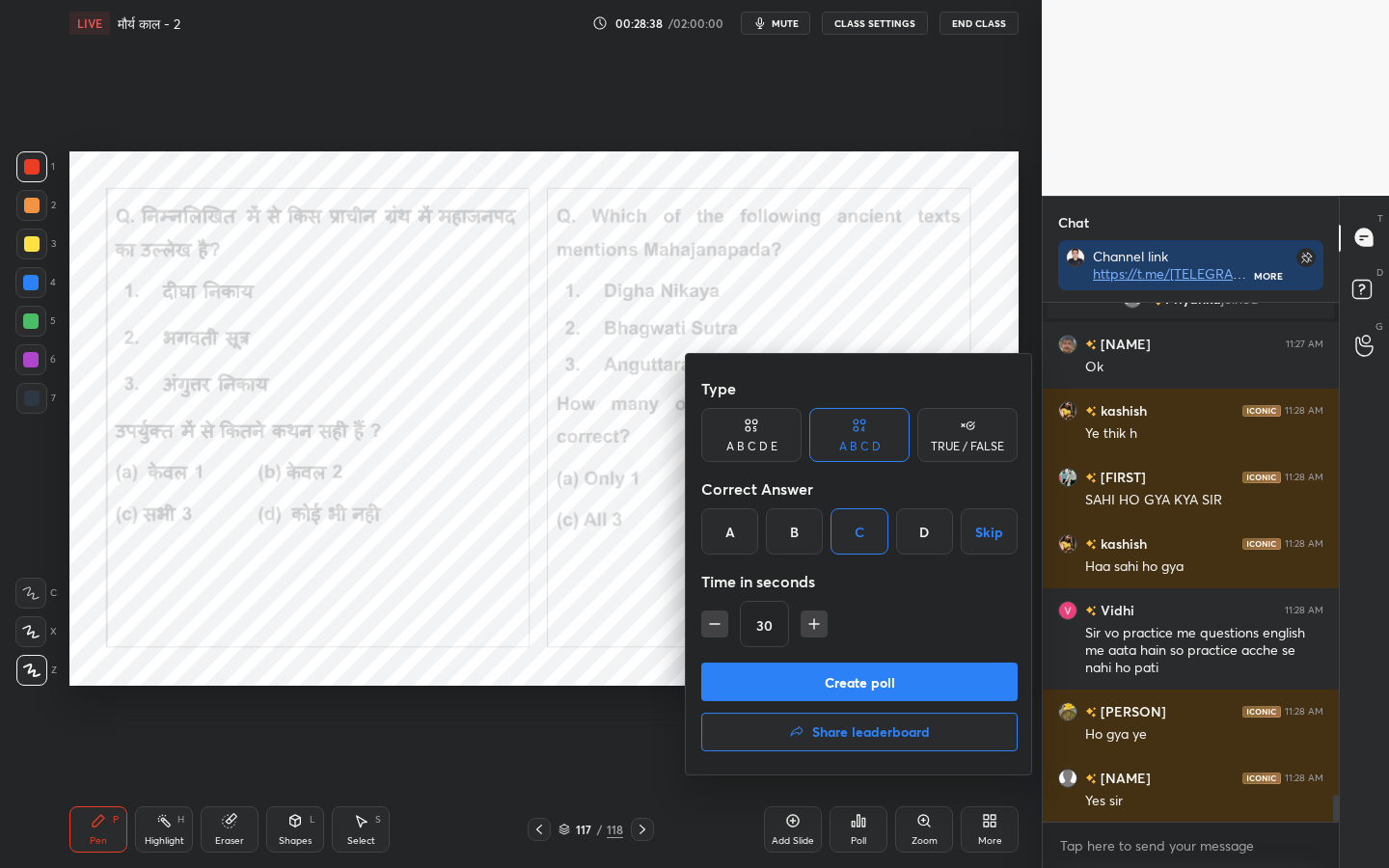 click on "Create poll" at bounding box center [859, 682] 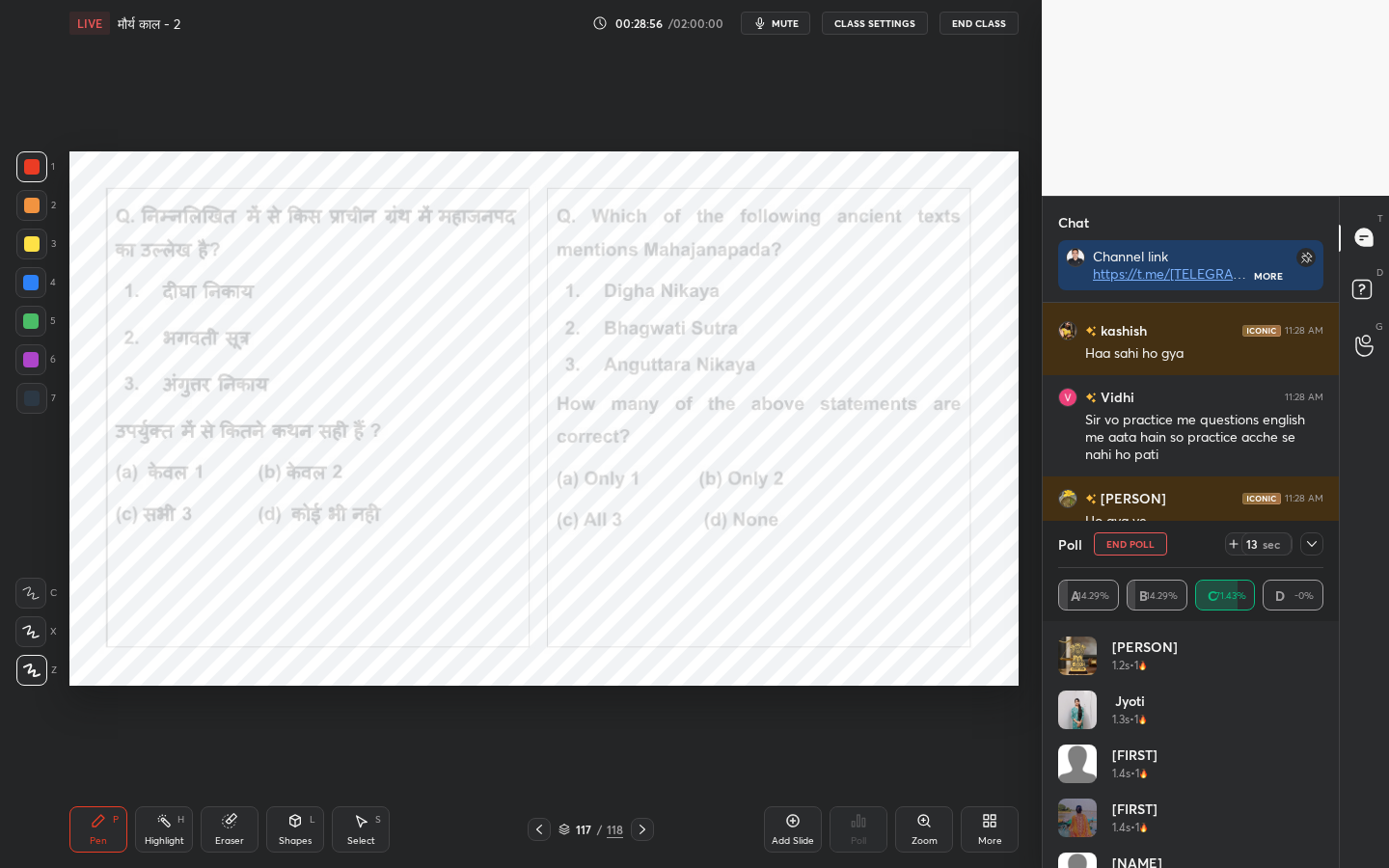 click 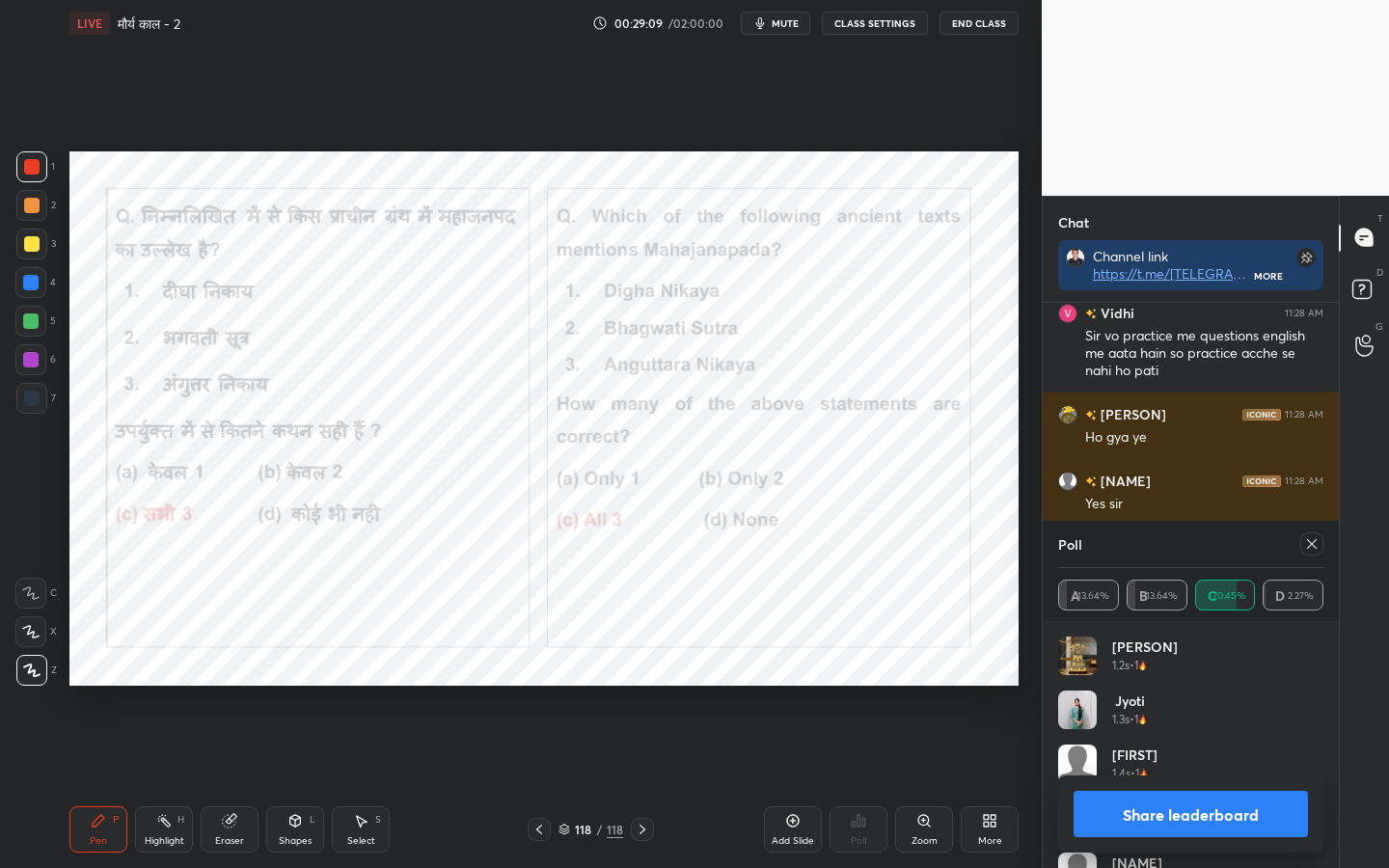 click on "Share leaderboard" at bounding box center (1190, 814) 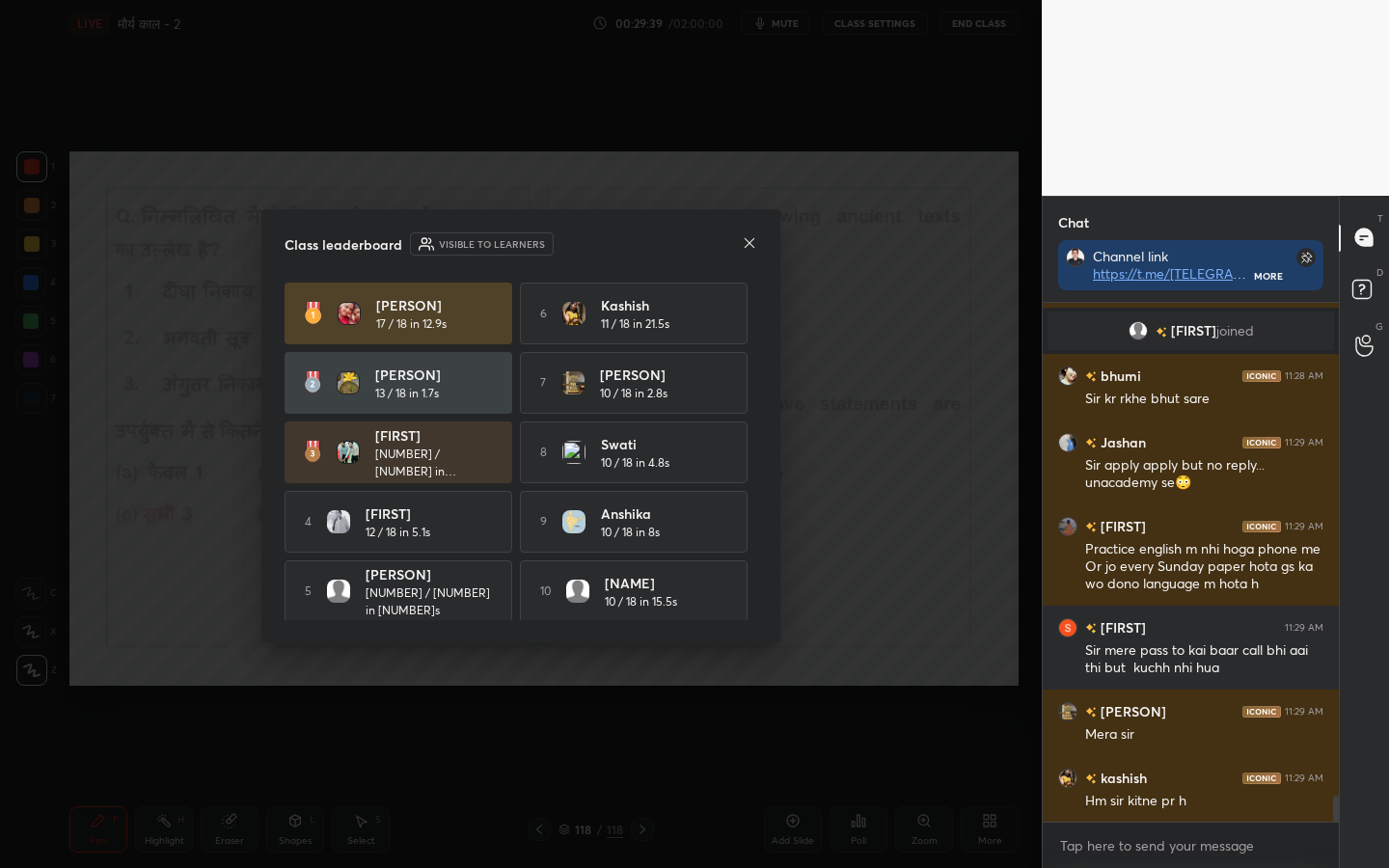 click on "Class leaderboard Visible to learners" at bounding box center (521, 244) 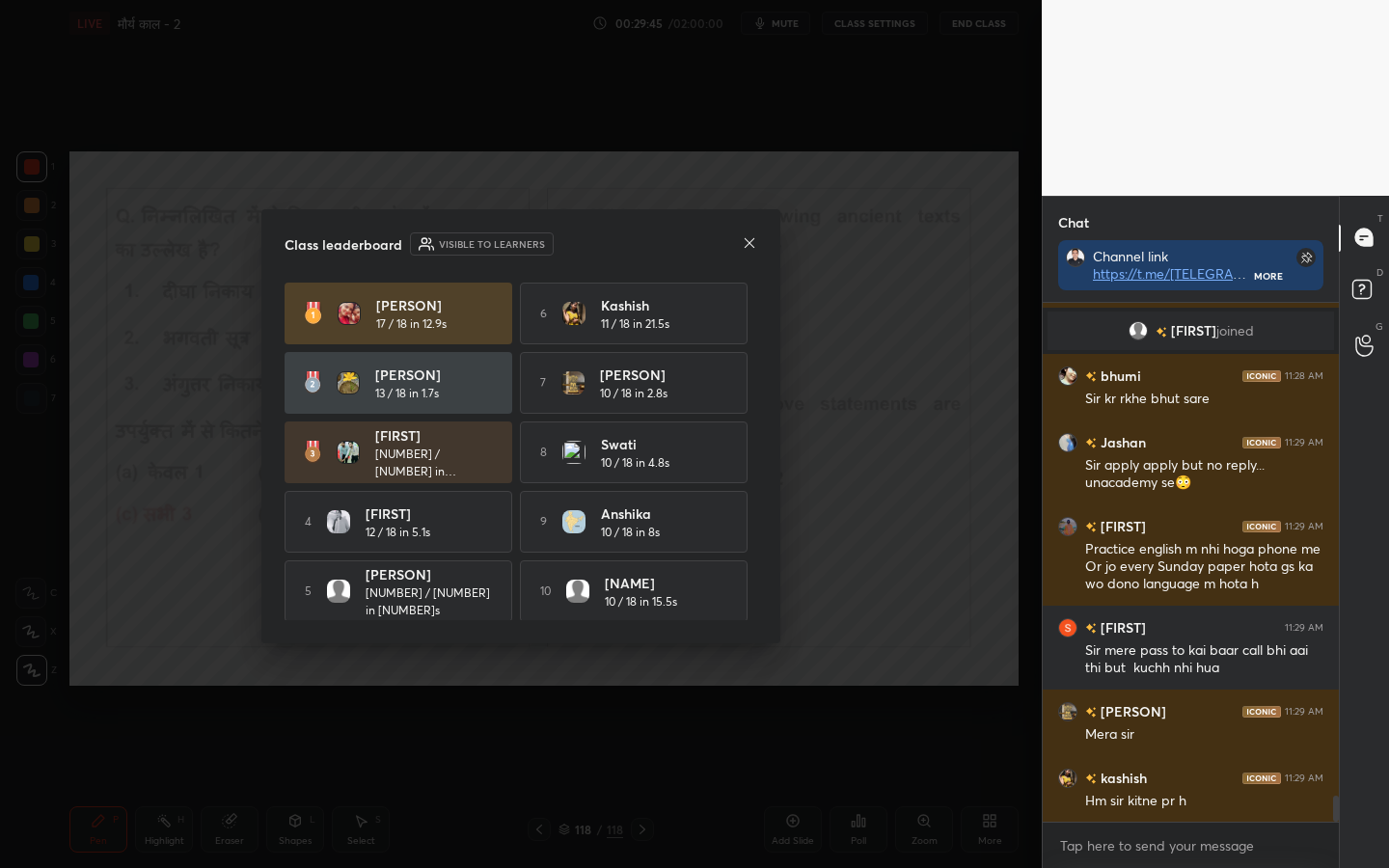 click 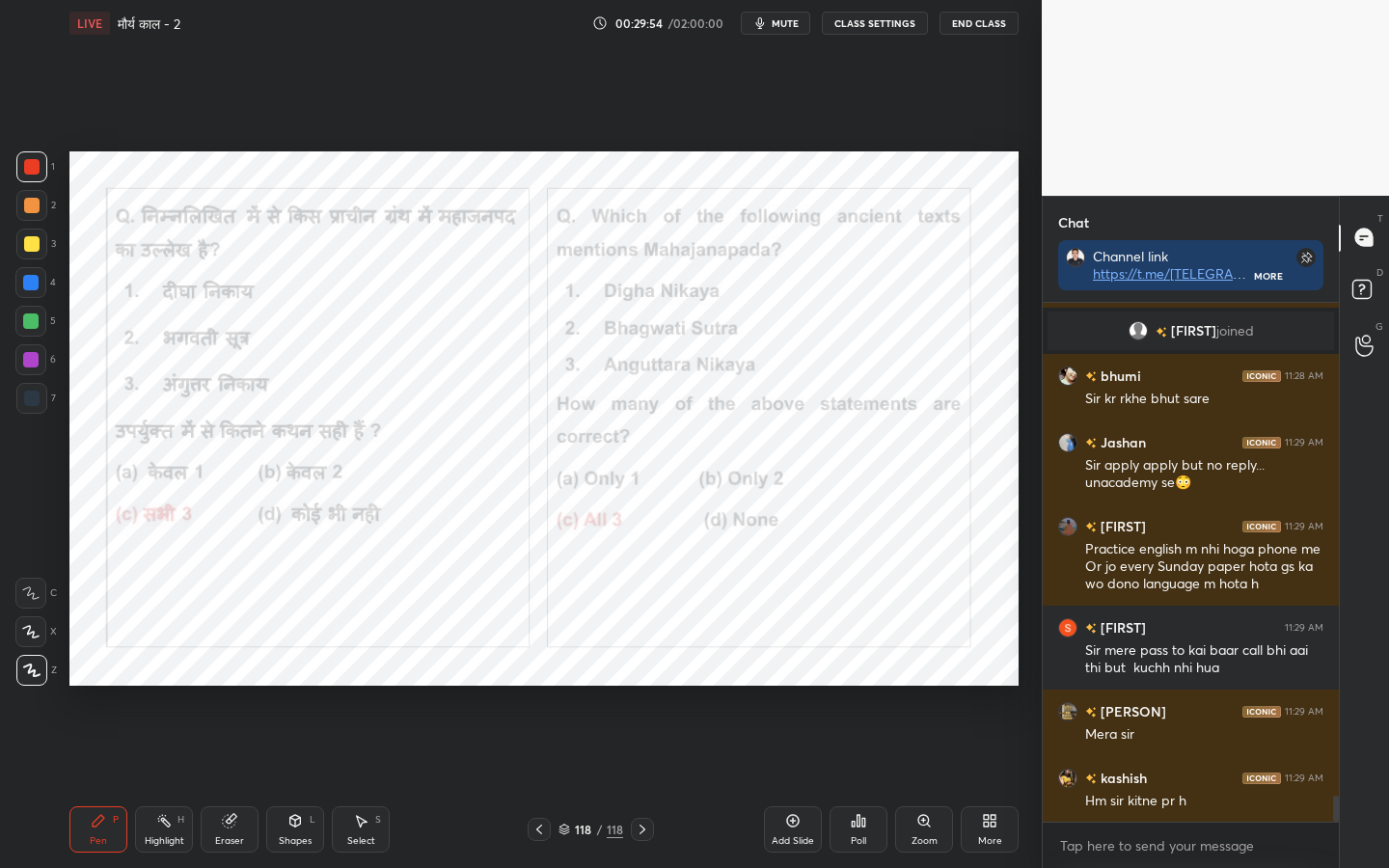 click 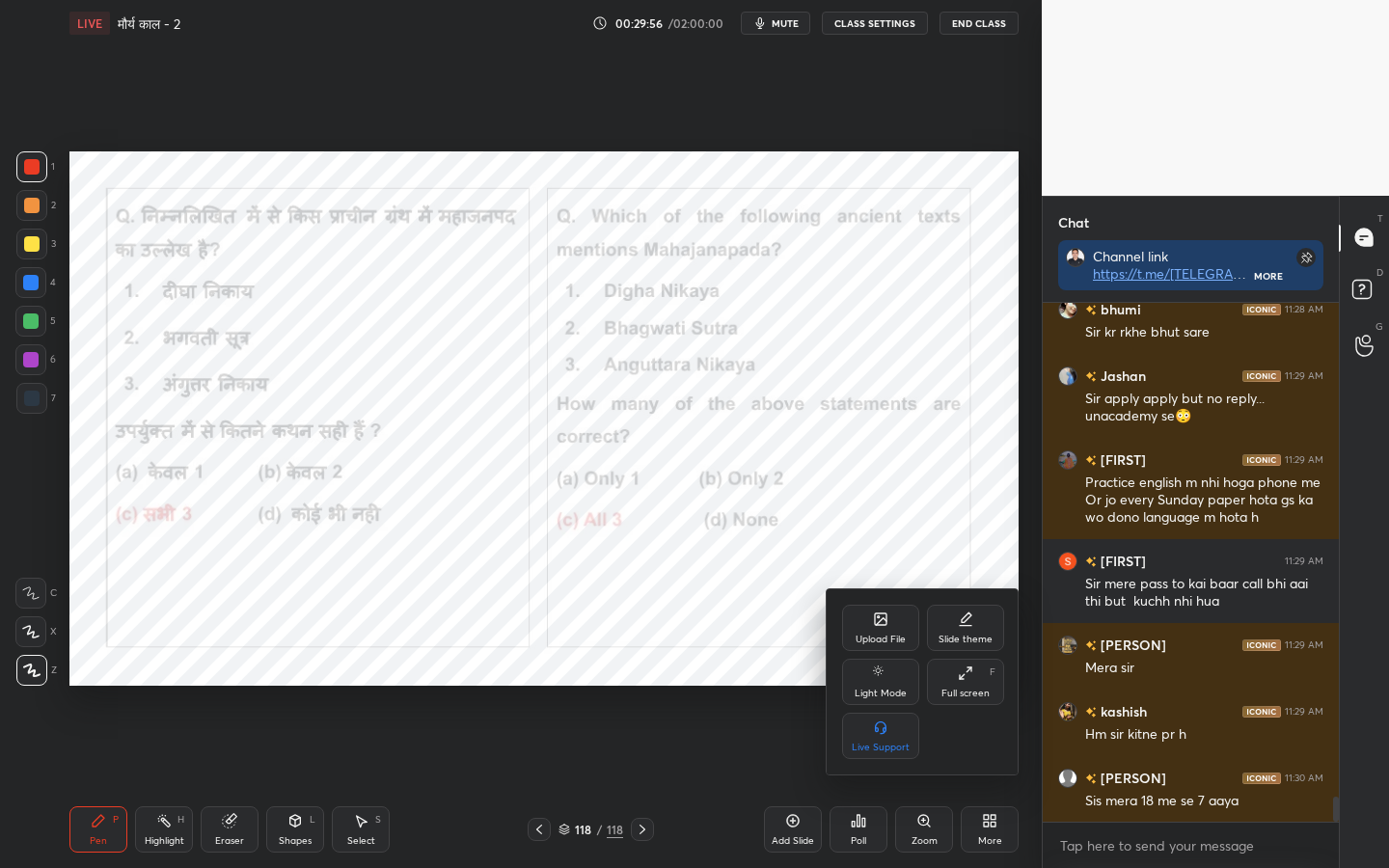 scroll, scrollTop: 10135, scrollLeft: 0, axis: vertical 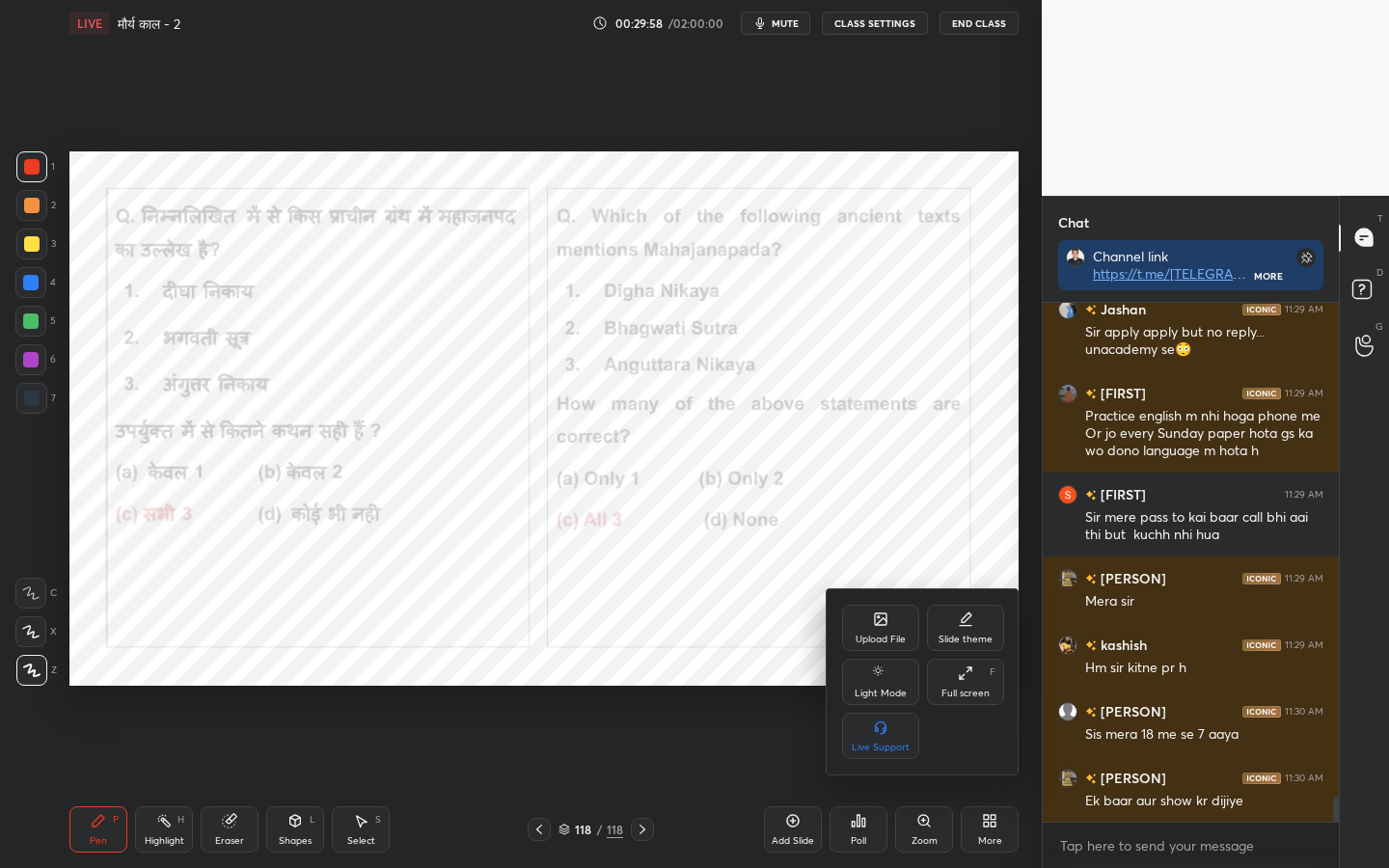 click at bounding box center (694, 434) 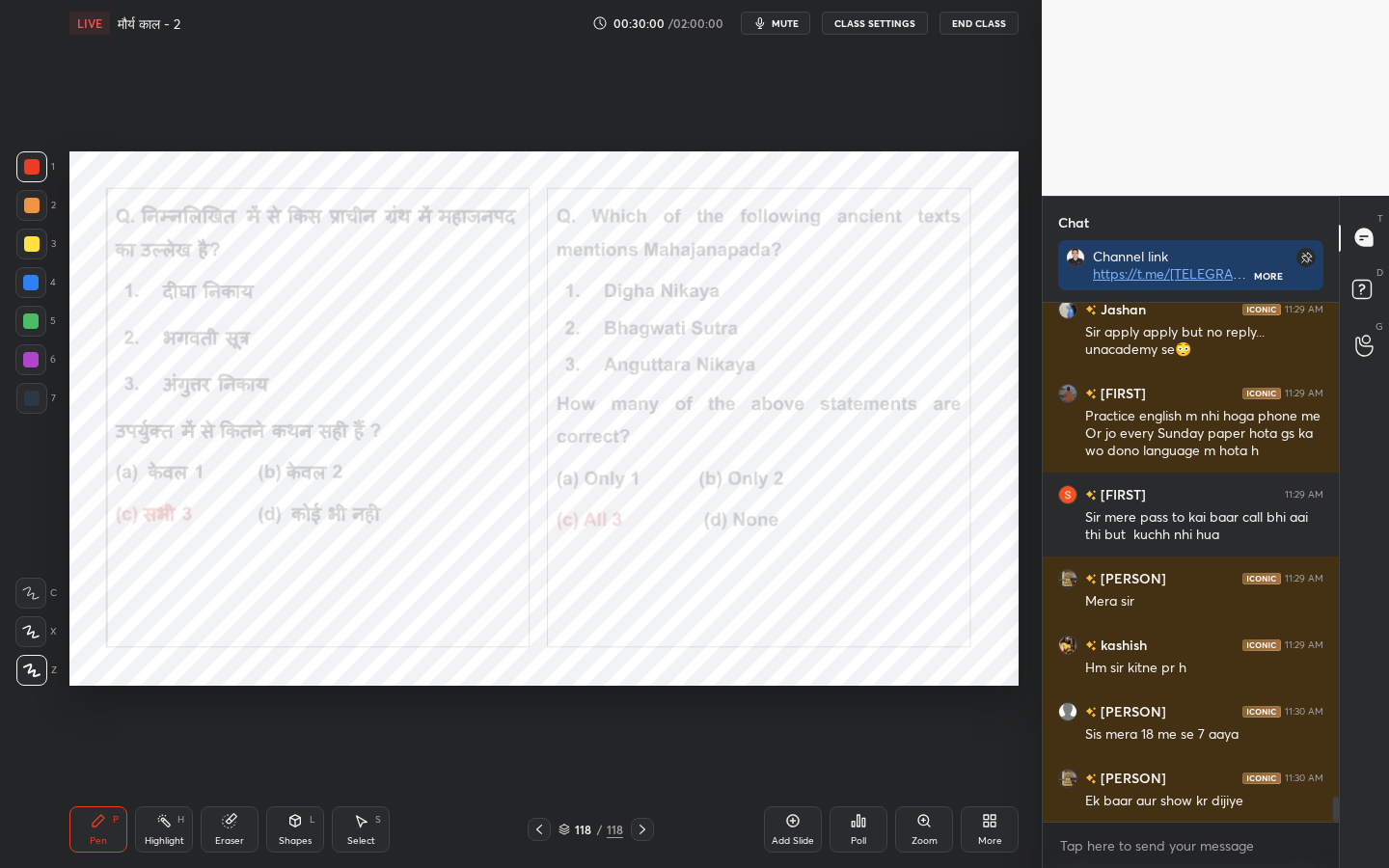 click on "Poll" at bounding box center [858, 829] 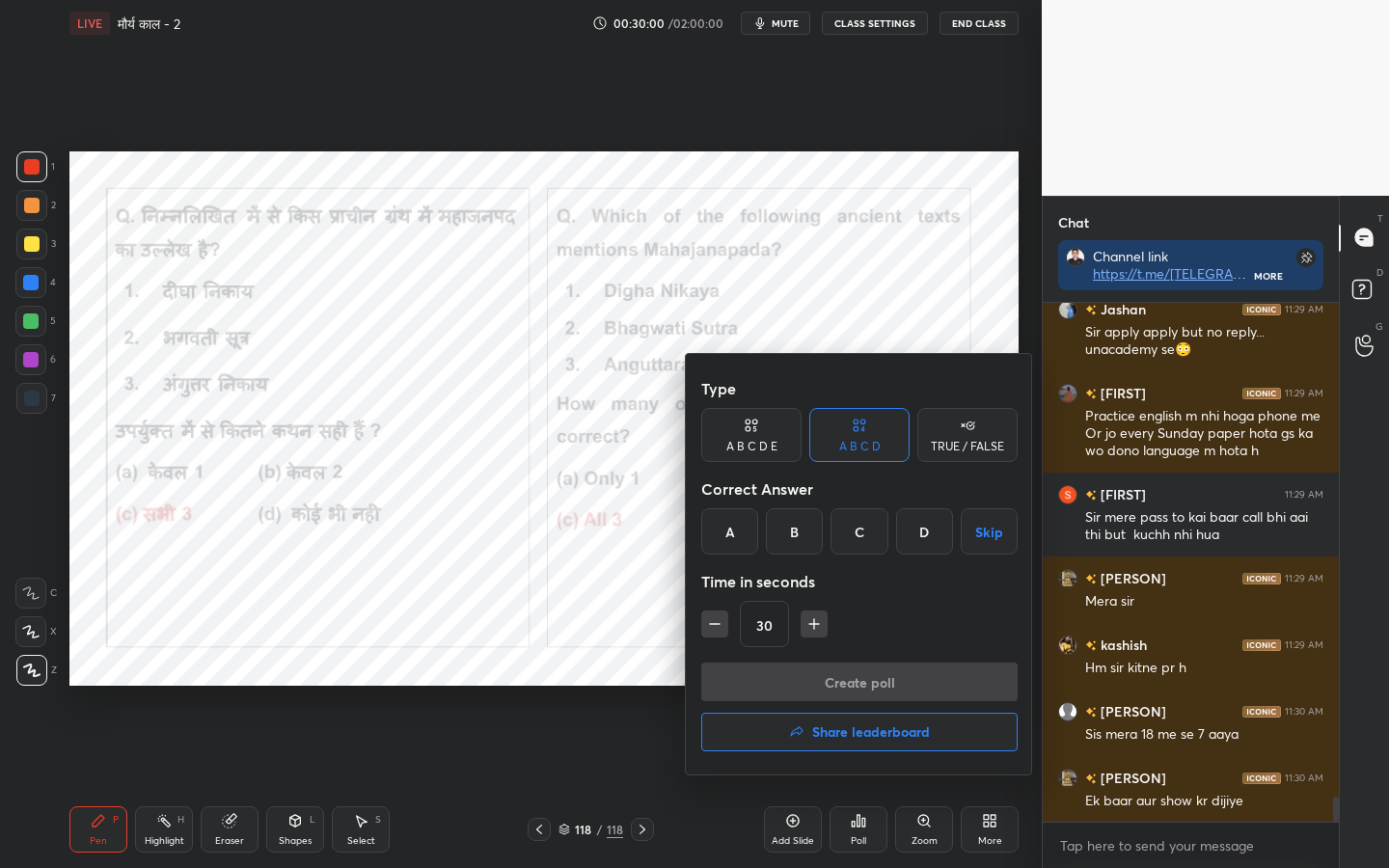scroll, scrollTop: 10202, scrollLeft: 0, axis: vertical 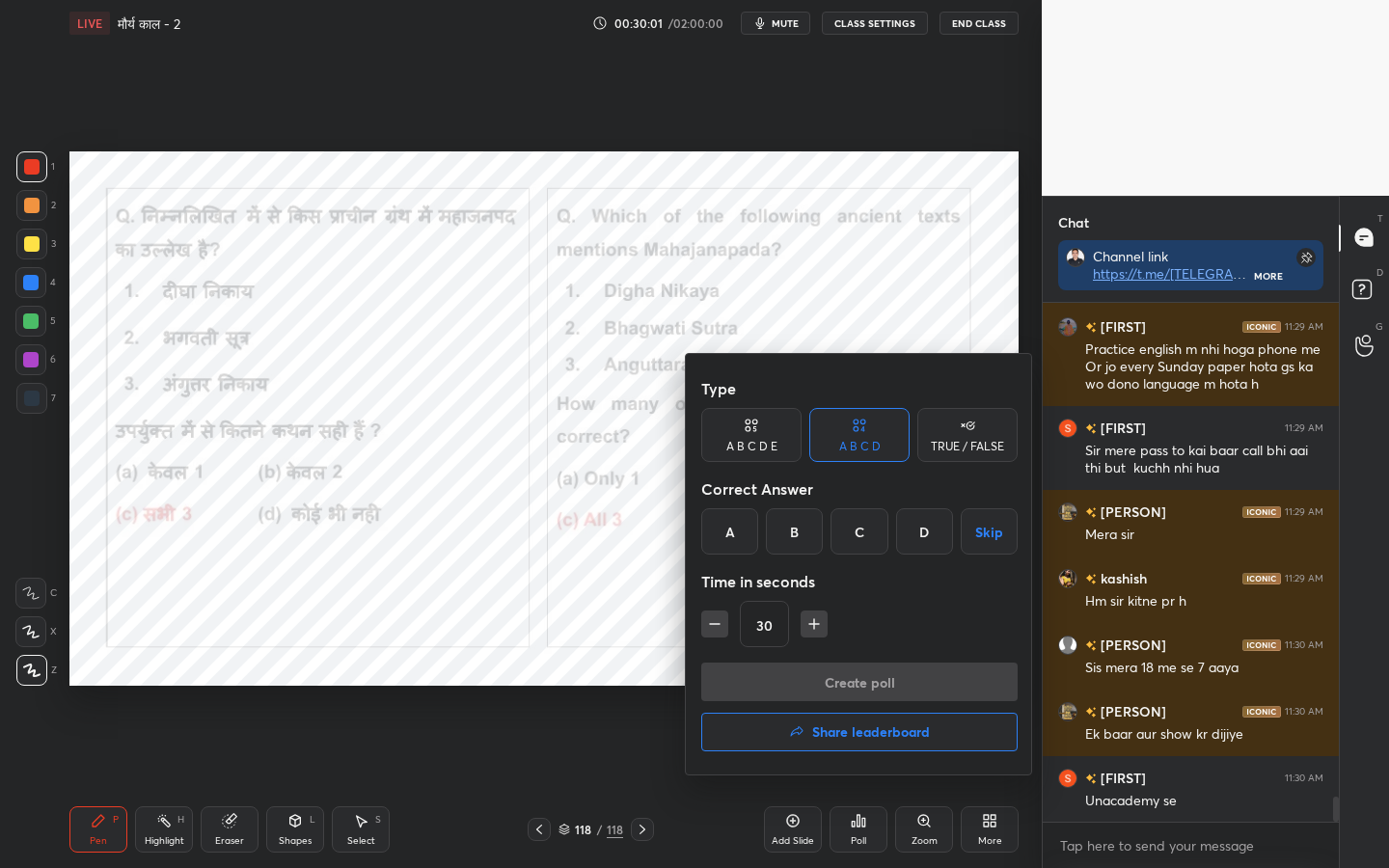 click on "Share leaderboard" at bounding box center (871, 732) 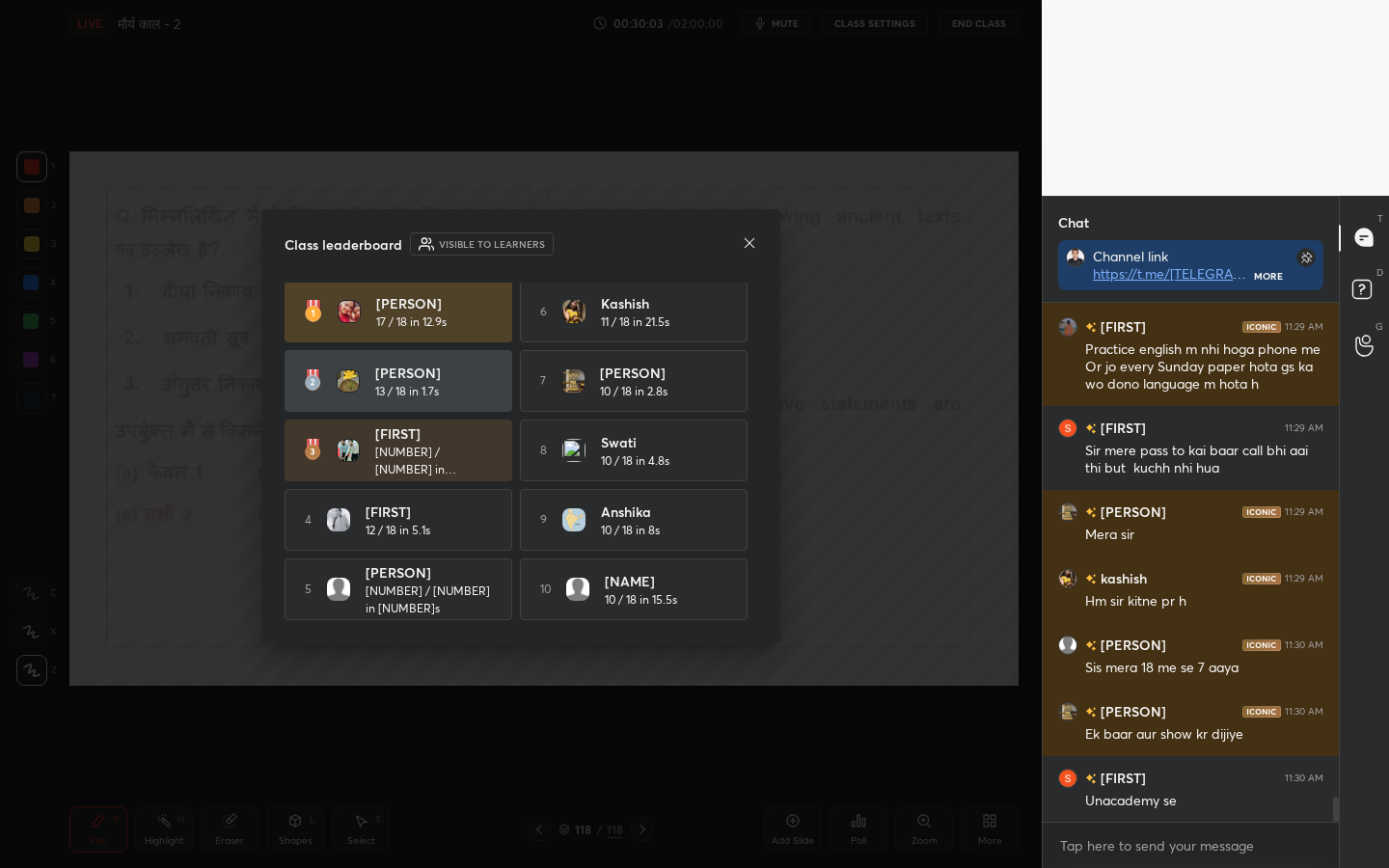 scroll, scrollTop: 0, scrollLeft: 0, axis: both 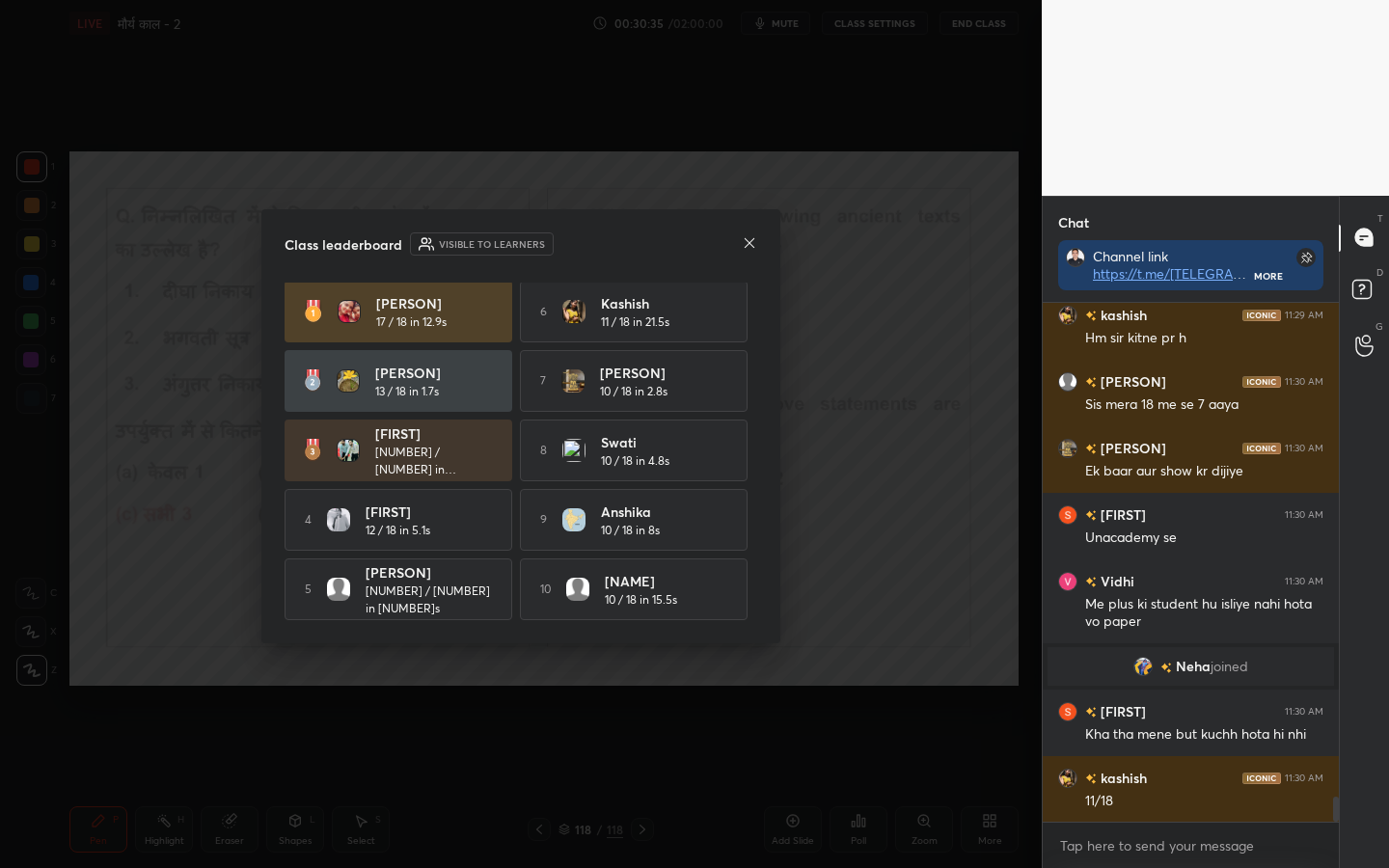 click 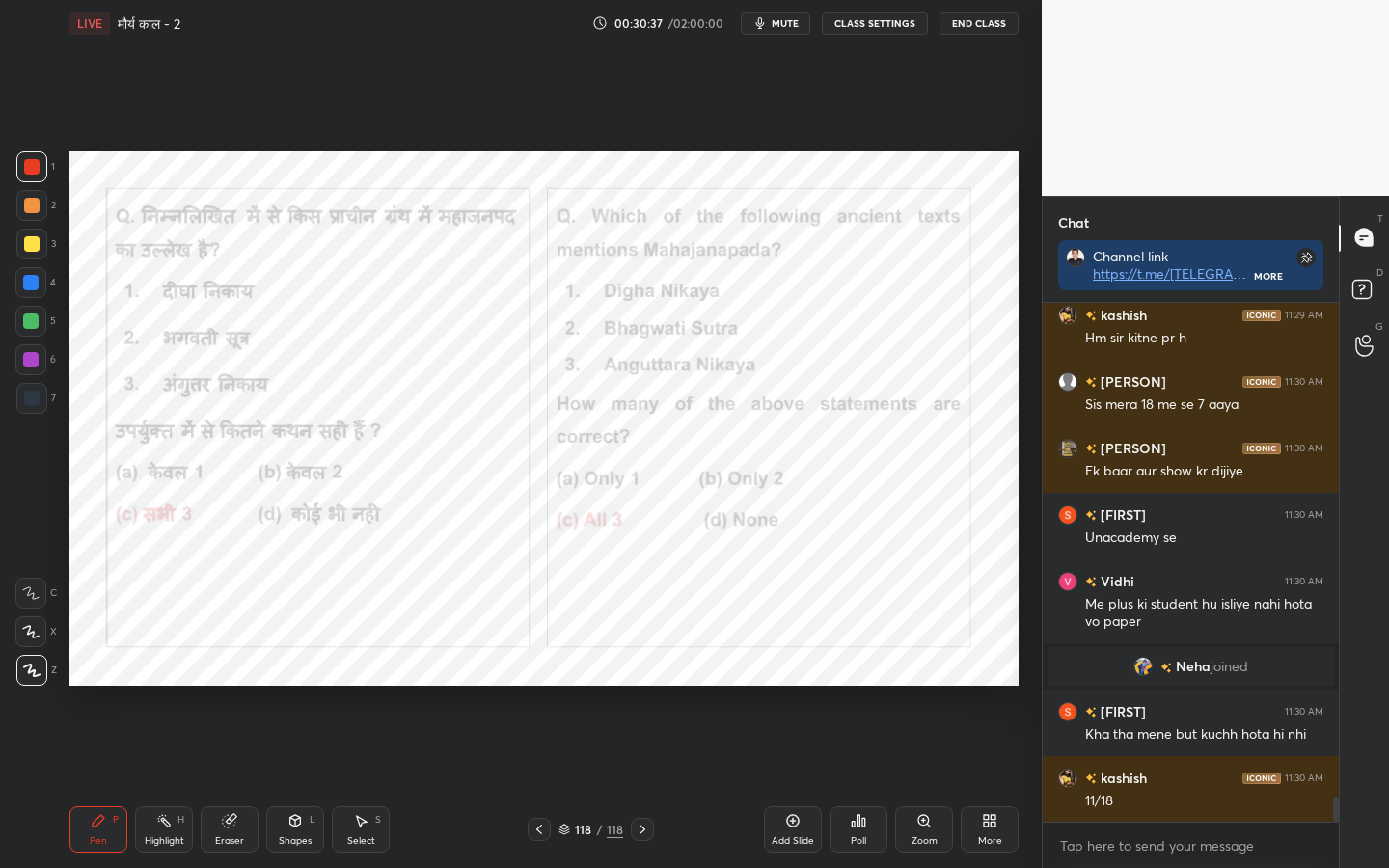 click 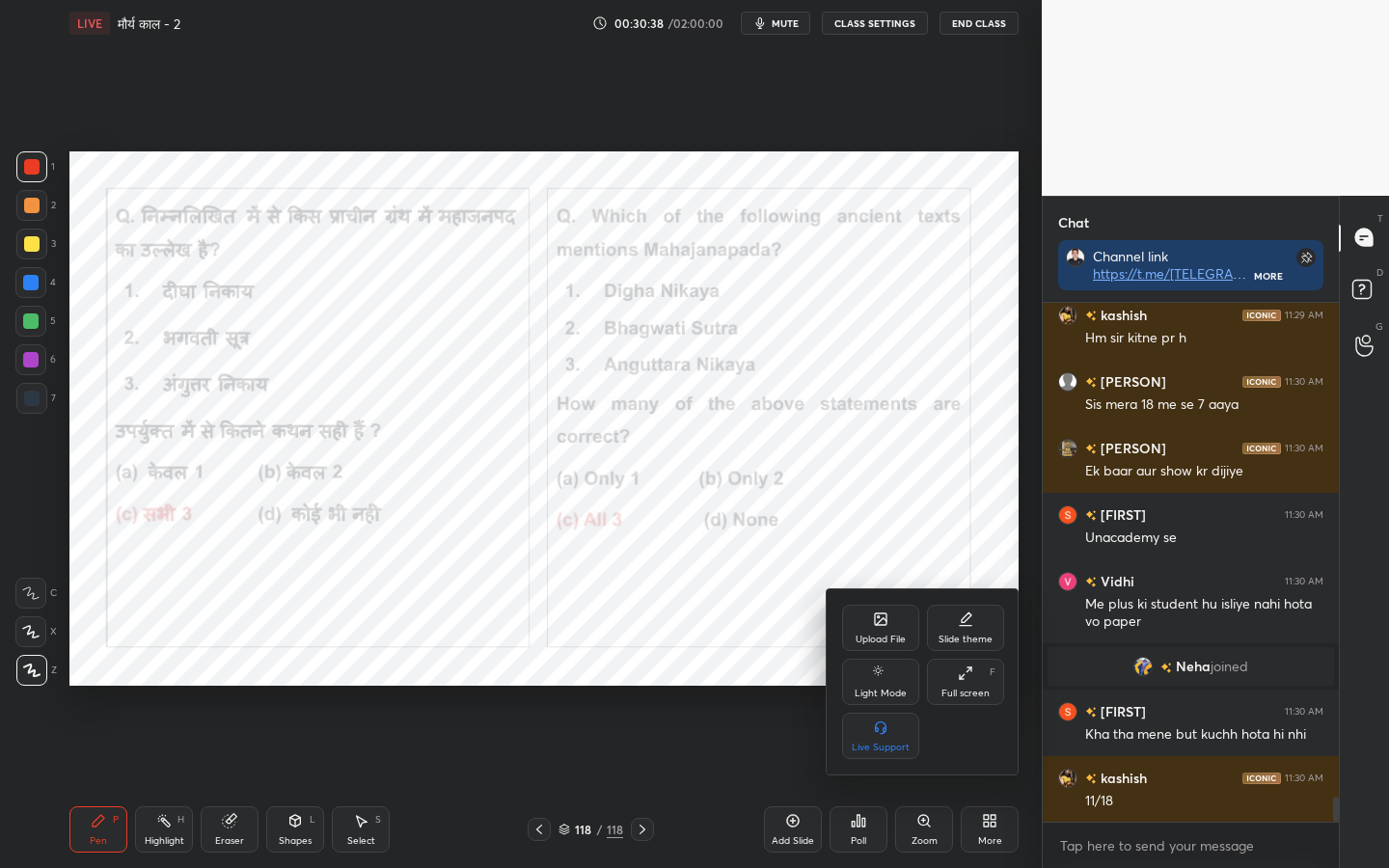 click on "Upload File" at bounding box center (881, 639) 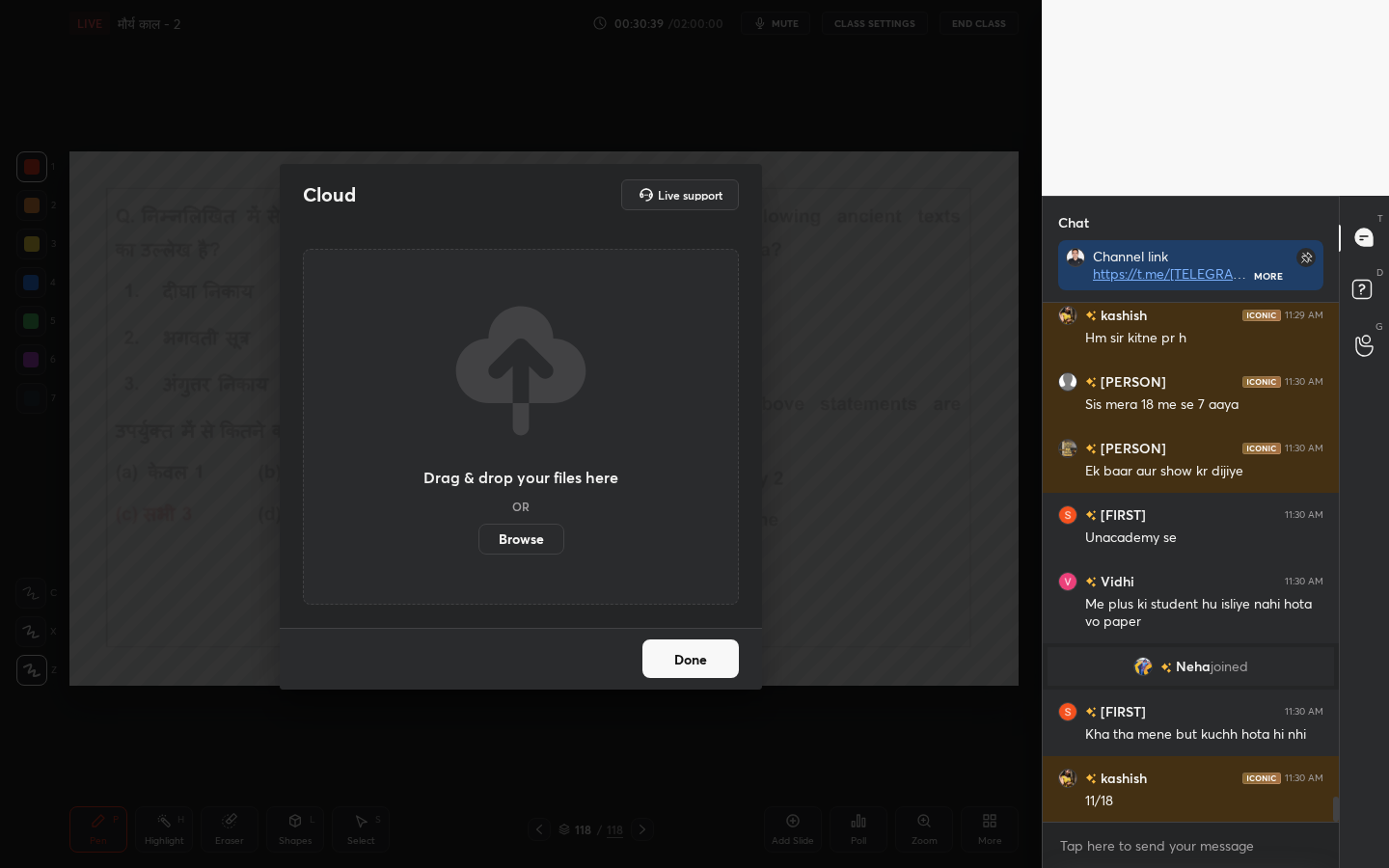 click on "Browse" at bounding box center [521, 539] 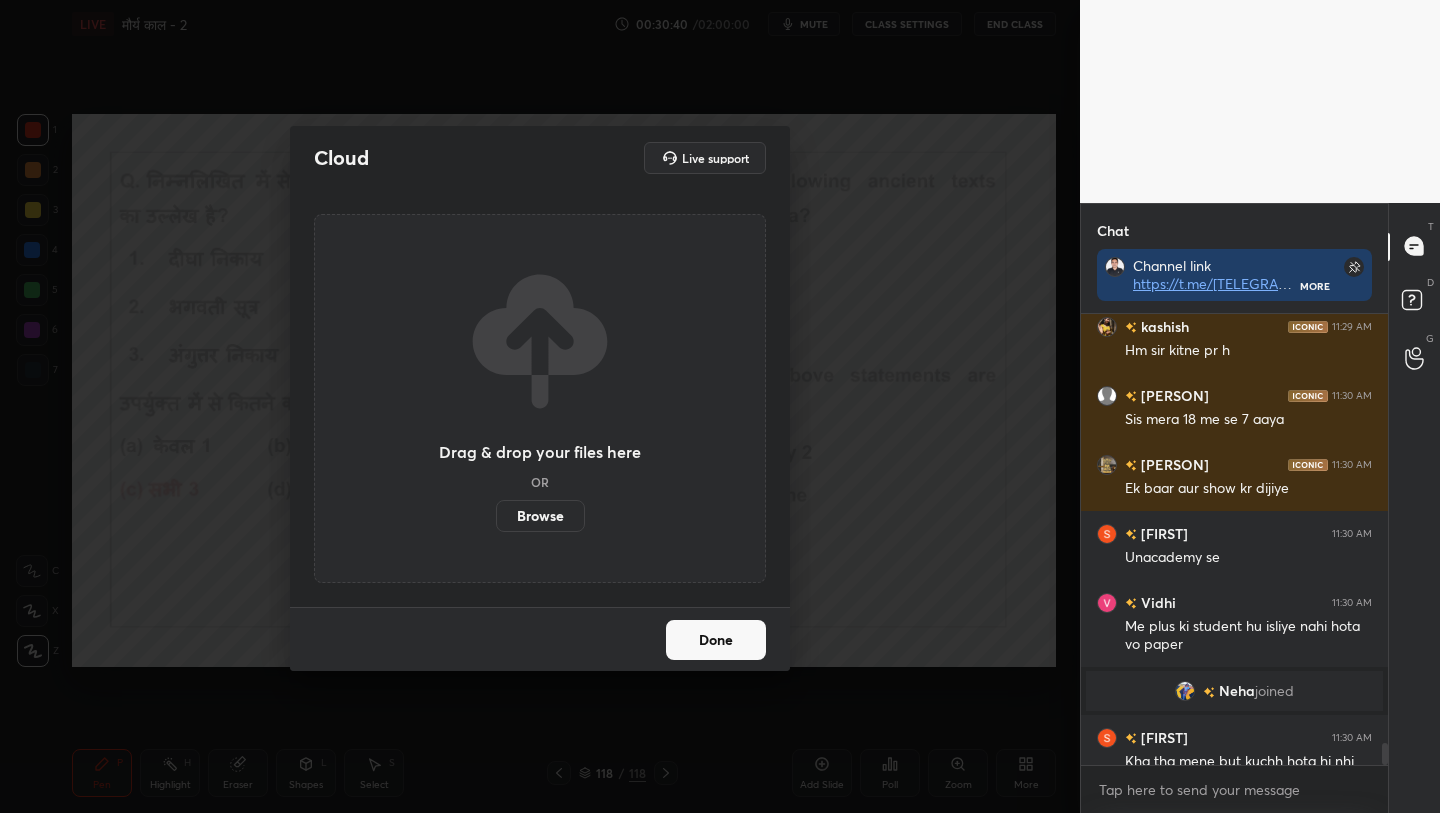 scroll, scrollTop: 685, scrollLeft: 1000, axis: both 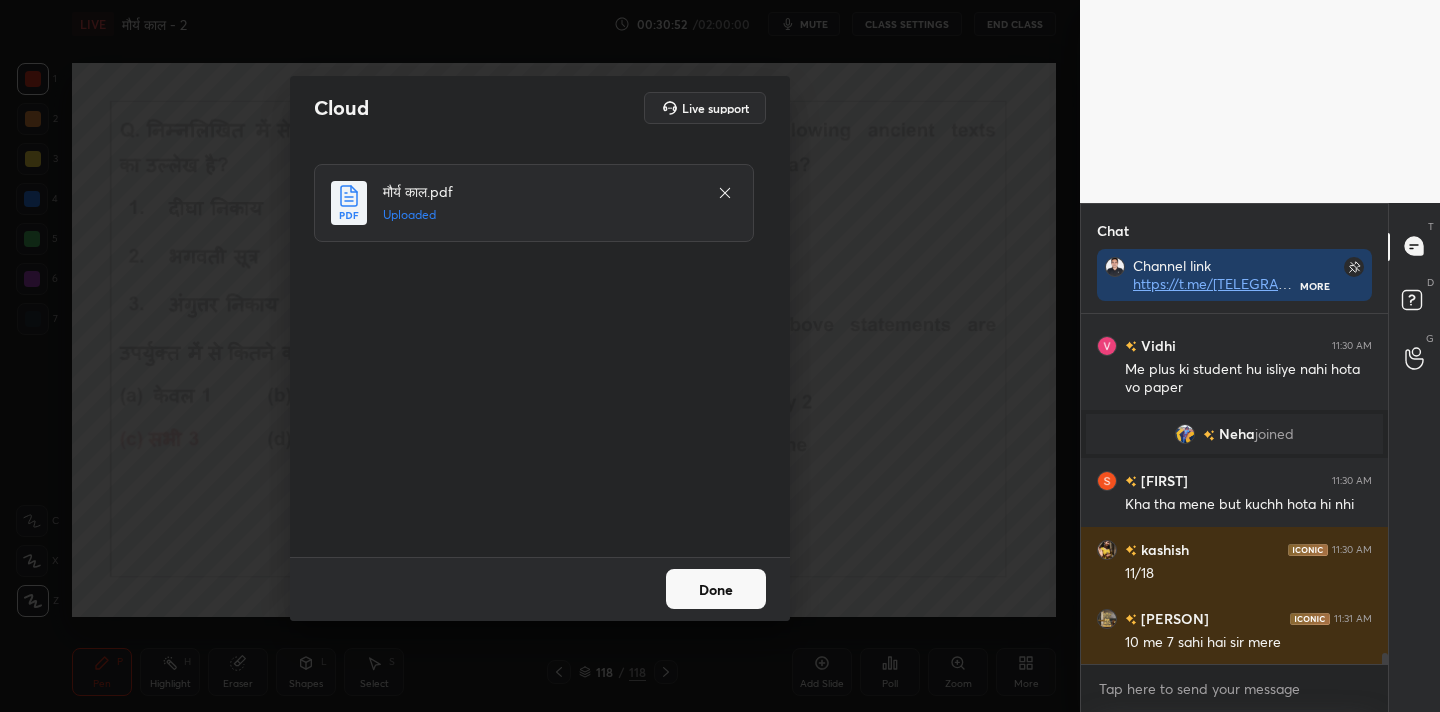 click on "Done" at bounding box center [716, 589] 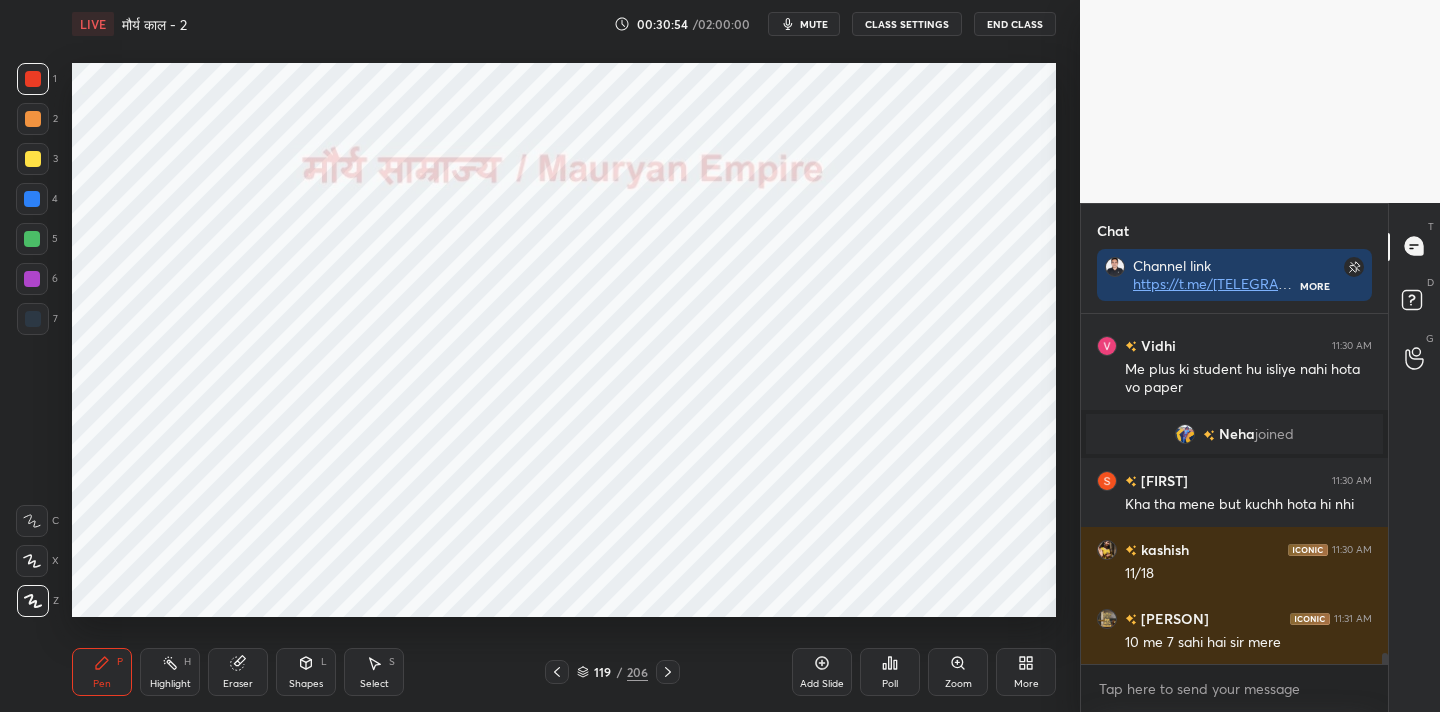 click 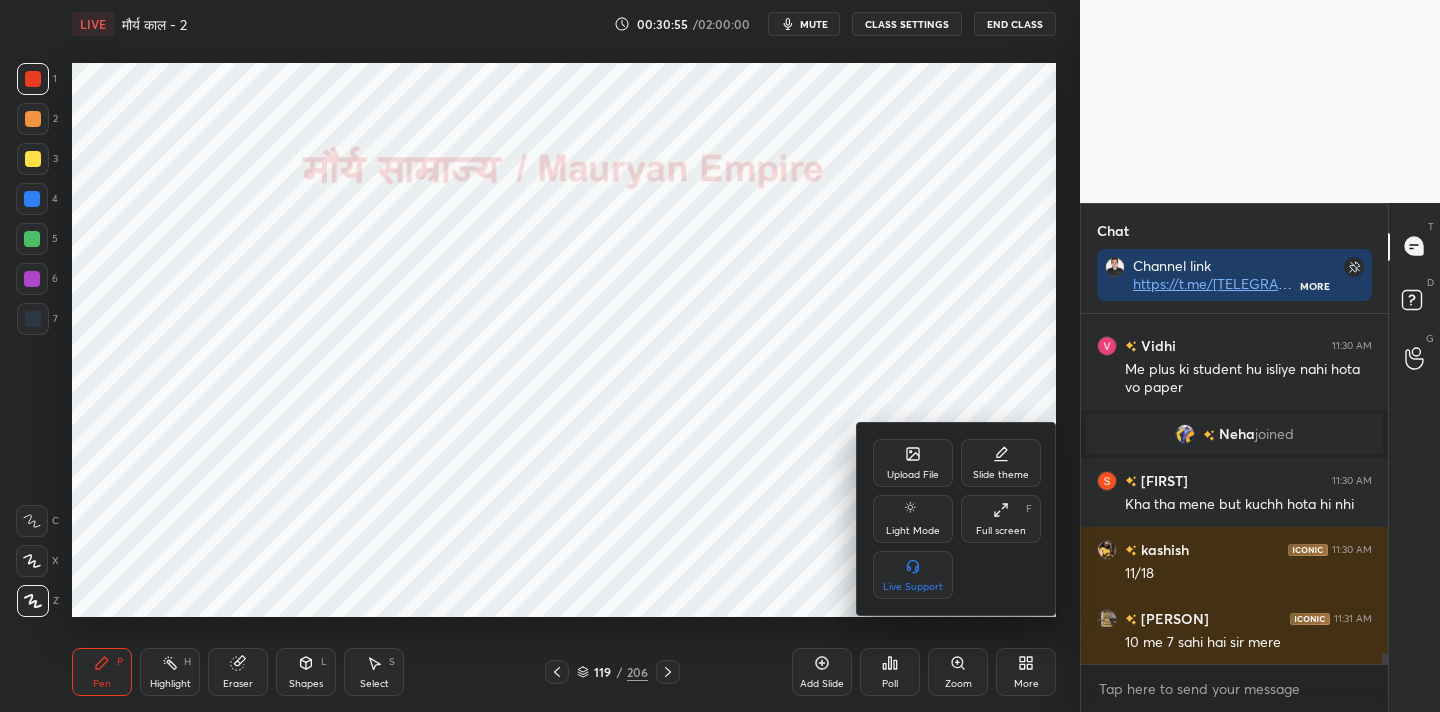 click on "Full screen" at bounding box center [1001, 531] 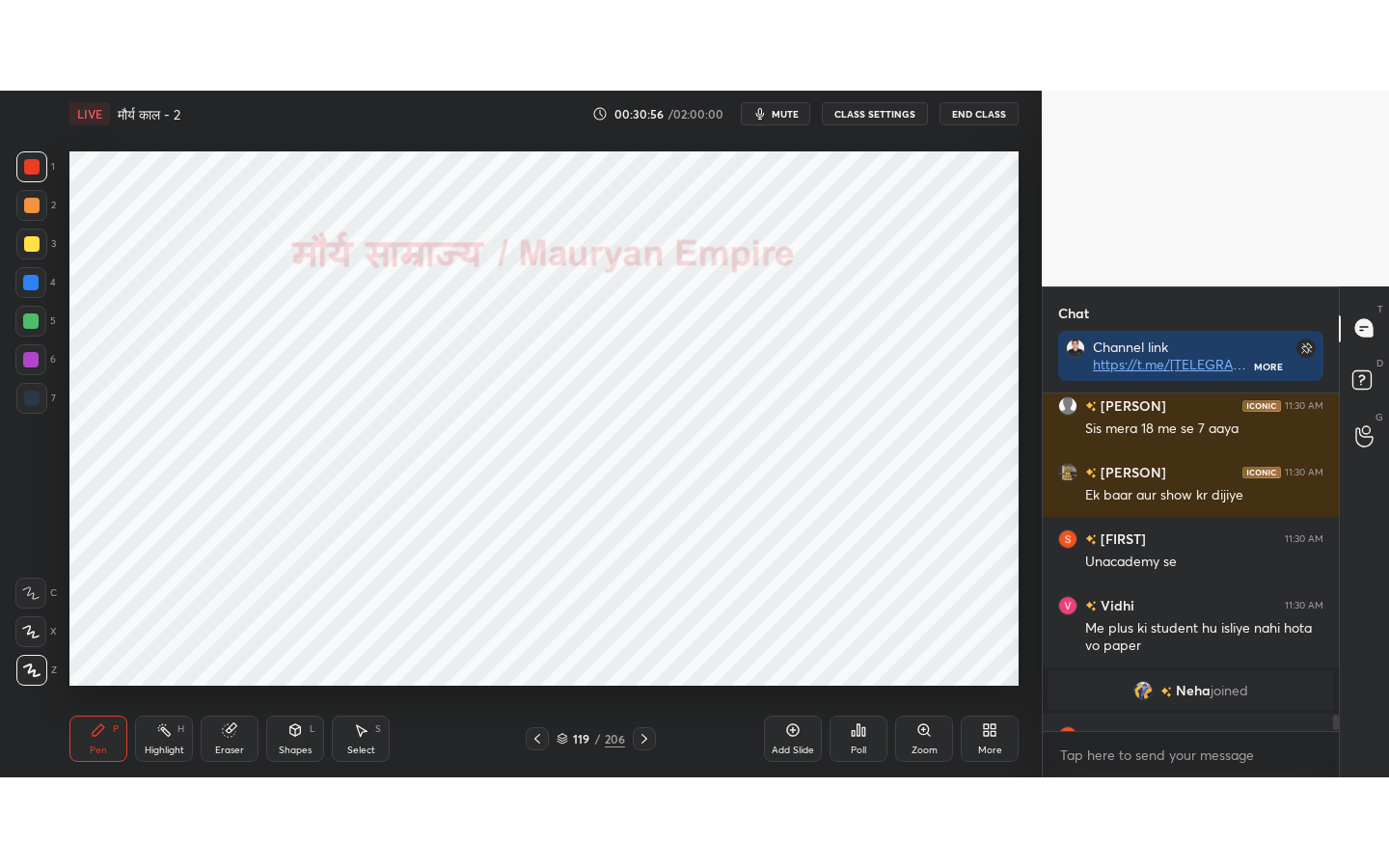 scroll, scrollTop: 95700, scrollLeft: 95494, axis: both 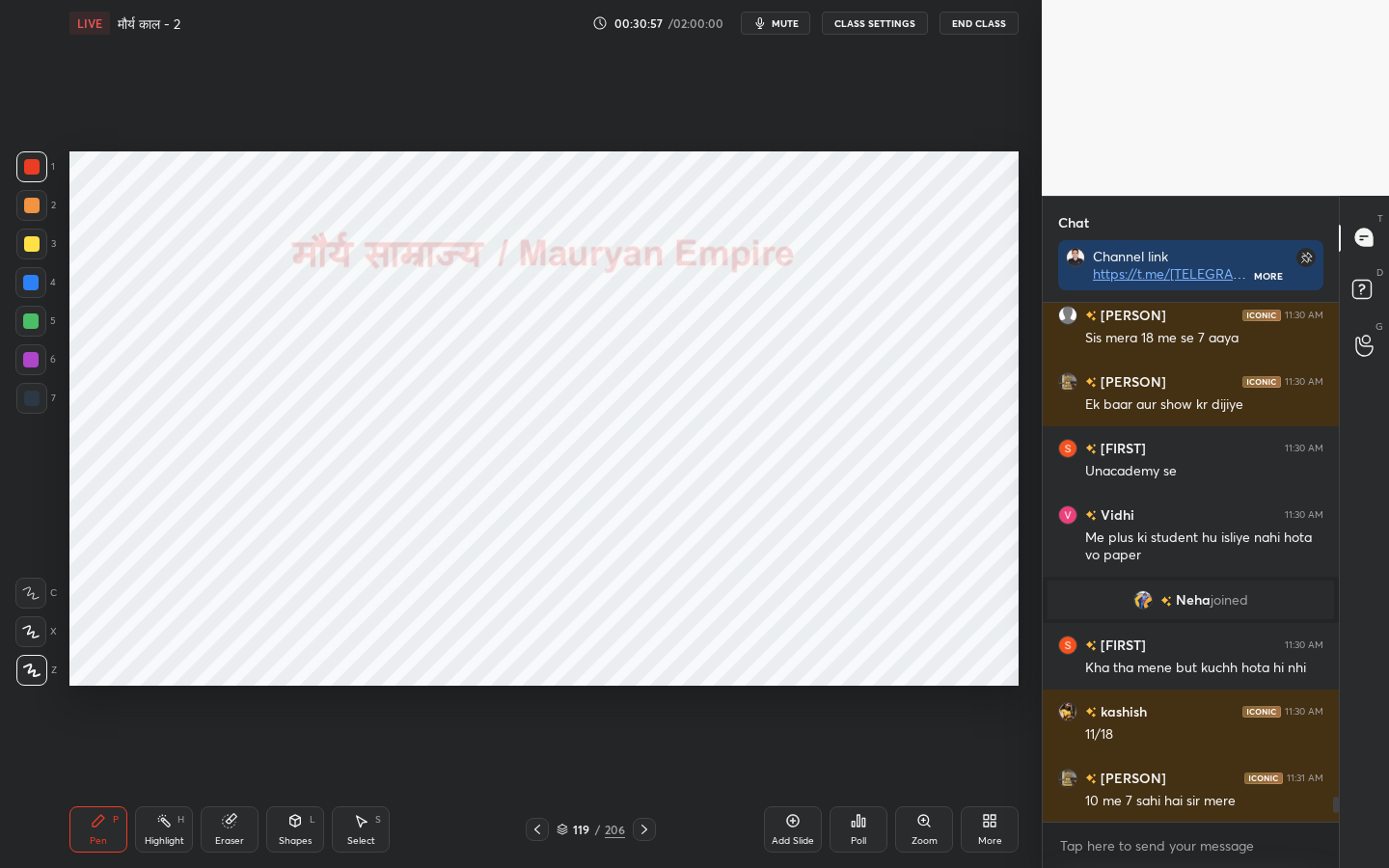 click on "206" at bounding box center (614, 829) 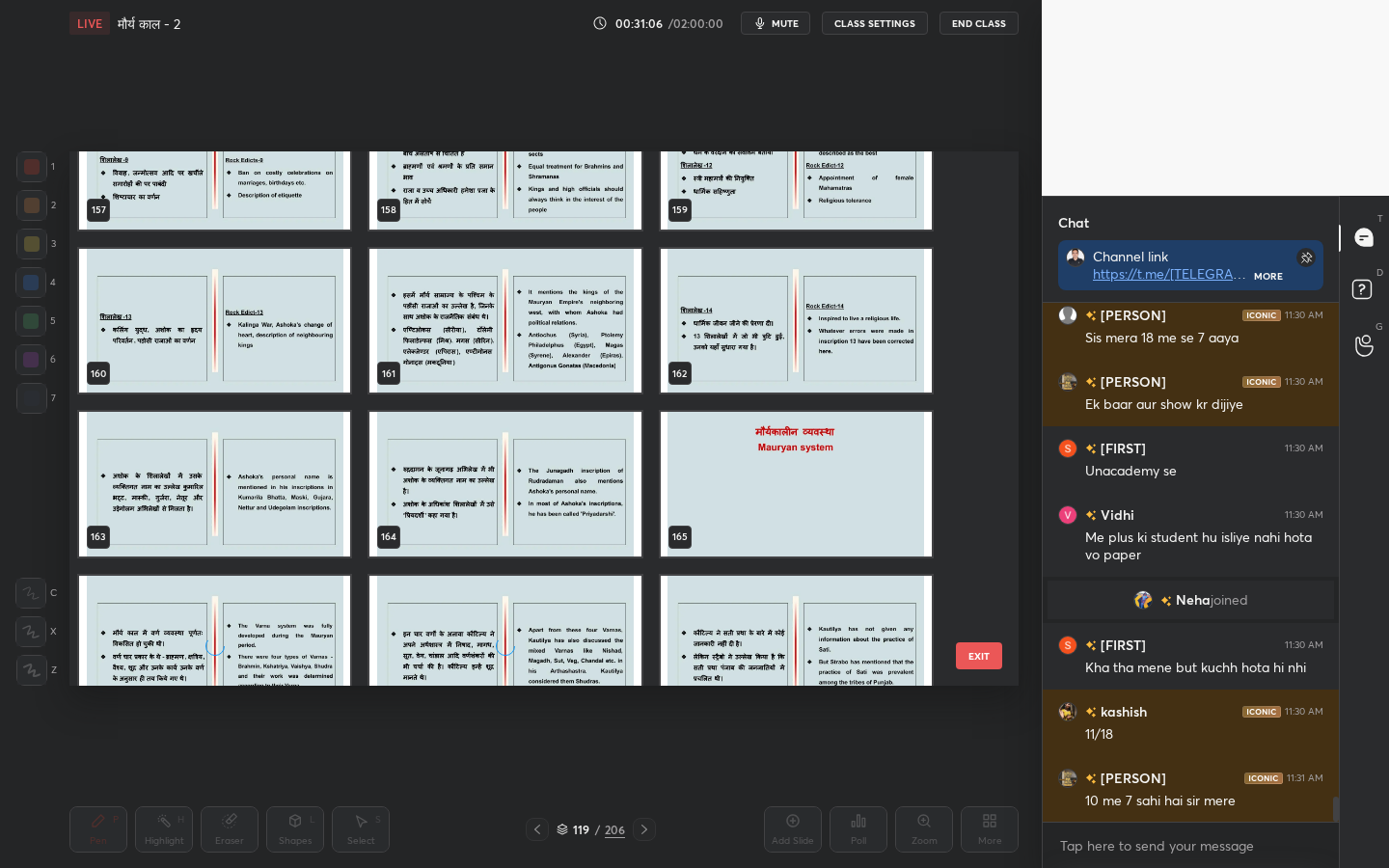 scroll, scrollTop: 8652, scrollLeft: 0, axis: vertical 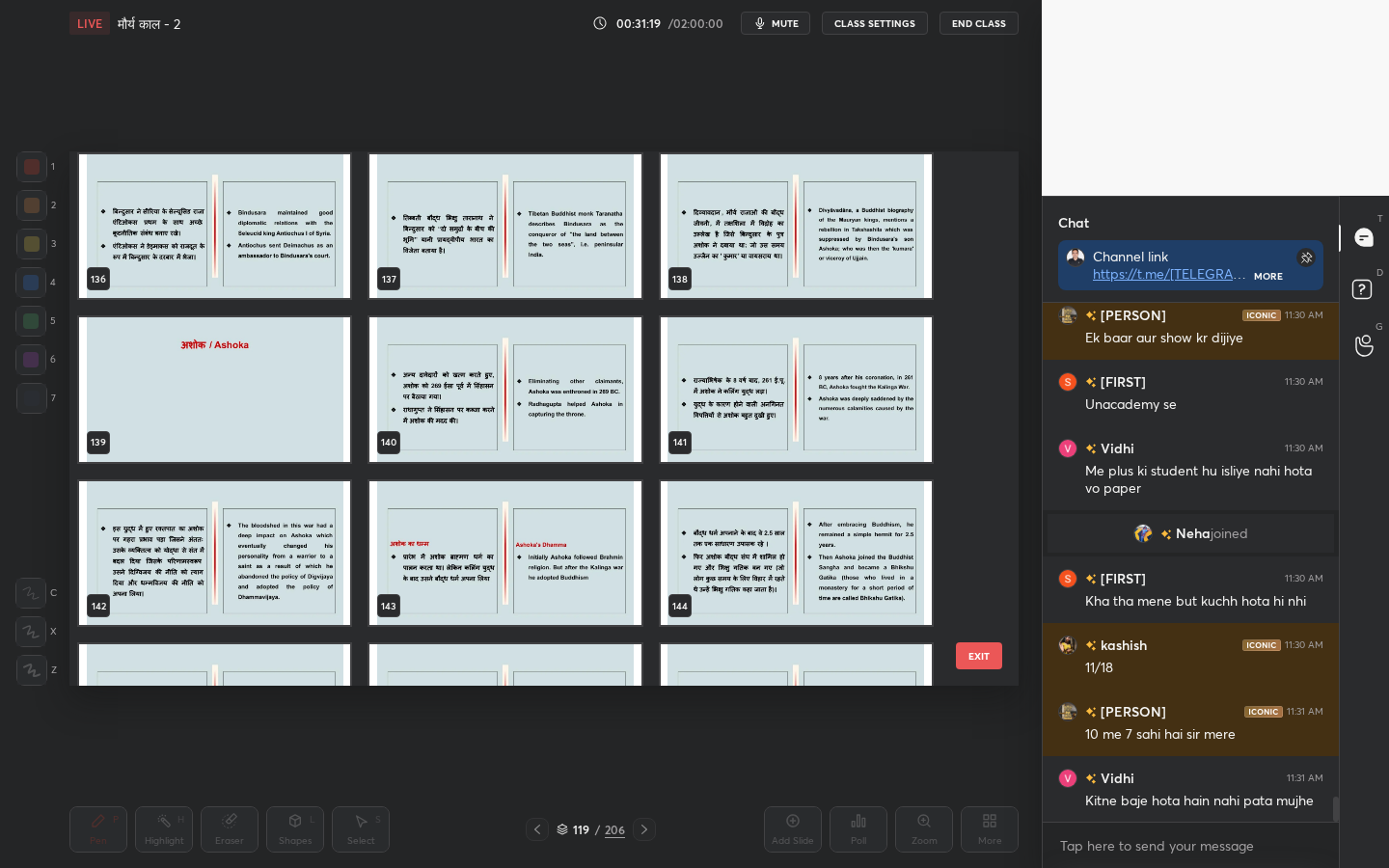 click at bounding box center [214, 390] 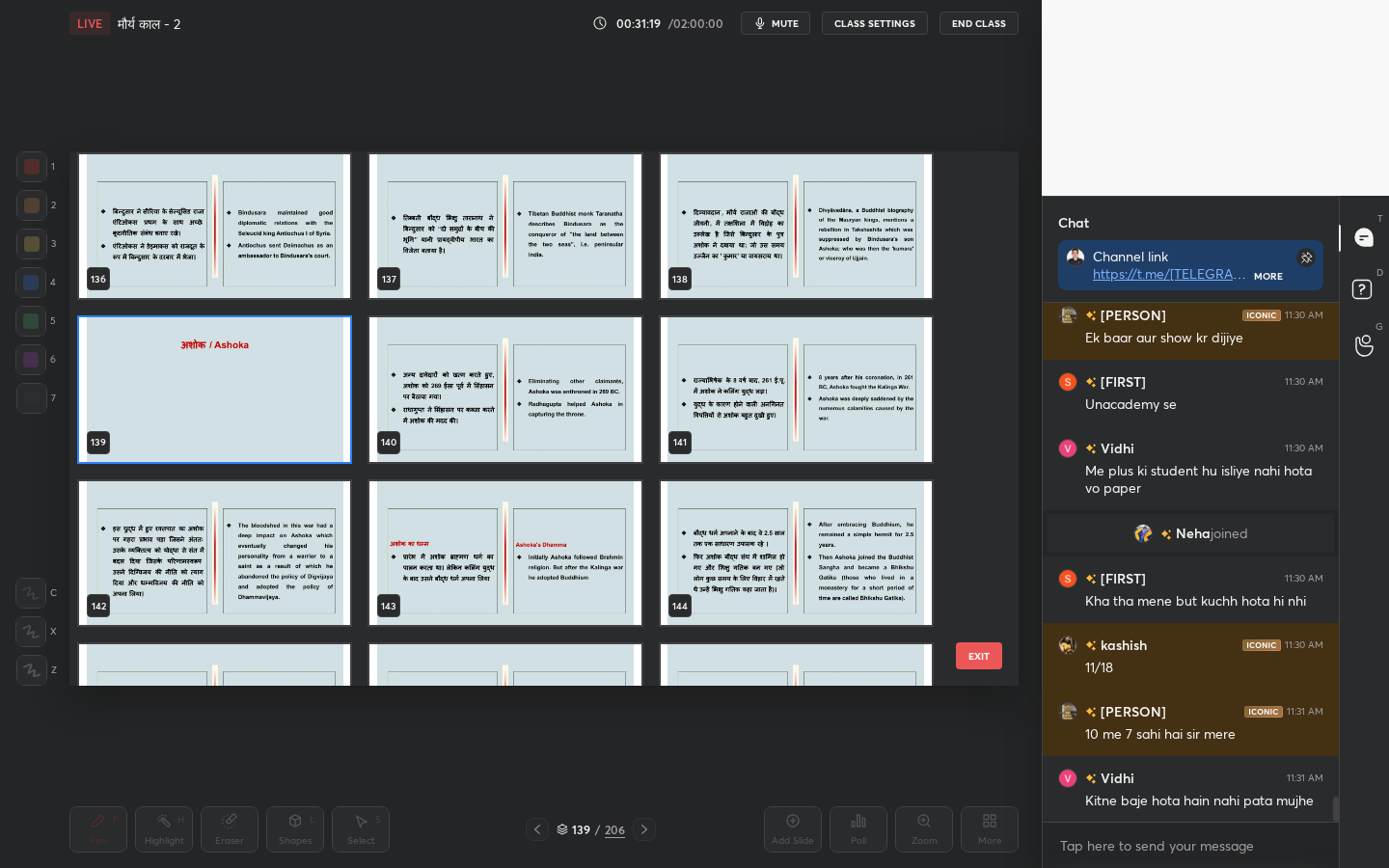 click at bounding box center [214, 390] 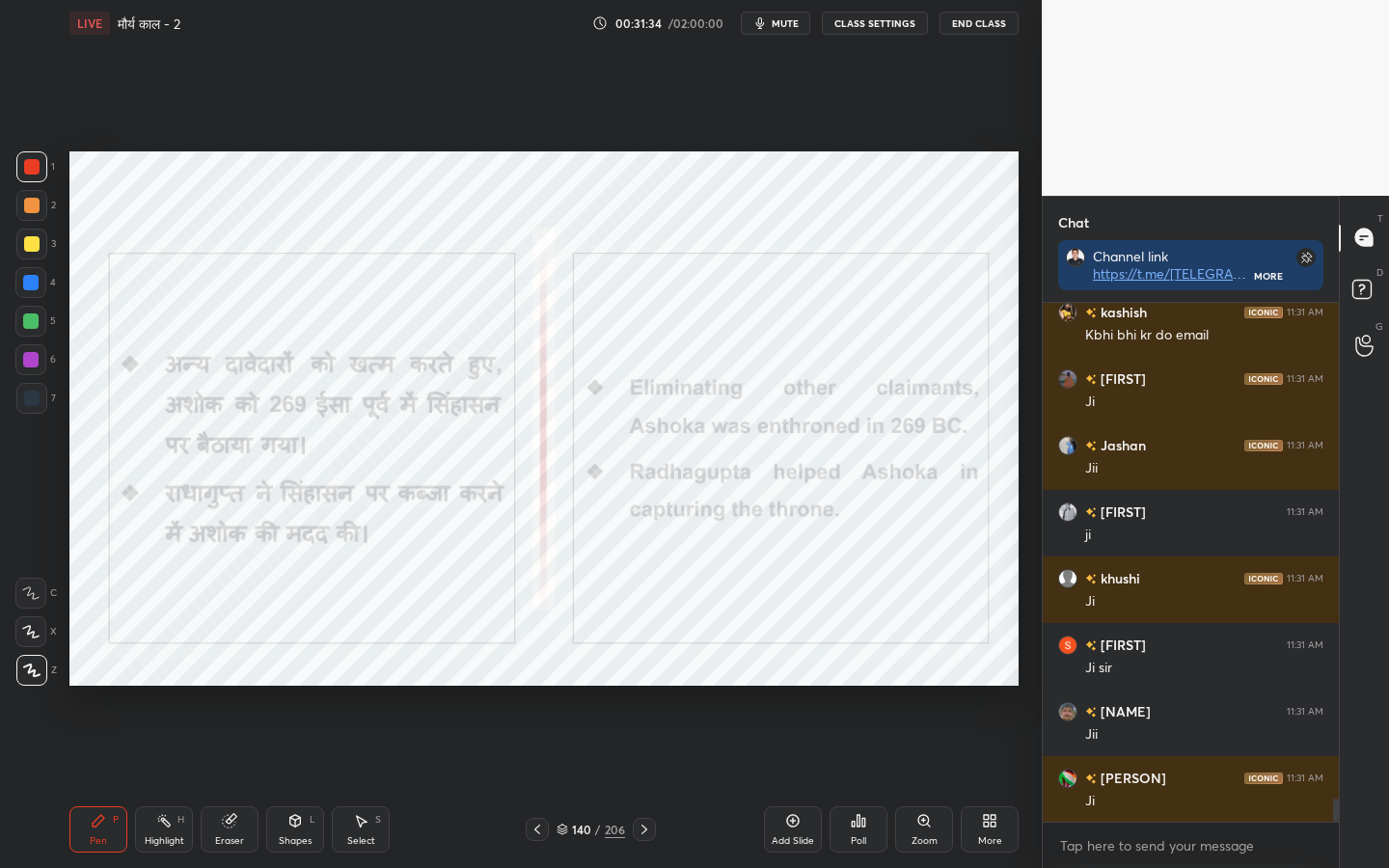 scroll, scrollTop: 10998, scrollLeft: 0, axis: vertical 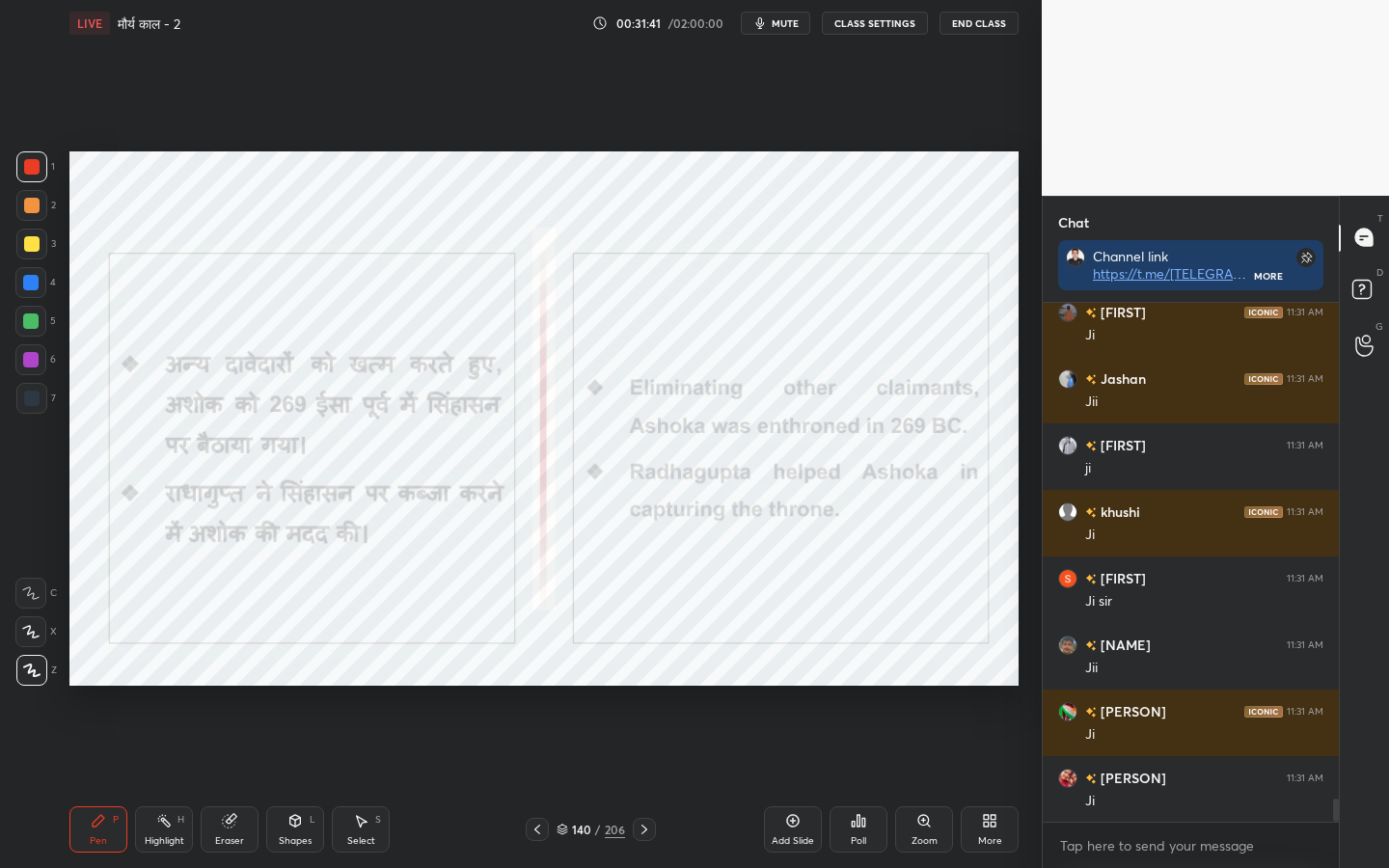 click on "mute" at bounding box center [776, 23] 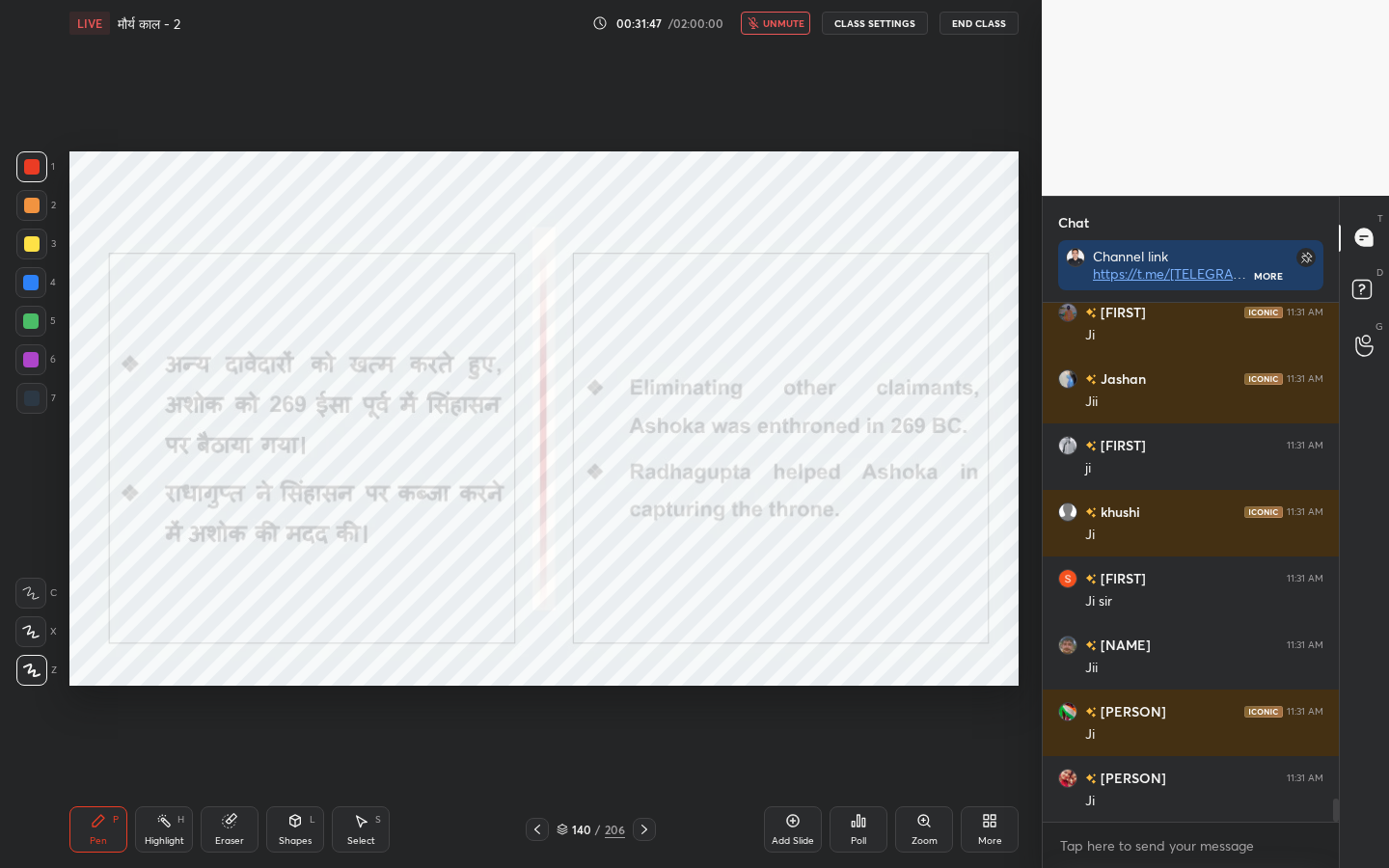 click on "unmute" at bounding box center [776, 23] 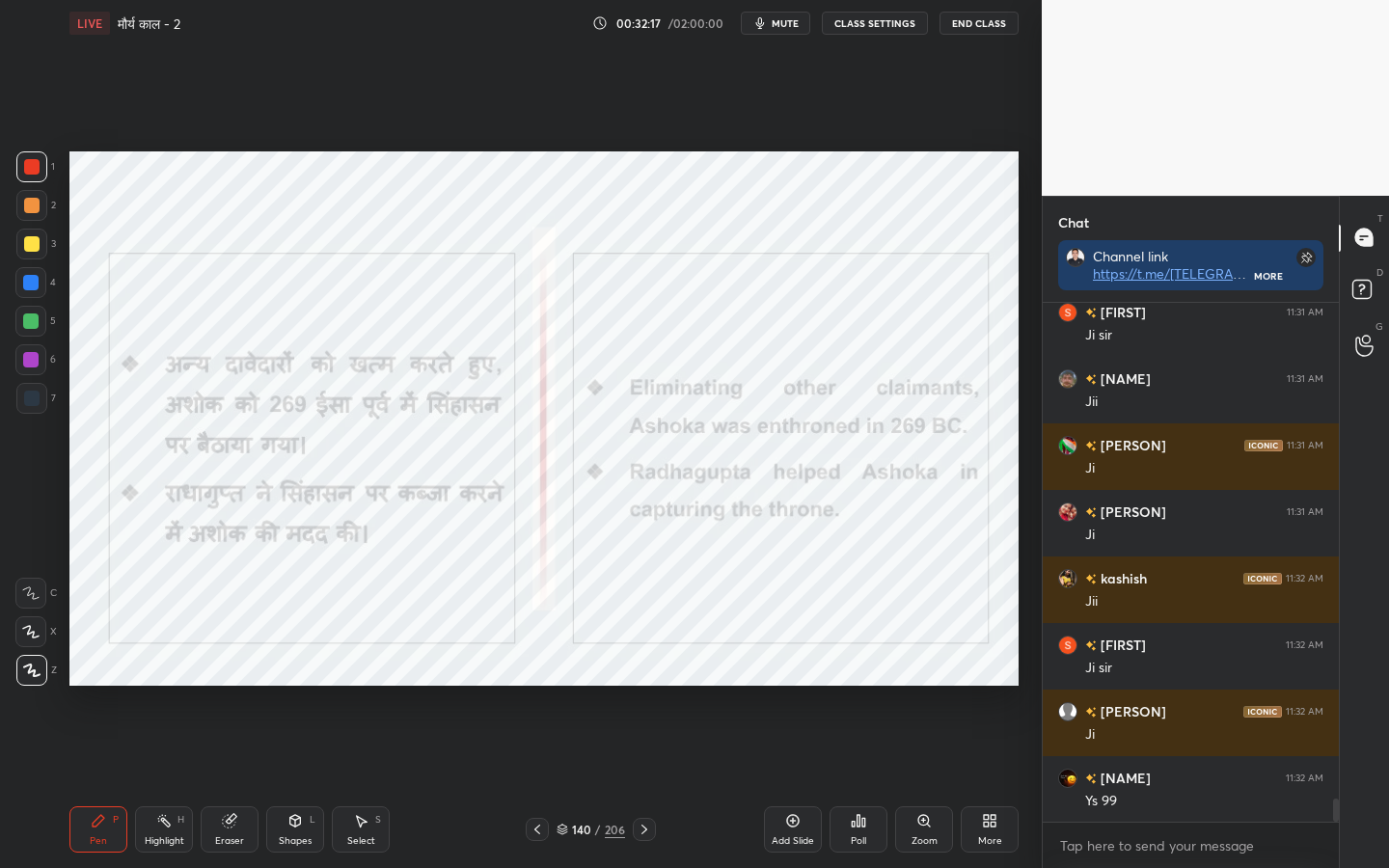 scroll, scrollTop: 11330, scrollLeft: 0, axis: vertical 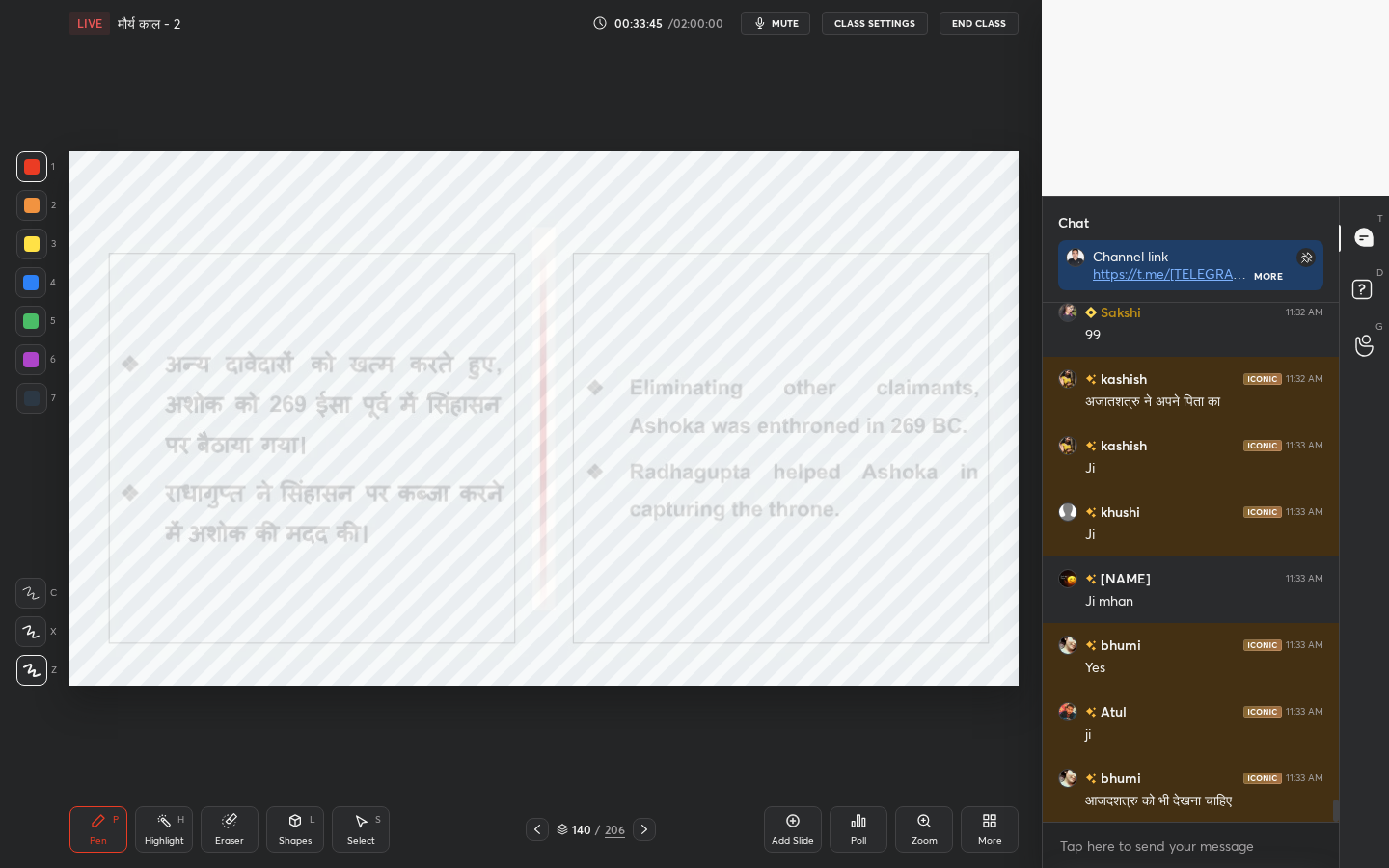 click on "Eraser" at bounding box center [230, 829] 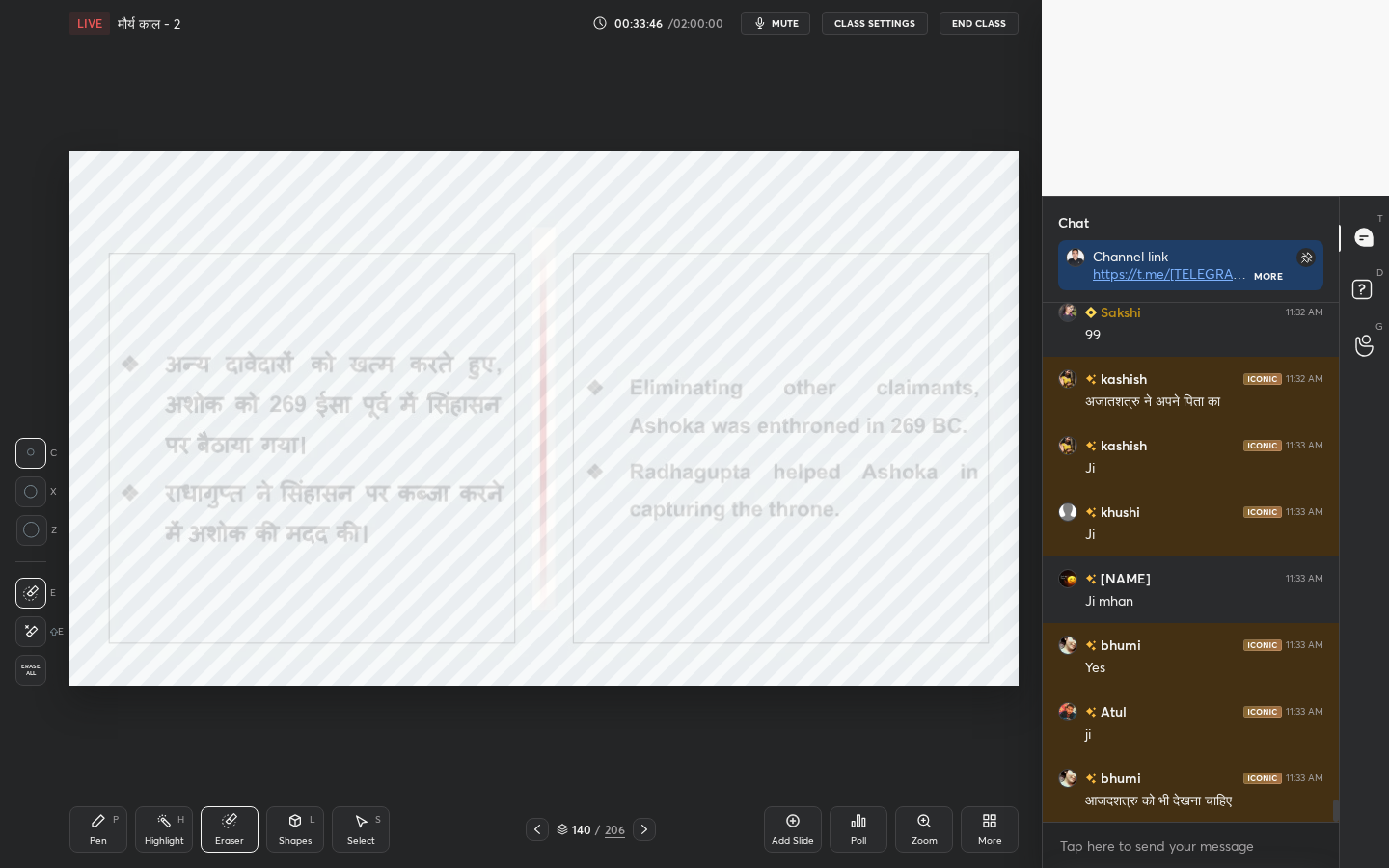 click on "Erase all" at bounding box center (31, 670) 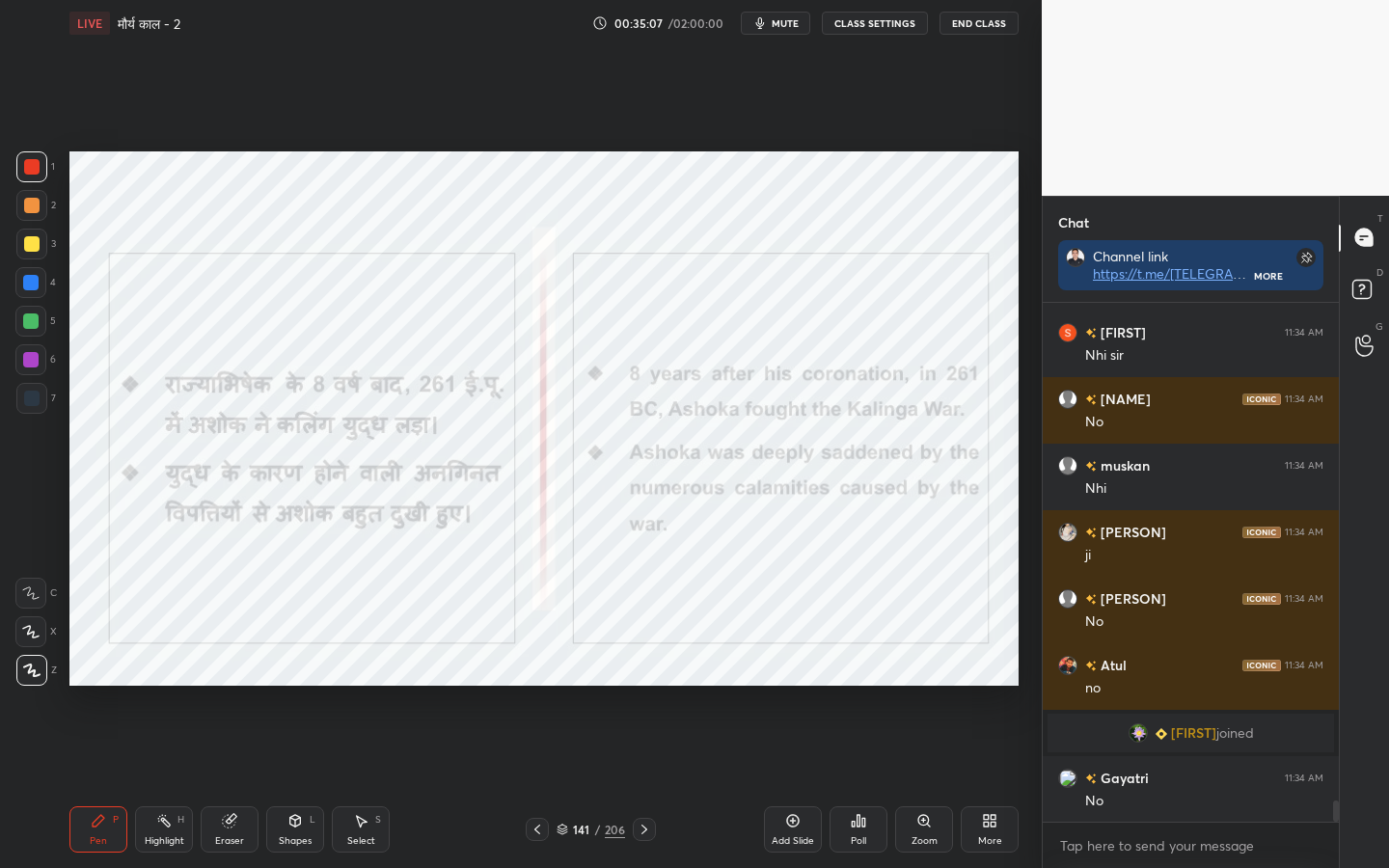 scroll, scrollTop: 12477, scrollLeft: 0, axis: vertical 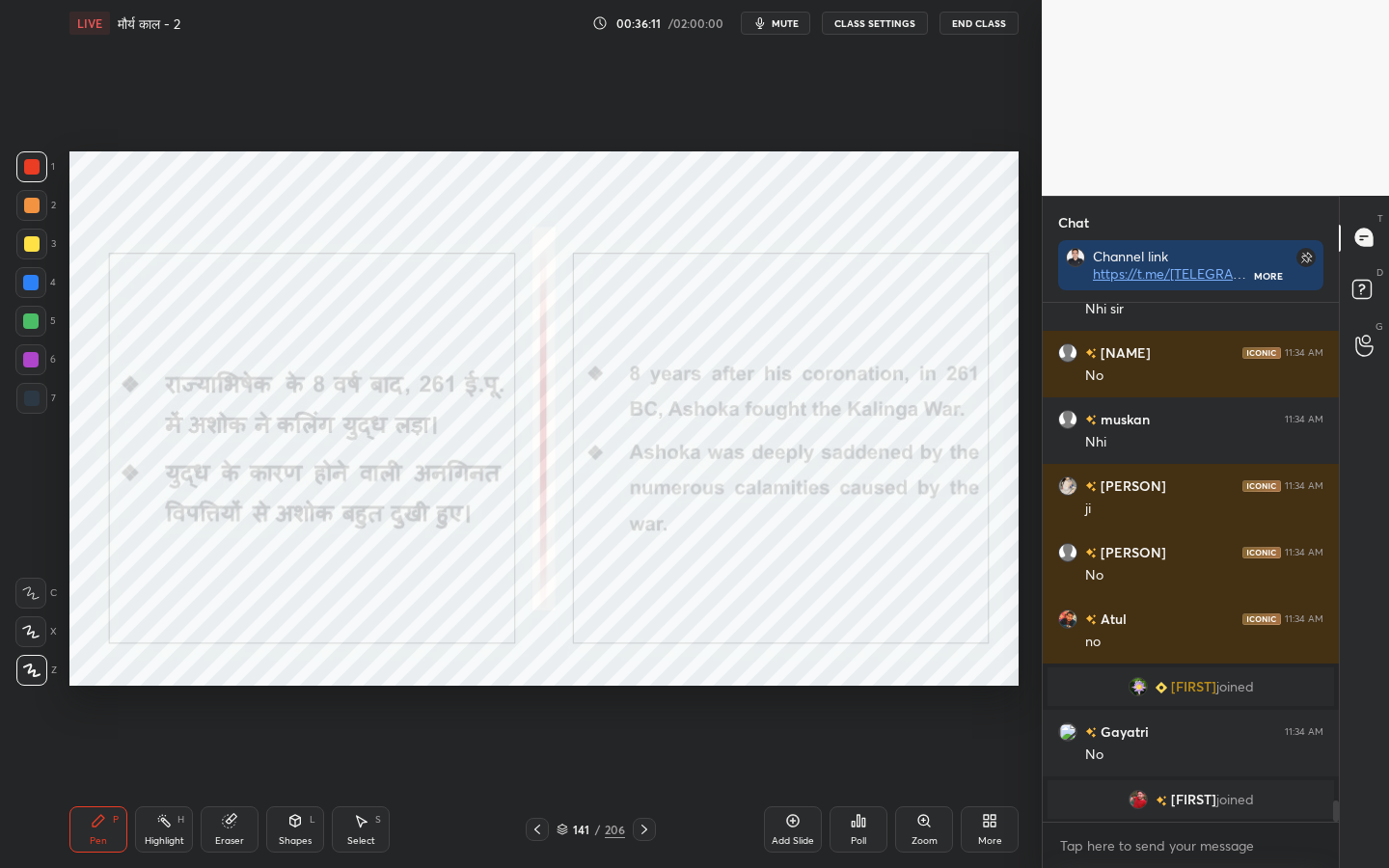 click on "Eraser" at bounding box center [230, 829] 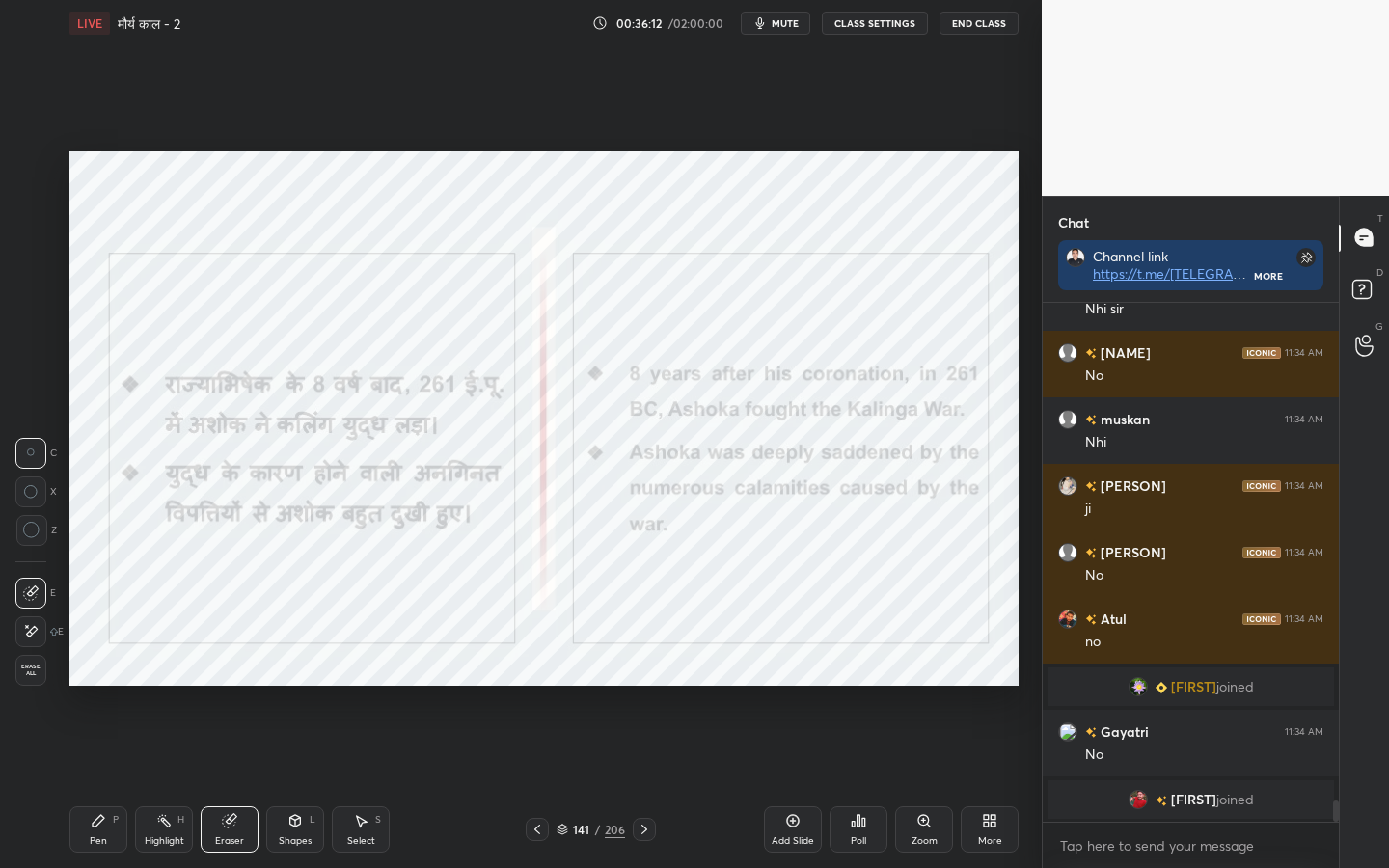 click on "Erase all" at bounding box center [31, 670] 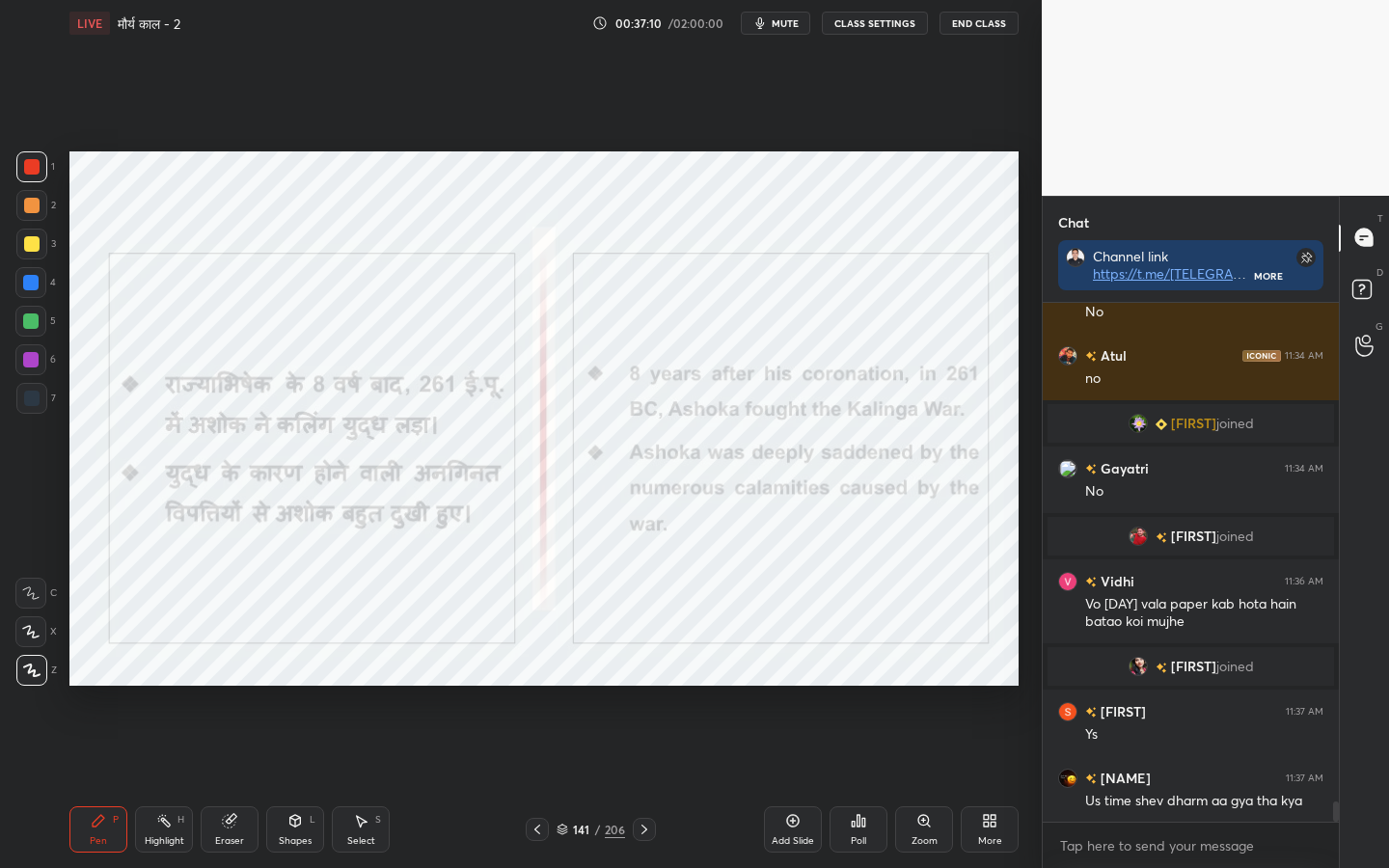scroll, scrollTop: 12751, scrollLeft: 0, axis: vertical 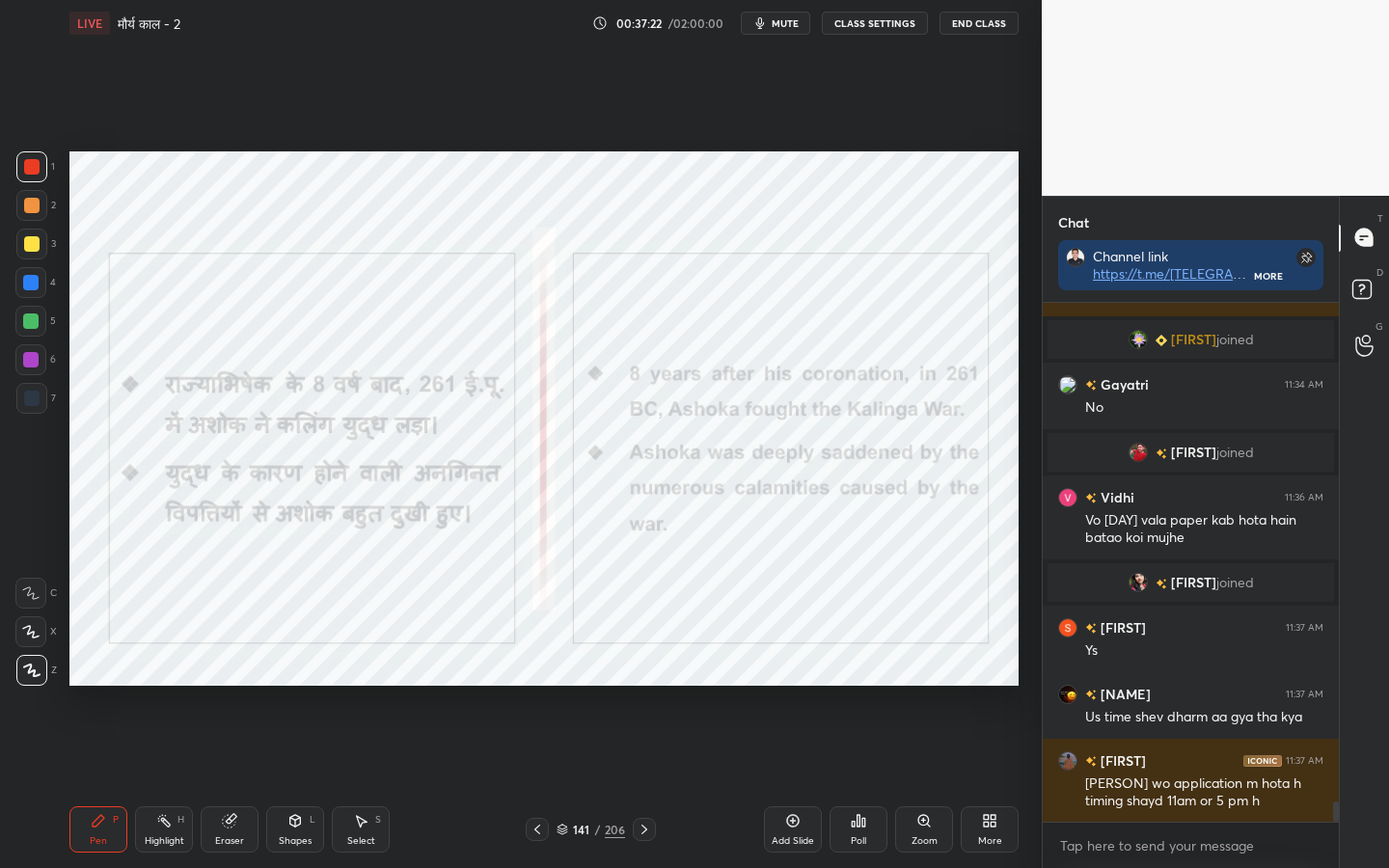 click on "Eraser" at bounding box center [230, 841] 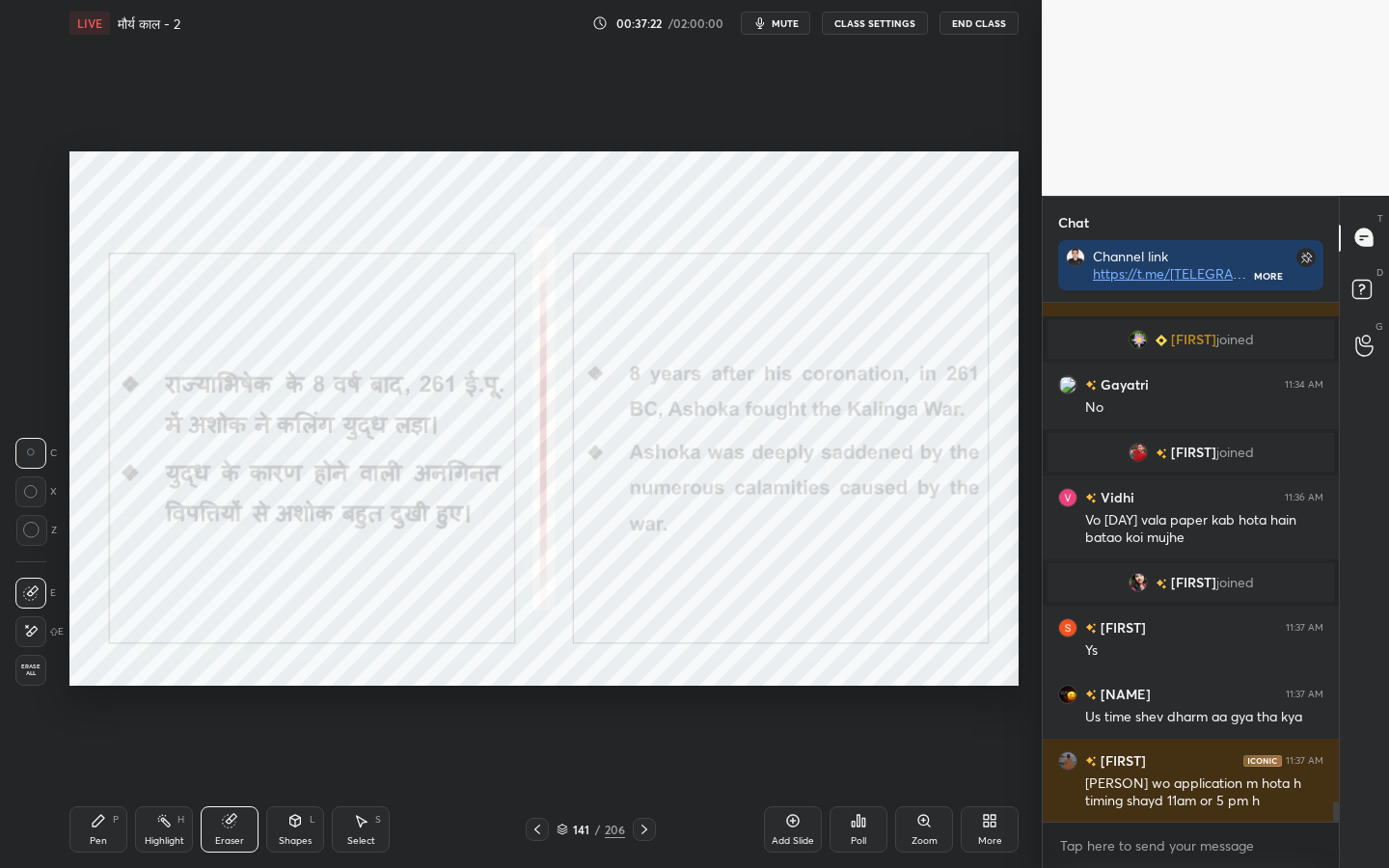 click on "Erase all" at bounding box center [31, 670] 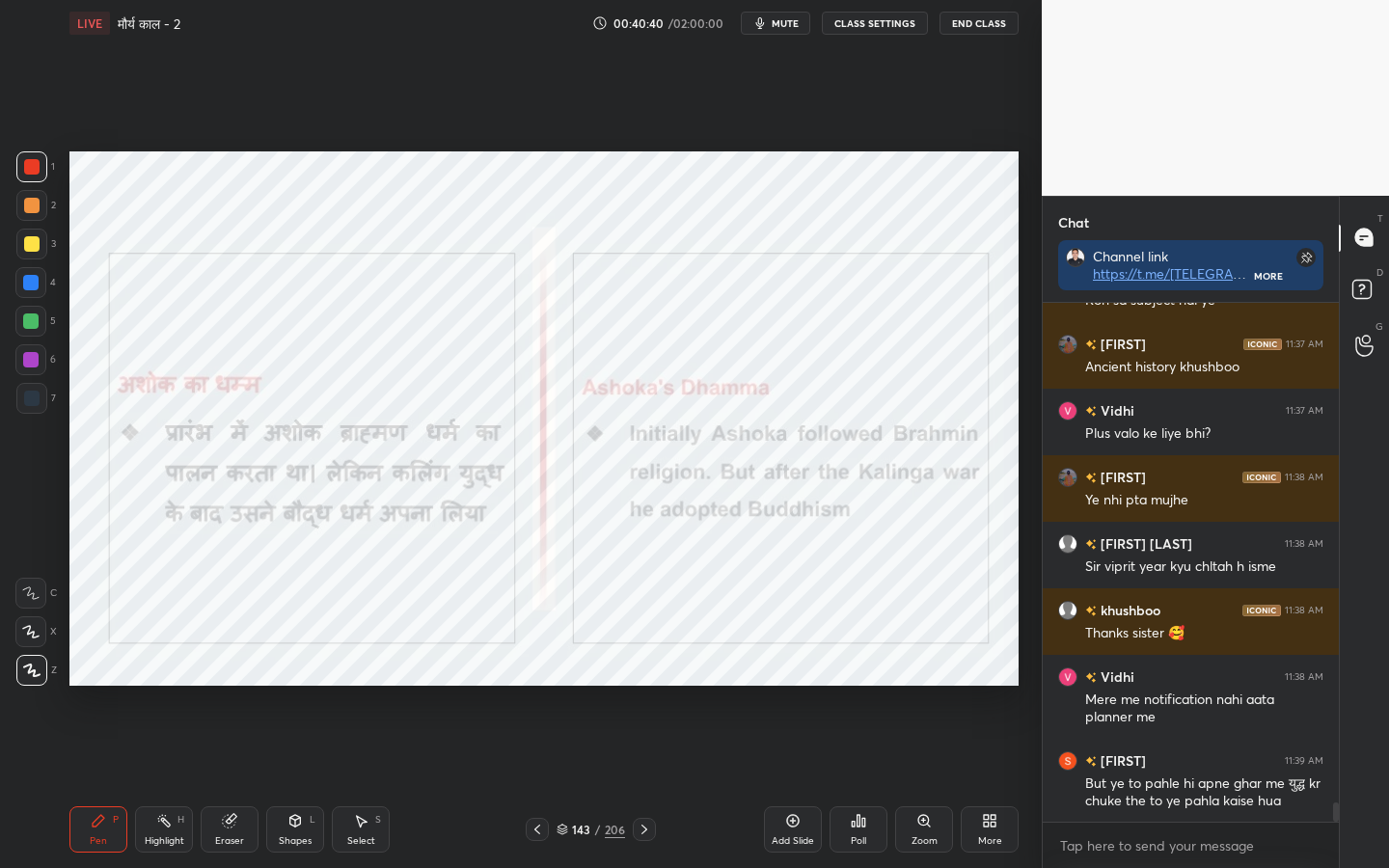 scroll, scrollTop: 13385, scrollLeft: 0, axis: vertical 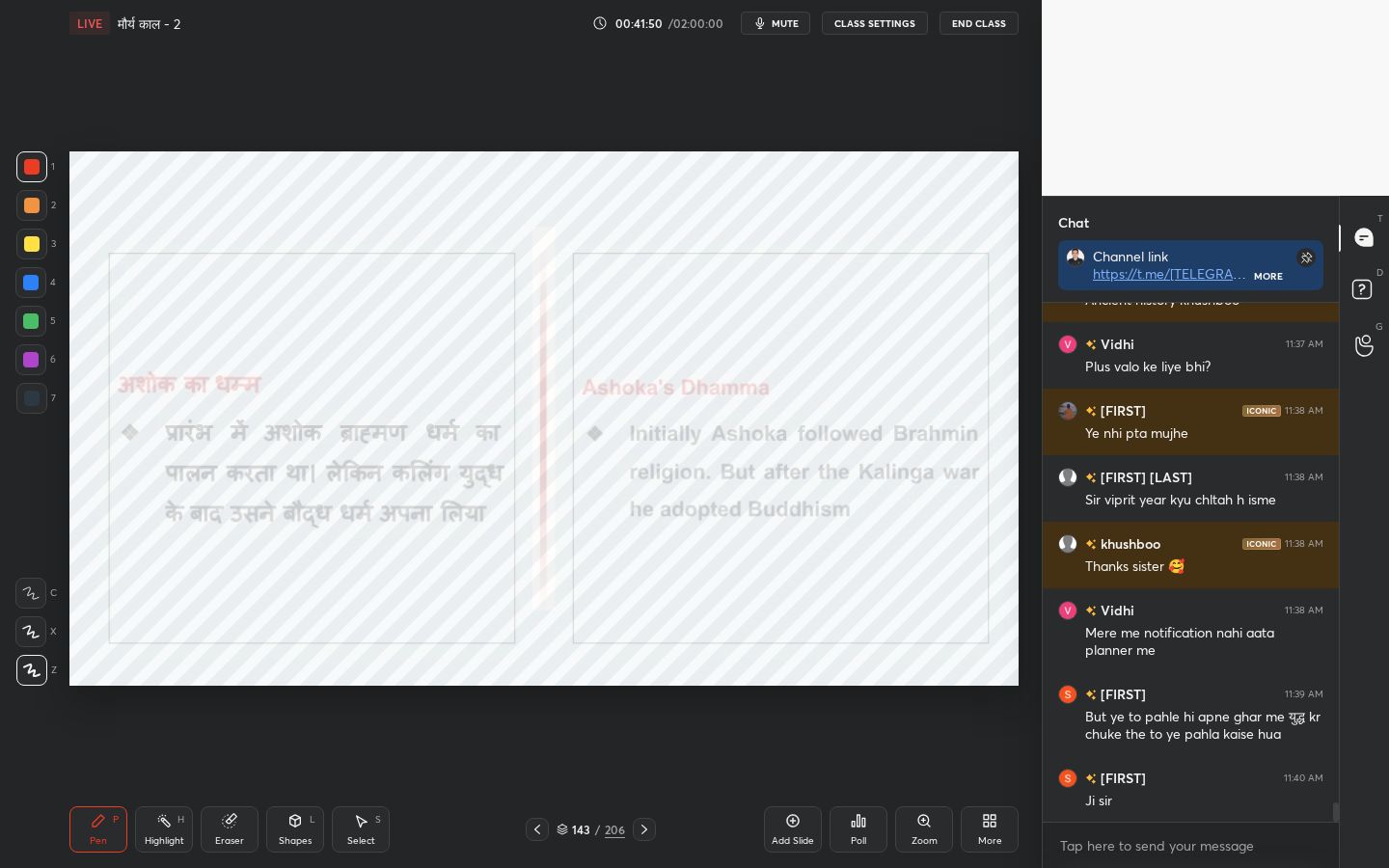 click on "Eraser" at bounding box center [230, 829] 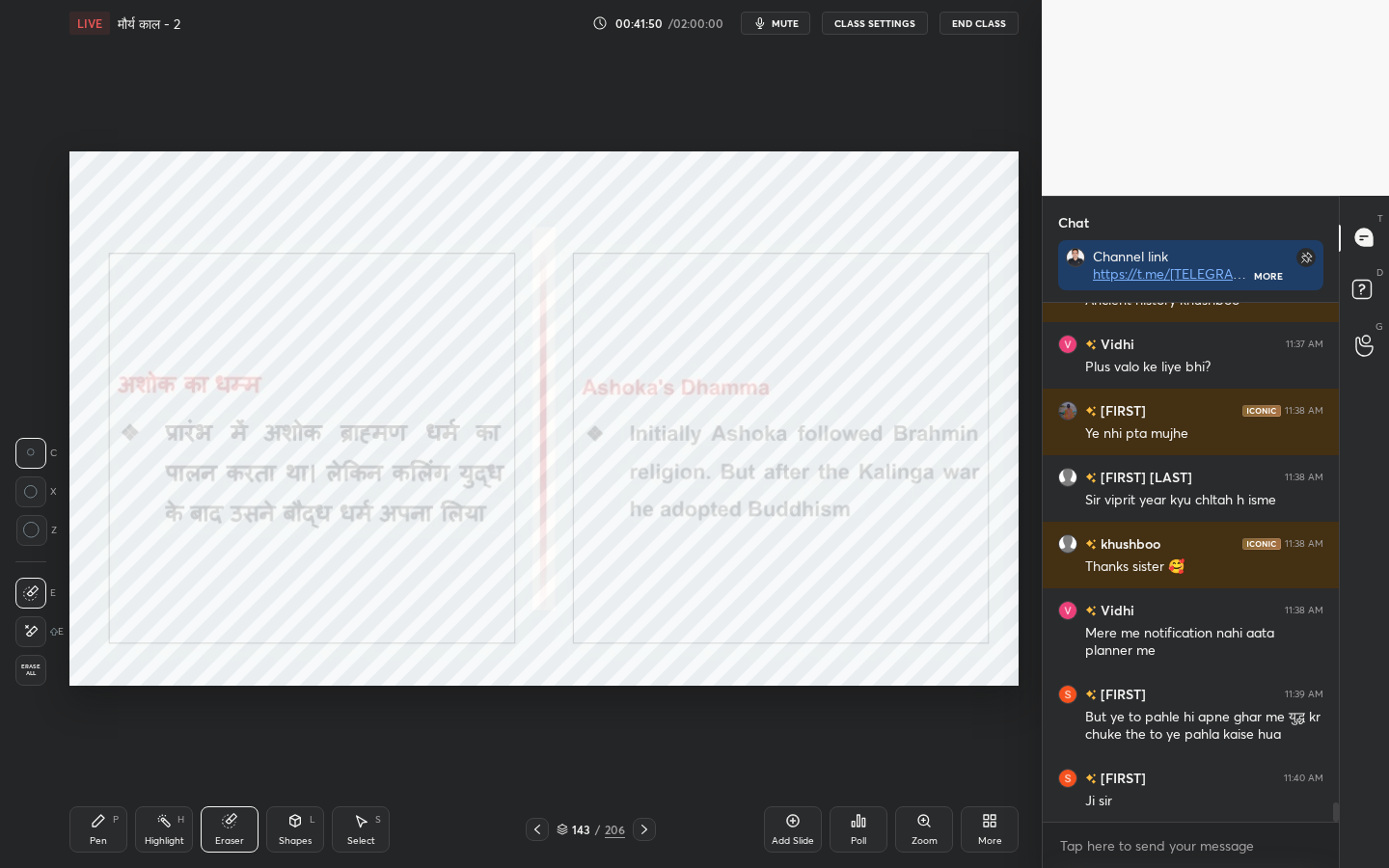 click on "Erase all" at bounding box center (31, 670) 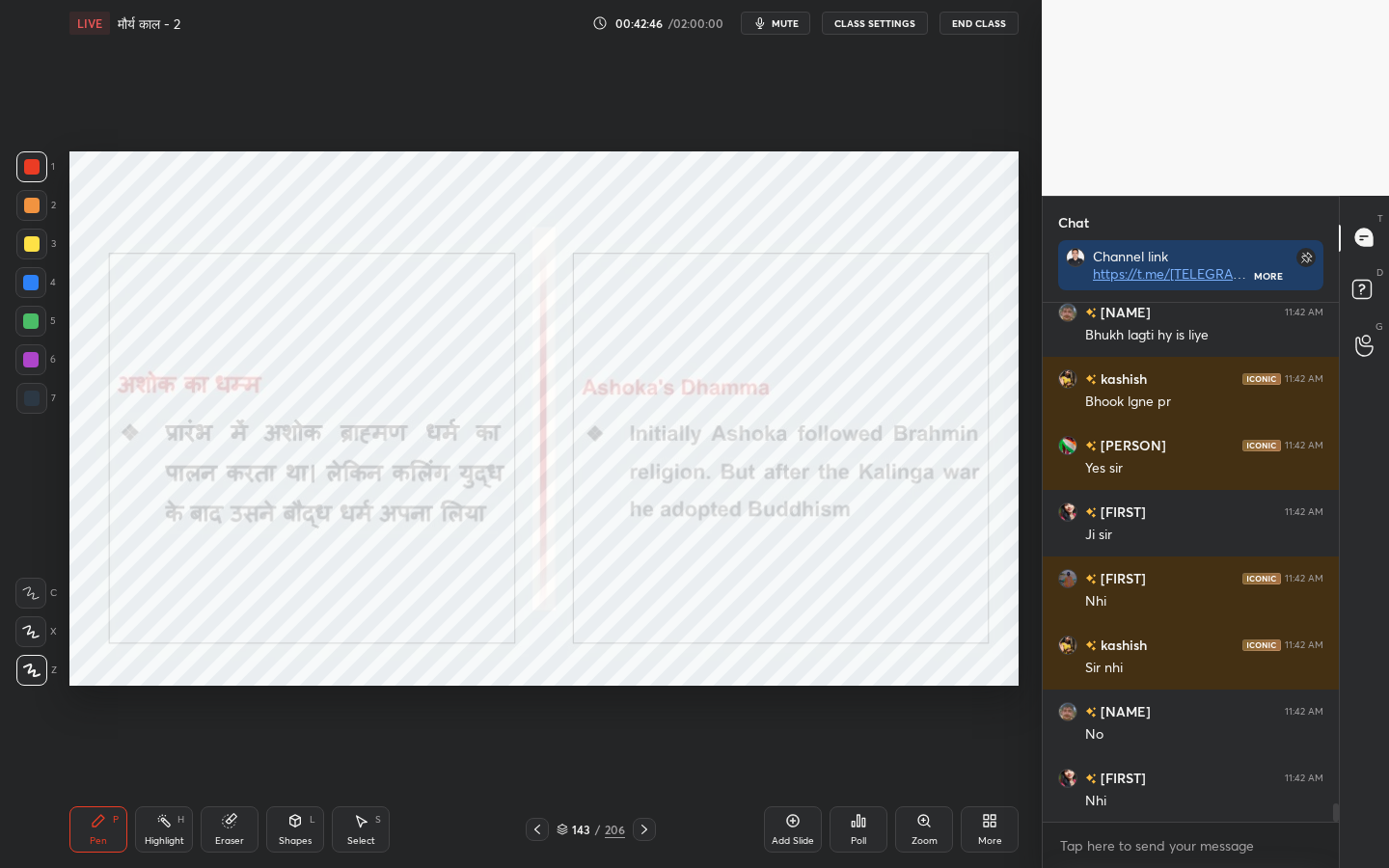scroll, scrollTop: 14316, scrollLeft: 0, axis: vertical 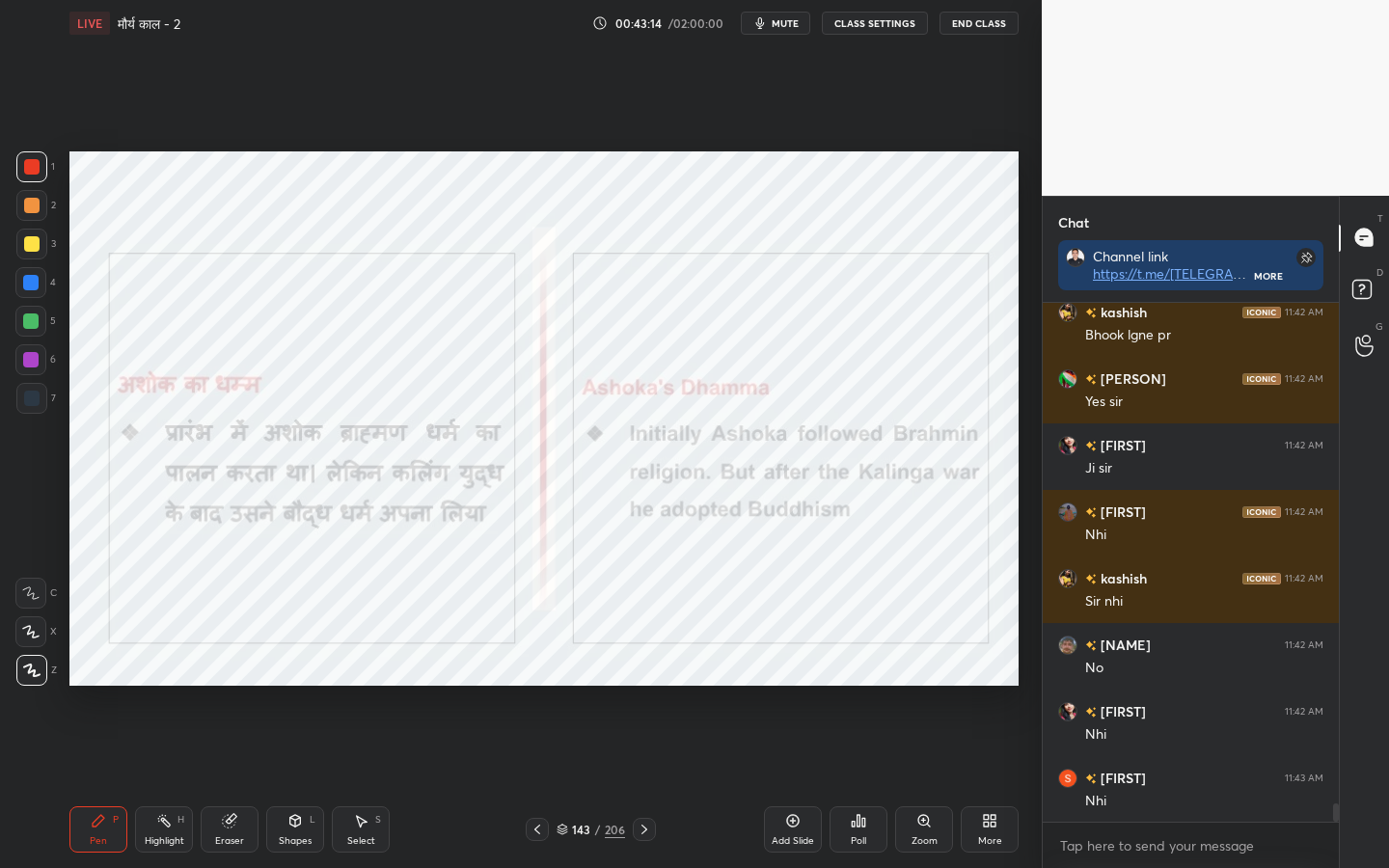 click on "Eraser" at bounding box center (230, 841) 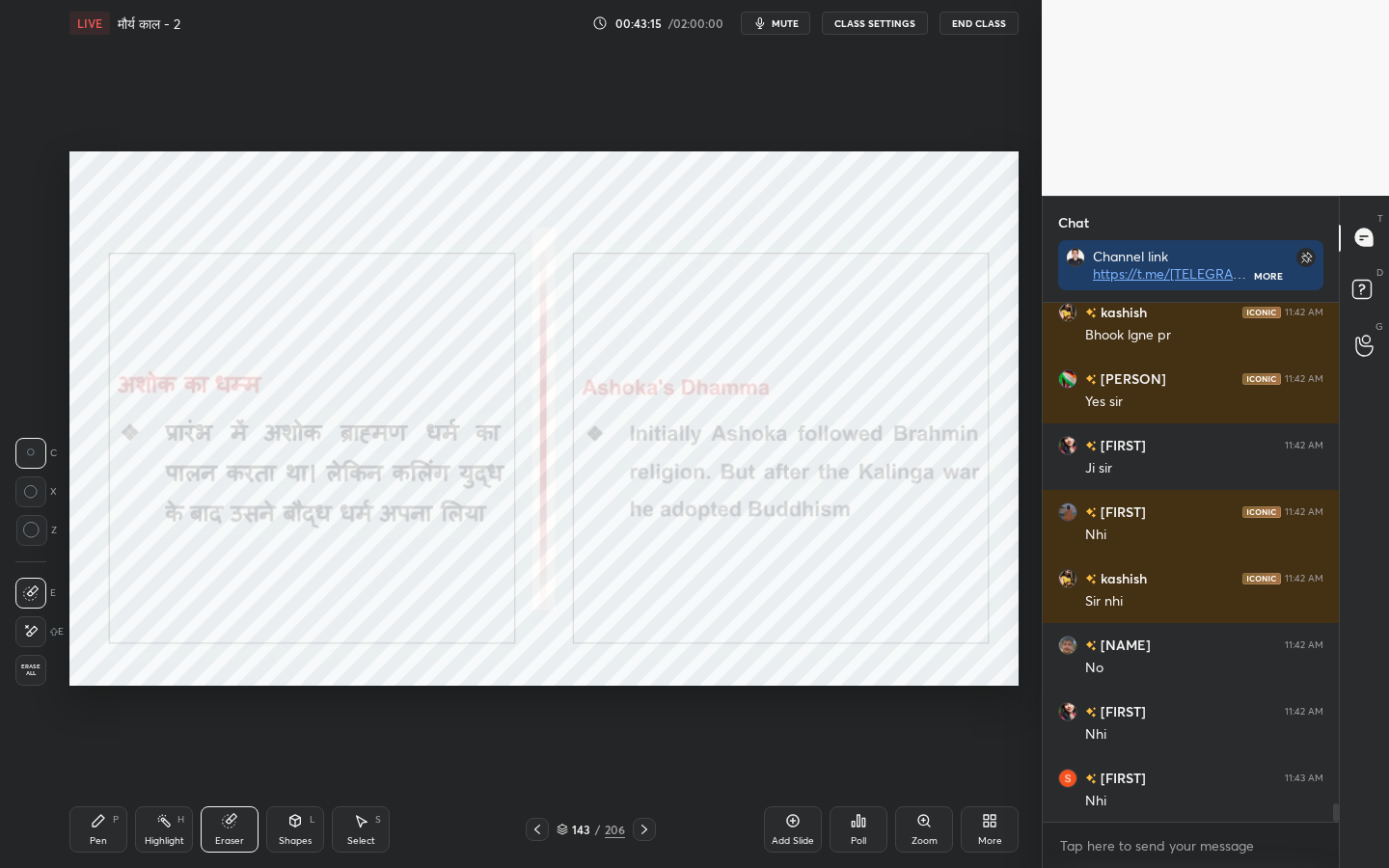 click on "Erase all" at bounding box center (31, 670) 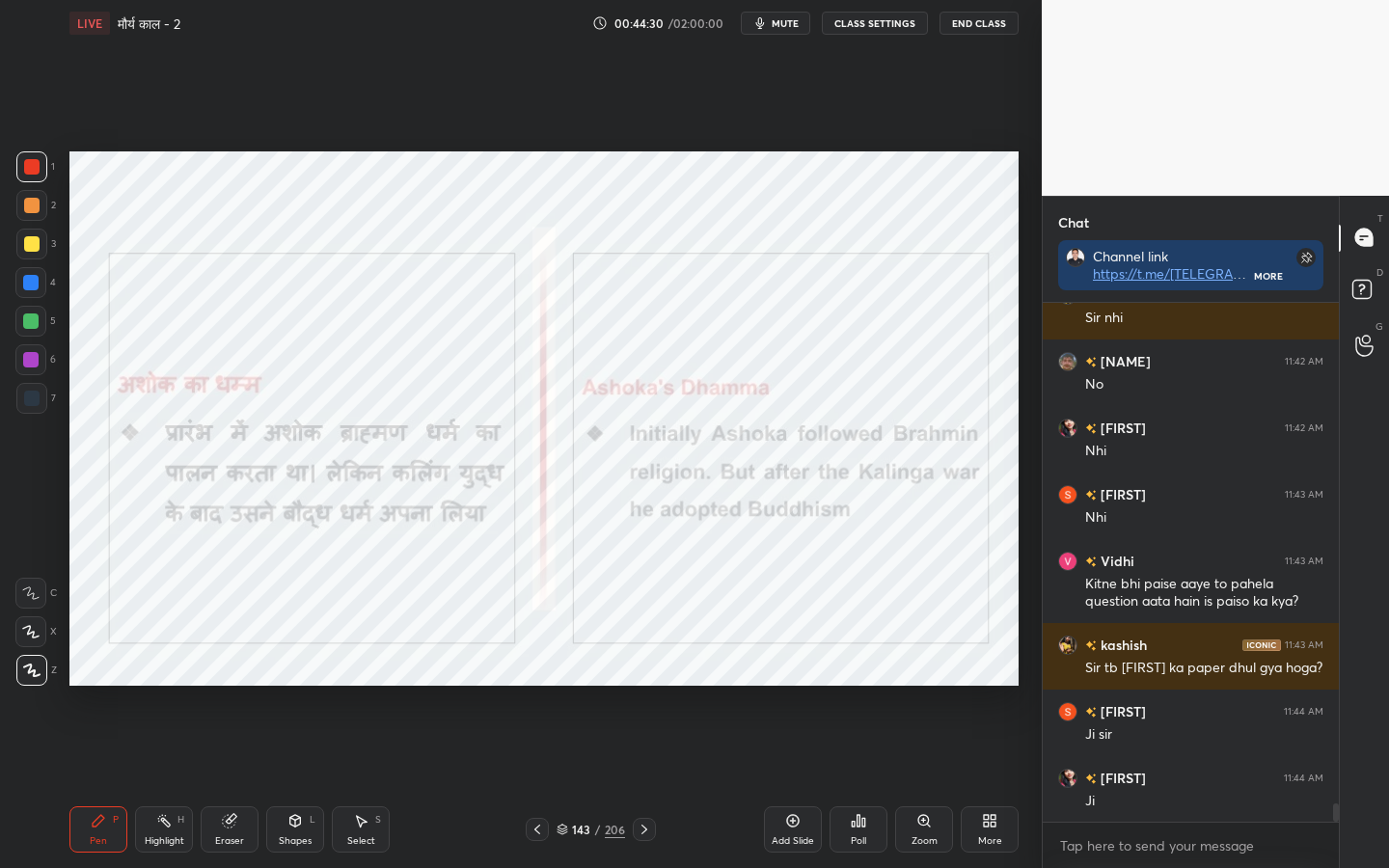 scroll, scrollTop: 14666, scrollLeft: 0, axis: vertical 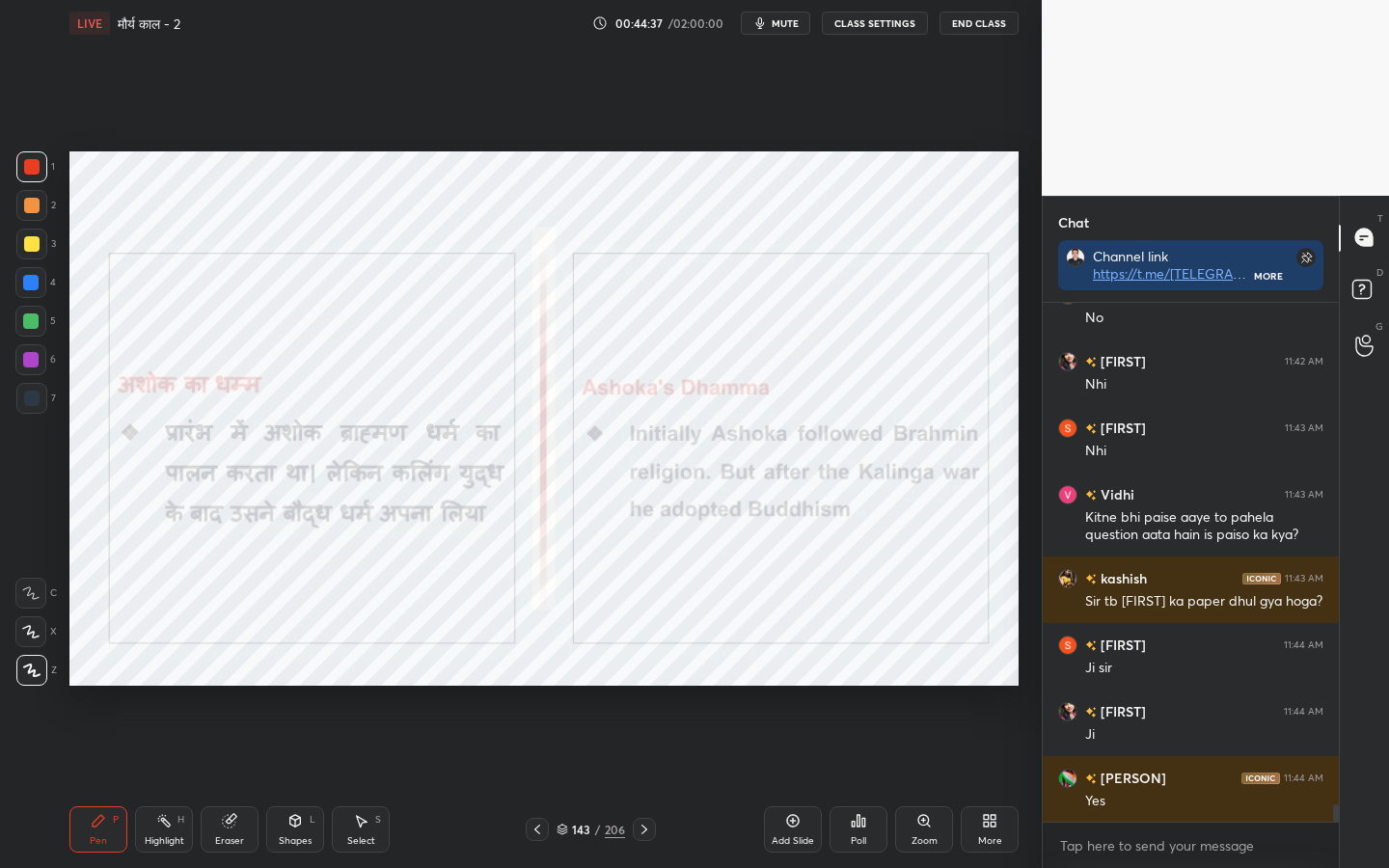 click on "Eraser" at bounding box center (230, 841) 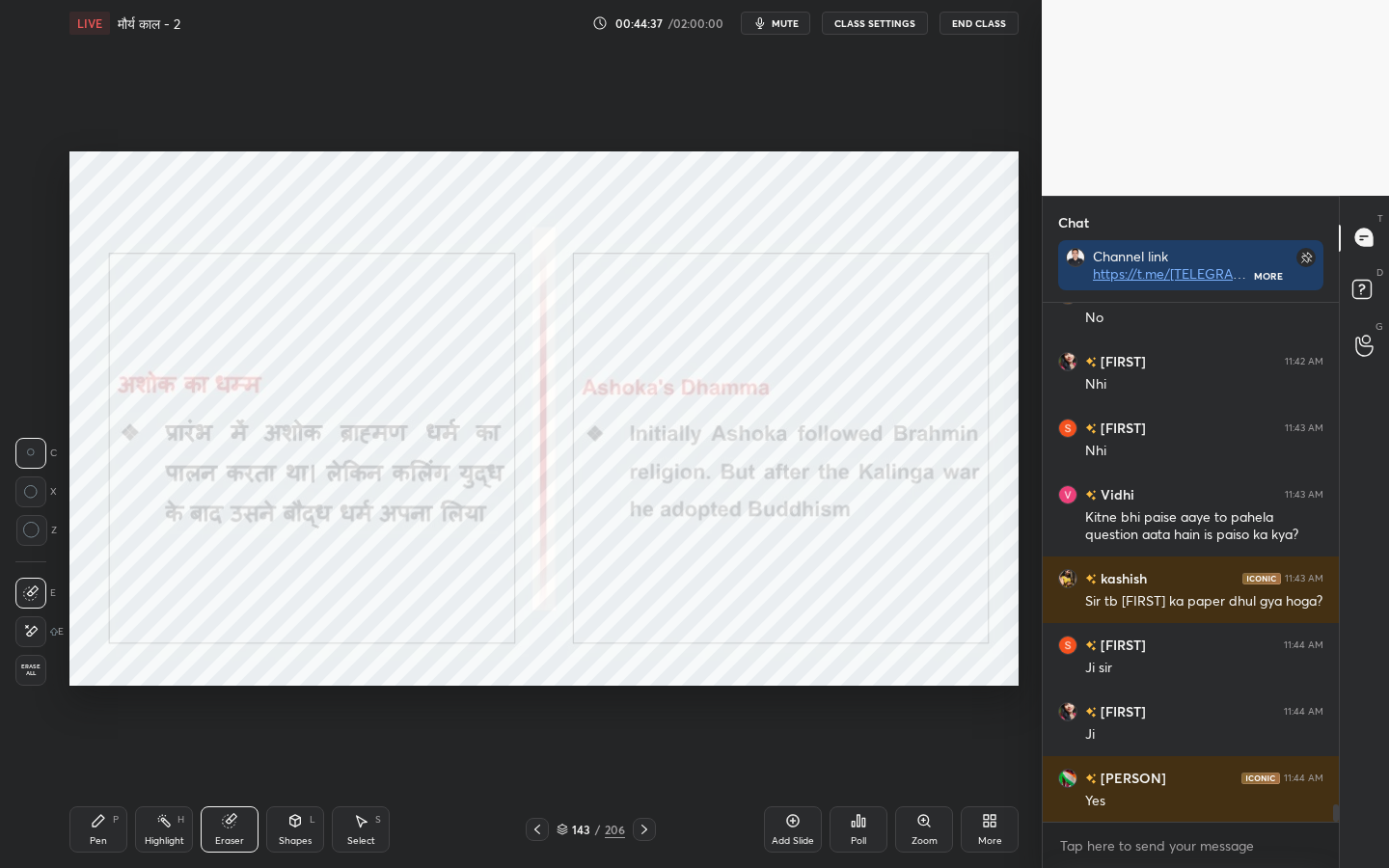 drag, startPoint x: 241, startPoint y: 837, endPoint x: 232, endPoint y: 828, distance: 12.727922 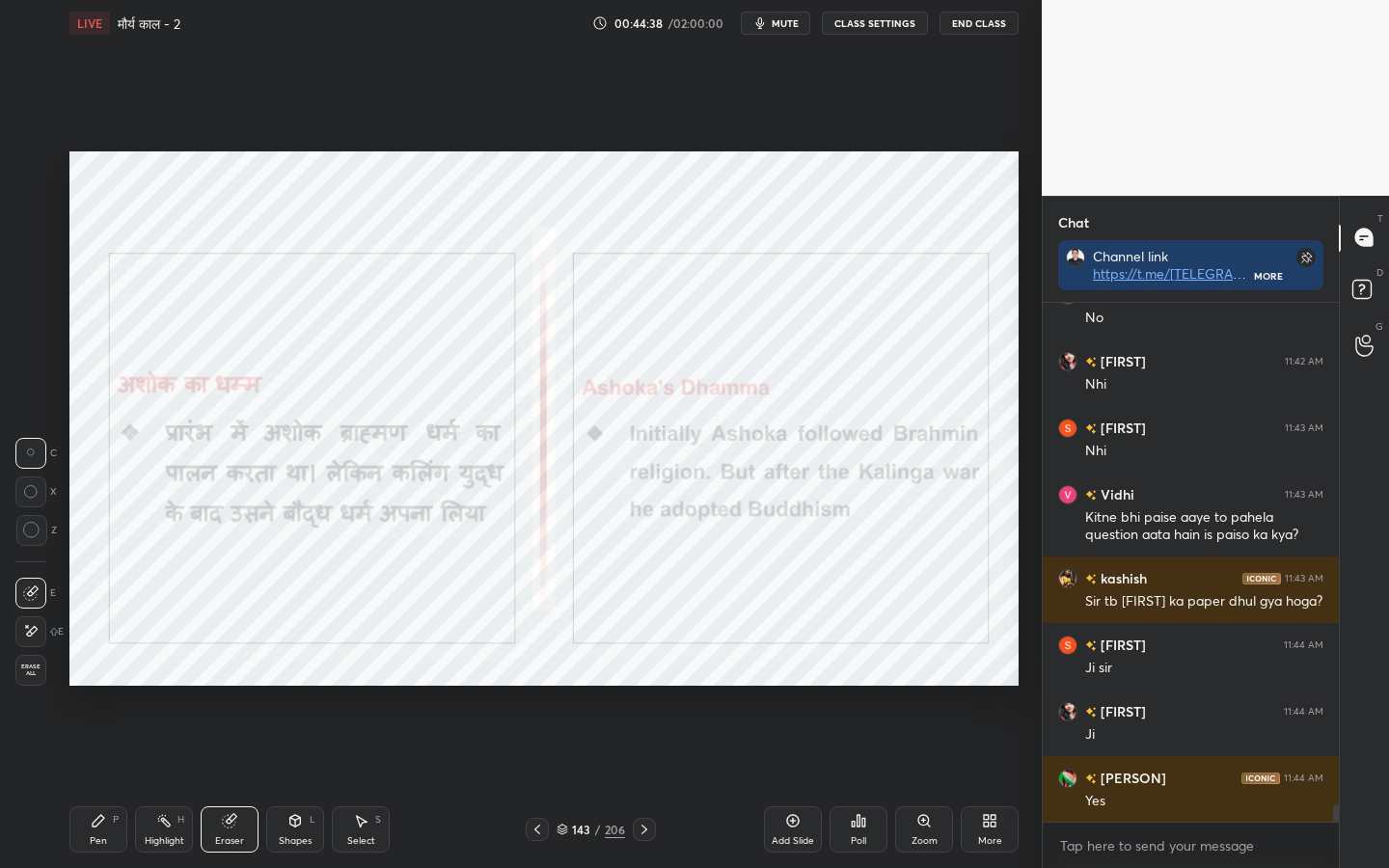 click on "Erase all" at bounding box center (31, 670) 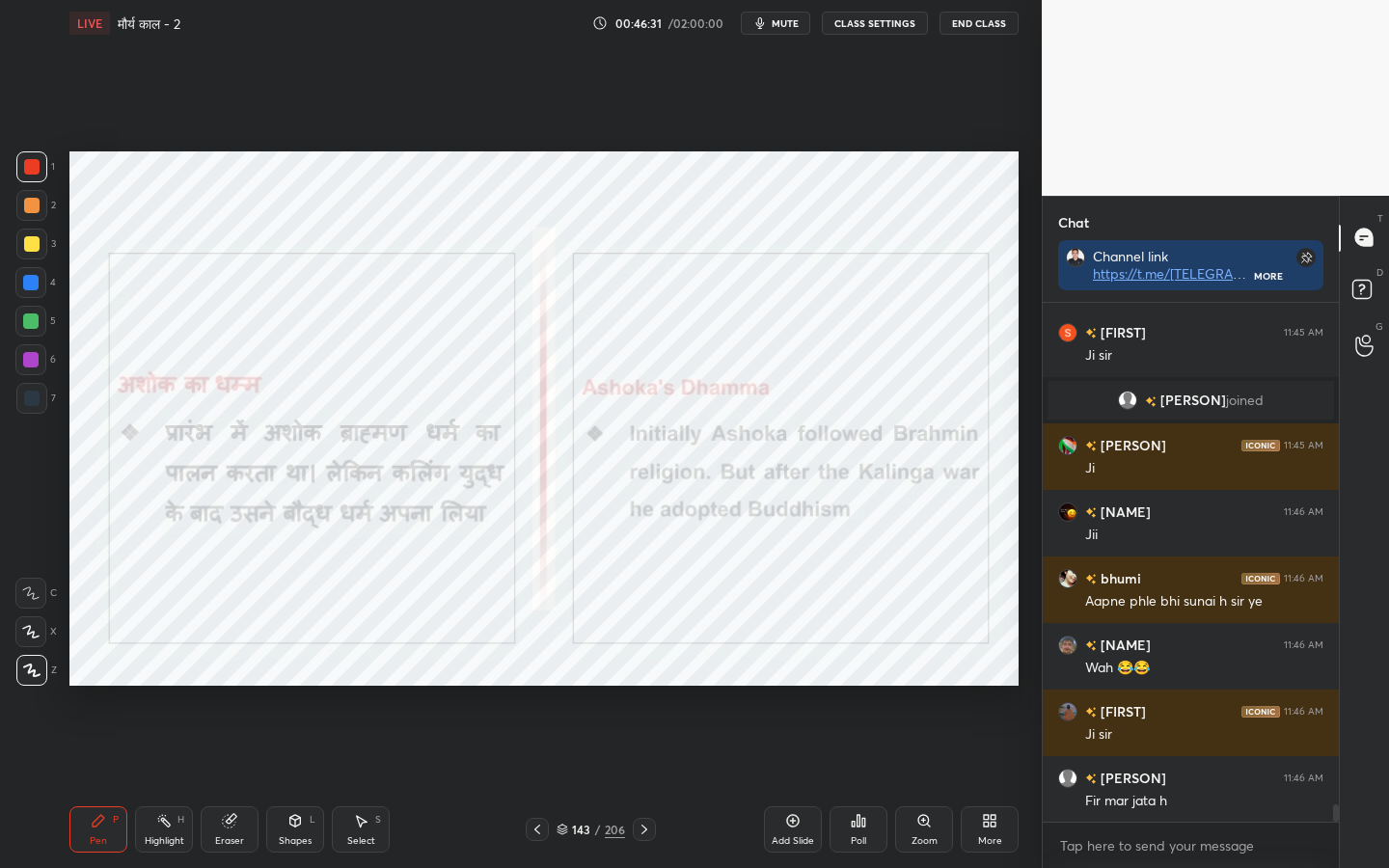 scroll, scrollTop: 15014, scrollLeft: 0, axis: vertical 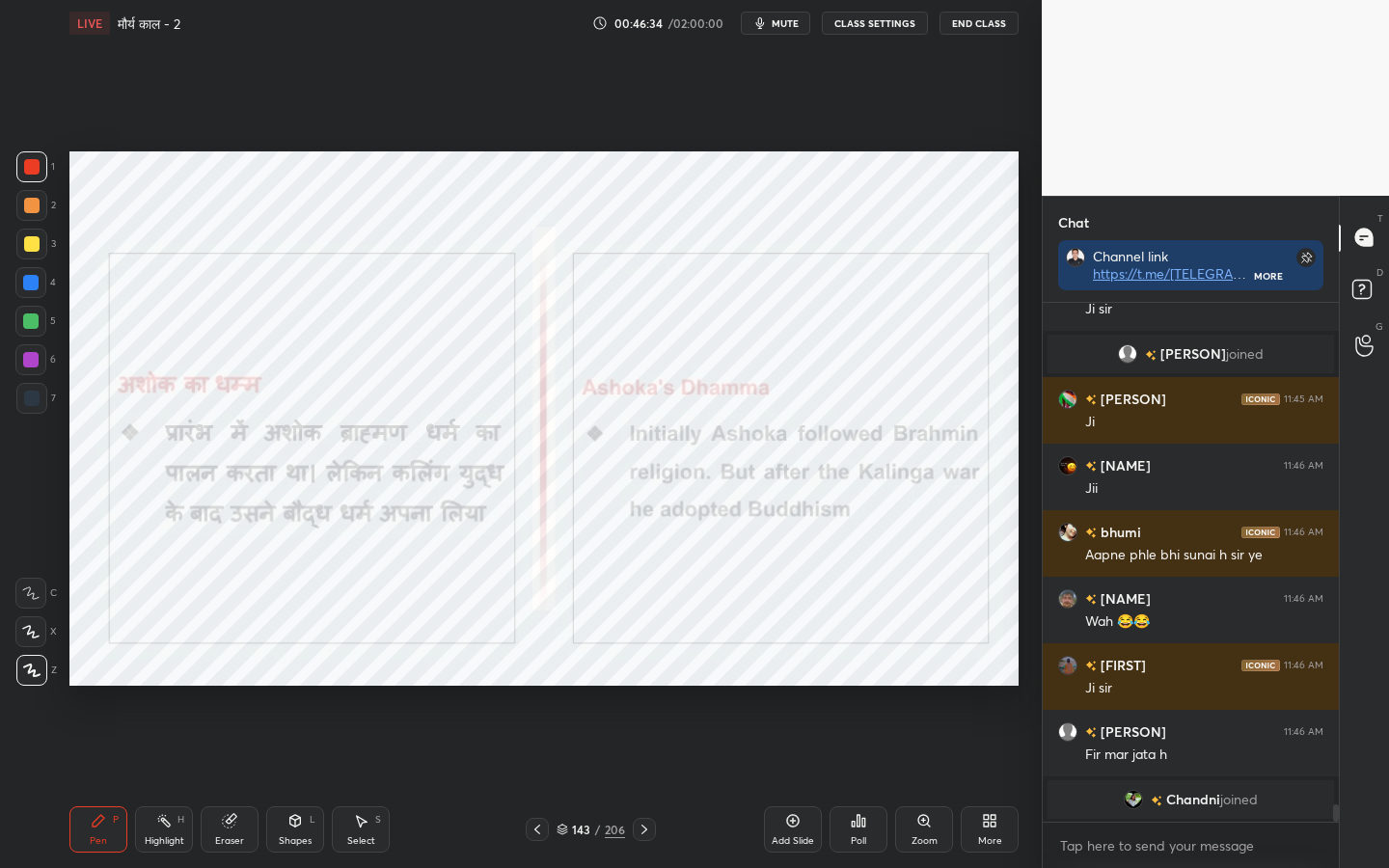 click on "Eraser" at bounding box center [230, 829] 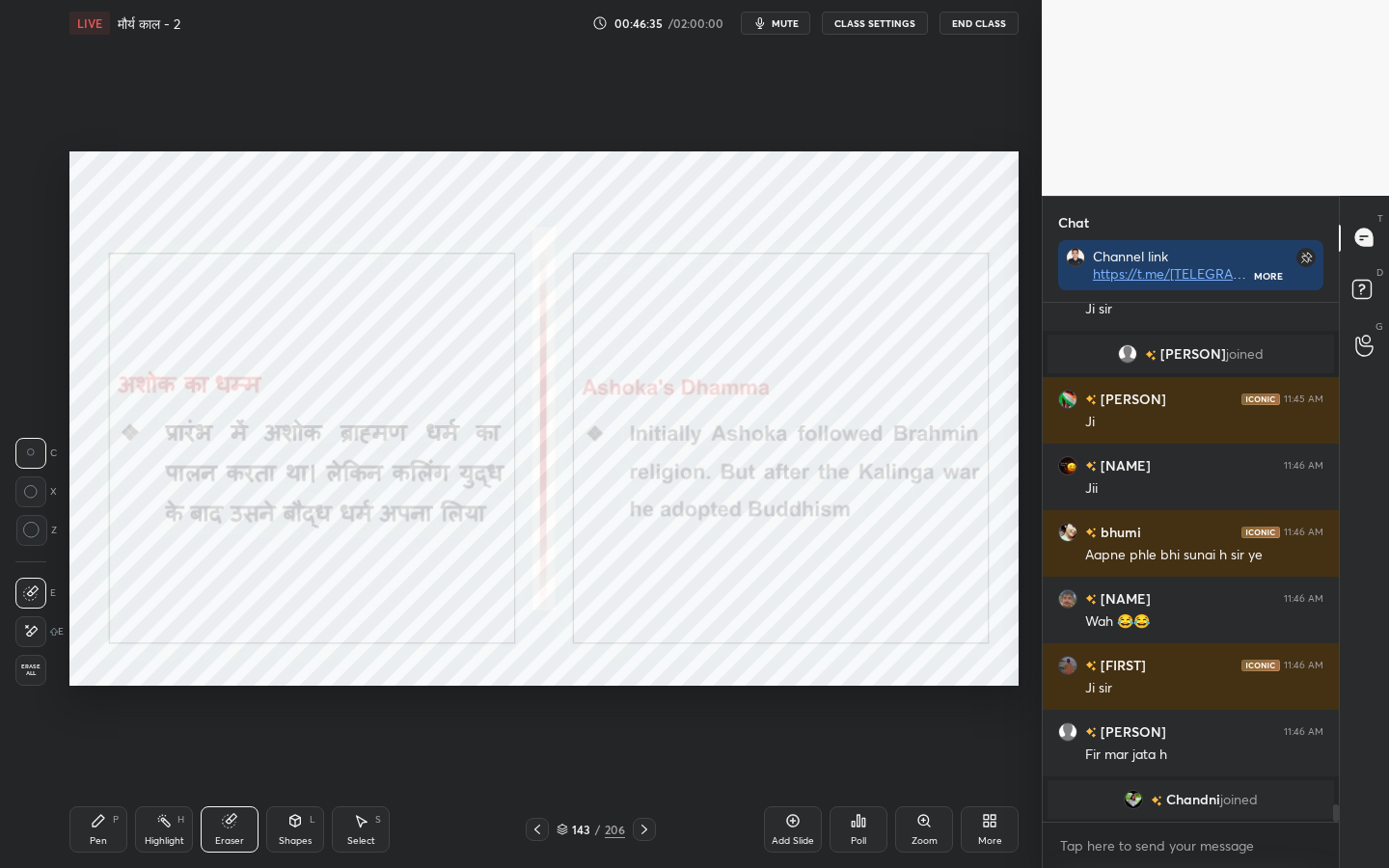 click on "Erase all" at bounding box center (31, 670) 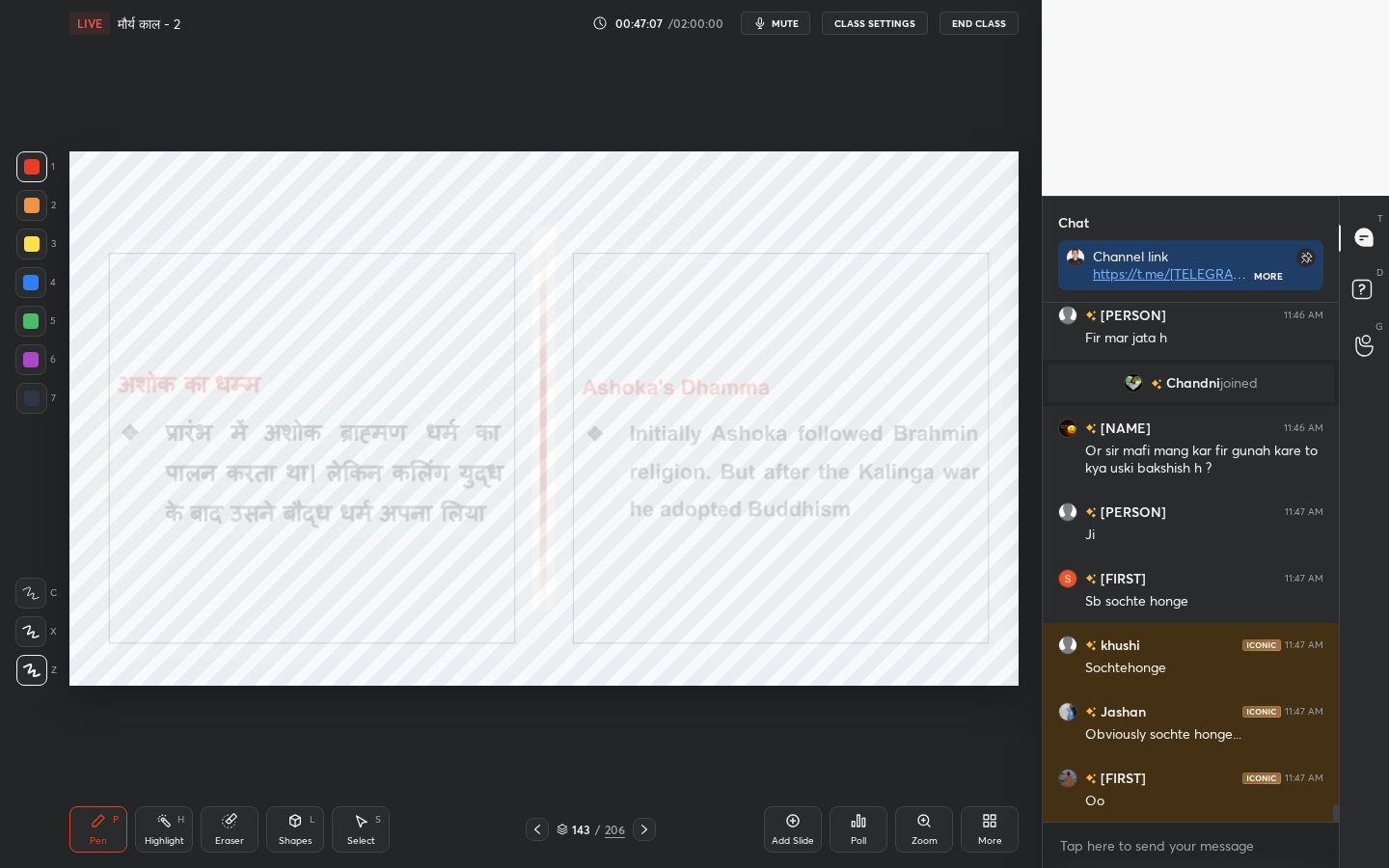 scroll, scrollTop: 15352, scrollLeft: 0, axis: vertical 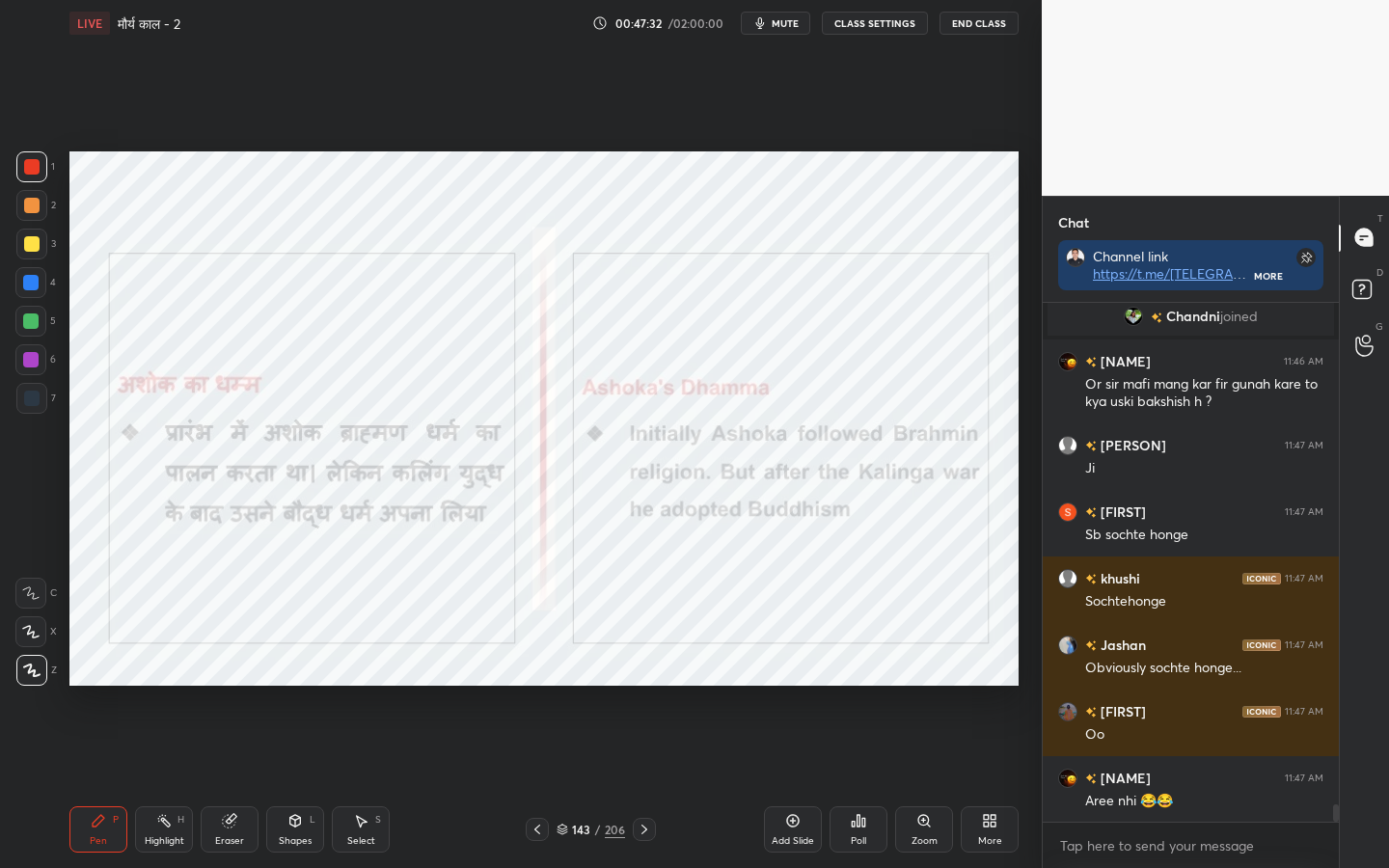 click 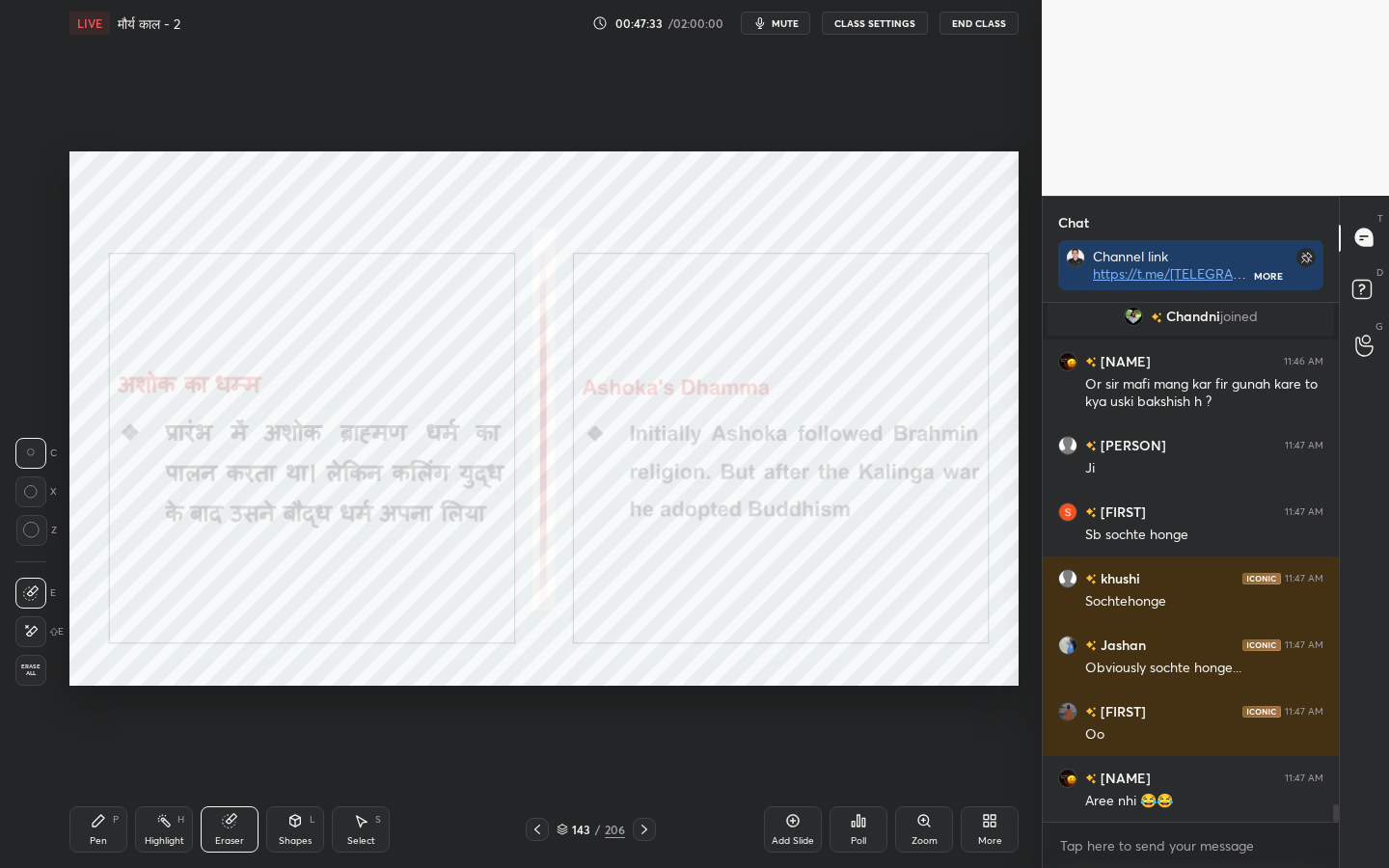 click on "Erase all" at bounding box center [31, 670] 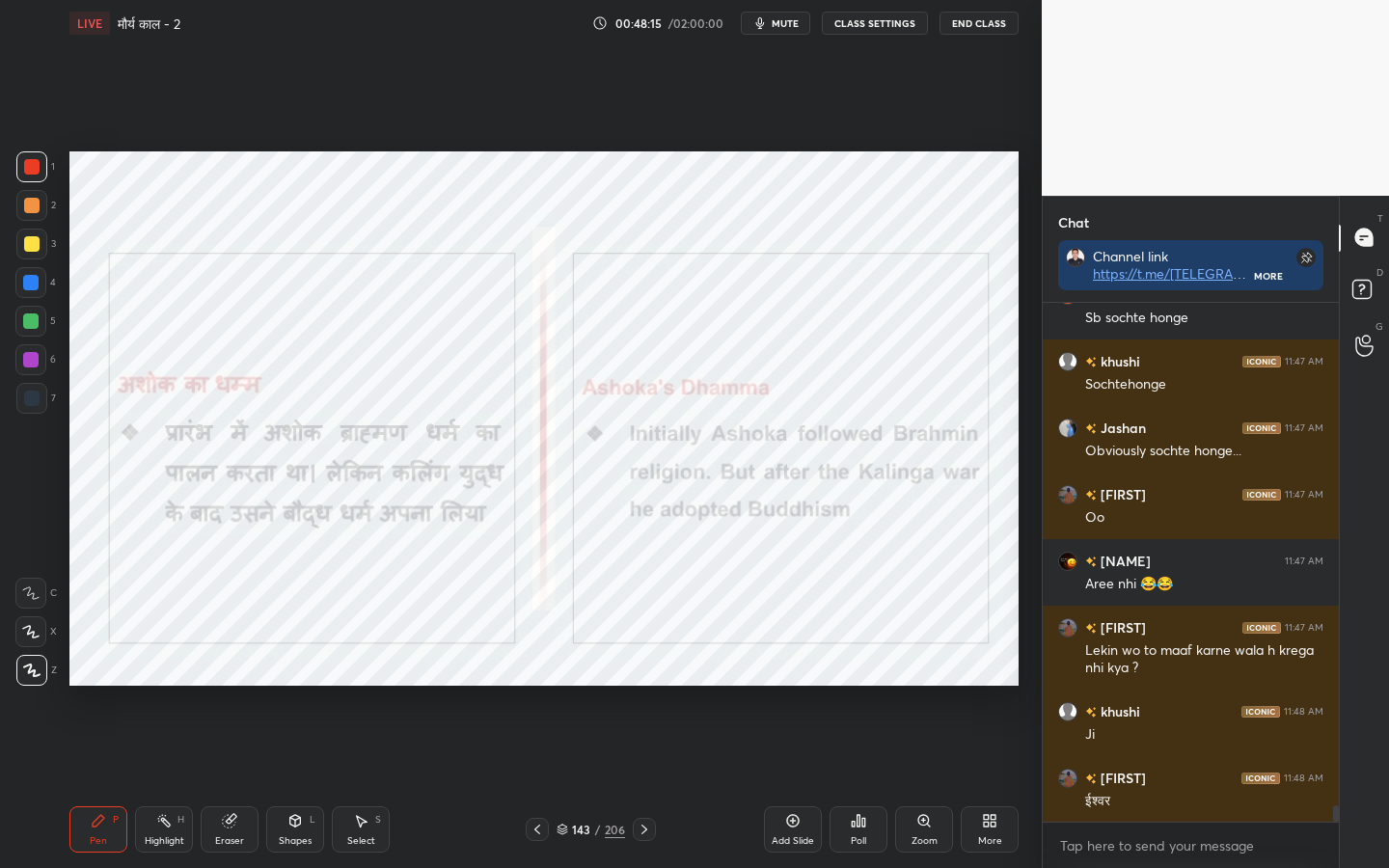 scroll, scrollTop: 15653, scrollLeft: 0, axis: vertical 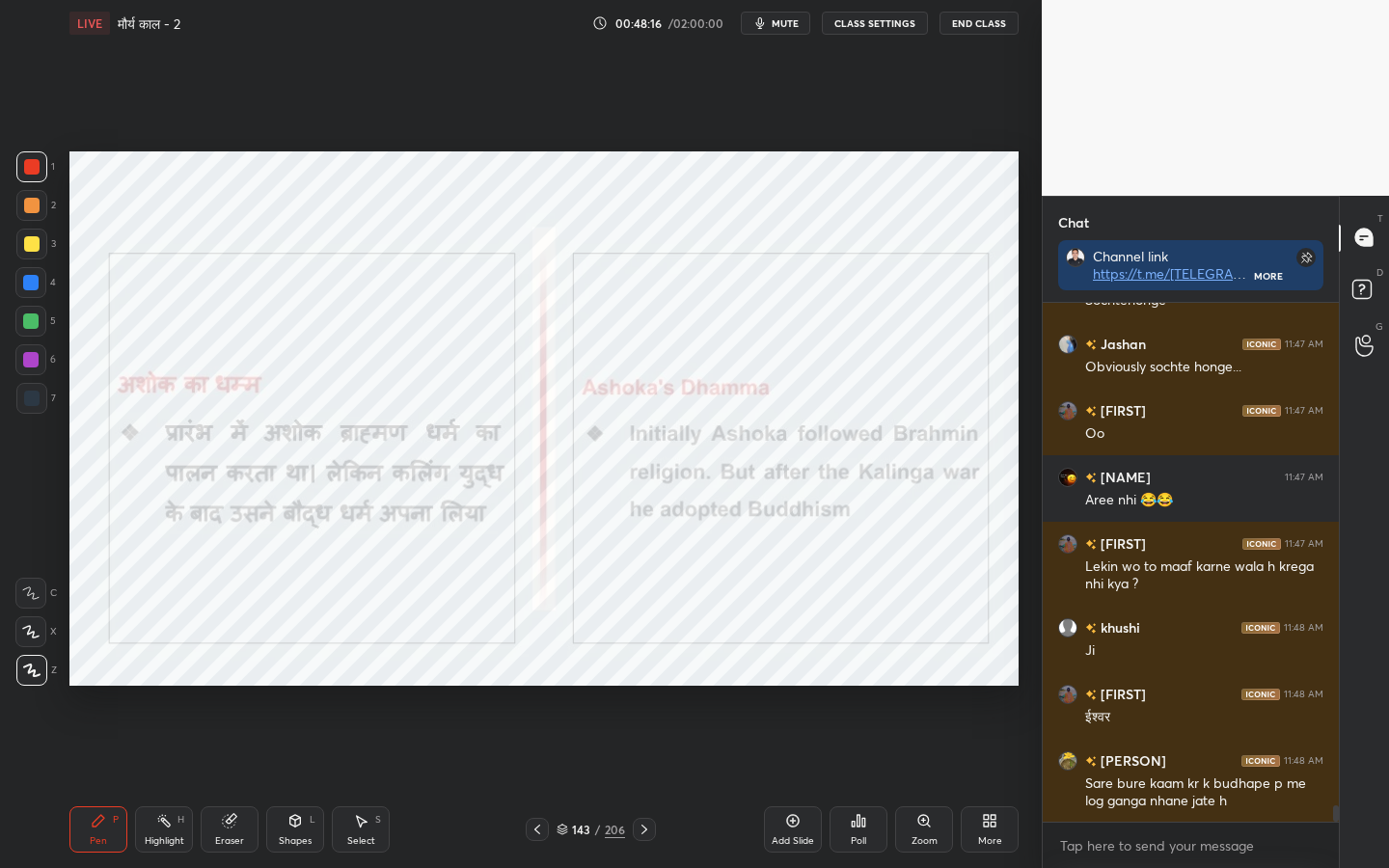 click on "Eraser" at bounding box center [230, 841] 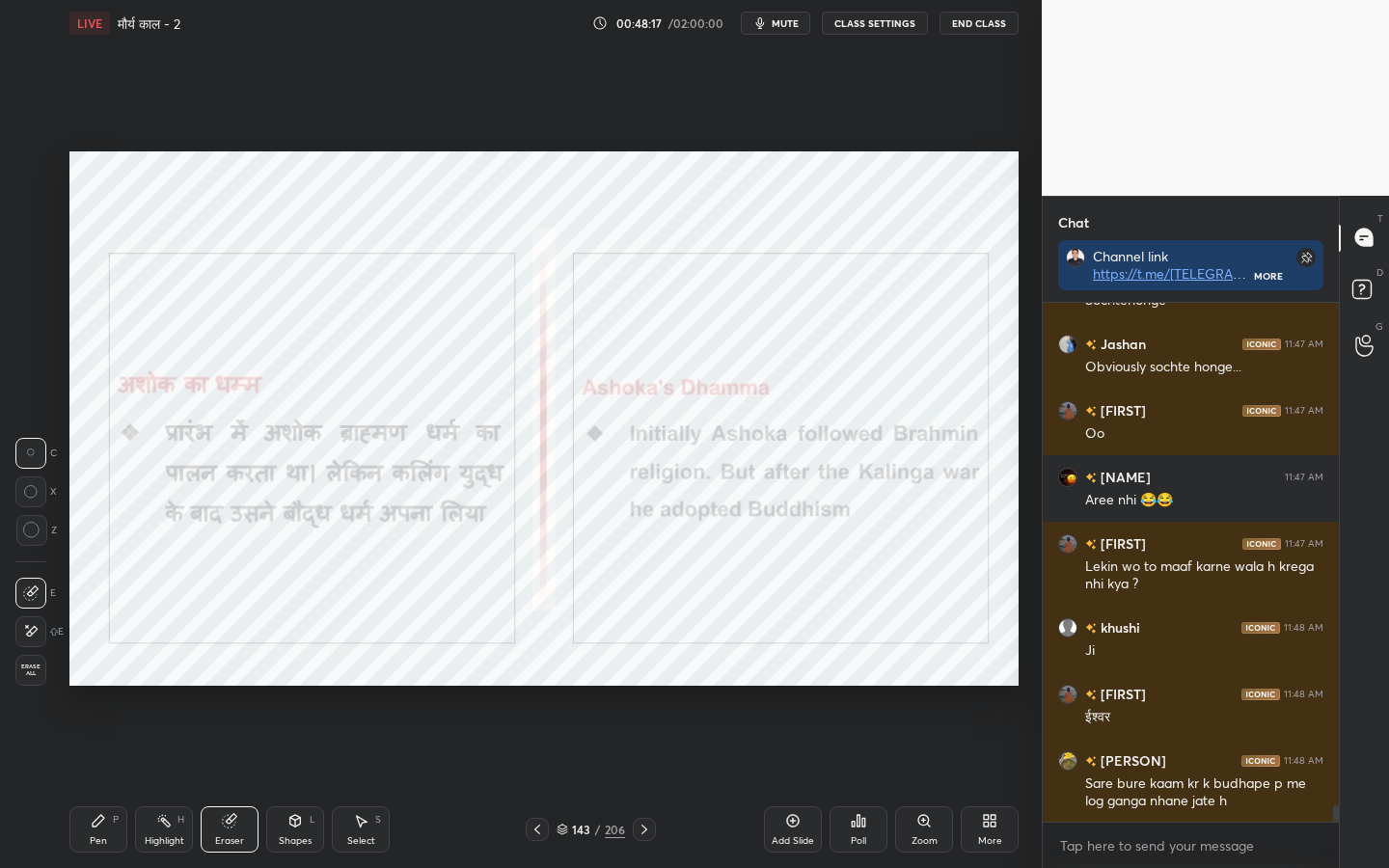 click on "Erase all" at bounding box center [31, 670] 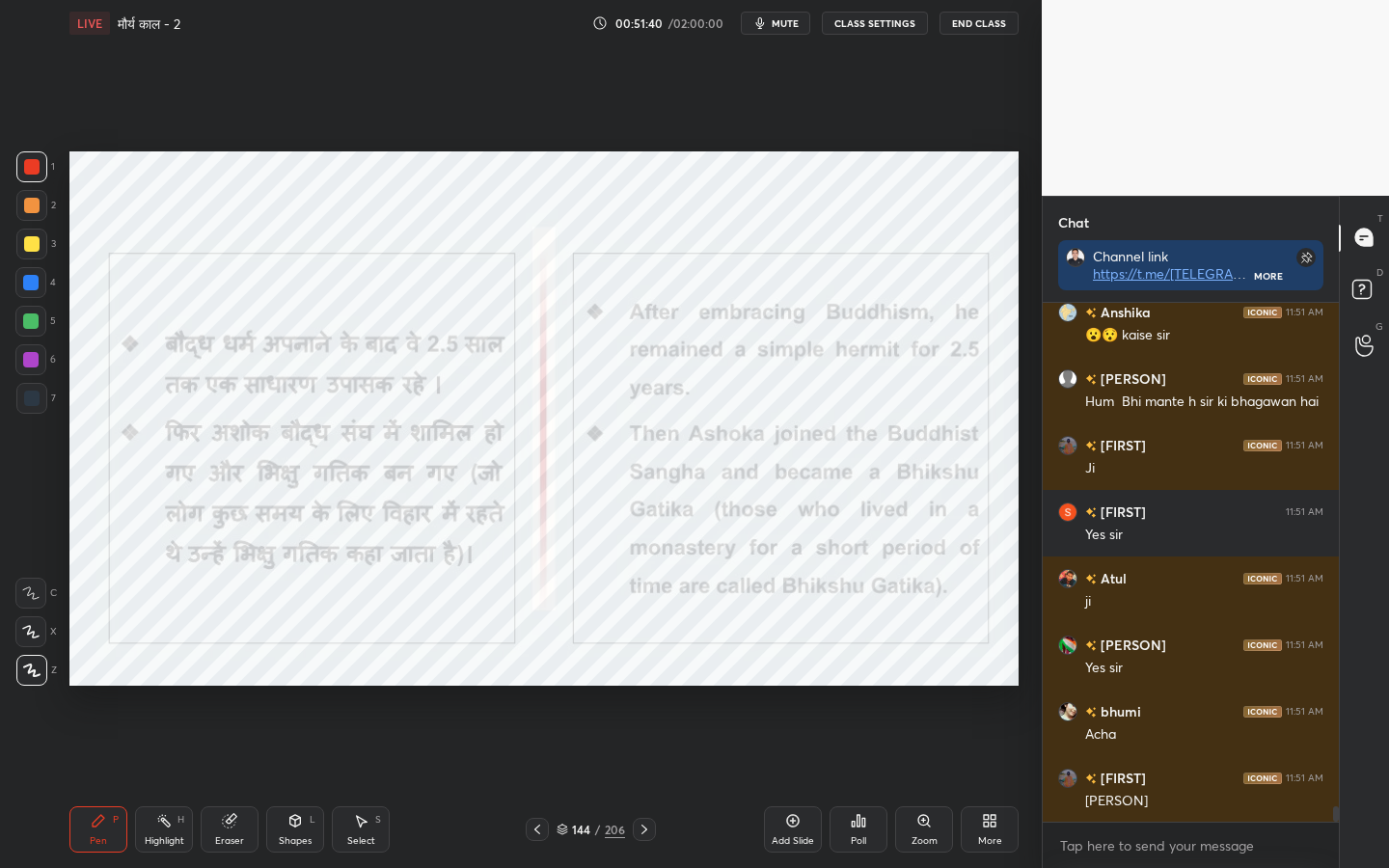 scroll, scrollTop: 16740, scrollLeft: 0, axis: vertical 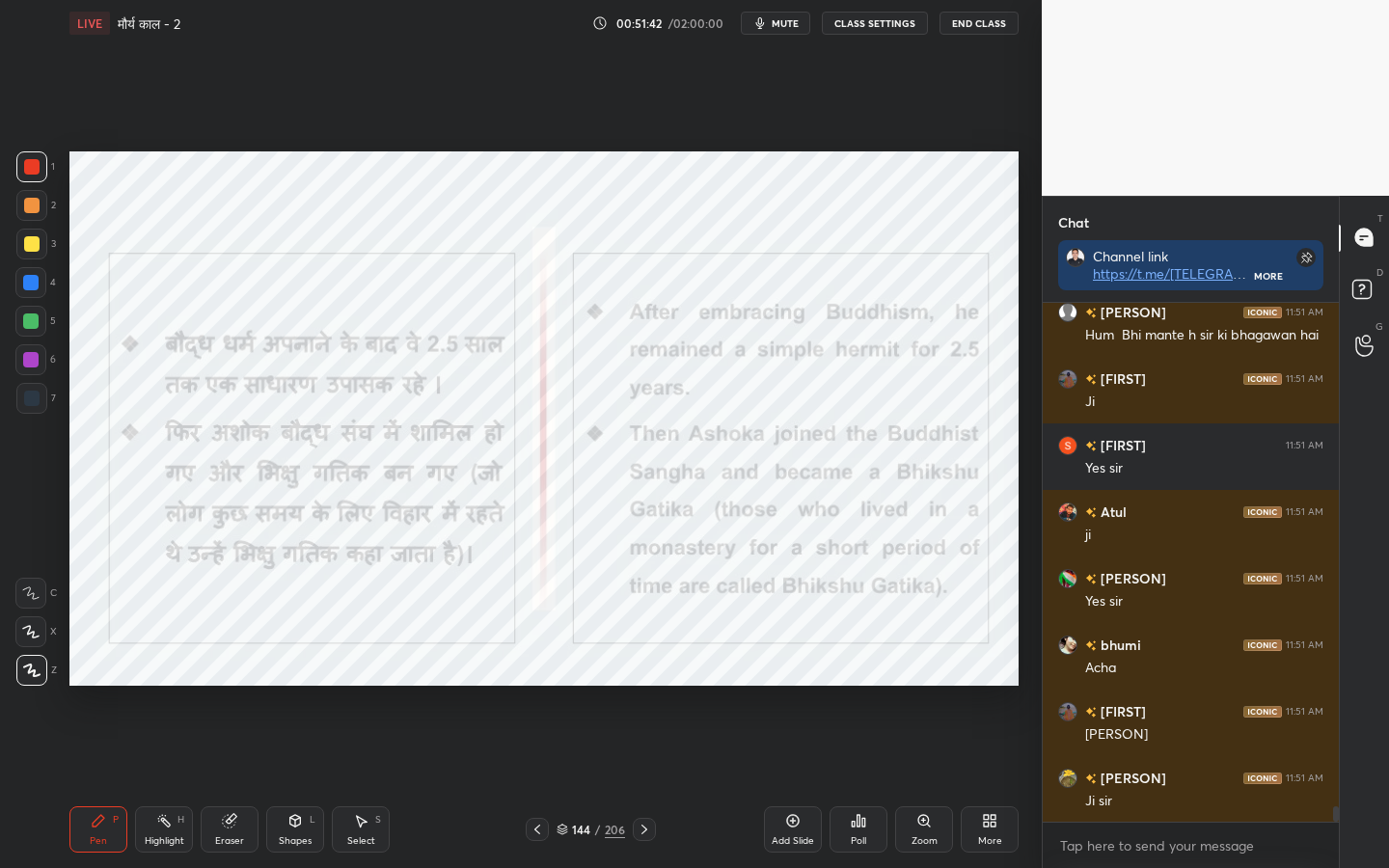 click on "Eraser" at bounding box center (230, 841) 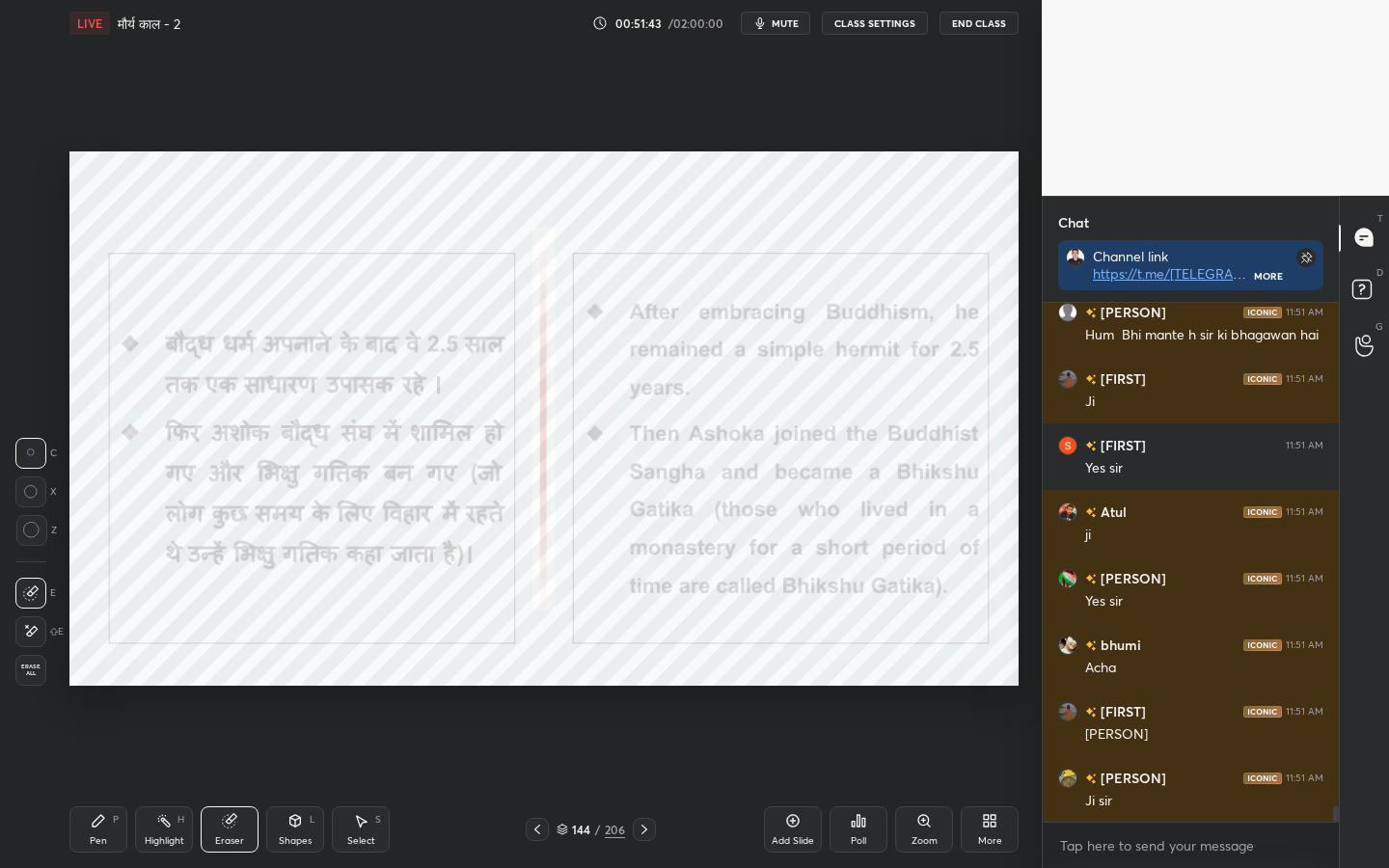 scroll, scrollTop: 16806, scrollLeft: 0, axis: vertical 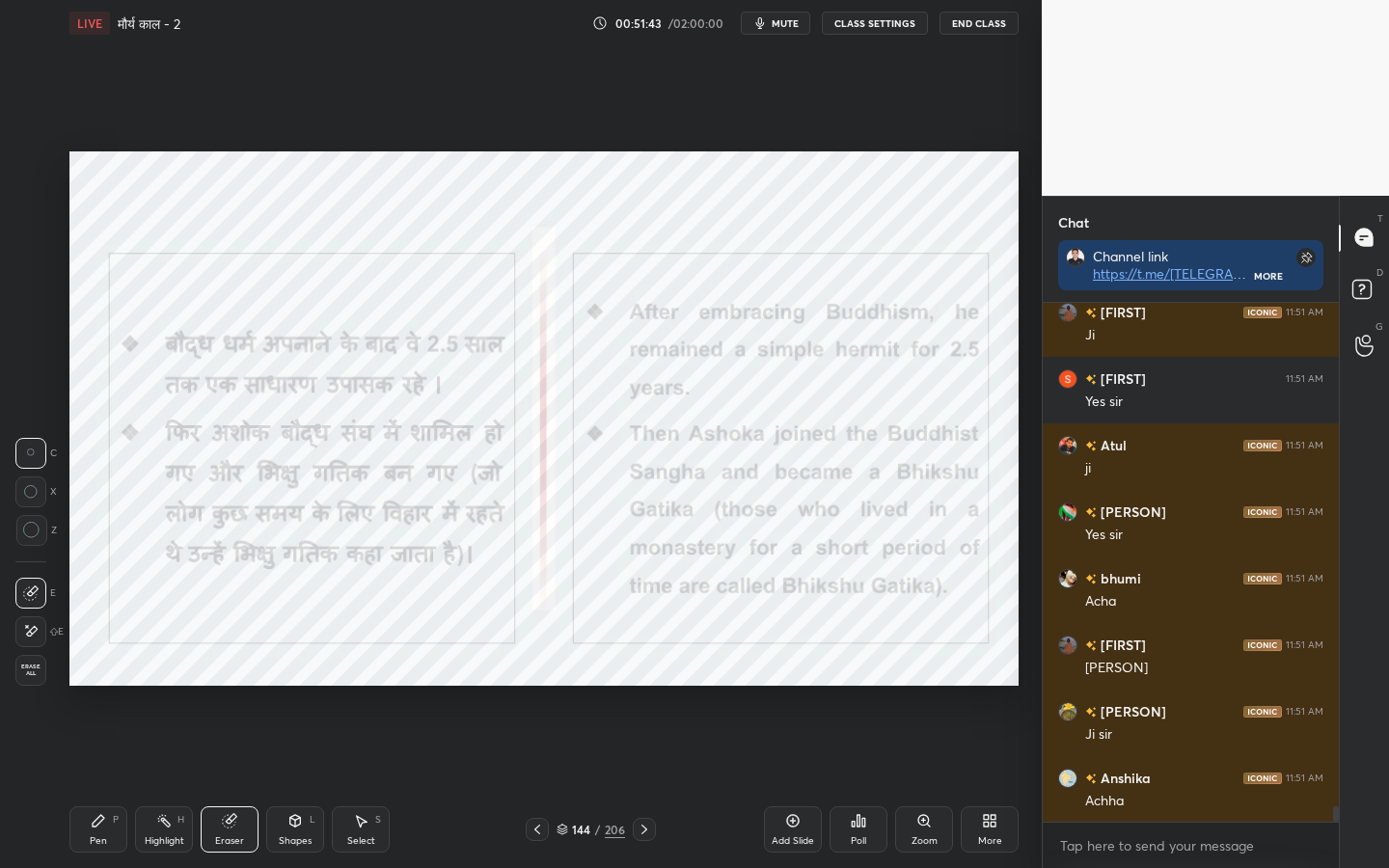 click on "Erase all" at bounding box center (31, 670) 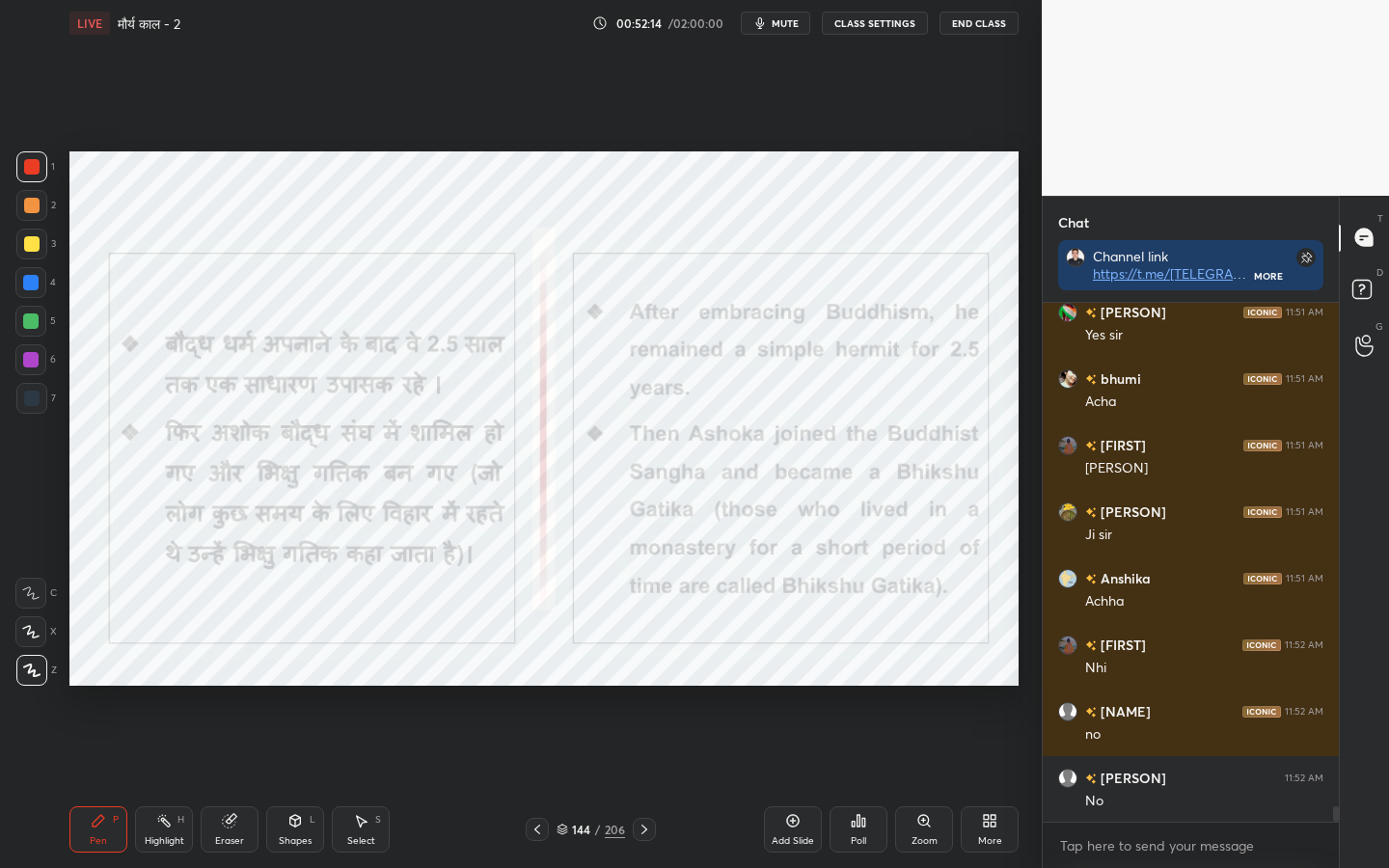scroll, scrollTop: 17073, scrollLeft: 0, axis: vertical 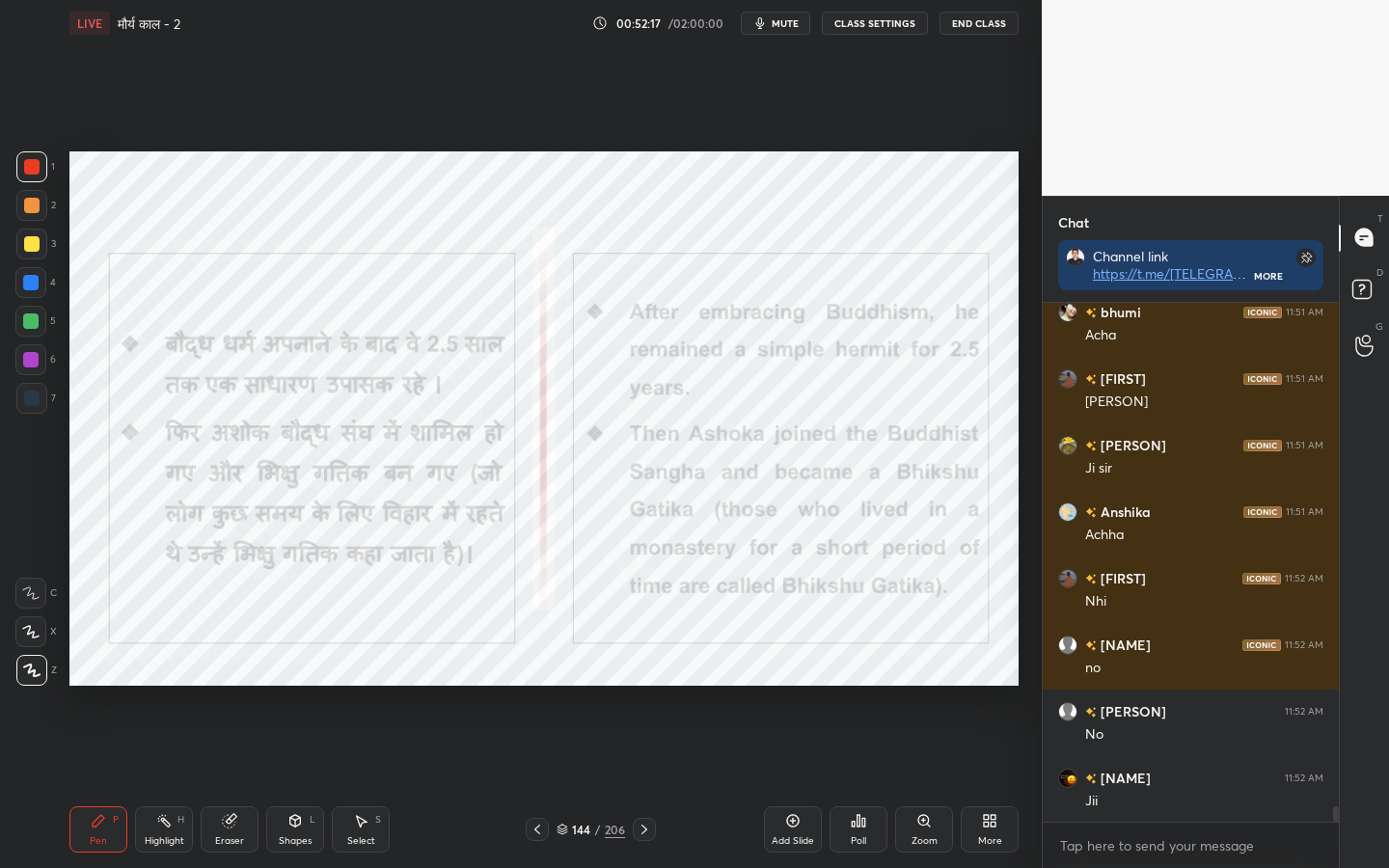 drag, startPoint x: 232, startPoint y: 847, endPoint x: 222, endPoint y: 840, distance: 12.206556 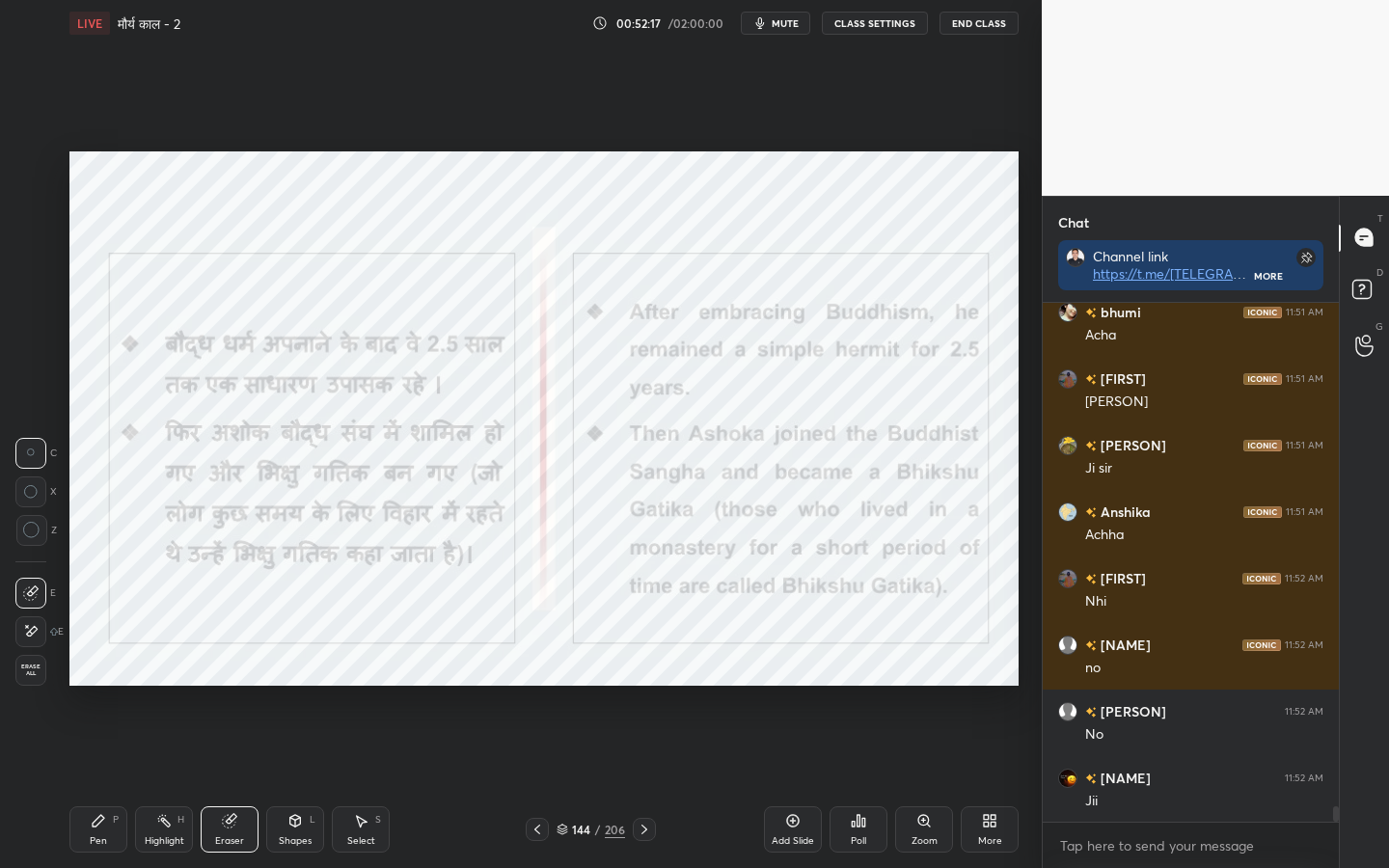 scroll, scrollTop: 17139, scrollLeft: 0, axis: vertical 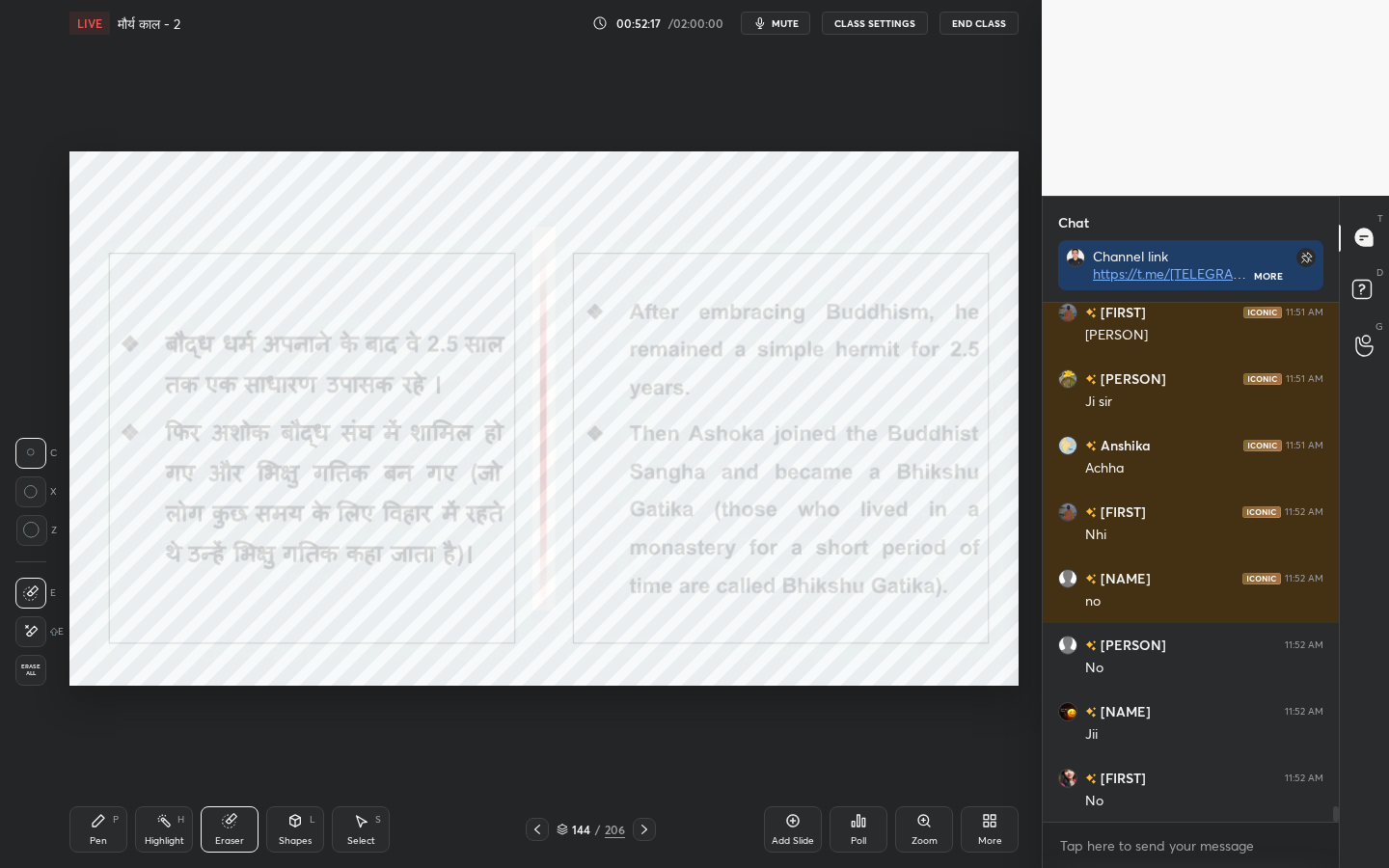 drag, startPoint x: 28, startPoint y: 666, endPoint x: 64, endPoint y: 664, distance: 36.05551 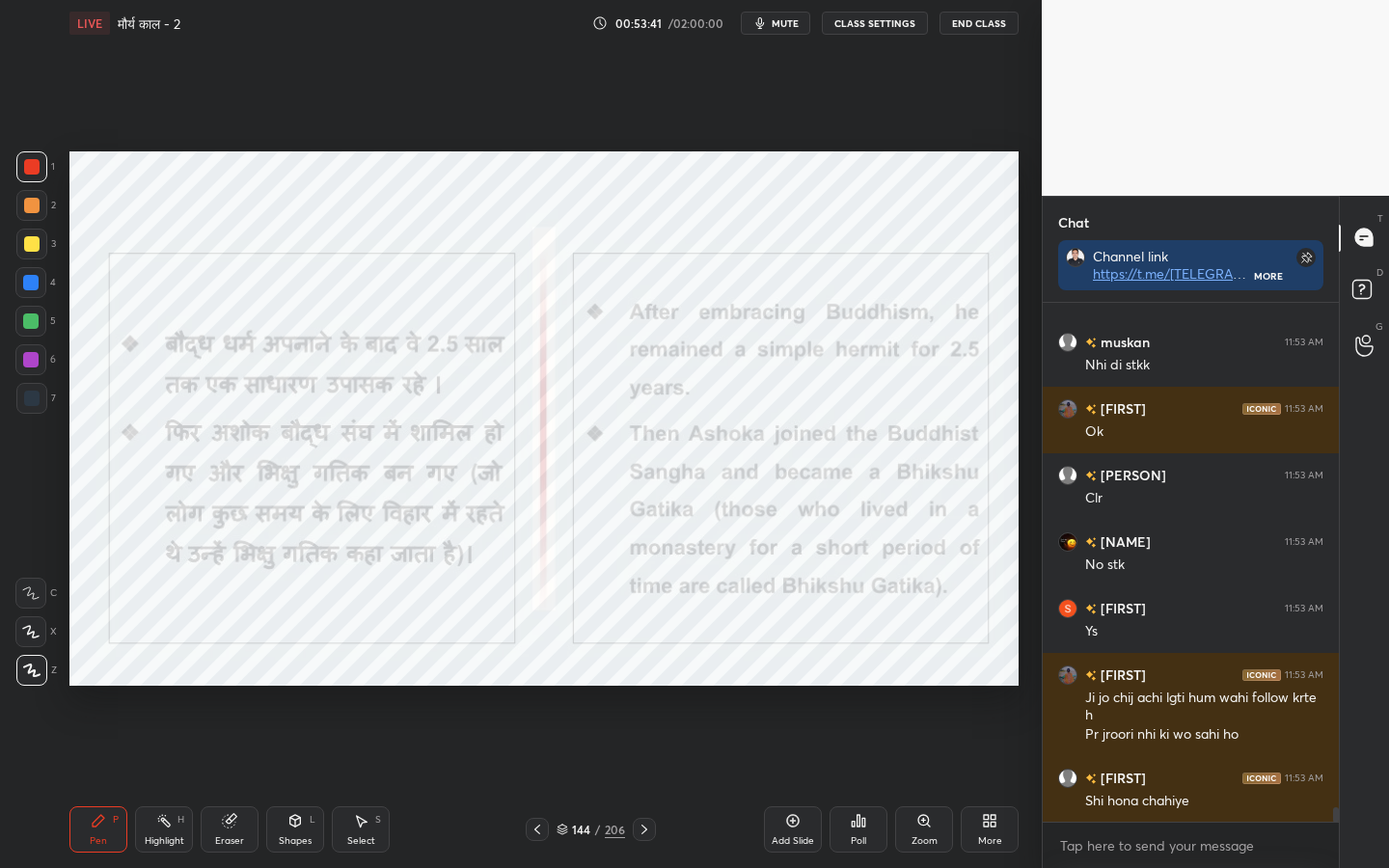scroll, scrollTop: 18241, scrollLeft: 0, axis: vertical 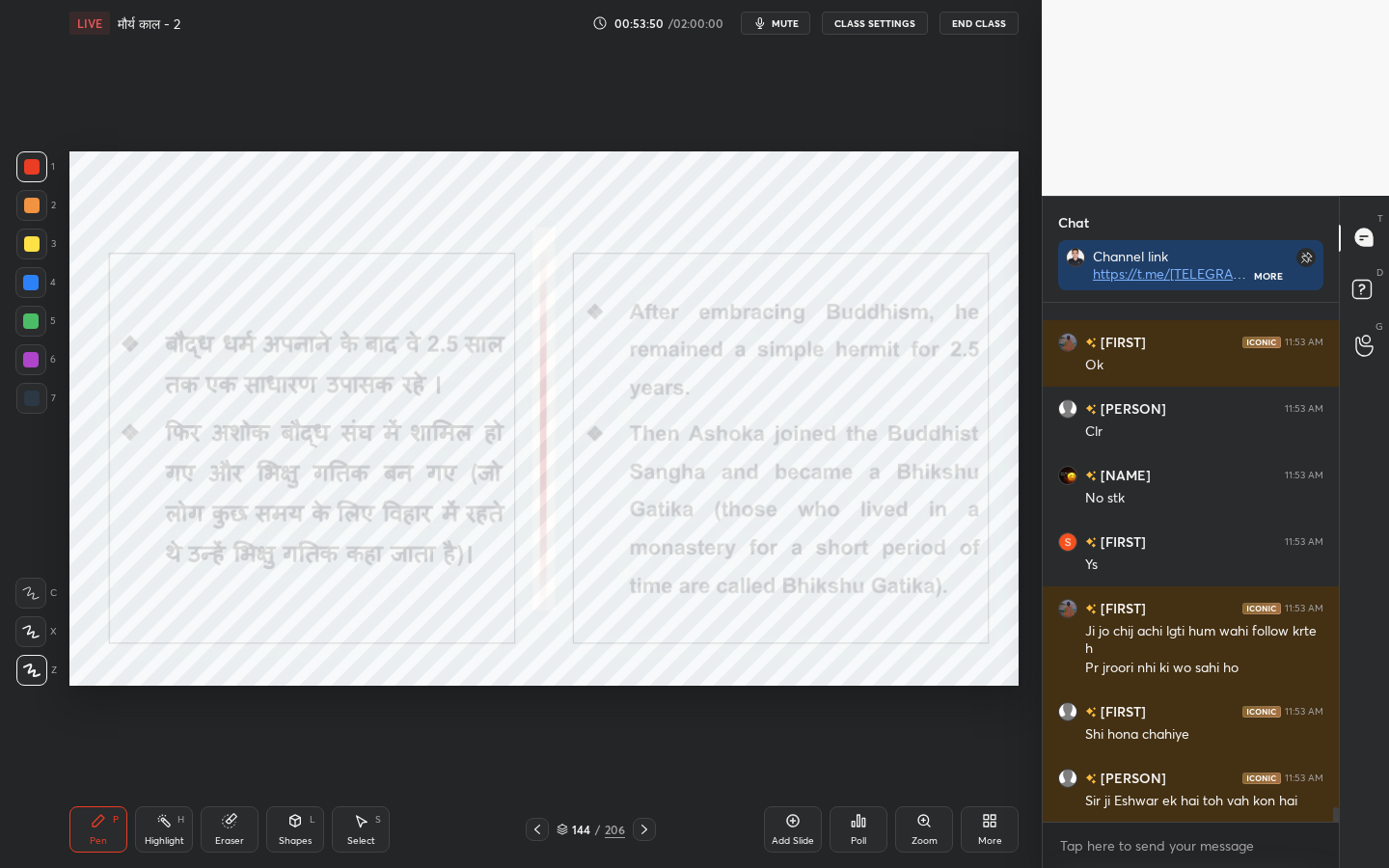 drag, startPoint x: 218, startPoint y: 848, endPoint x: 205, endPoint y: 840, distance: 15.264338 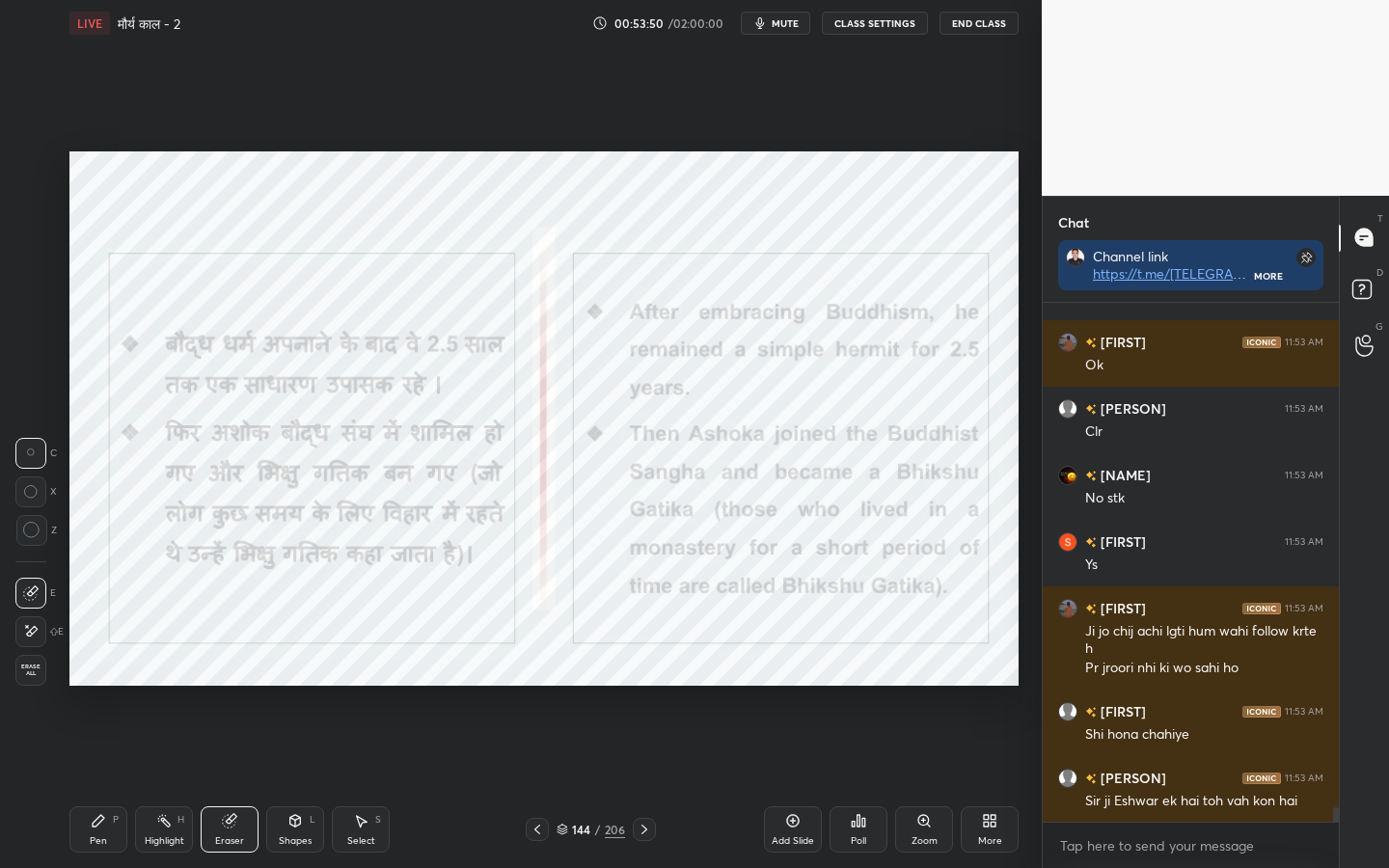 click on "Erase all" at bounding box center (31, 670) 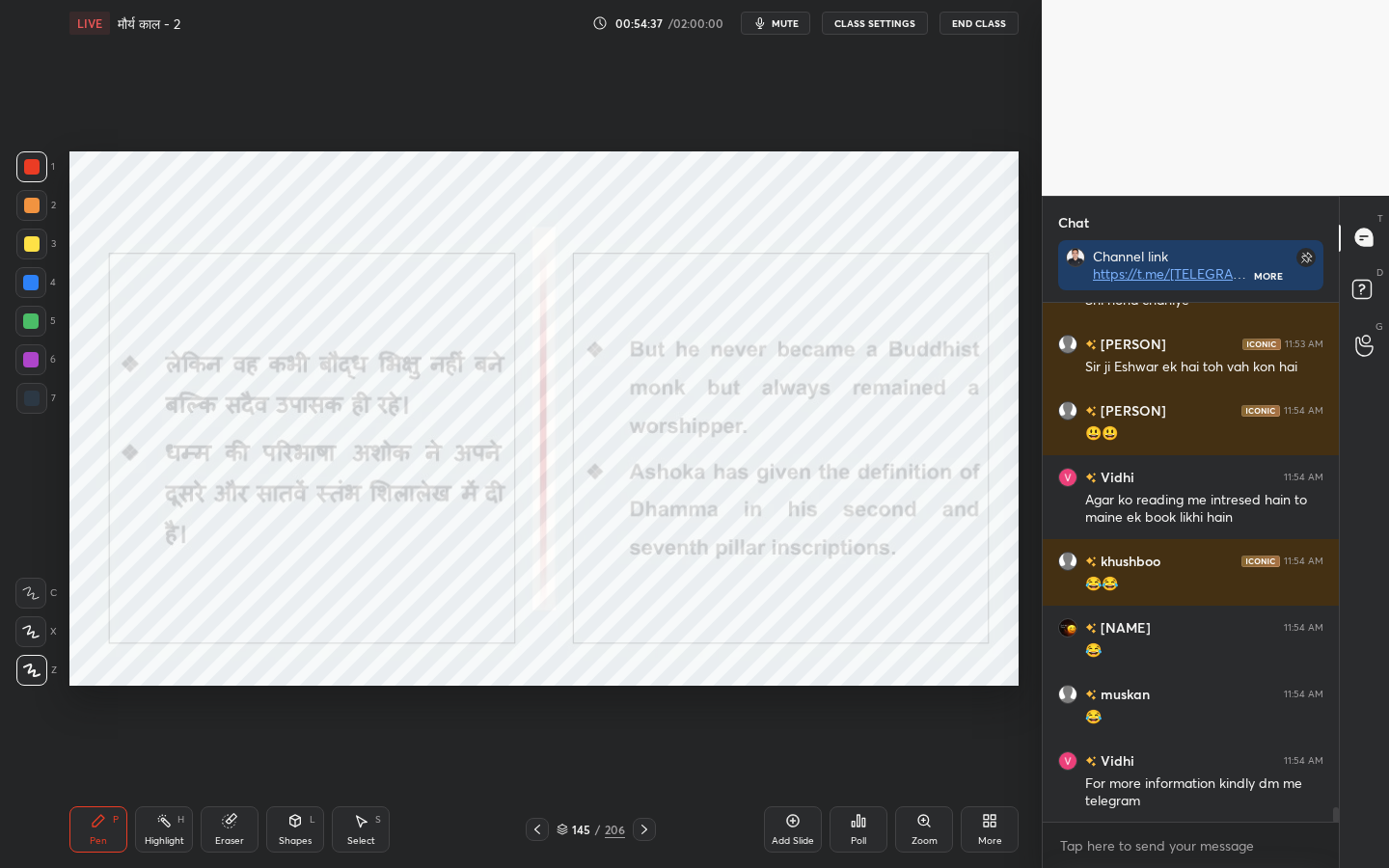 scroll, scrollTop: 18741, scrollLeft: 0, axis: vertical 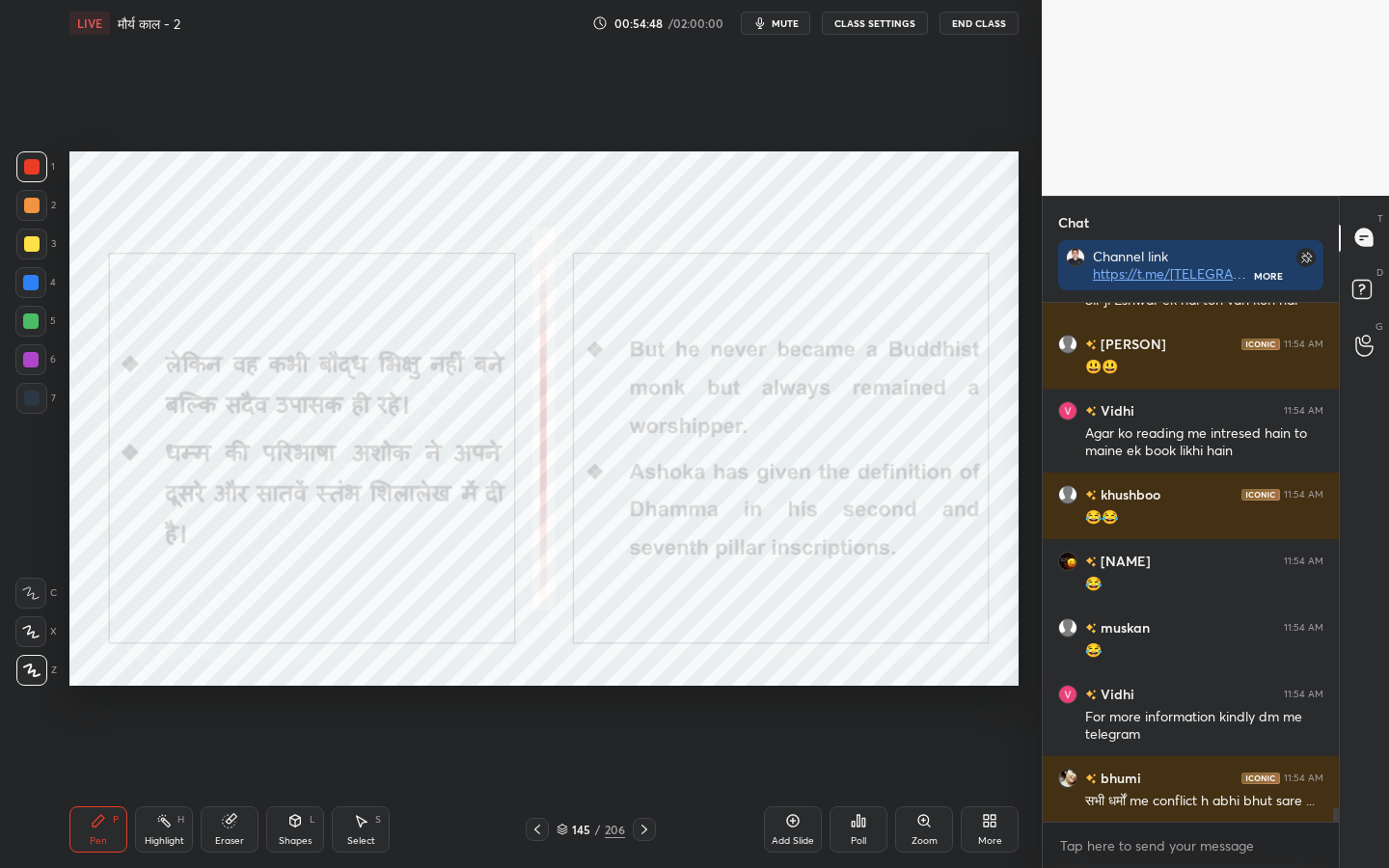 click on "Eraser" at bounding box center [230, 829] 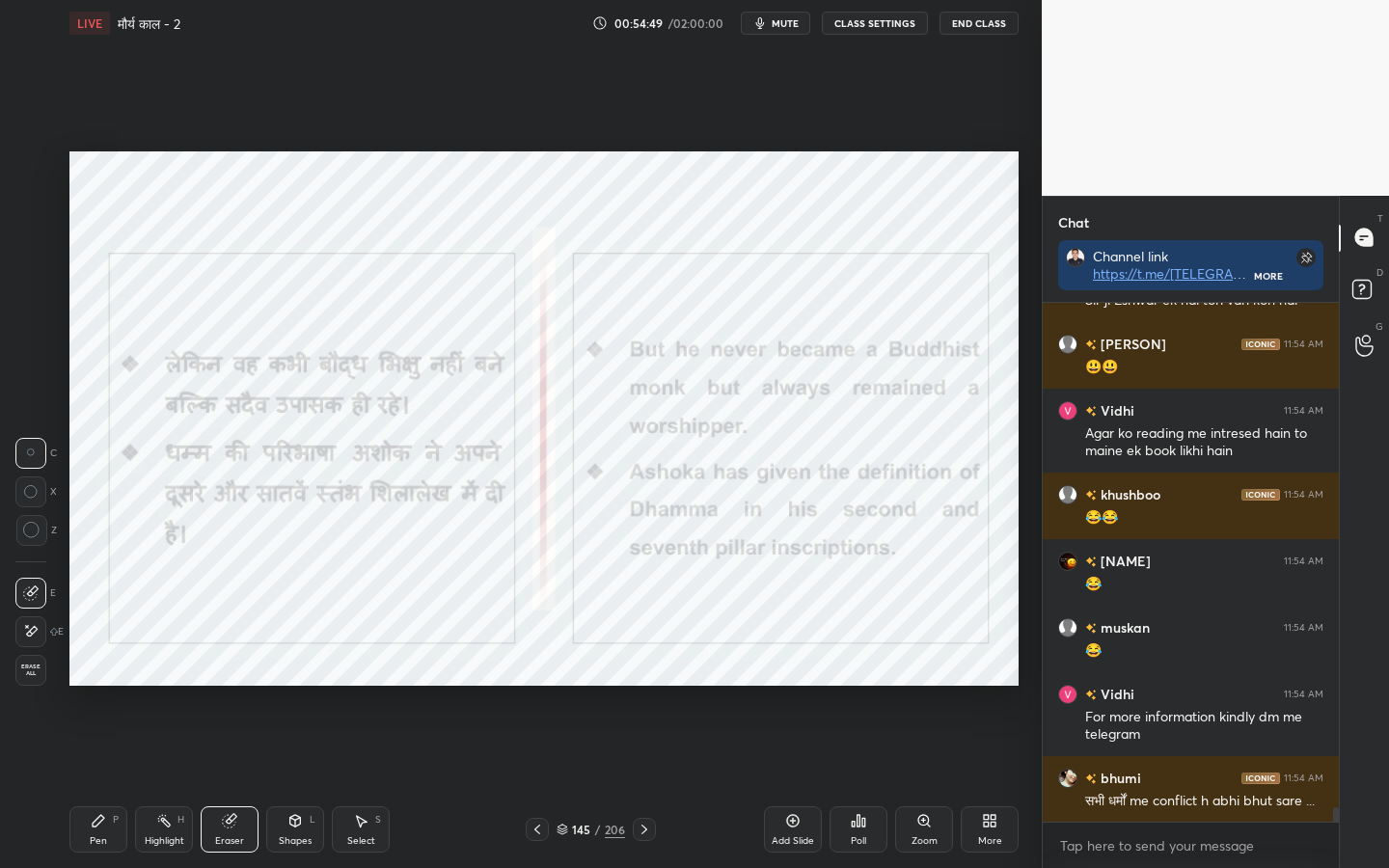 click on "Erase all" at bounding box center [31, 670] 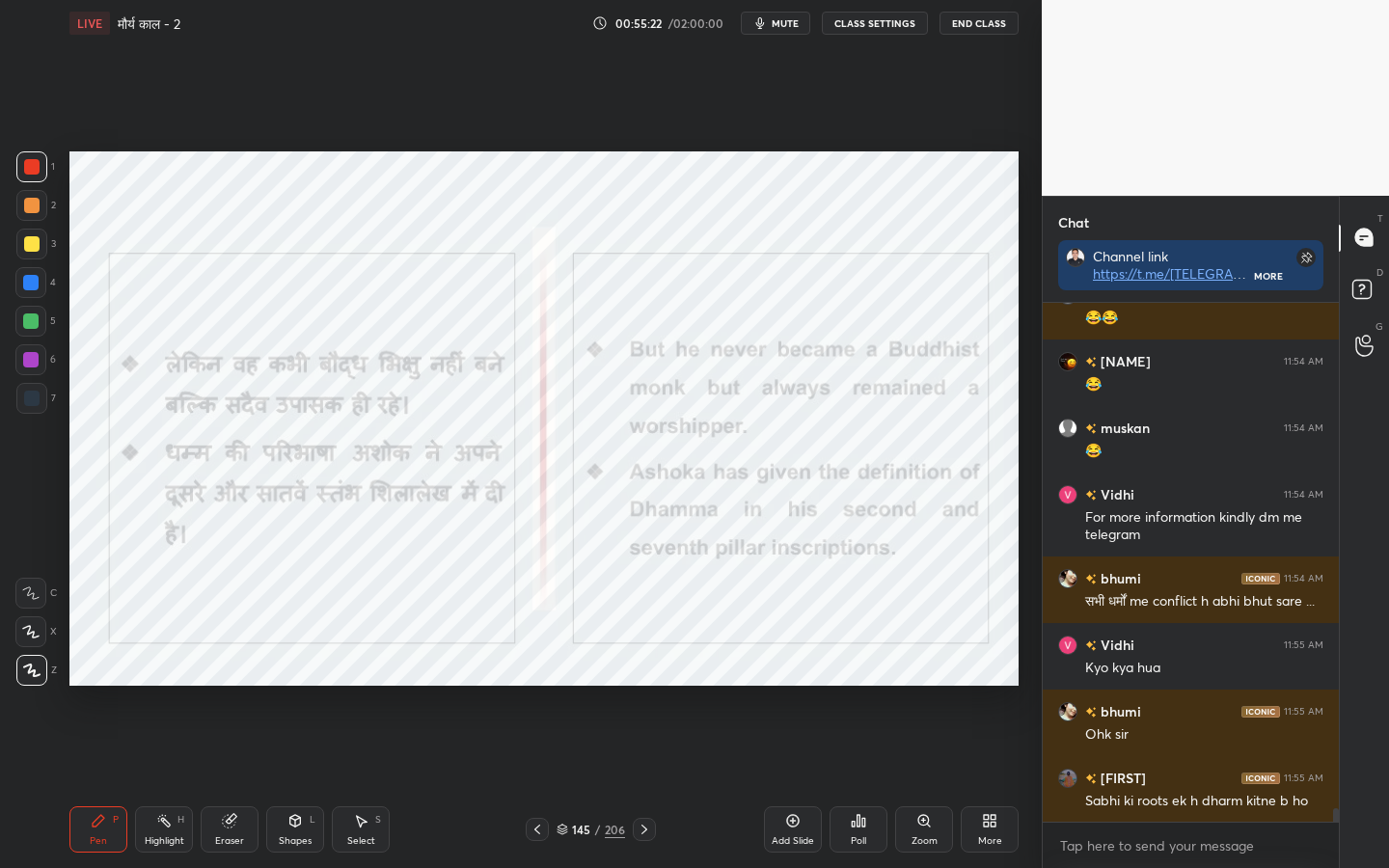 scroll, scrollTop: 19007, scrollLeft: 0, axis: vertical 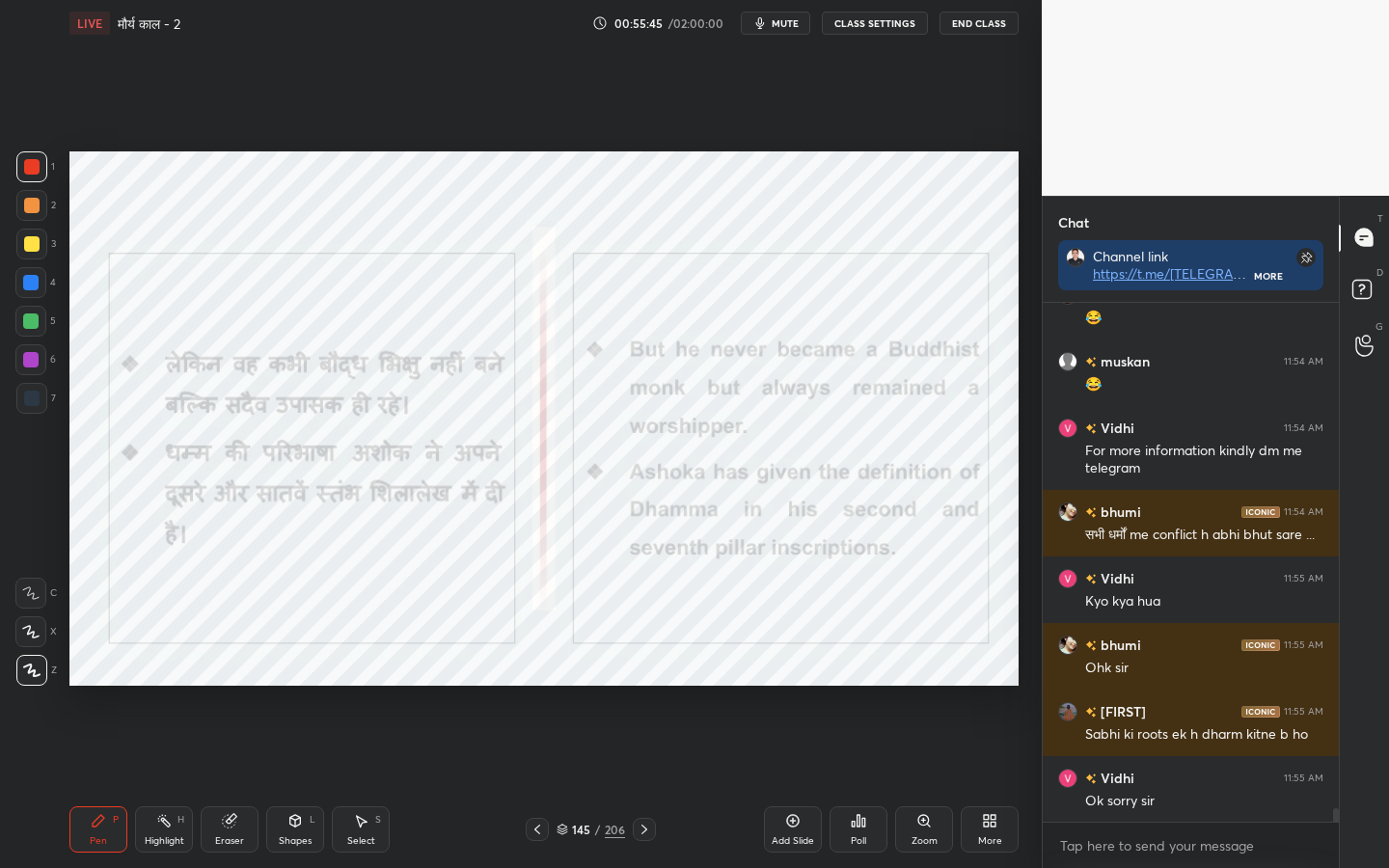 click on "Eraser" at bounding box center (230, 841) 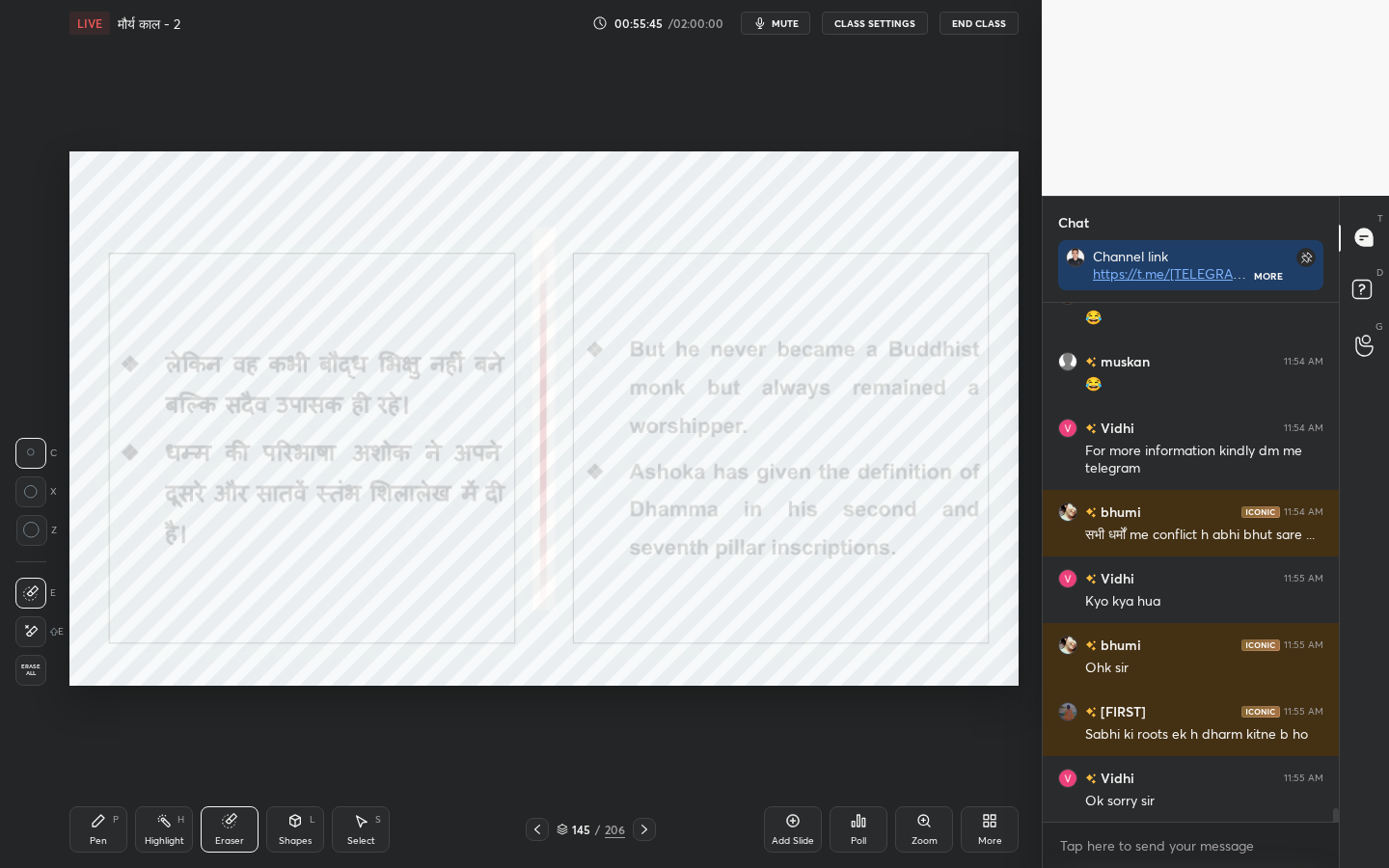 click on "Eraser" at bounding box center [230, 841] 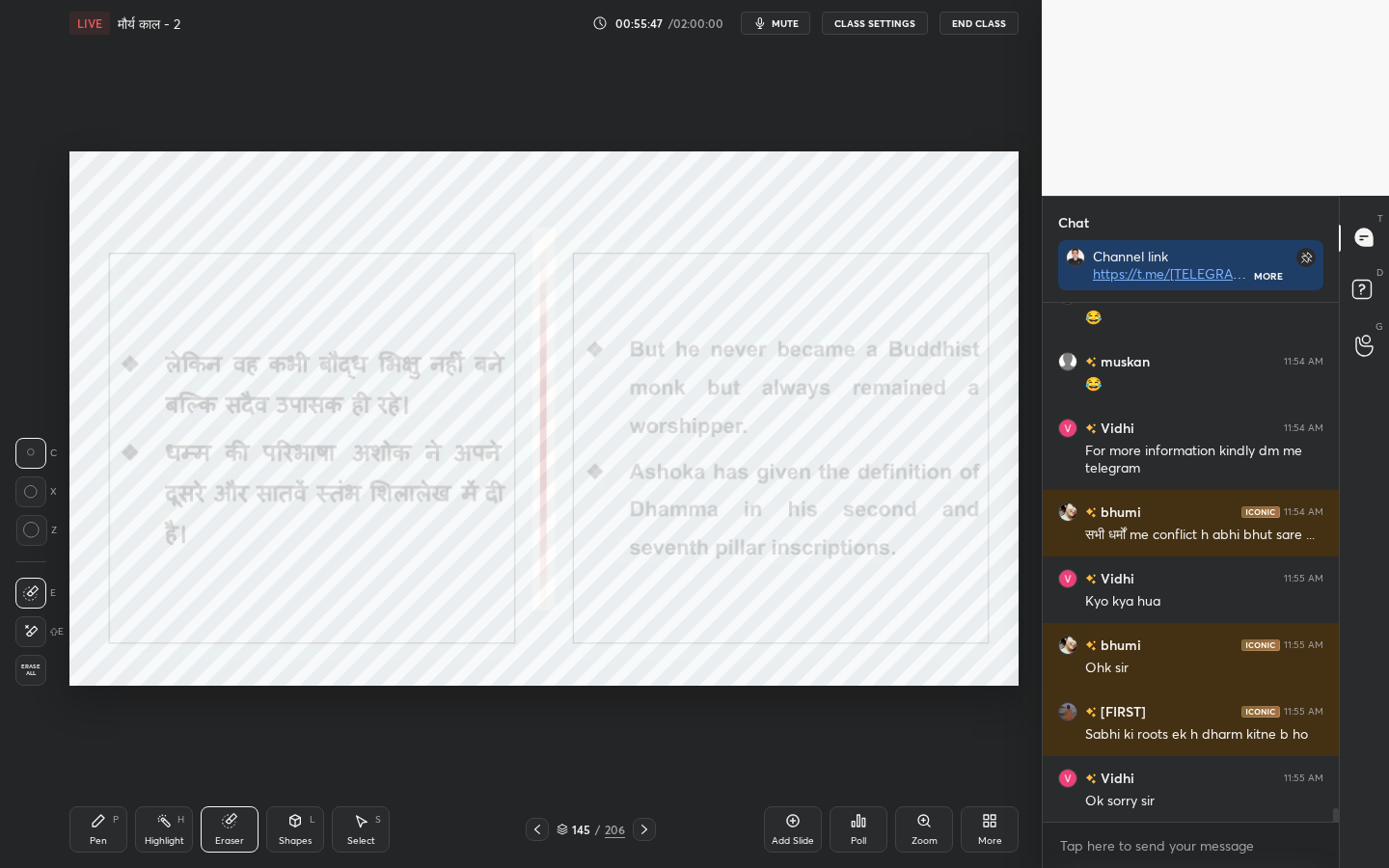 click on "Pen P" at bounding box center (98, 829) 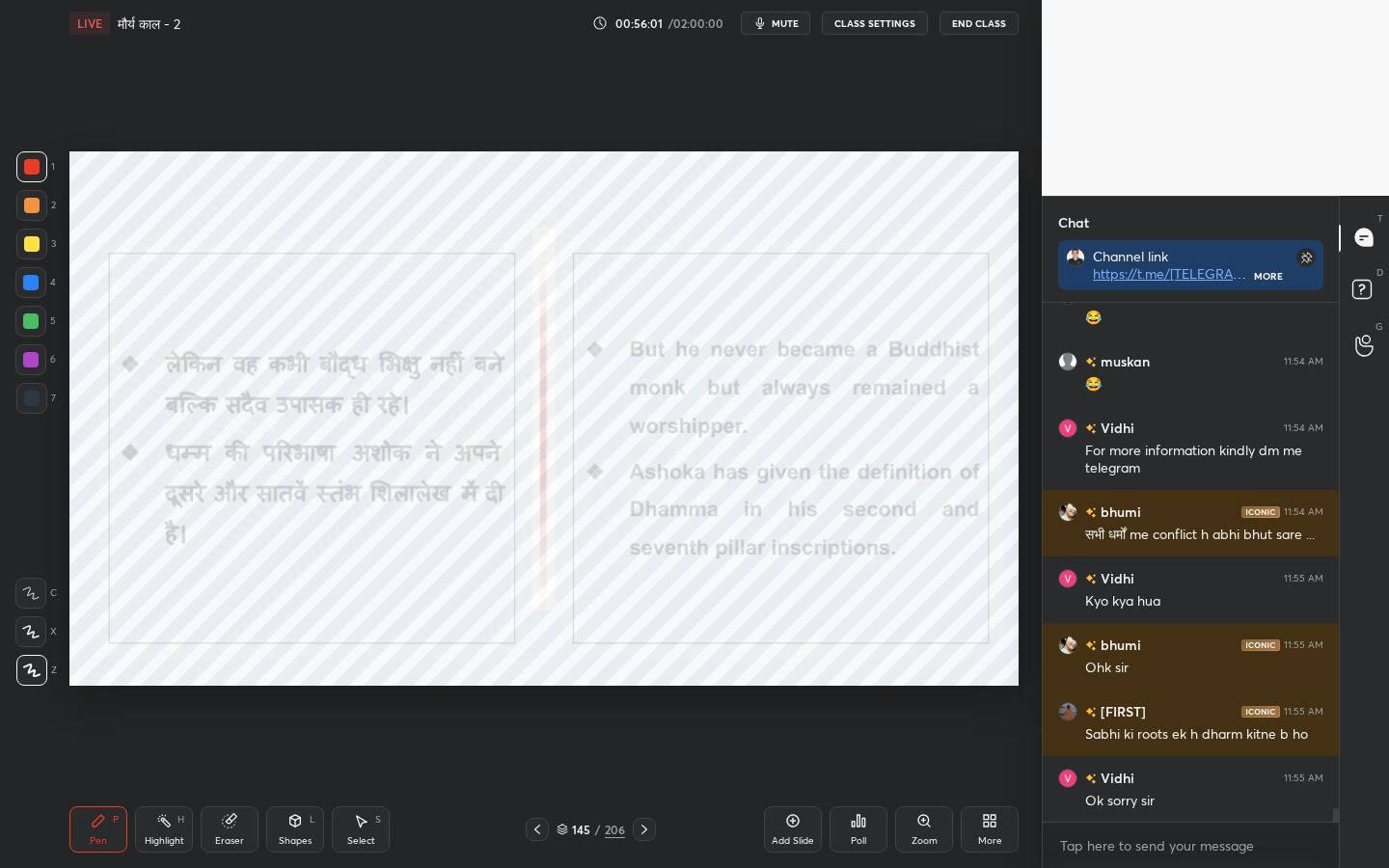 click on "Eraser" at bounding box center [230, 841] 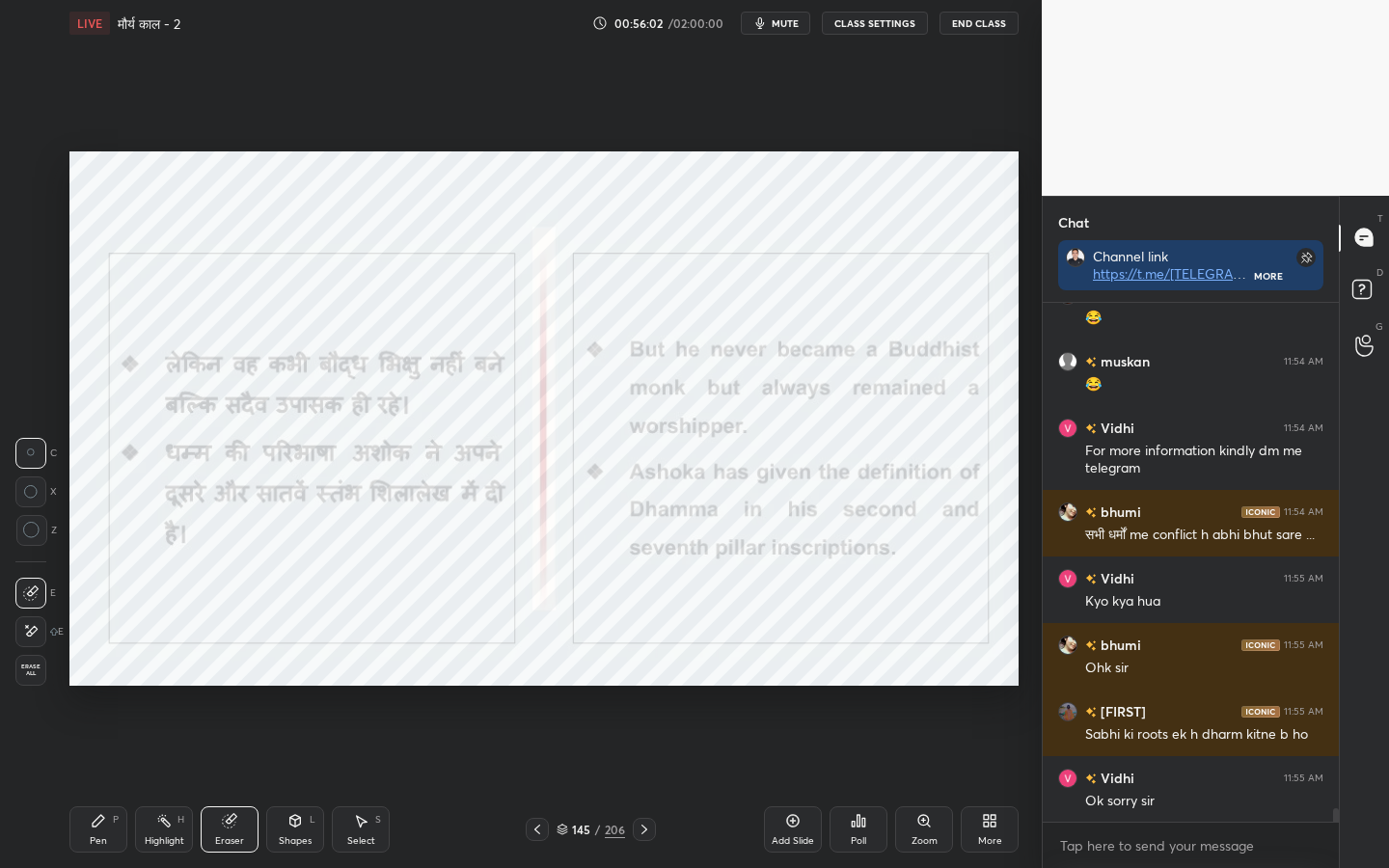 click on "Erase all" at bounding box center [31, 670] 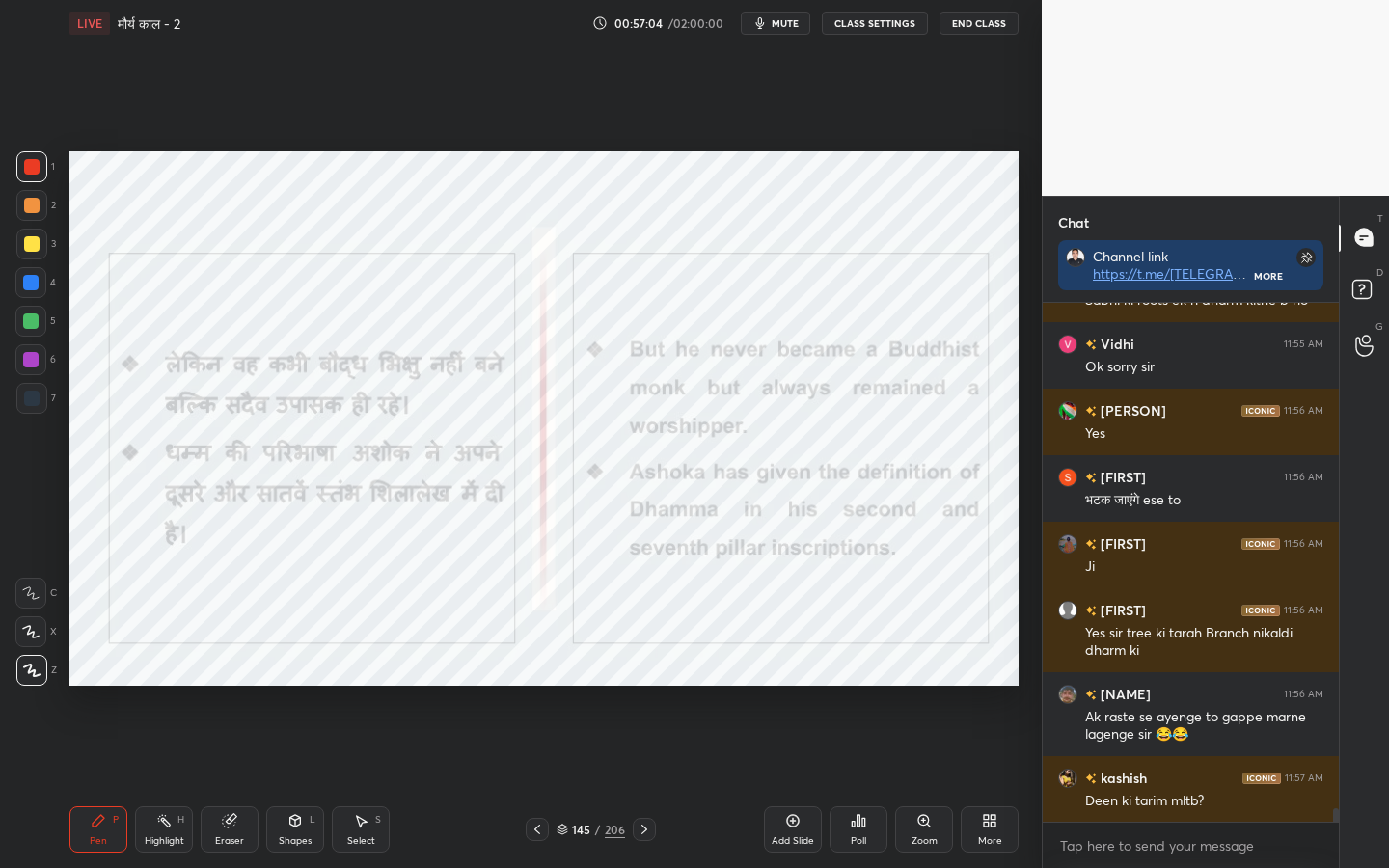 scroll, scrollTop: 19508, scrollLeft: 0, axis: vertical 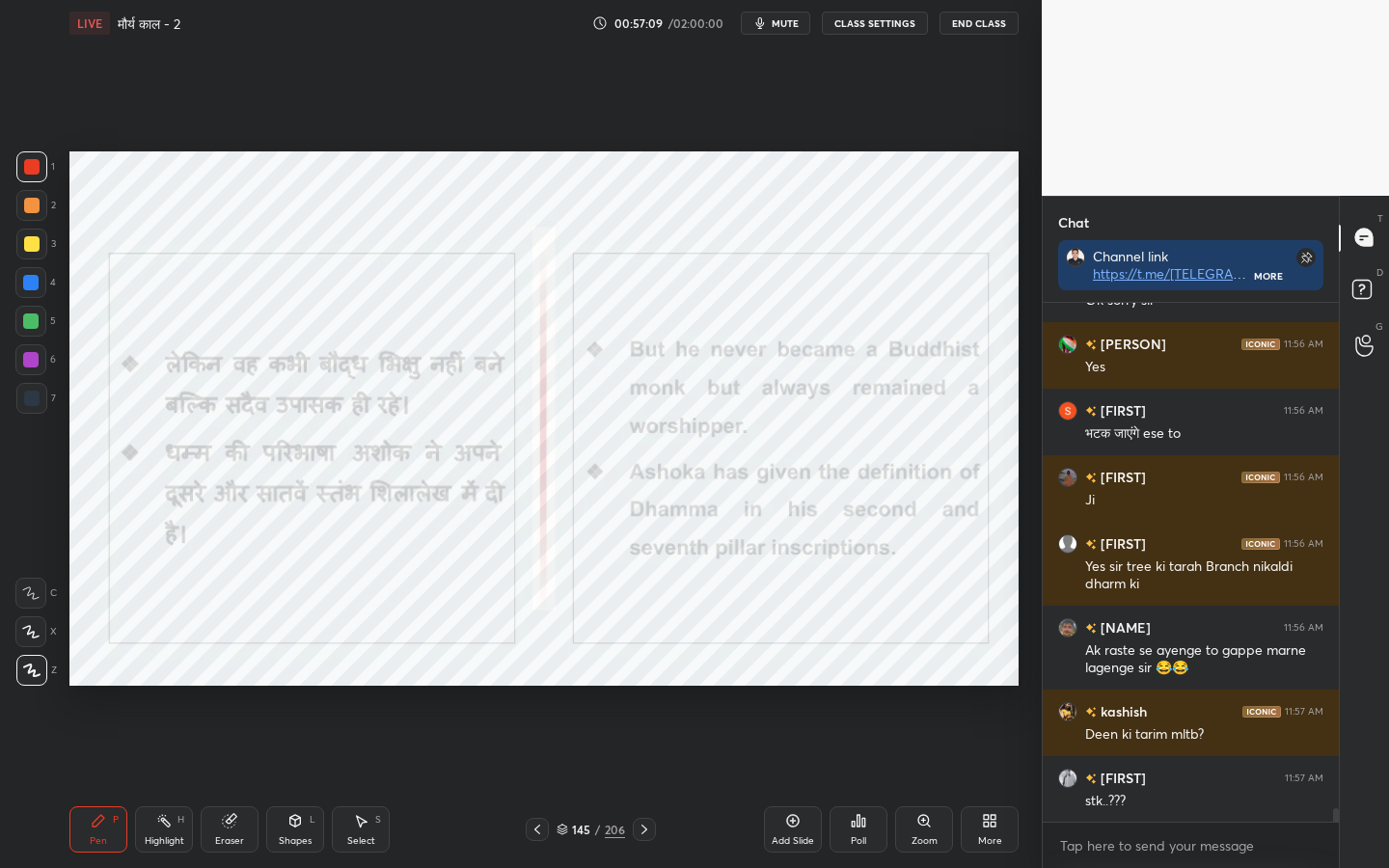 drag, startPoint x: 237, startPoint y: 832, endPoint x: 229, endPoint y: 827, distance: 9.43398 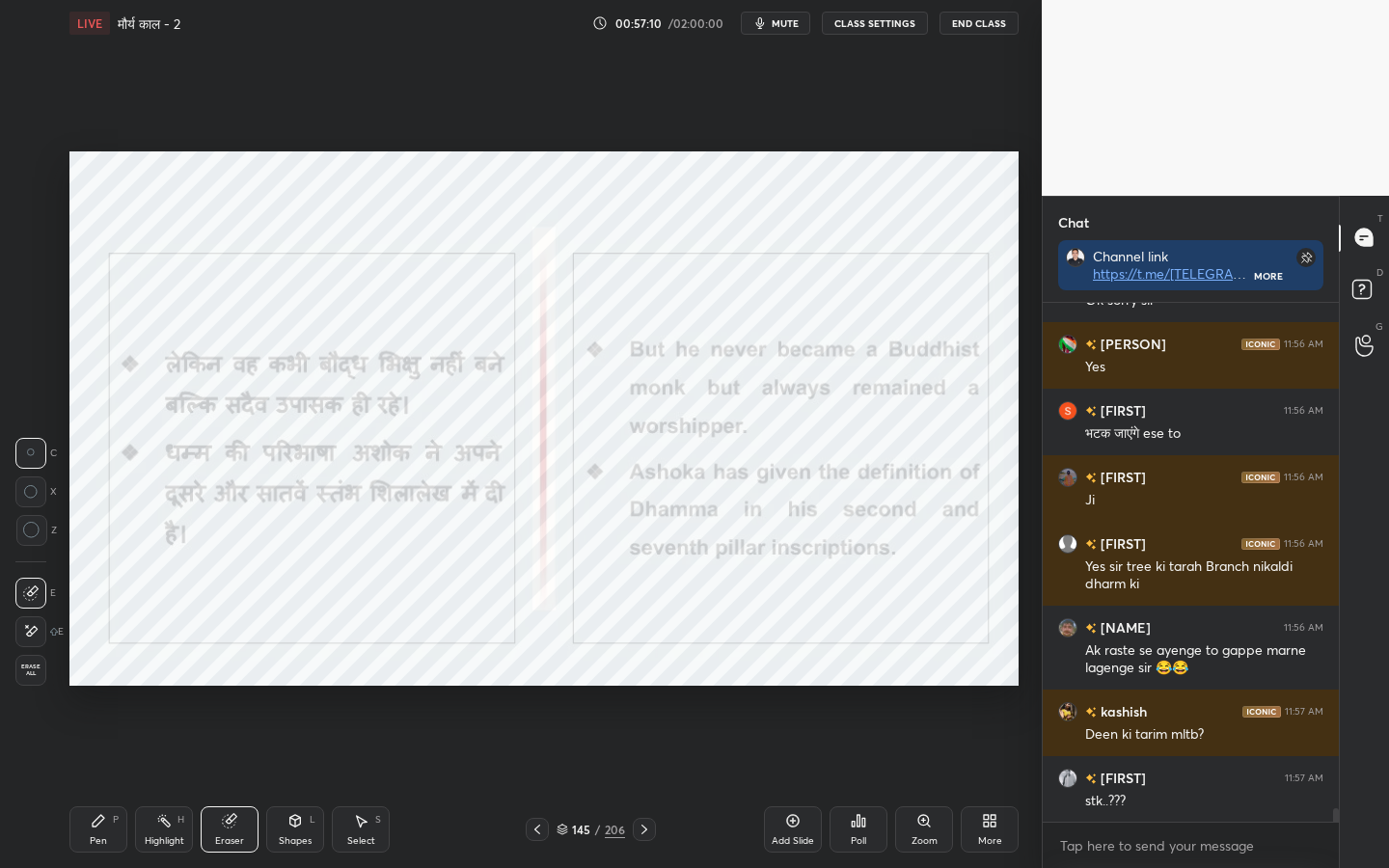 click on "Erase all" at bounding box center [31, 670] 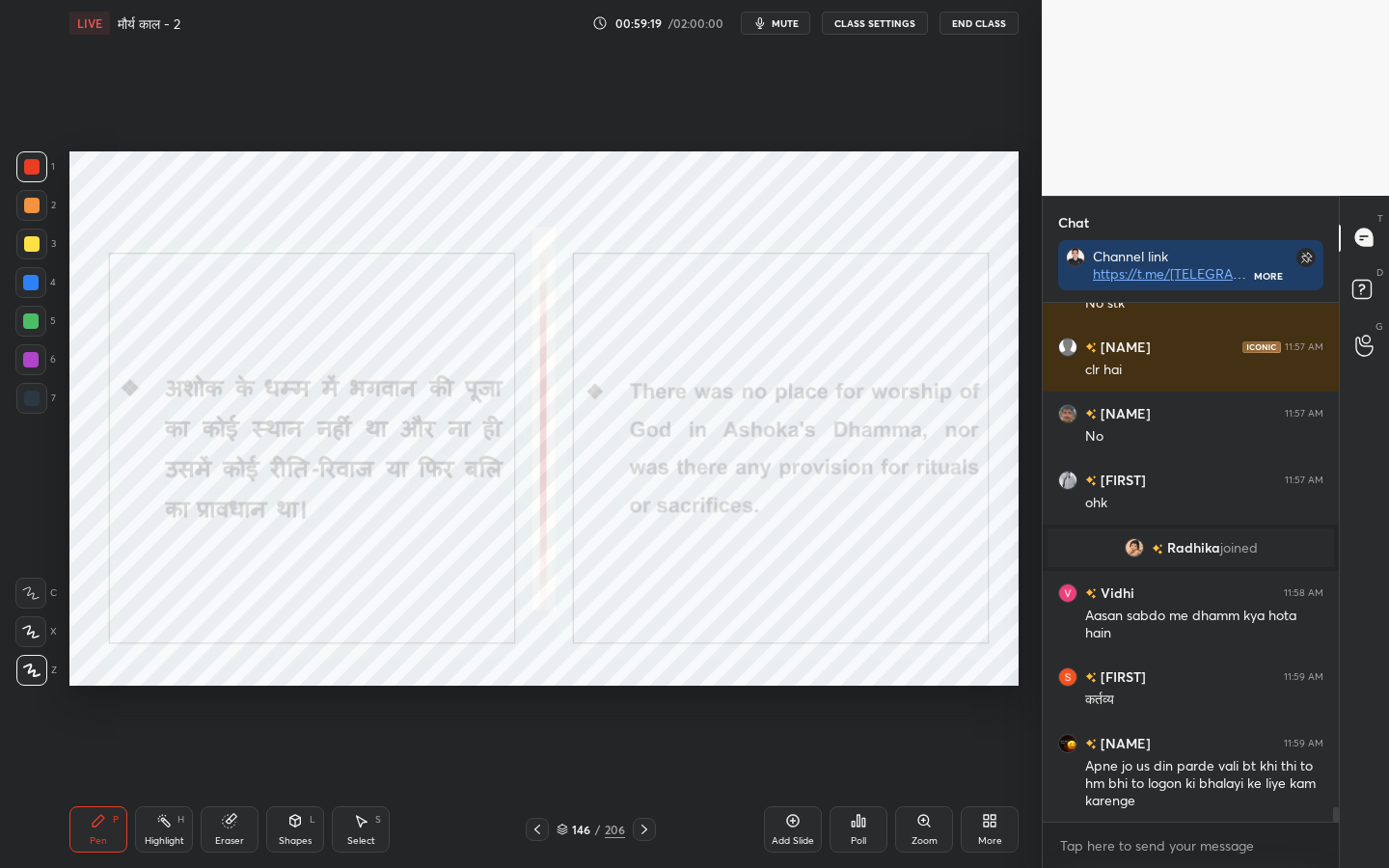 scroll, scrollTop: 18619, scrollLeft: 0, axis: vertical 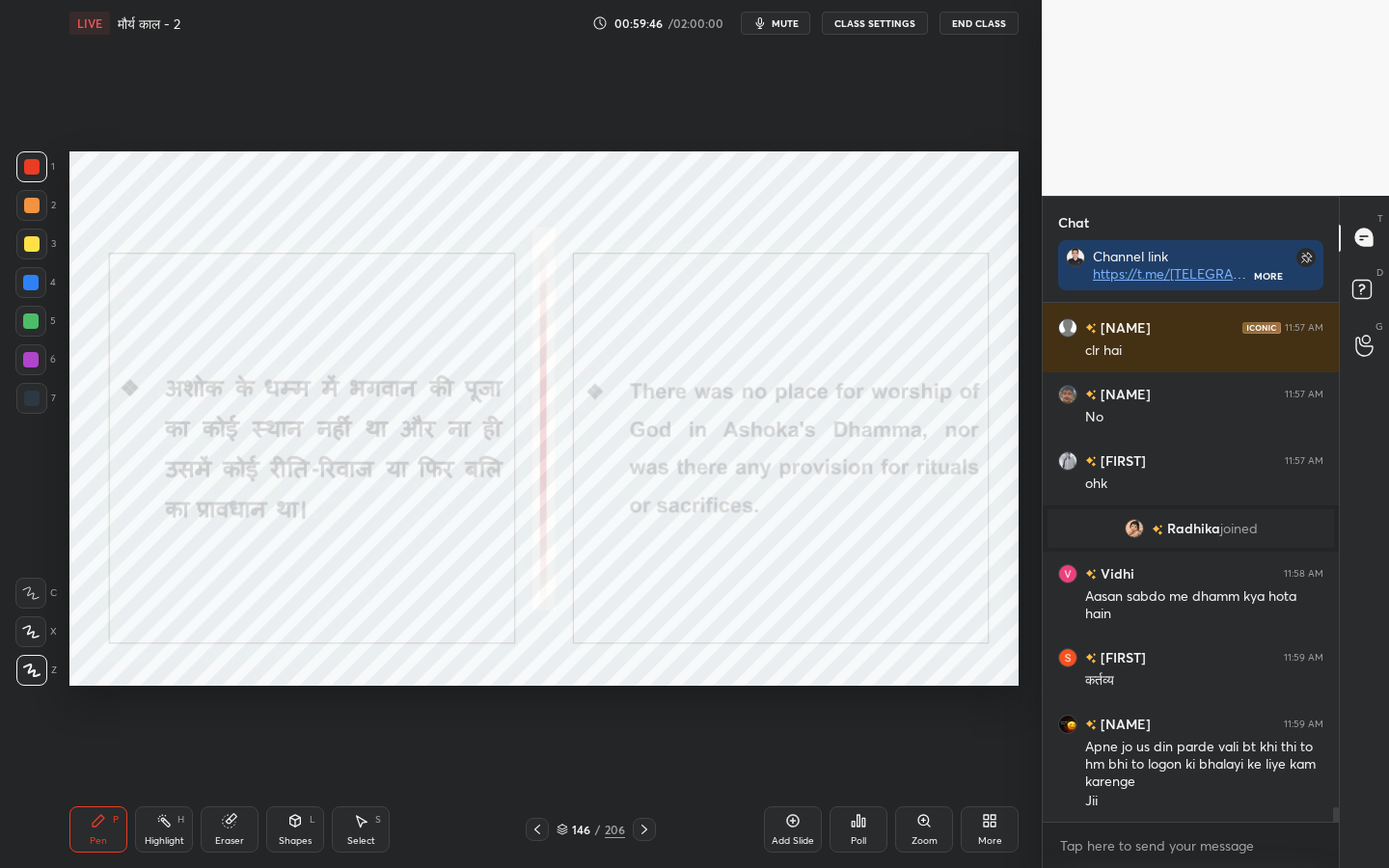click on "Eraser" at bounding box center (230, 841) 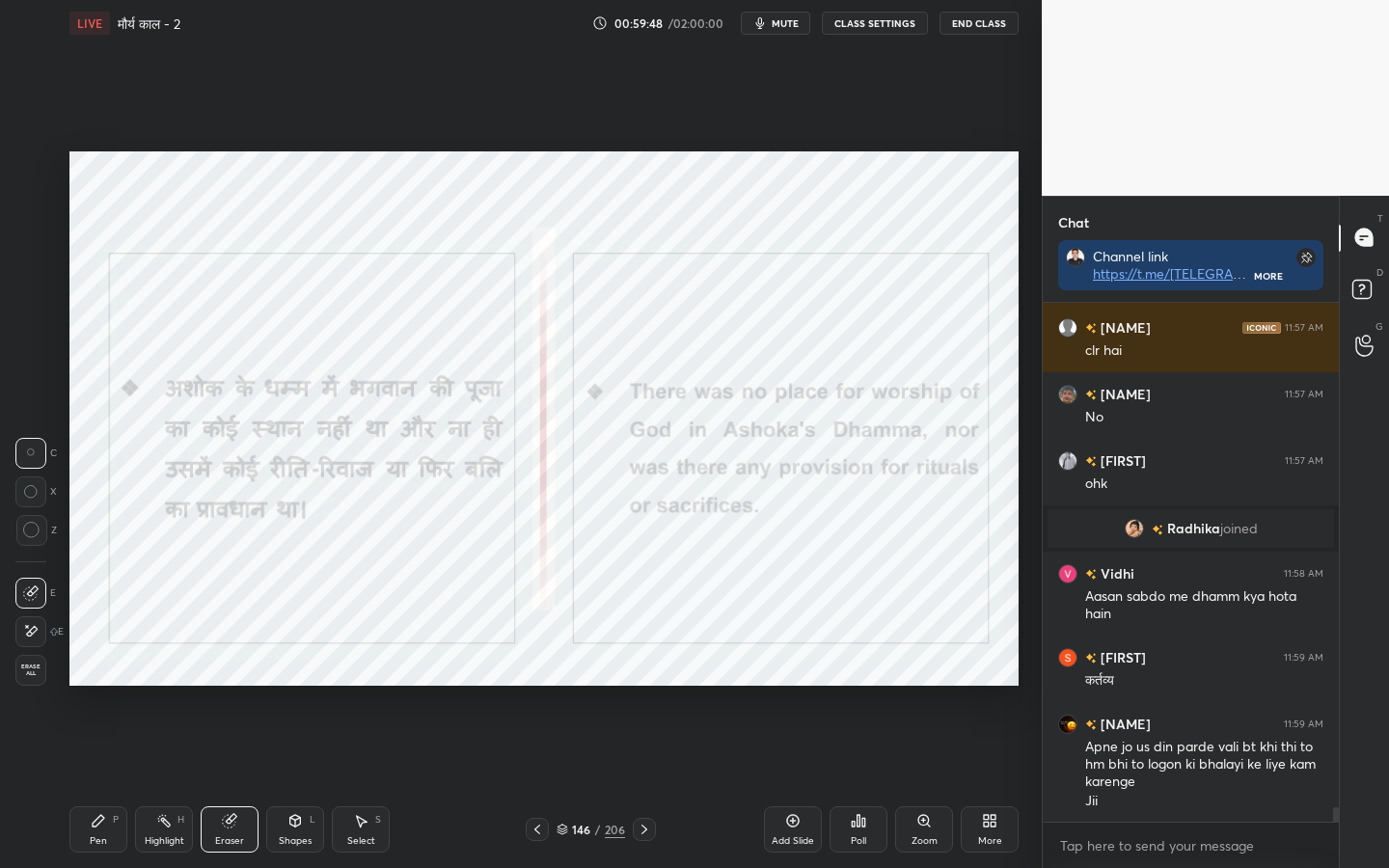 click on "Erase all" at bounding box center (31, 670) 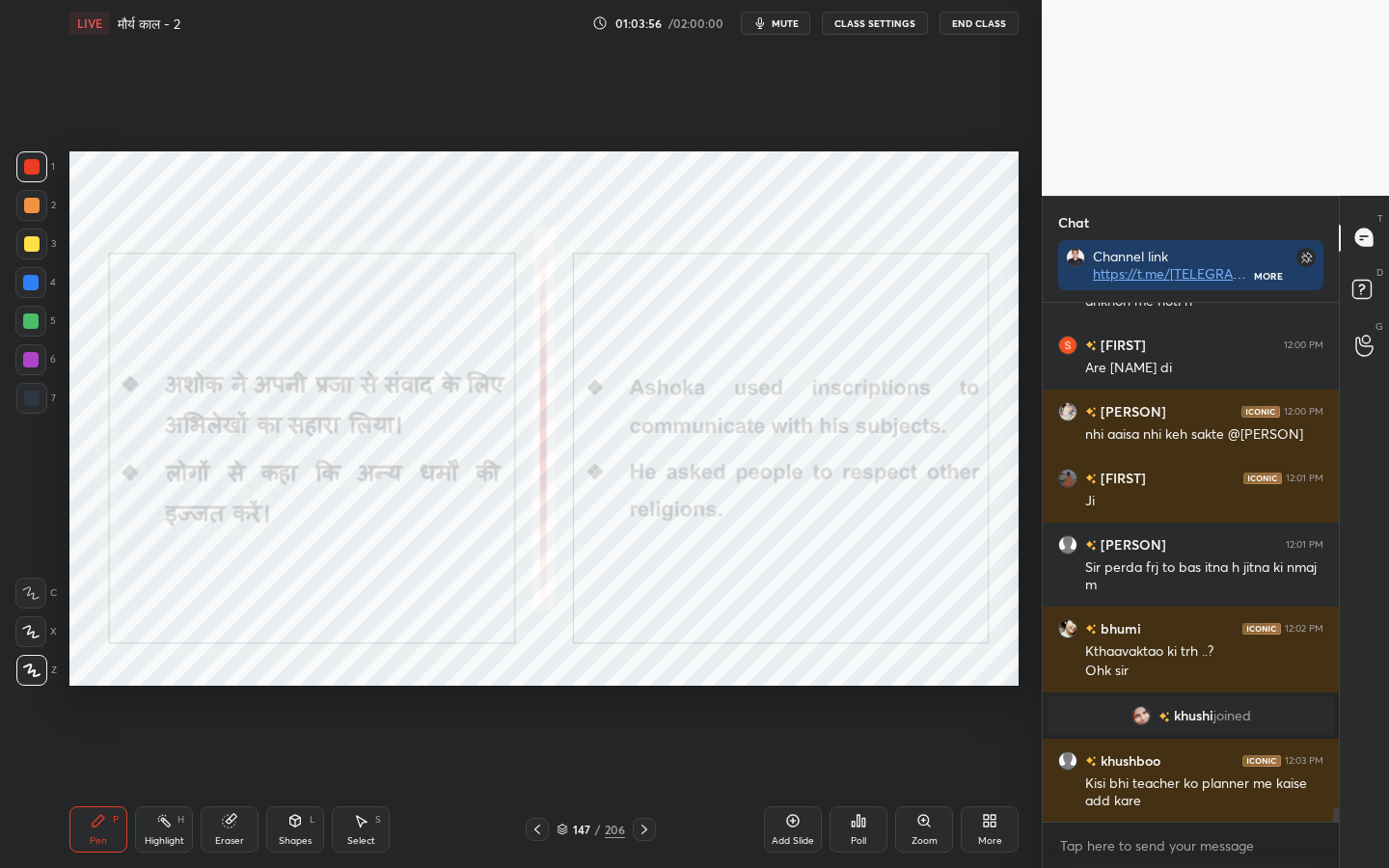scroll, scrollTop: 19274, scrollLeft: 0, axis: vertical 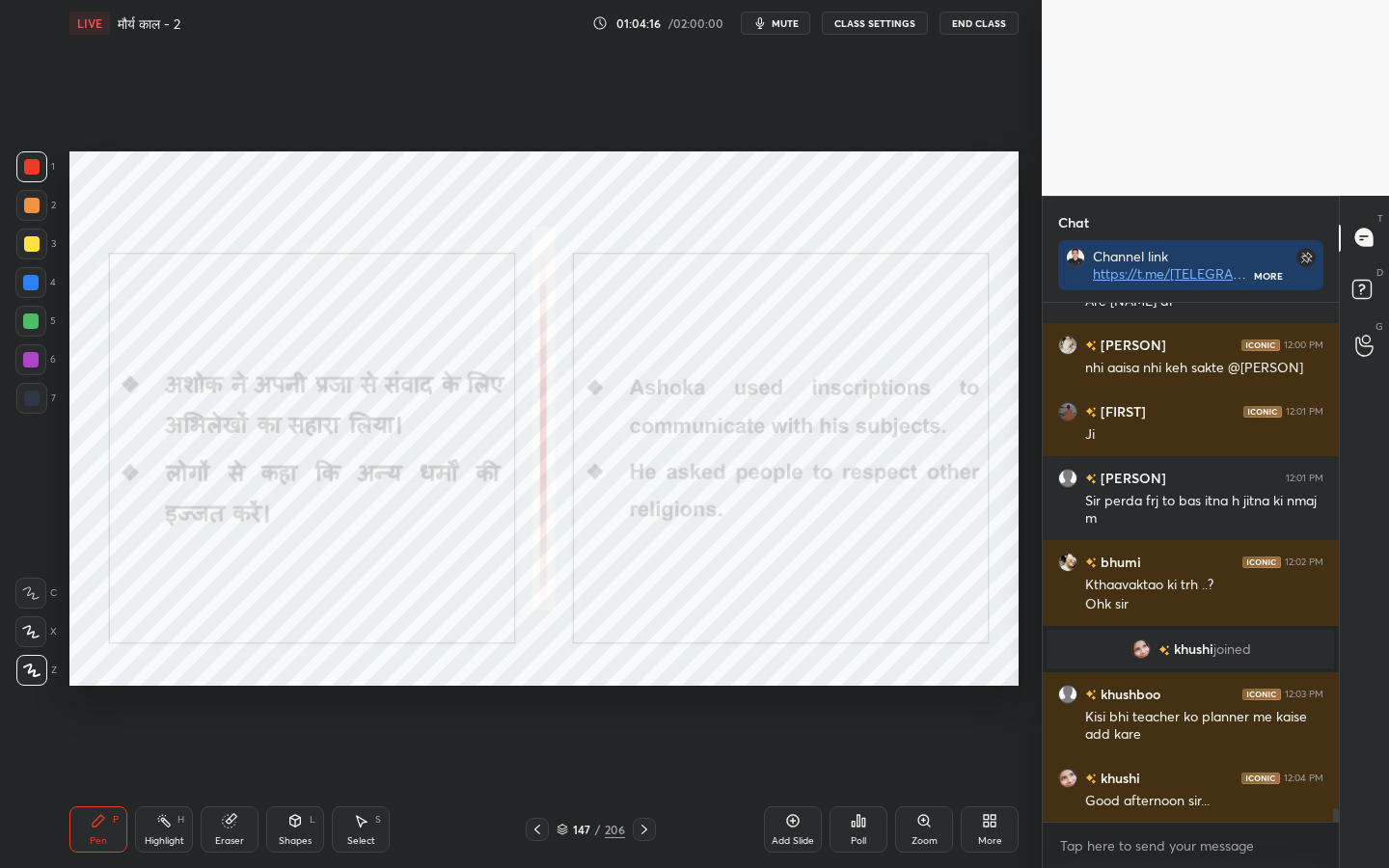 click on "Eraser" at bounding box center (230, 841) 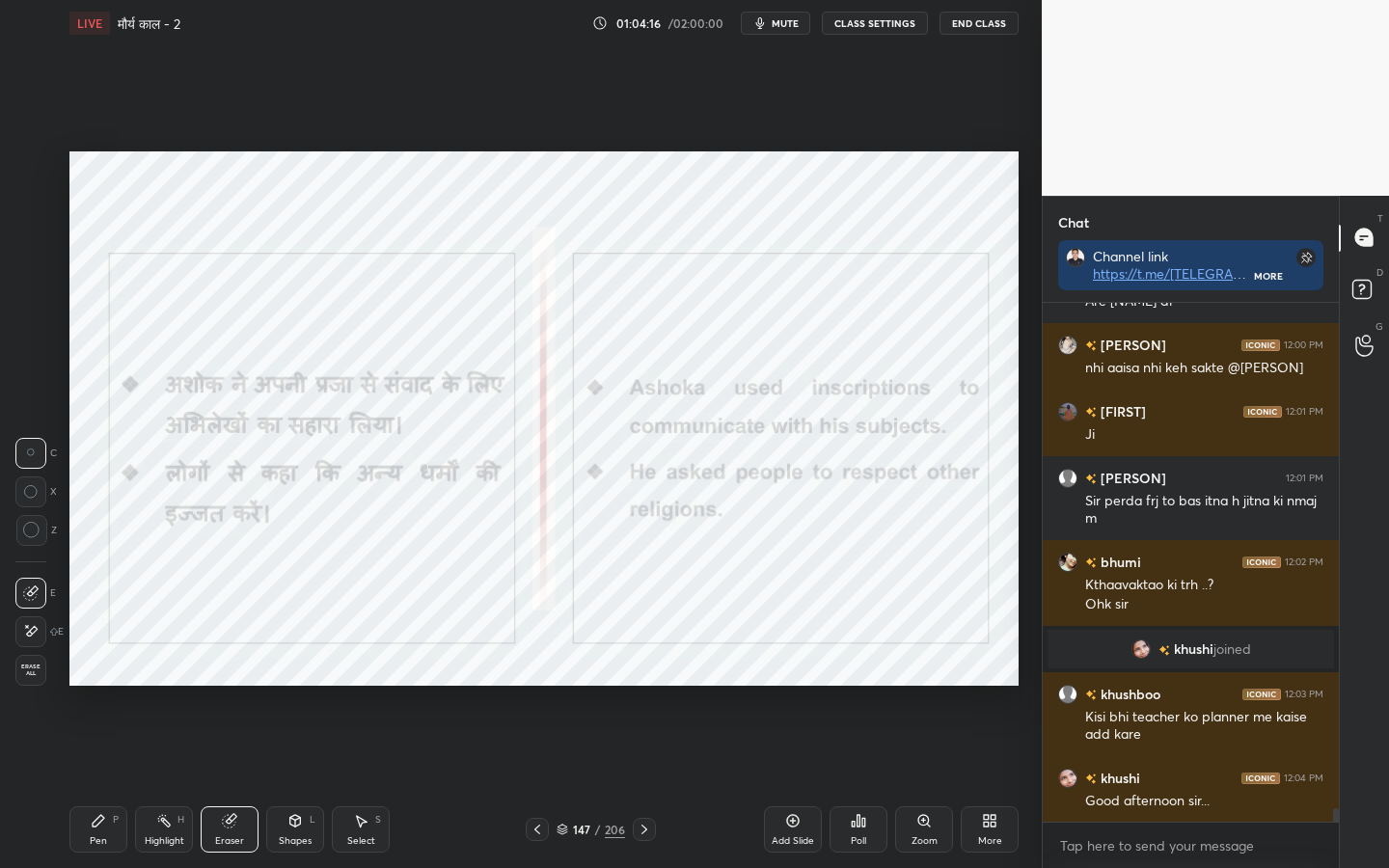 scroll, scrollTop: 19341, scrollLeft: 0, axis: vertical 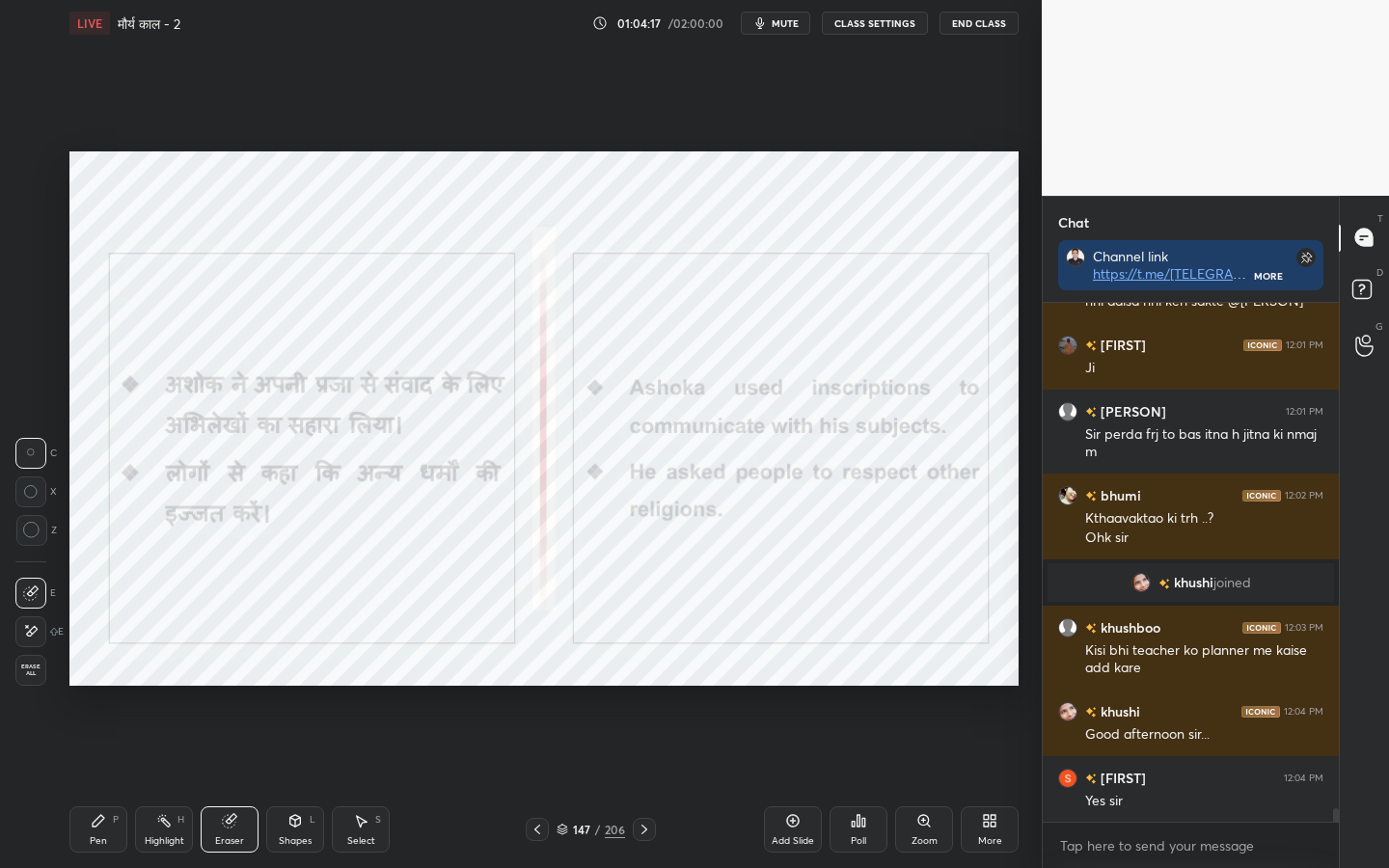 click on "Erase all" at bounding box center (31, 670) 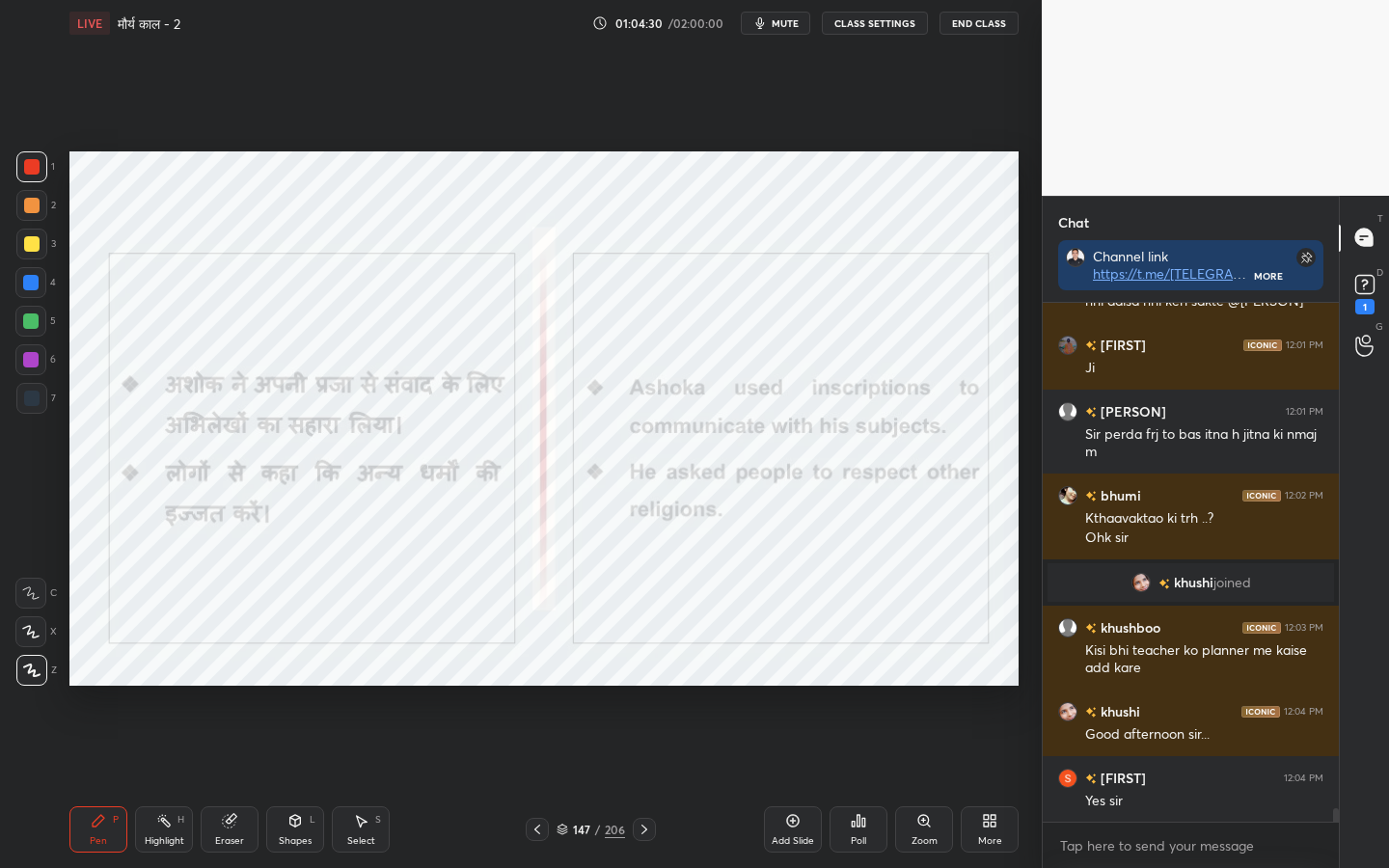 scroll, scrollTop: 19424, scrollLeft: 0, axis: vertical 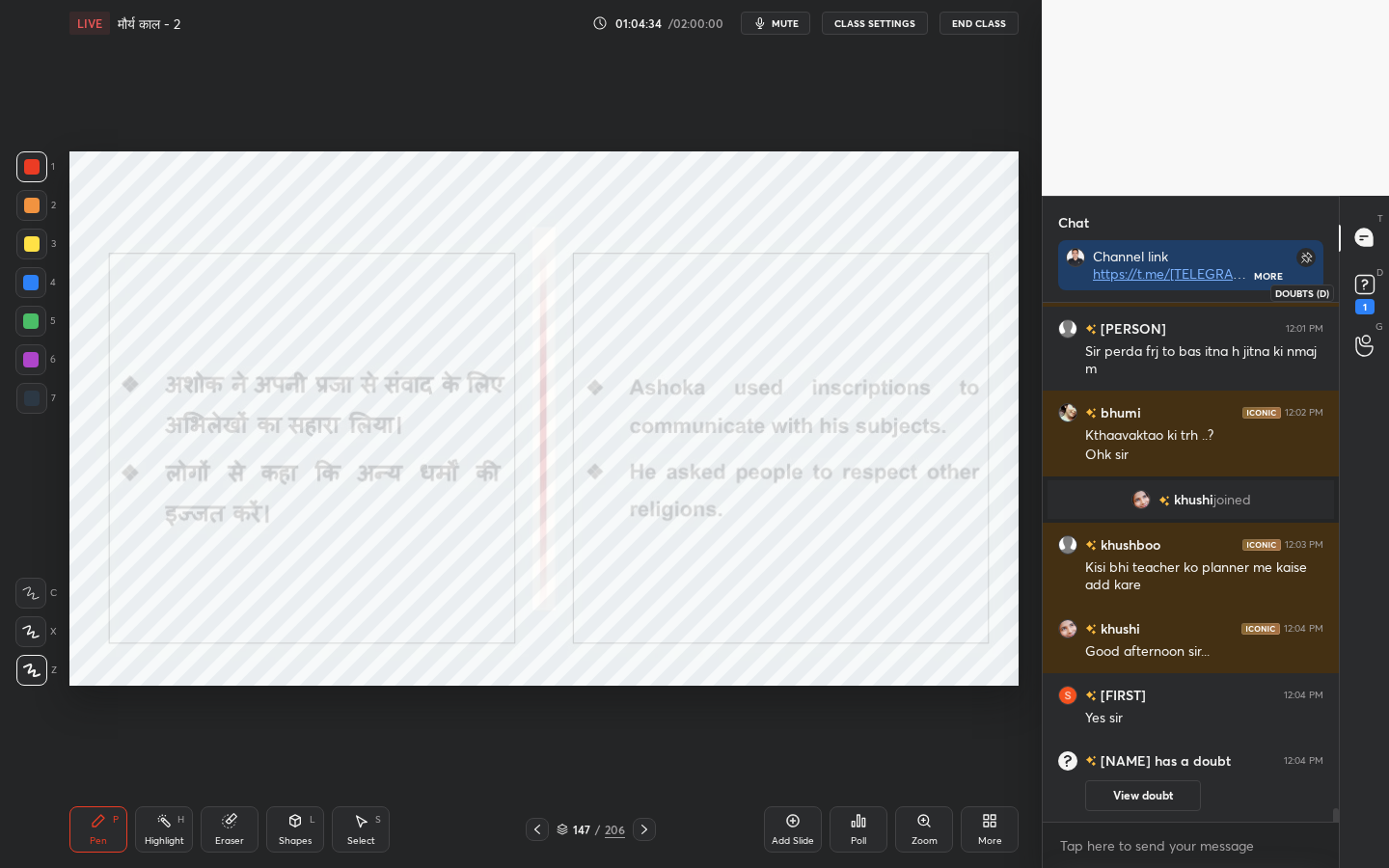 click 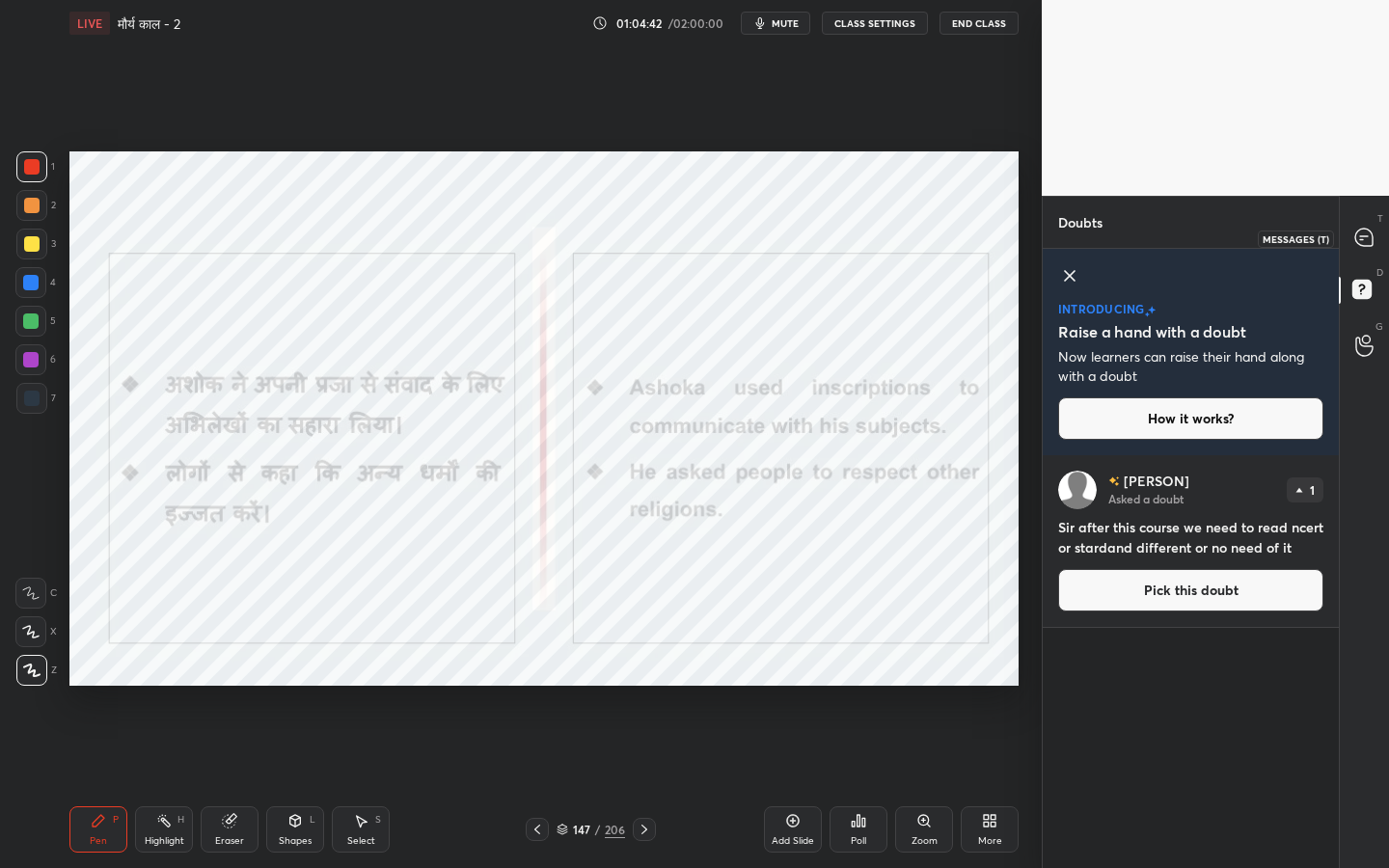 click at bounding box center (1365, 238) 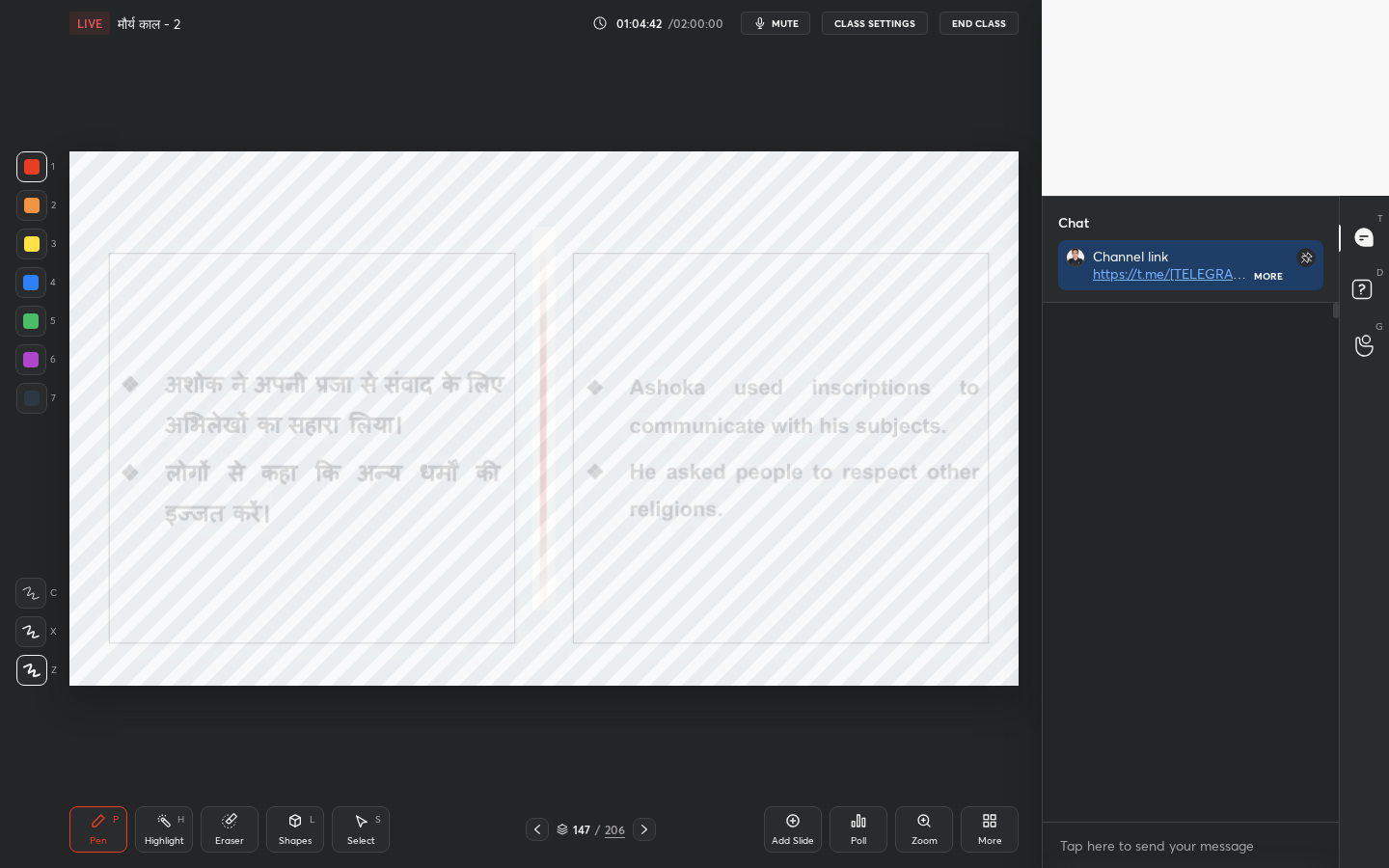 scroll, scrollTop: 352, scrollLeft: 290, axis: both 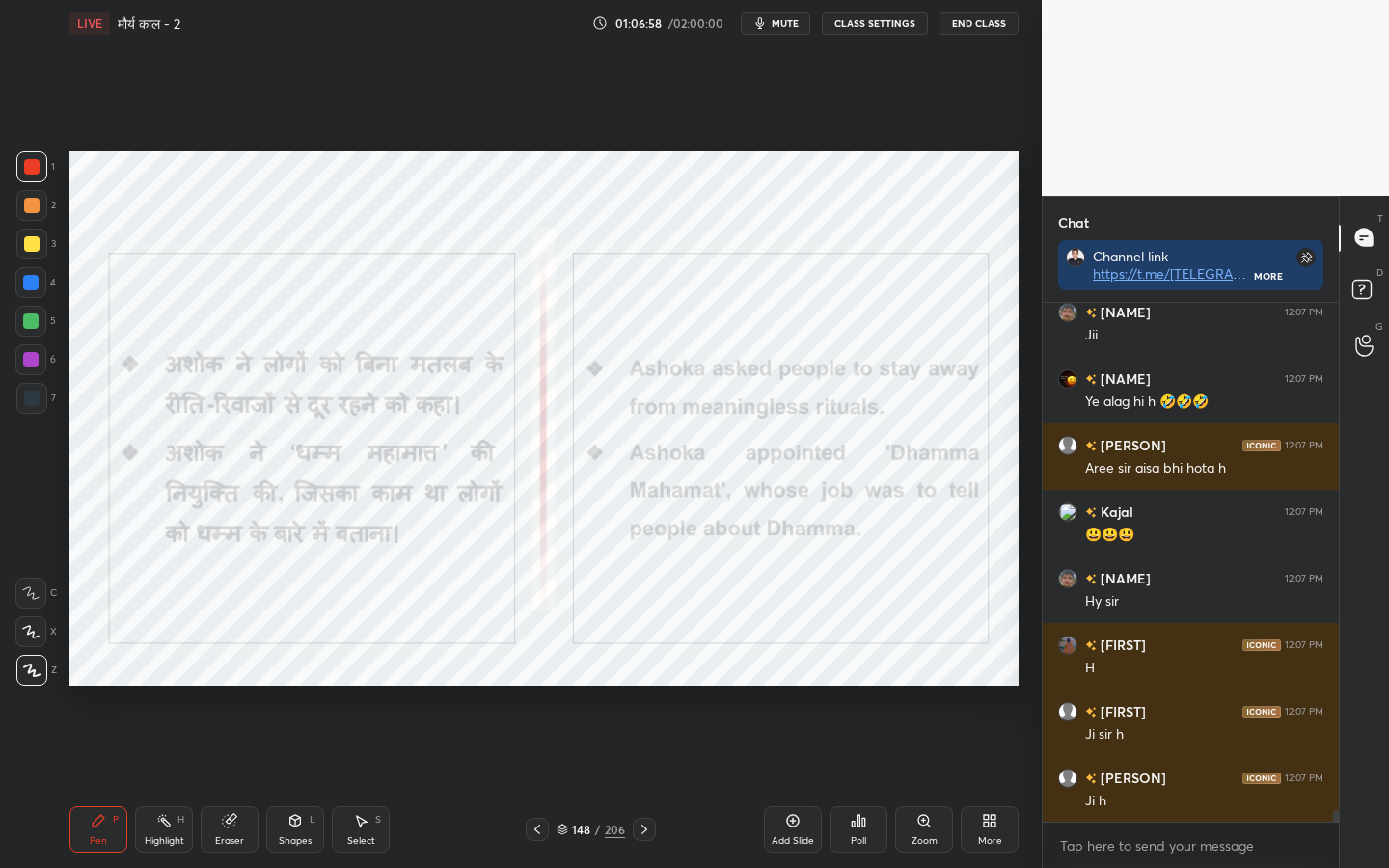 click on "Eraser" at bounding box center [230, 829] 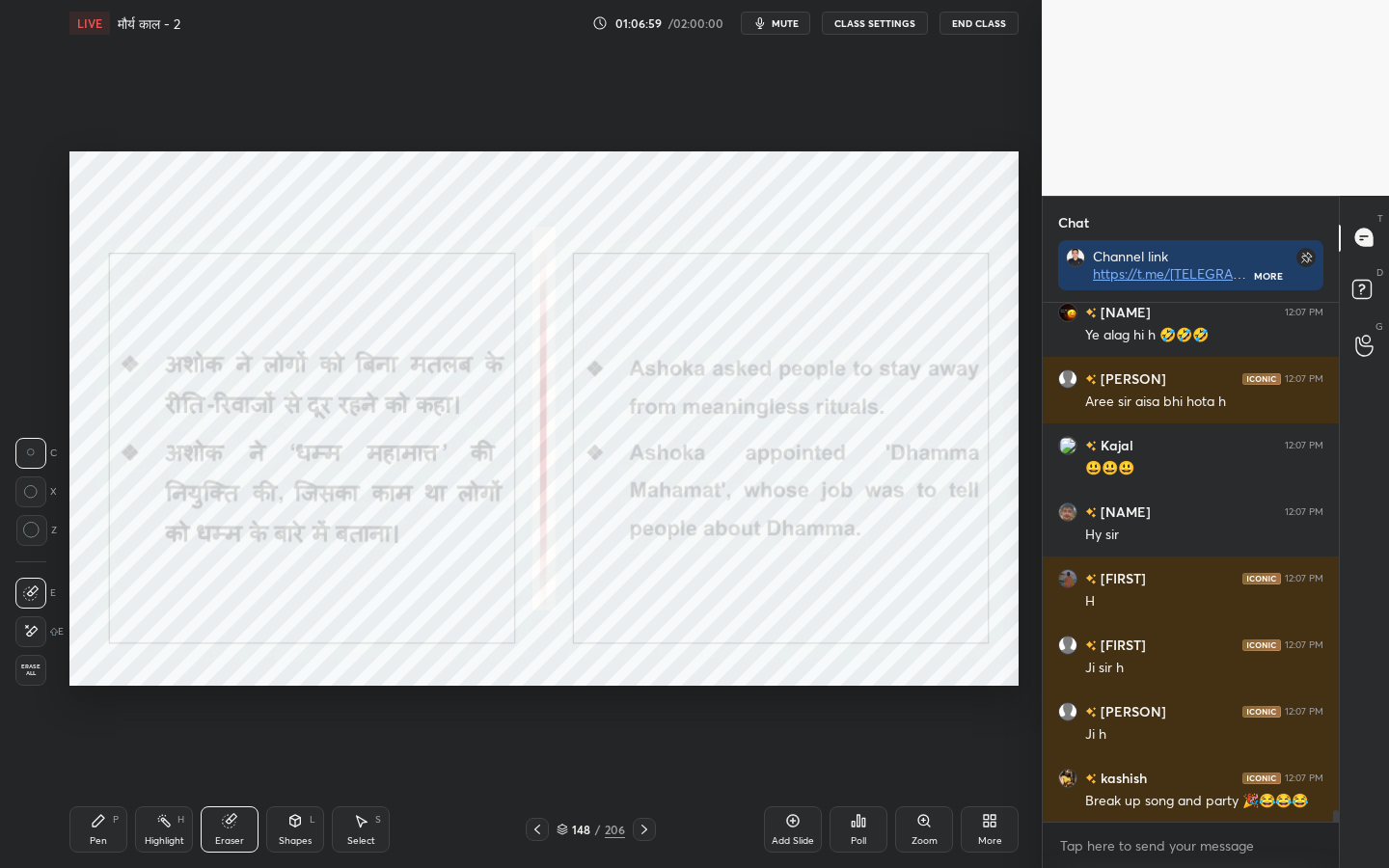 click on "Erase all" at bounding box center (31, 670) 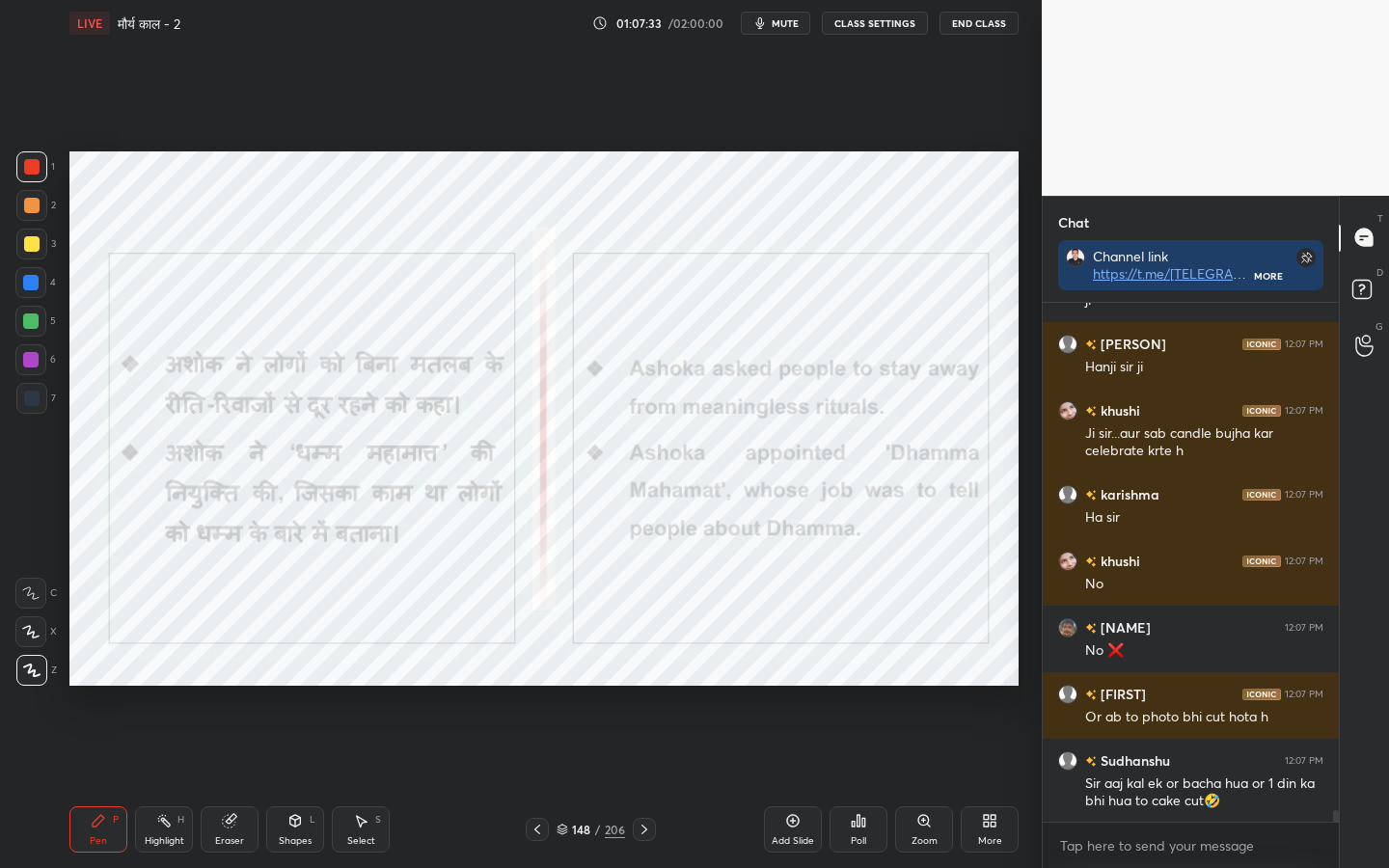 scroll, scrollTop: 23419, scrollLeft: 0, axis: vertical 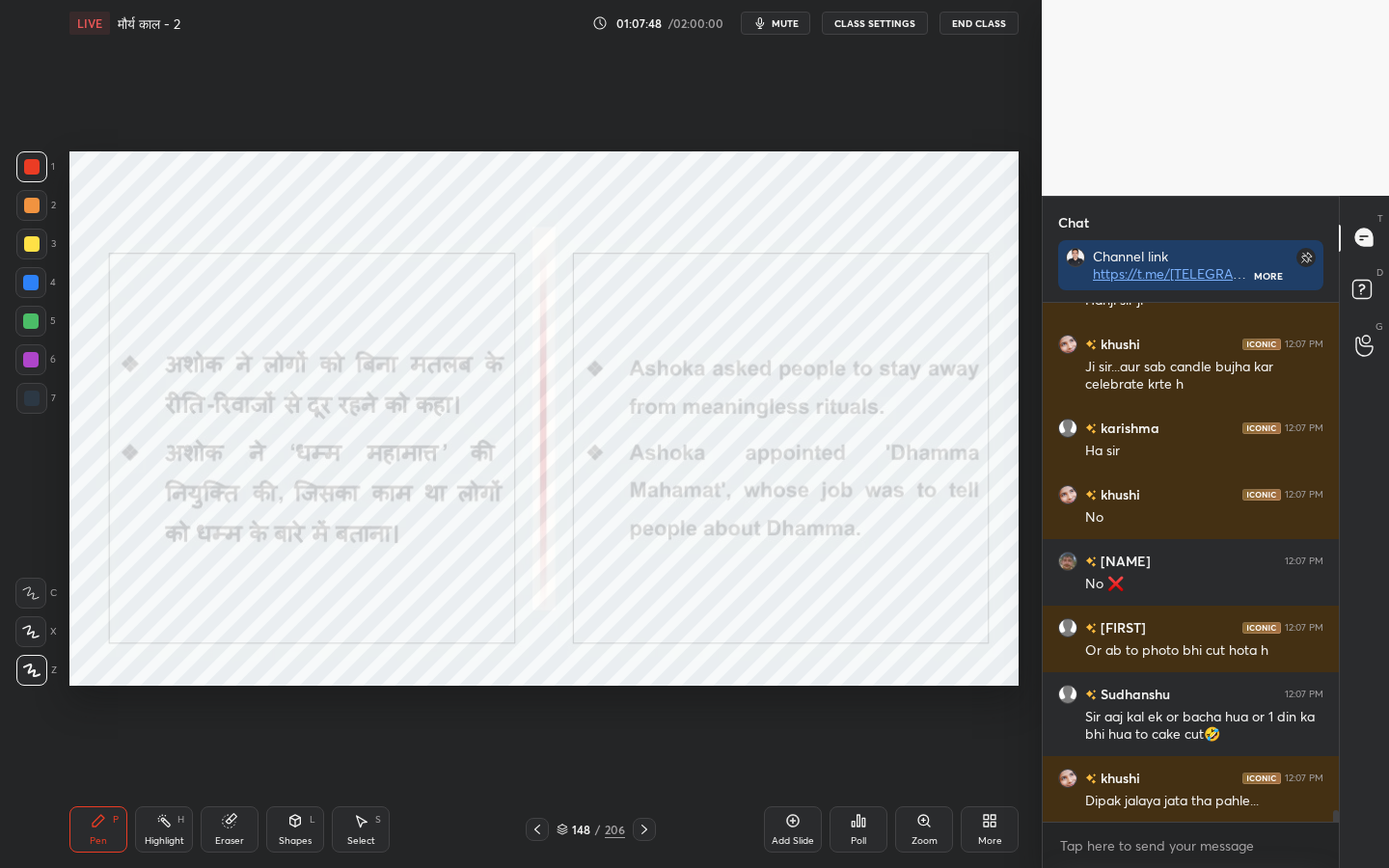 click on "Eraser" at bounding box center (230, 829) 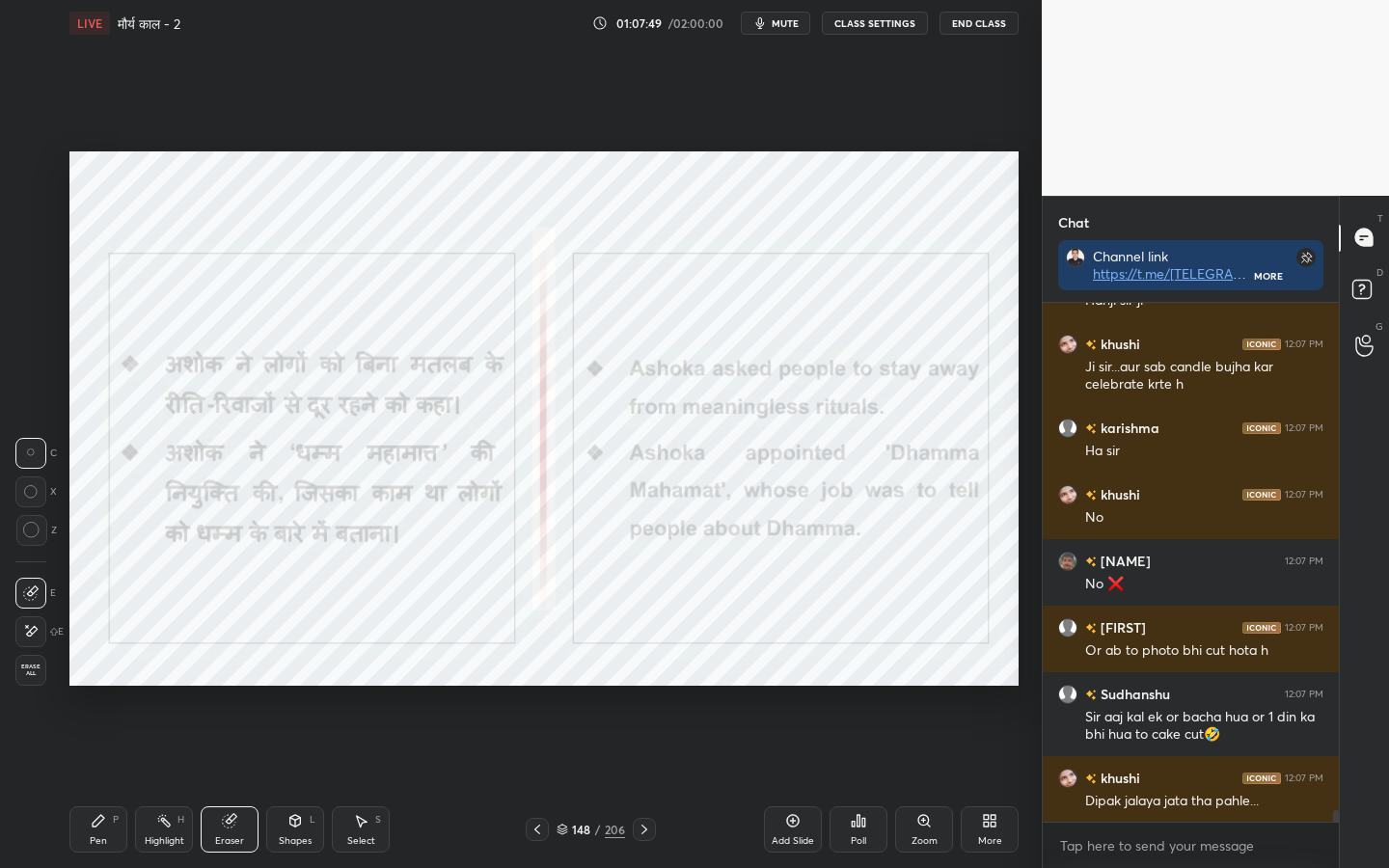 drag, startPoint x: 30, startPoint y: 672, endPoint x: 37, endPoint y: 682, distance: 12.206556 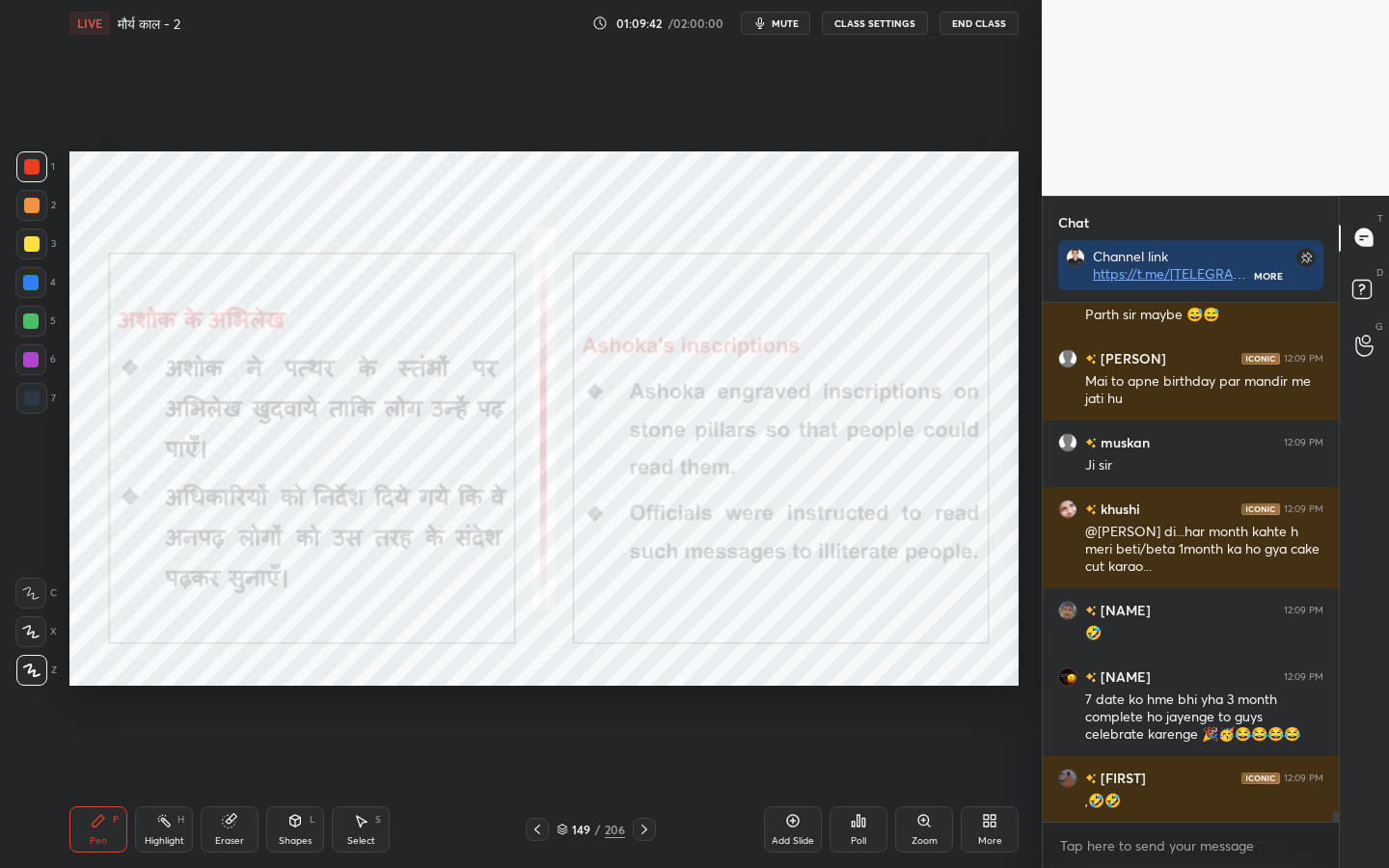 scroll, scrollTop: 24388, scrollLeft: 0, axis: vertical 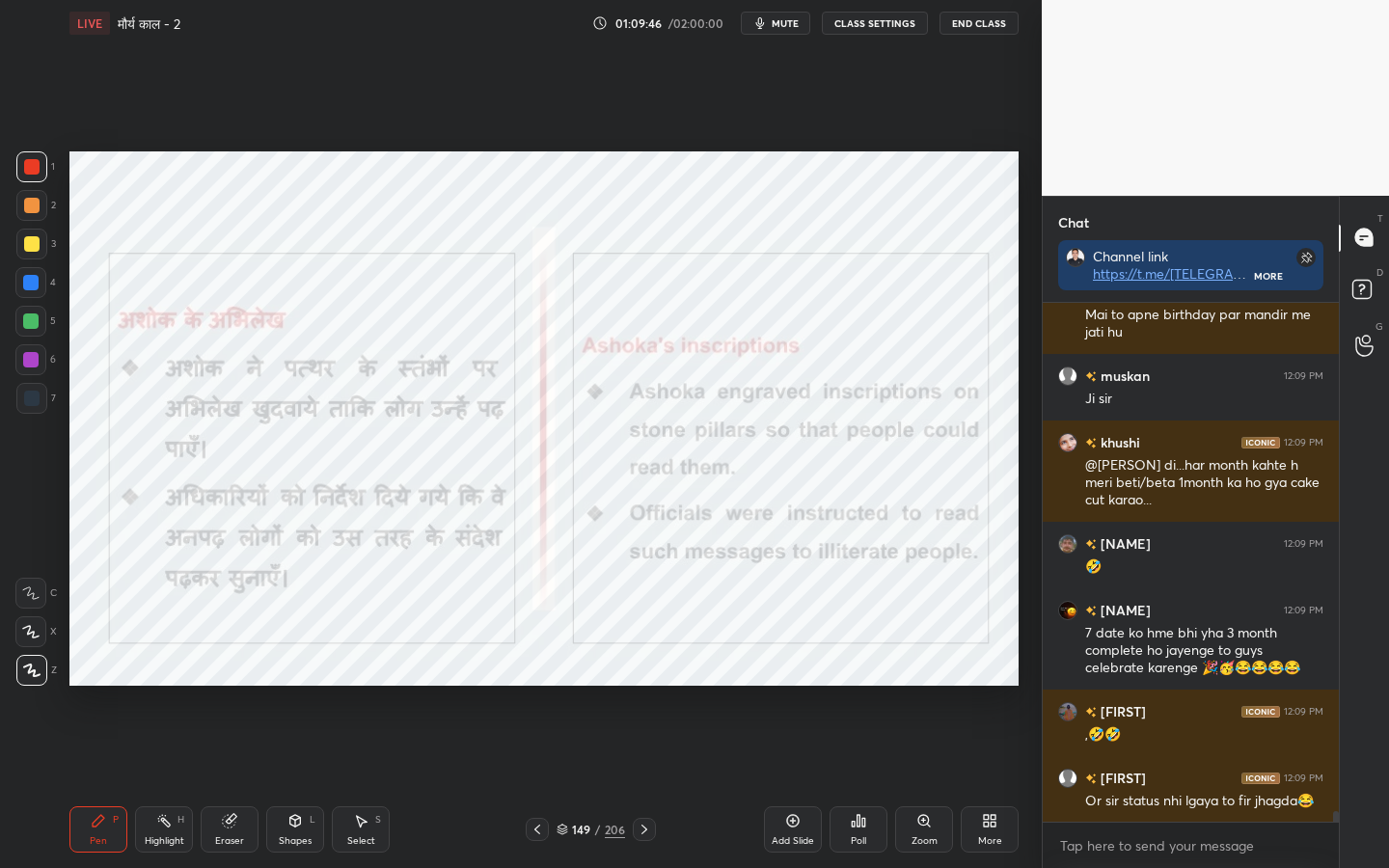 drag, startPoint x: 238, startPoint y: 836, endPoint x: 218, endPoint y: 827, distance: 21.931712 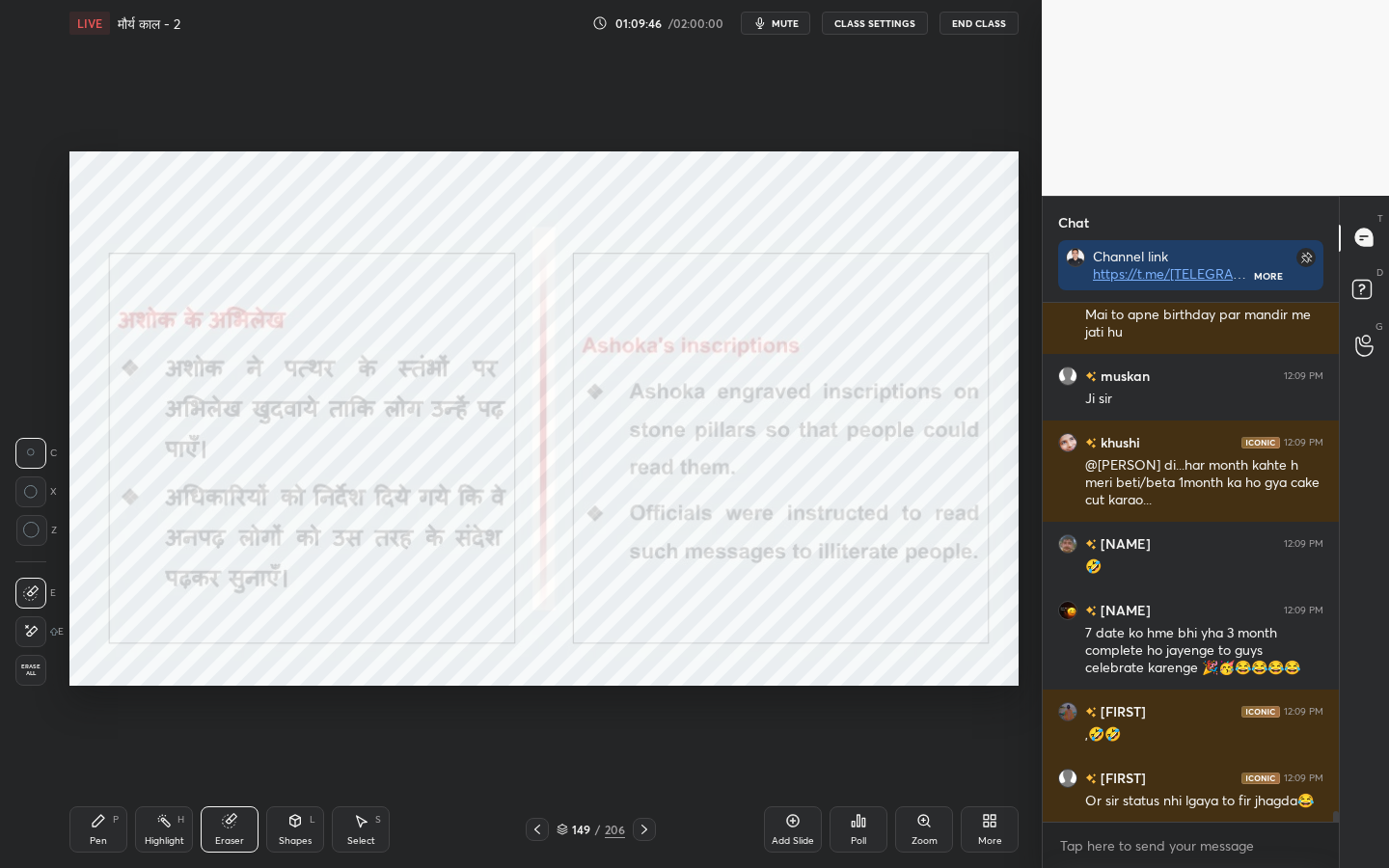 click on "Erase all" at bounding box center (31, 670) 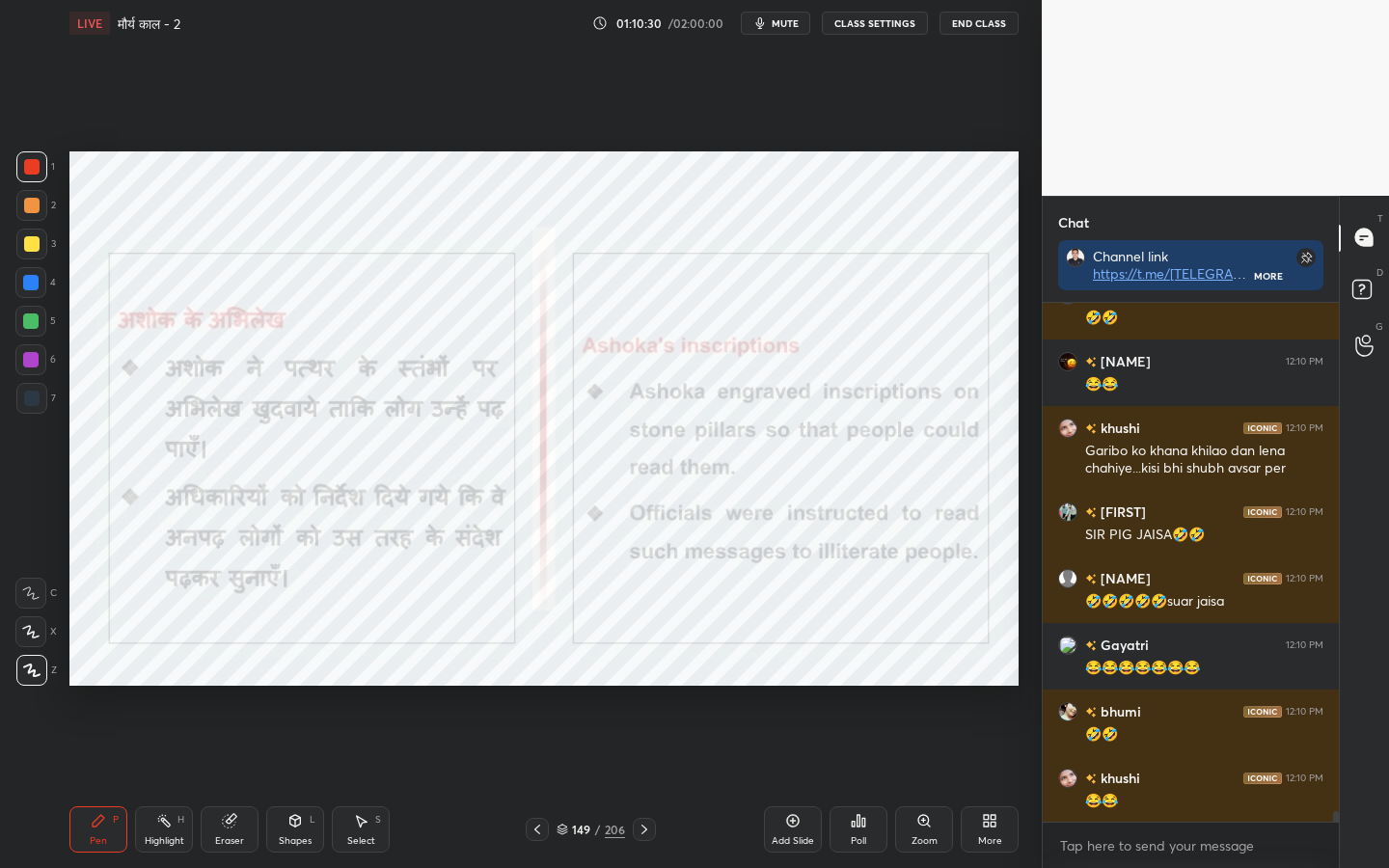 scroll, scrollTop: 25603, scrollLeft: 0, axis: vertical 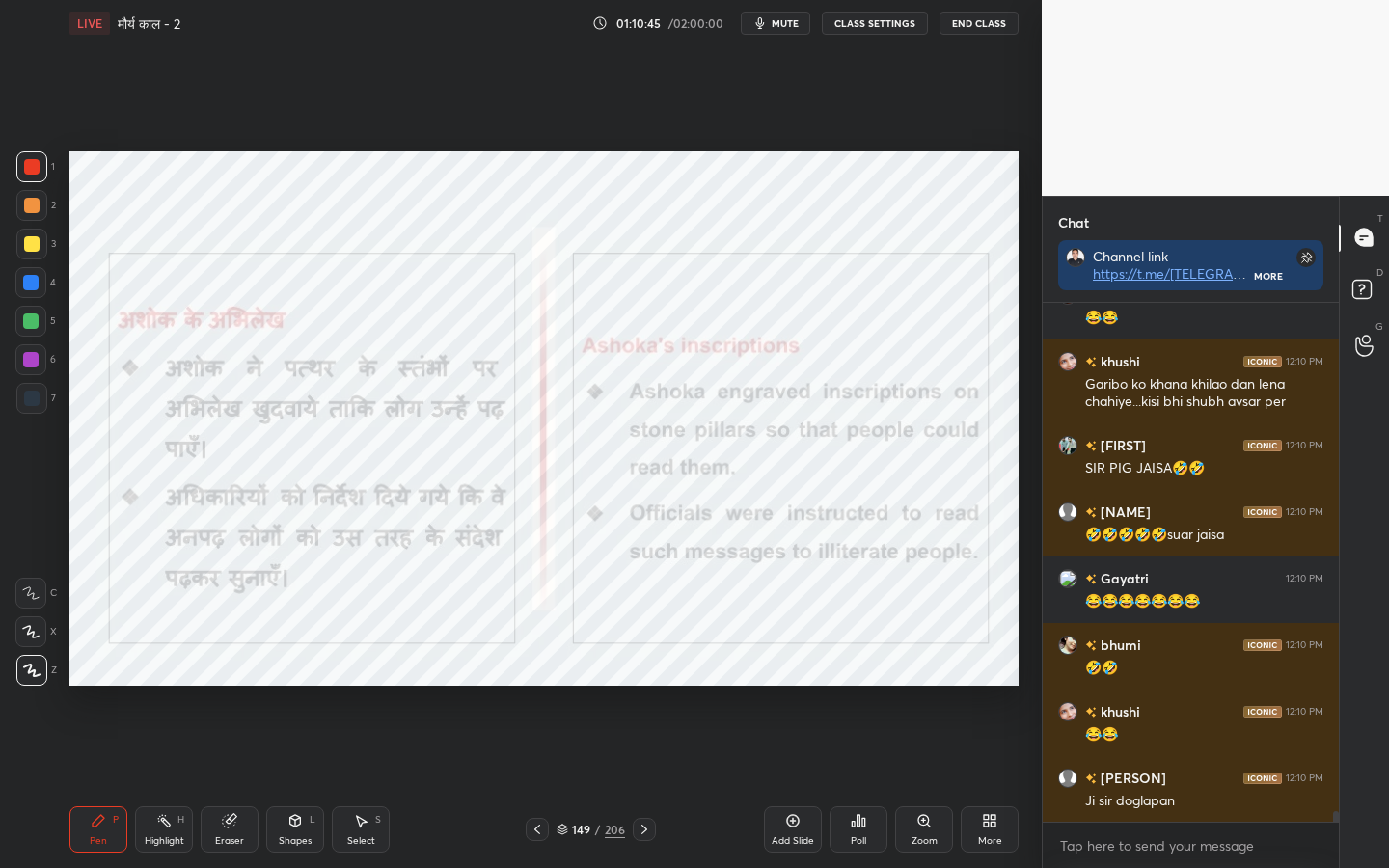 drag, startPoint x: 240, startPoint y: 825, endPoint x: 198, endPoint y: 789, distance: 55.31727 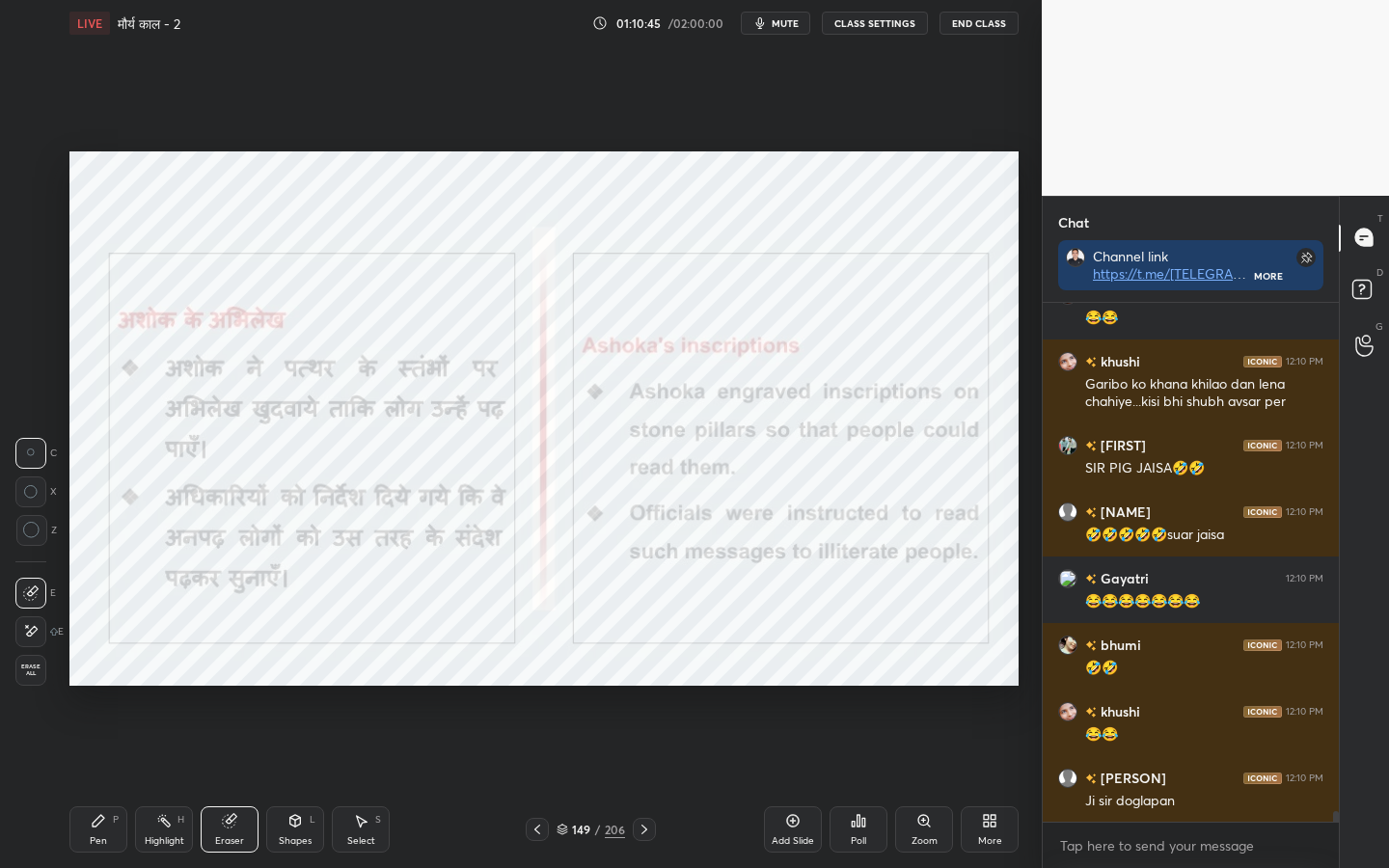 click on "Erase all" at bounding box center [31, 670] 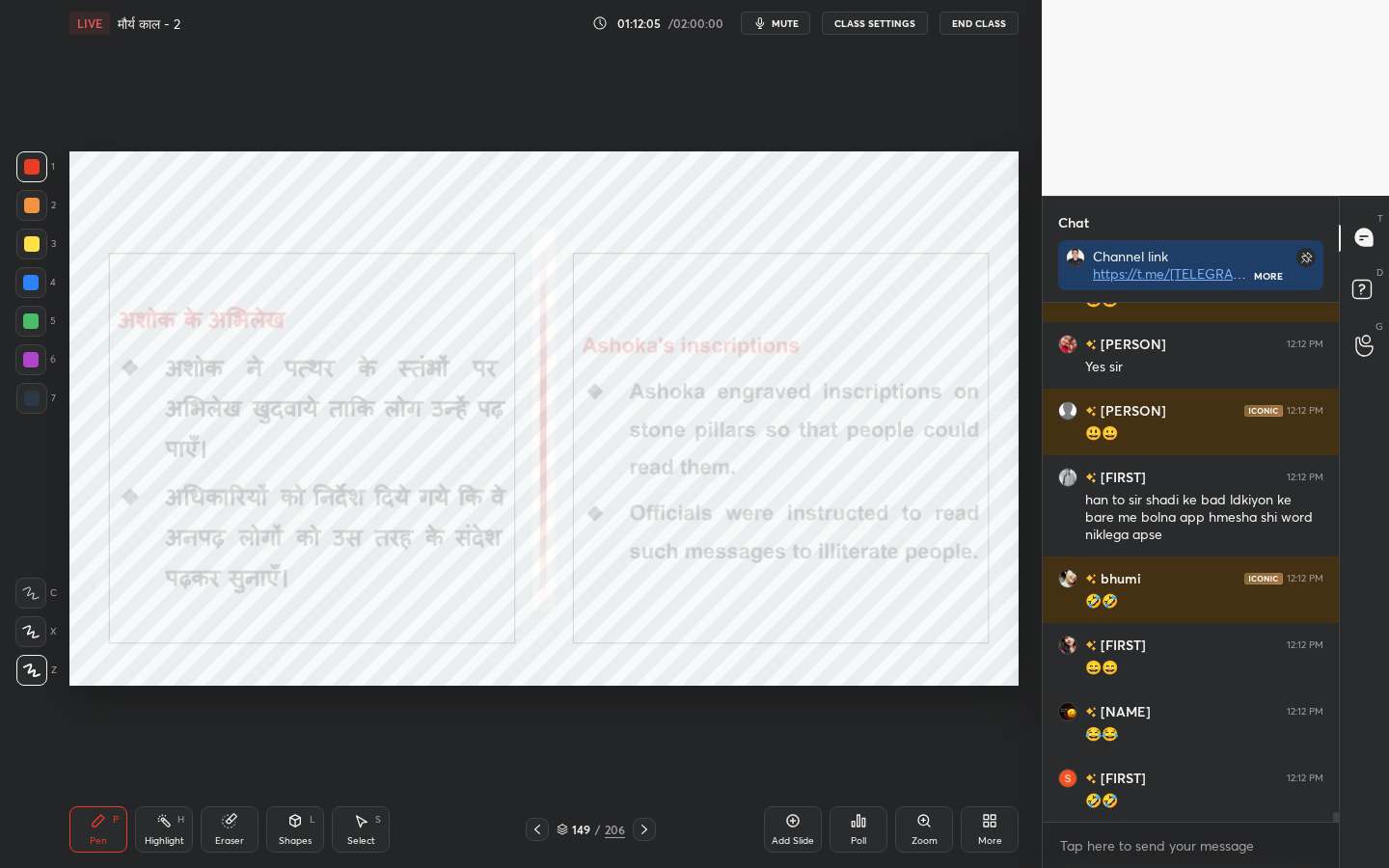 scroll, scrollTop: 27518, scrollLeft: 0, axis: vertical 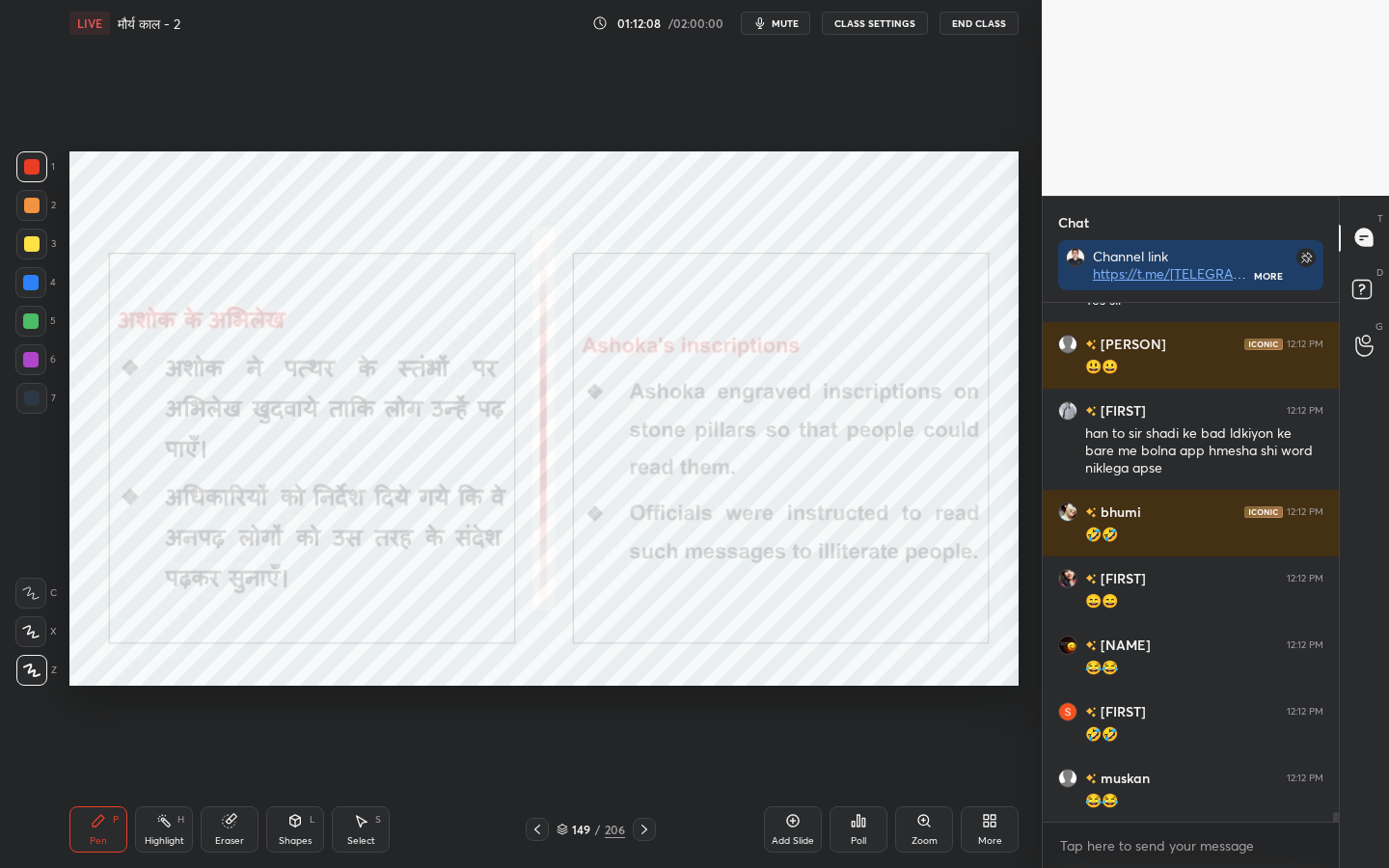 click on "Setting up your live class Poll for   secs No correct answer Start poll" at bounding box center [544, 419] 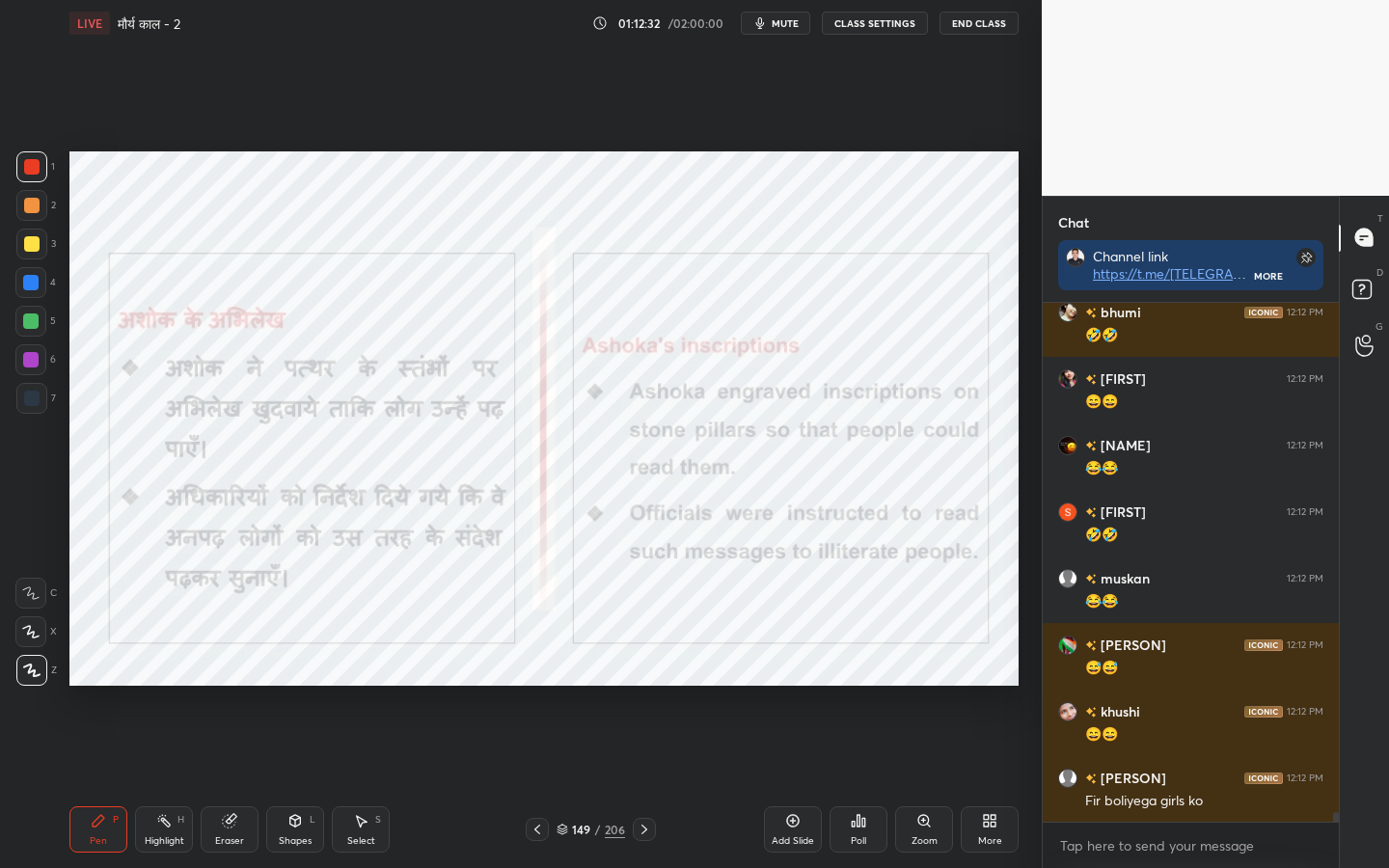 scroll, scrollTop: 27785, scrollLeft: 0, axis: vertical 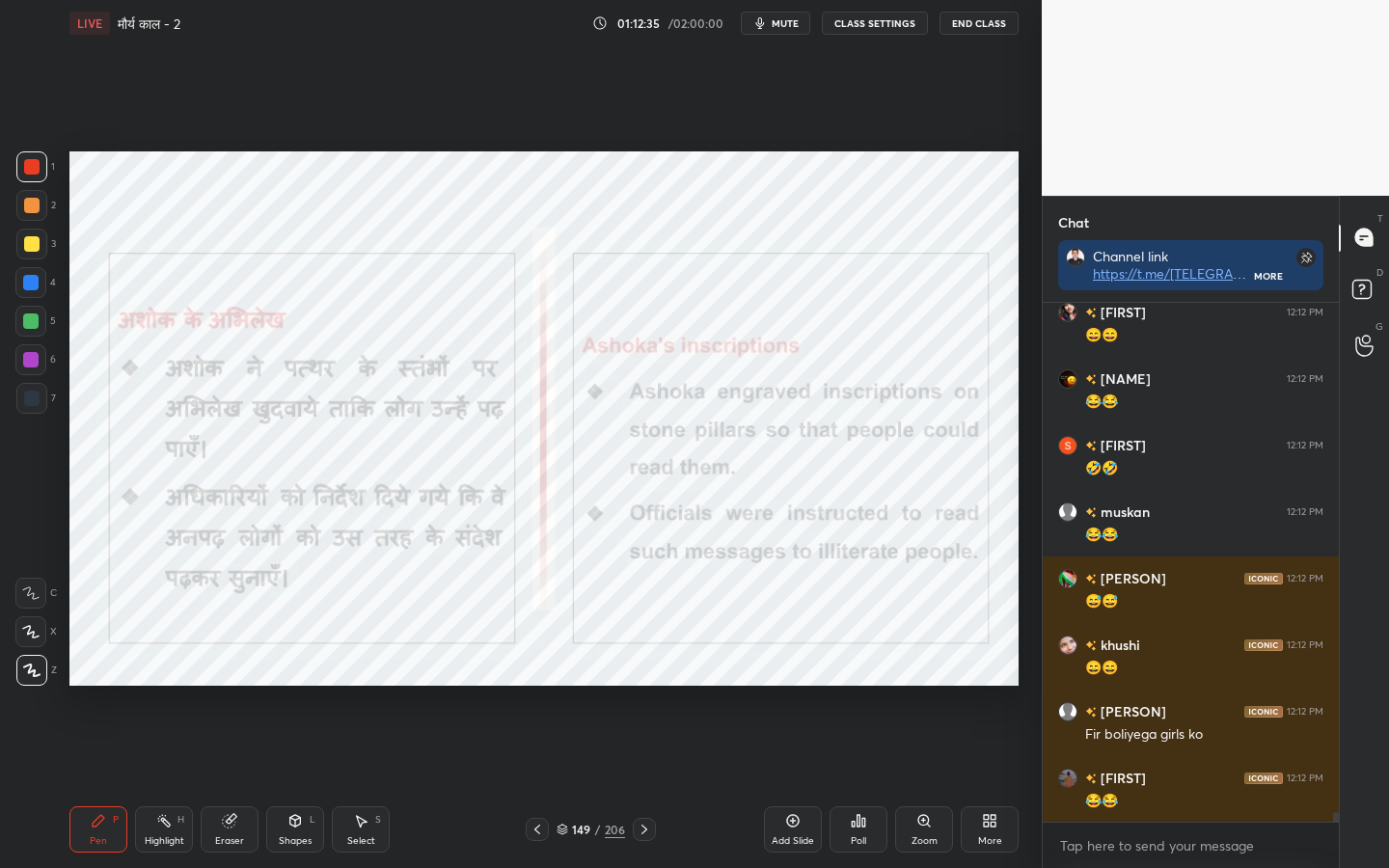 click on "Eraser" at bounding box center [230, 829] 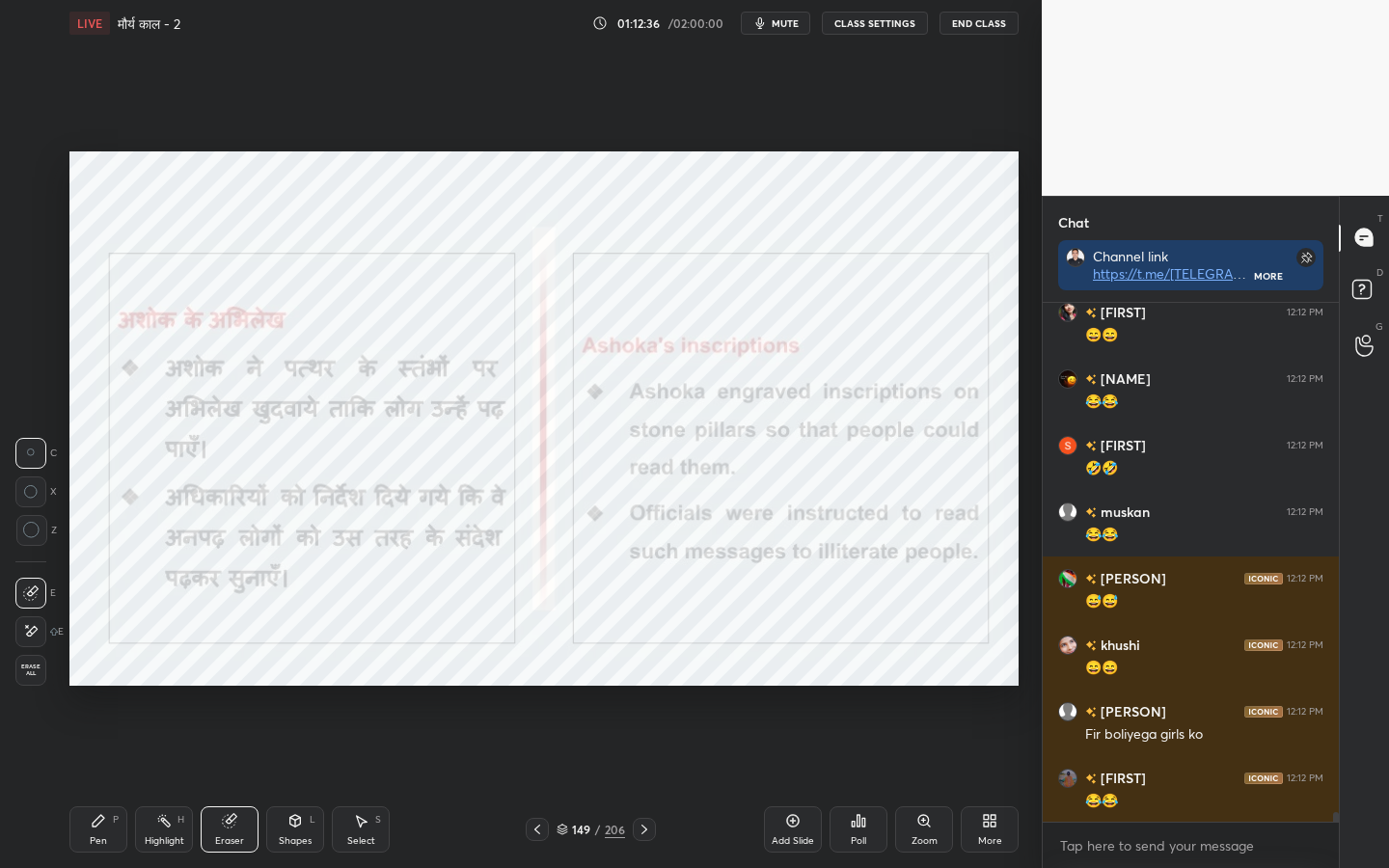 click on "Erase all" at bounding box center (31, 670) 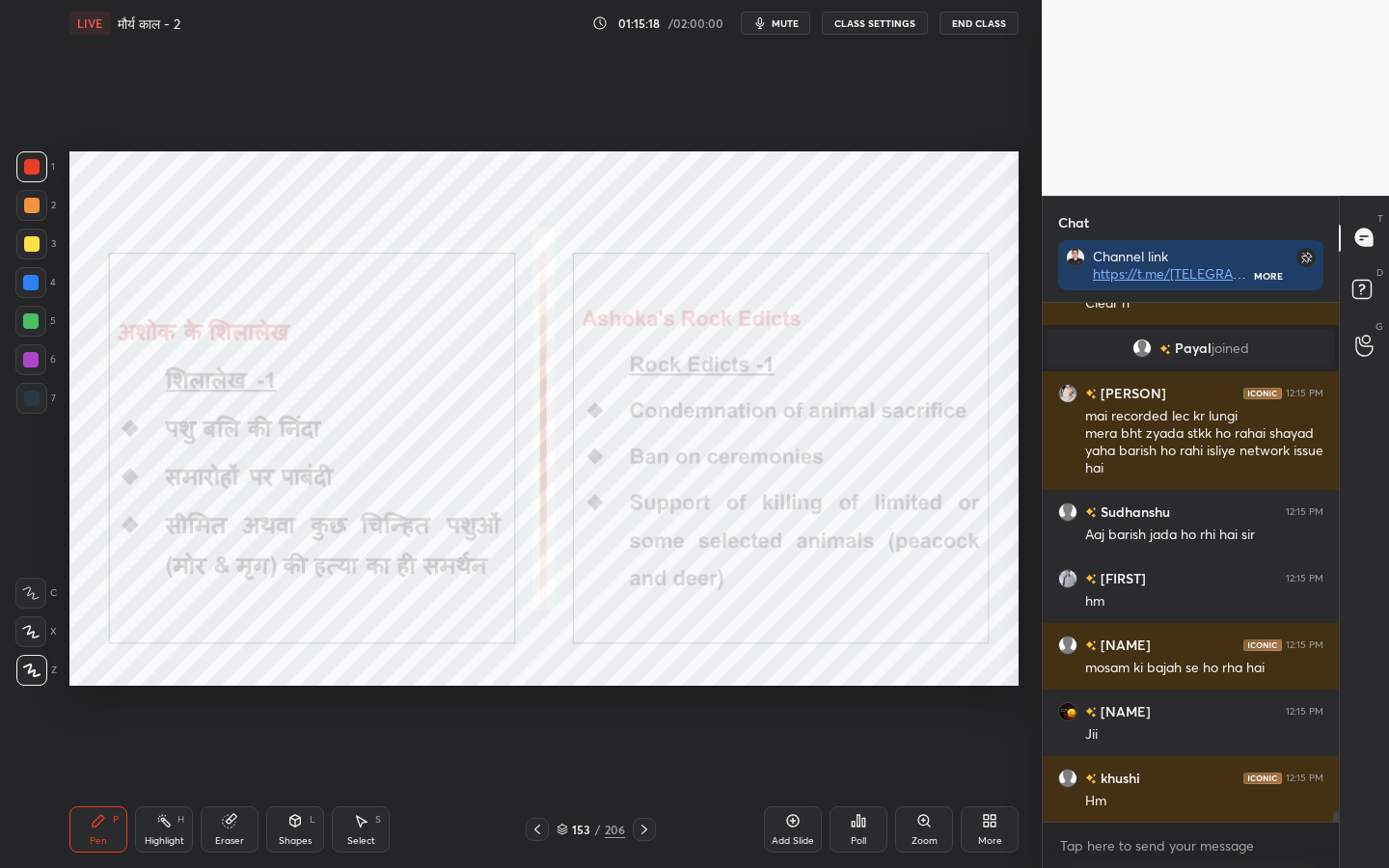 scroll, scrollTop: 25884, scrollLeft: 0, axis: vertical 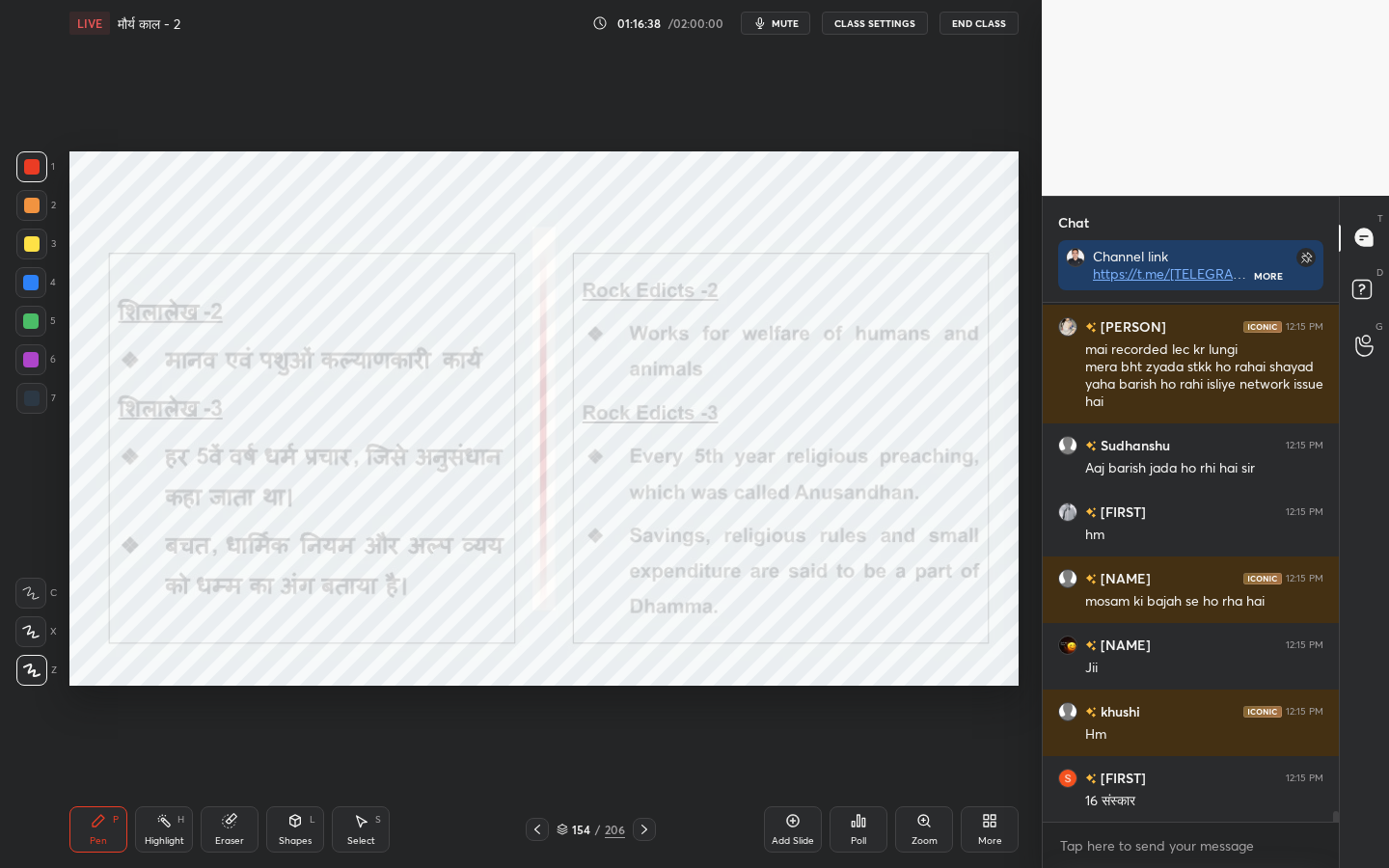 drag, startPoint x: 213, startPoint y: 831, endPoint x: 153, endPoint y: 756, distance: 96.04686 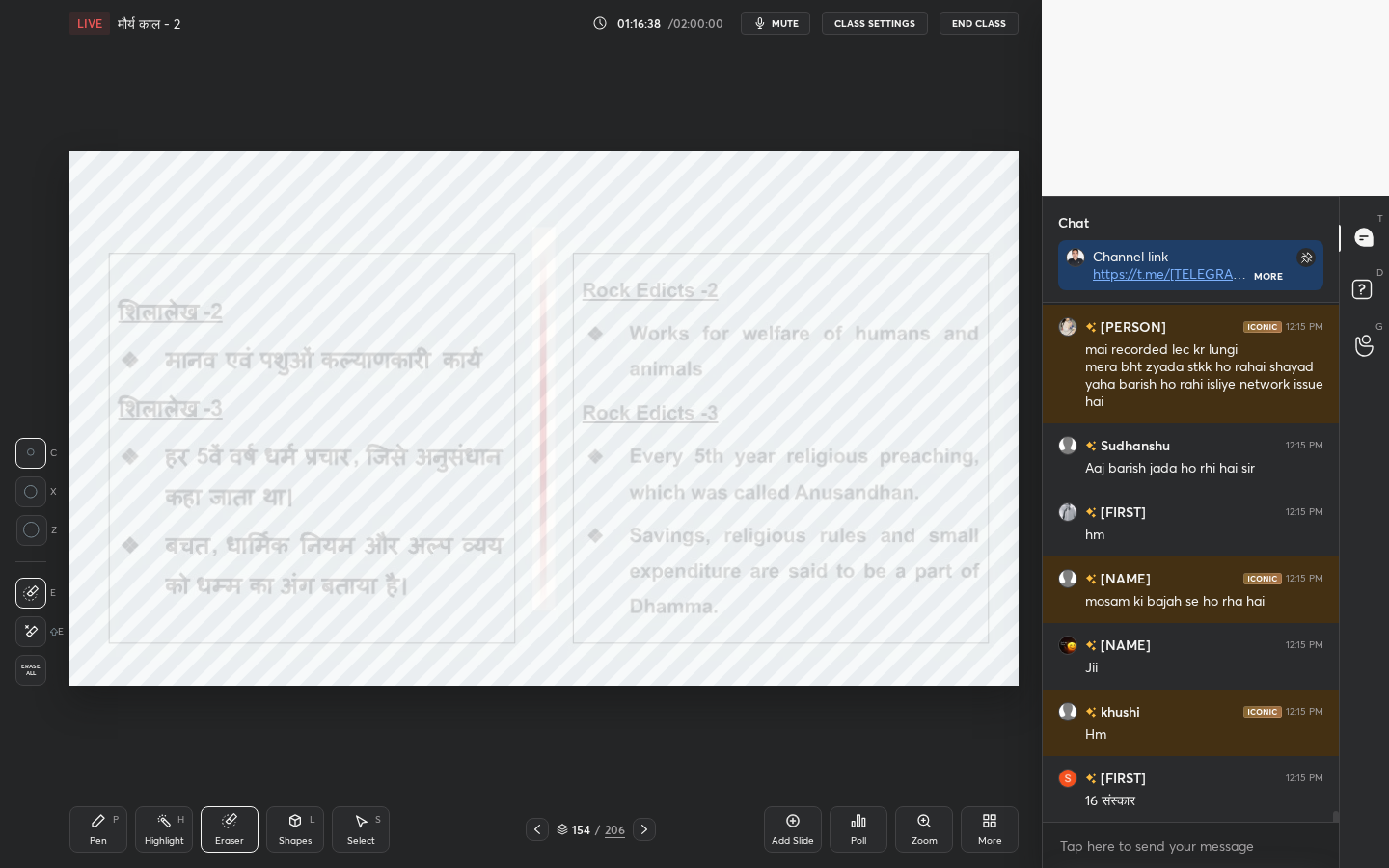 click on "Erase all" at bounding box center (31, 670) 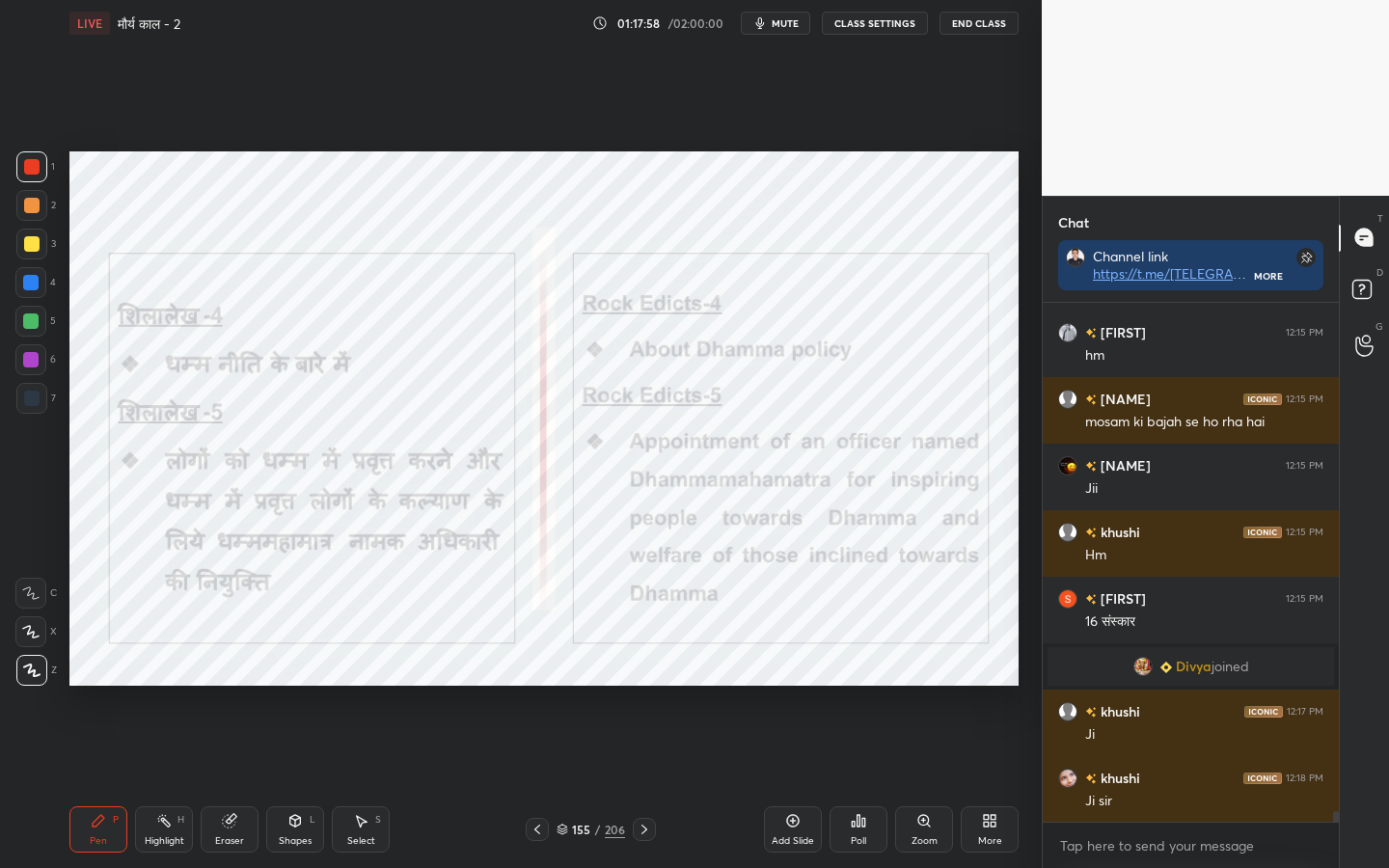 scroll, scrollTop: 26001, scrollLeft: 0, axis: vertical 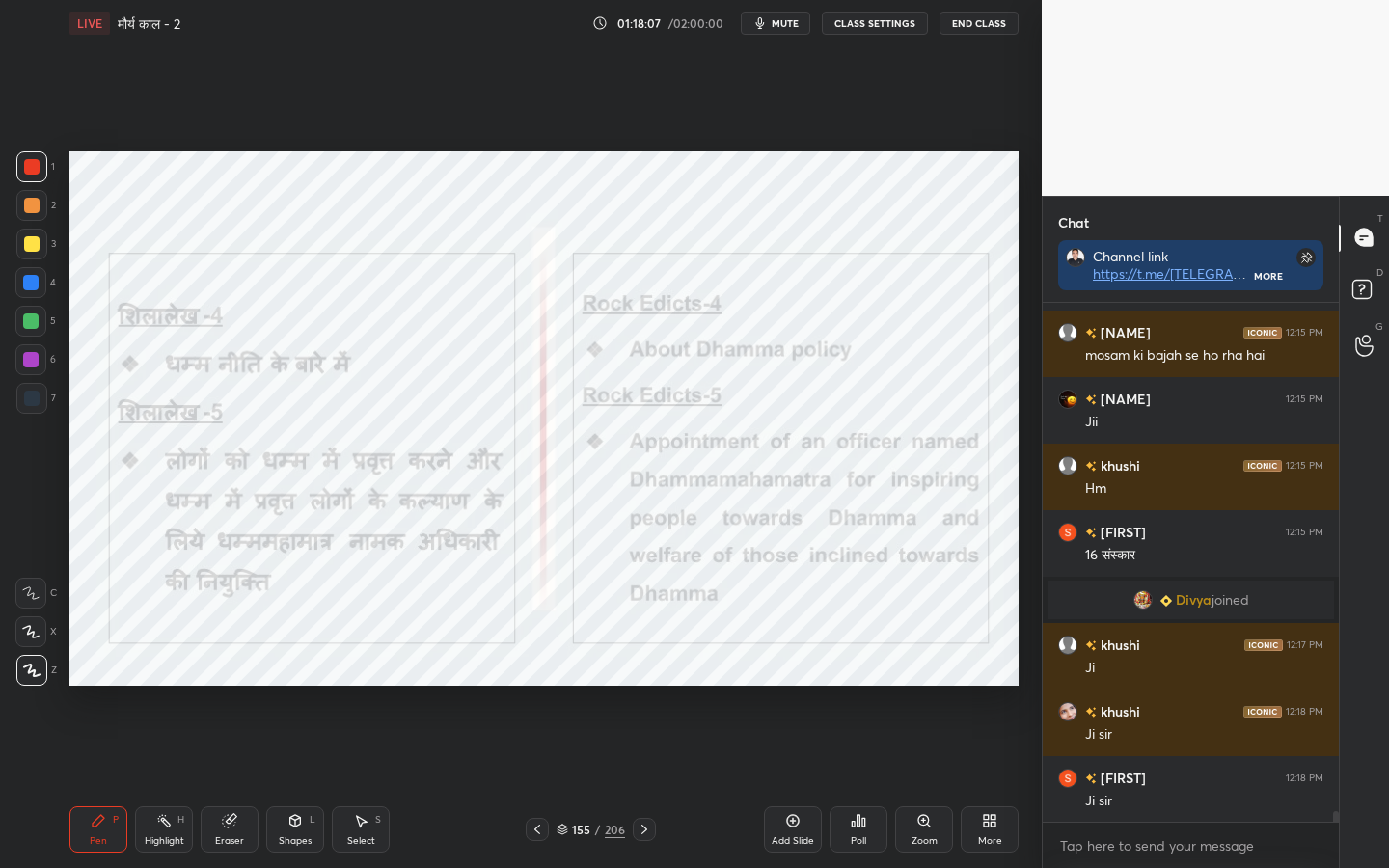 click on "Eraser" at bounding box center [230, 829] 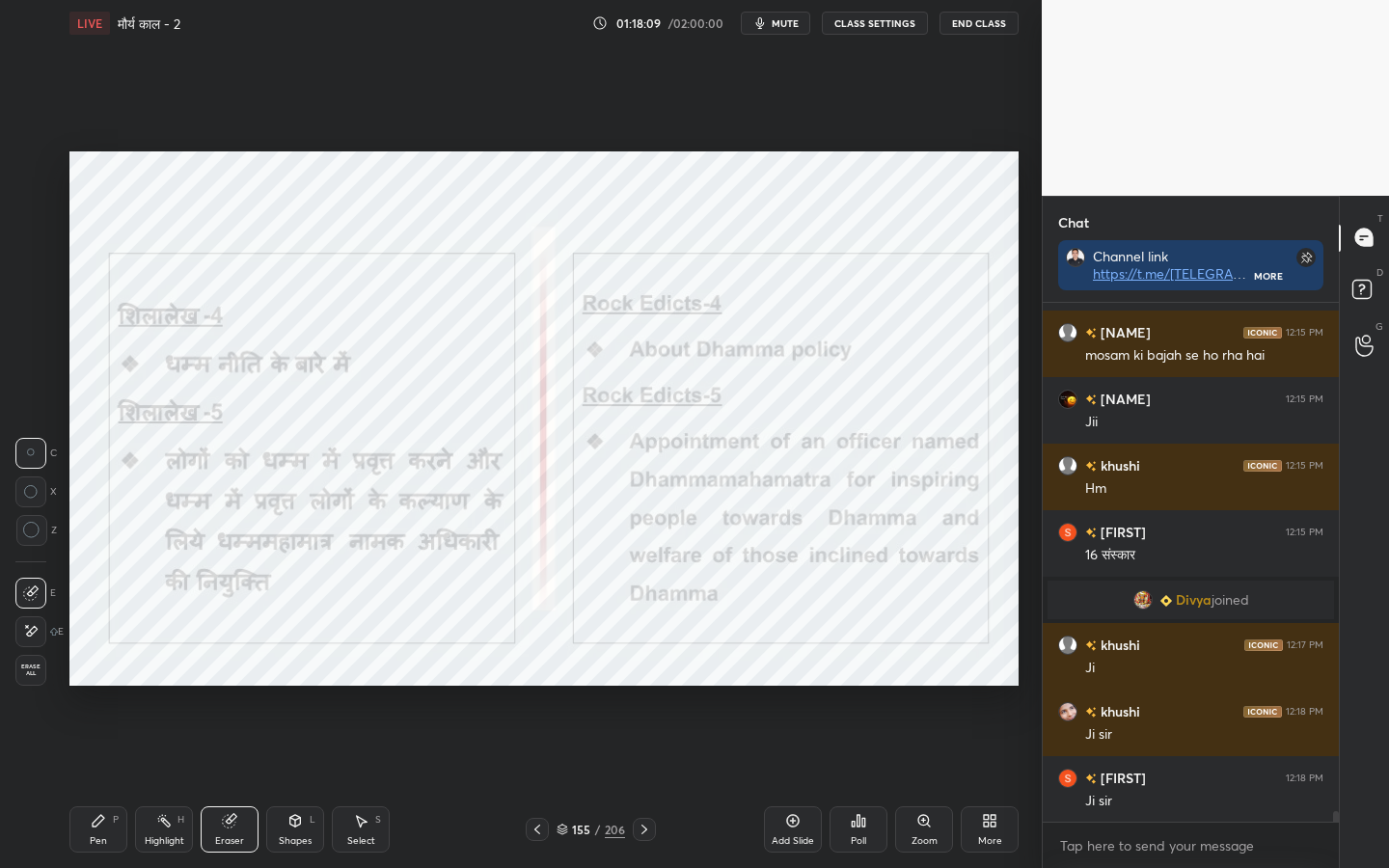 click on "Erase all" at bounding box center [31, 670] 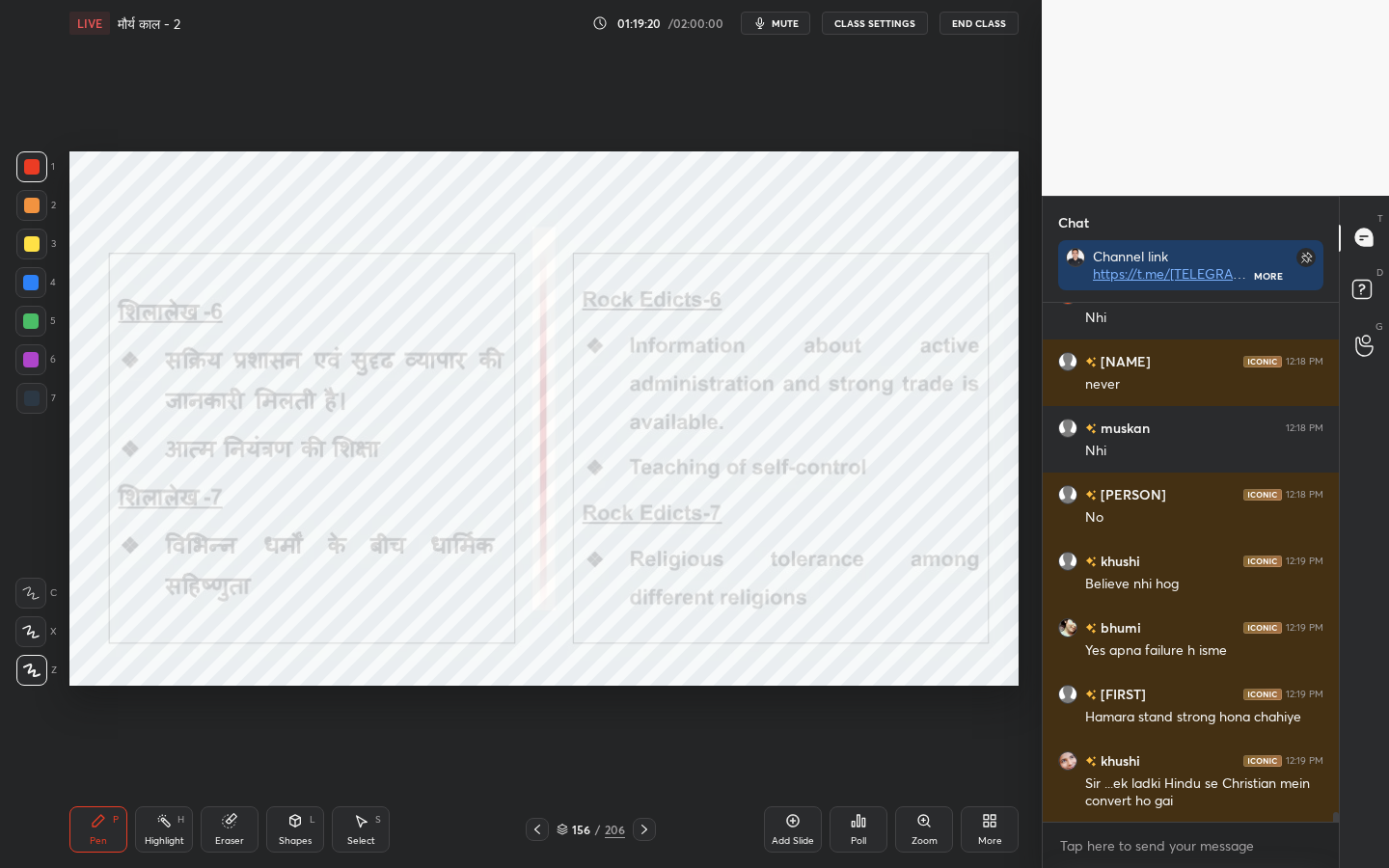 scroll, scrollTop: 26837, scrollLeft: 0, axis: vertical 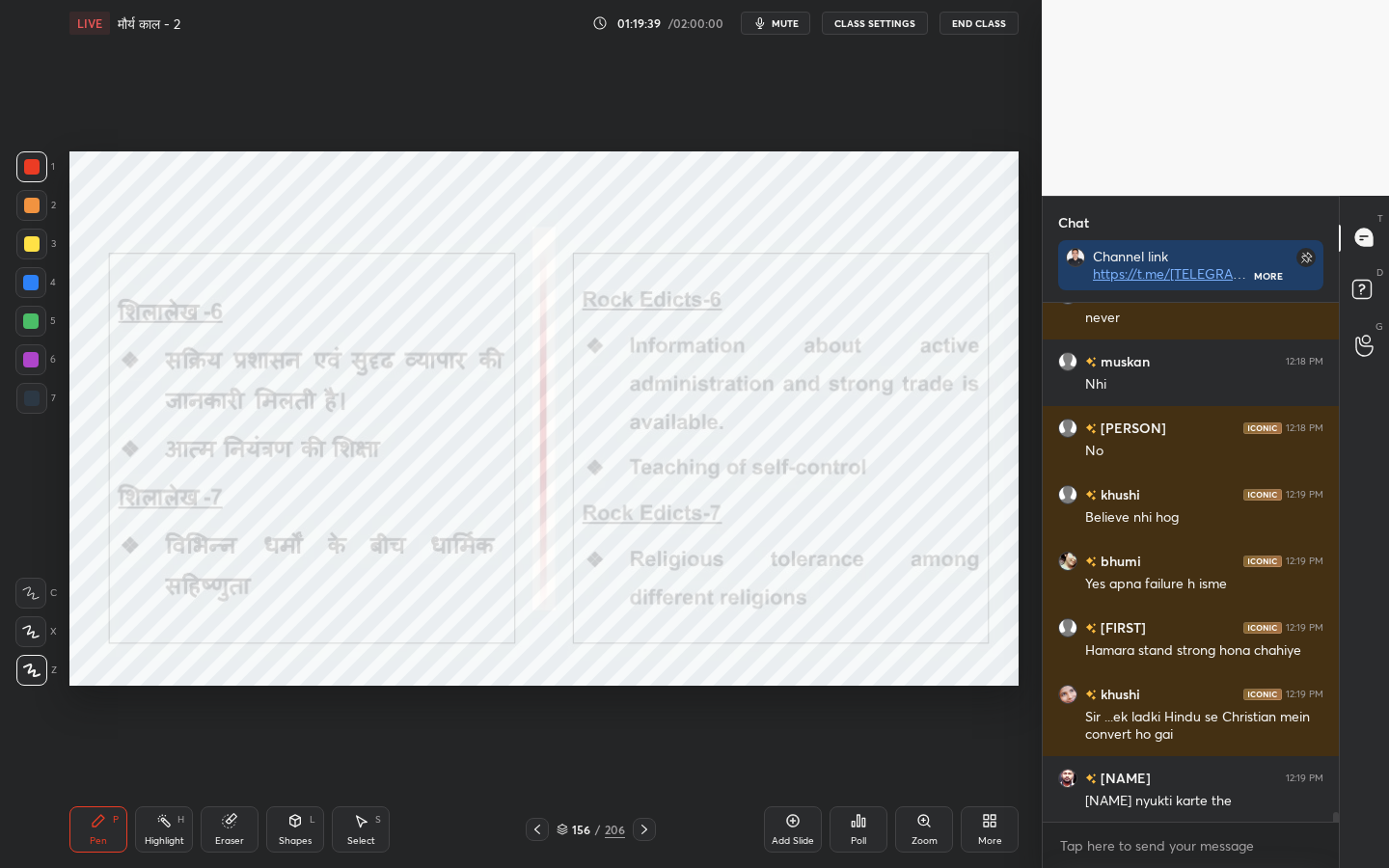 drag, startPoint x: 224, startPoint y: 829, endPoint x: 216, endPoint y: 821, distance: 11.3137085 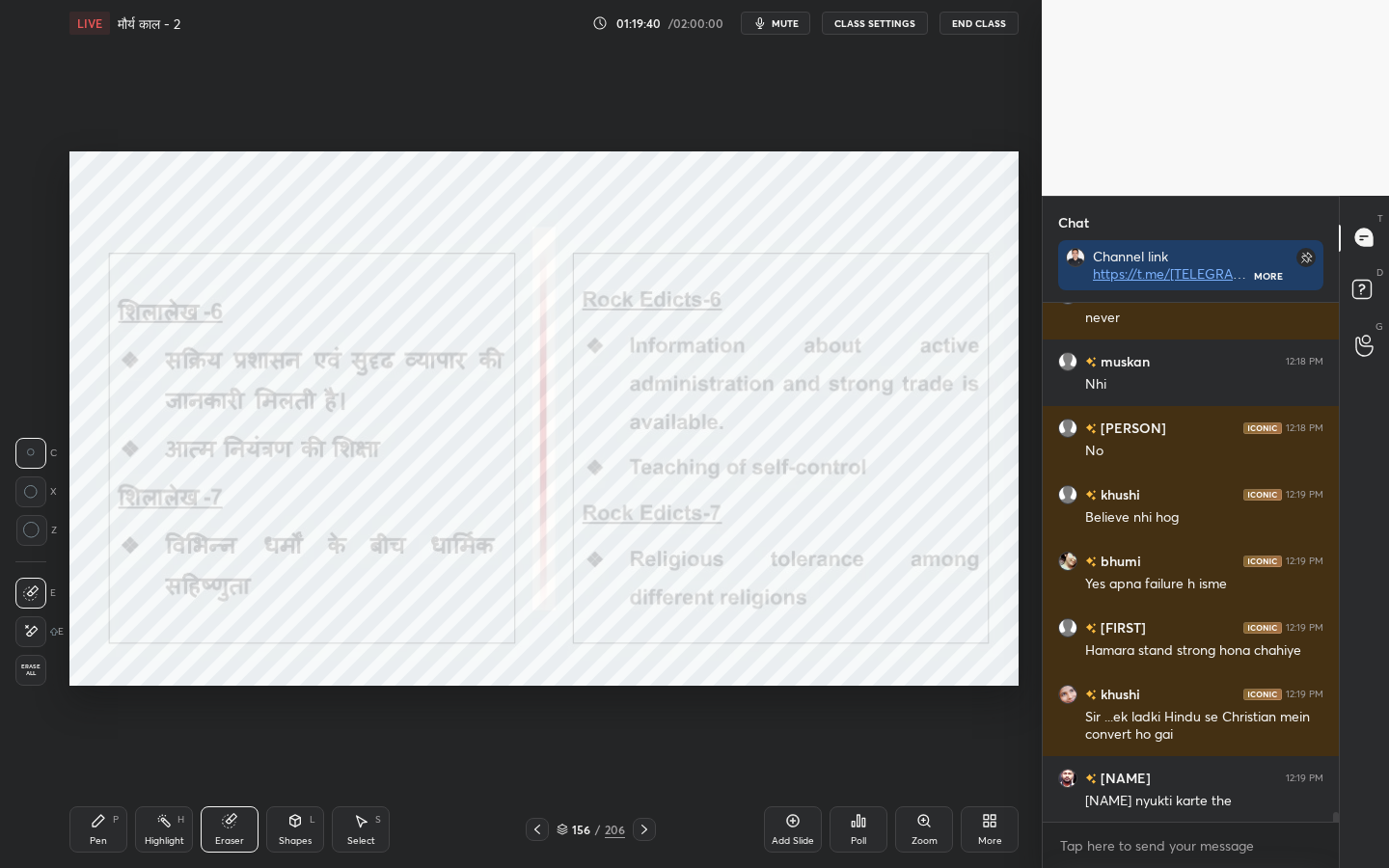 click on "Erase all" at bounding box center [31, 670] 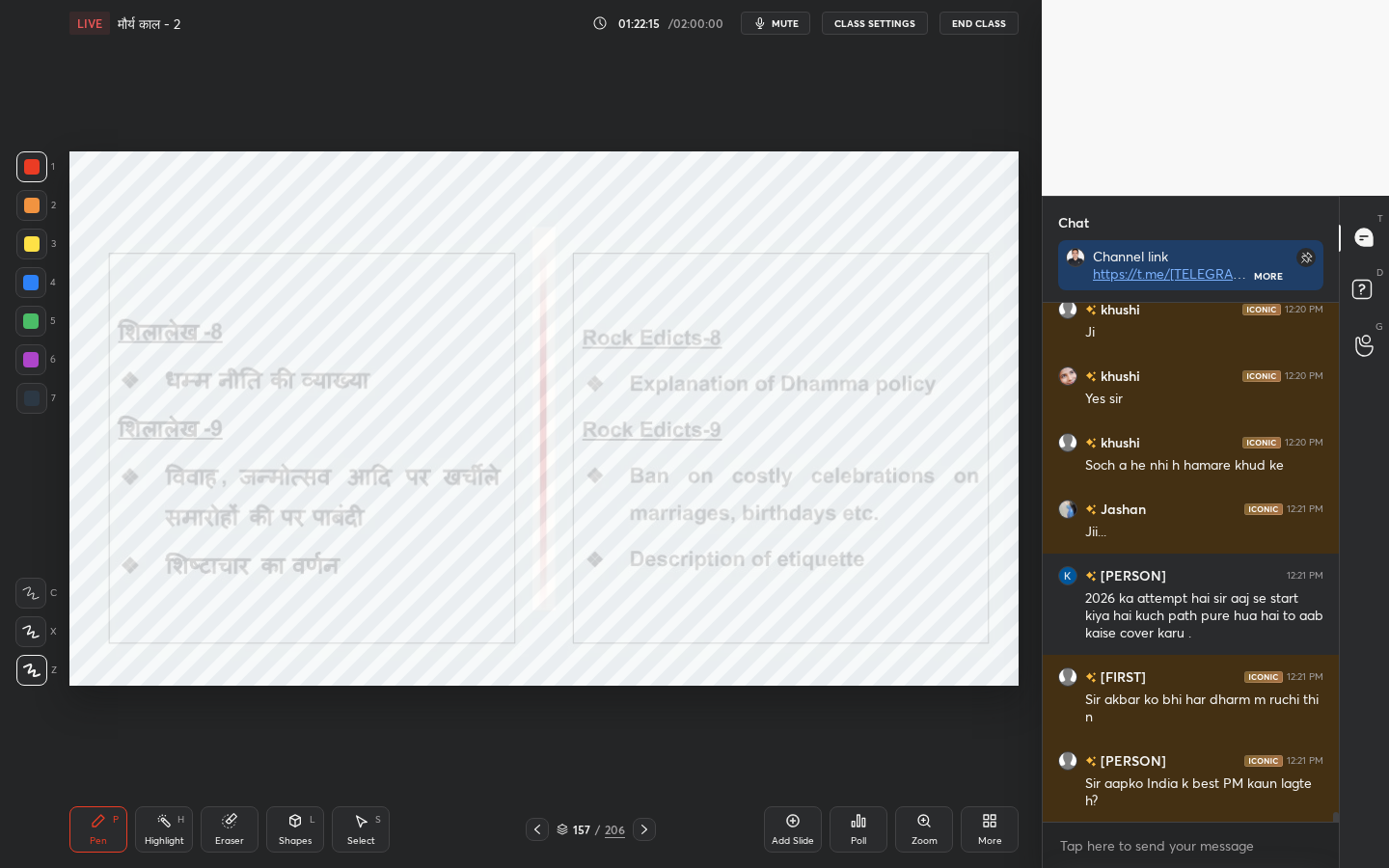 scroll, scrollTop: 27705, scrollLeft: 0, axis: vertical 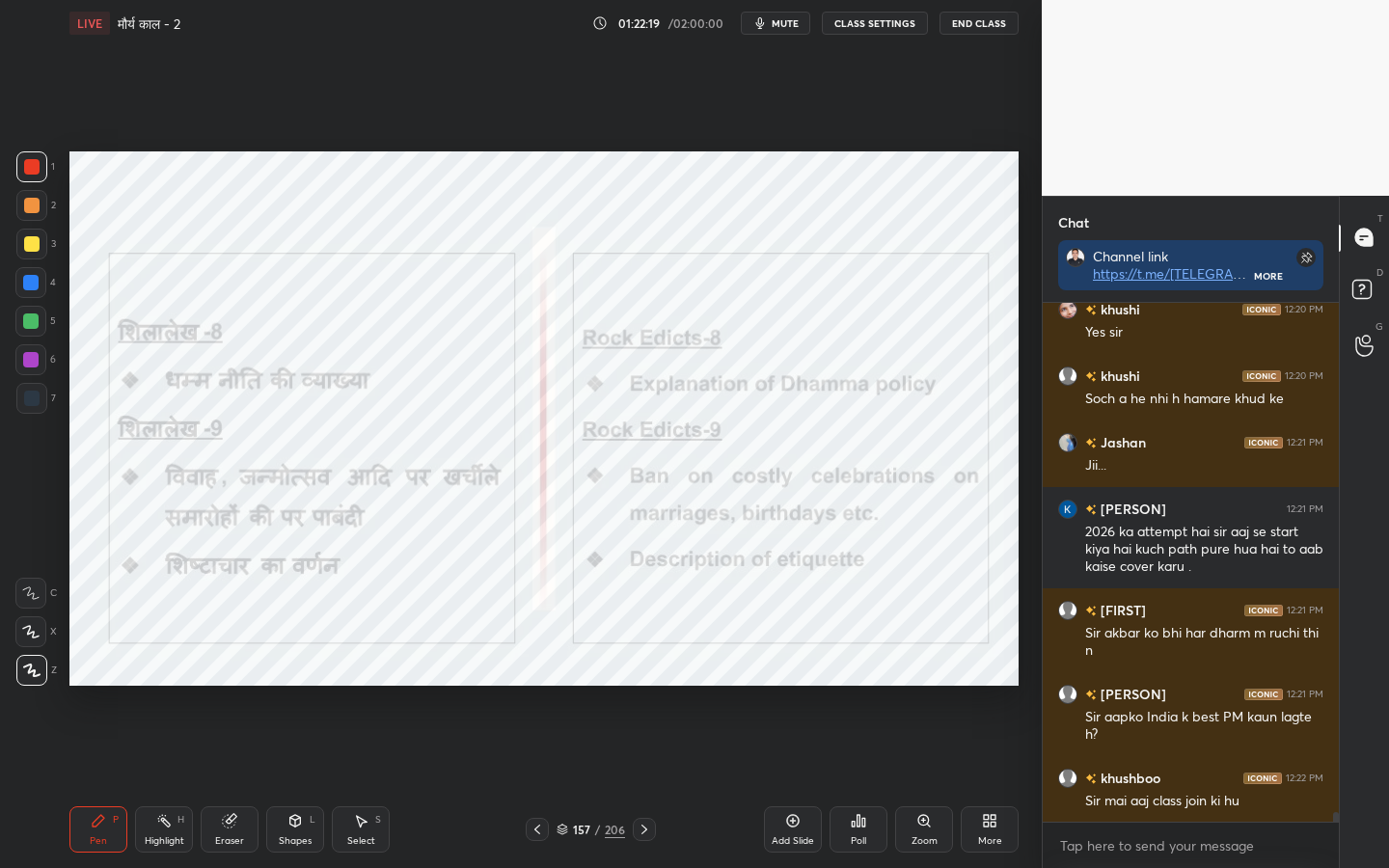 click on "Eraser" at bounding box center [230, 829] 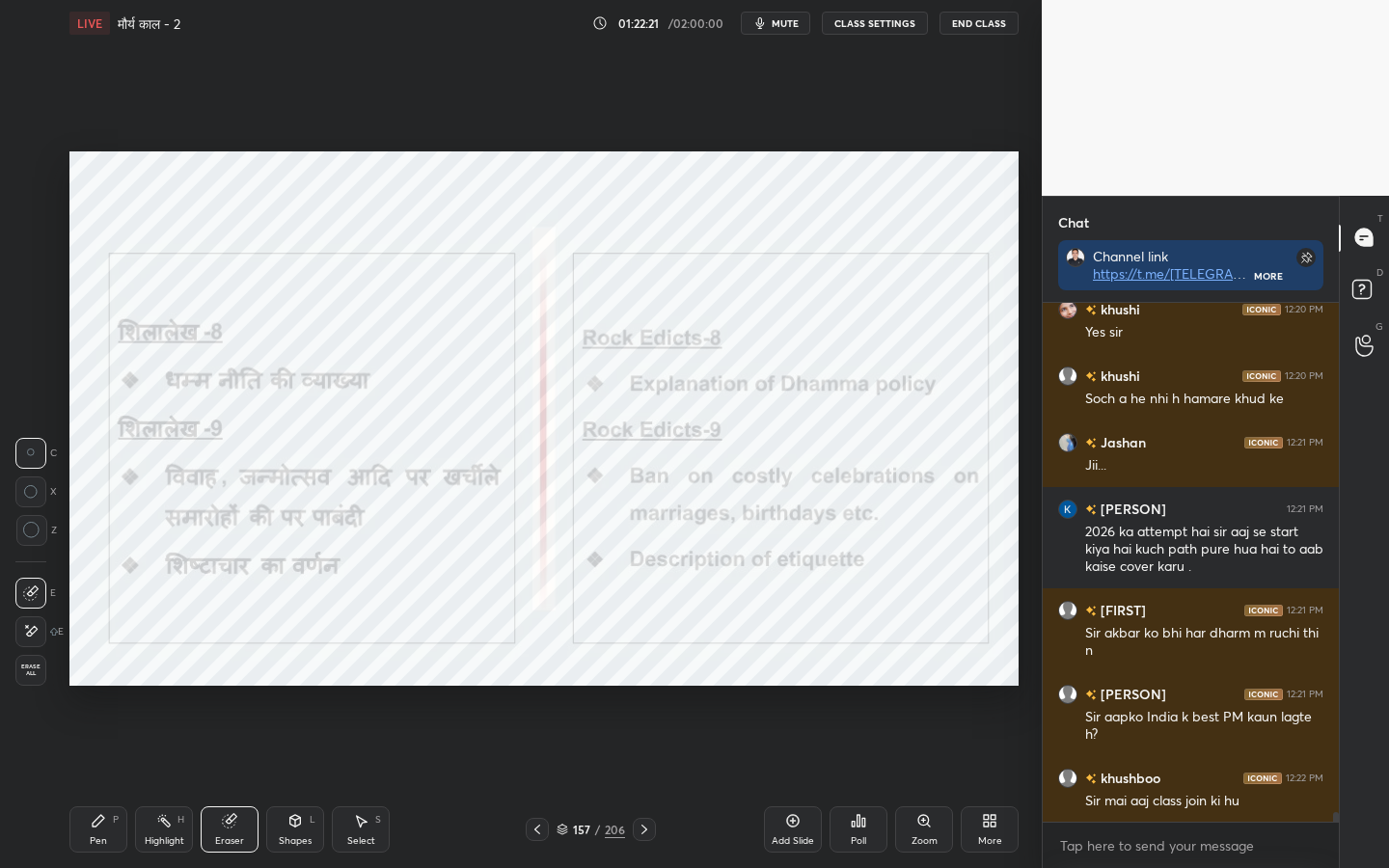 drag, startPoint x: 31, startPoint y: 672, endPoint x: 44, endPoint y: 669, distance: 13.3416641 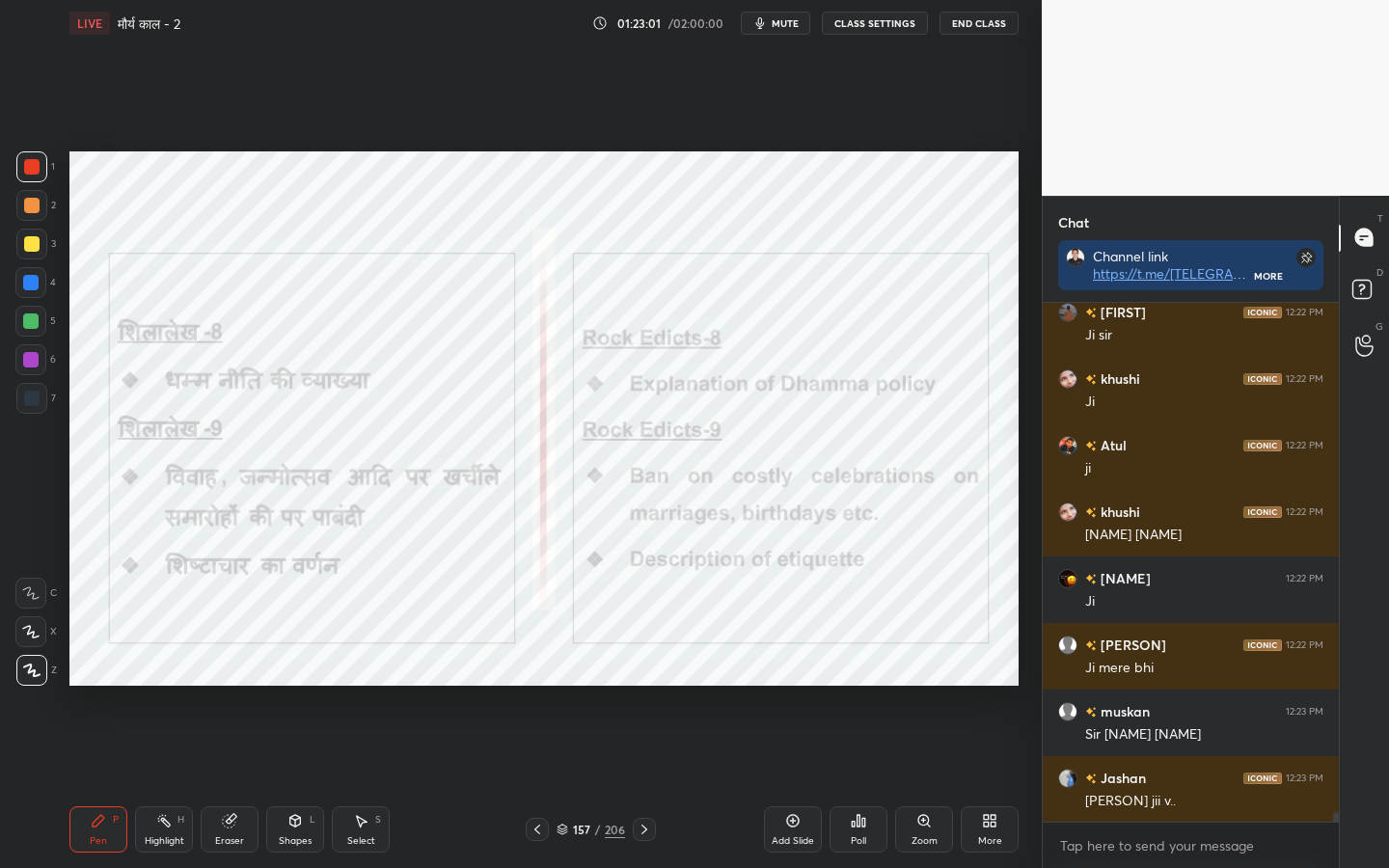 scroll, scrollTop: 28437, scrollLeft: 0, axis: vertical 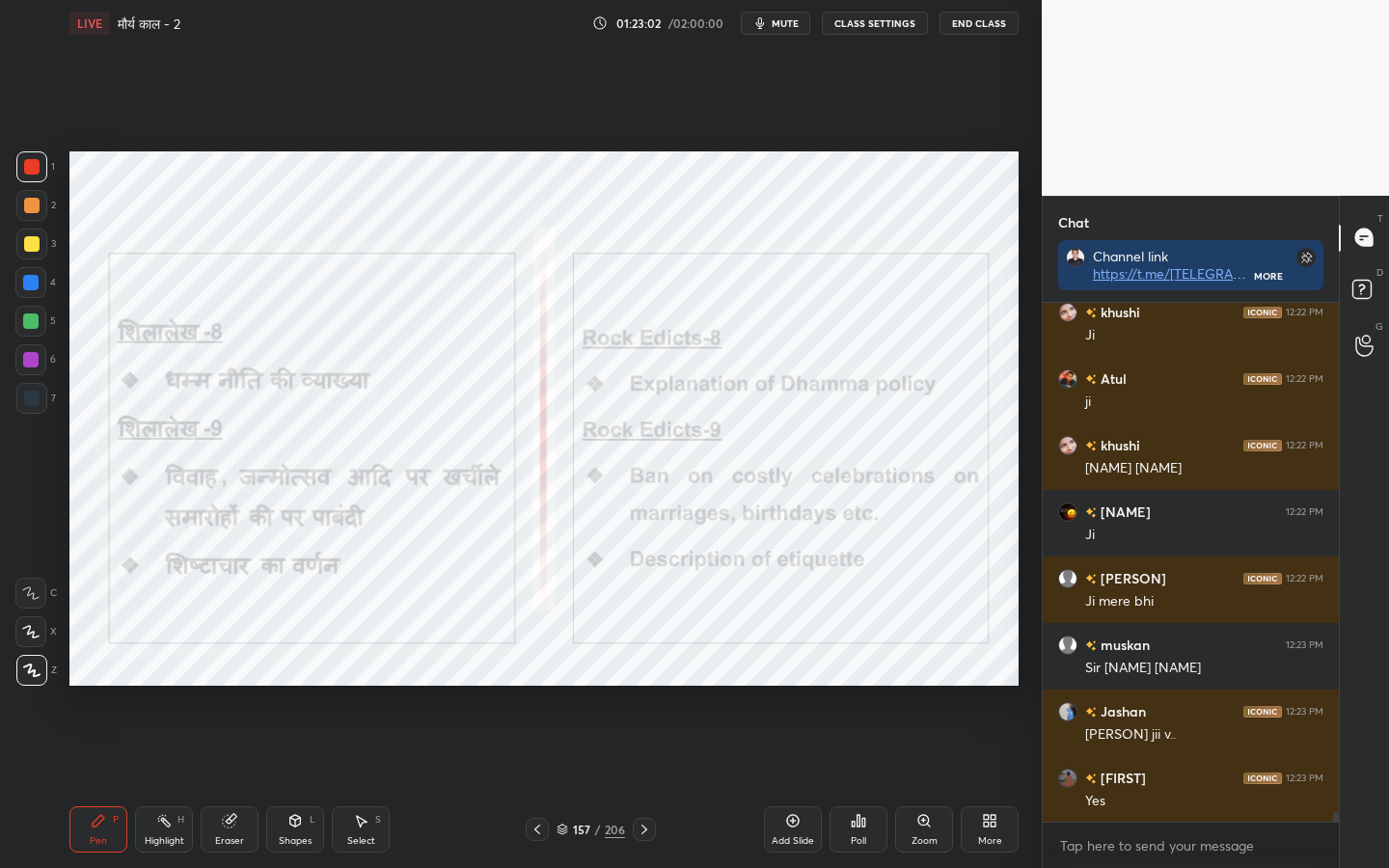 click on "Eraser" at bounding box center [230, 829] 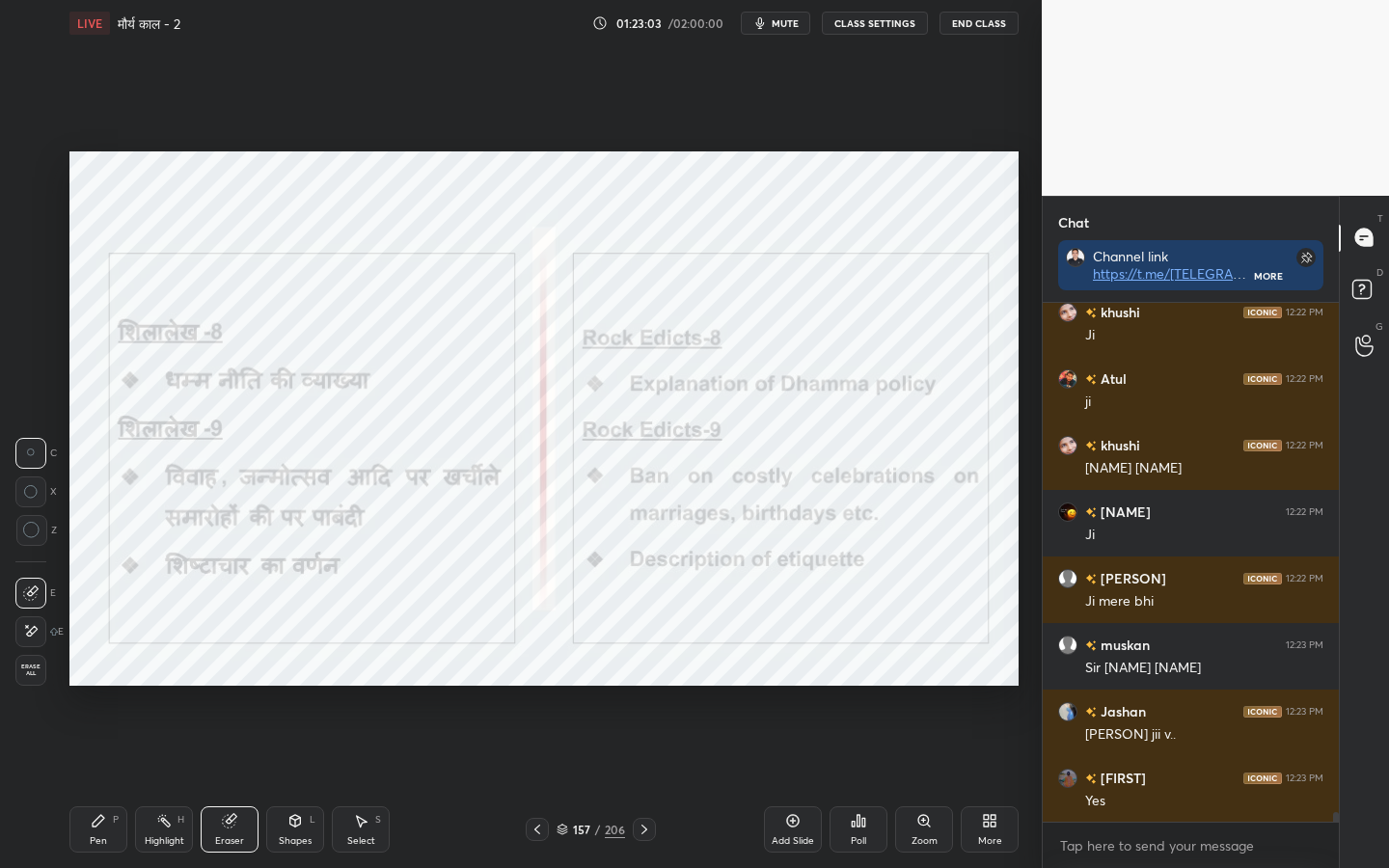 click on "Erase all" at bounding box center [31, 670] 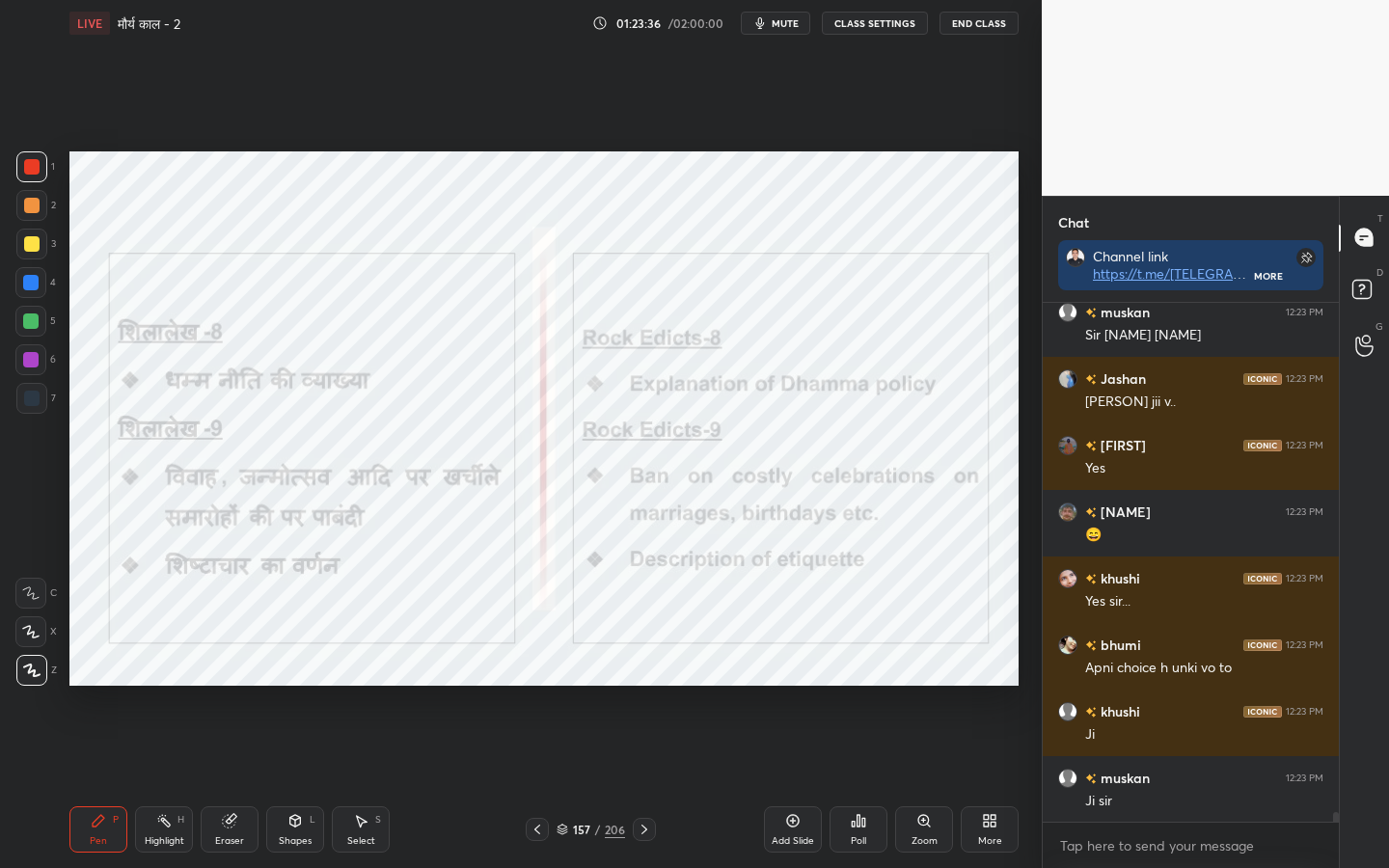 scroll, scrollTop: 28836, scrollLeft: 0, axis: vertical 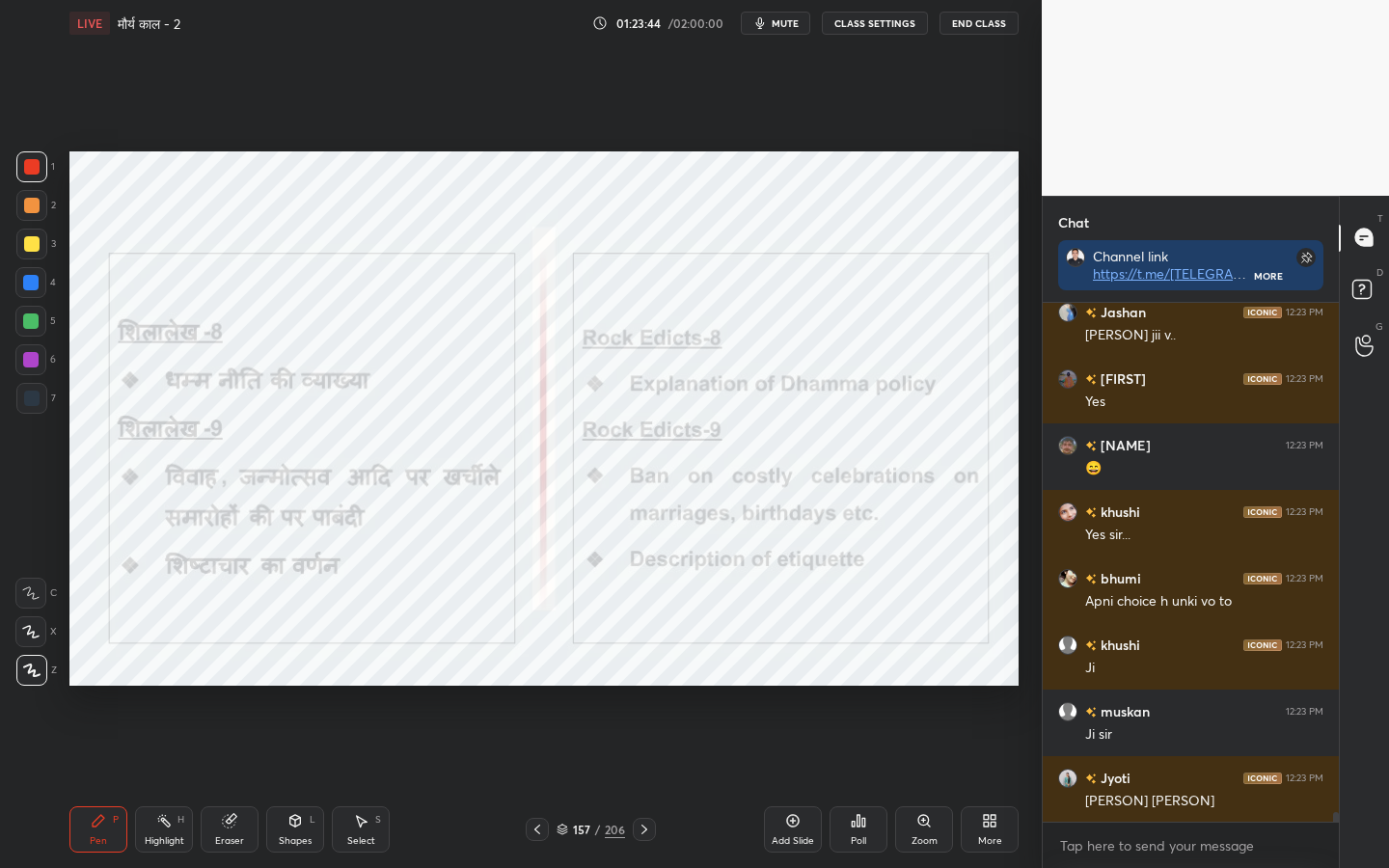 click on "Eraser" at bounding box center (230, 841) 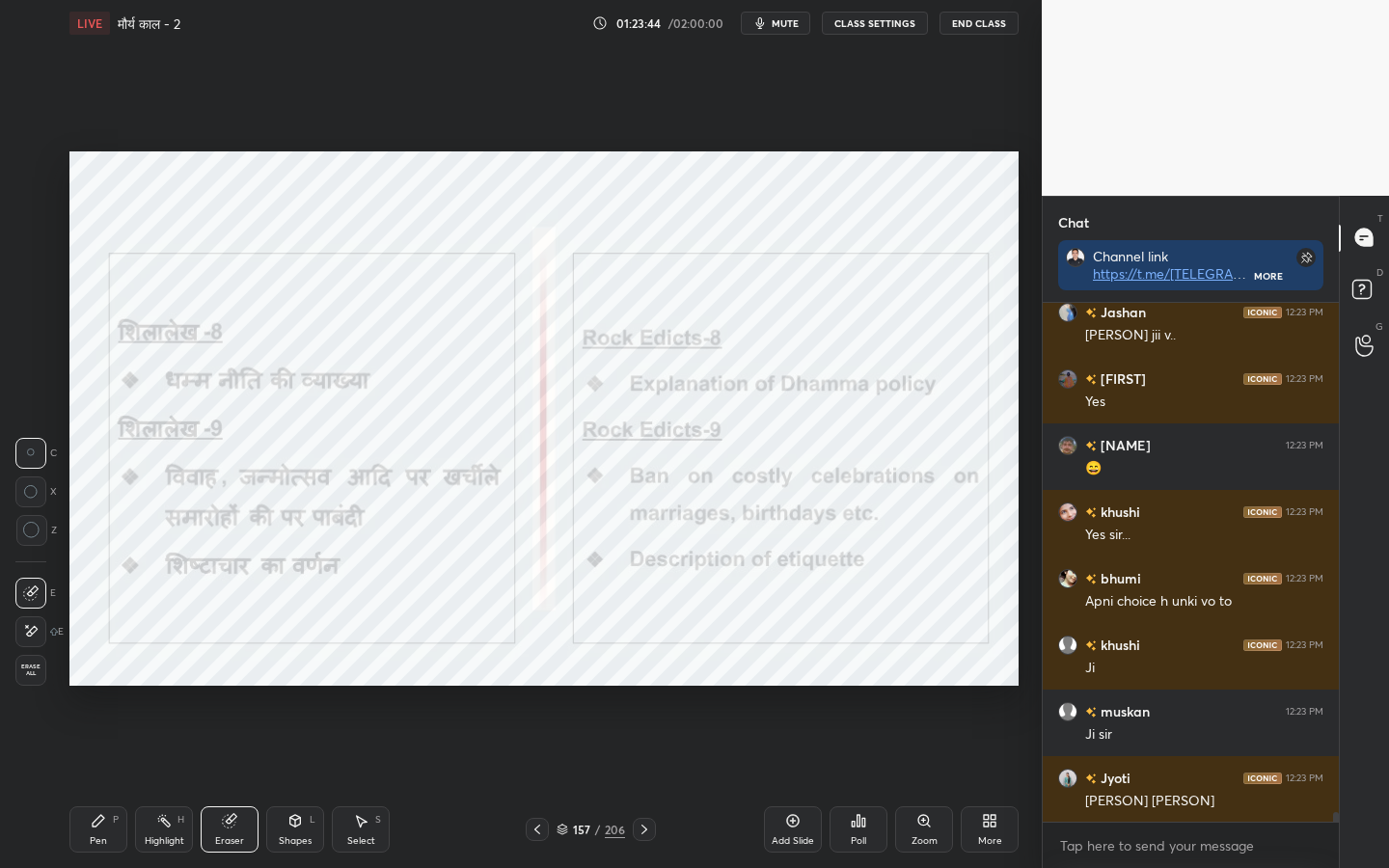 click on "1 2 3 4 5 6 7 C X Z C X Z E E Erase all   H H" at bounding box center [31, 419] 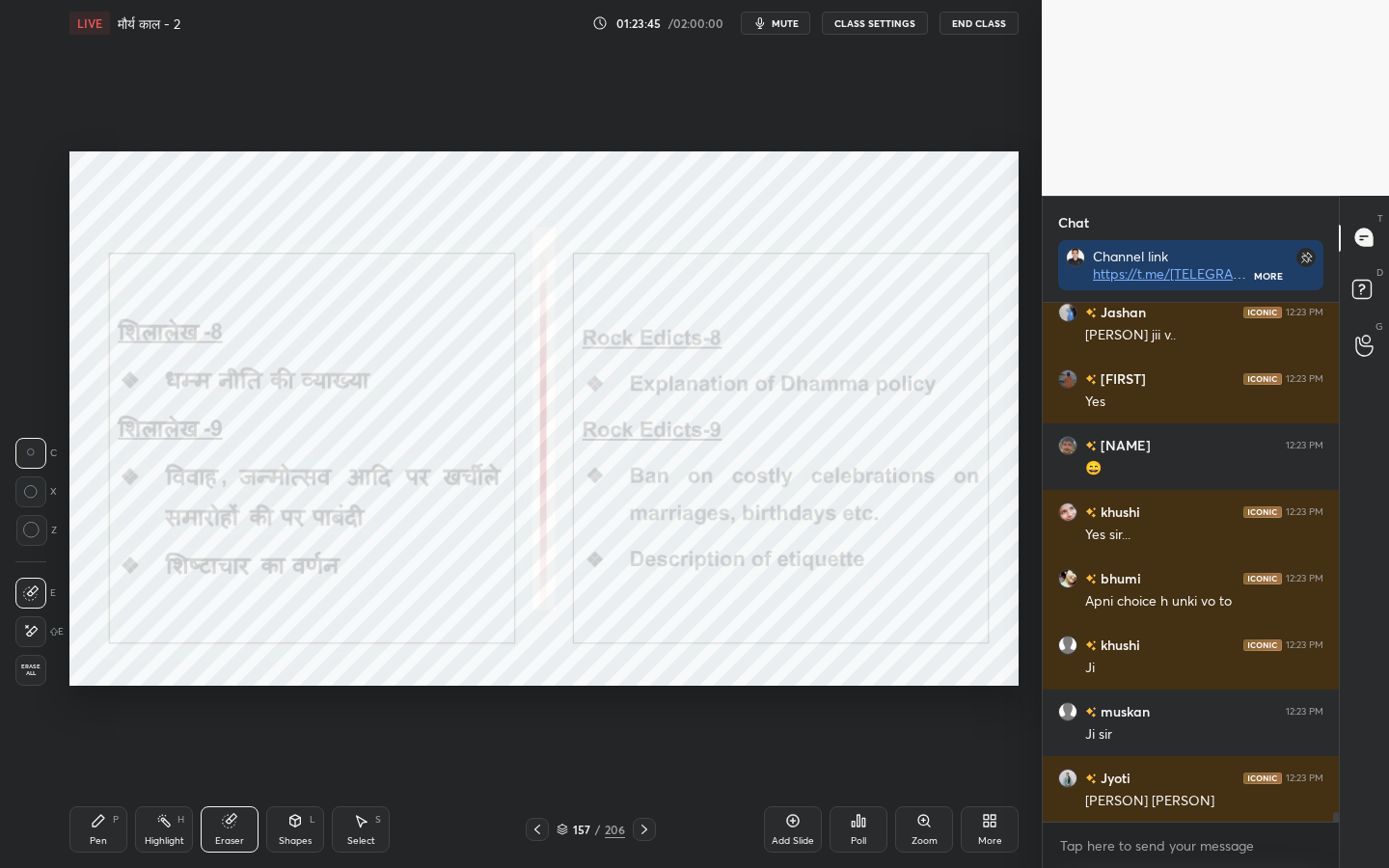 click on "Erase all" at bounding box center (31, 670) 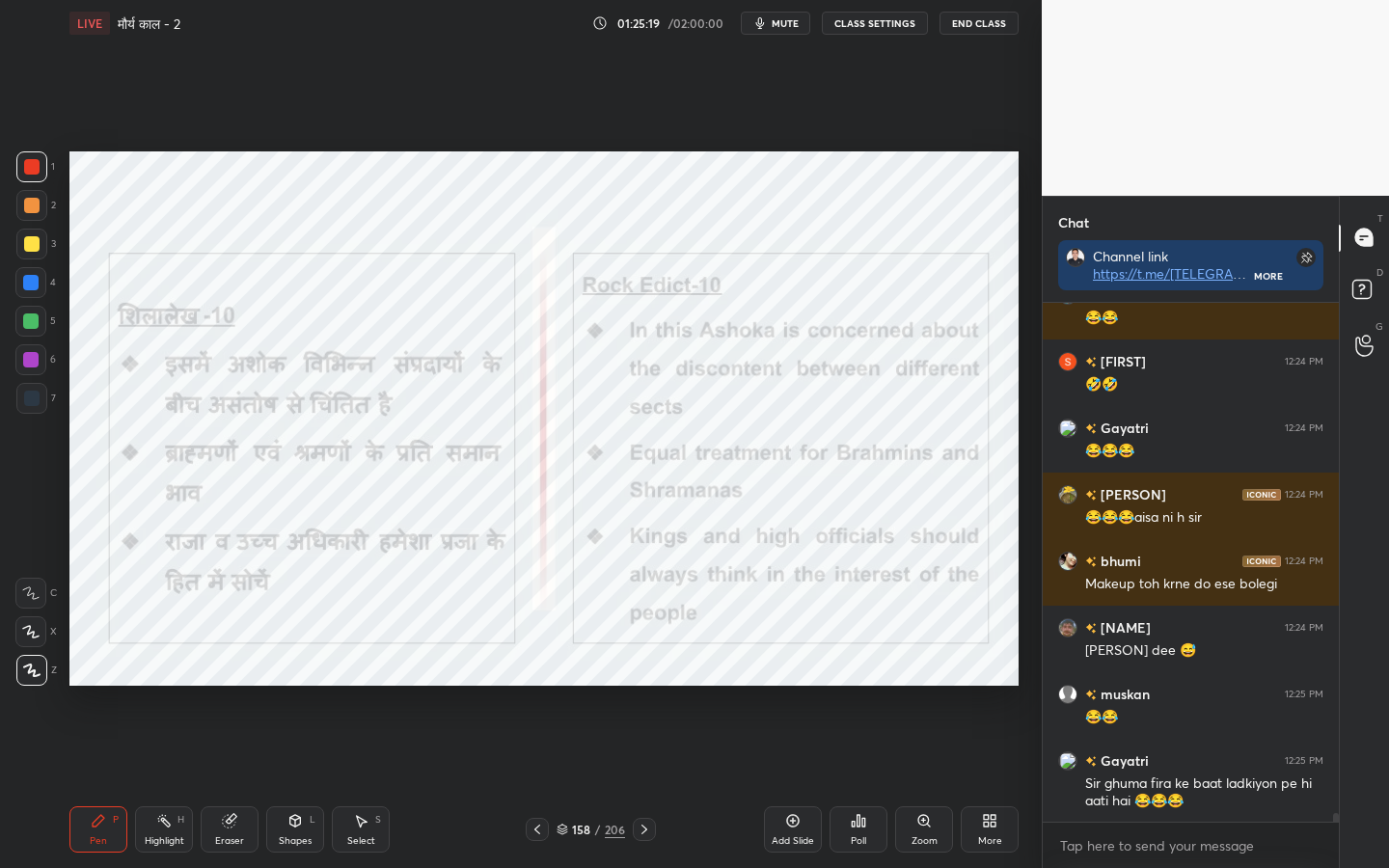 scroll, scrollTop: 30019, scrollLeft: 0, axis: vertical 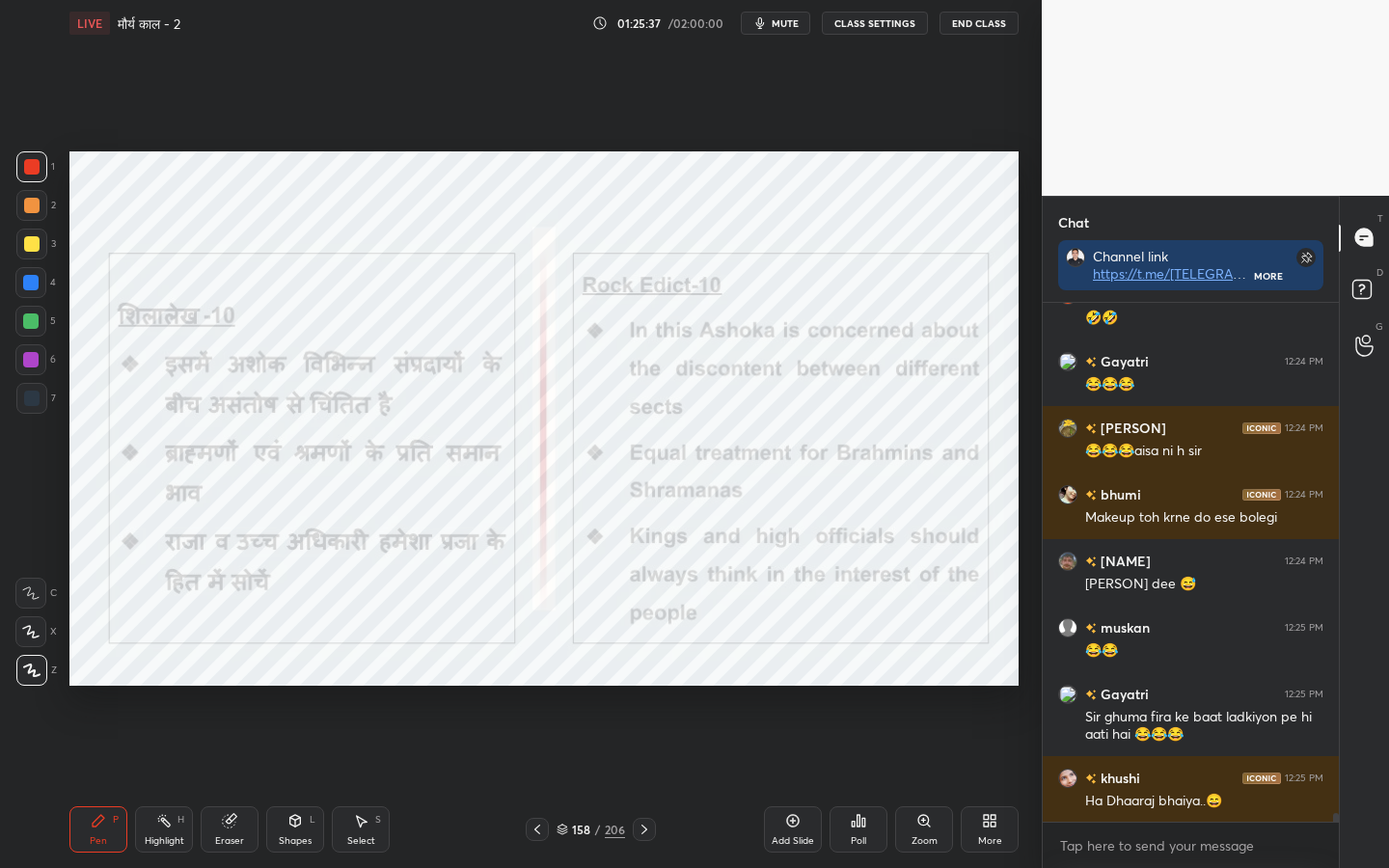 drag, startPoint x: 241, startPoint y: 829, endPoint x: 226, endPoint y: 819, distance: 18.027756 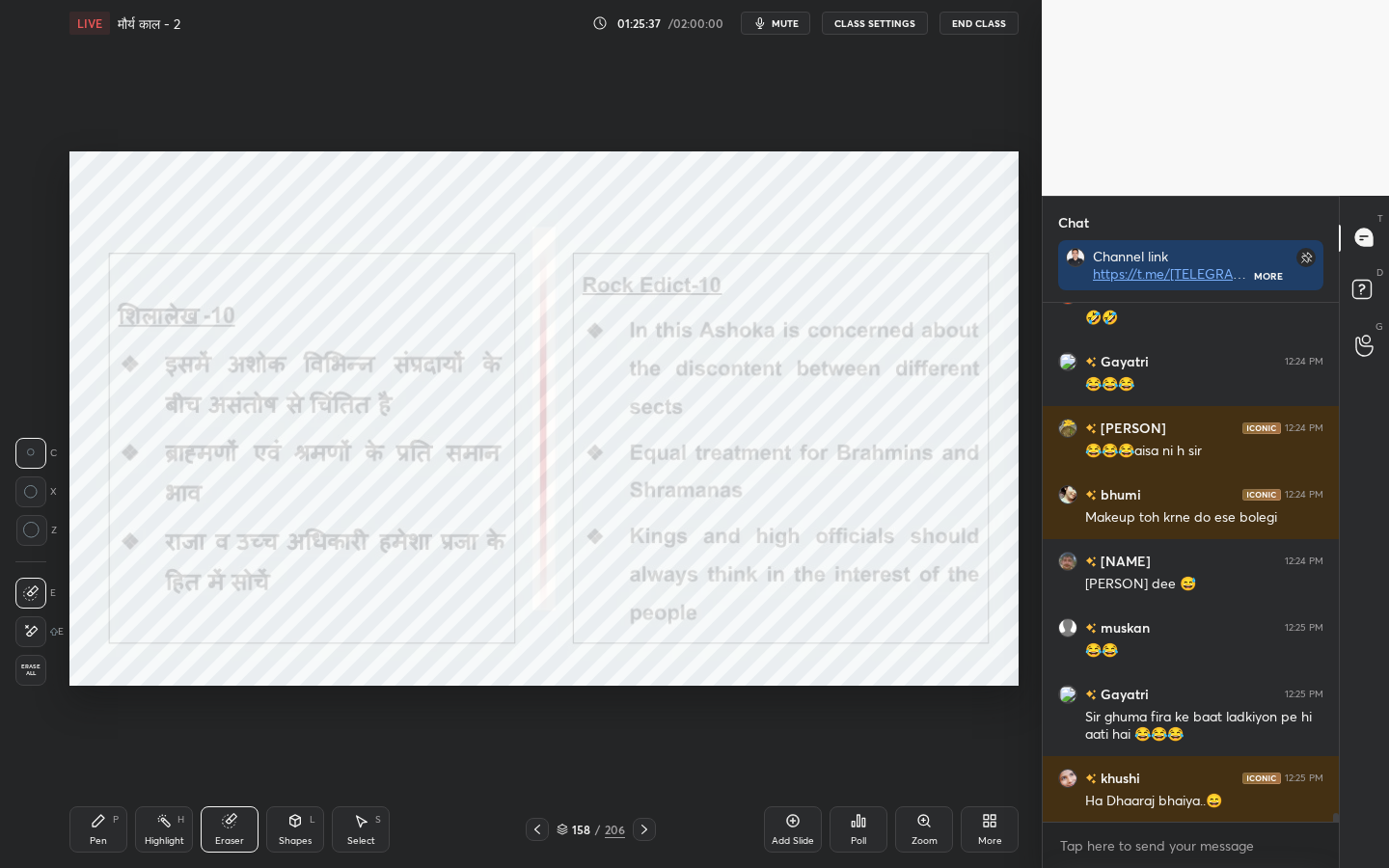click on "Erase all" at bounding box center [31, 670] 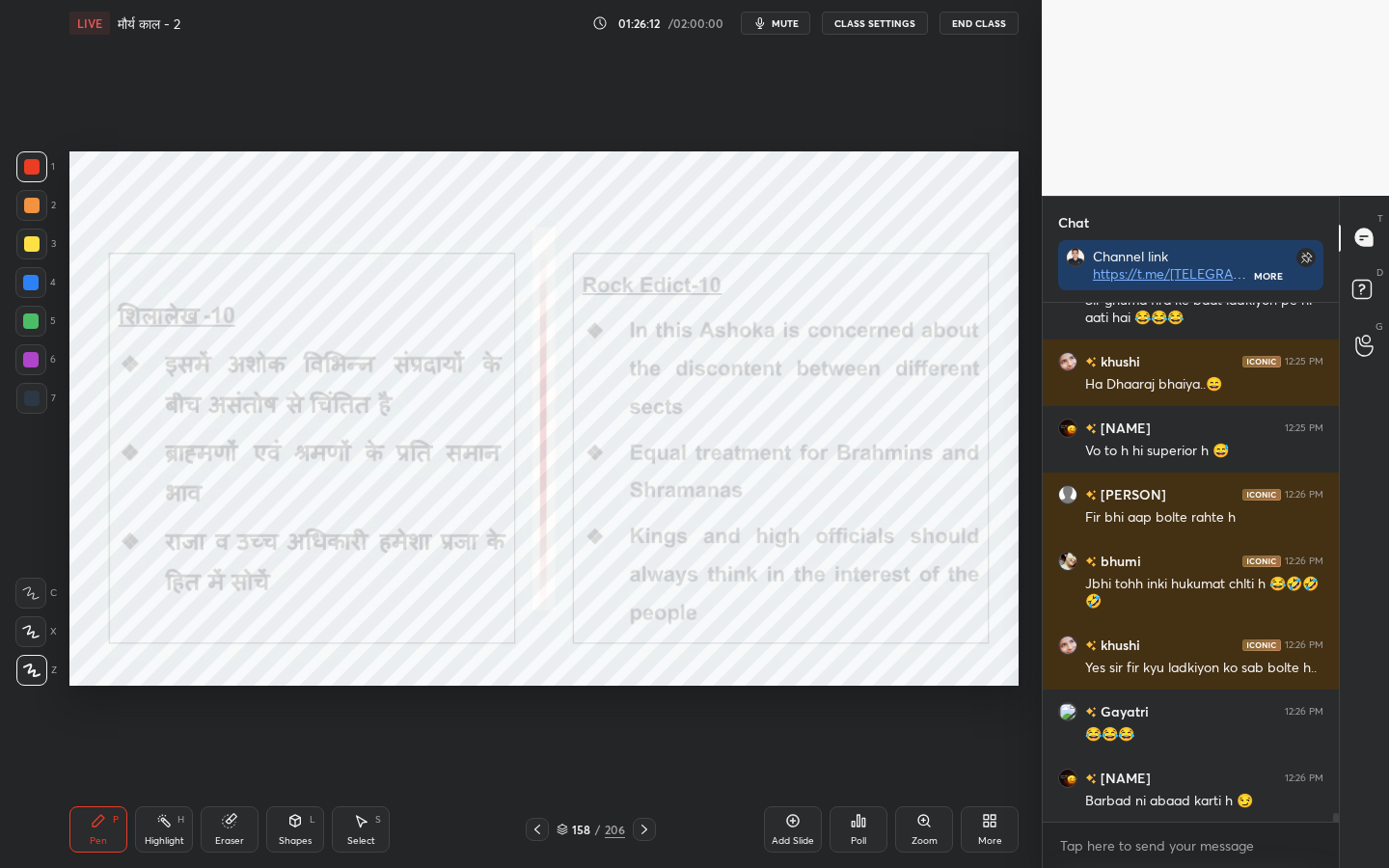 scroll, scrollTop: 30502, scrollLeft: 0, axis: vertical 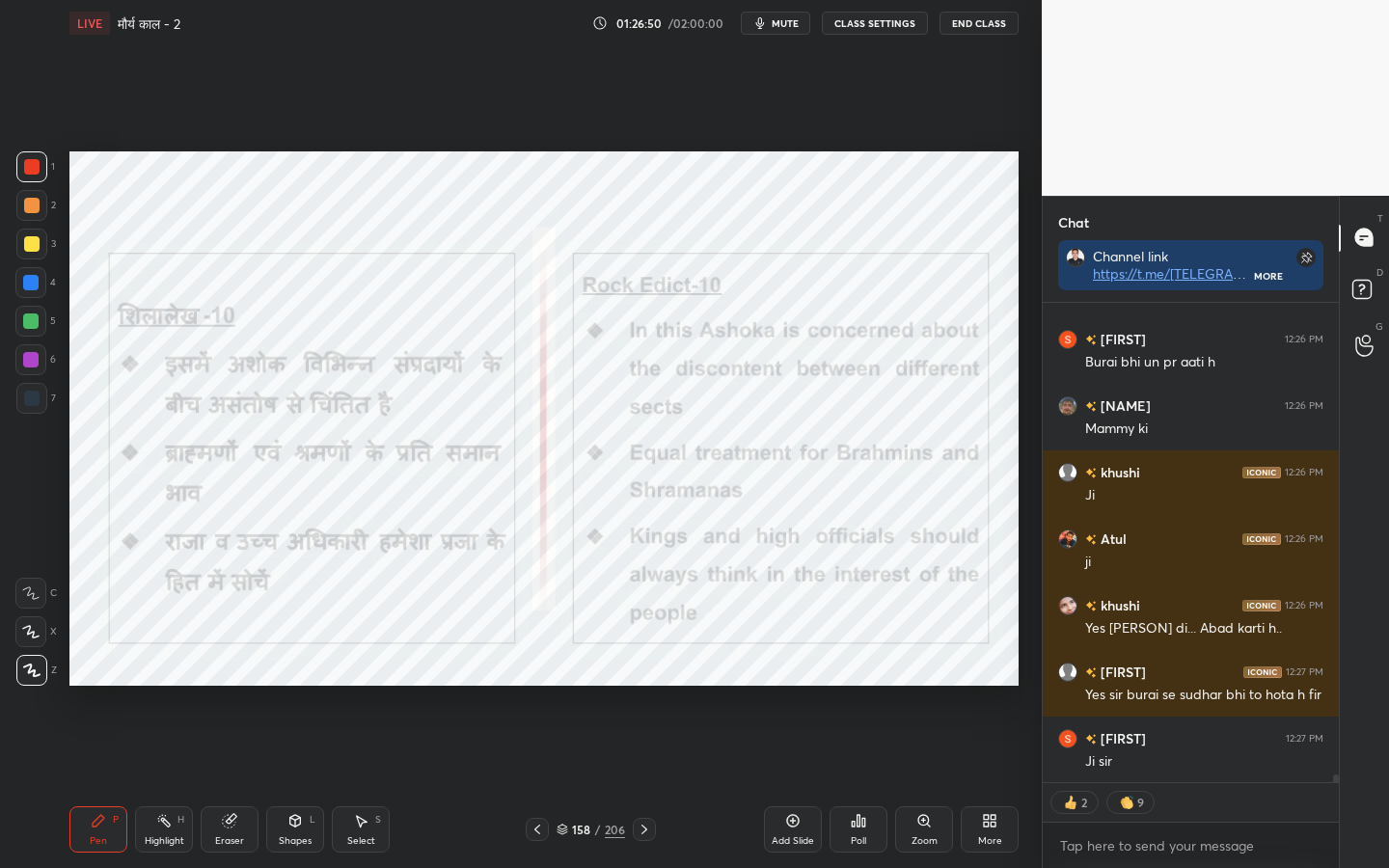 drag, startPoint x: 237, startPoint y: 843, endPoint x: 225, endPoint y: 832, distance: 16.278821 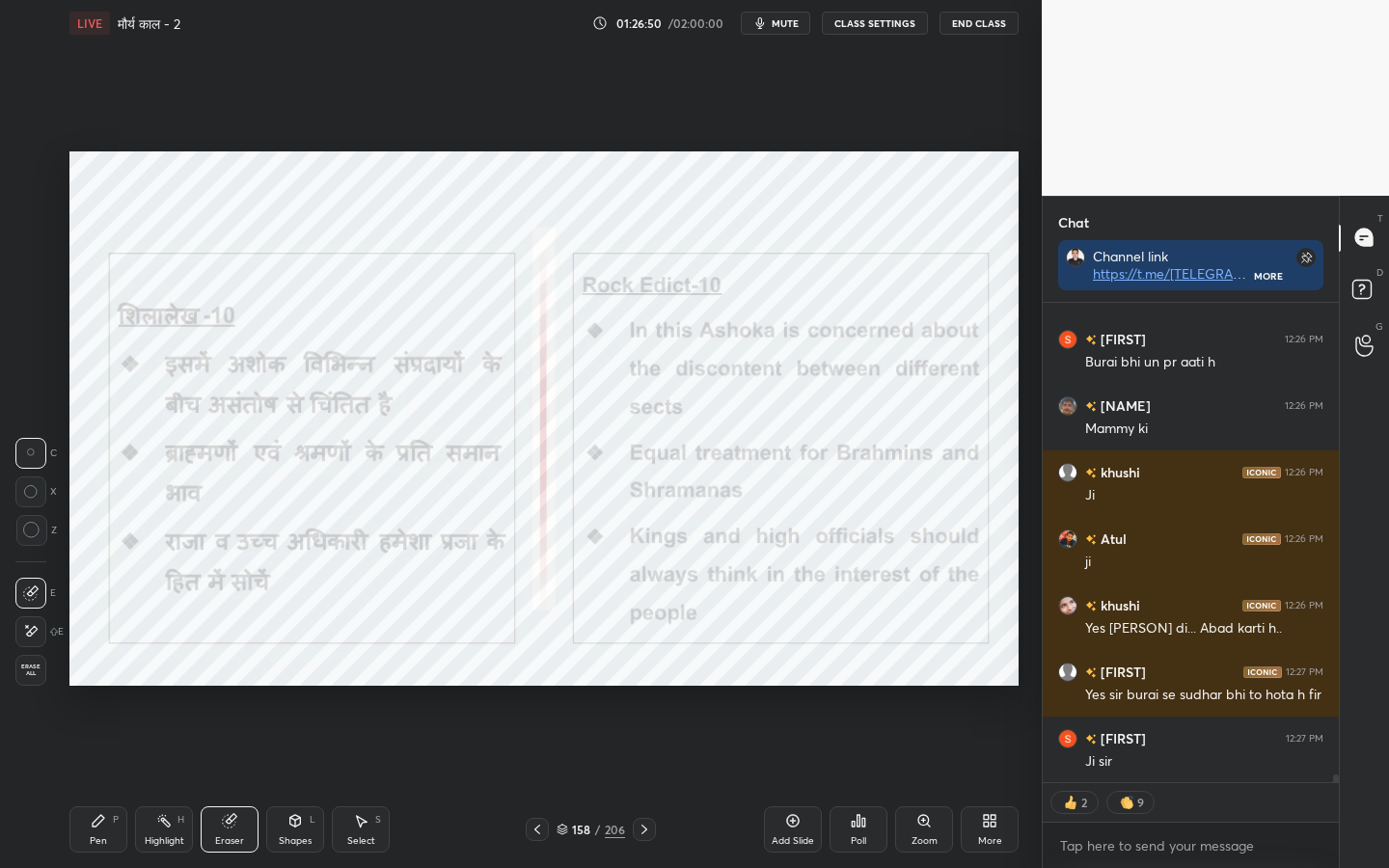 click on "Erase all" at bounding box center [31, 670] 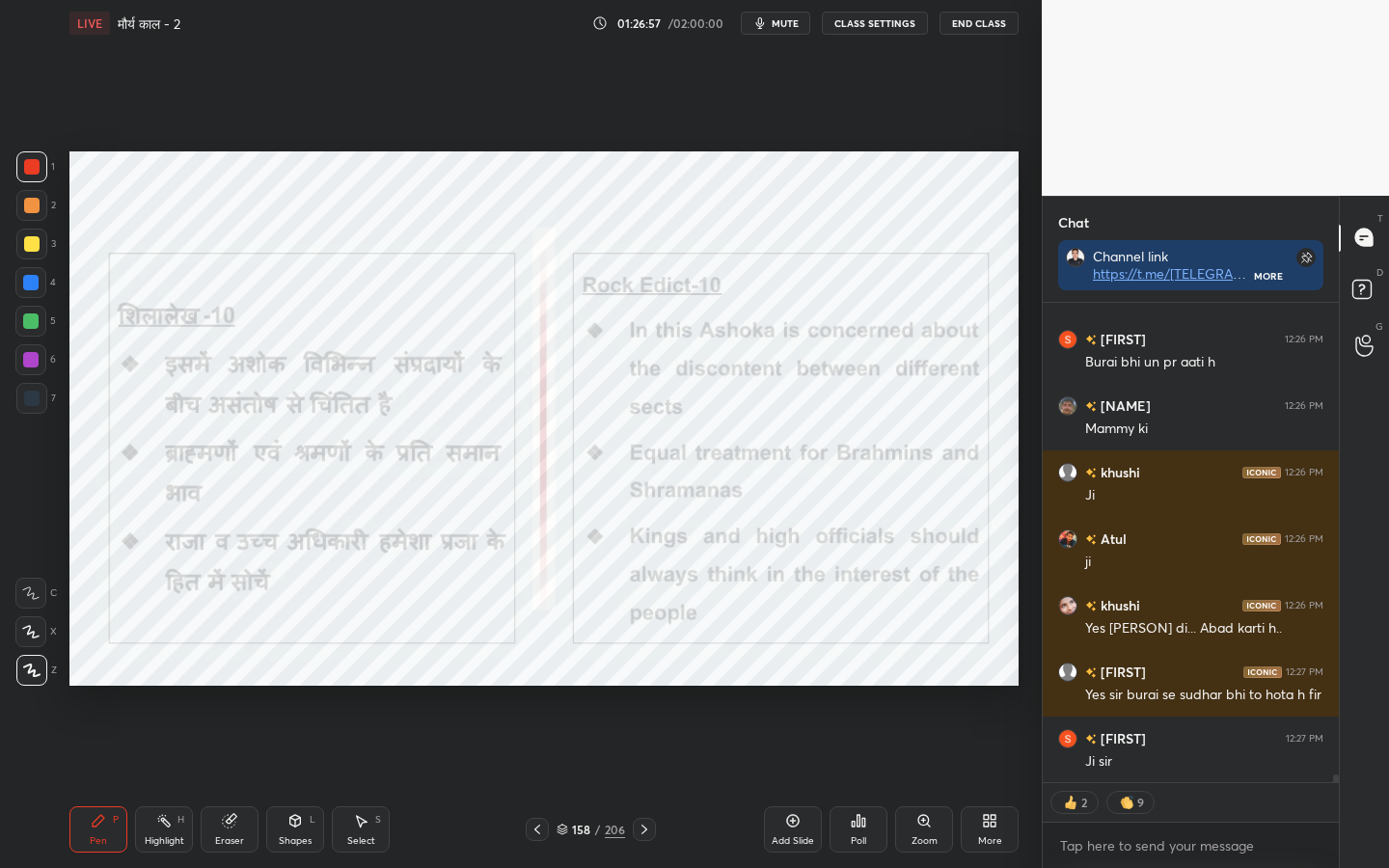 scroll, scrollTop: 7, scrollLeft: 7, axis: both 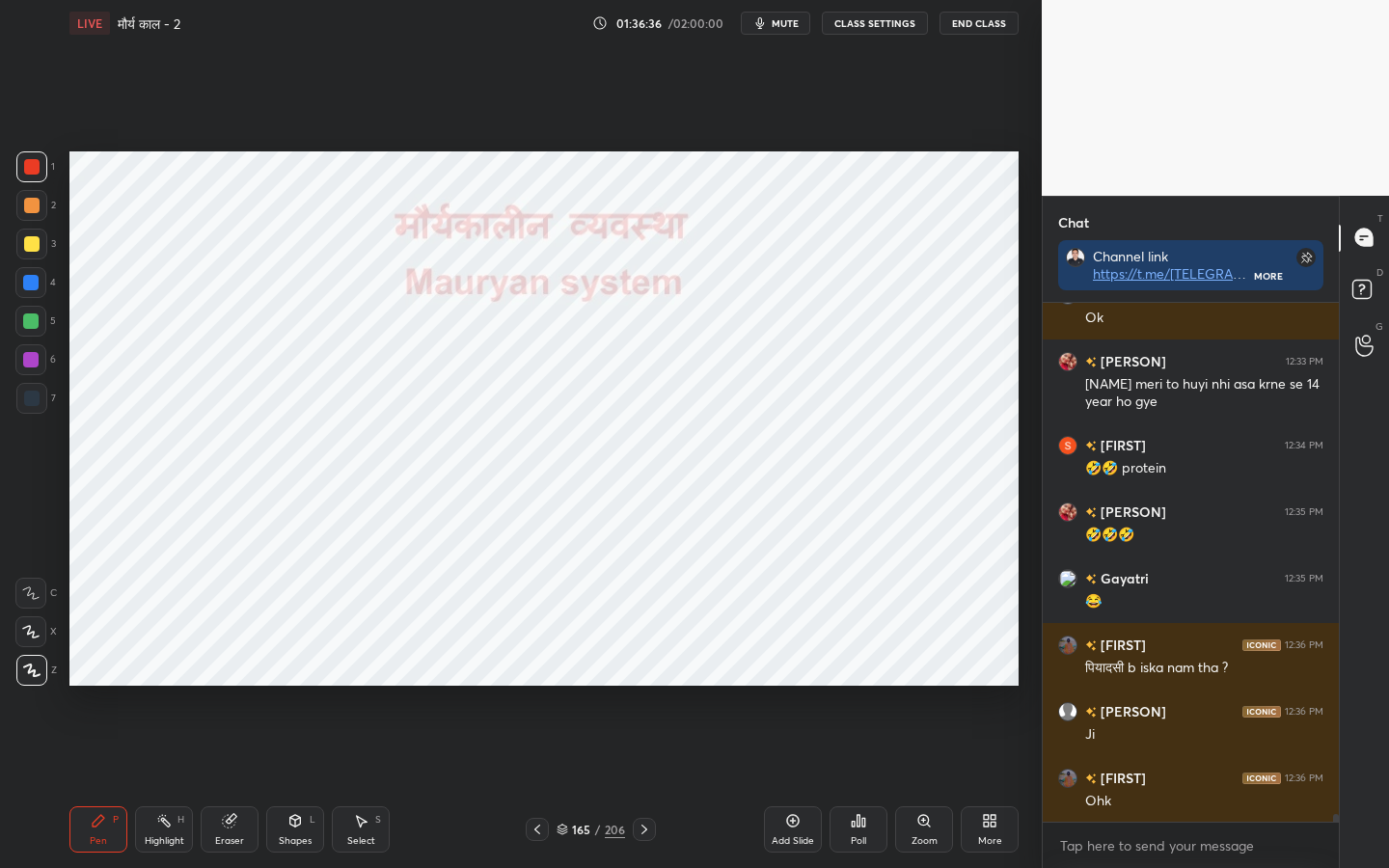 click on "206" at bounding box center (614, 829) 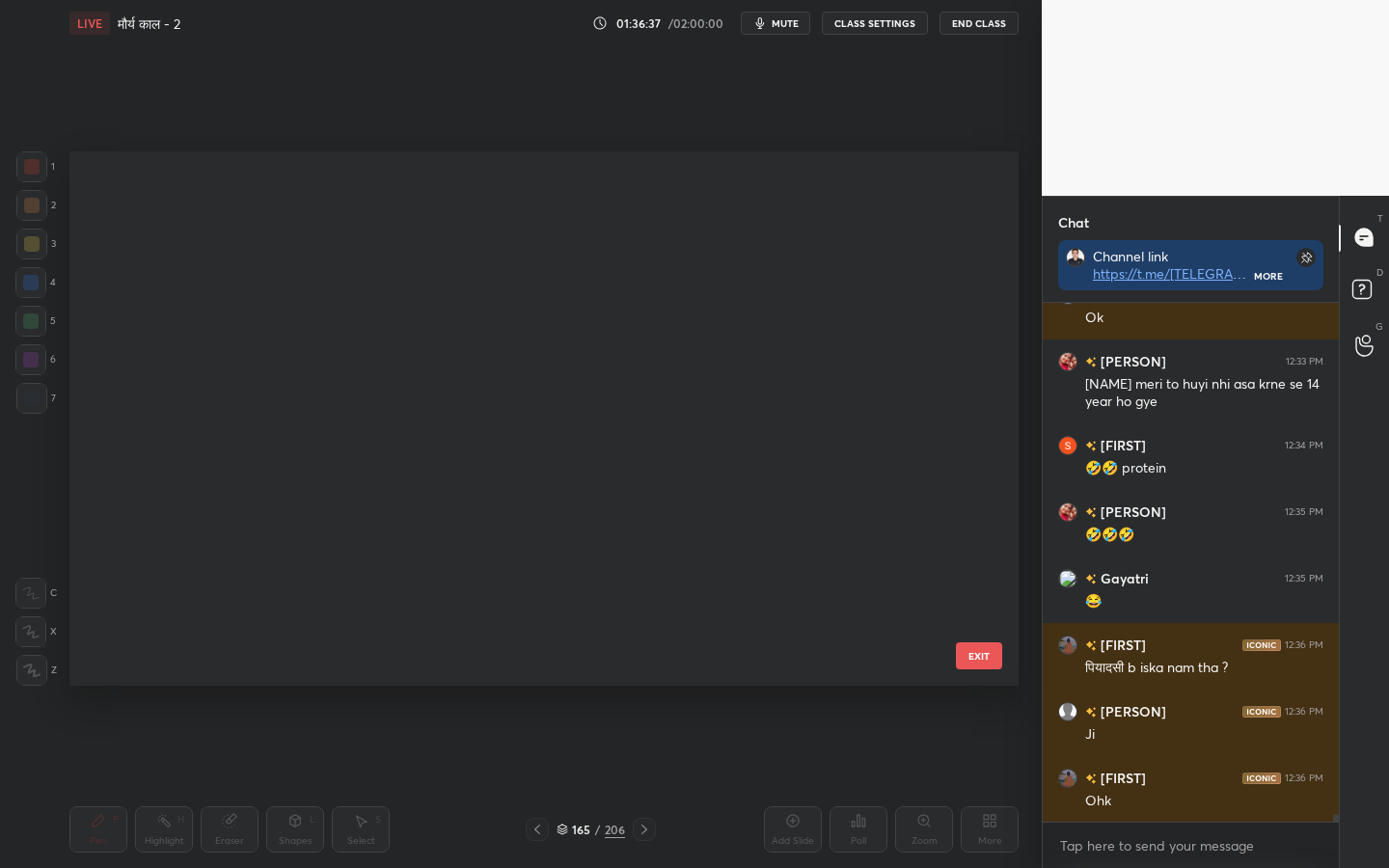 scroll, scrollTop: 8456, scrollLeft: 0, axis: vertical 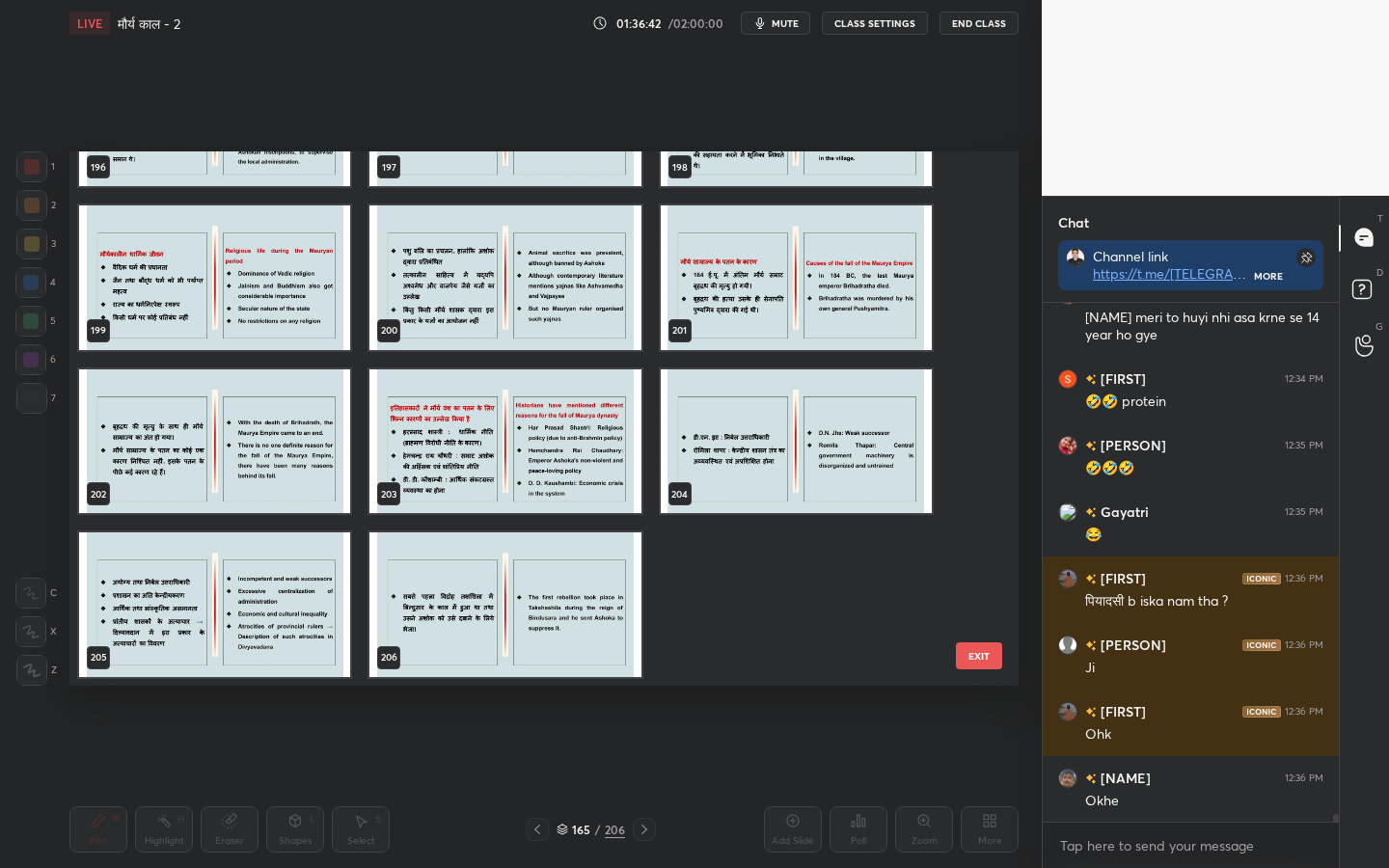 click on "EXIT" at bounding box center (979, 656) 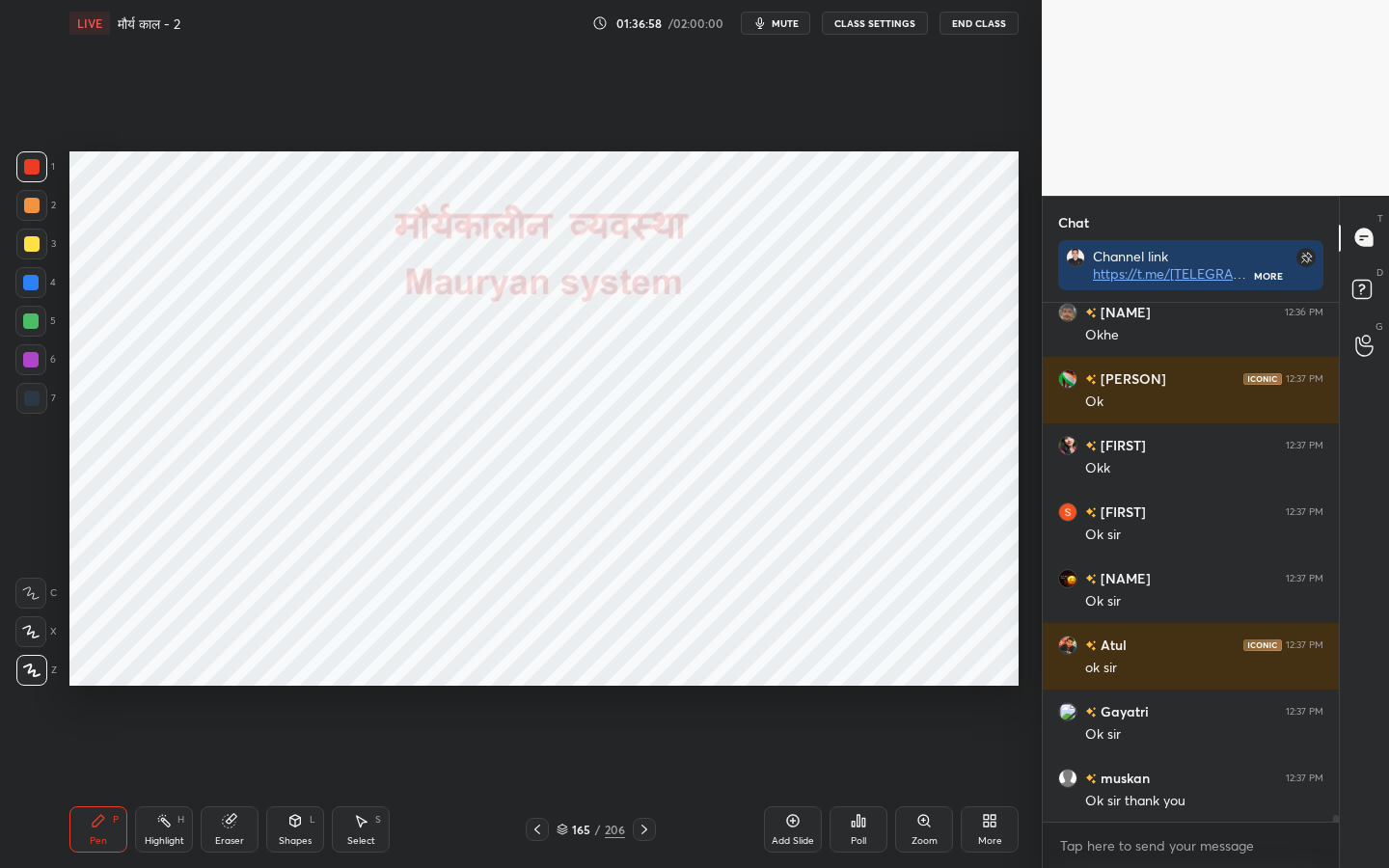 scroll, scrollTop: 37321, scrollLeft: 0, axis: vertical 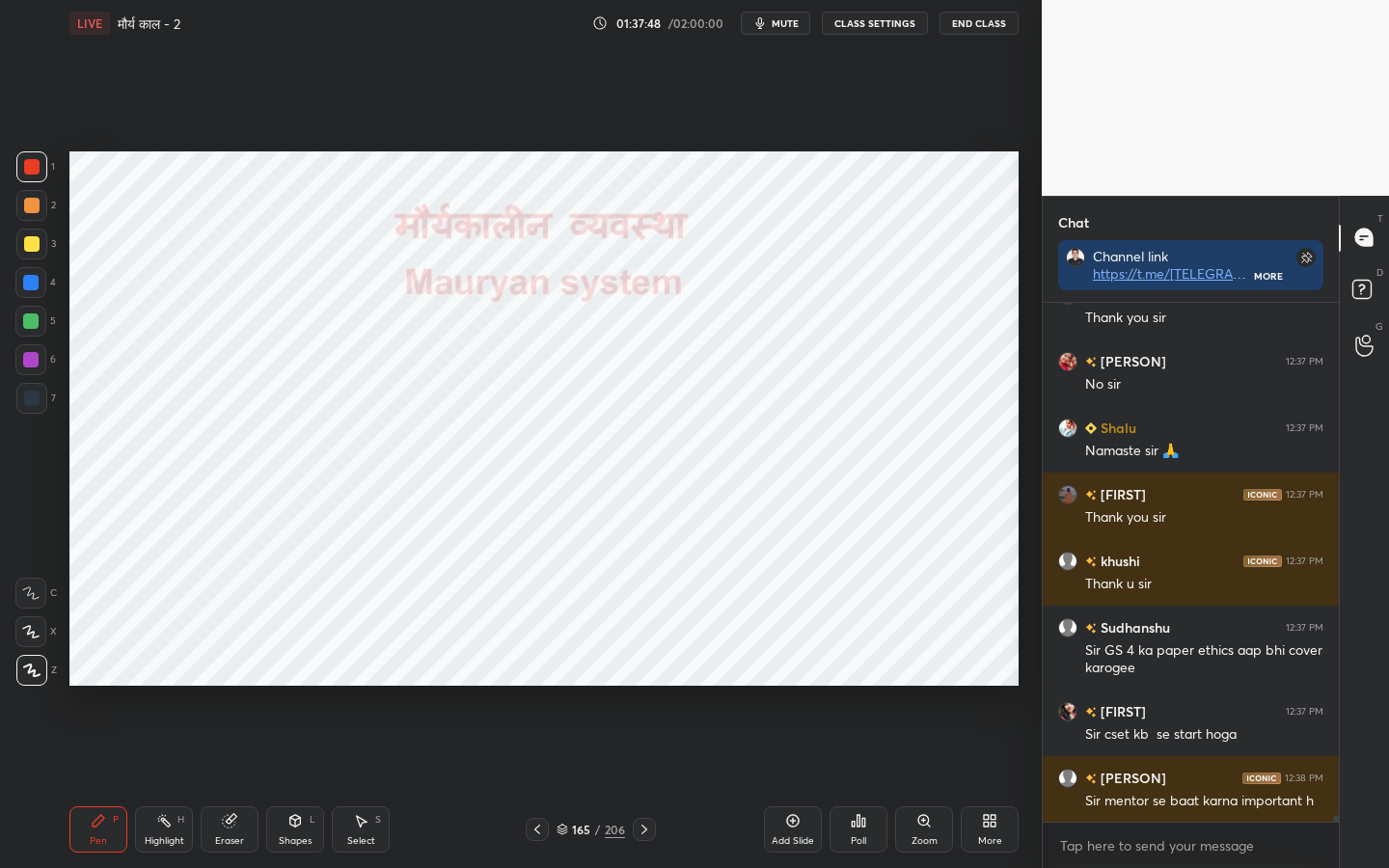 click on "Eraser" at bounding box center [230, 841] 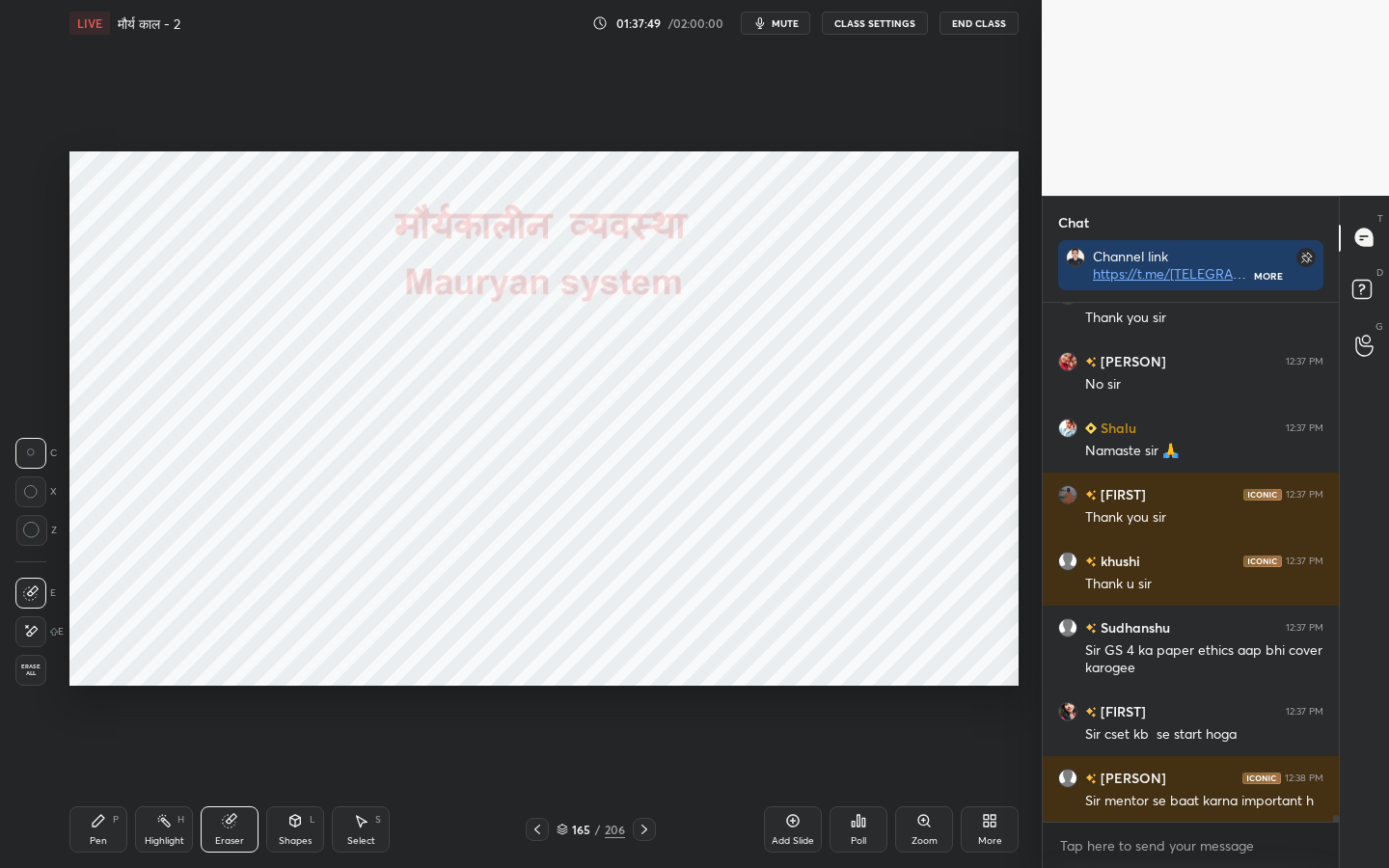 drag, startPoint x: 24, startPoint y: 677, endPoint x: 35, endPoint y: 690, distance: 17.029386 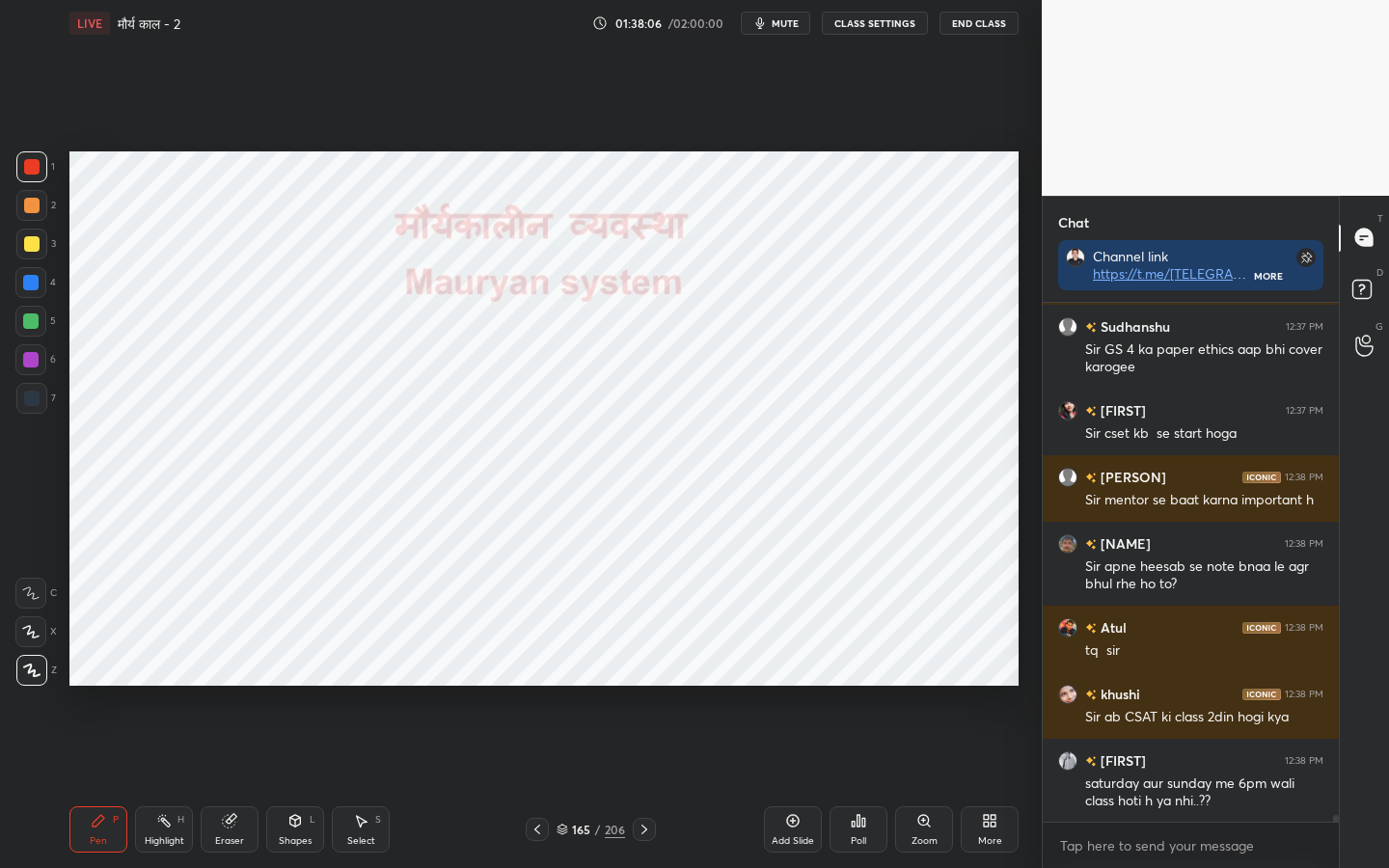 scroll, scrollTop: 38522, scrollLeft: 0, axis: vertical 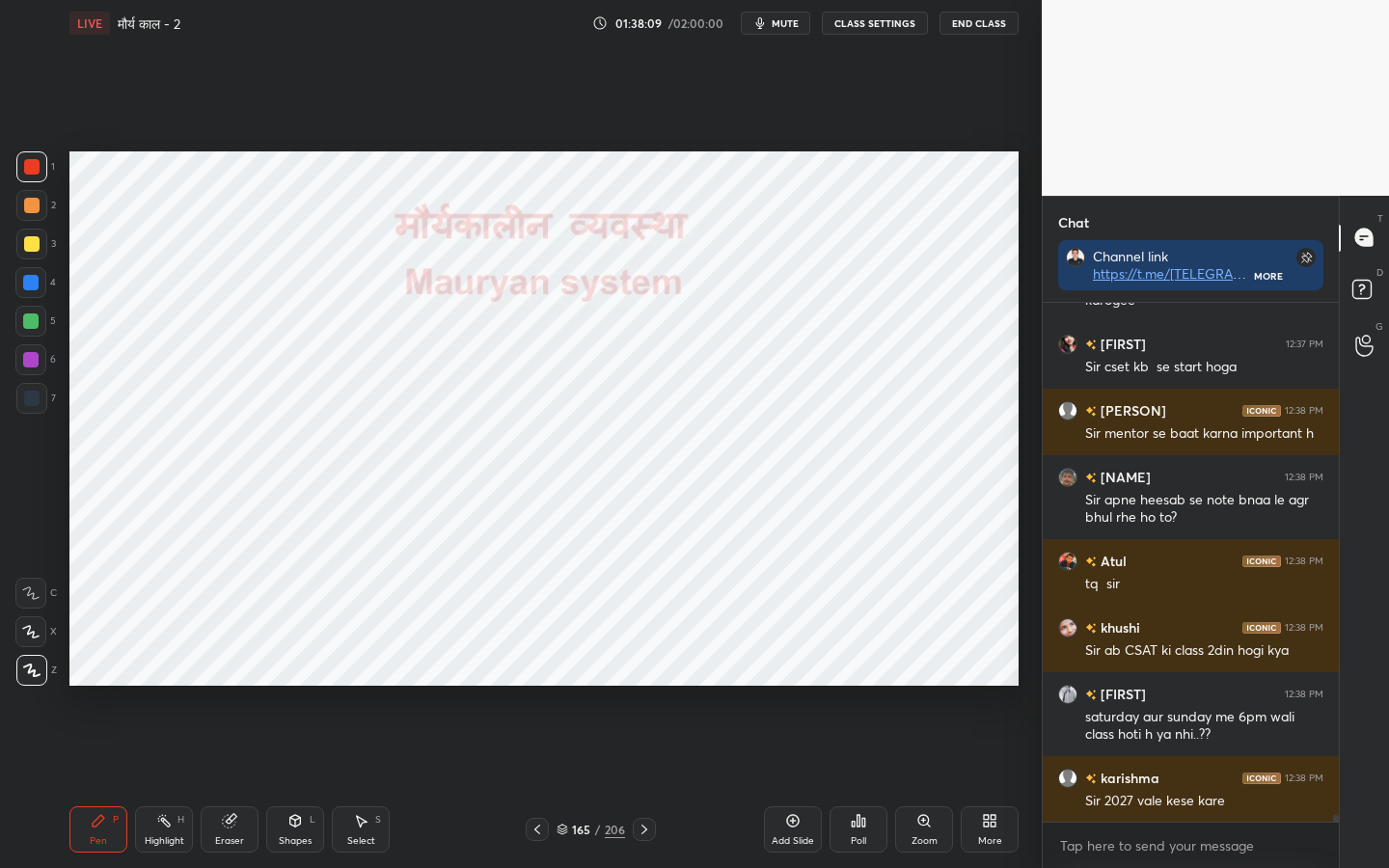drag, startPoint x: 235, startPoint y: 825, endPoint x: 217, endPoint y: 794, distance: 35.846897 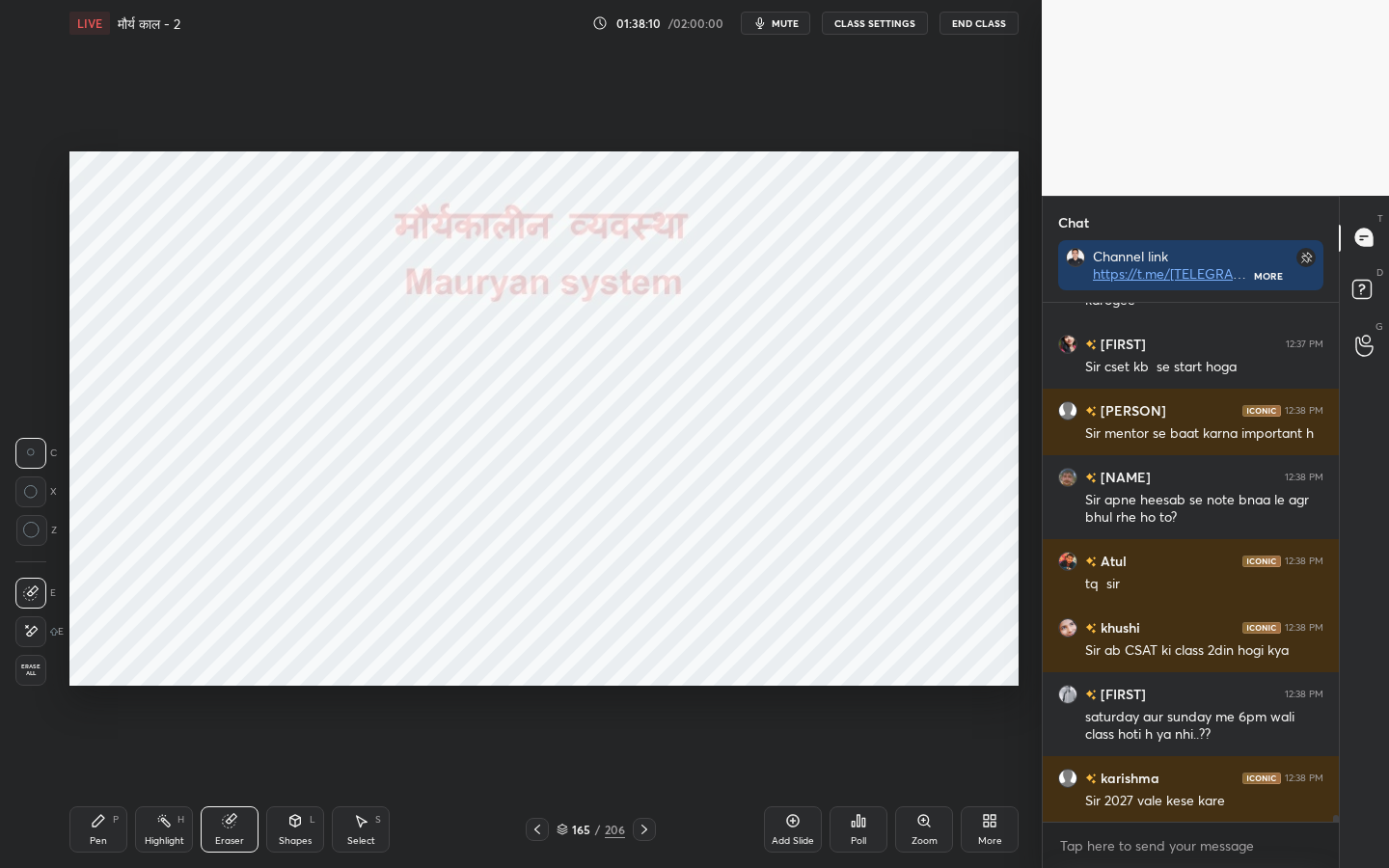 click on "Erase all" at bounding box center (31, 670) 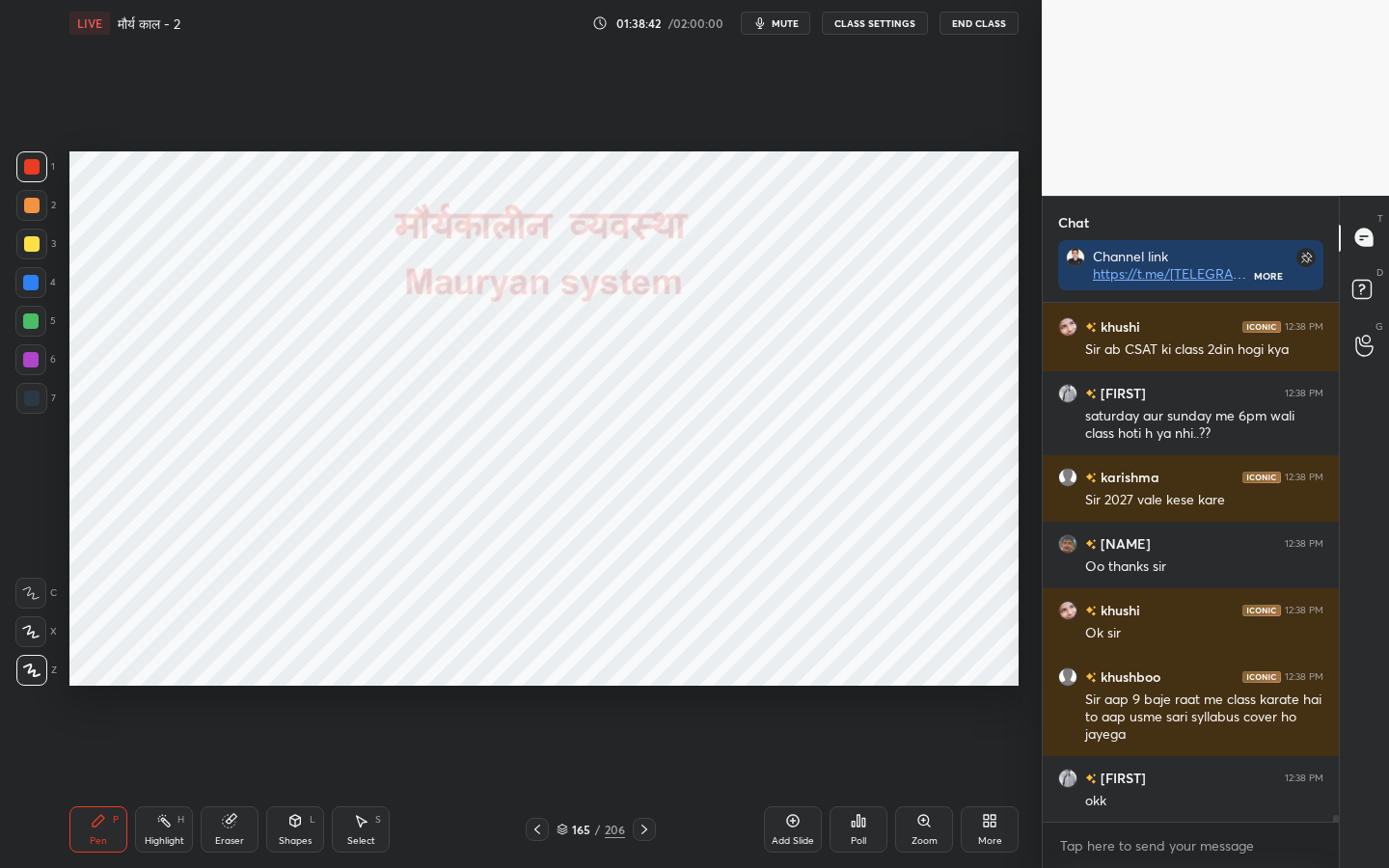 scroll, scrollTop: 38889, scrollLeft: 0, axis: vertical 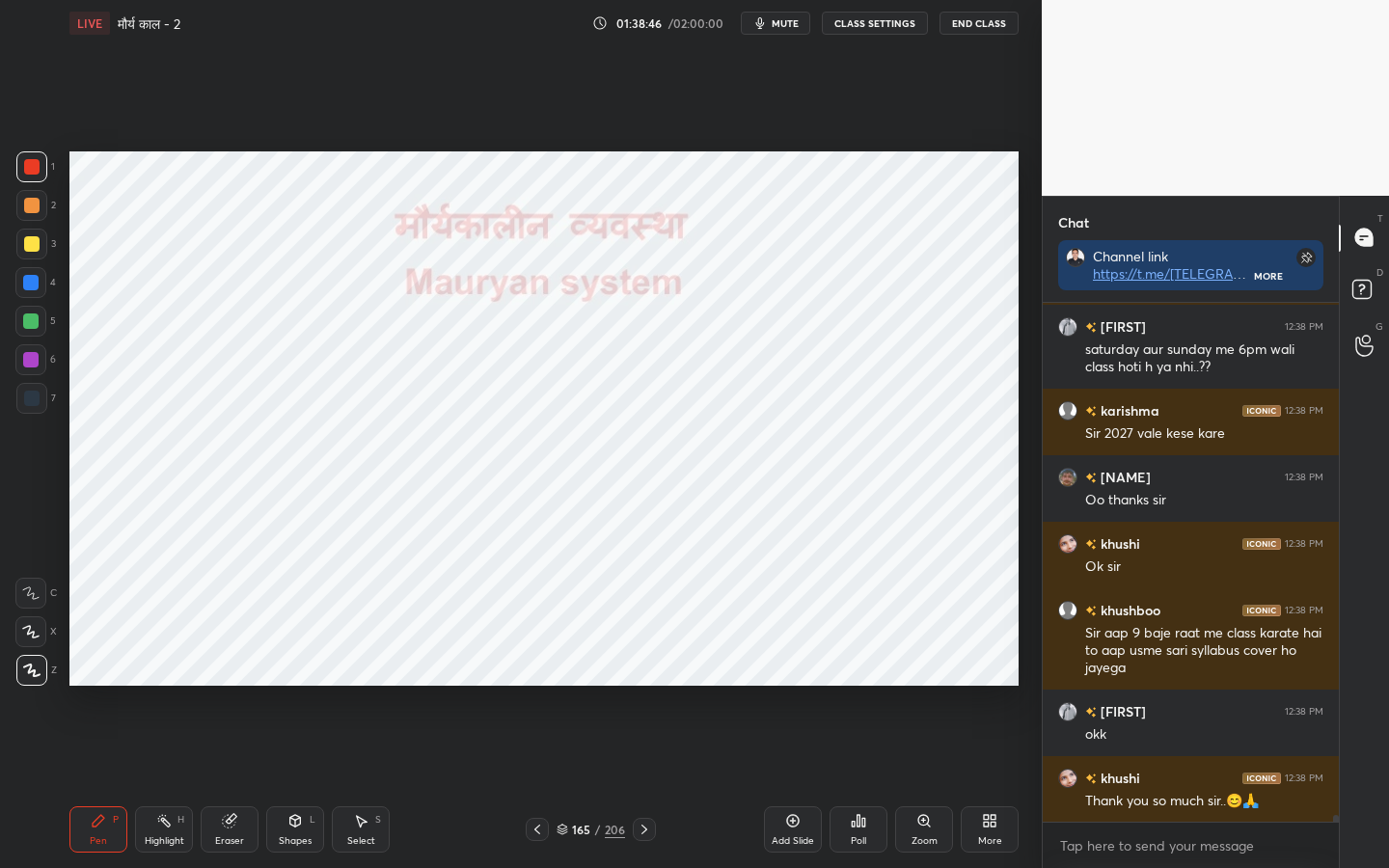 click 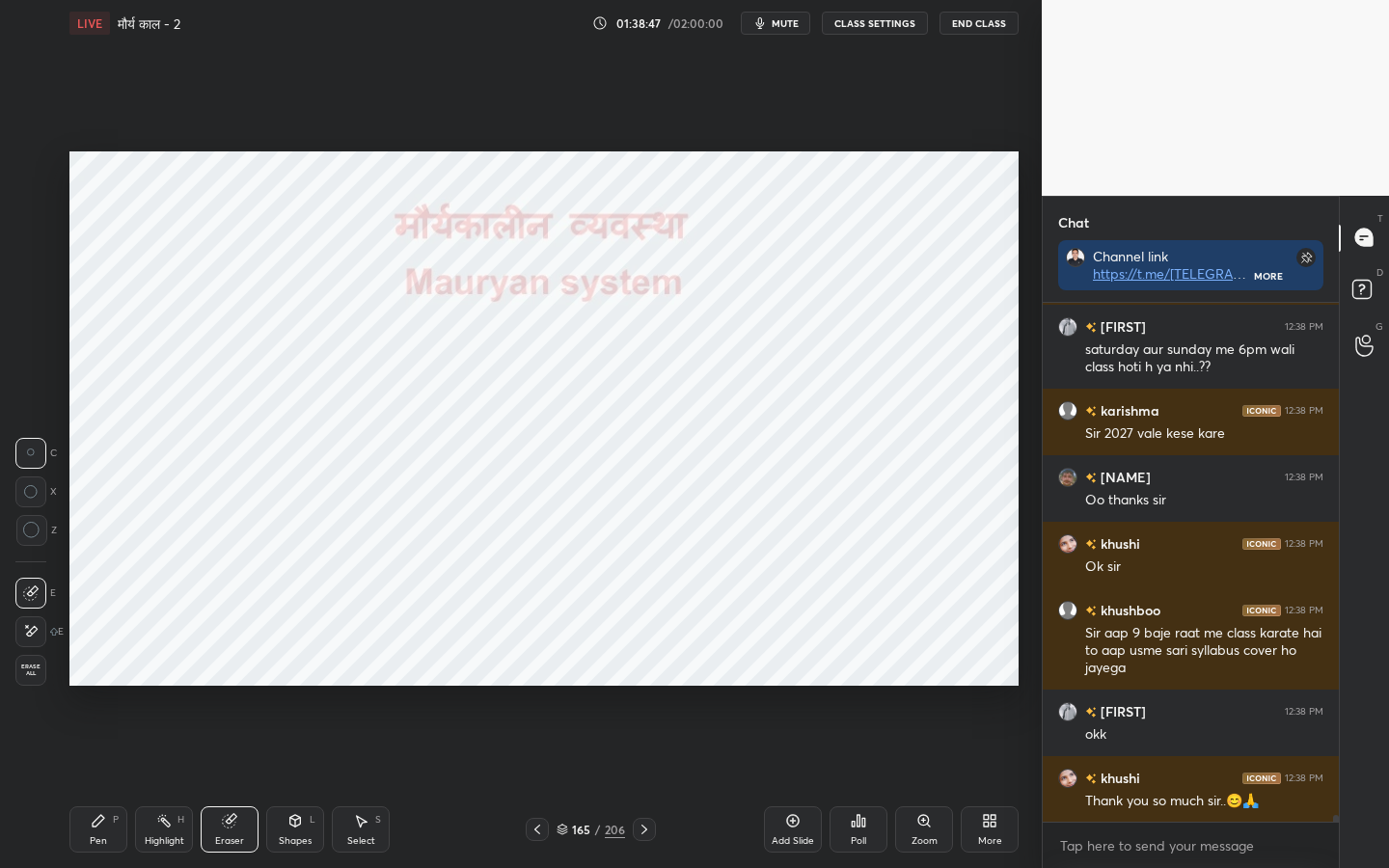 click on "Erase all" at bounding box center [31, 670] 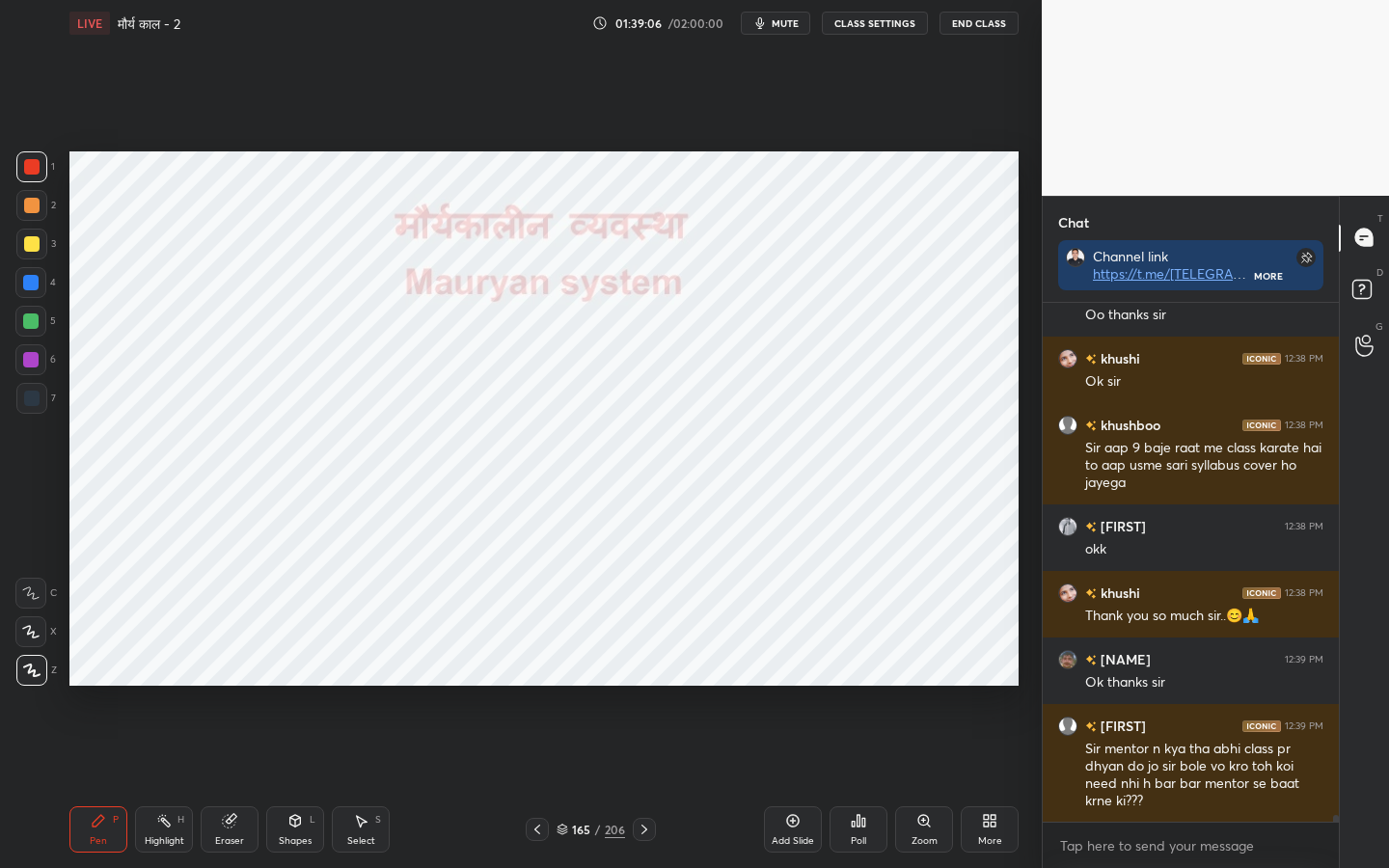 scroll, scrollTop: 39094, scrollLeft: 0, axis: vertical 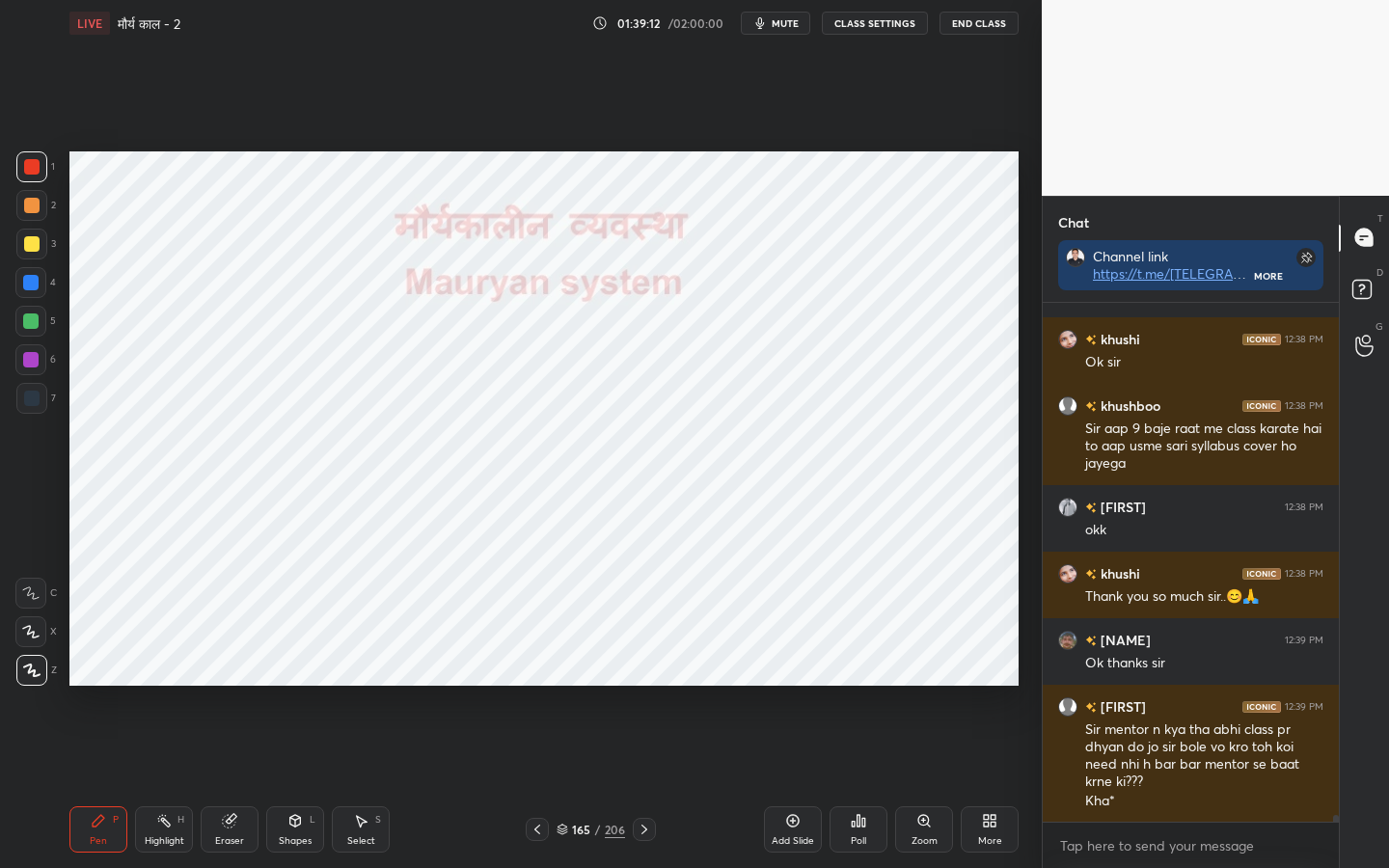 drag, startPoint x: 240, startPoint y: 828, endPoint x: 223, endPoint y: 799, distance: 33.615473 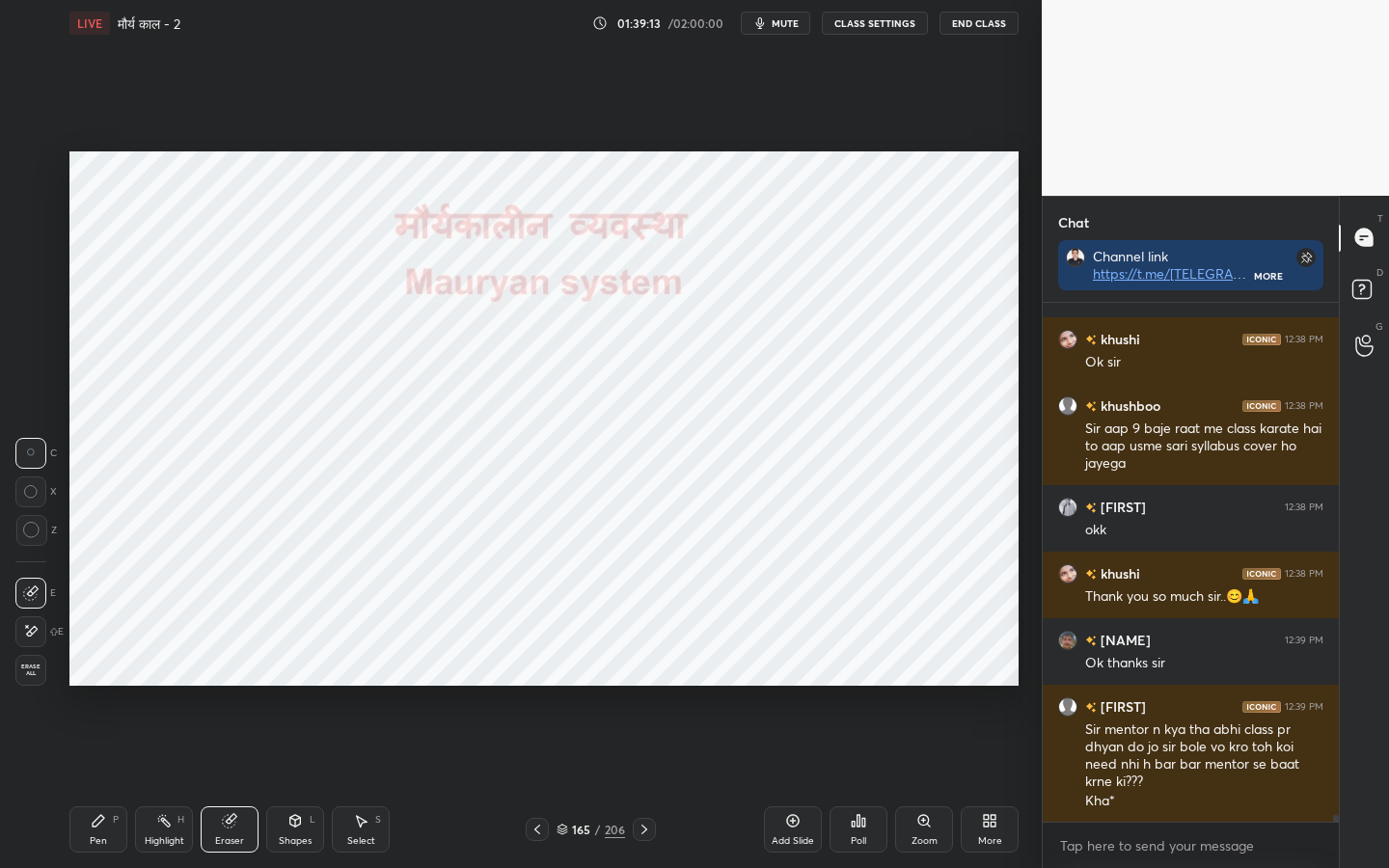 drag, startPoint x: 36, startPoint y: 675, endPoint x: 52, endPoint y: 682, distance: 17.464249 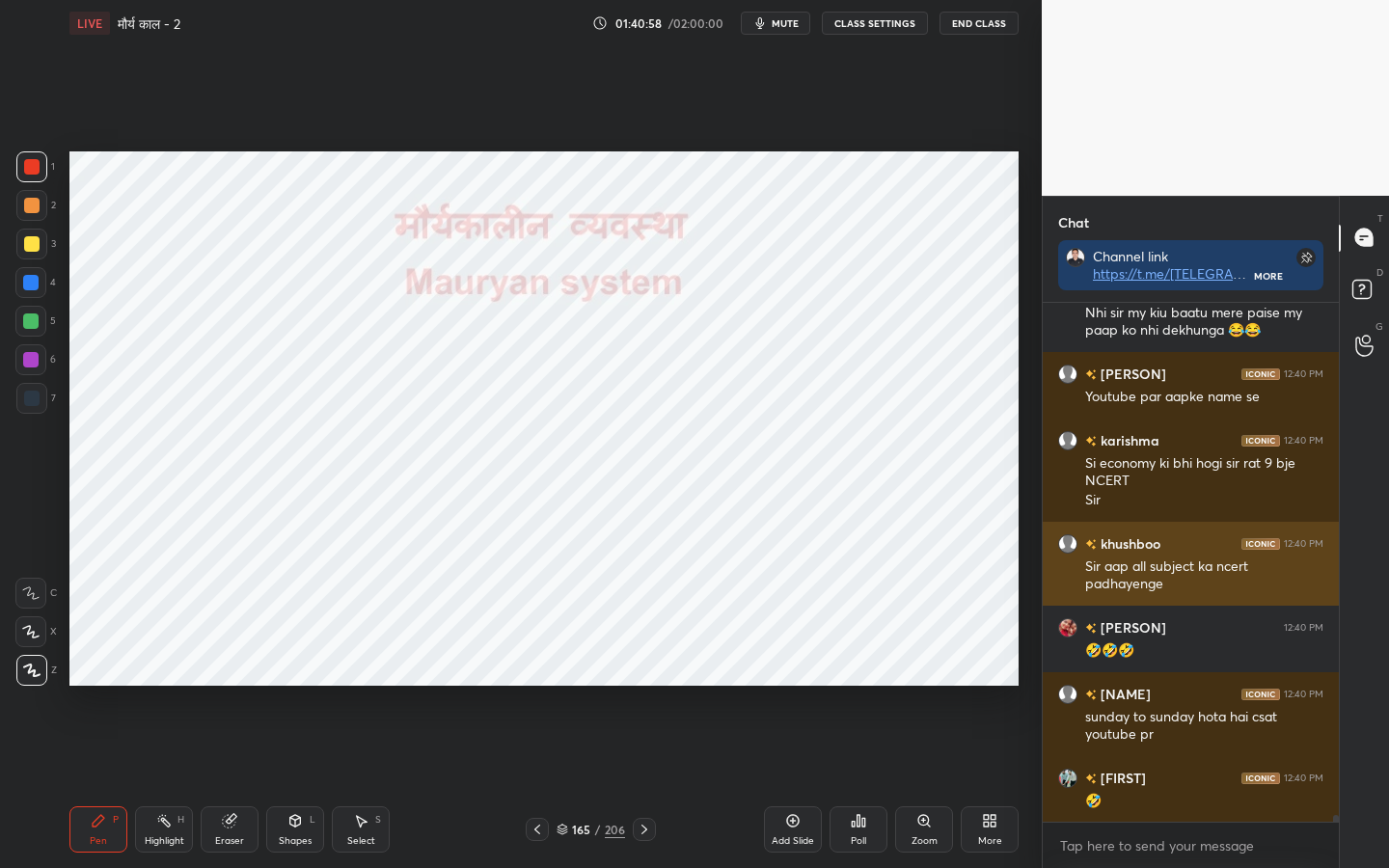 scroll, scrollTop: 40967, scrollLeft: 0, axis: vertical 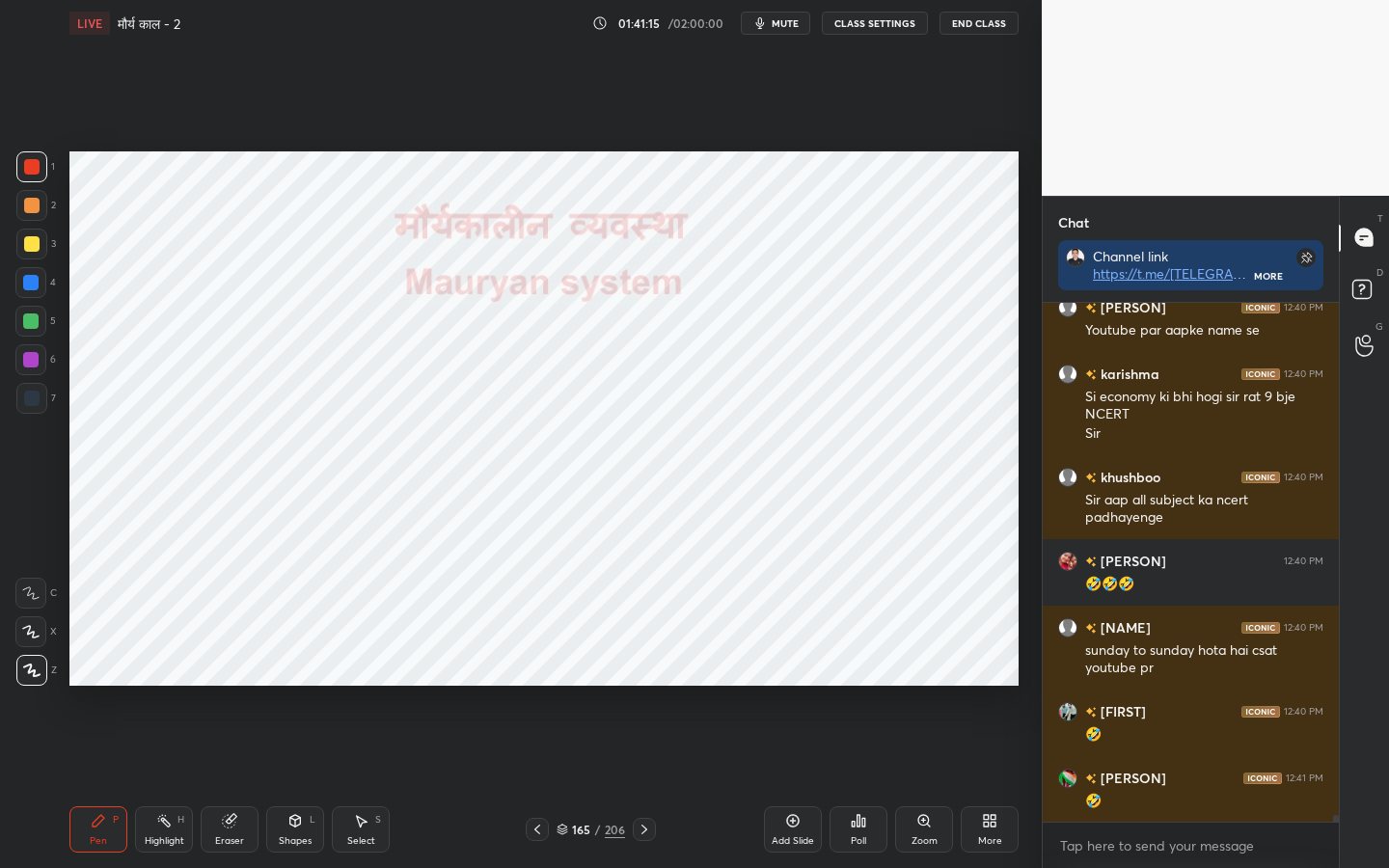 click 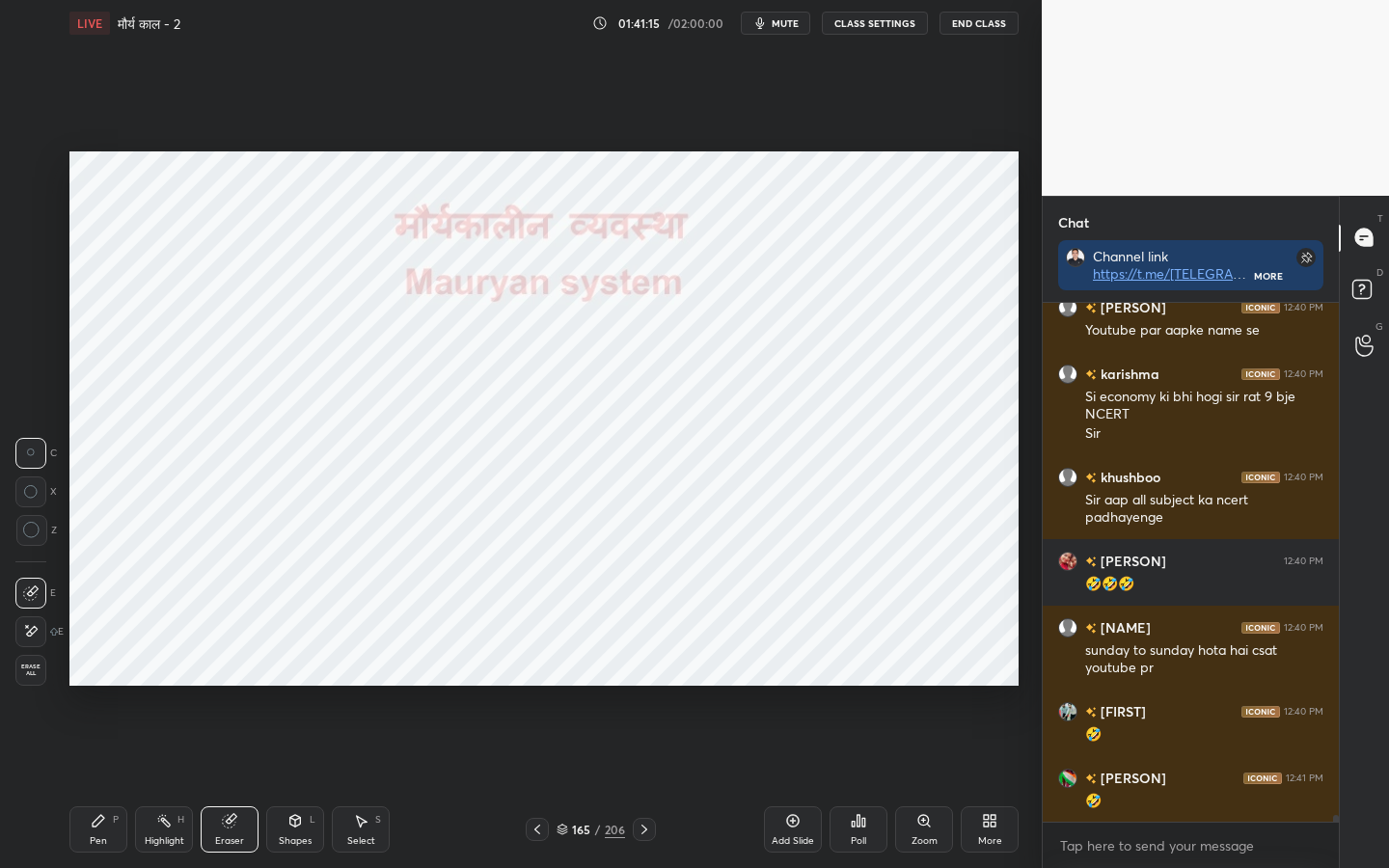 scroll, scrollTop: 41051, scrollLeft: 0, axis: vertical 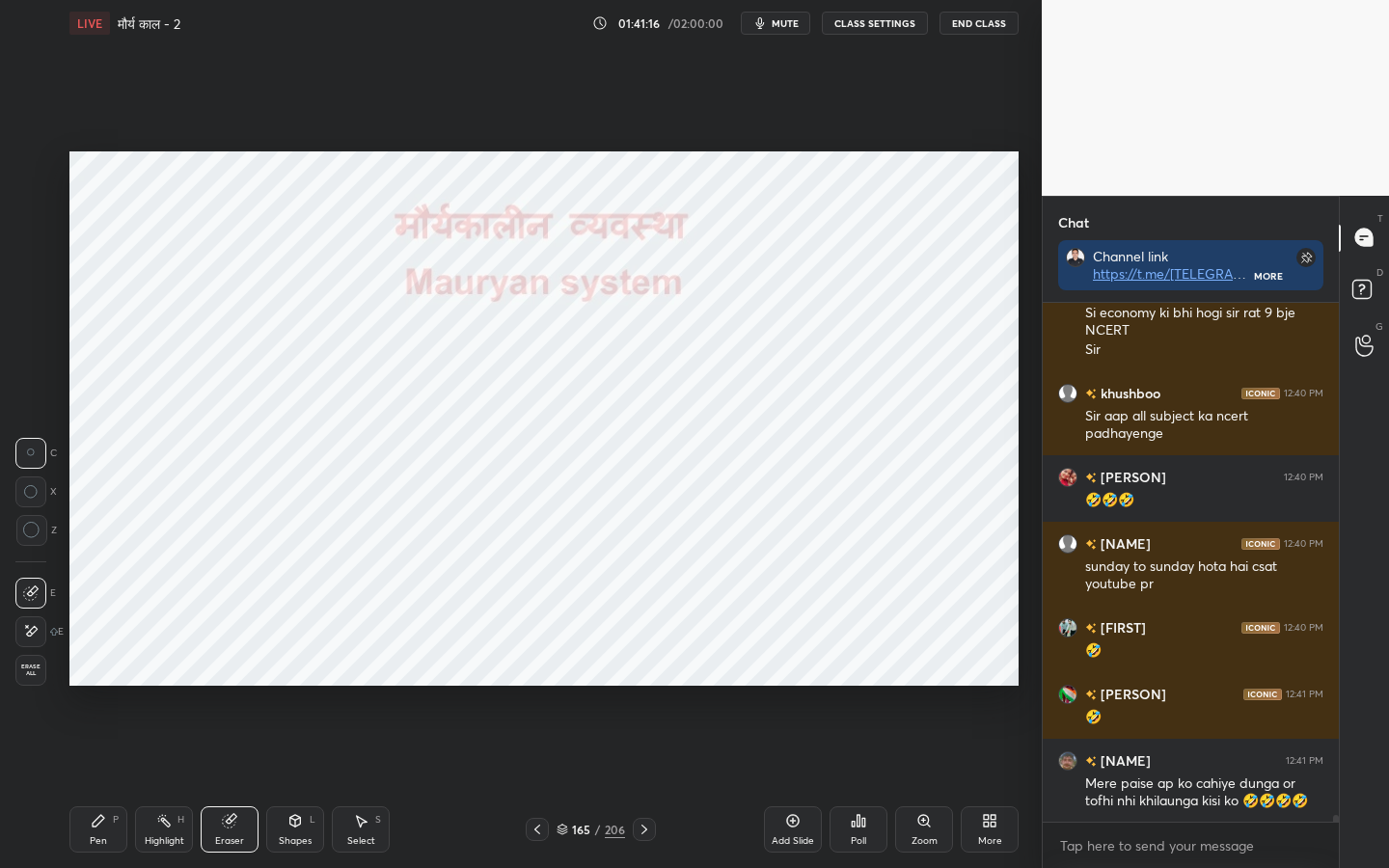 click on "Erase all" at bounding box center (31, 670) 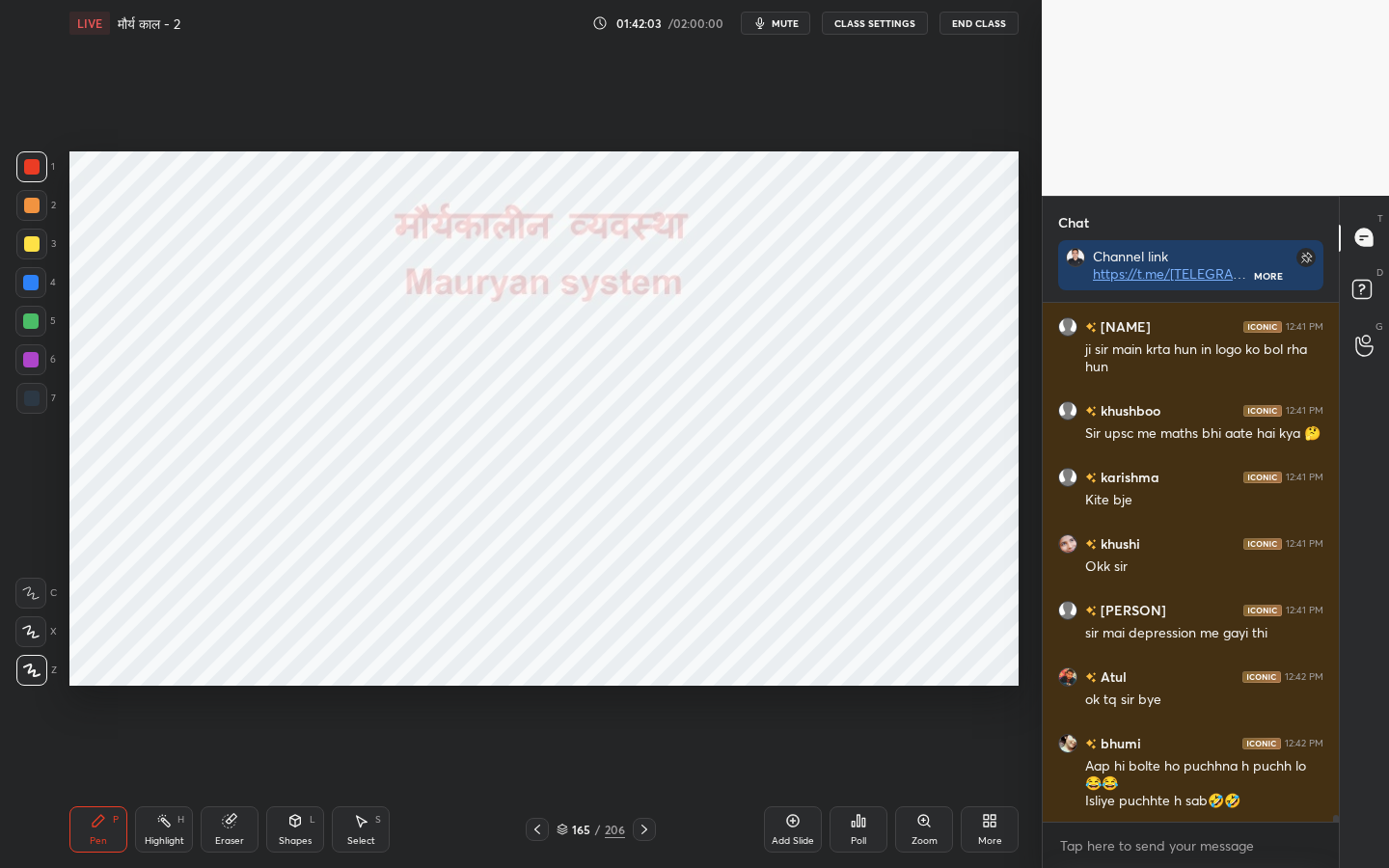 scroll, scrollTop: 41852, scrollLeft: 0, axis: vertical 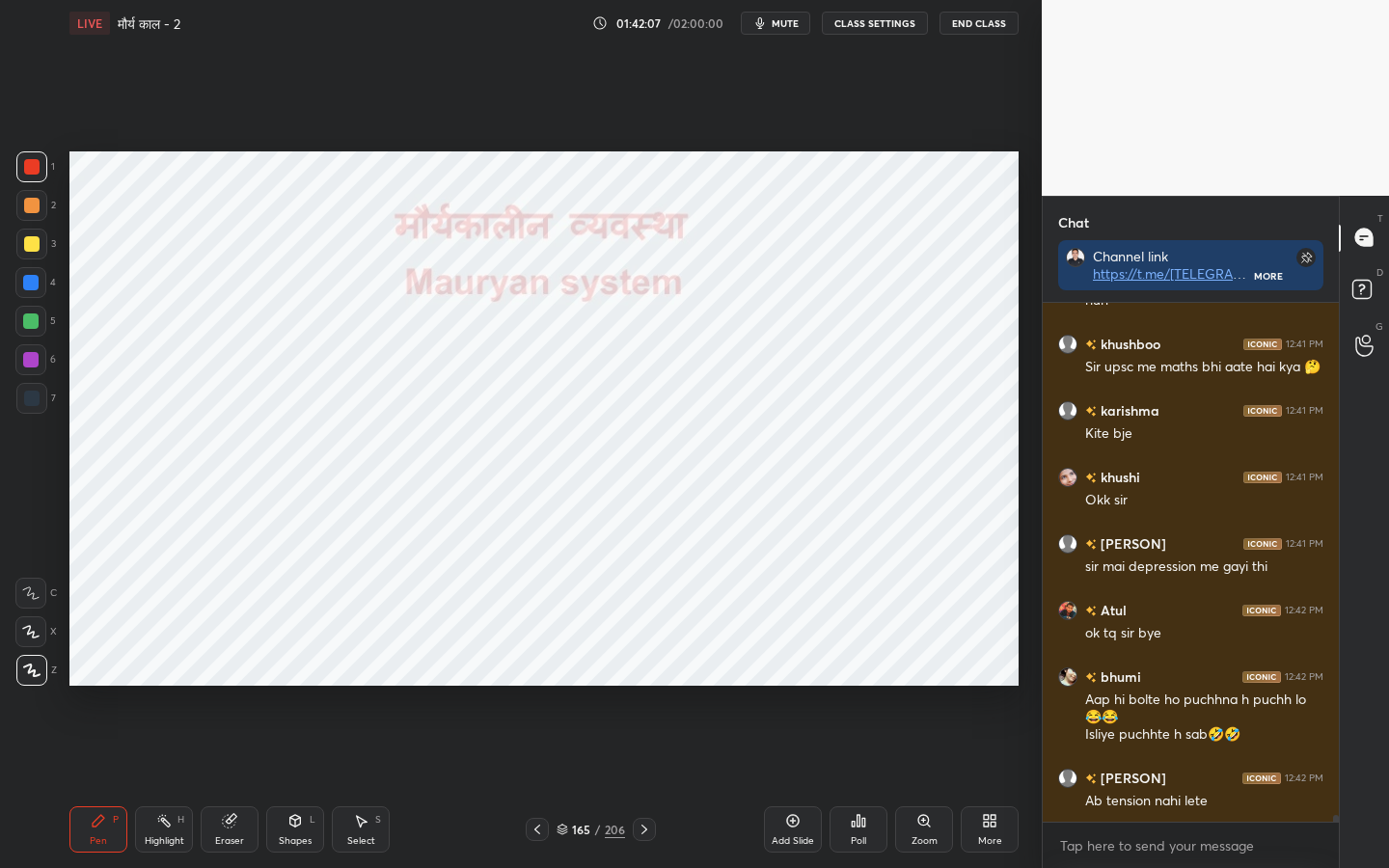 click on "Eraser" at bounding box center [230, 841] 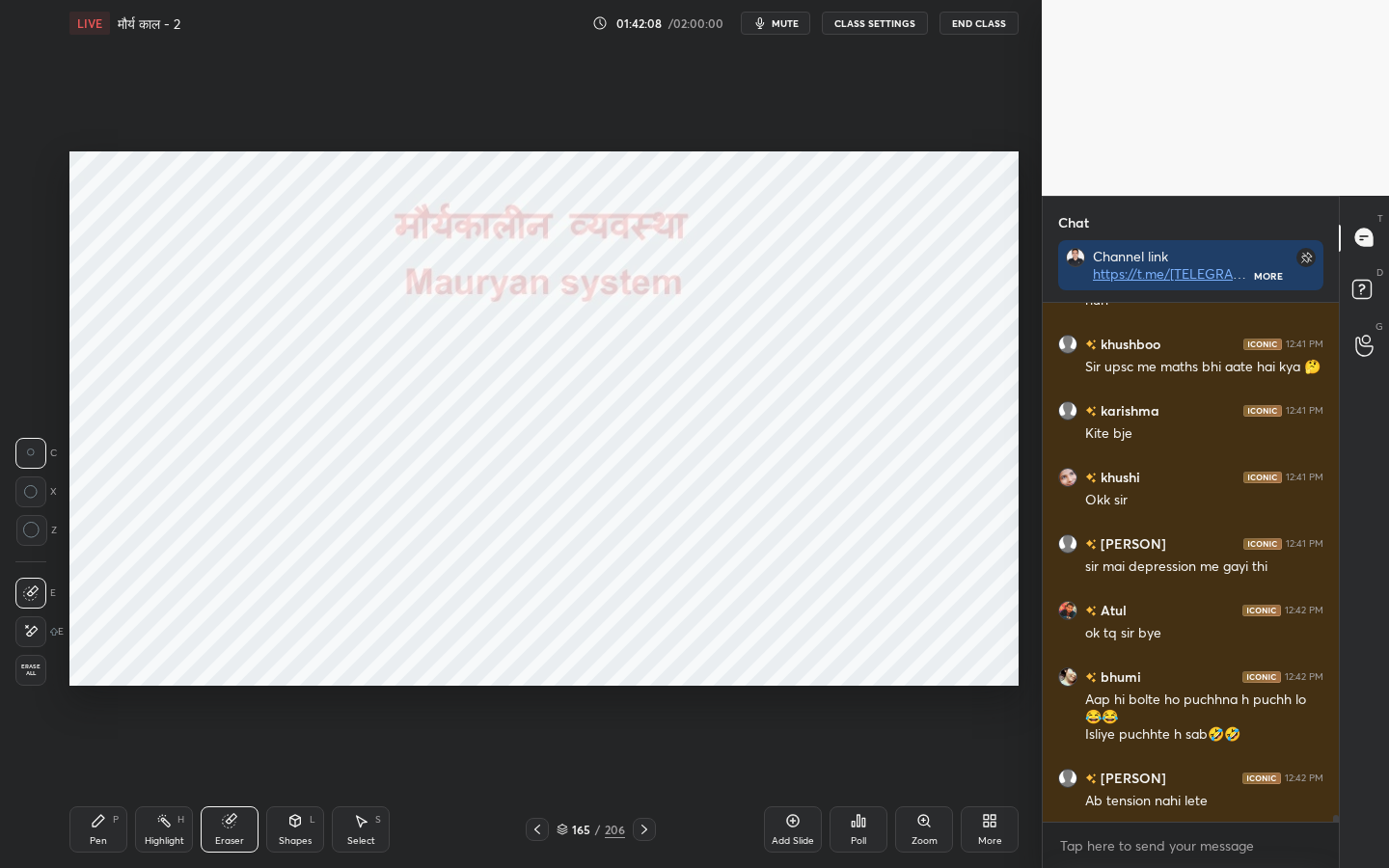 click on "Erase all" at bounding box center (31, 670) 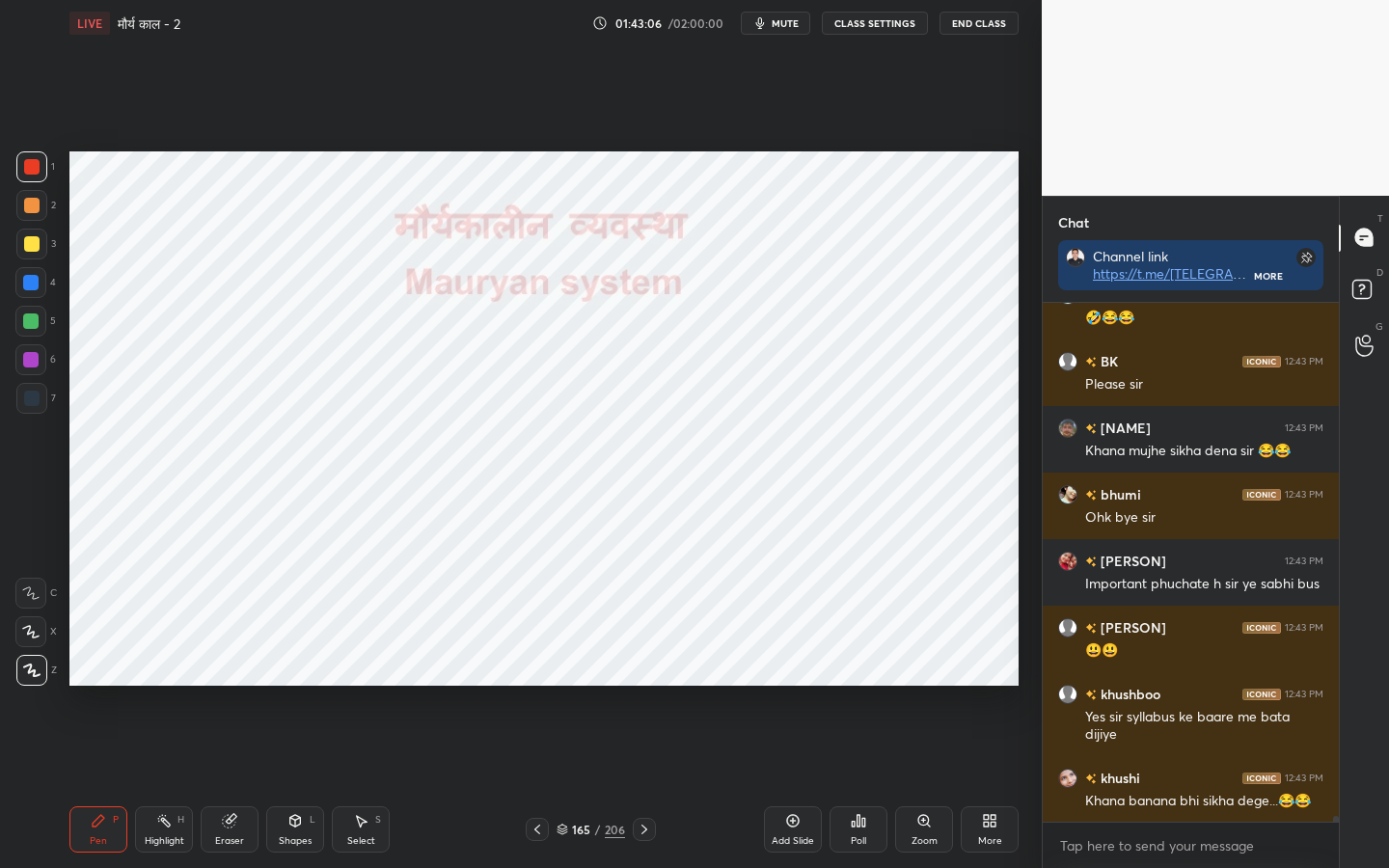 scroll, scrollTop: 43121, scrollLeft: 0, axis: vertical 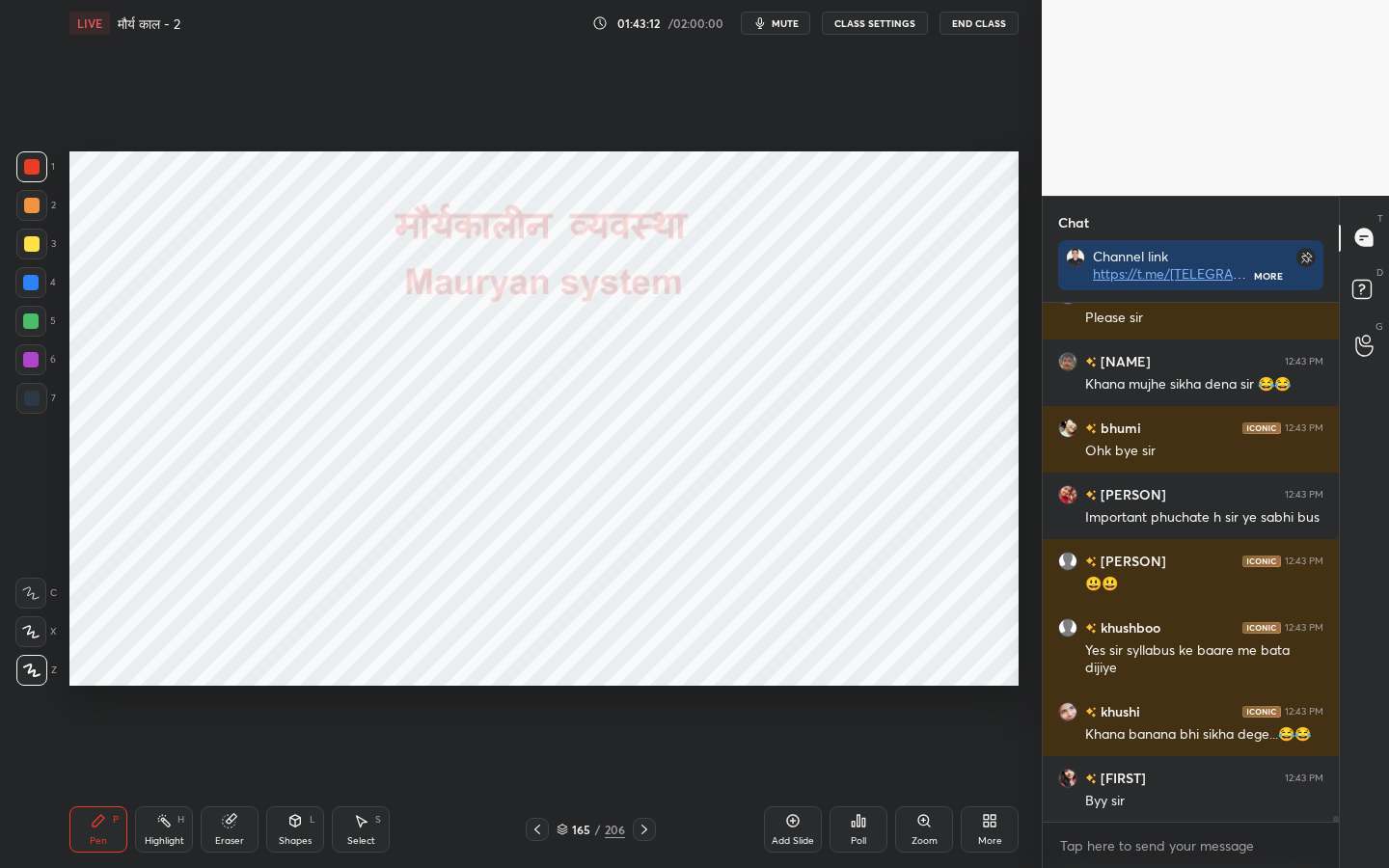 drag, startPoint x: 222, startPoint y: 845, endPoint x: 188, endPoint y: 790, distance: 64.66065 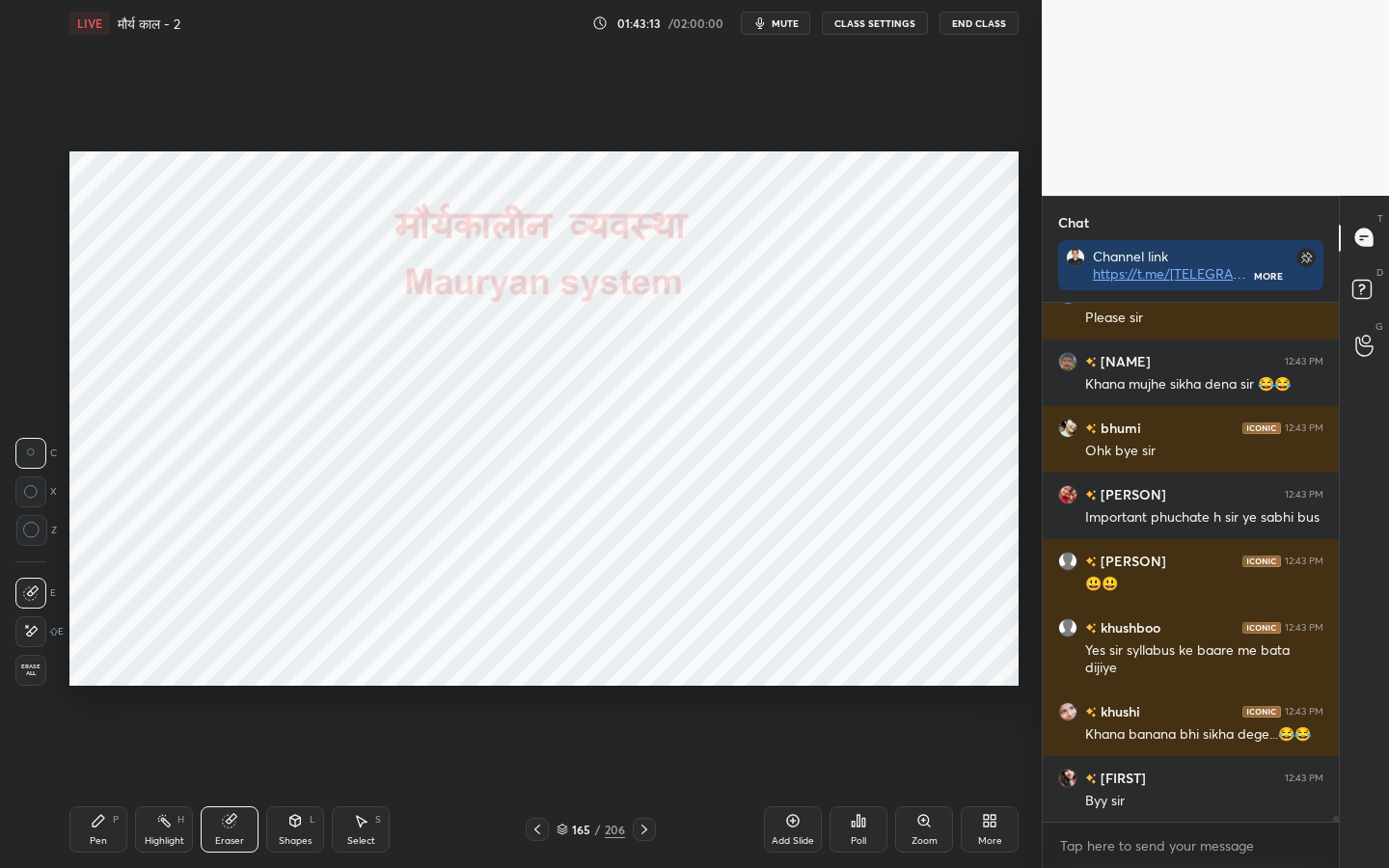 click on "Erase all" at bounding box center (31, 670) 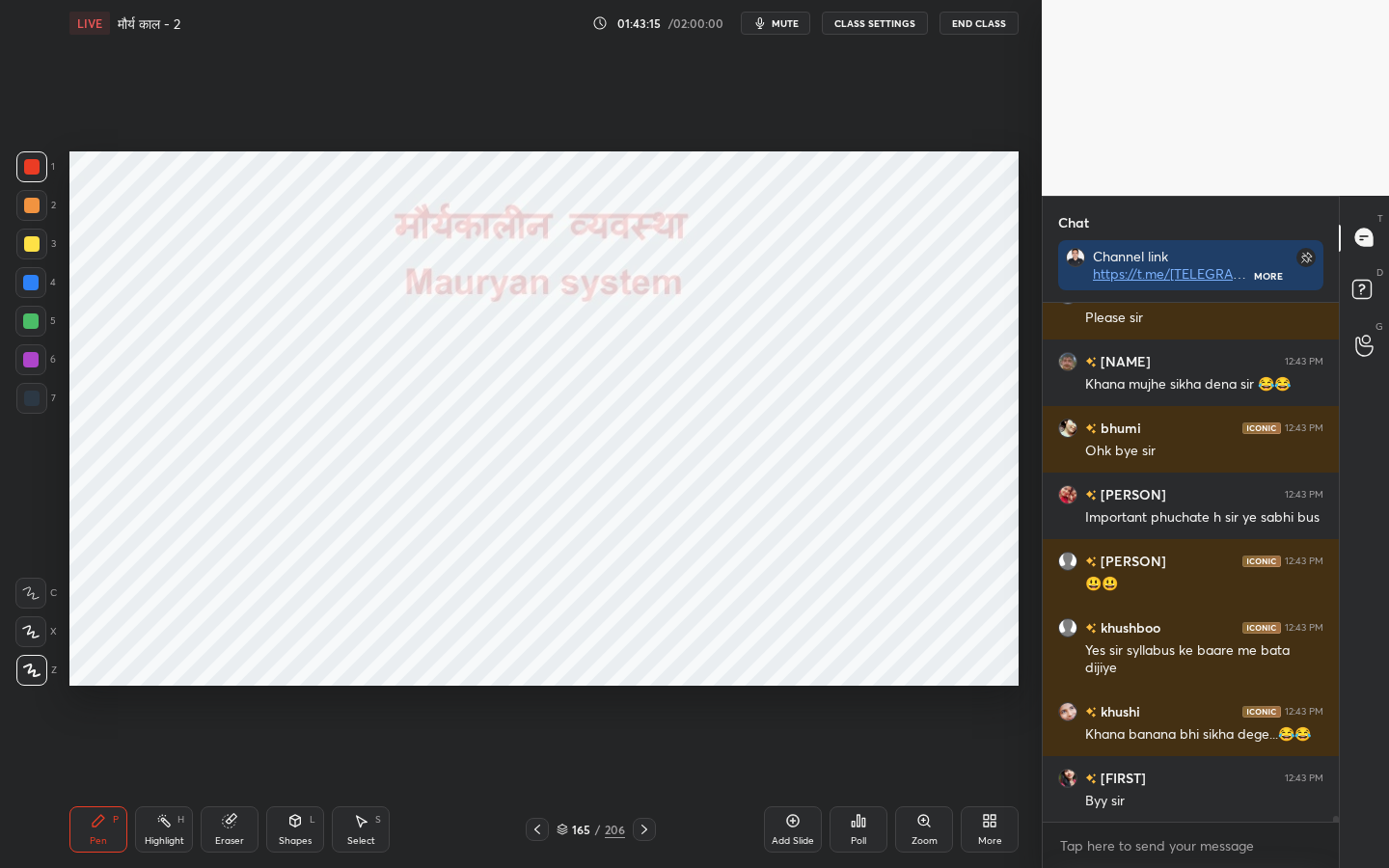 scroll, scrollTop: 43188, scrollLeft: 0, axis: vertical 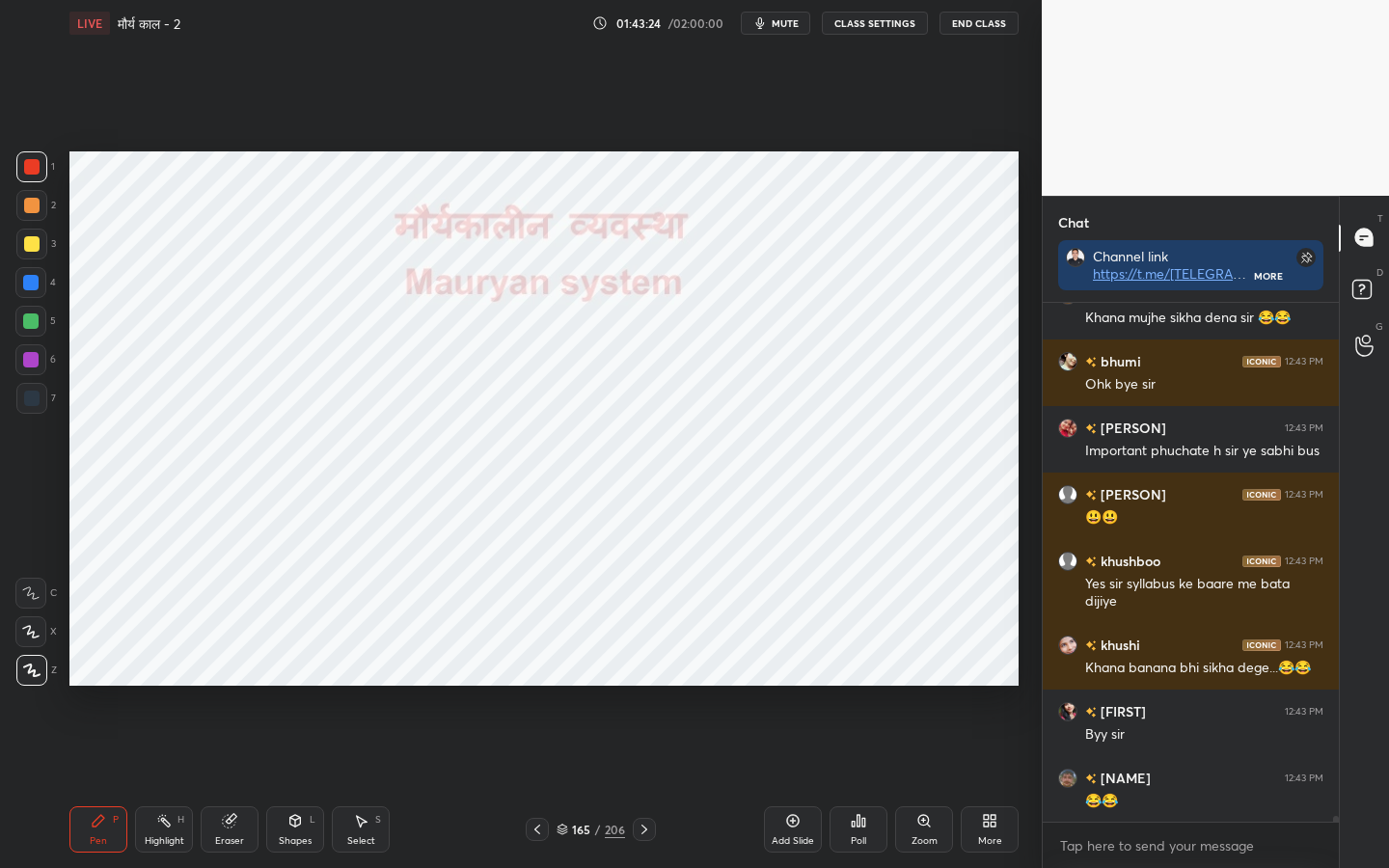 click on "End Class" at bounding box center [979, 23] 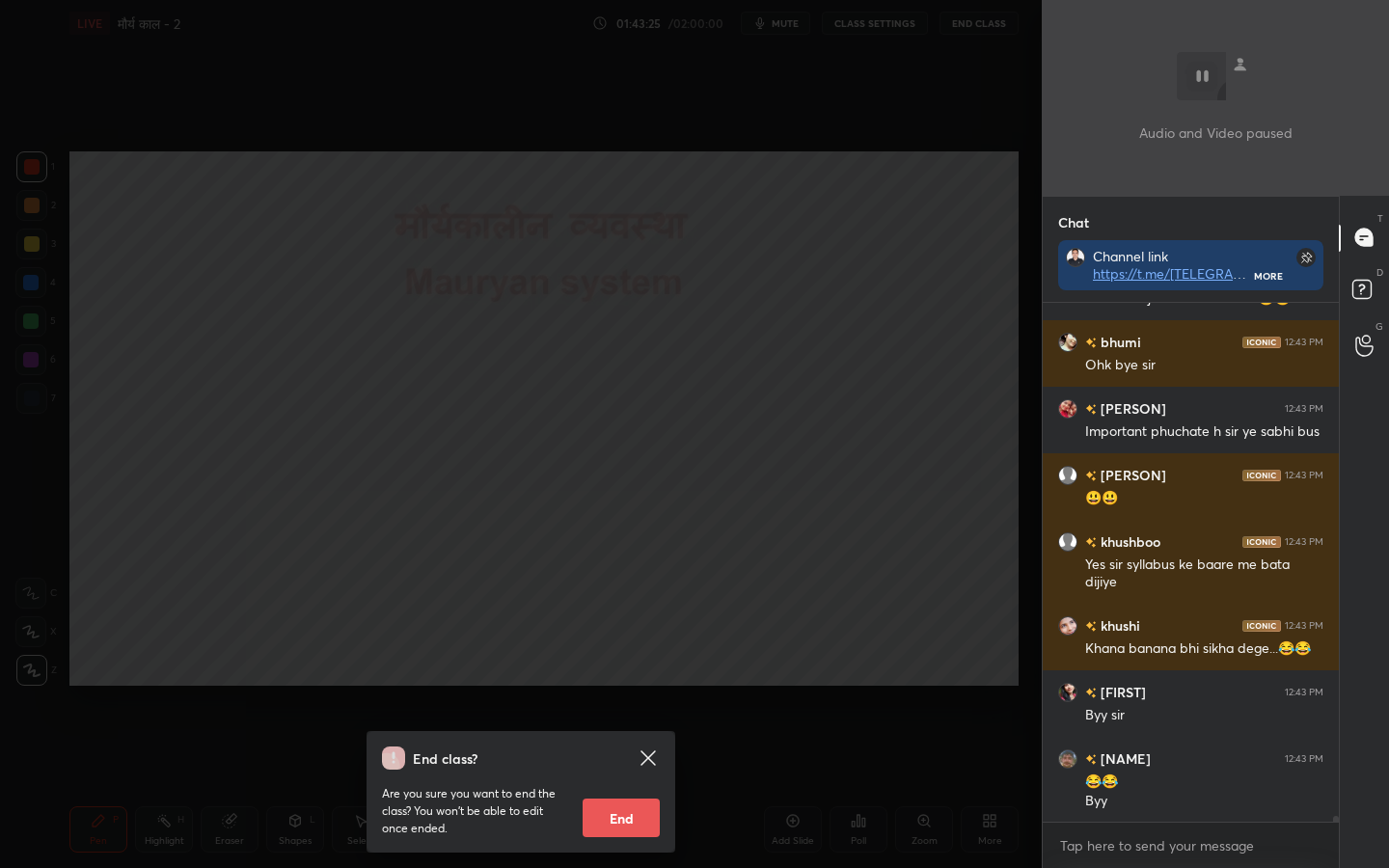 scroll, scrollTop: 43274, scrollLeft: 0, axis: vertical 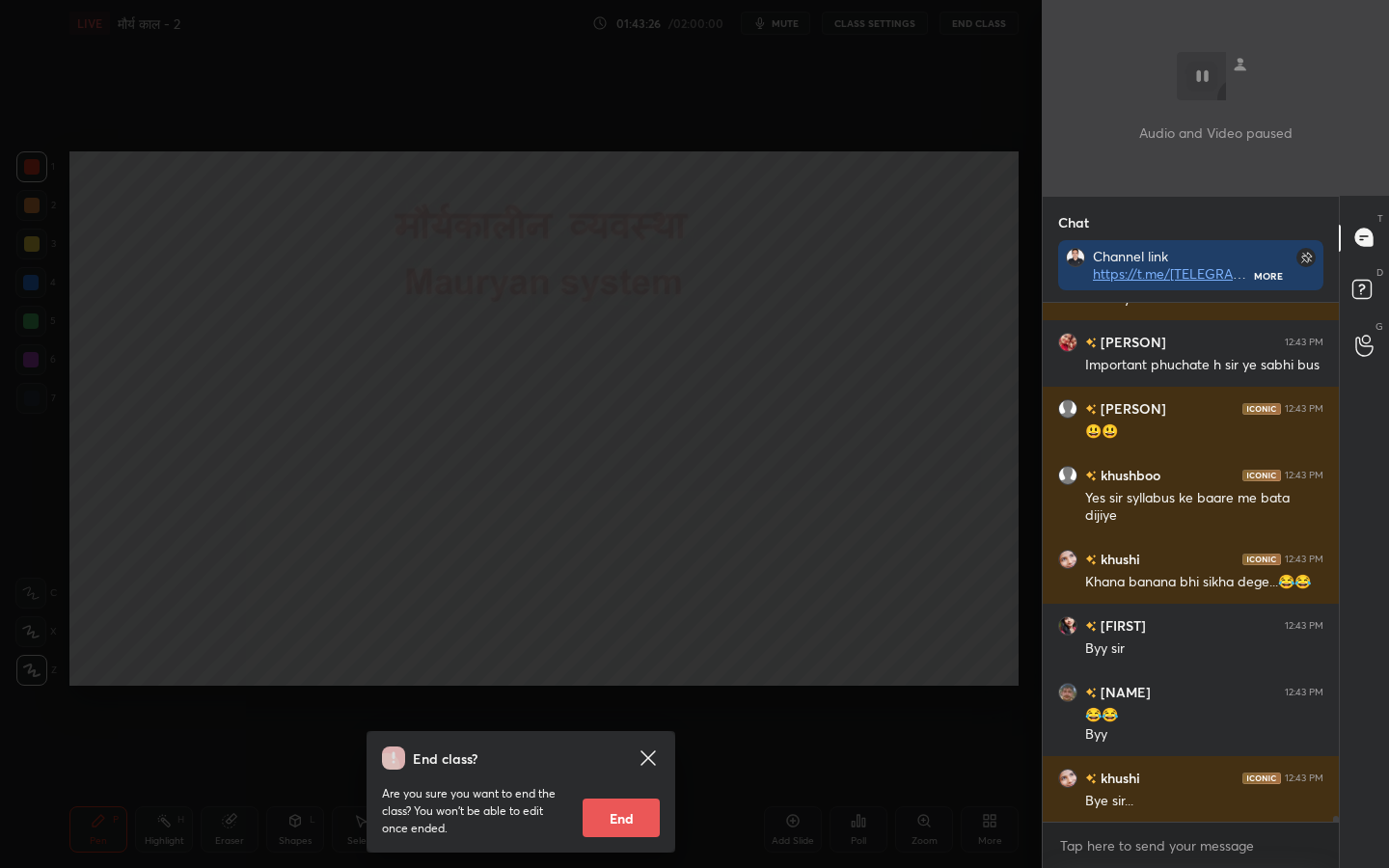 click on "End" at bounding box center (621, 818) 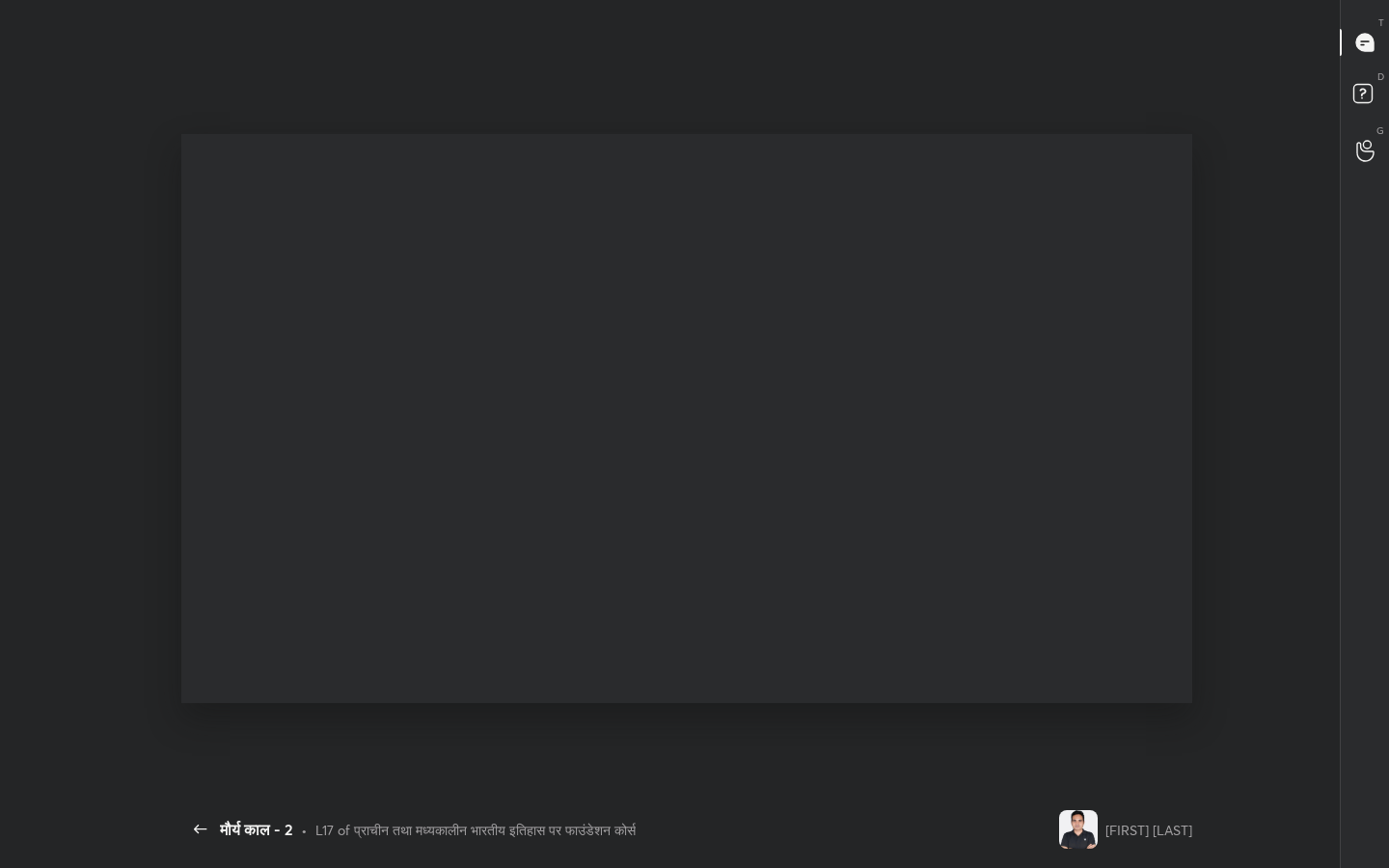 scroll, scrollTop: 95700, scrollLeft: 95431, axis: both 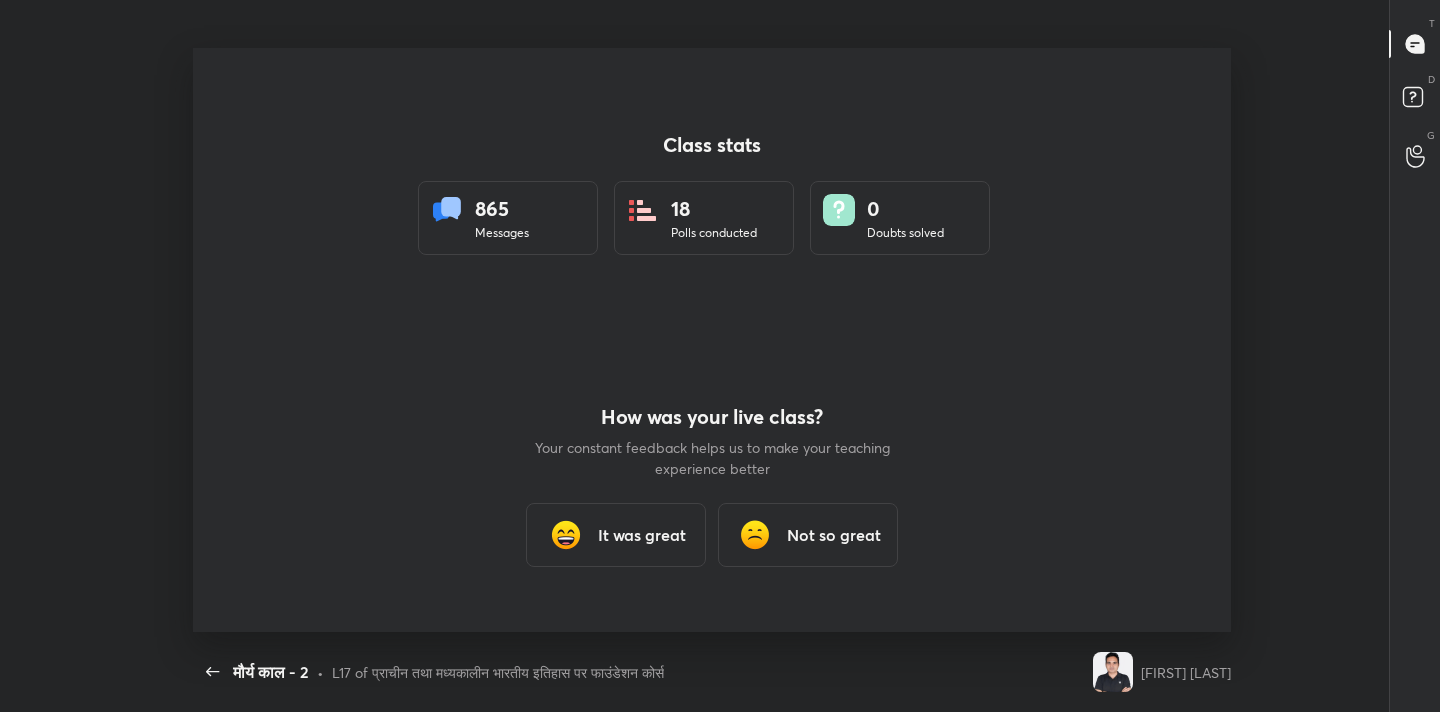 type on "x" 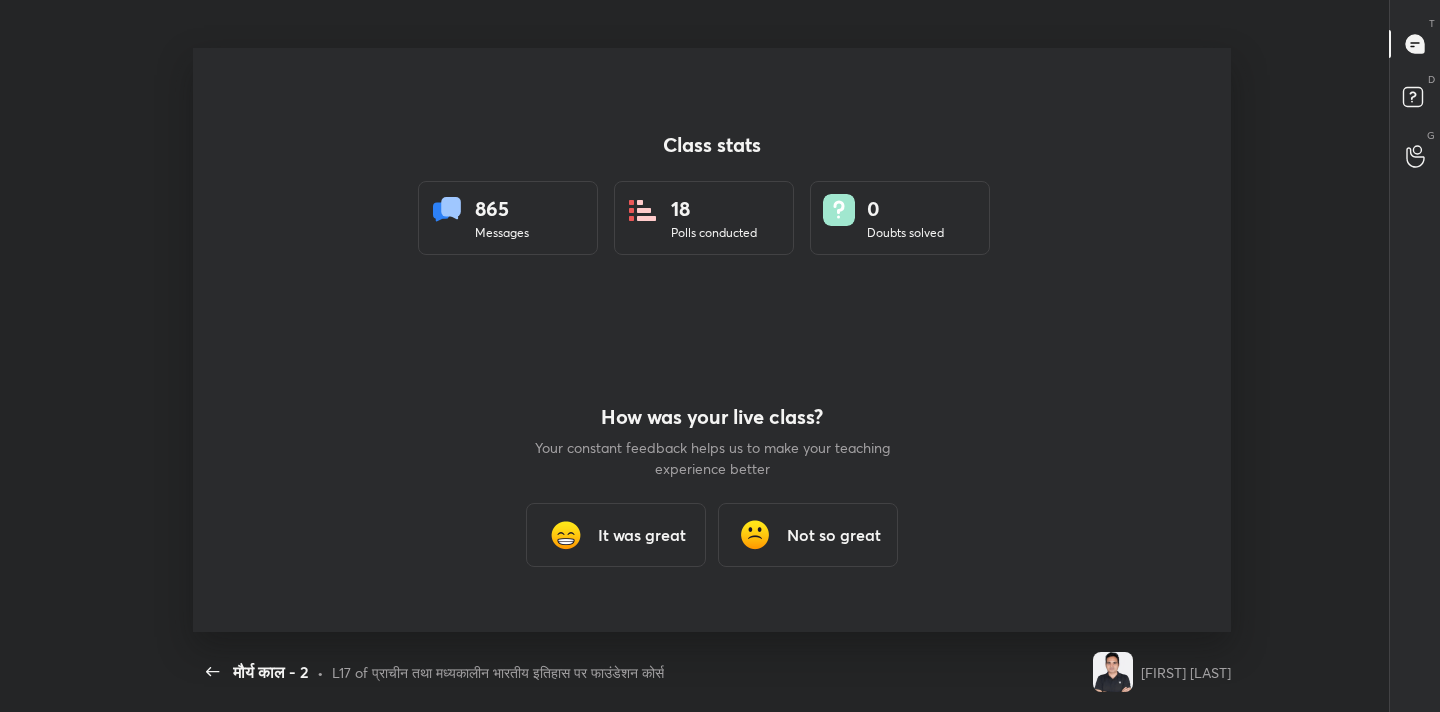 click on "It was great" at bounding box center [642, 535] 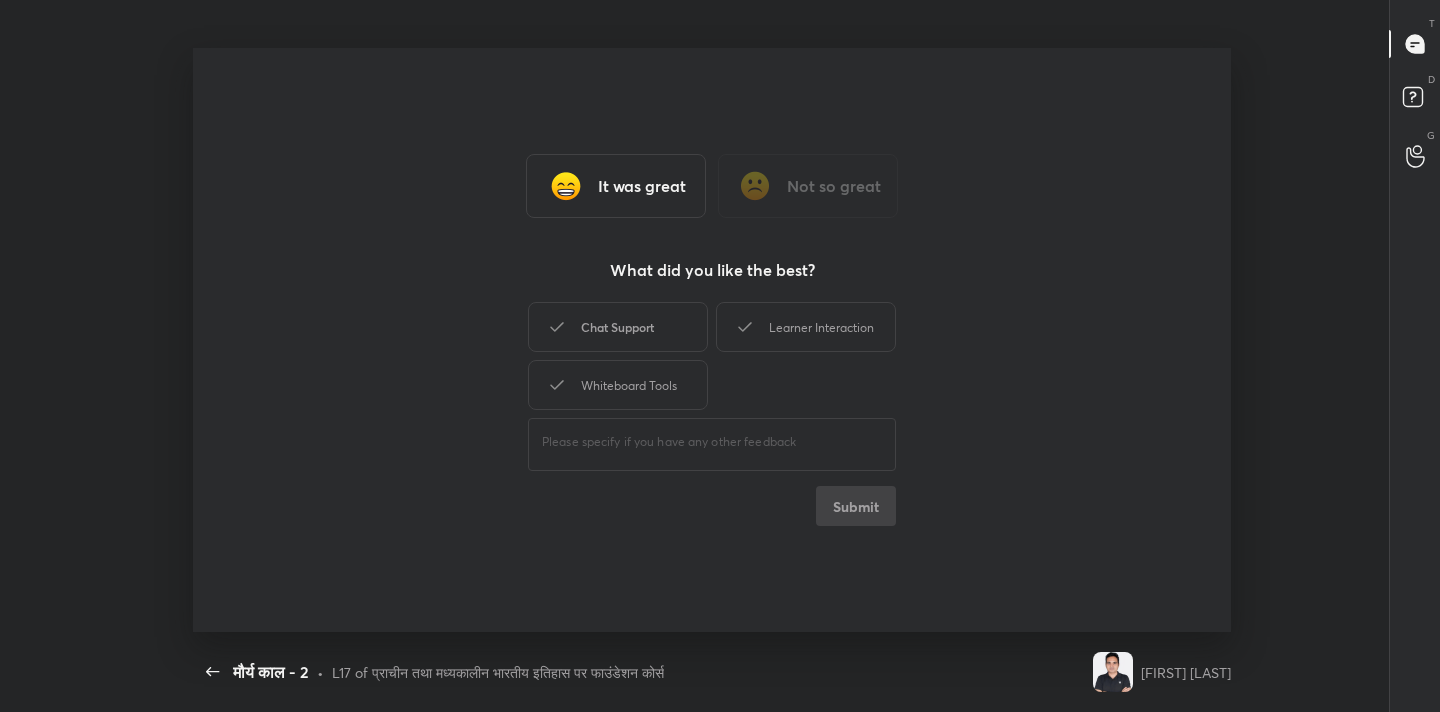 click on "Chat Support" at bounding box center (618, 327) 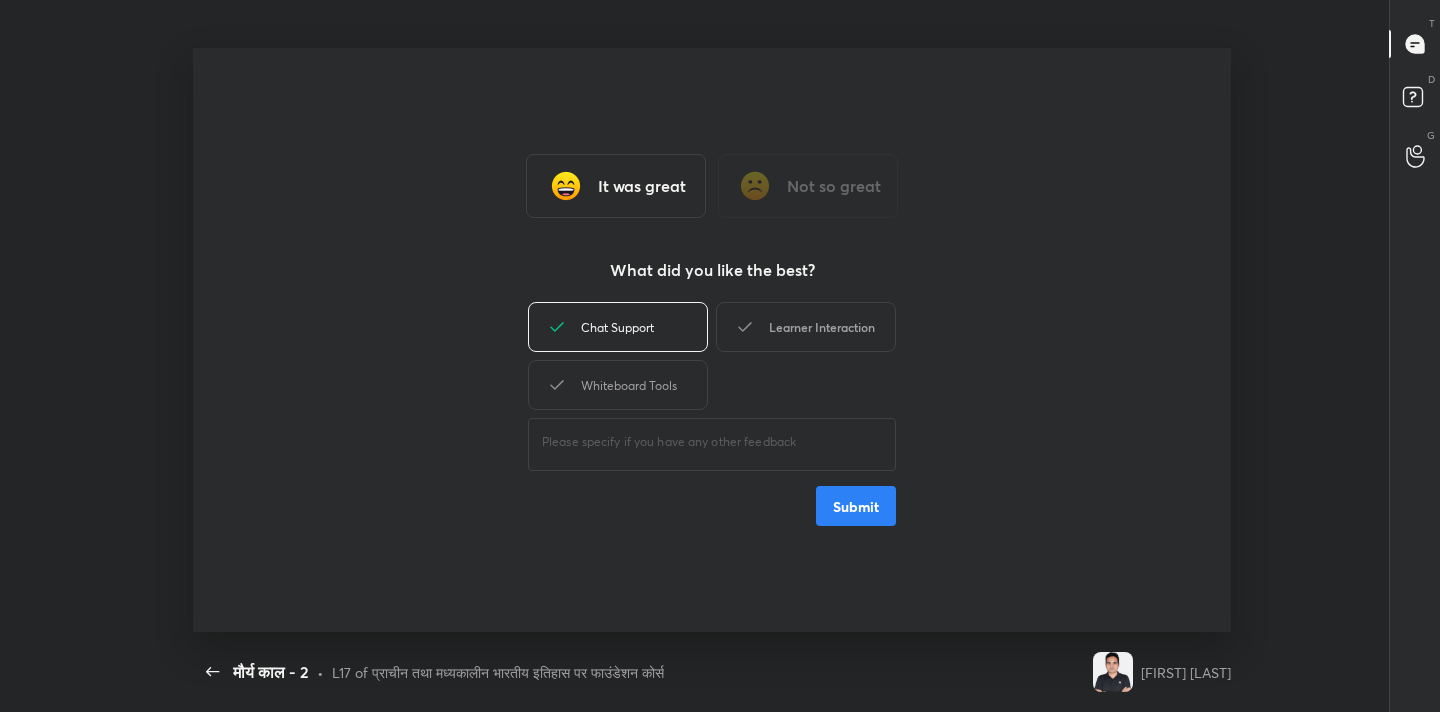 click on "Learner Interaction" at bounding box center [806, 327] 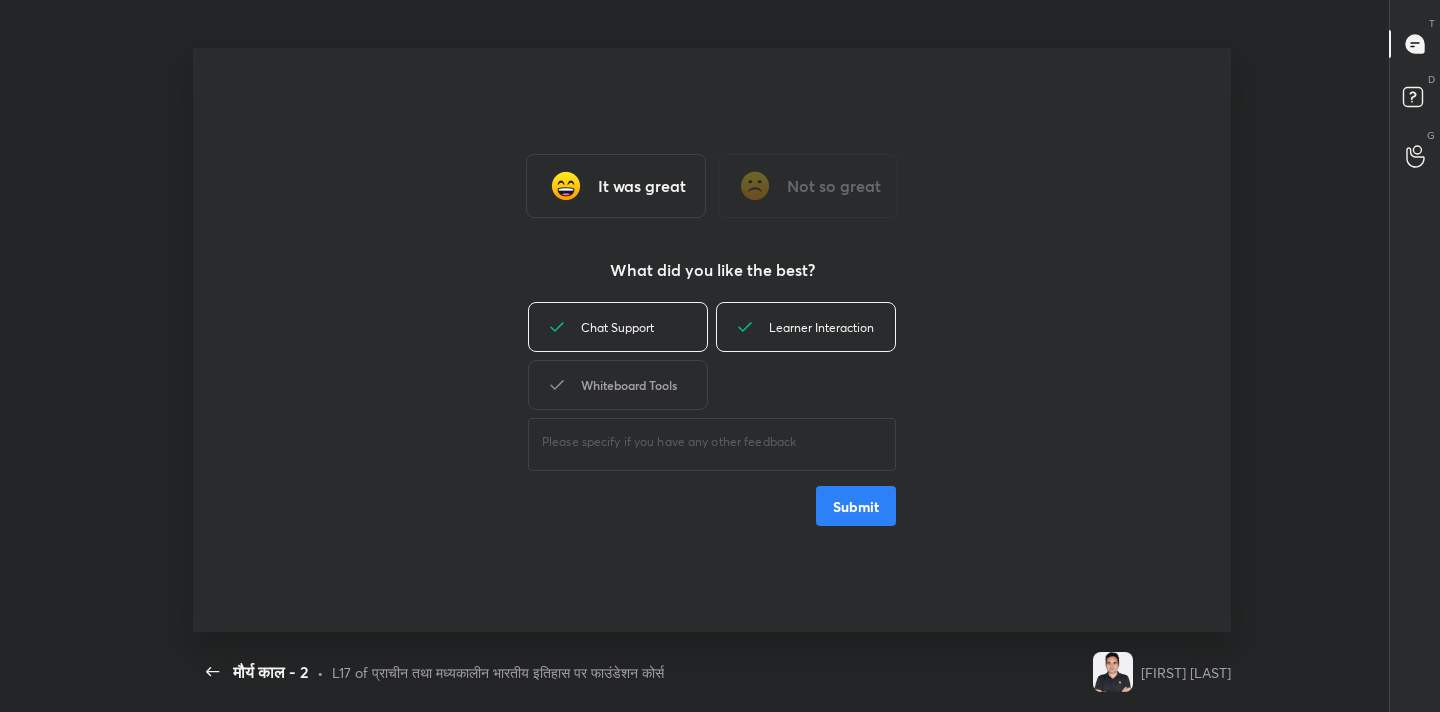 click on "Whiteboard Tools" at bounding box center [618, 385] 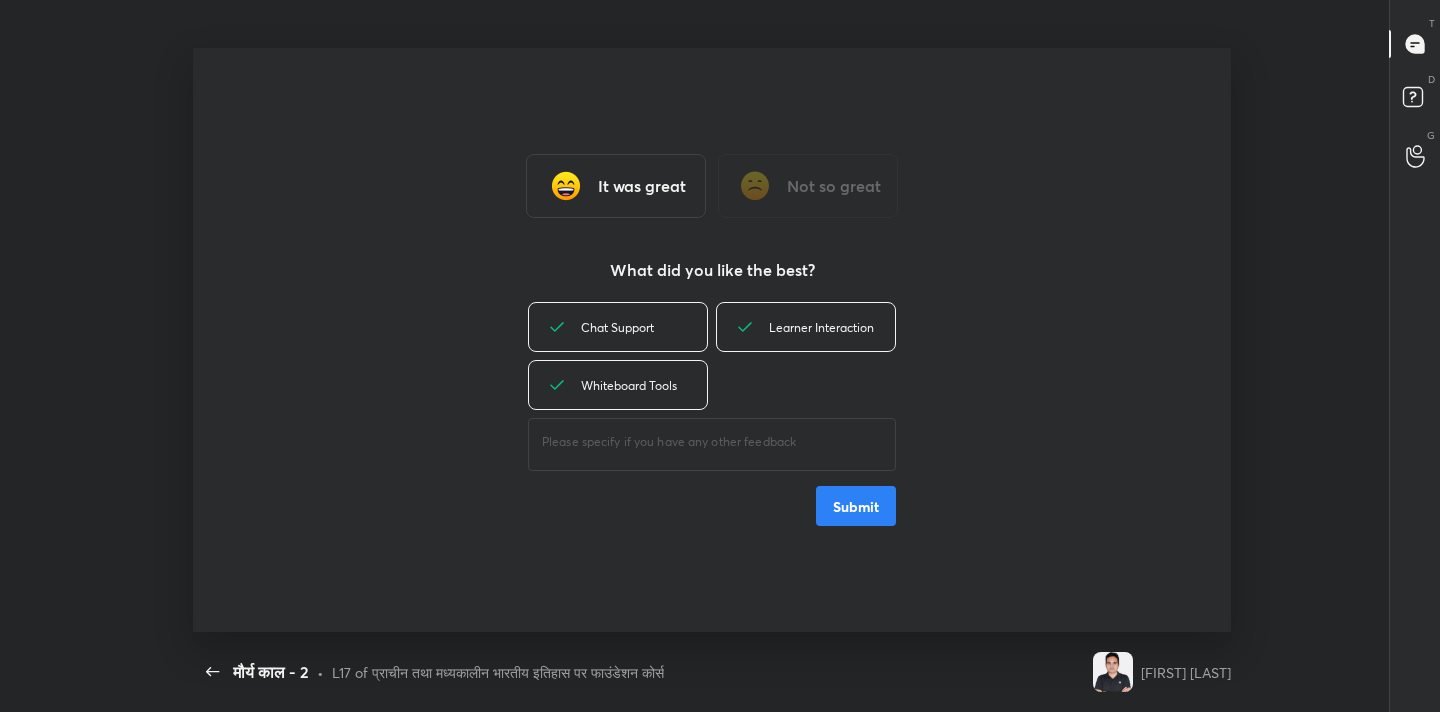 click on "Submit" at bounding box center (856, 506) 